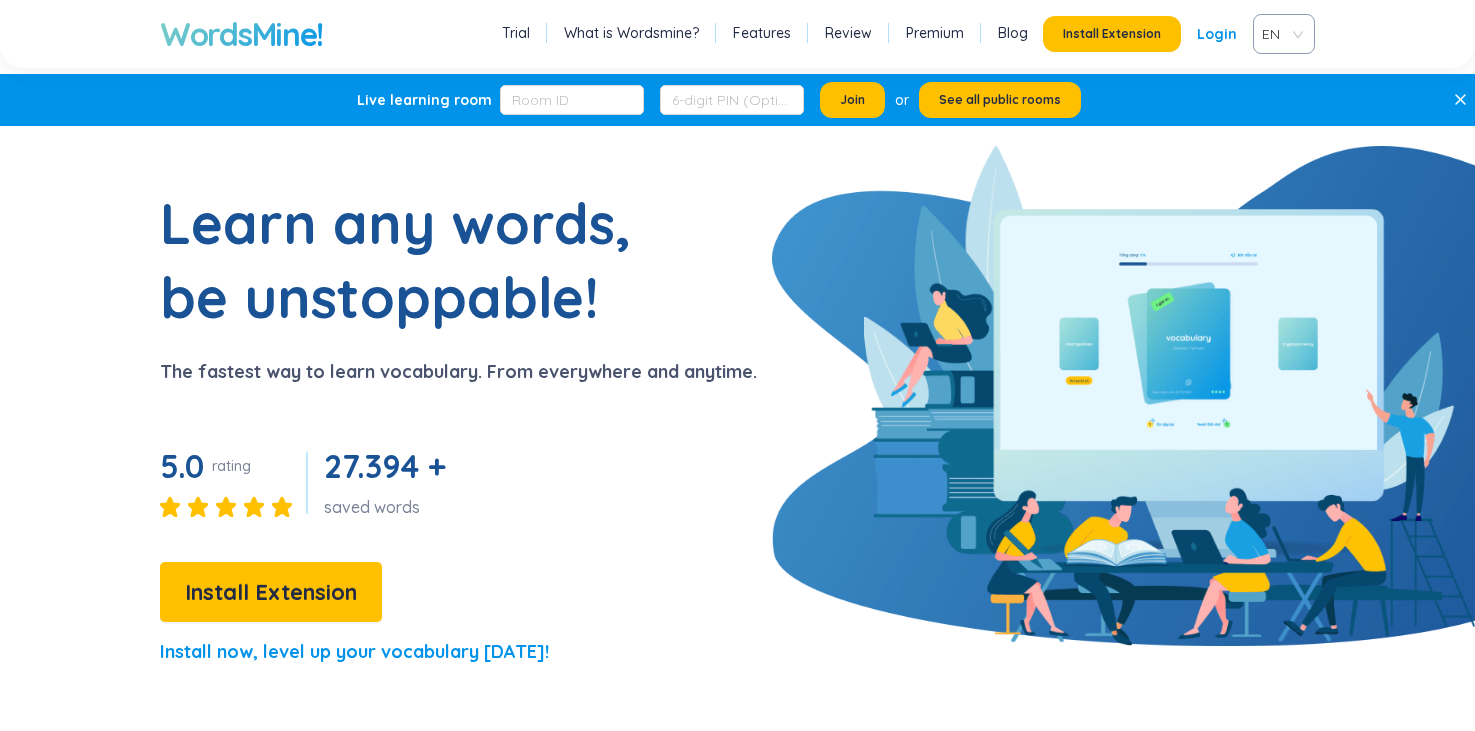 scroll, scrollTop: 0, scrollLeft: 0, axis: both 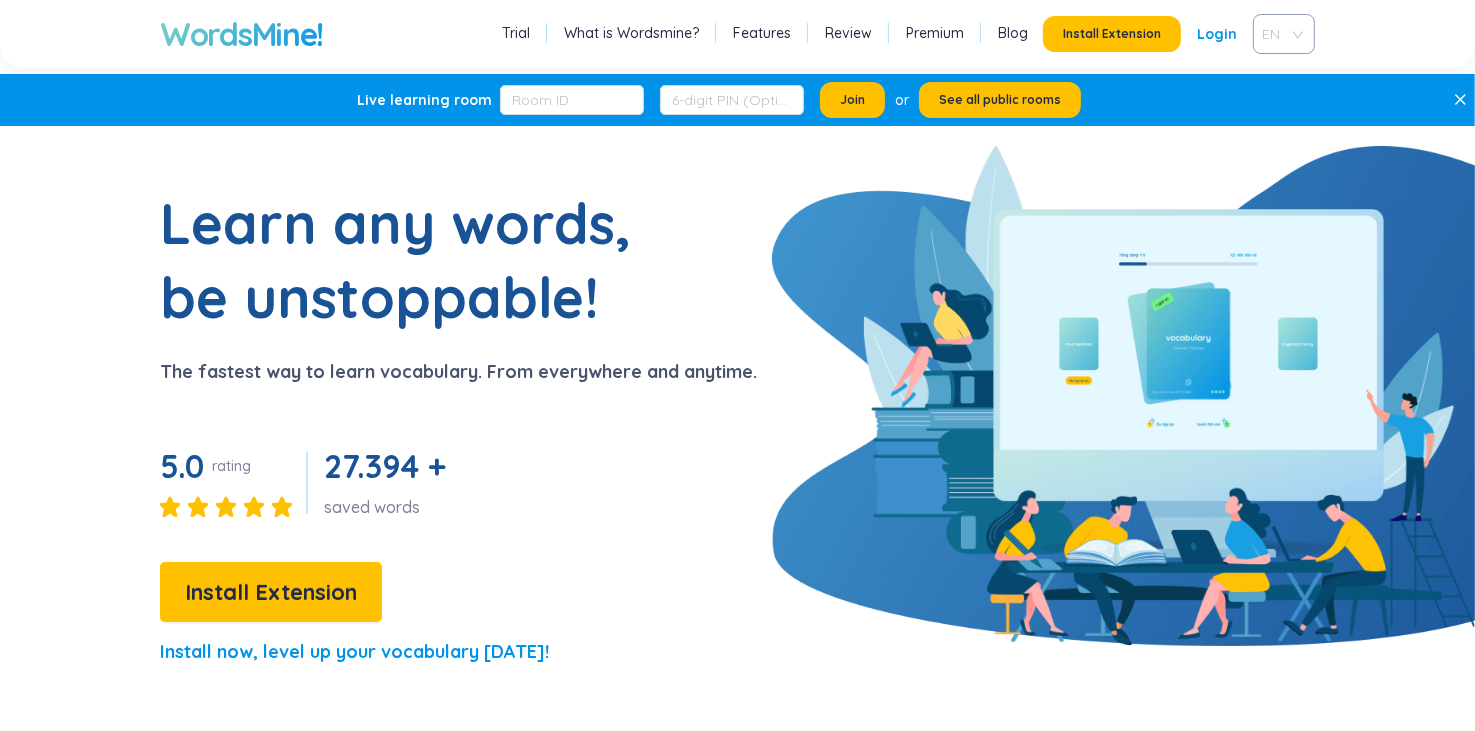 click on "EN" at bounding box center [1280, 34] 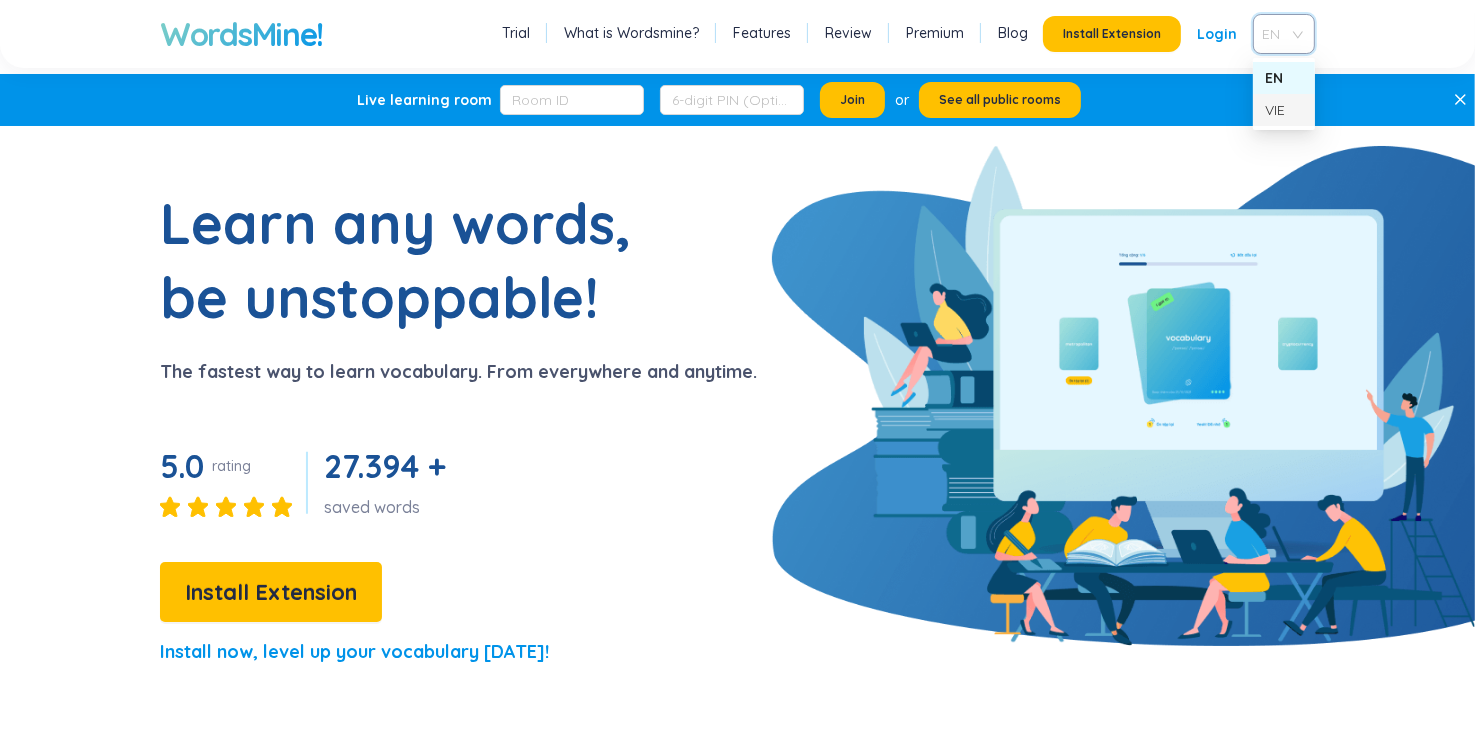 click on "VIE" at bounding box center (1284, 110) 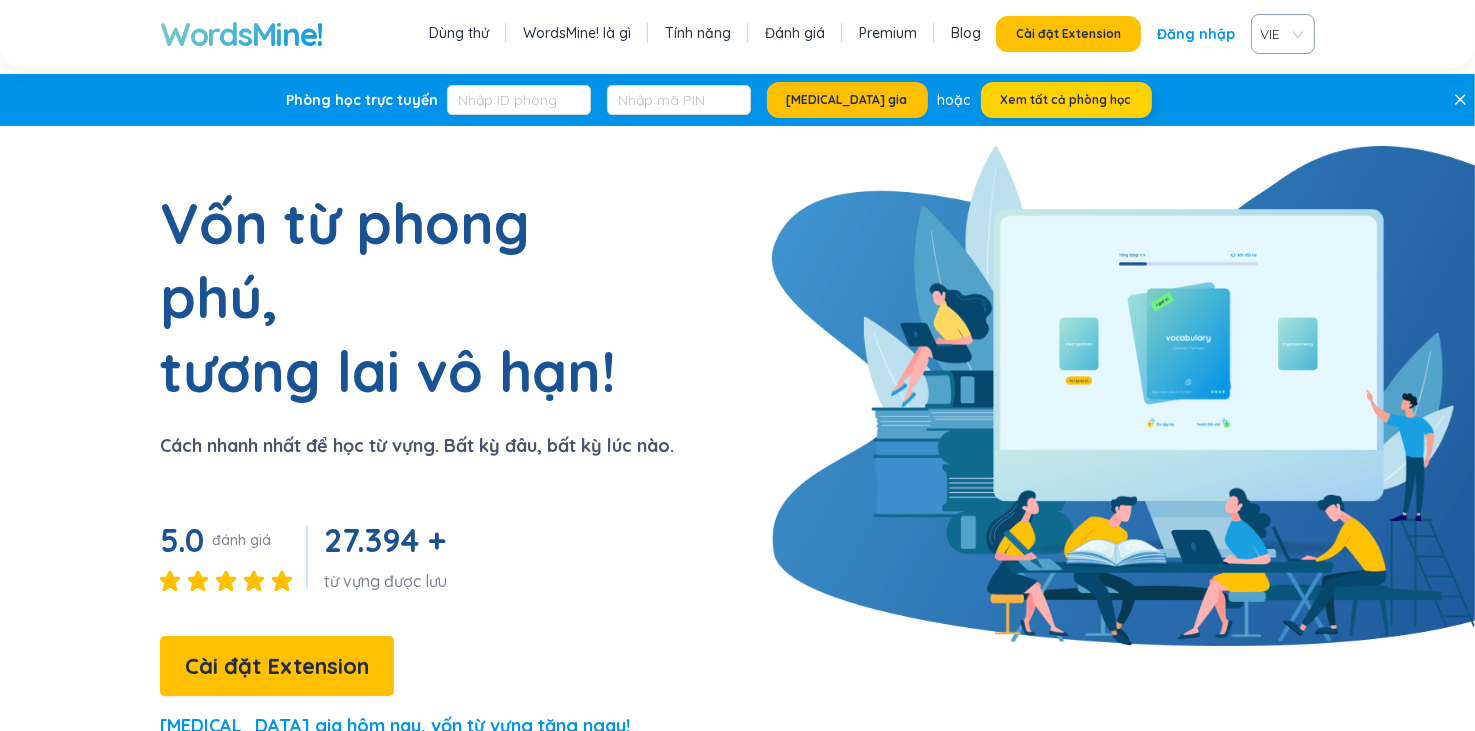 click on "Xem tất cả phòng học" at bounding box center [1066, 100] 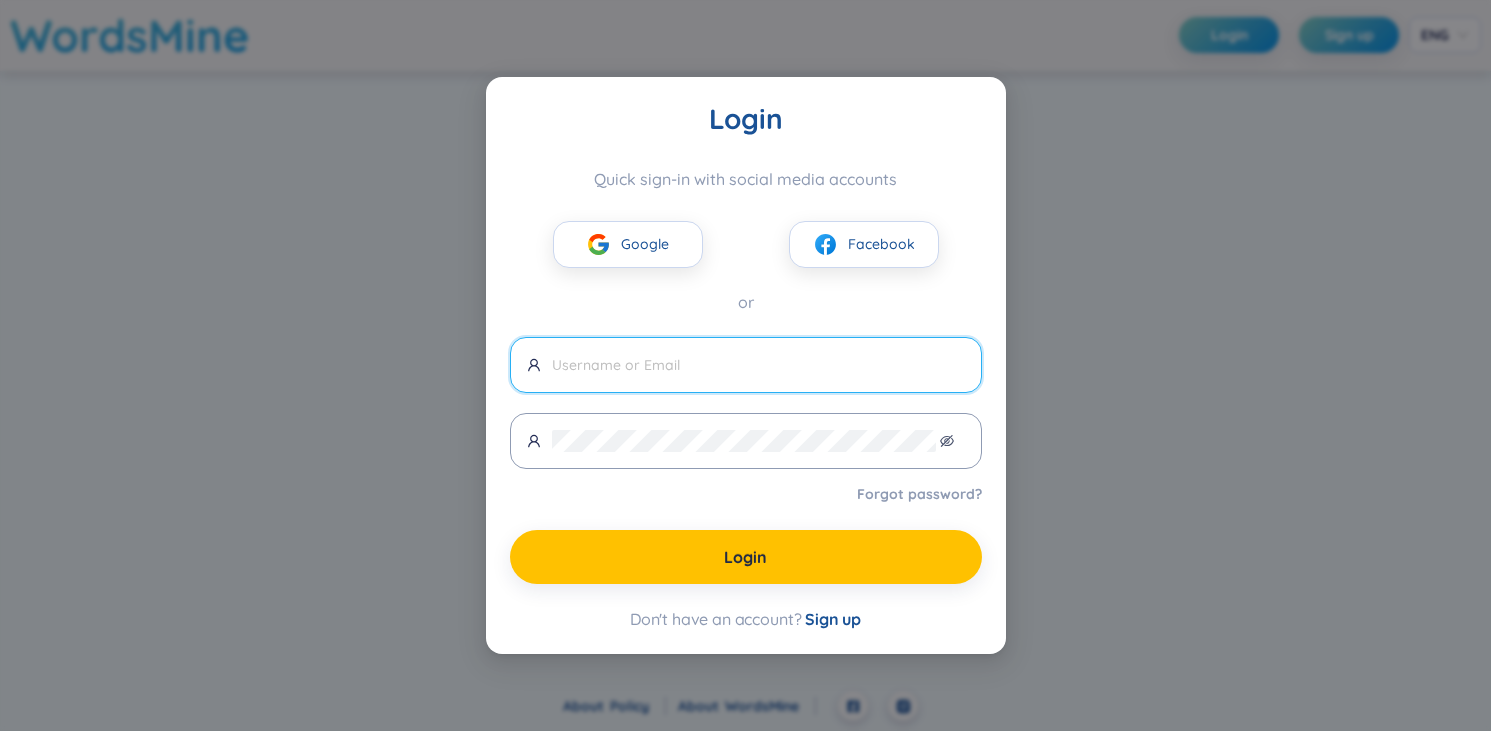 scroll, scrollTop: 0, scrollLeft: 0, axis: both 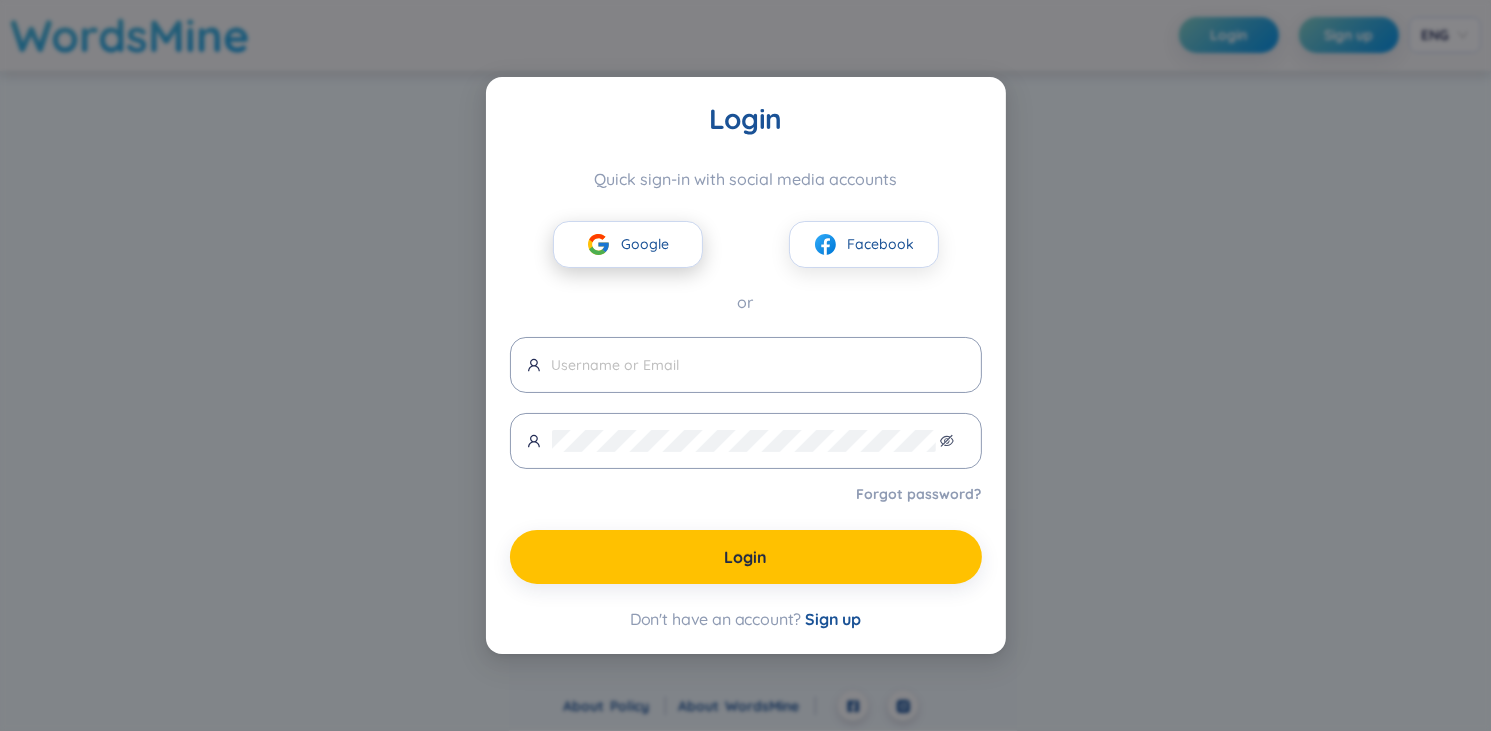 click on "Google" at bounding box center (645, 244) 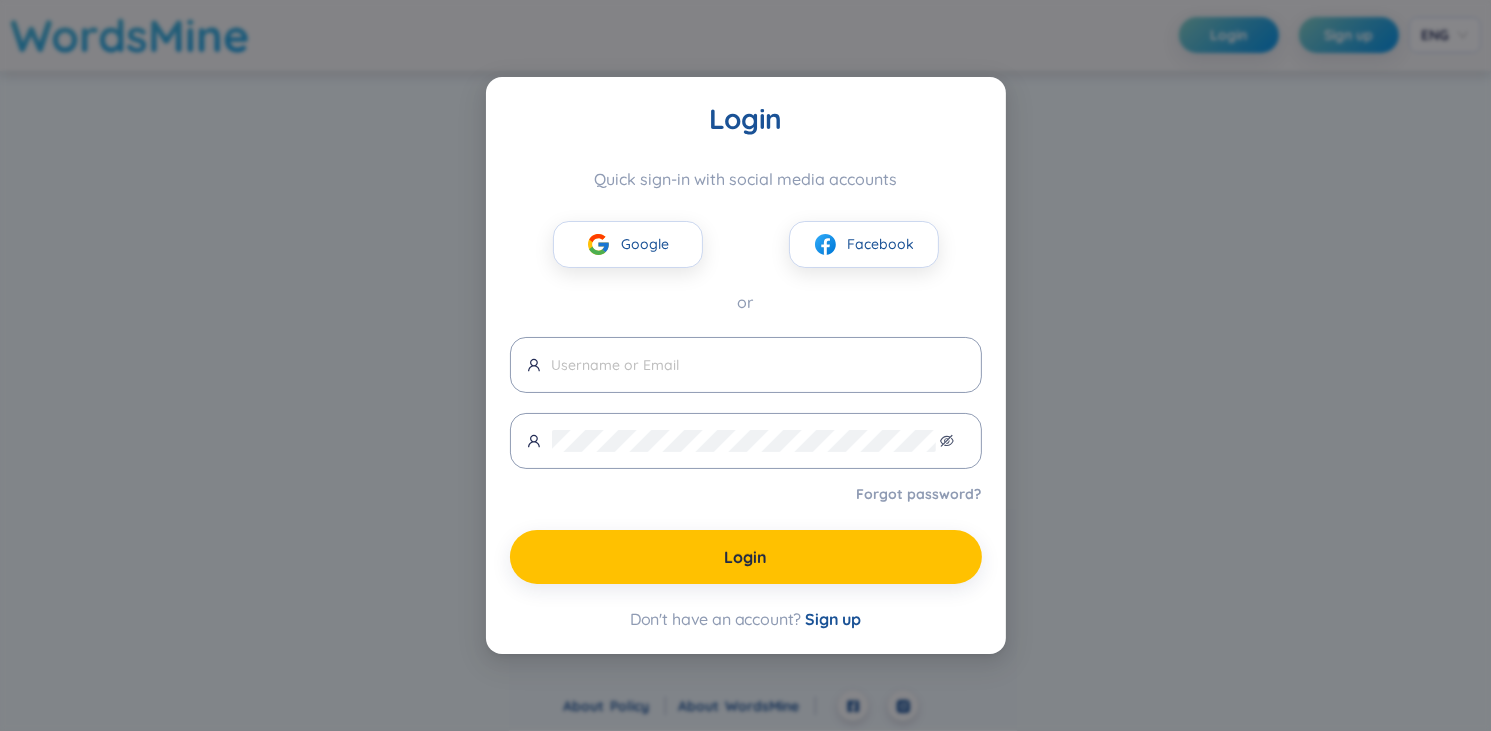 click on "Login Quick sign-in with social media accounts Google Facebook or Forgot password? Login Don't have an account?   Sign up" at bounding box center [745, 365] 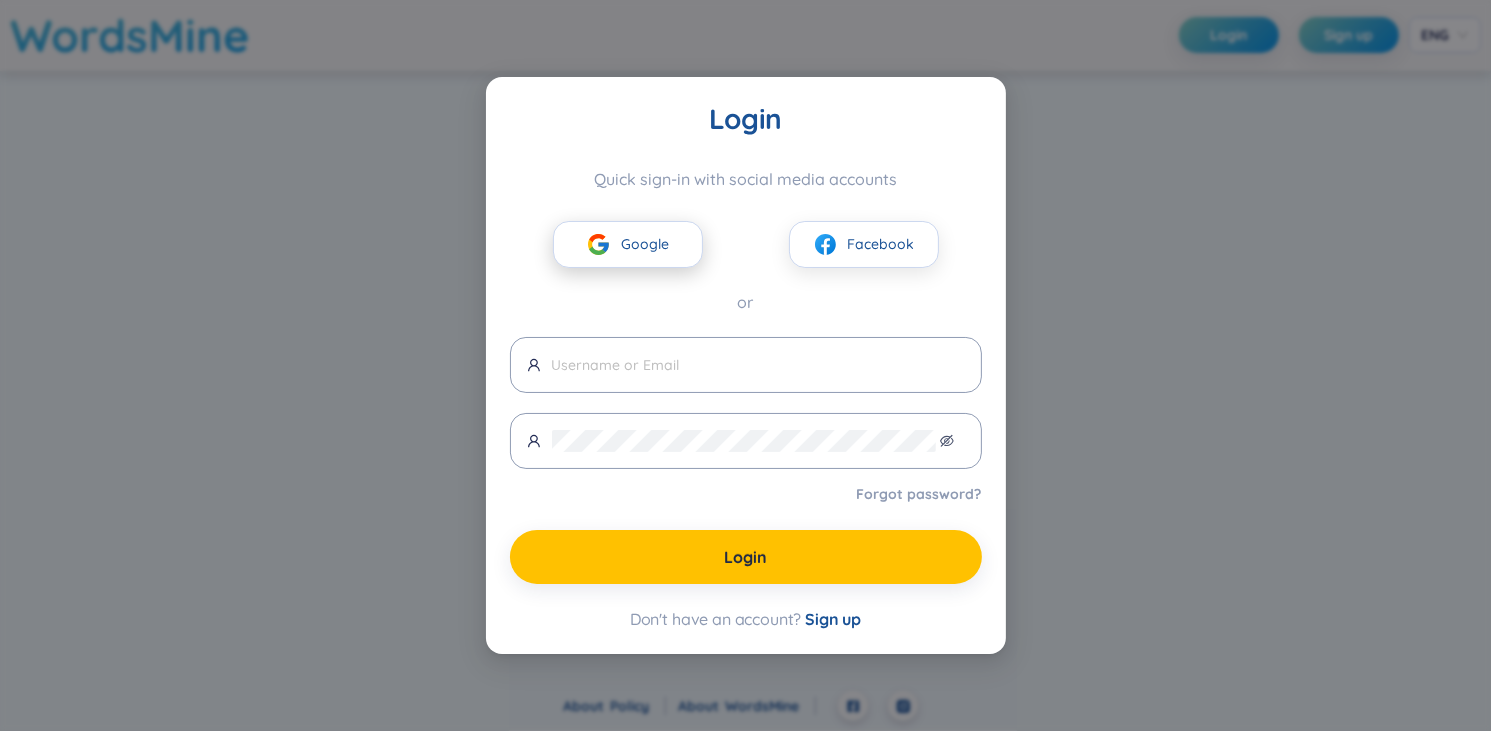 click on "Google" at bounding box center [645, 244] 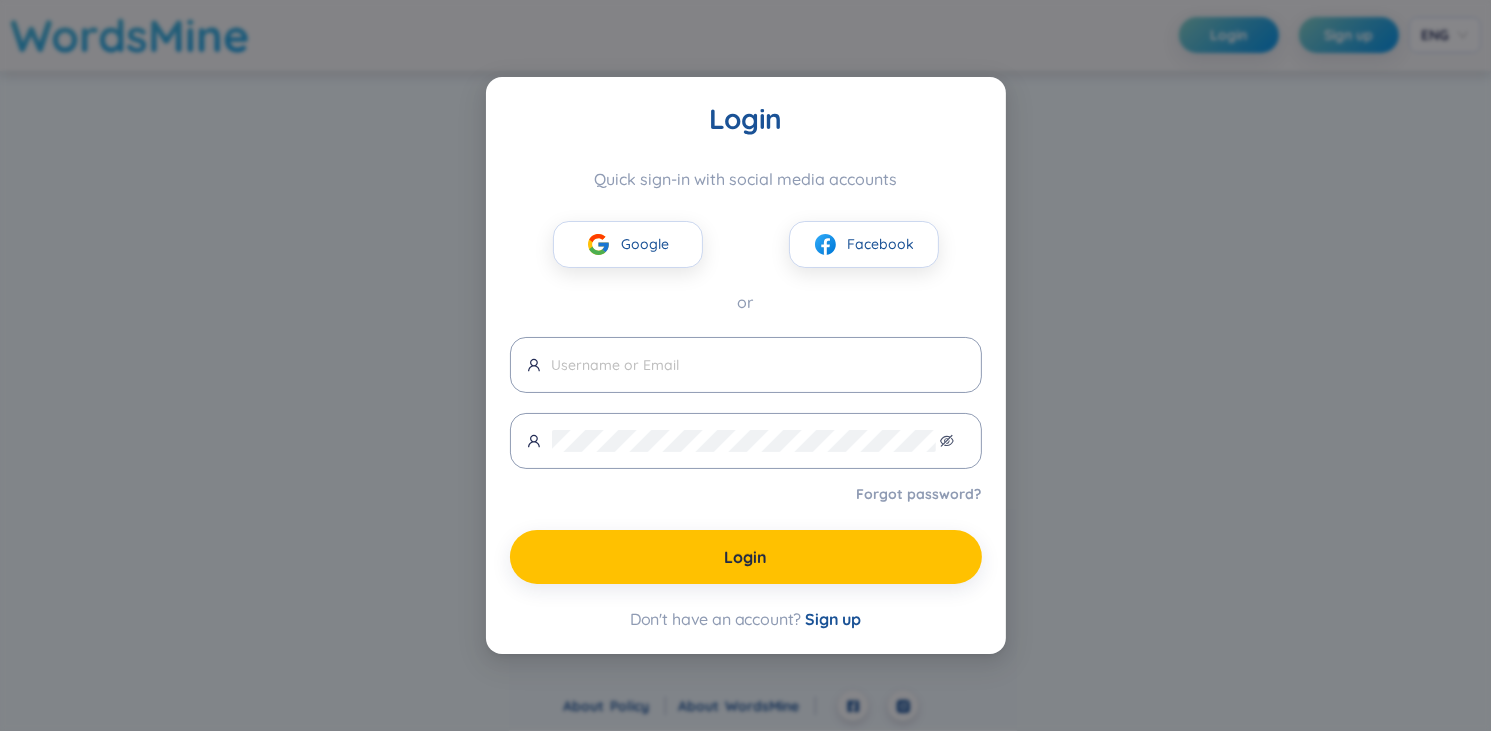 click on "Sign up" at bounding box center [833, 619] 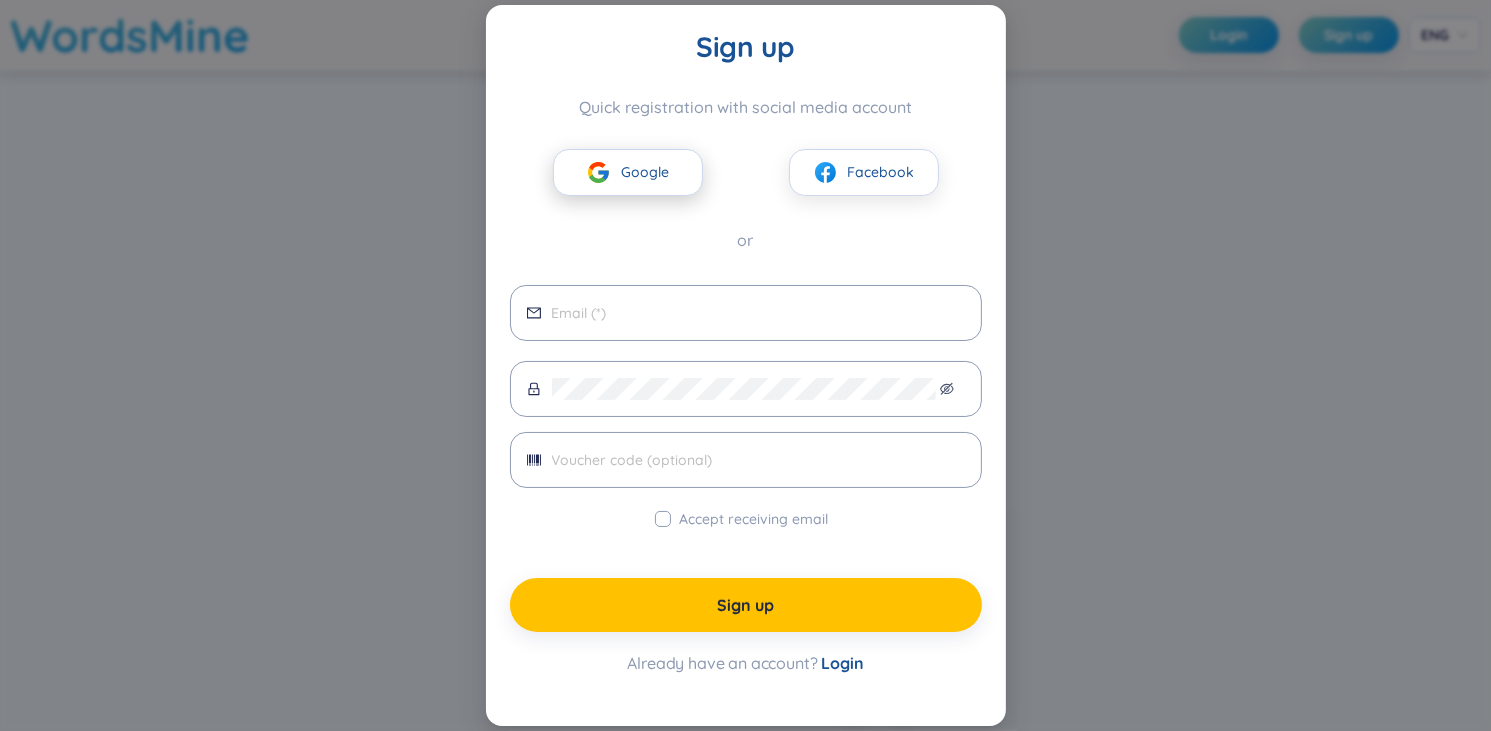 click on "Google" at bounding box center (645, 172) 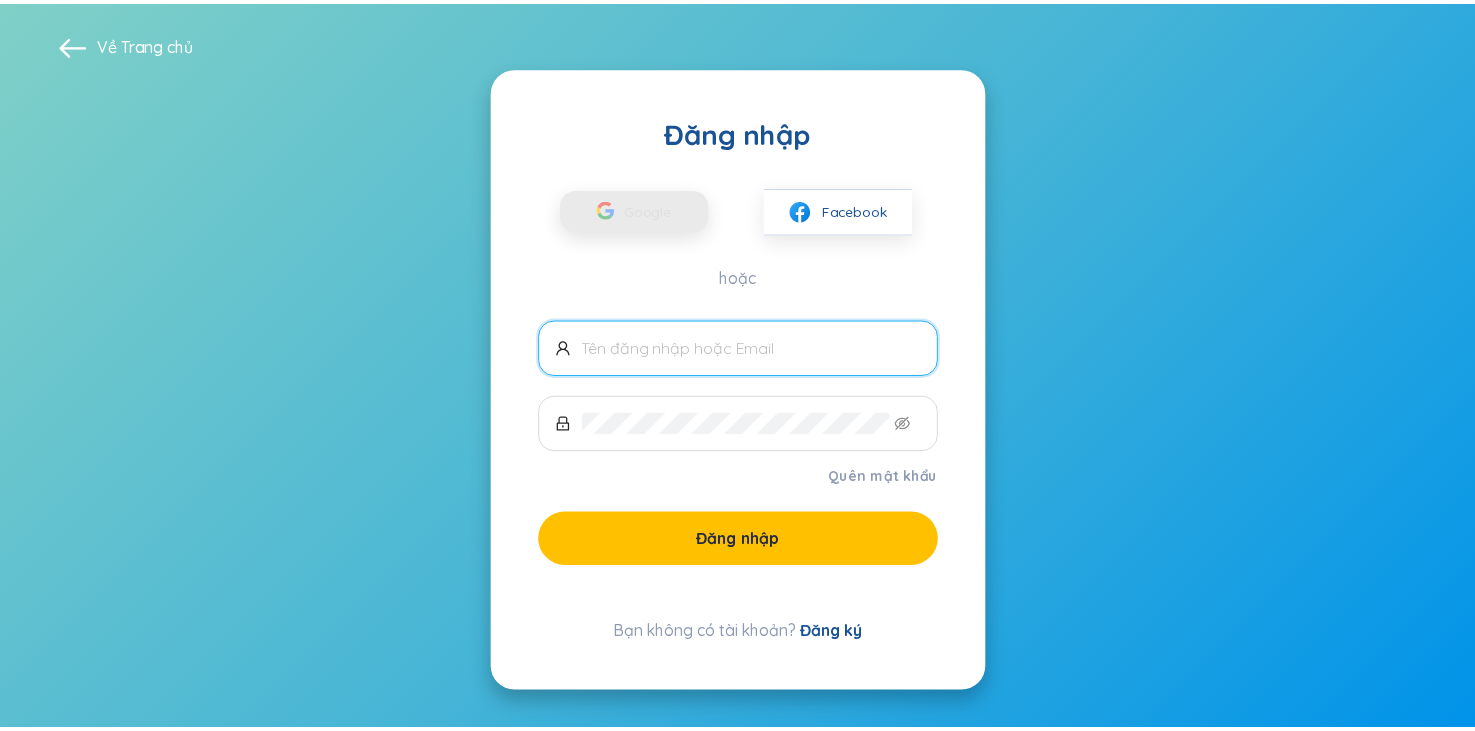 scroll, scrollTop: 0, scrollLeft: 0, axis: both 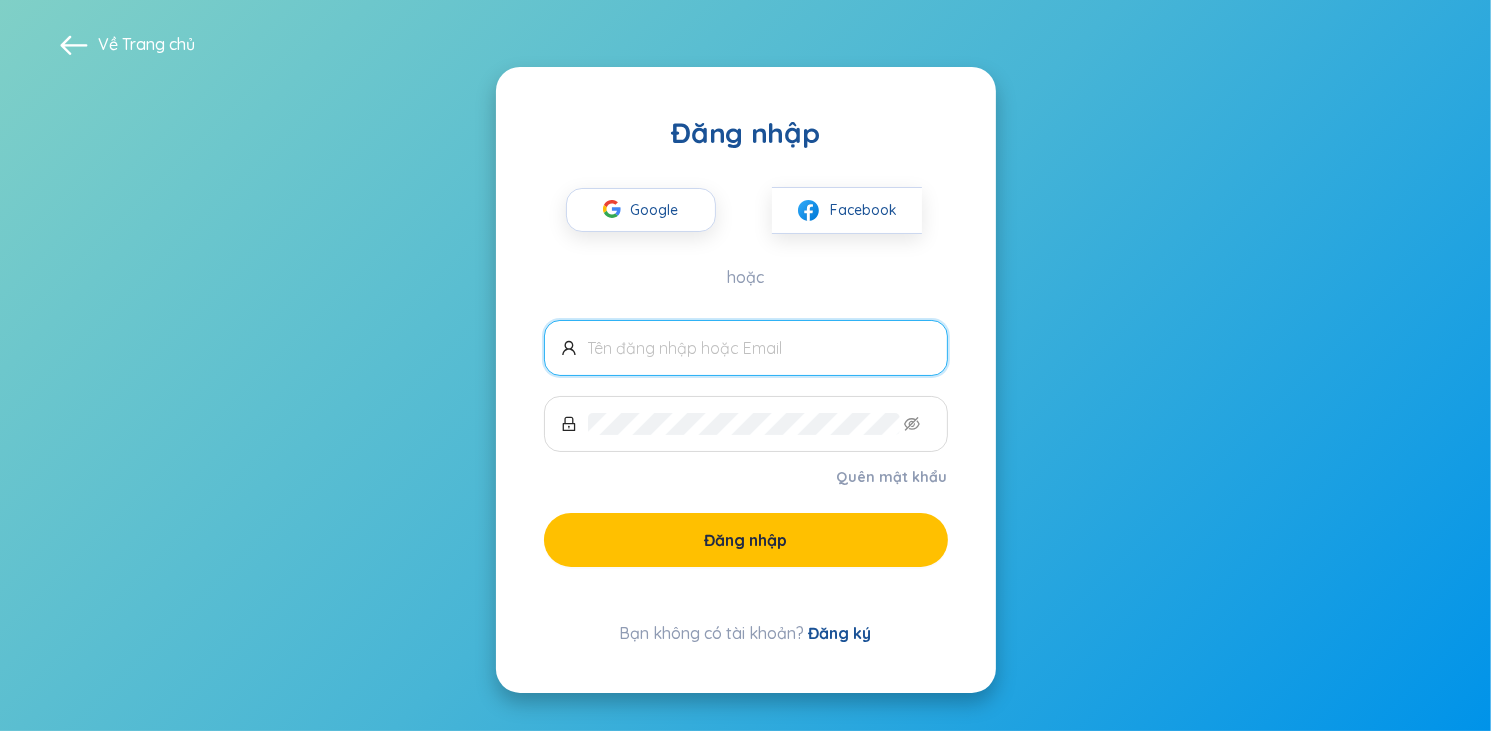 click on "Đăng ký" at bounding box center [840, 633] 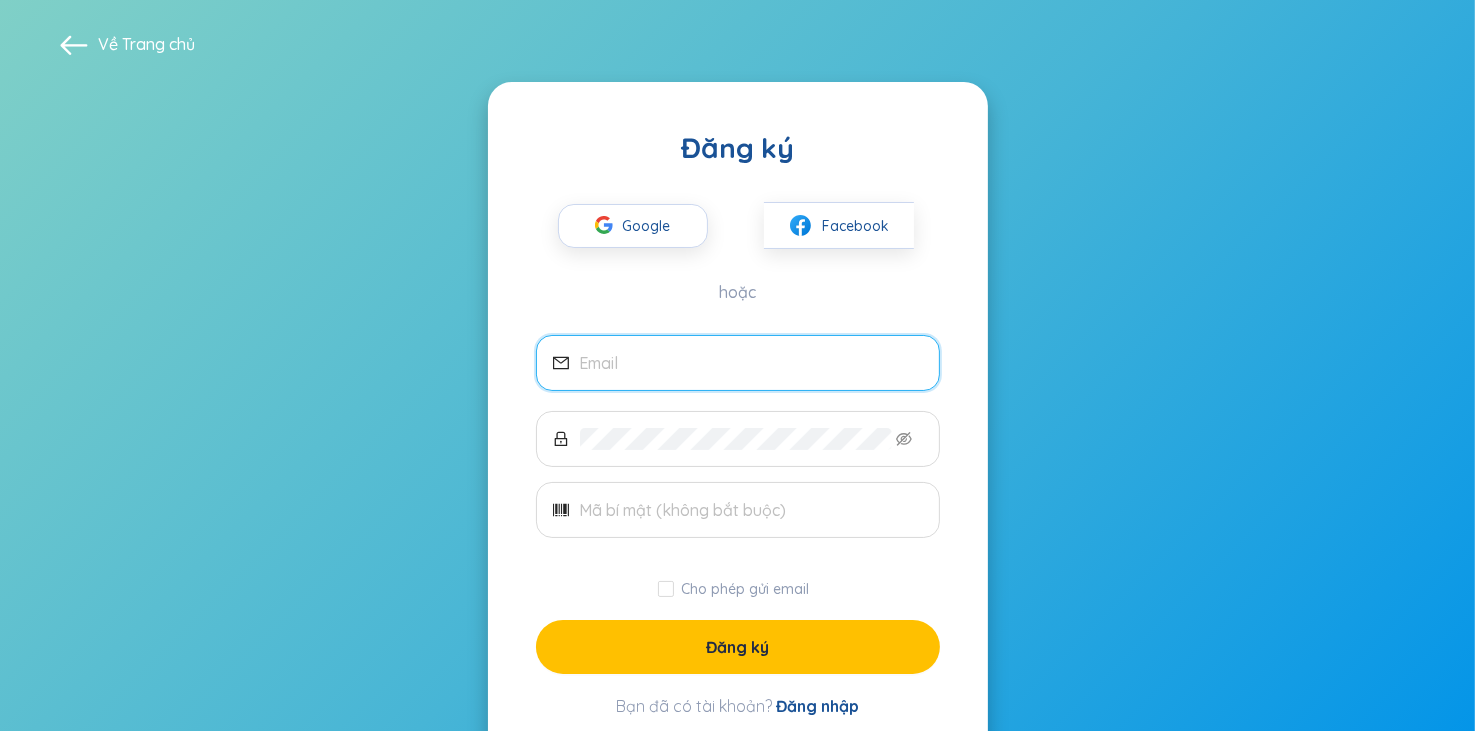 click at bounding box center [751, 363] 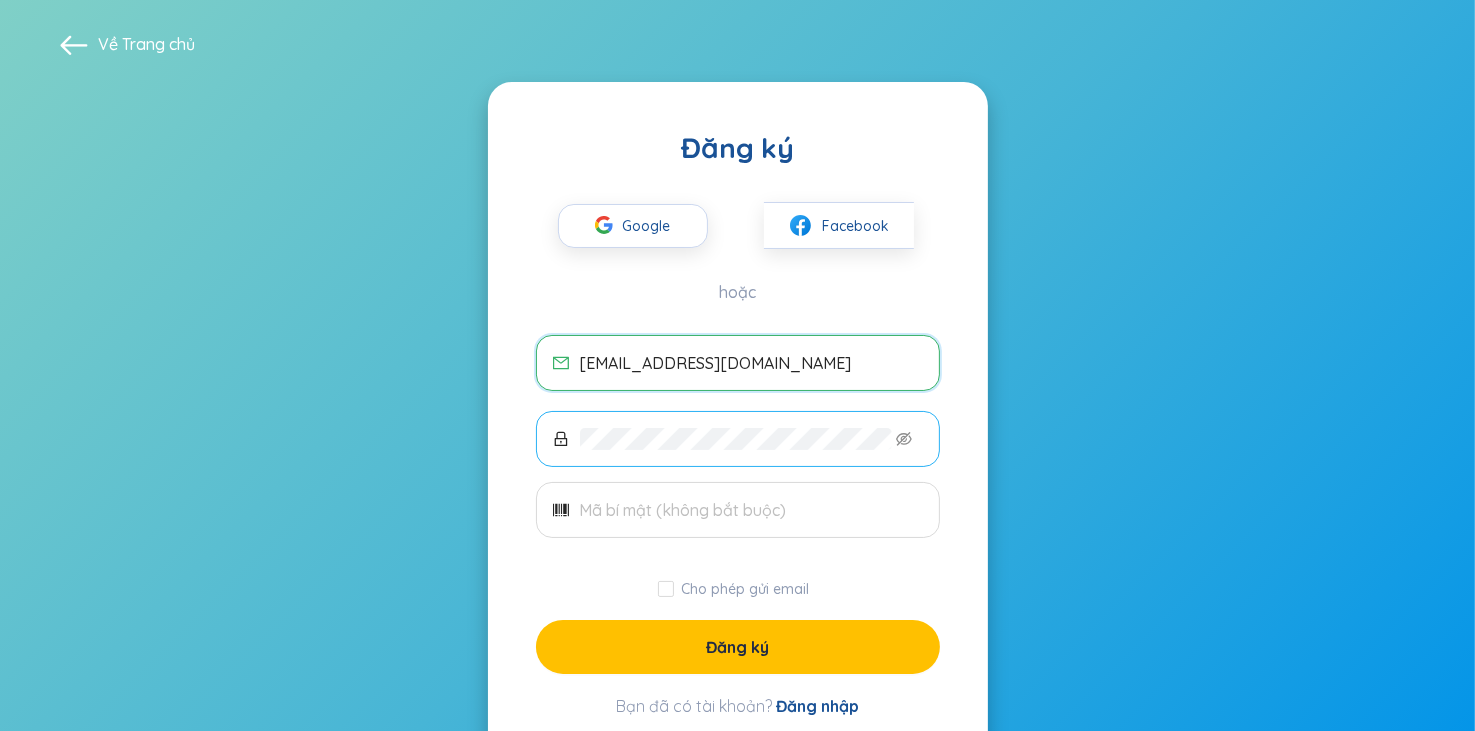 type on "thunnm22@uef.edu.vn" 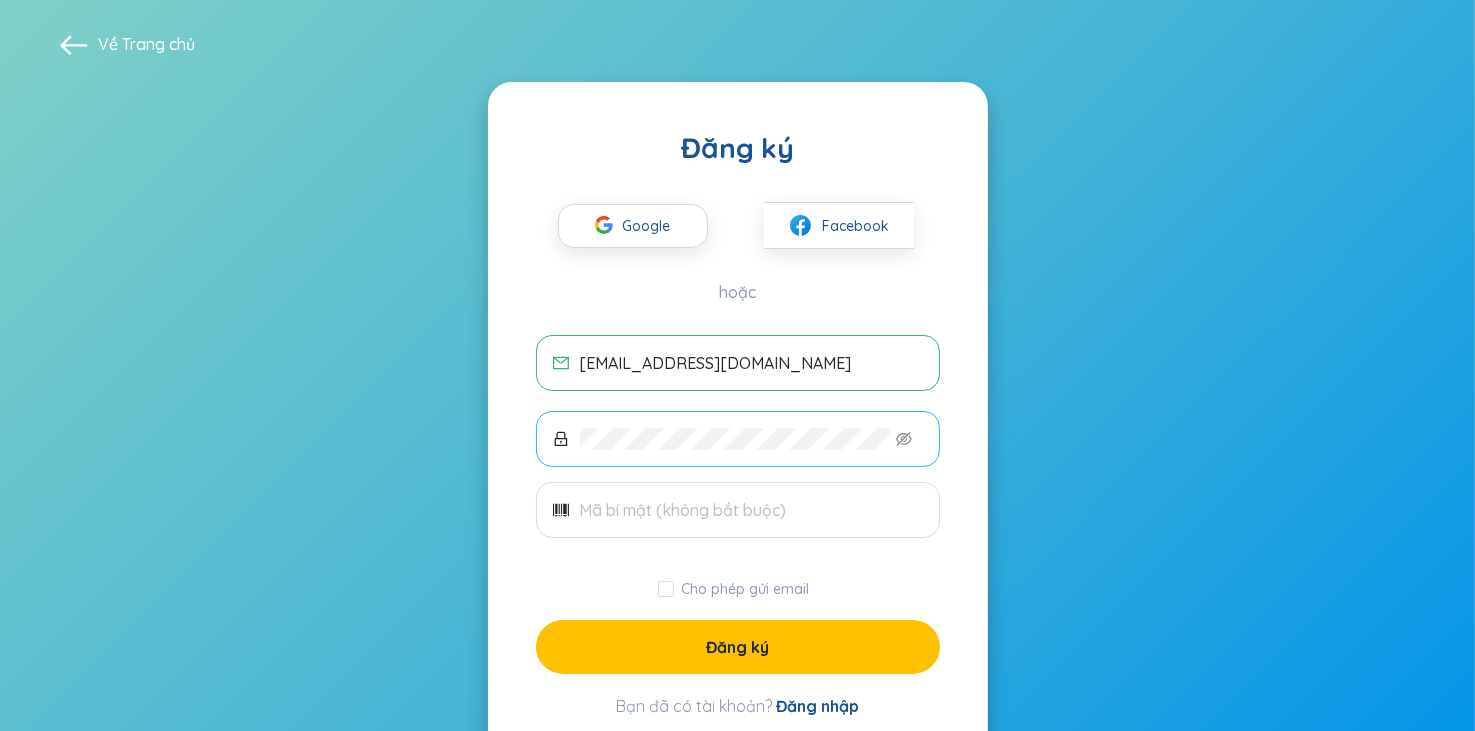 click at bounding box center [738, 439] 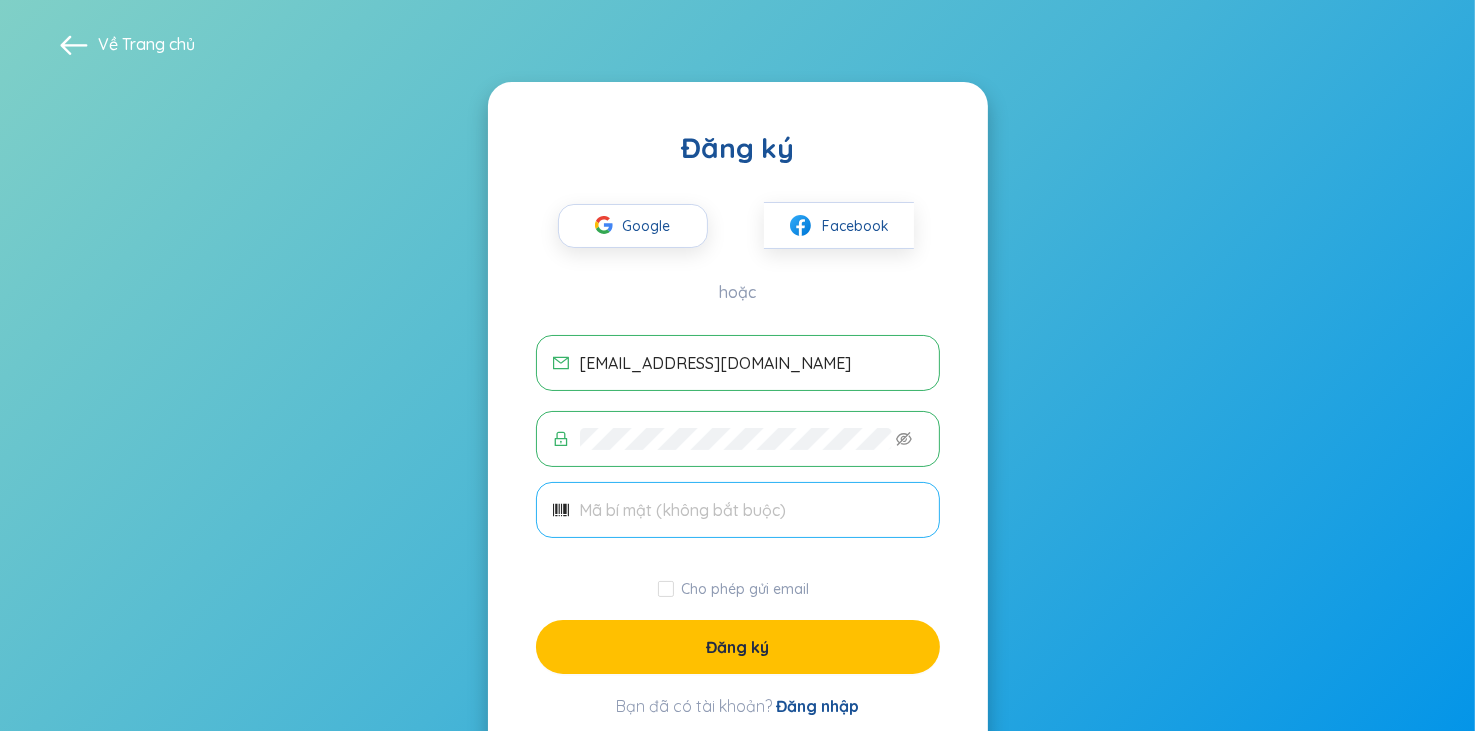 click at bounding box center (738, 510) 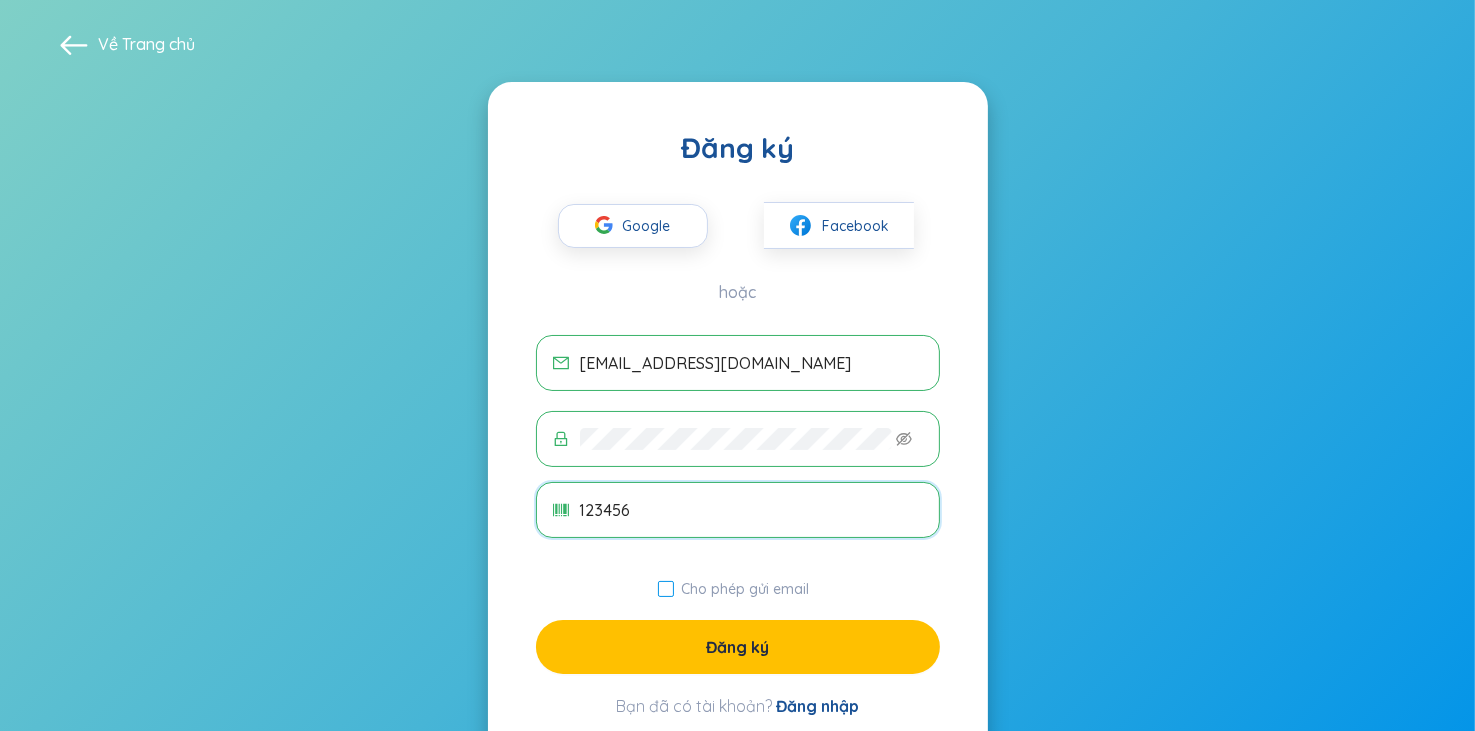 type on "123456" 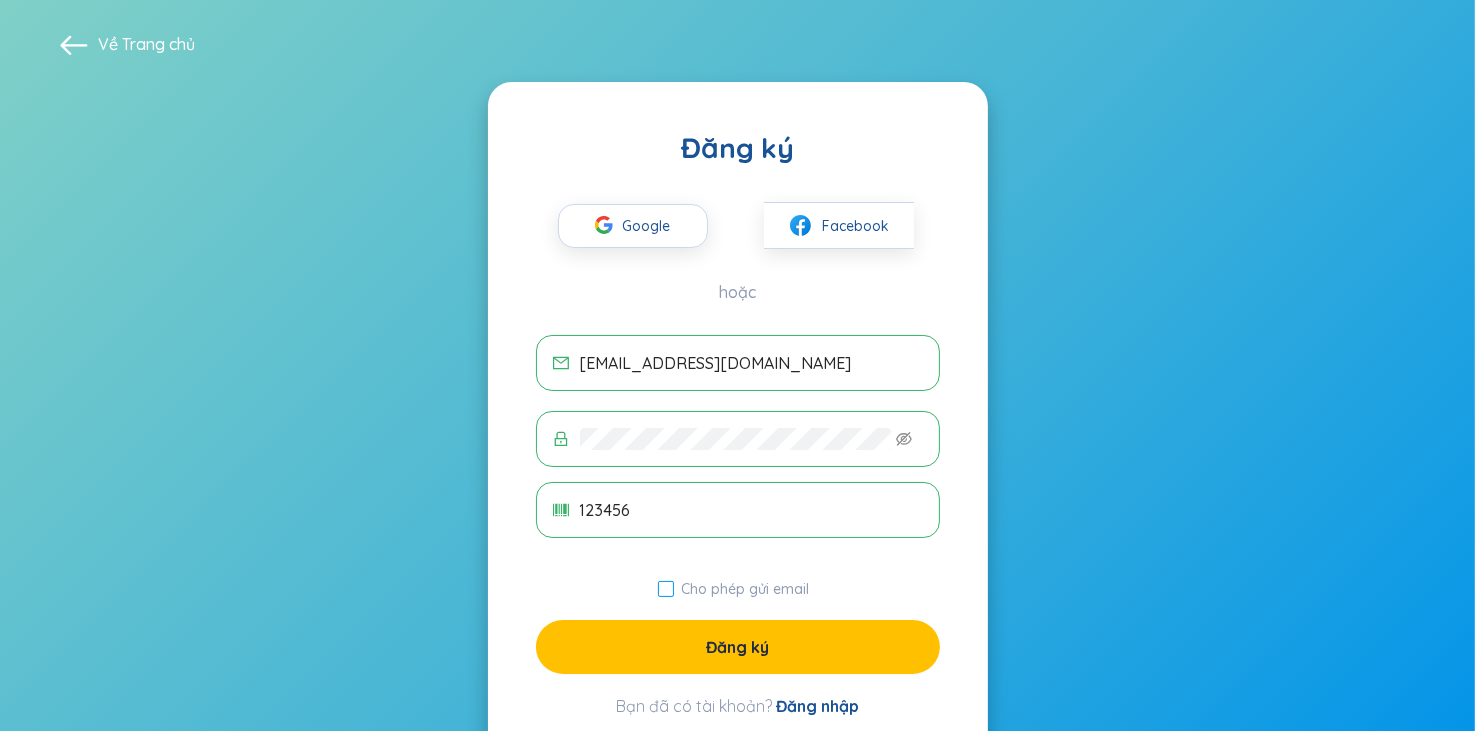 click on "Cho phép gửi email" at bounding box center [746, 589] 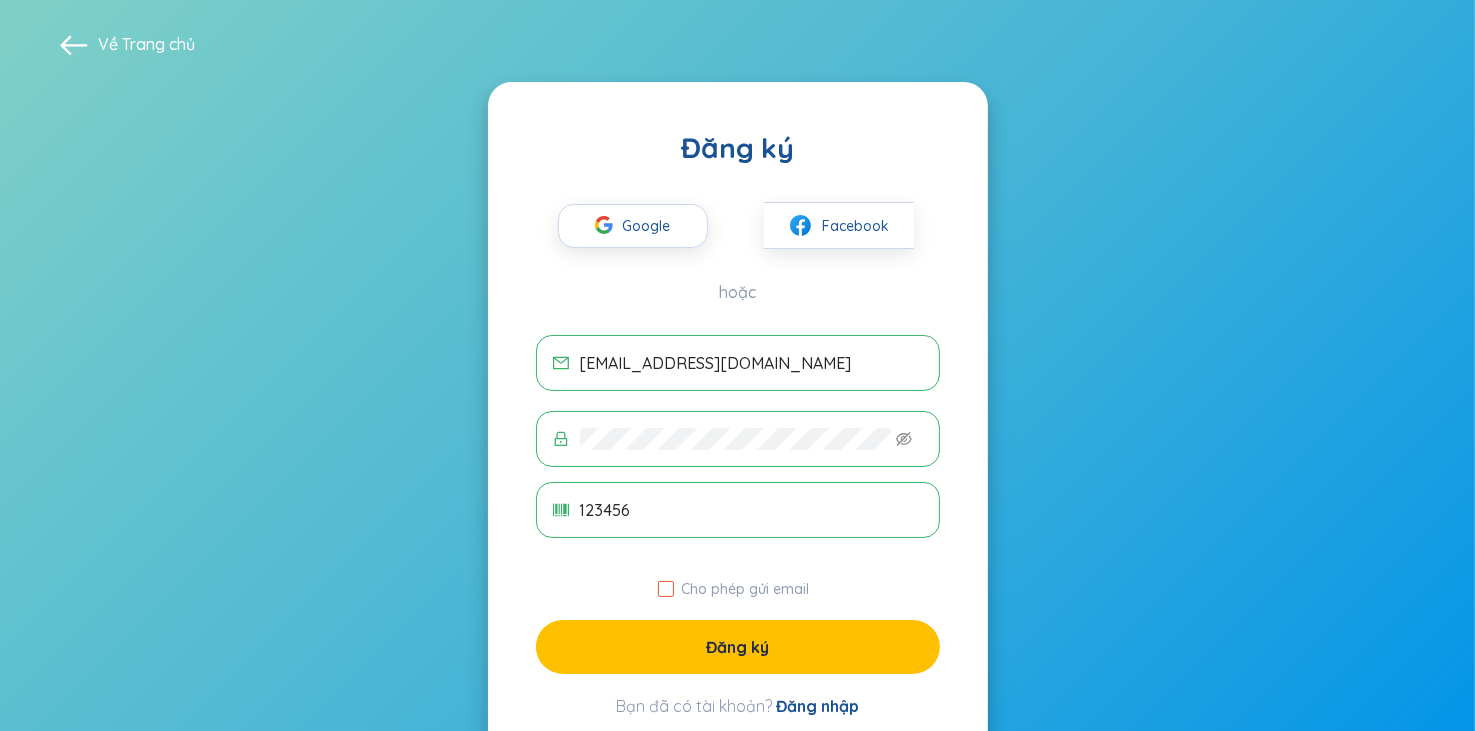 click on "Cho phép gửi email" at bounding box center (666, 589) 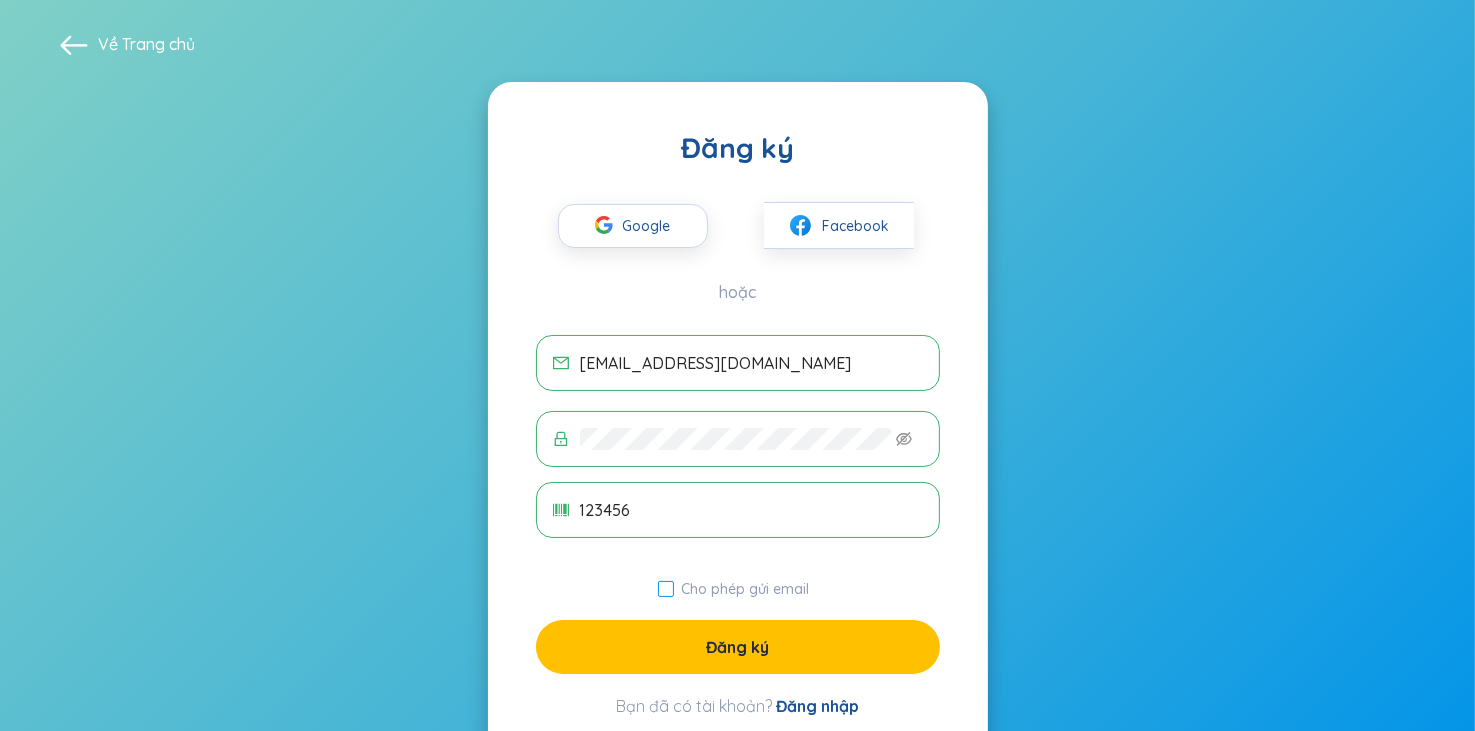 checkbox on "true" 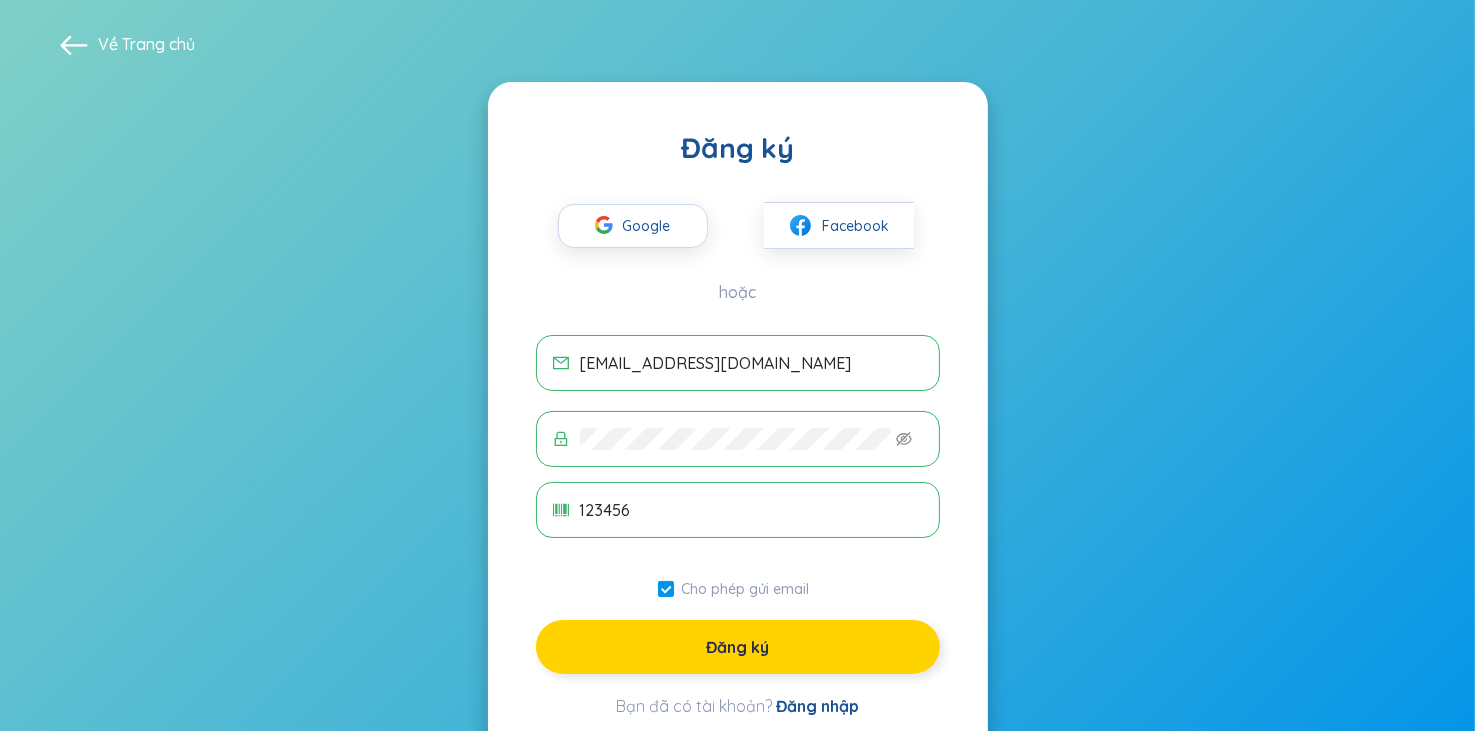 click on "Đăng ký" at bounding box center [738, 647] 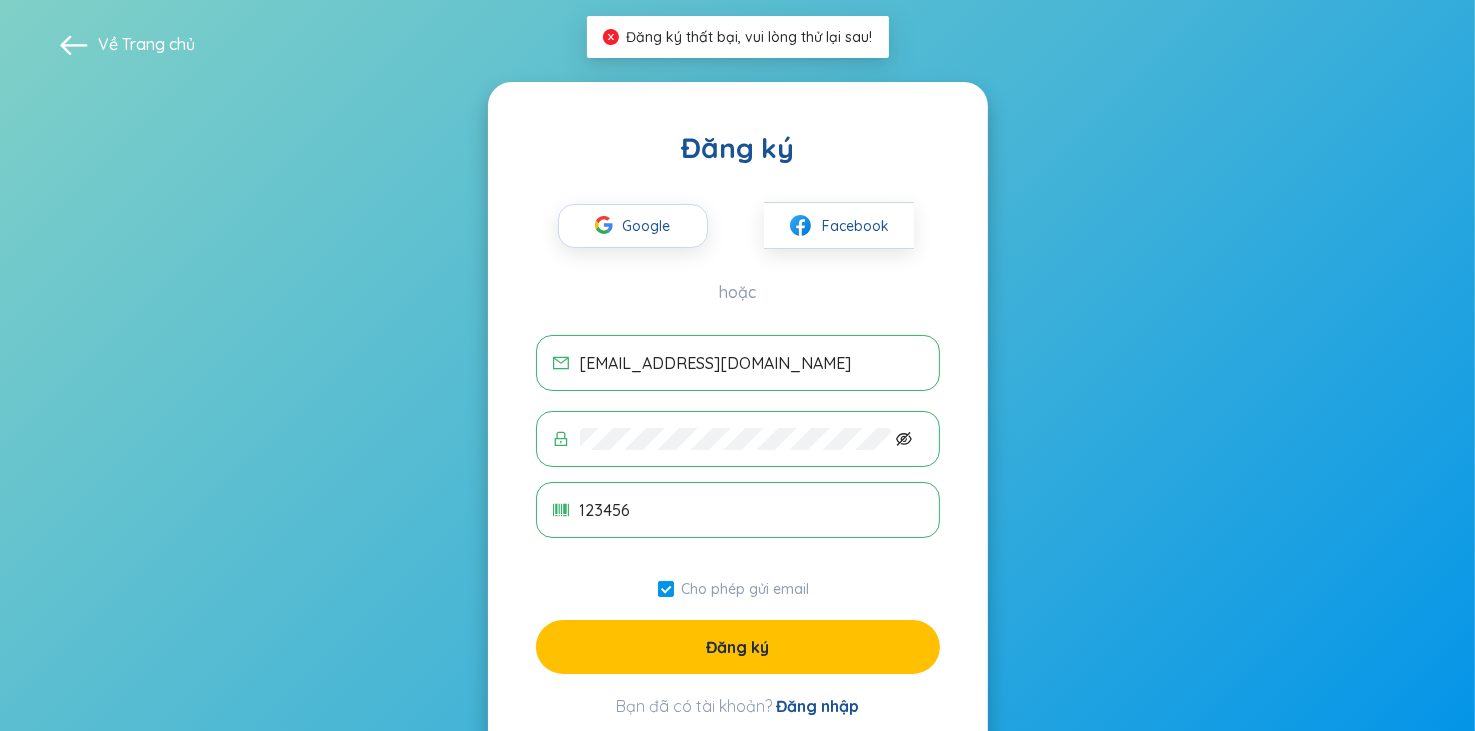 click 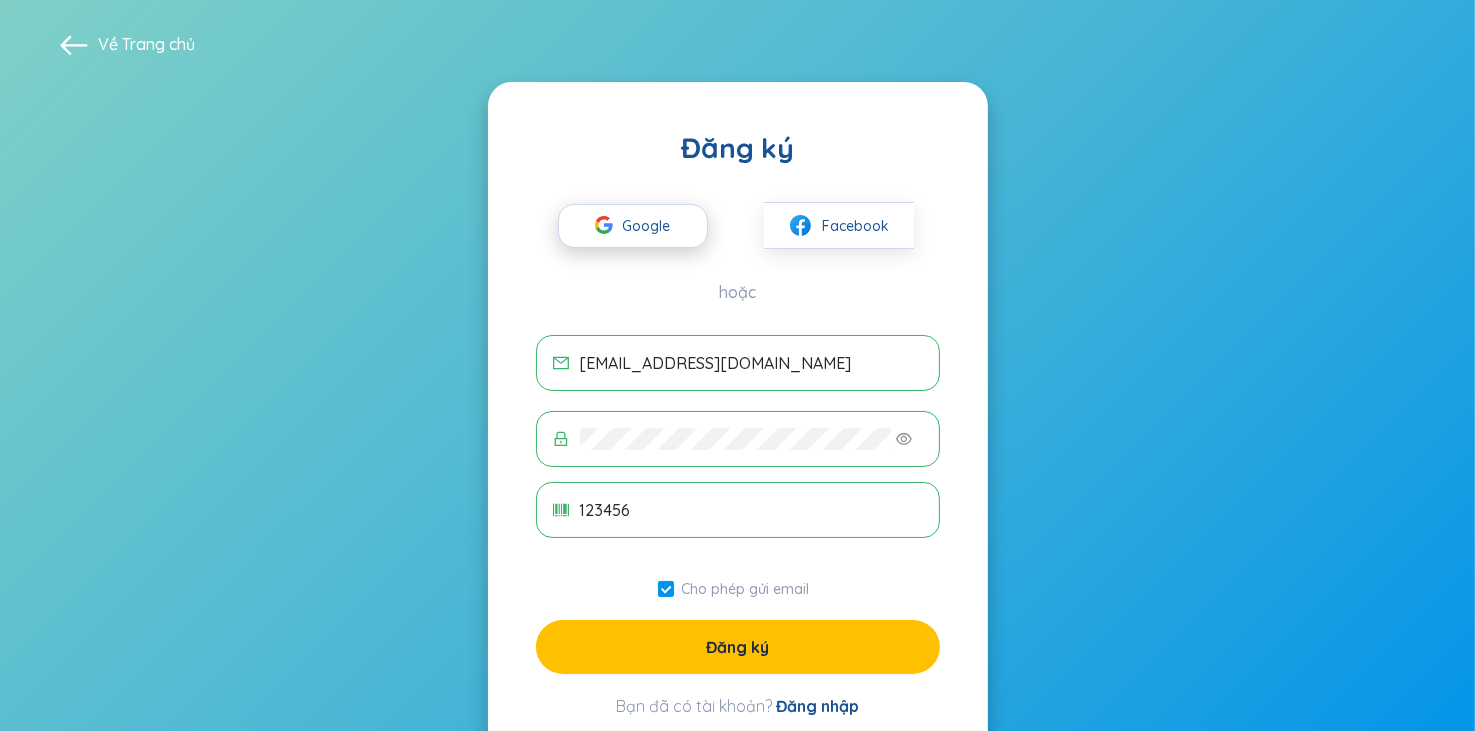 click on "Google" at bounding box center [633, 226] 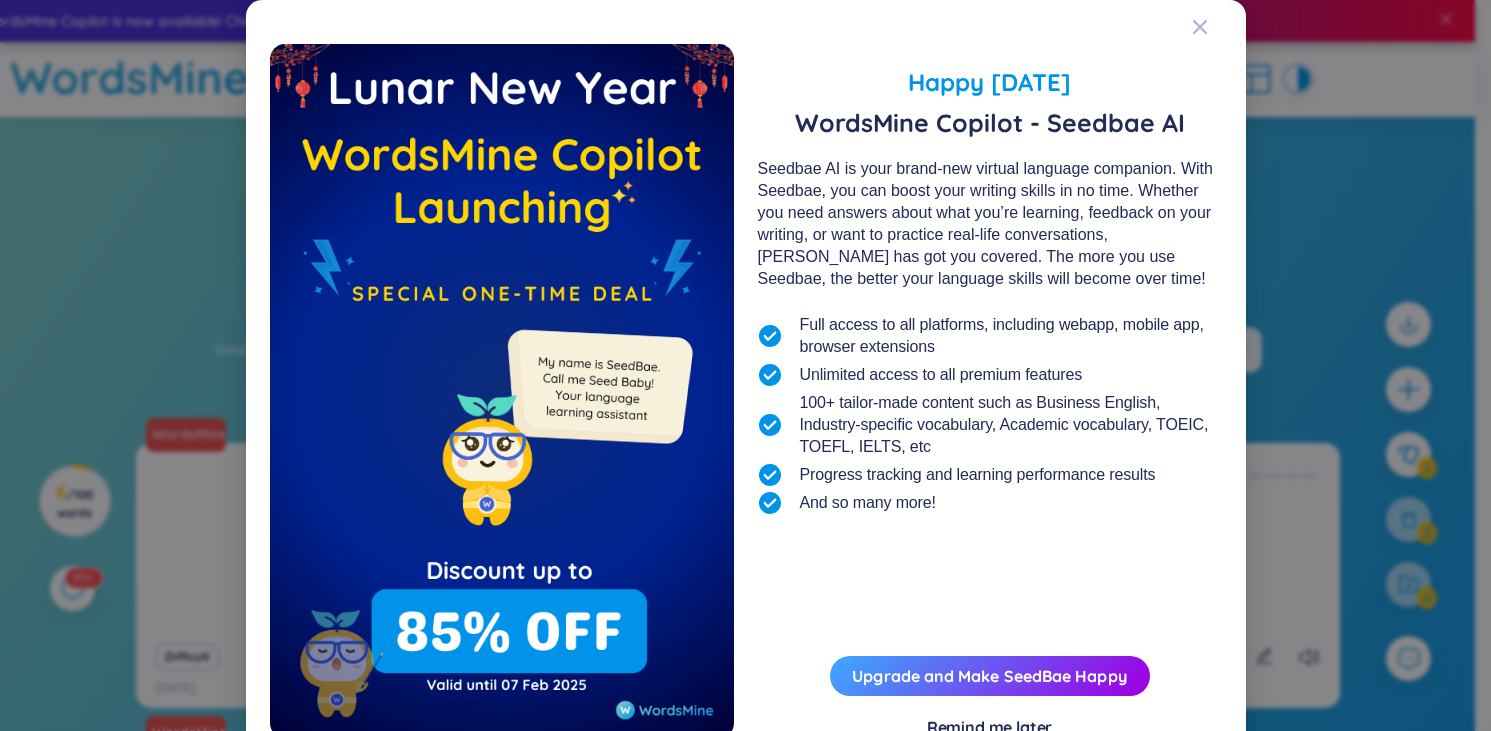 scroll, scrollTop: 0, scrollLeft: 0, axis: both 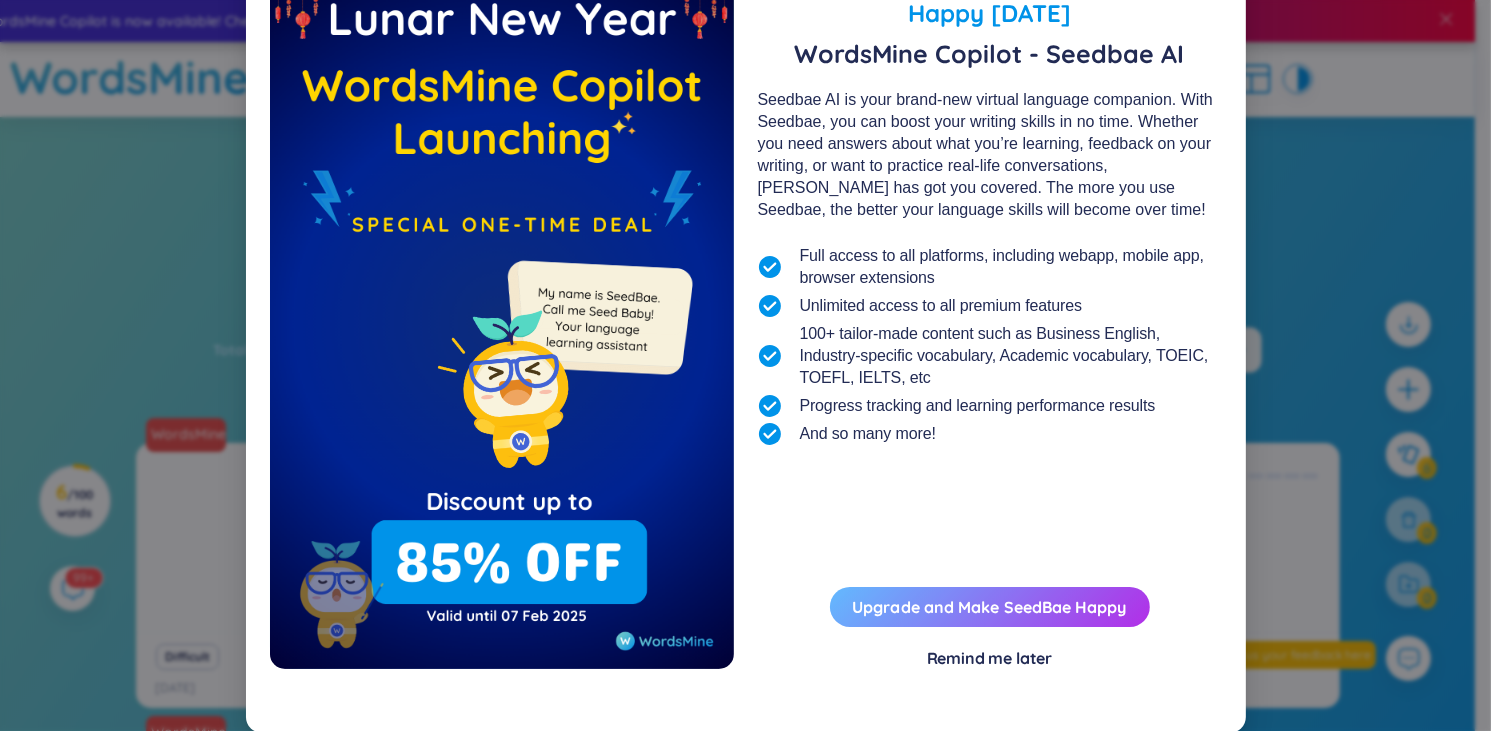 click on "Upgrade and Make SeedBae Happy" at bounding box center (989, 607) 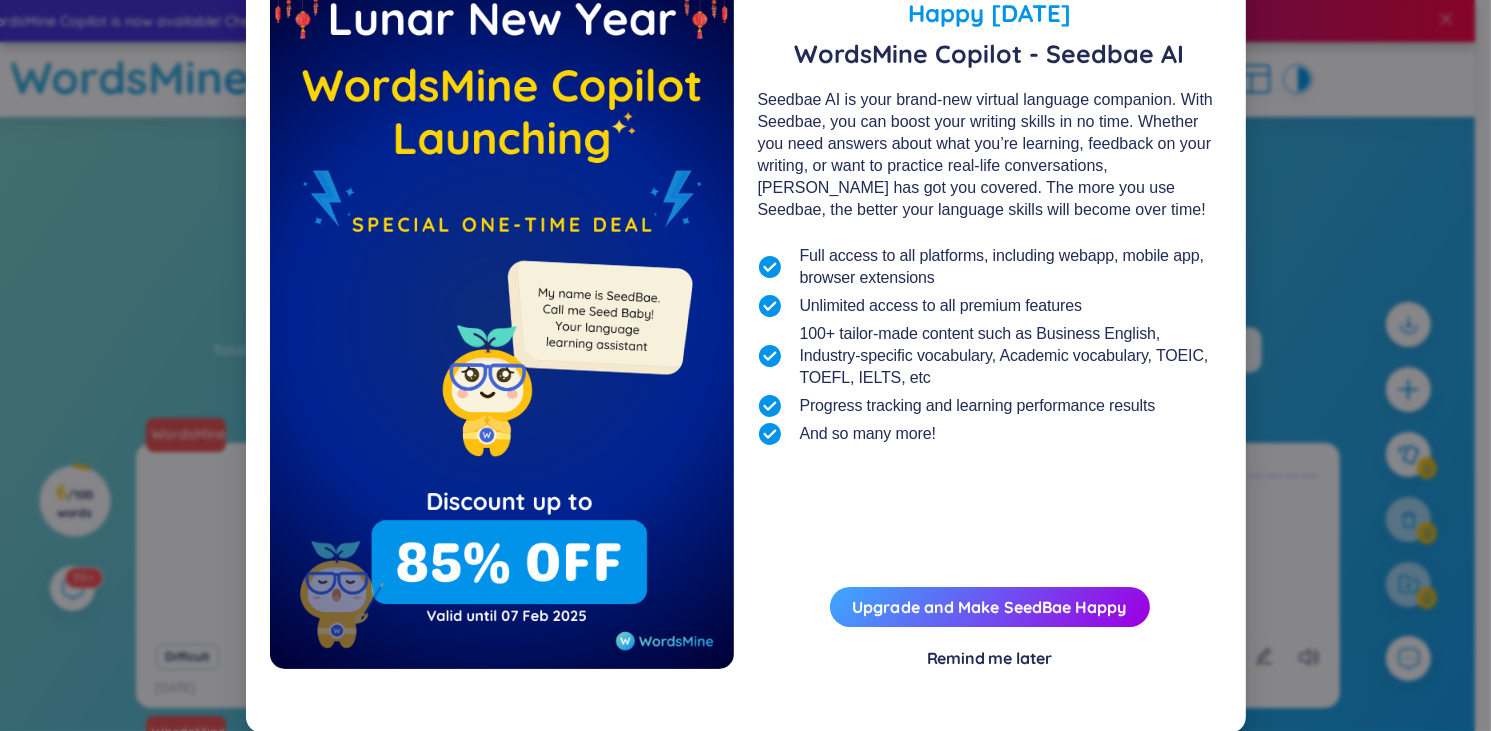 scroll, scrollTop: 0, scrollLeft: 0, axis: both 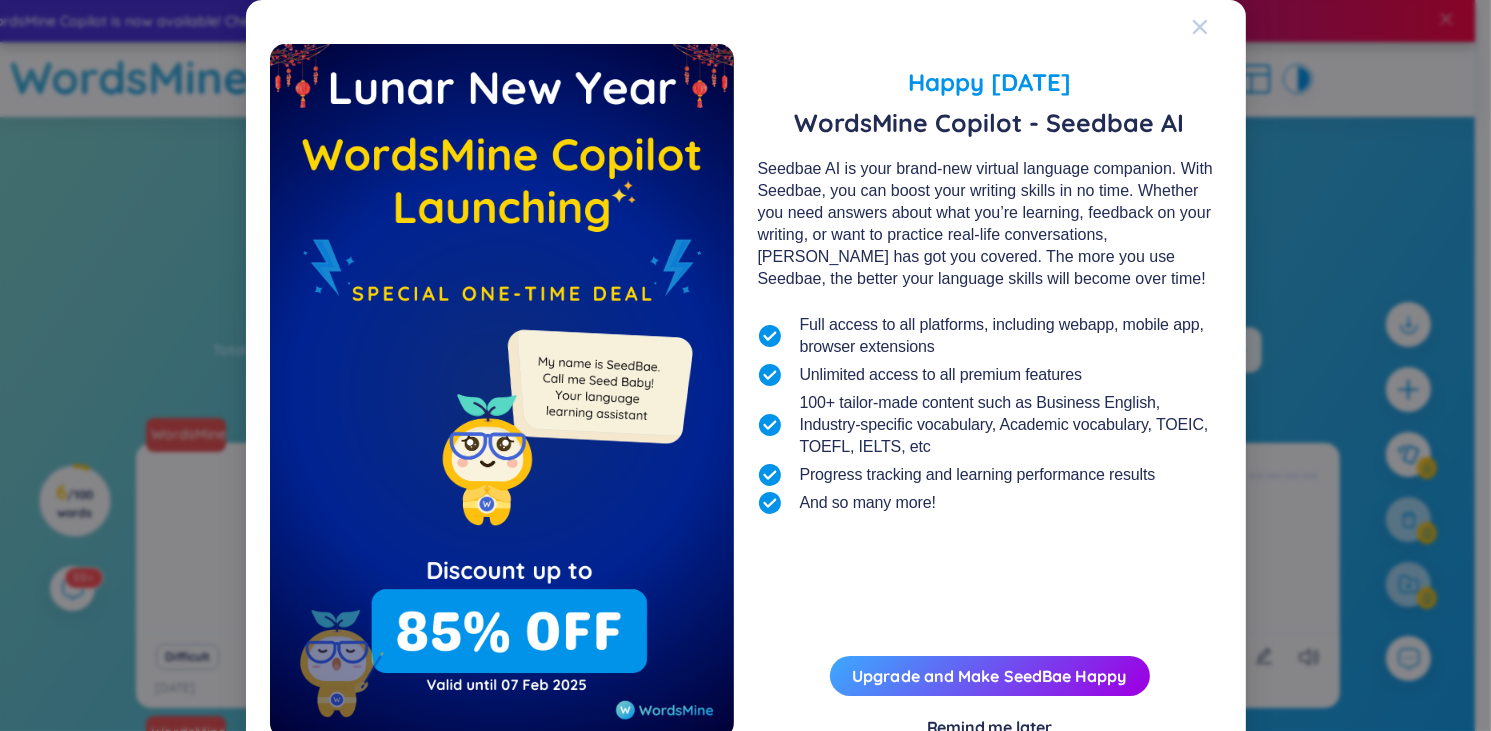 click 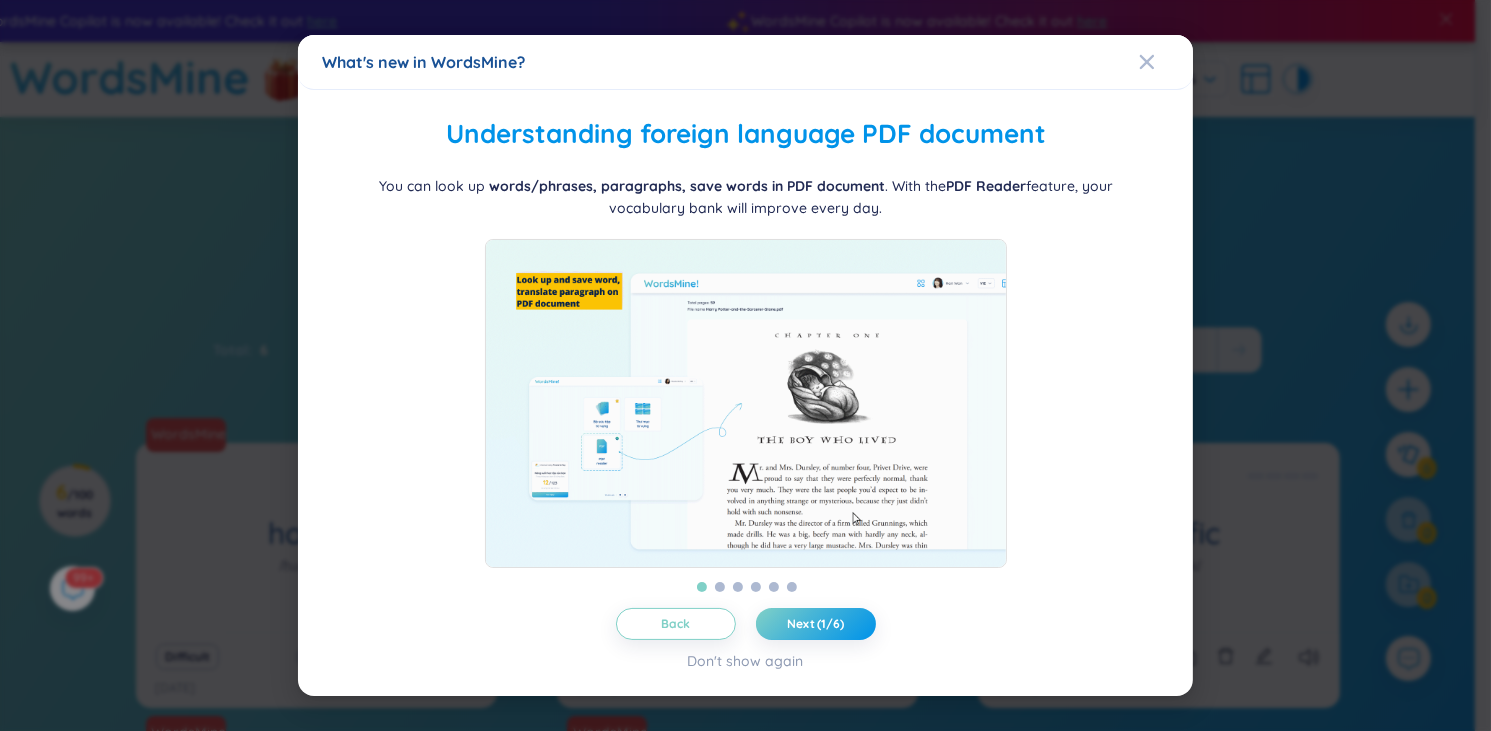 click on "Back Next (1/6)" at bounding box center (746, 624) 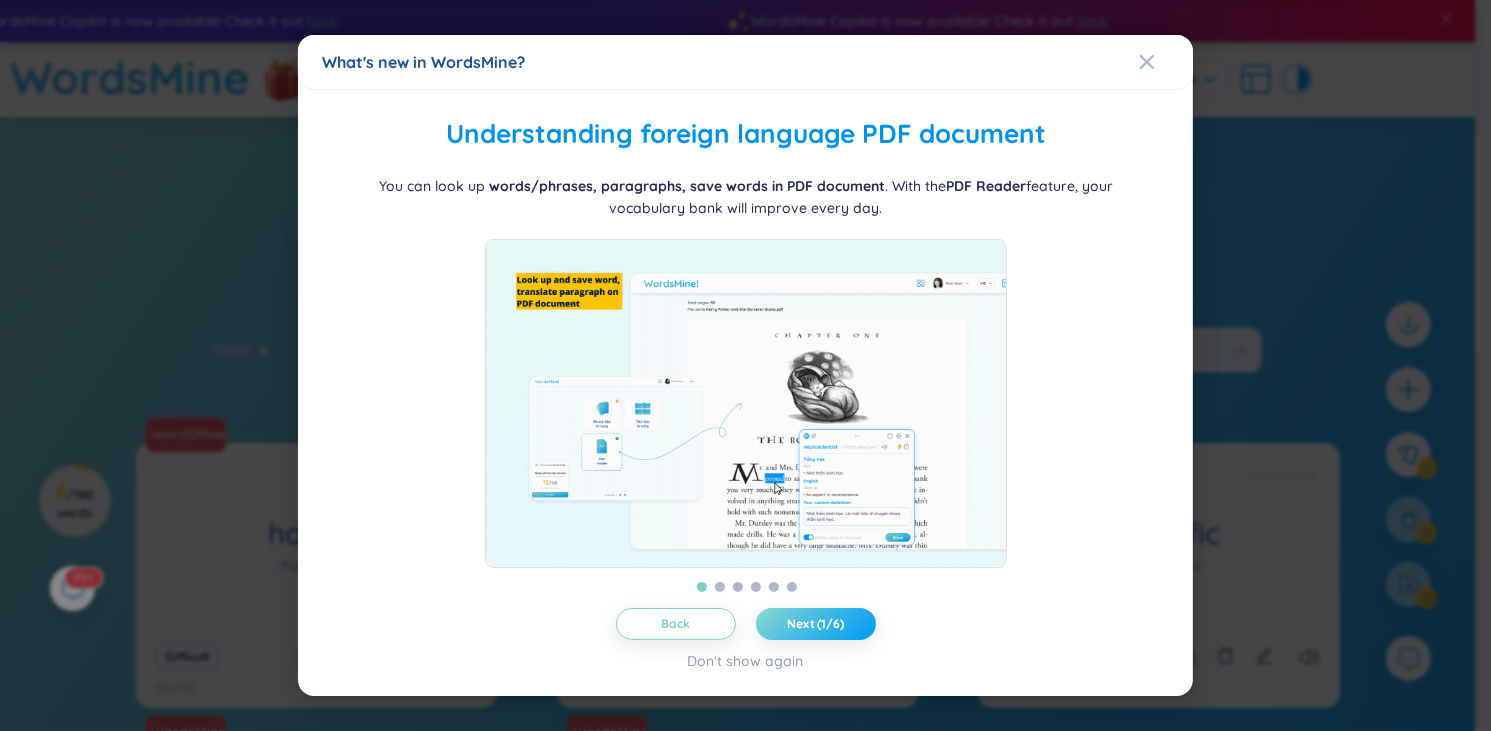 click on "Next (1/6)" at bounding box center [815, 624] 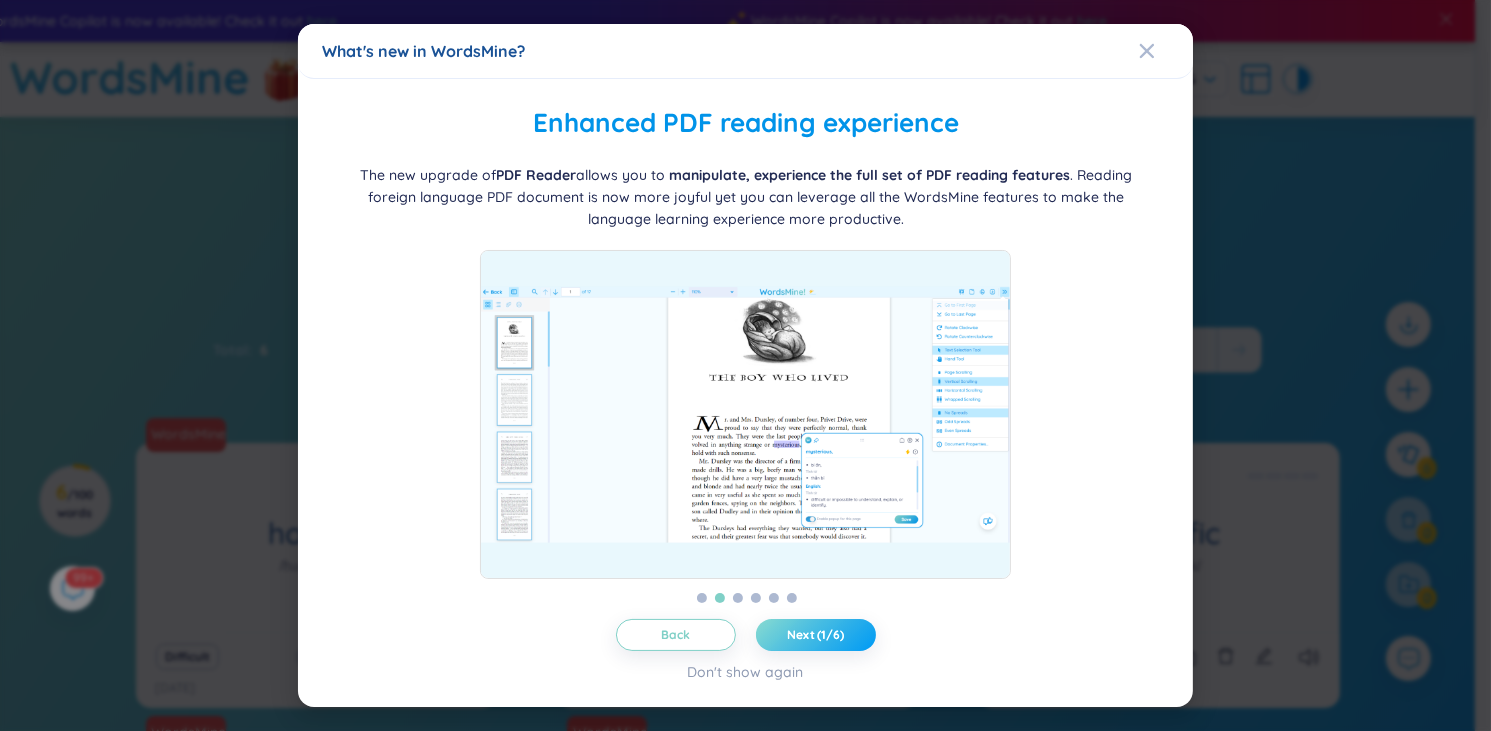 click on "Next (1/6)" at bounding box center [815, 635] 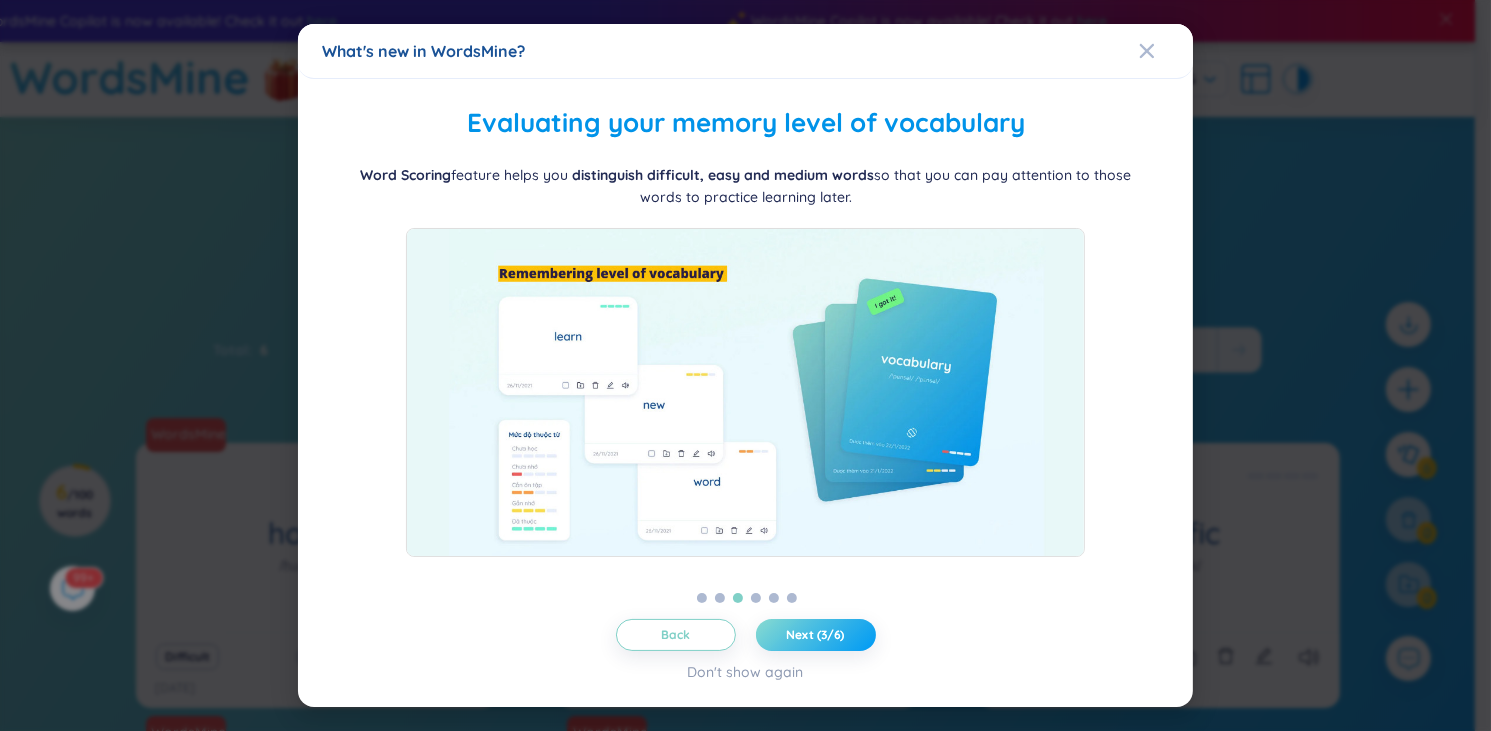 click on "Next (3/6)" at bounding box center (816, 635) 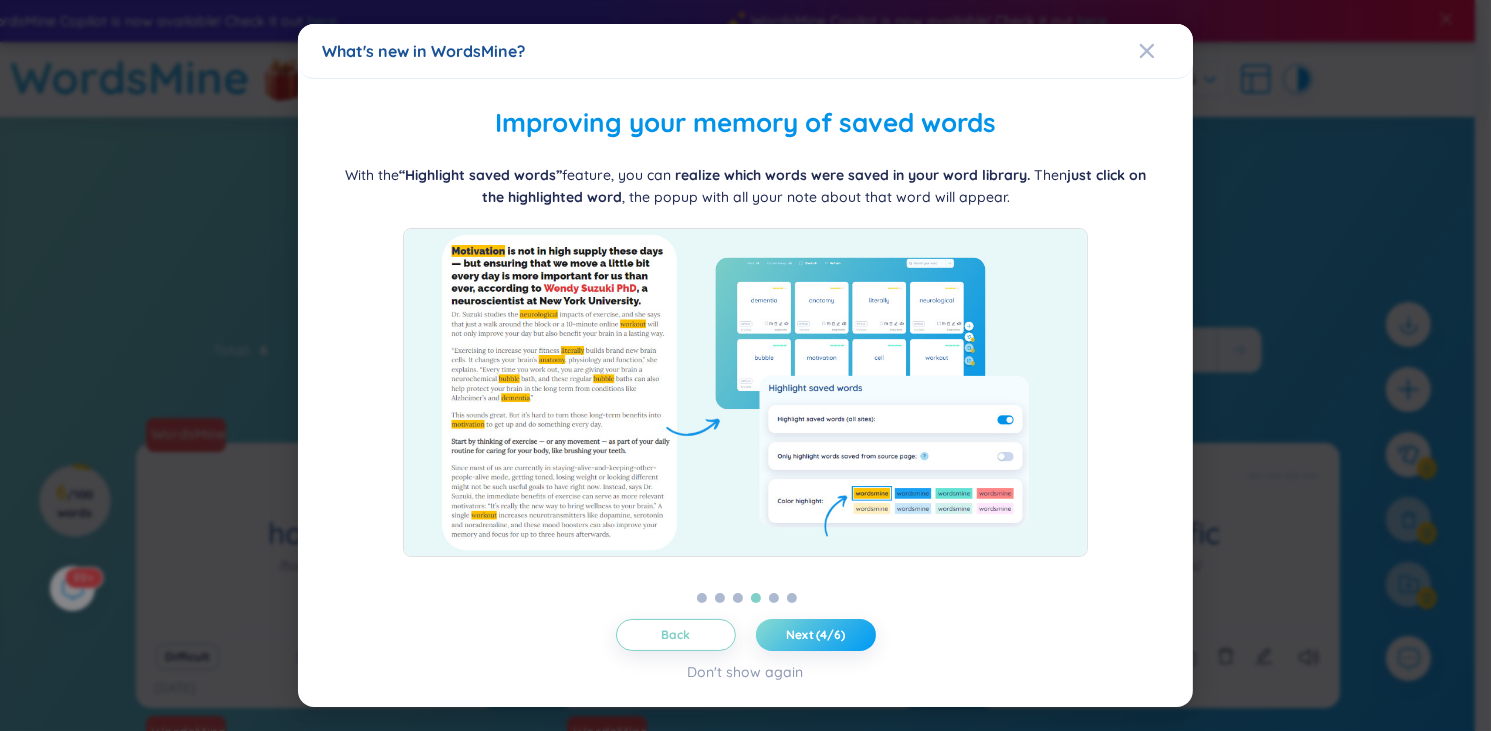 click on "Next (4/6)" at bounding box center [815, 635] 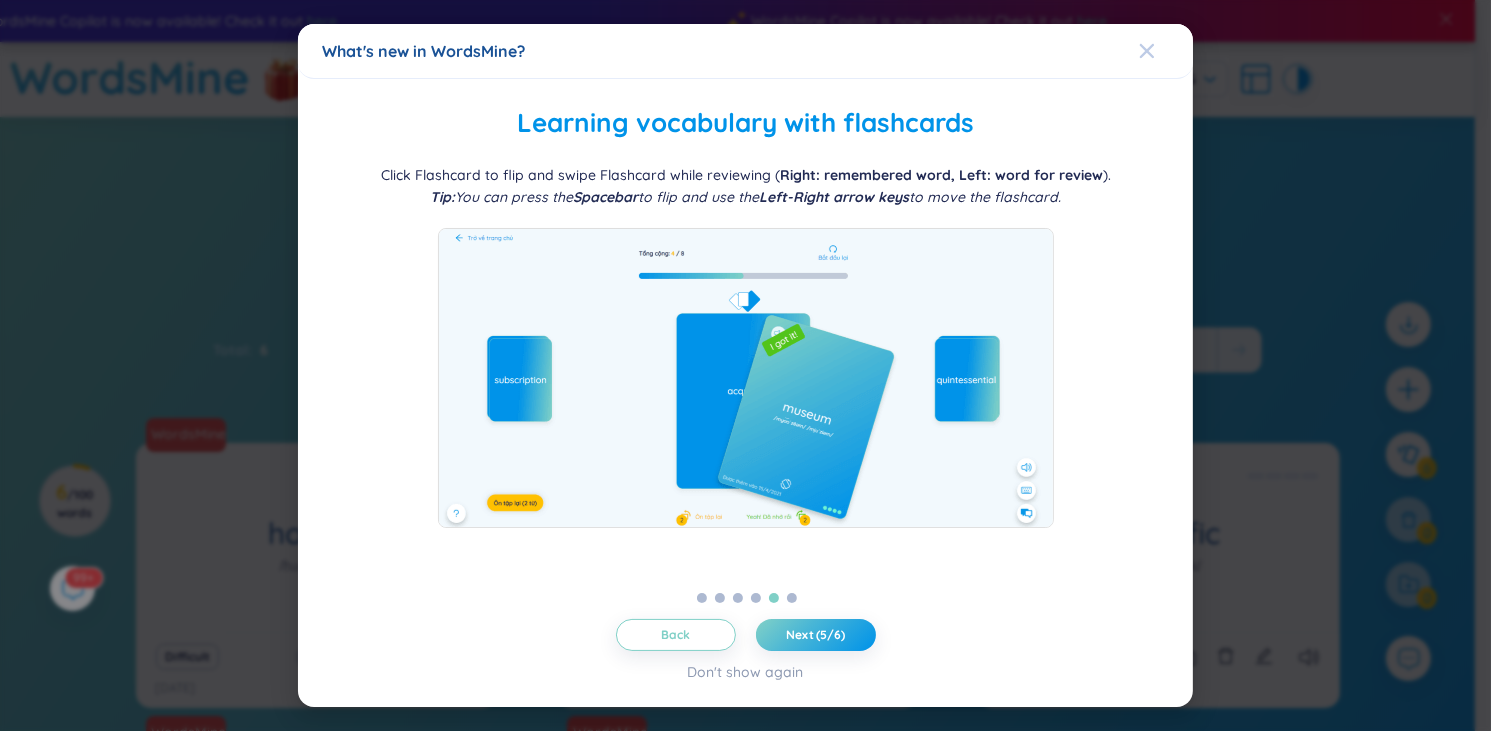 click at bounding box center [1166, 51] 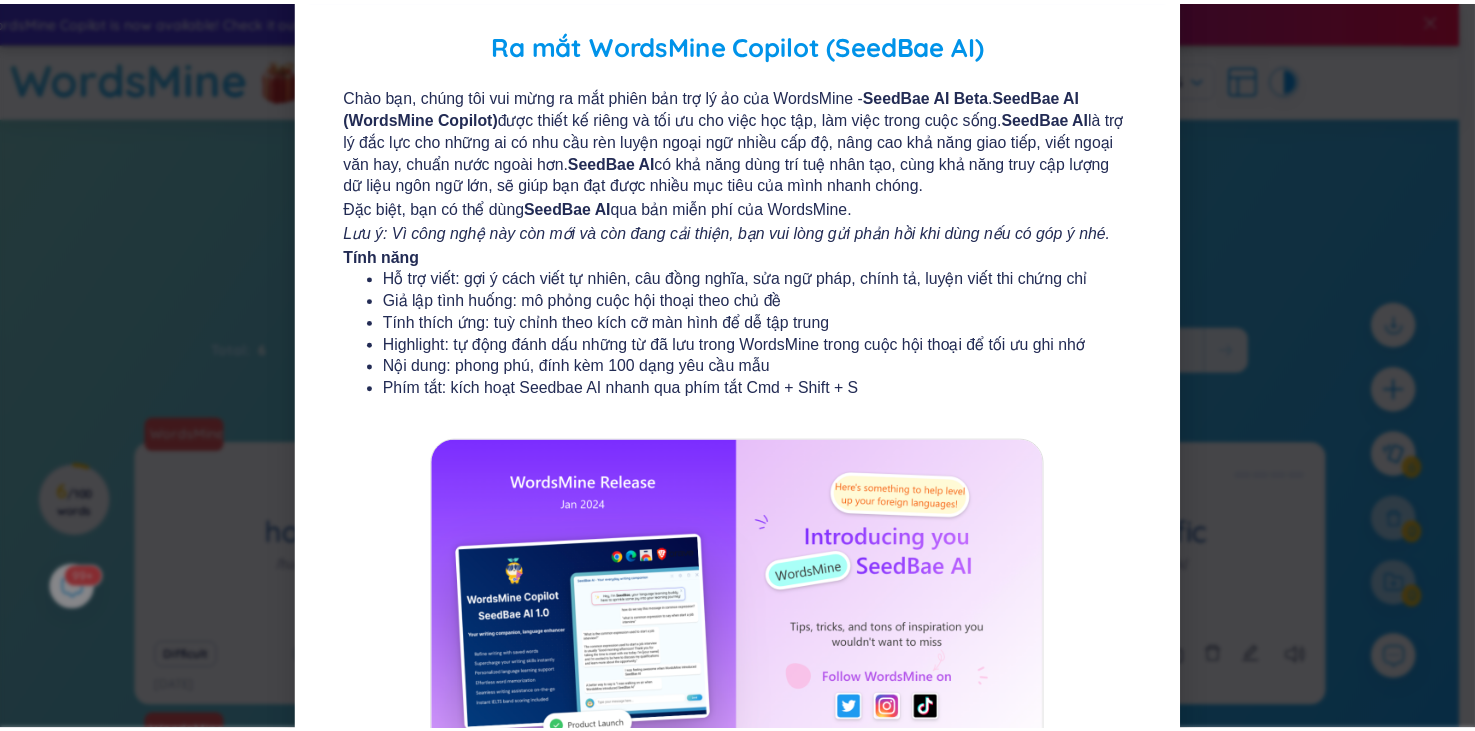 scroll, scrollTop: 0, scrollLeft: 0, axis: both 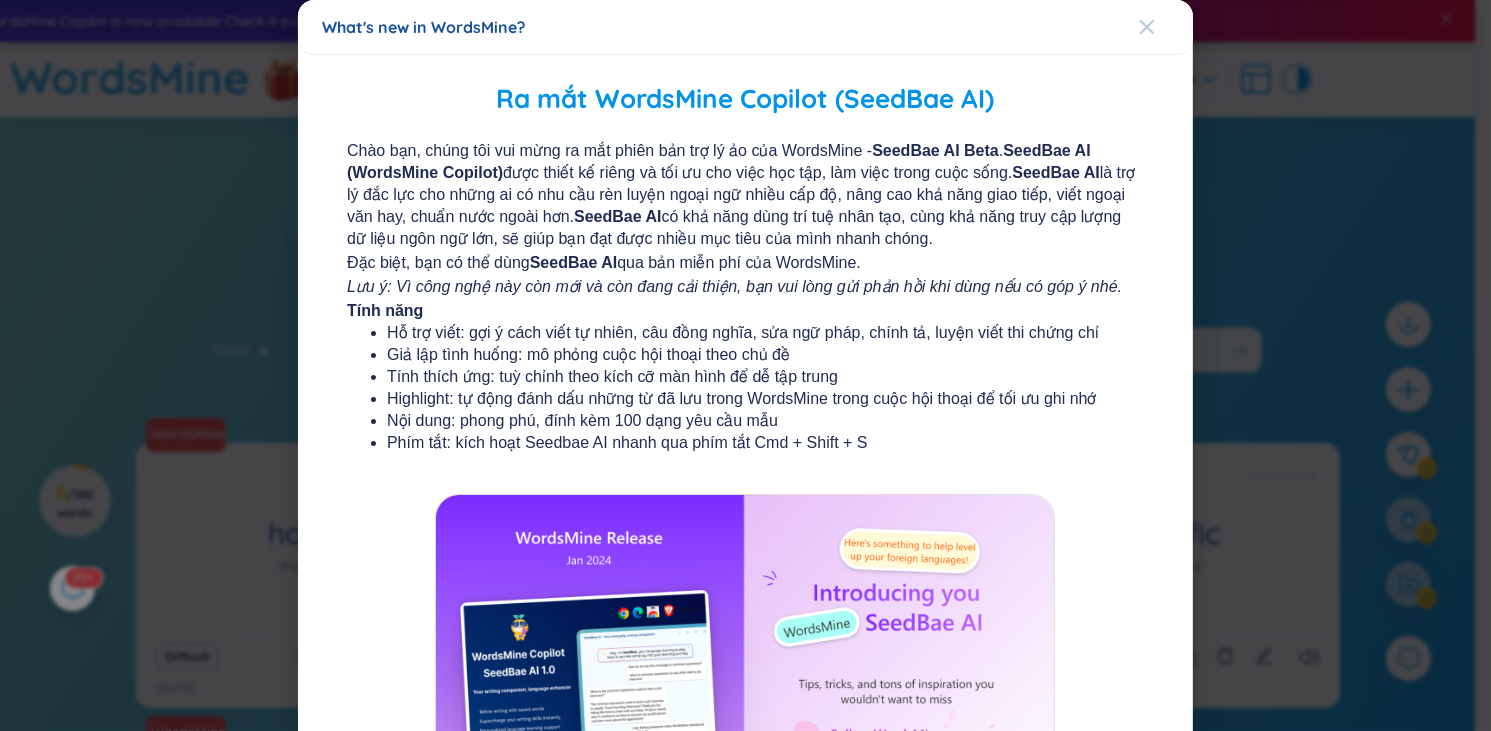 click at bounding box center [1166, 27] 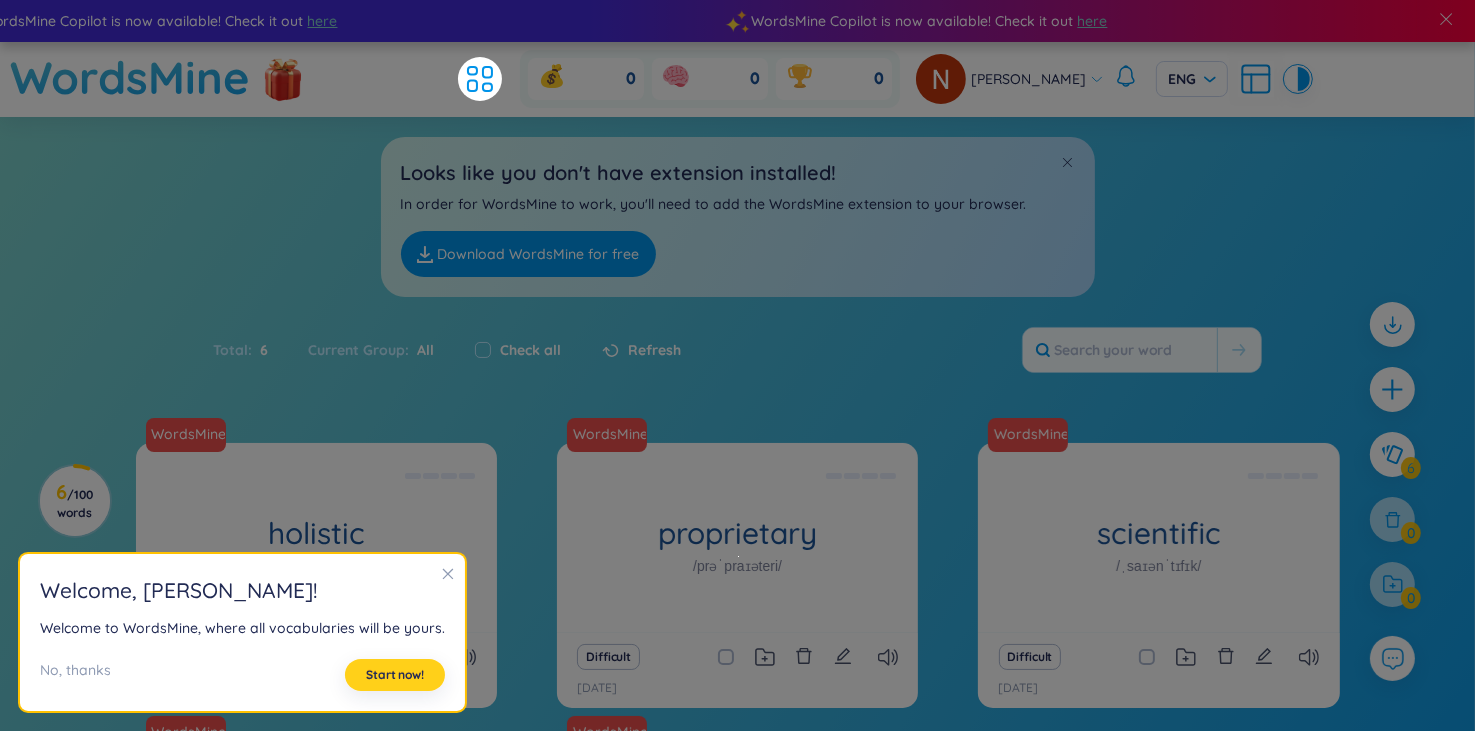 click on "Start now!" at bounding box center (395, 675) 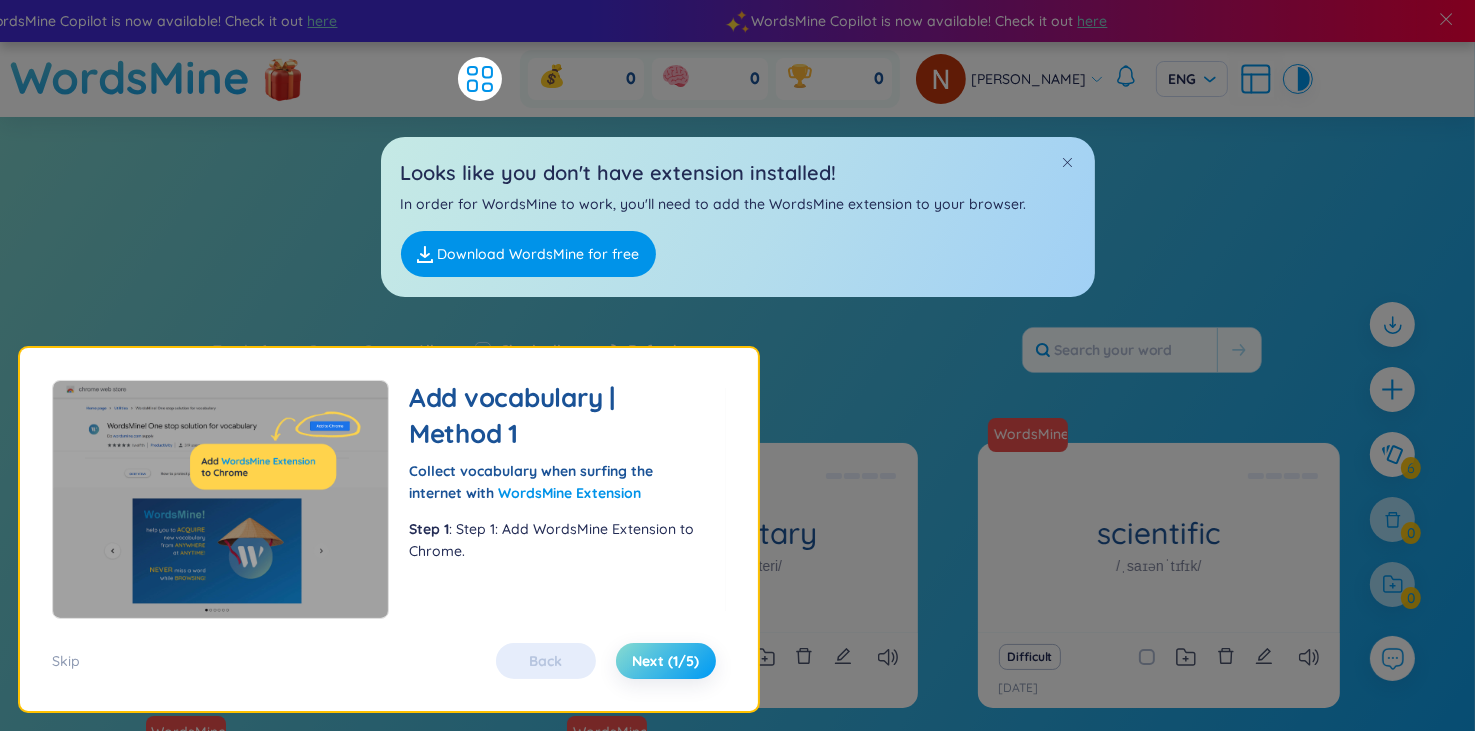 click on "Next (1/5)" at bounding box center [665, 661] 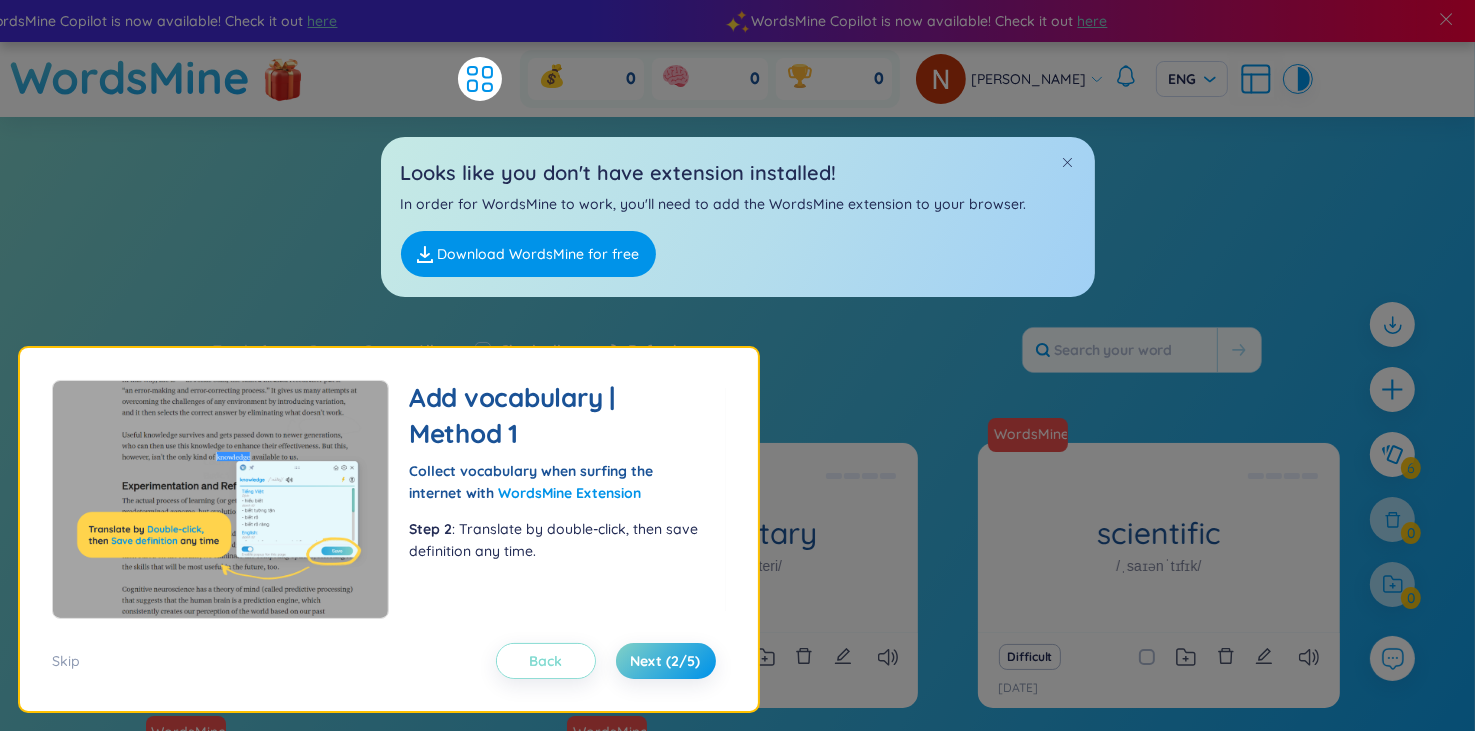 click on "Back" at bounding box center [546, 661] 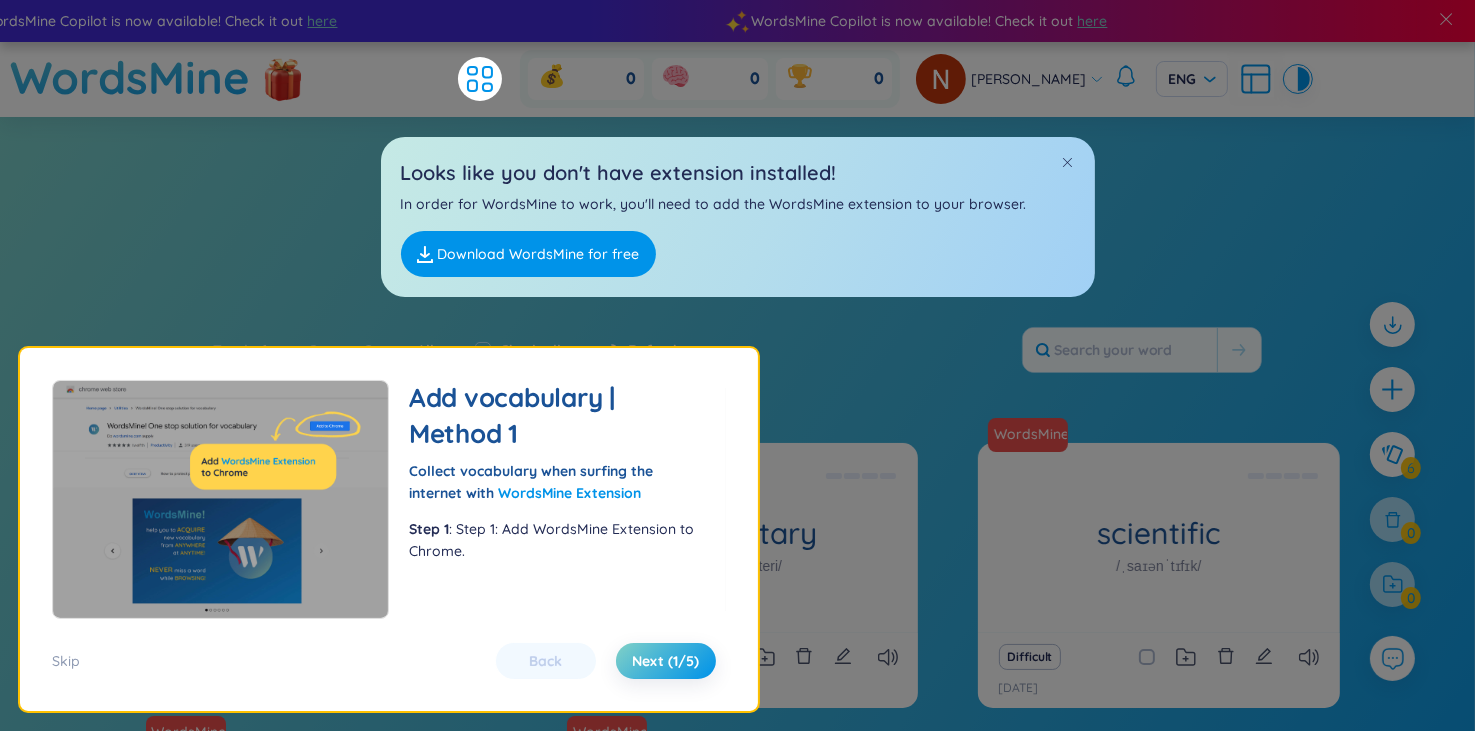 click on "Back Next (1/5)" at bounding box center [606, 661] 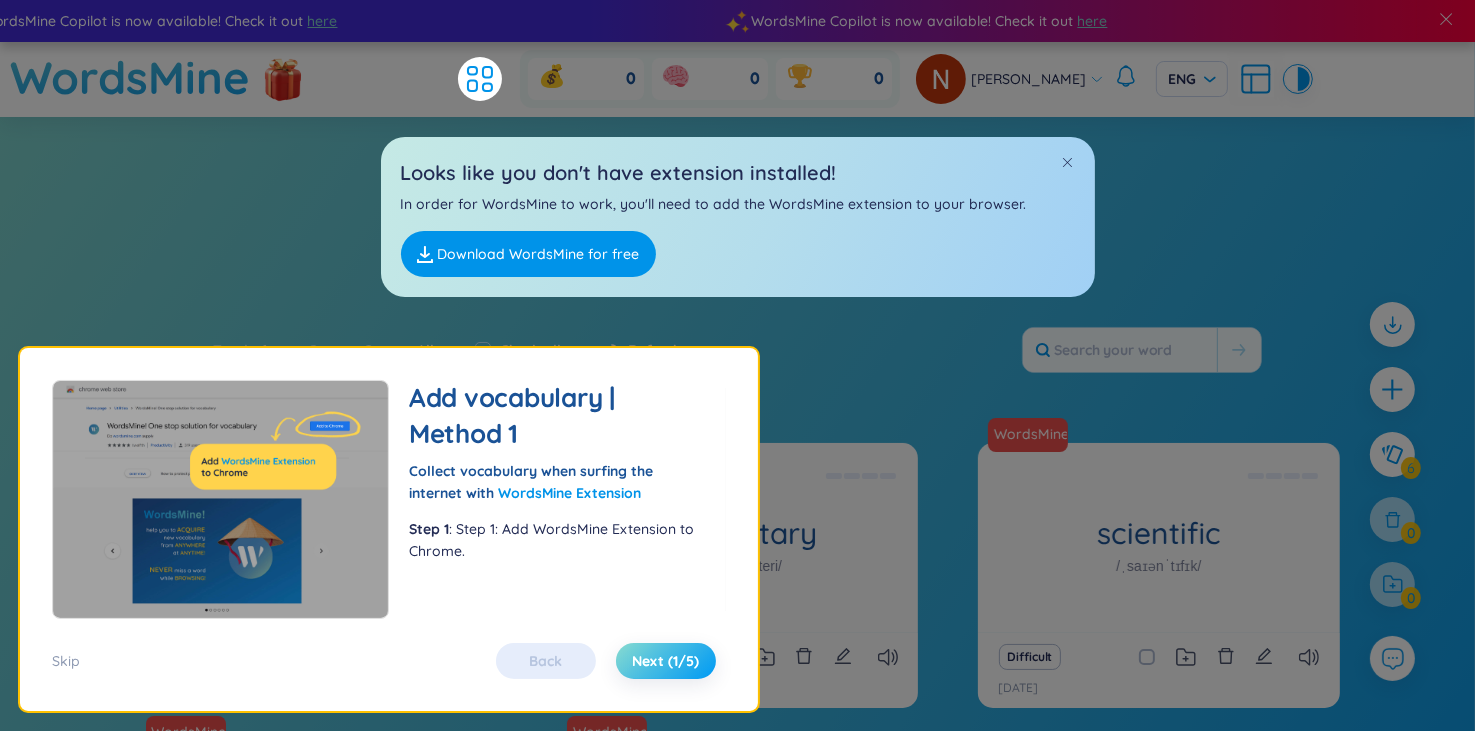 click on "Next (1/5)" at bounding box center [665, 661] 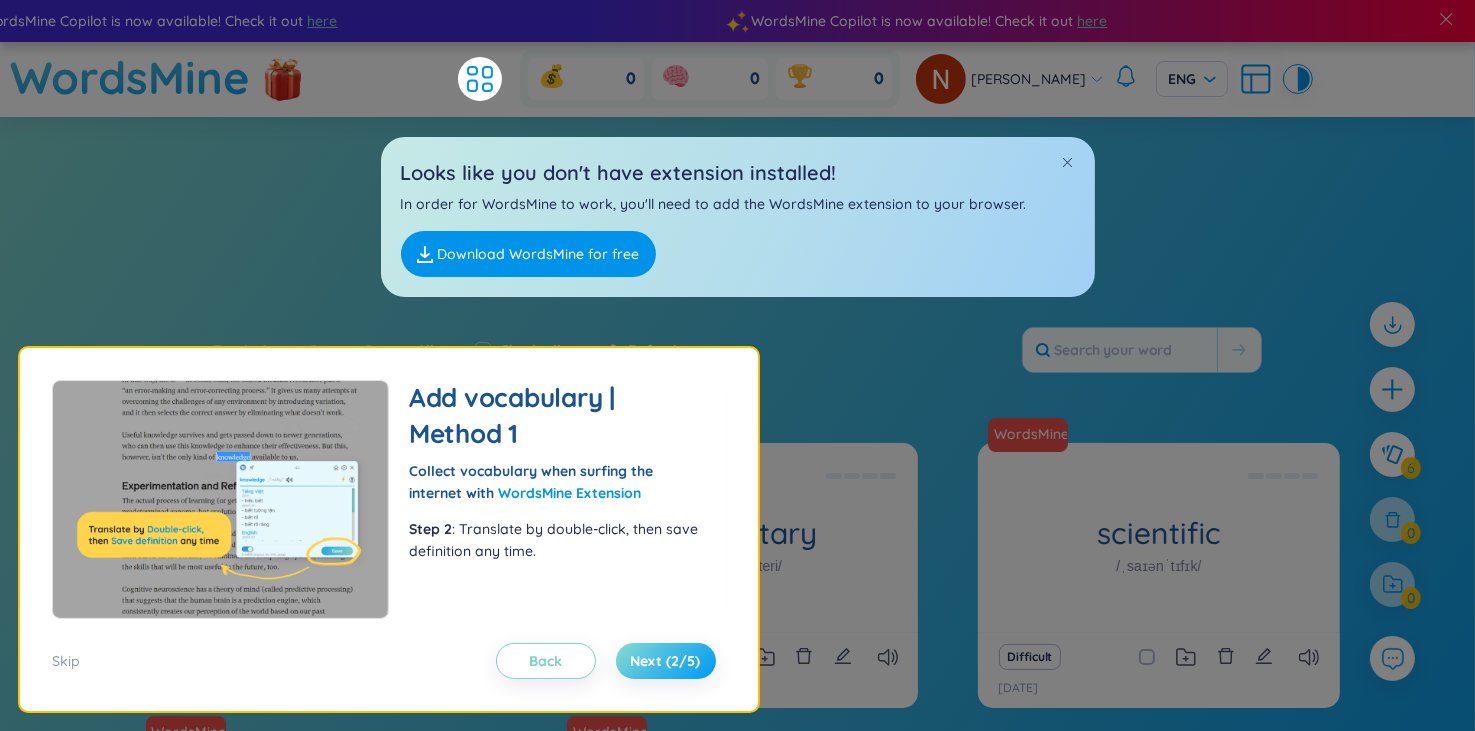 click on "Next (2/5)" at bounding box center (666, 661) 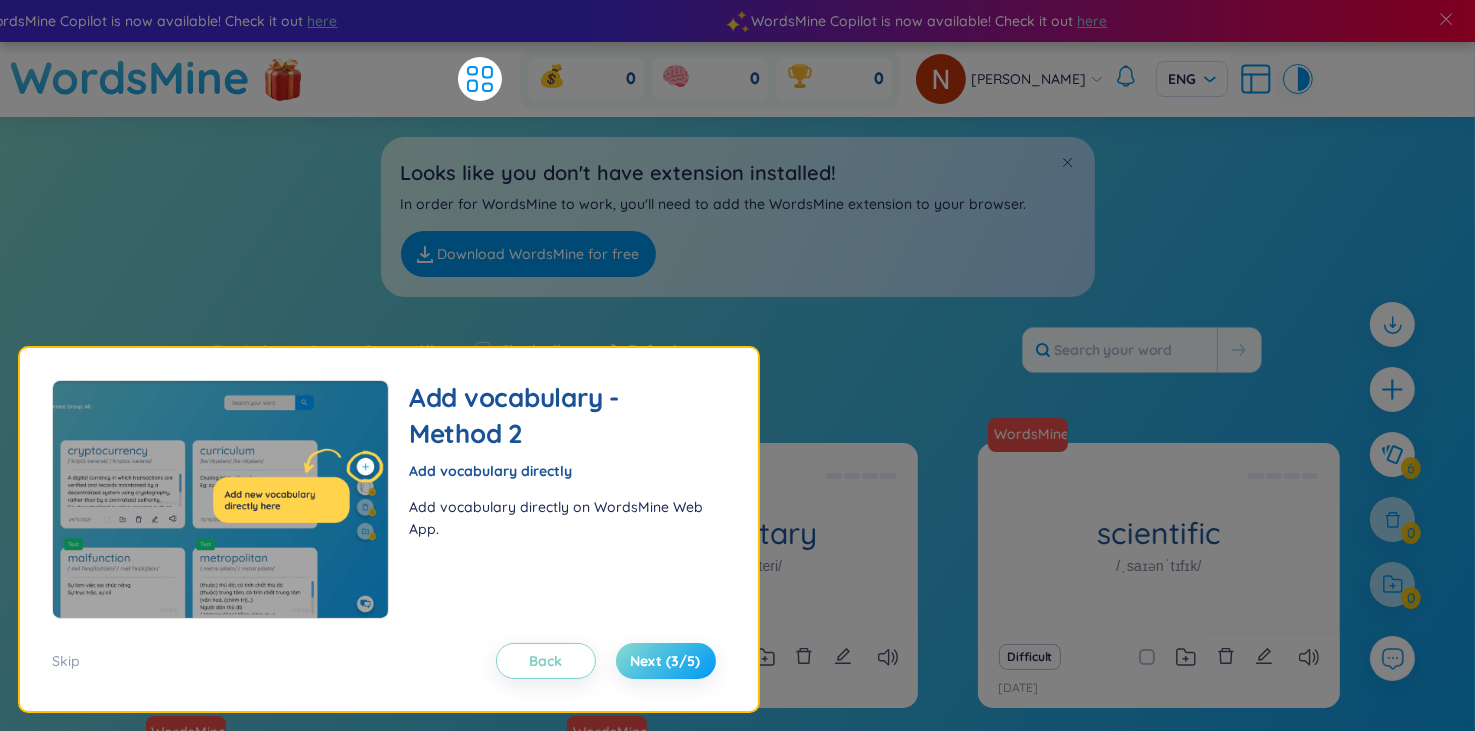 click on "Next (3/5)" at bounding box center [666, 661] 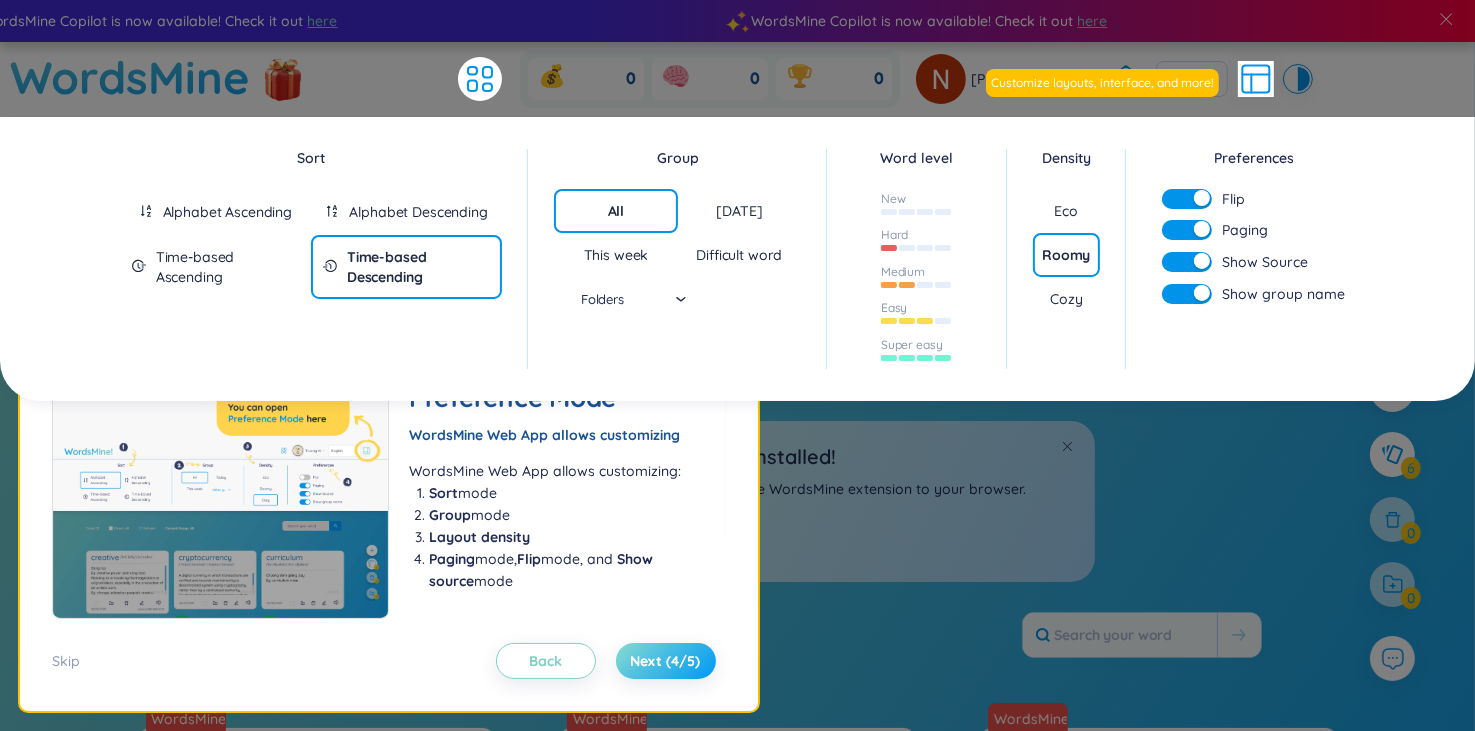 click on "Next (4/5)" at bounding box center (666, 661) 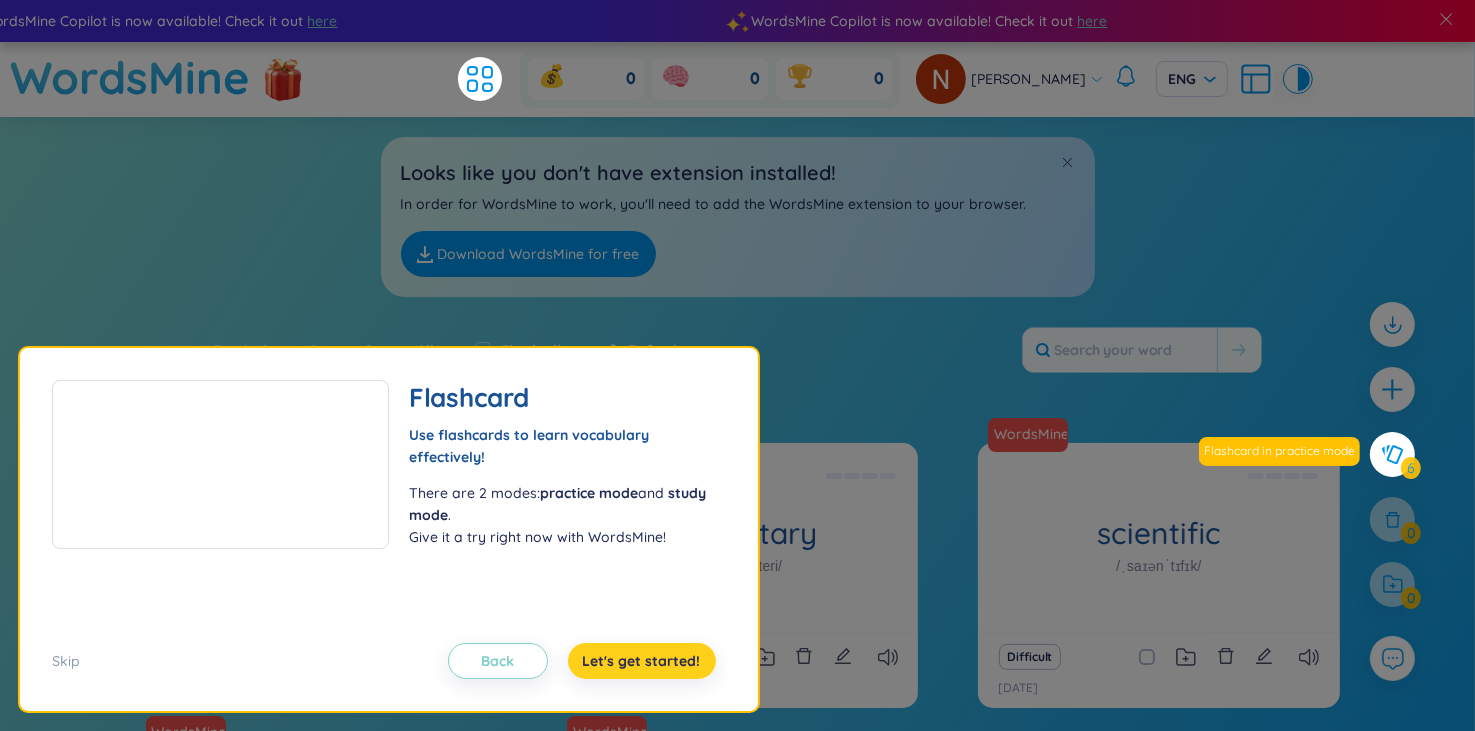 click on "Let's get started!" at bounding box center (642, 661) 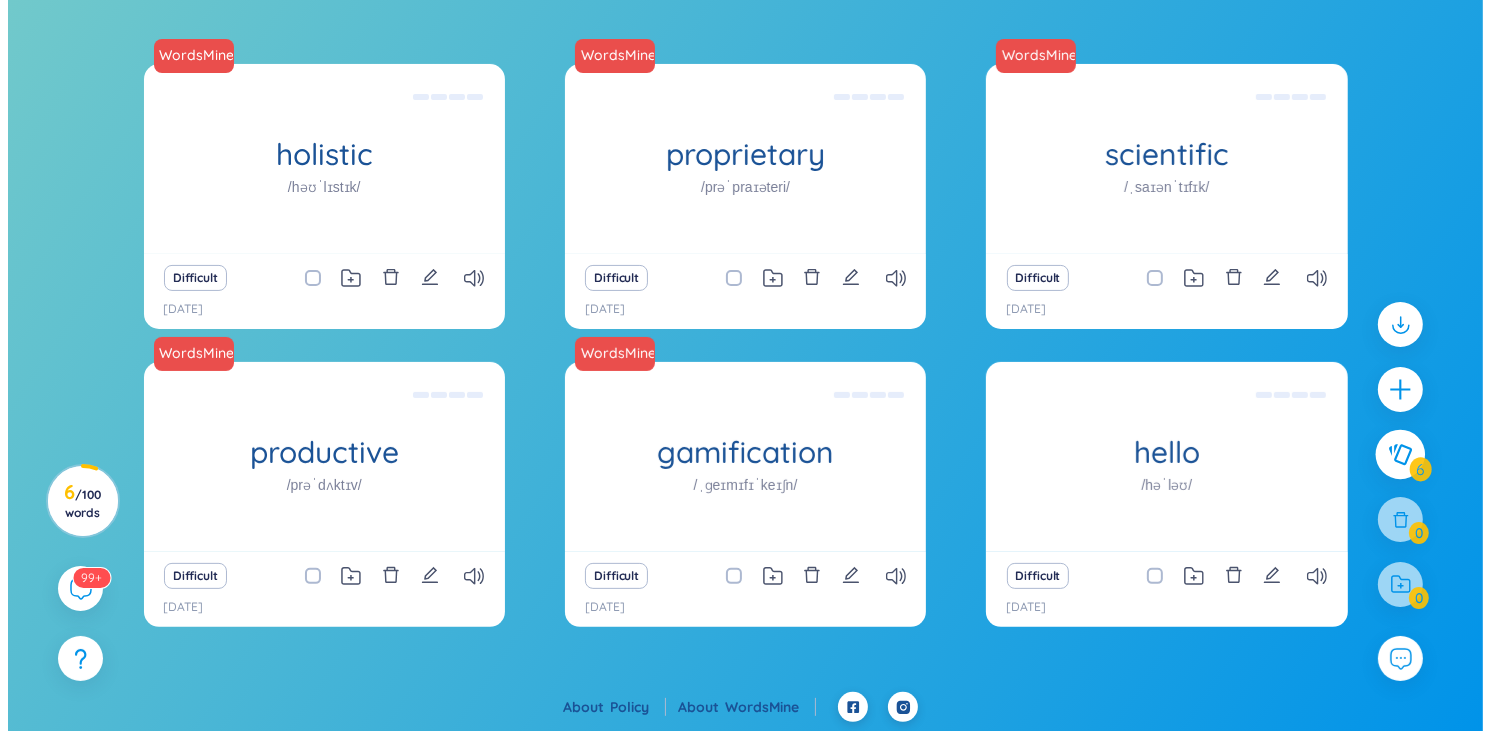 scroll, scrollTop: 0, scrollLeft: 0, axis: both 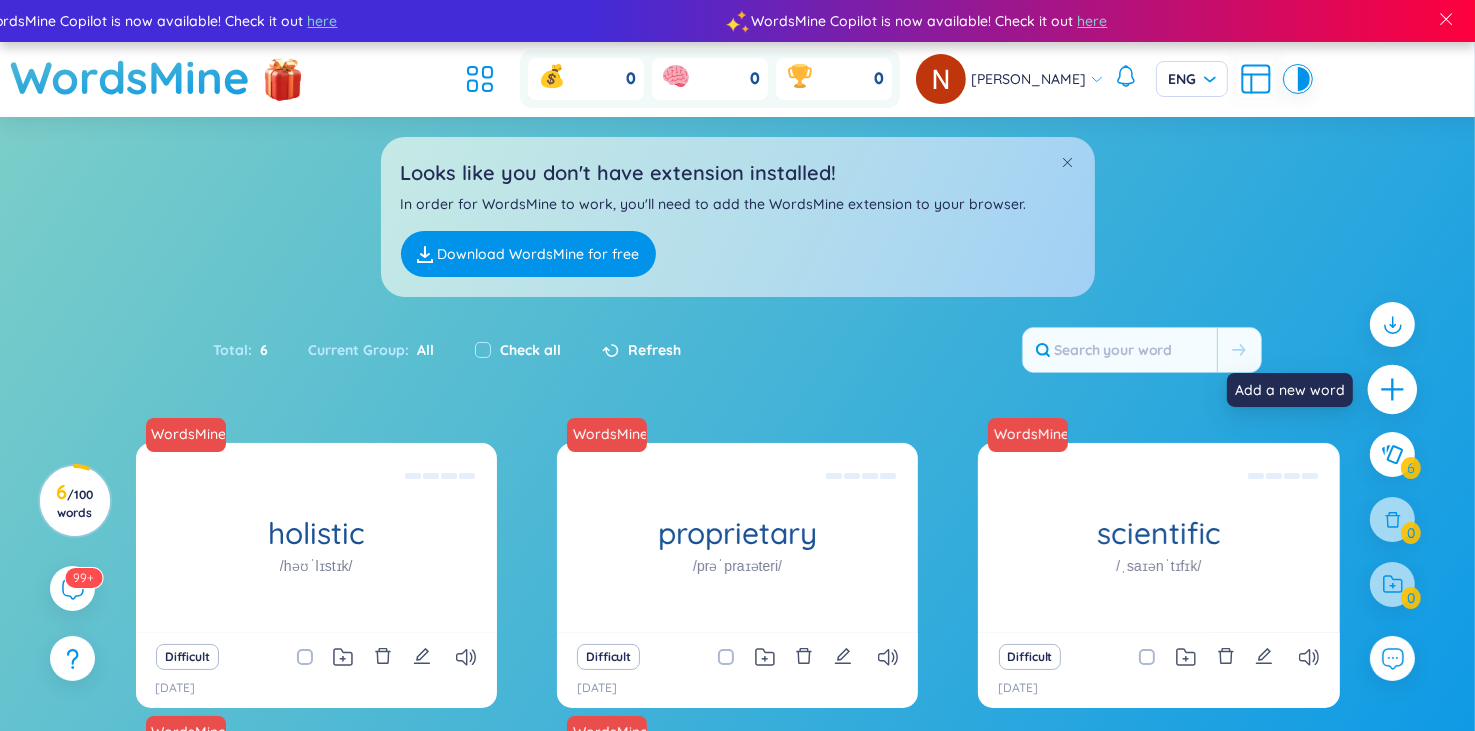 click 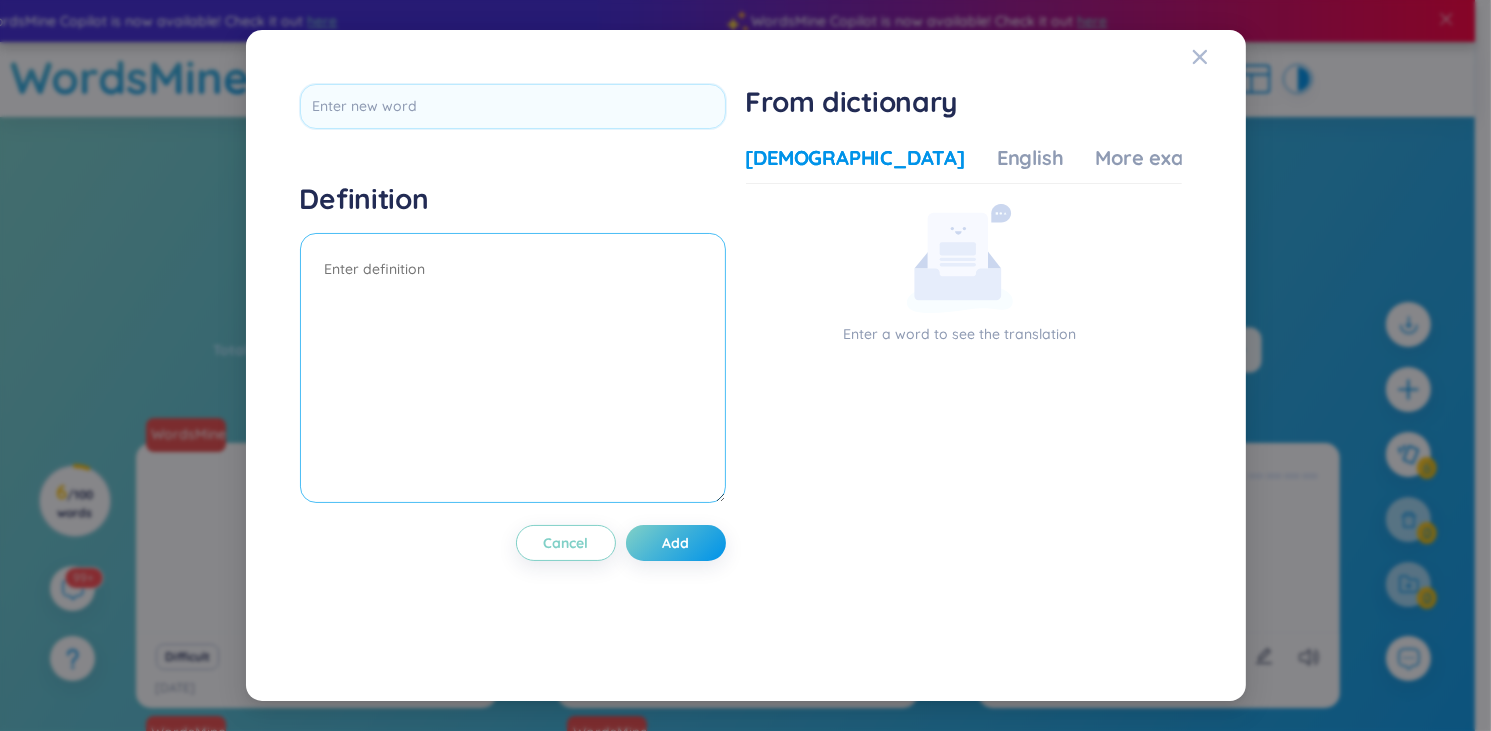 click at bounding box center (513, 368) 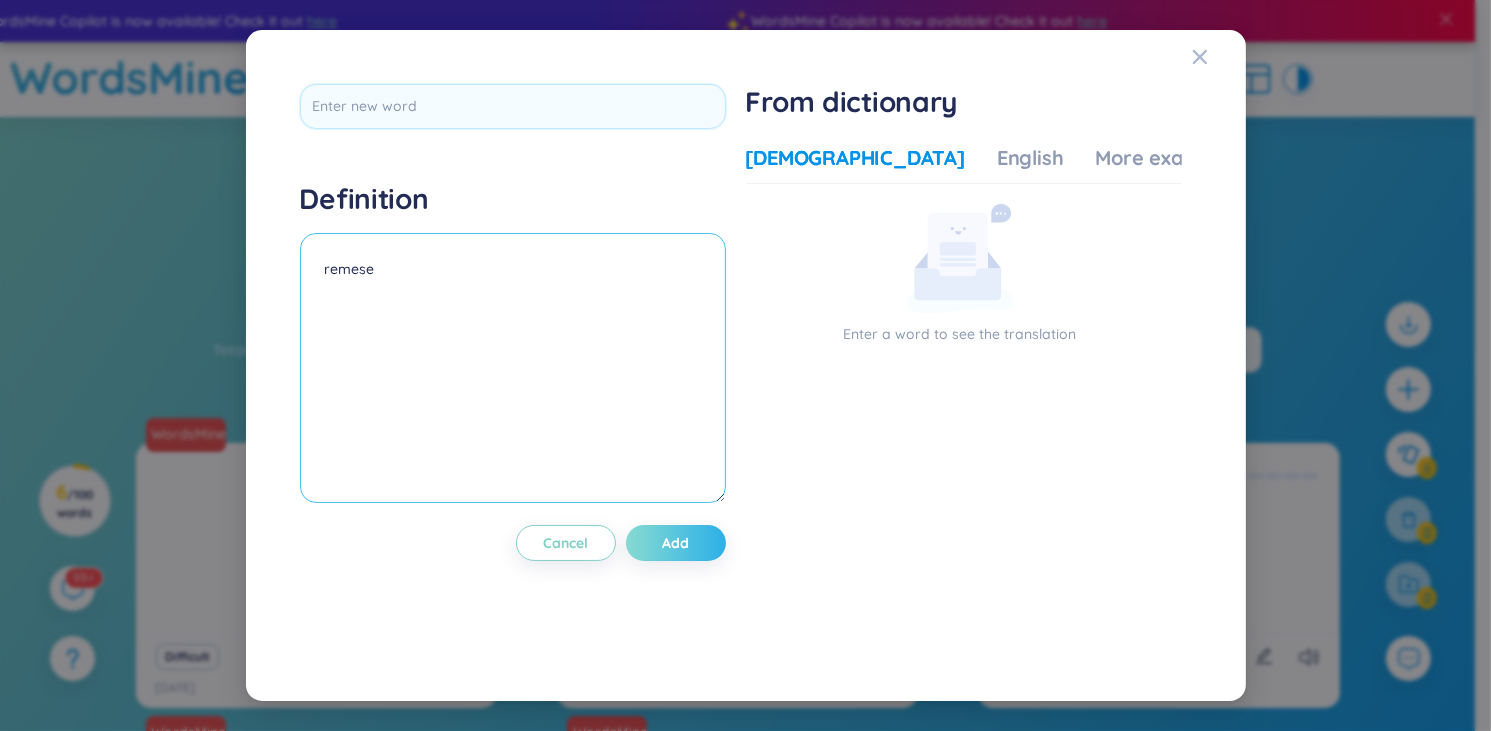 type on "remese" 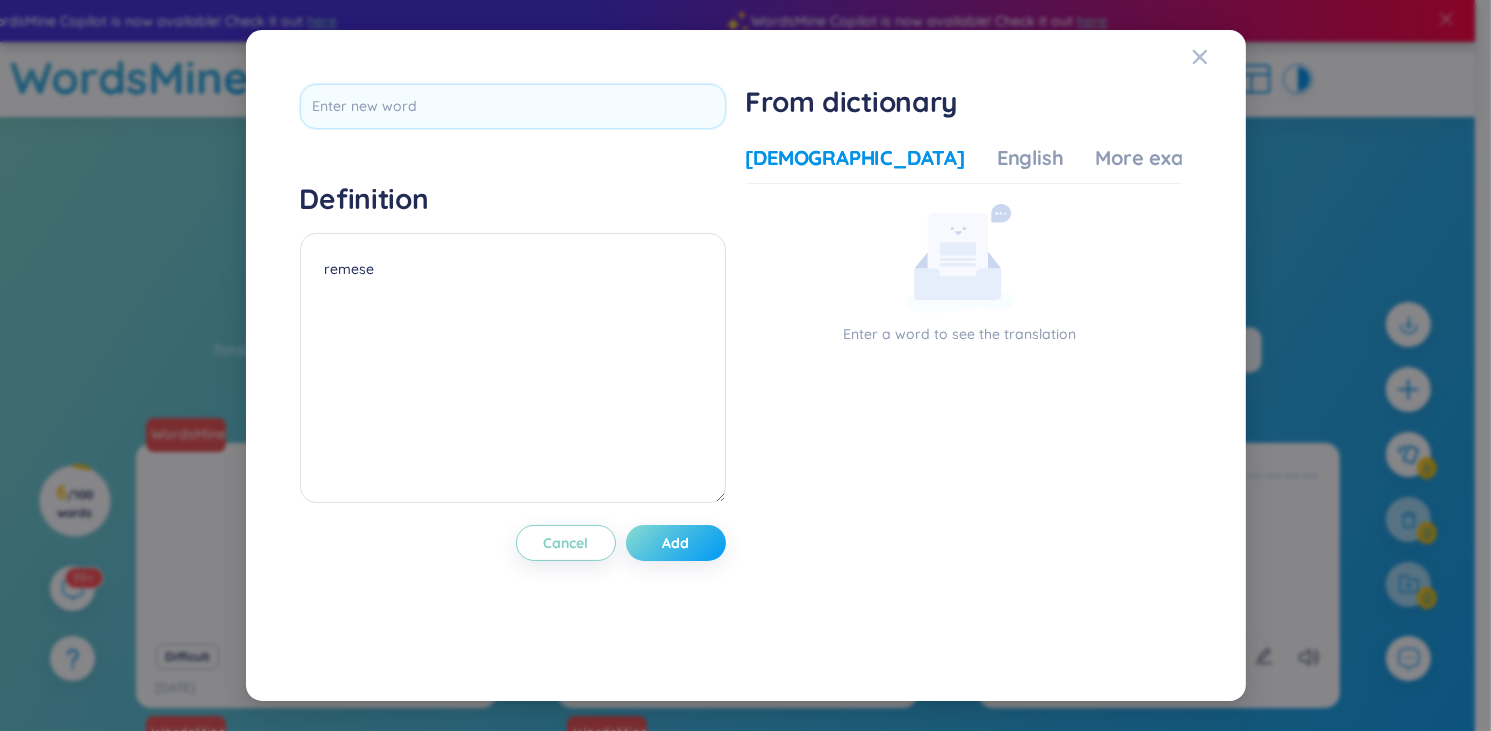 click on "Add" at bounding box center (676, 543) 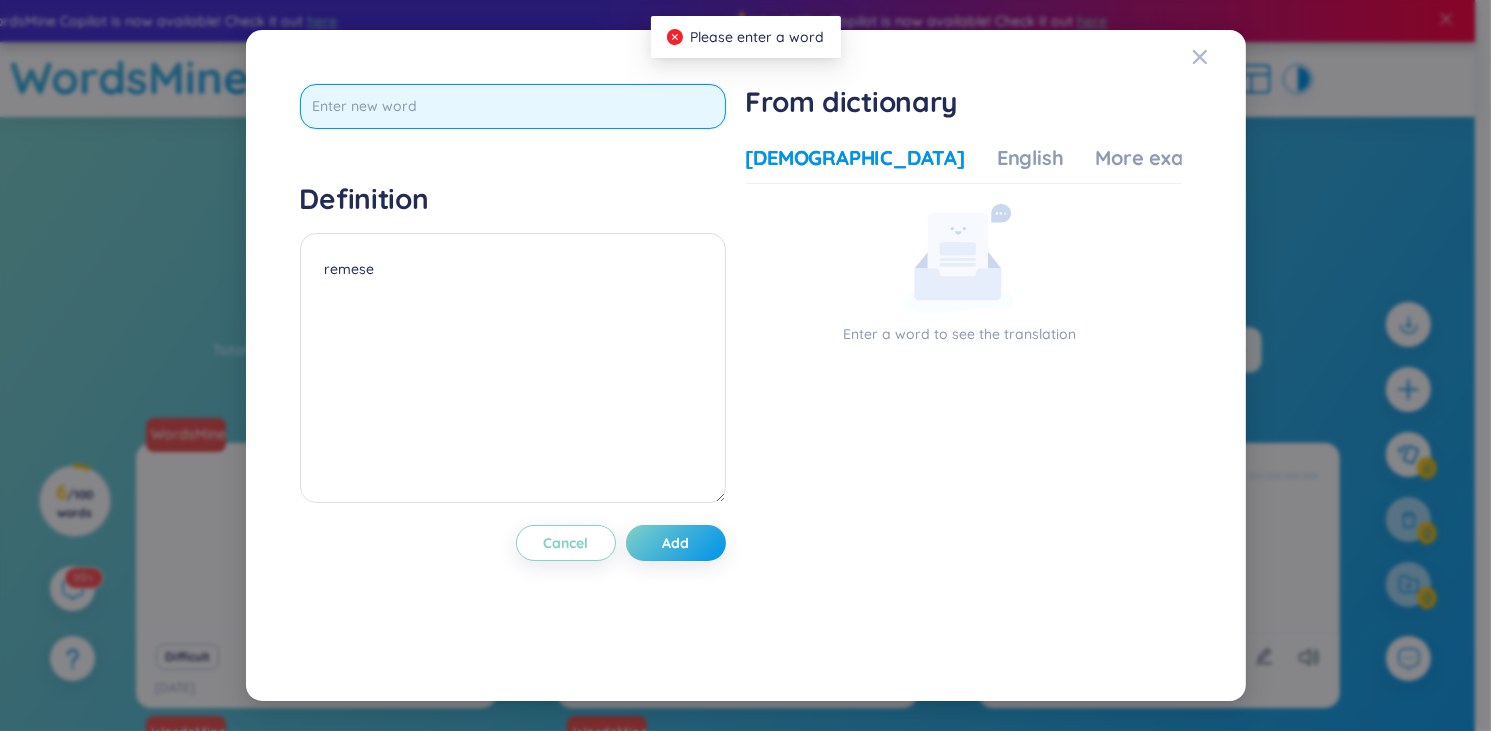 click at bounding box center (513, 106) 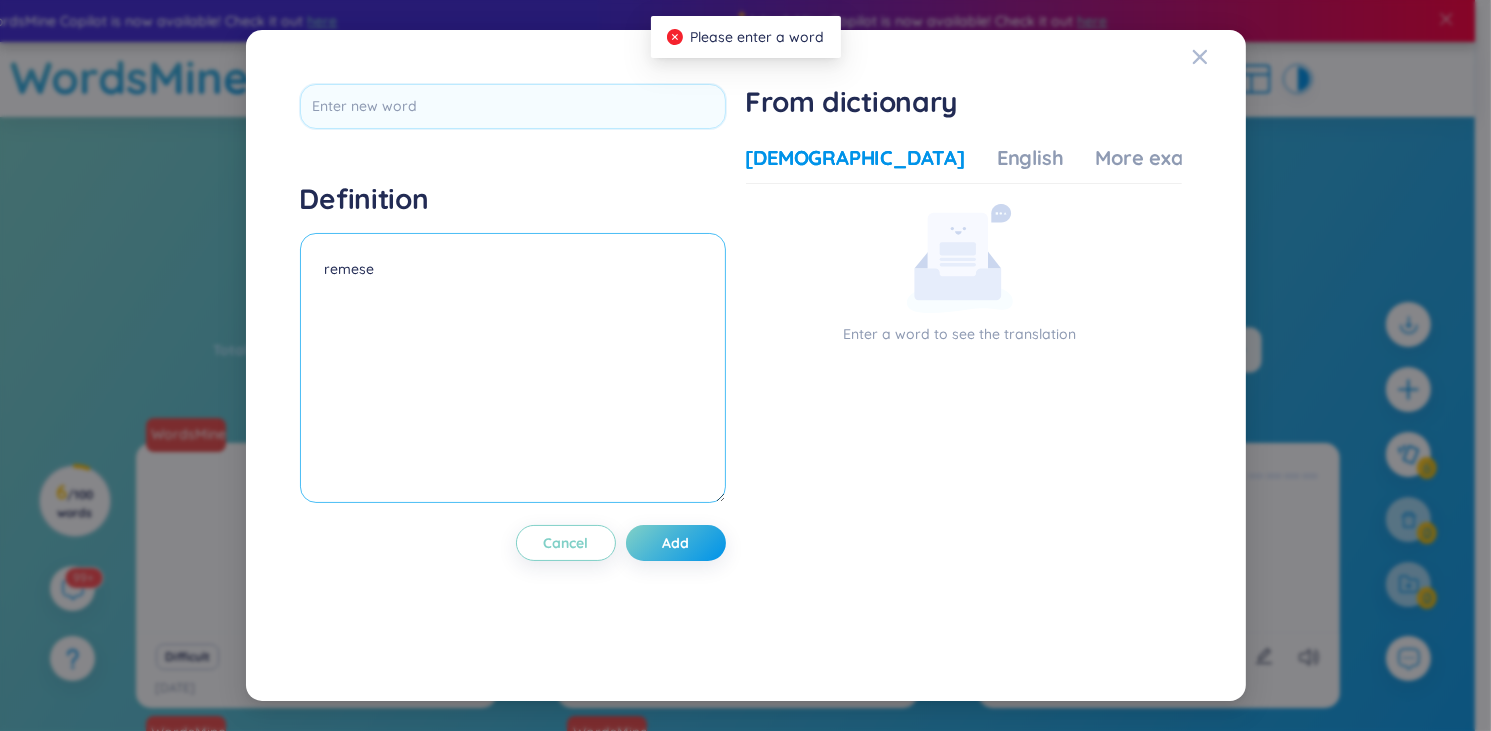 type 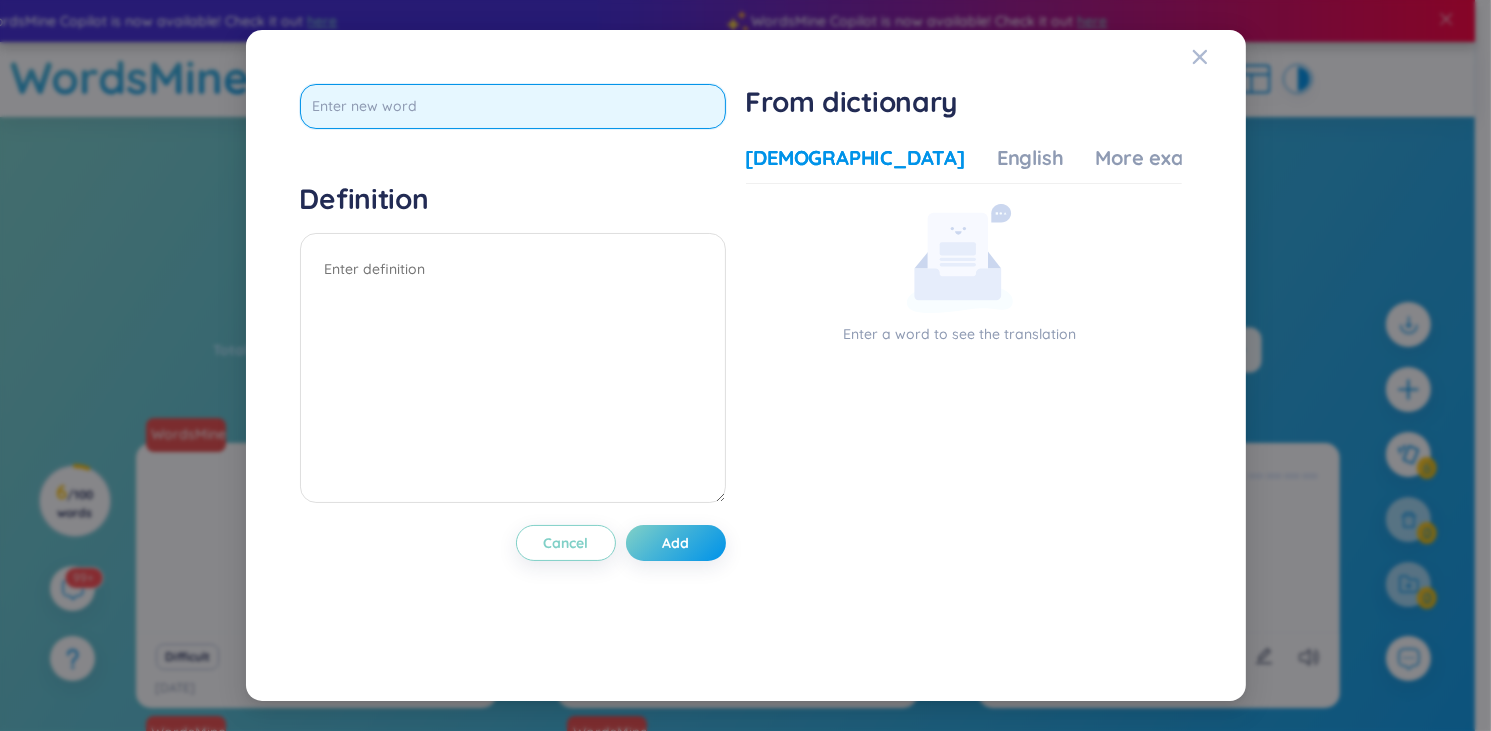 click at bounding box center (513, 106) 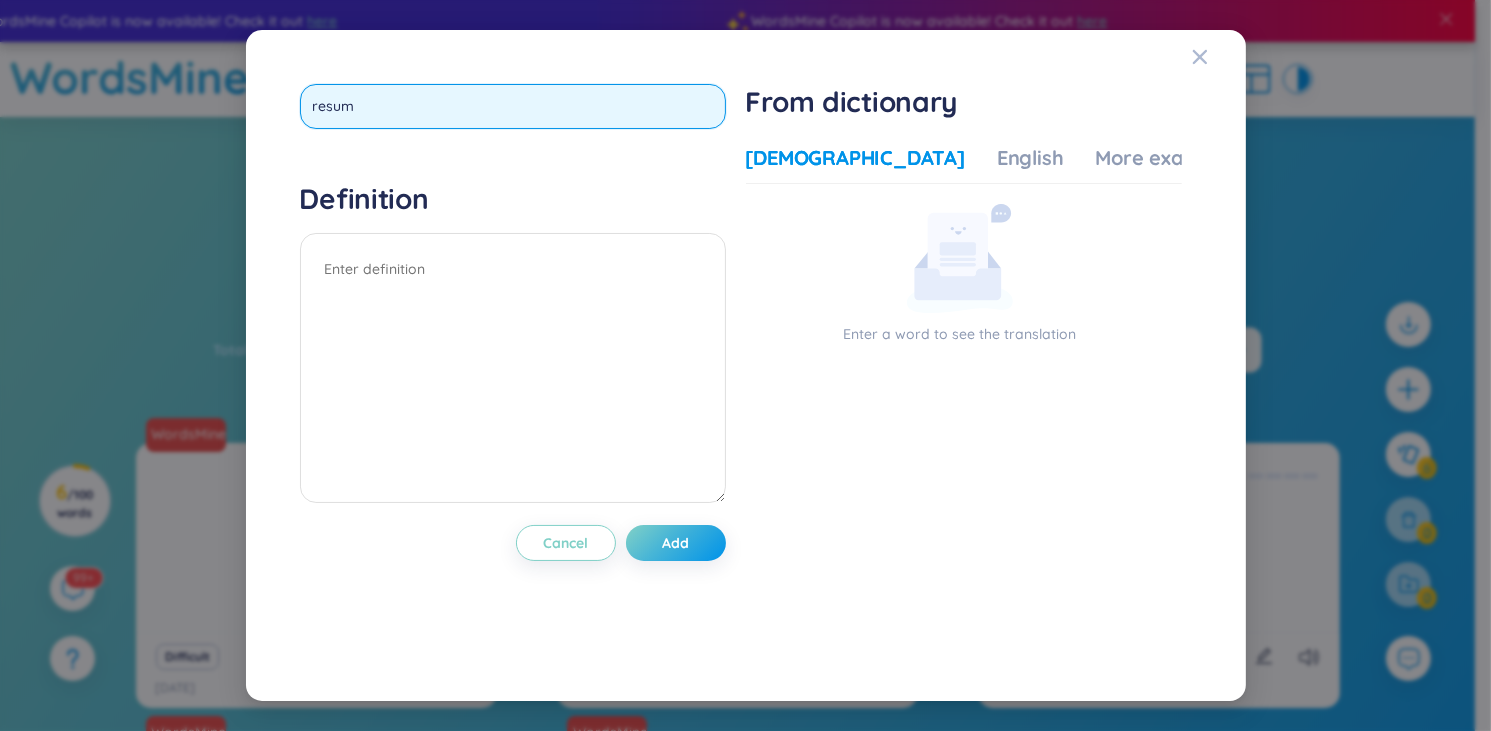 type on "resume" 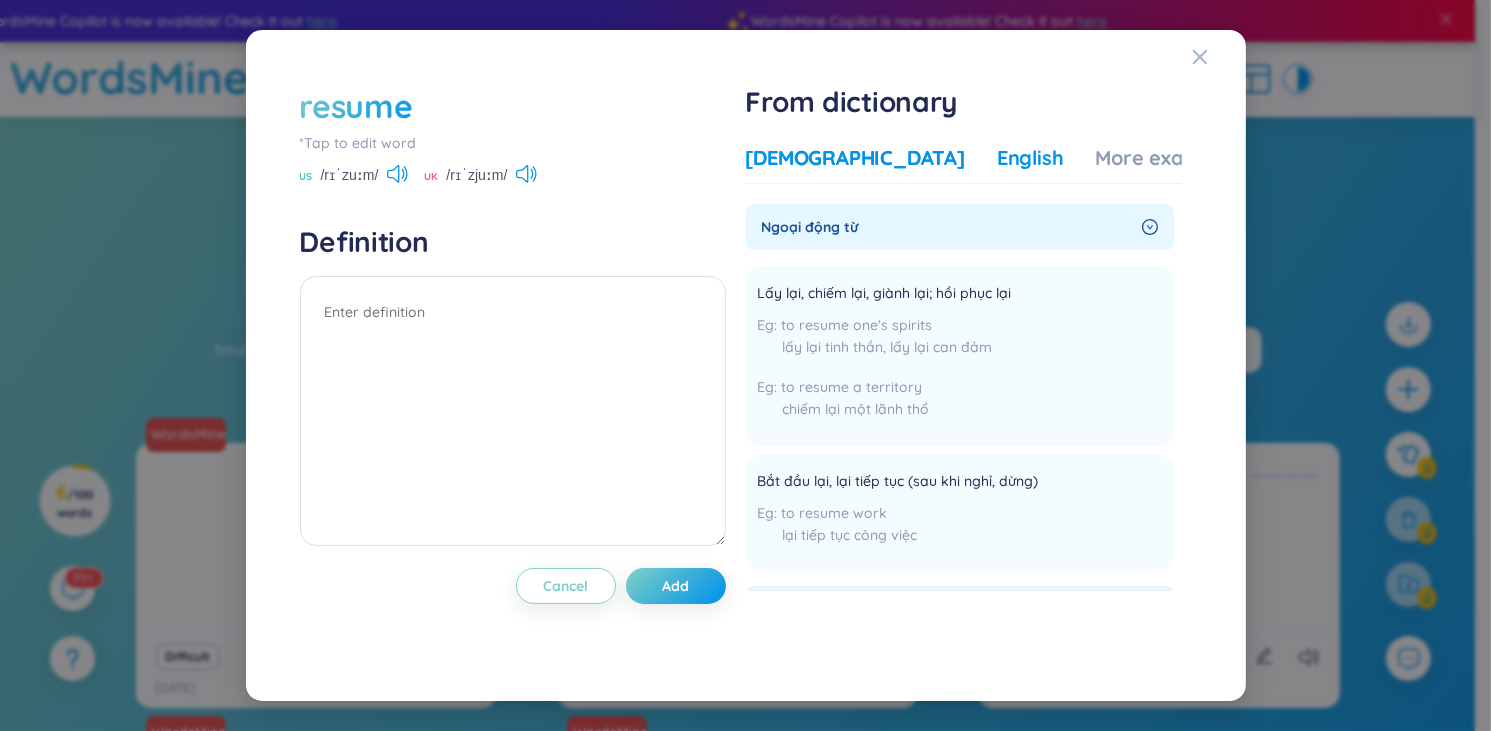 click on "English" at bounding box center (1030, 158) 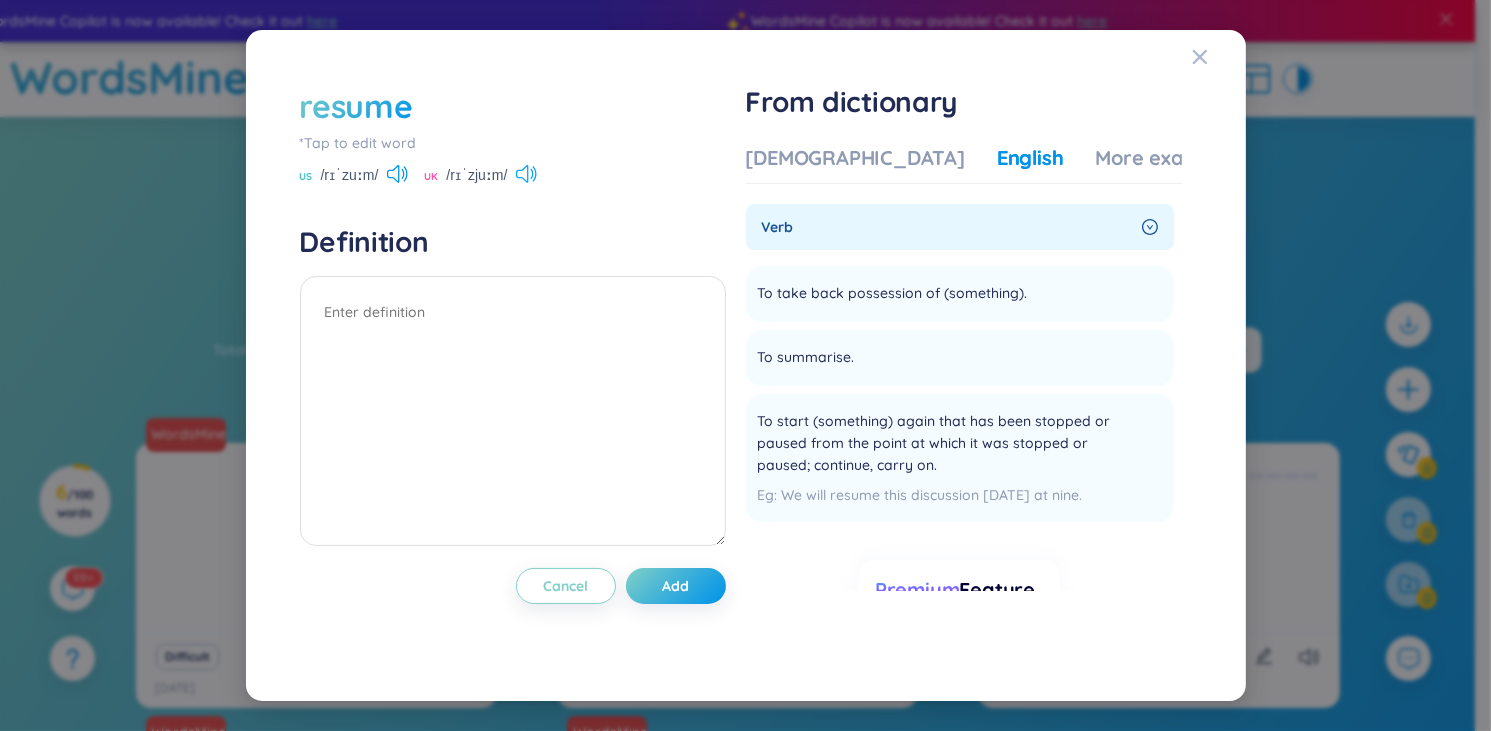 click 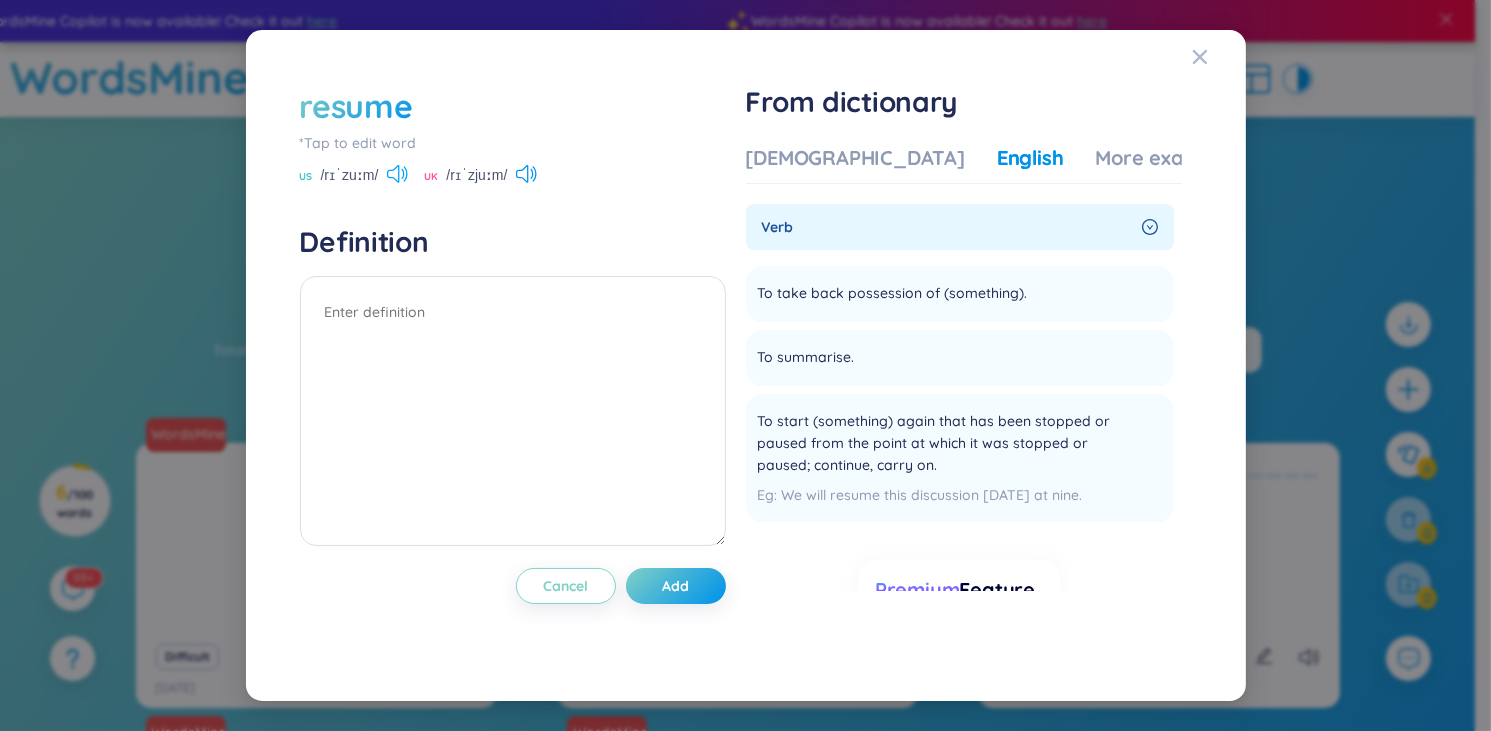 click 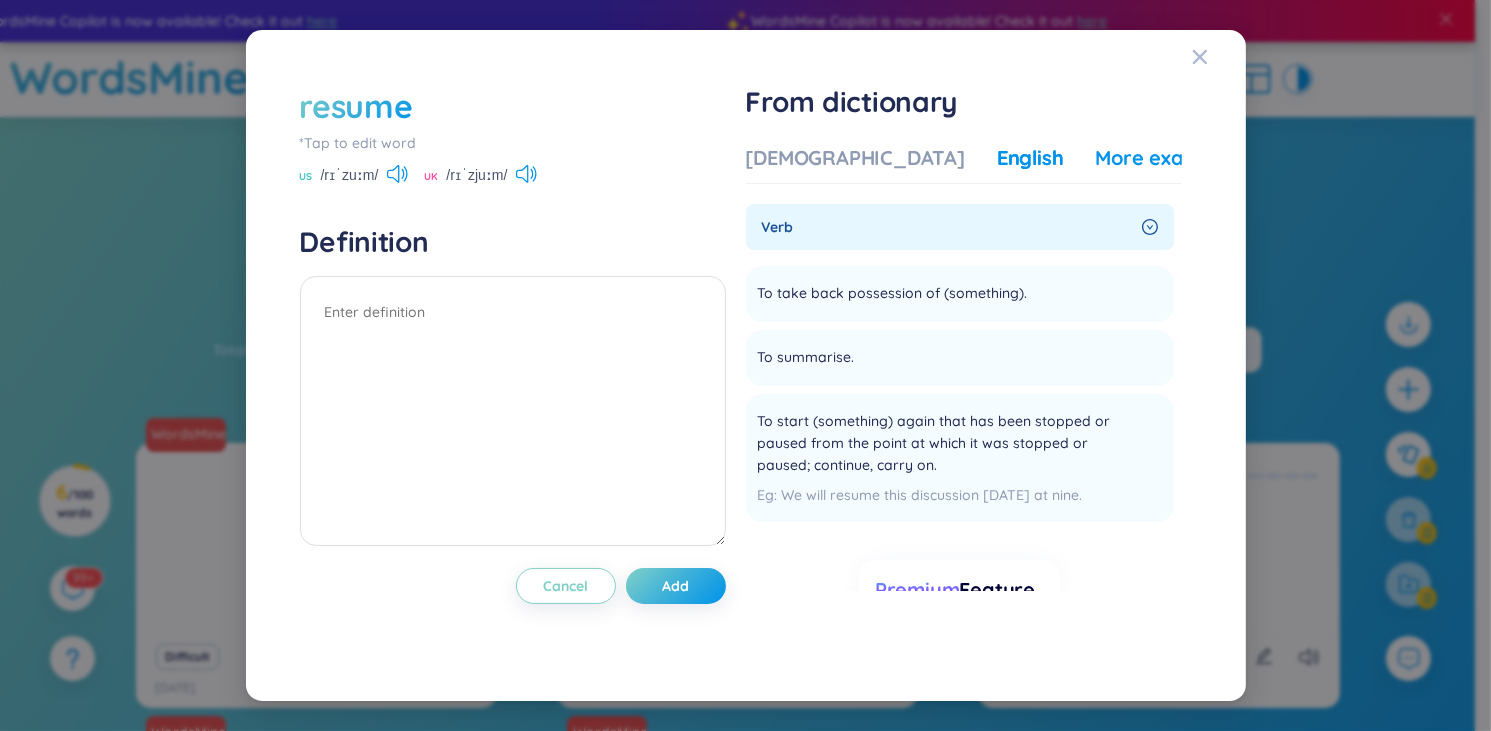 click on "More examples" at bounding box center [1168, 158] 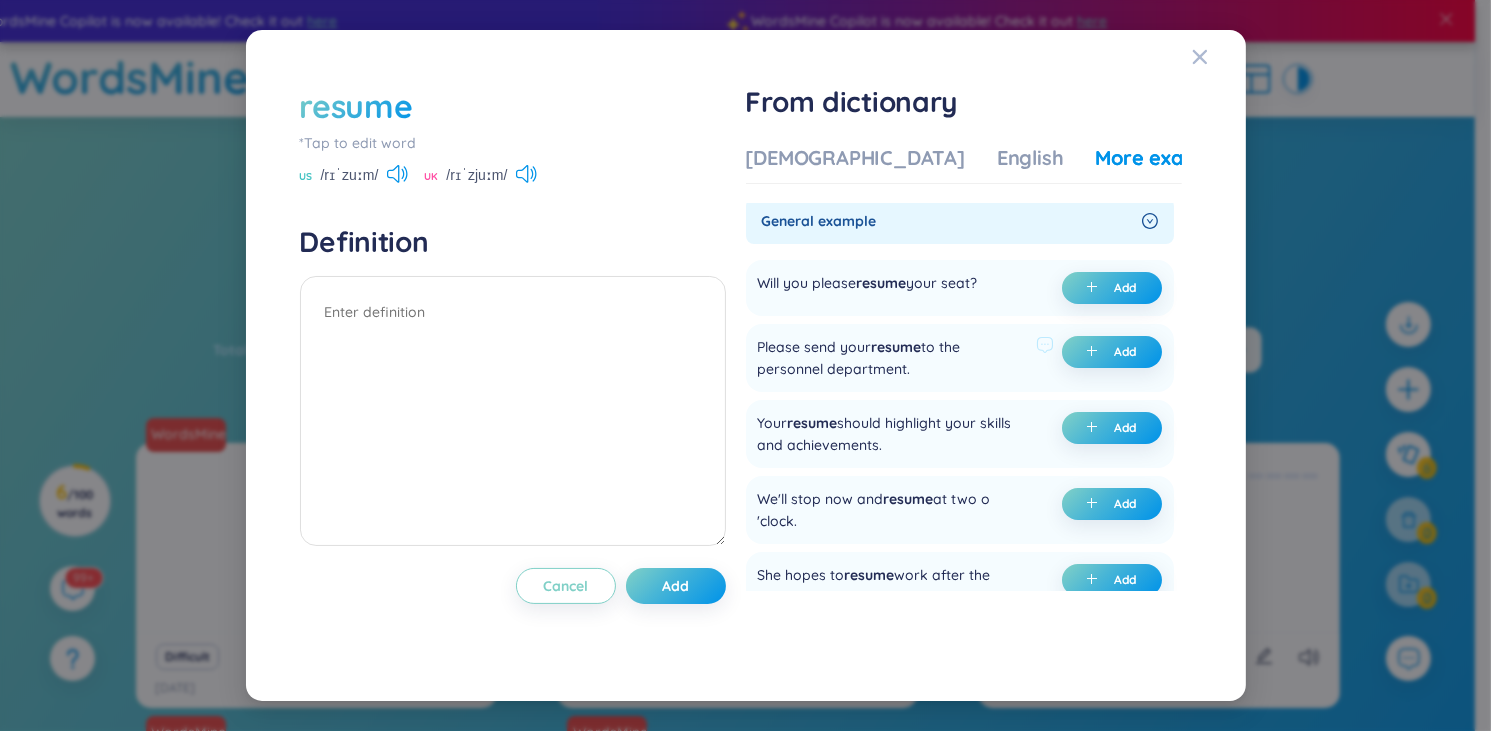 scroll, scrollTop: 0, scrollLeft: 0, axis: both 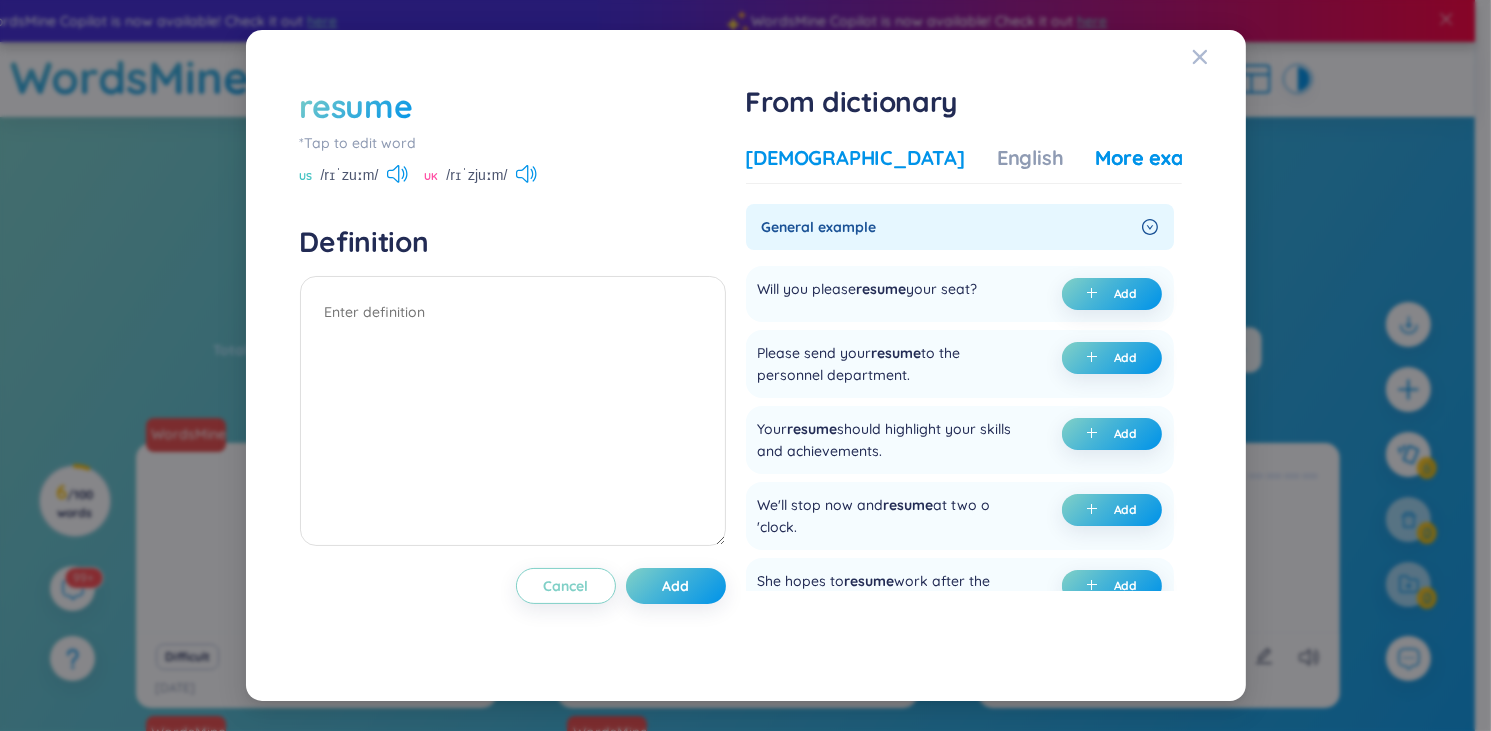 click on "Vietnamese" at bounding box center [855, 158] 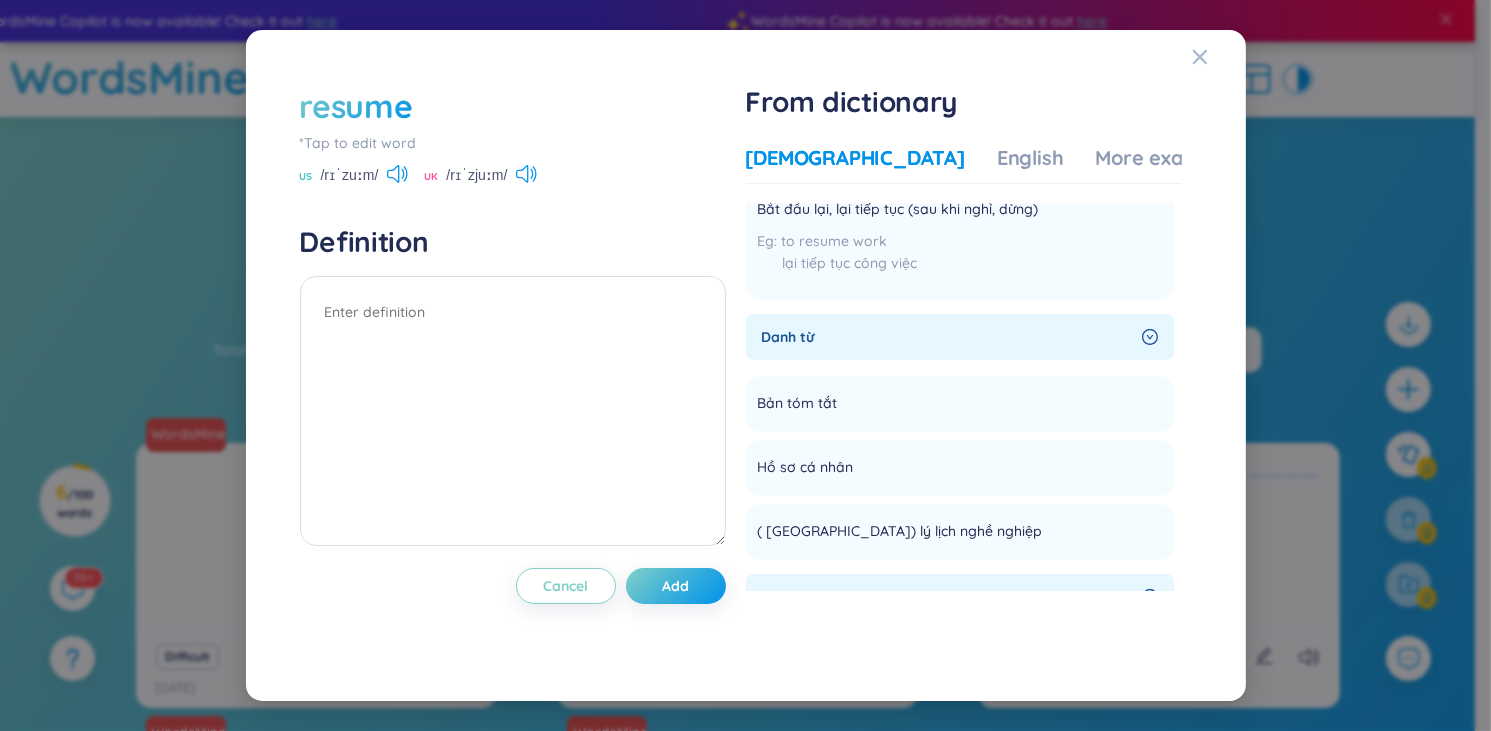 scroll, scrollTop: 294, scrollLeft: 0, axis: vertical 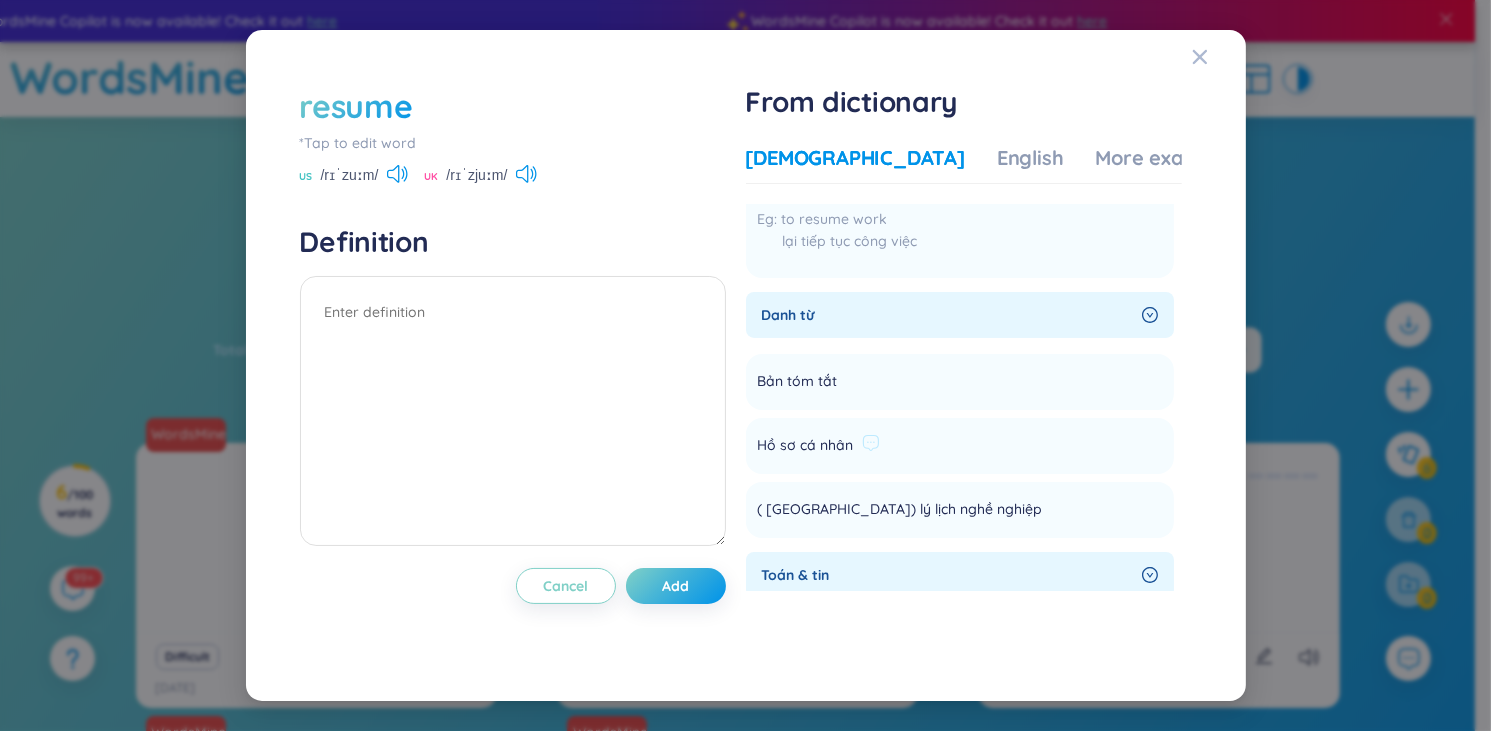click on "Hồ sơ cá nhân" at bounding box center (806, 446) 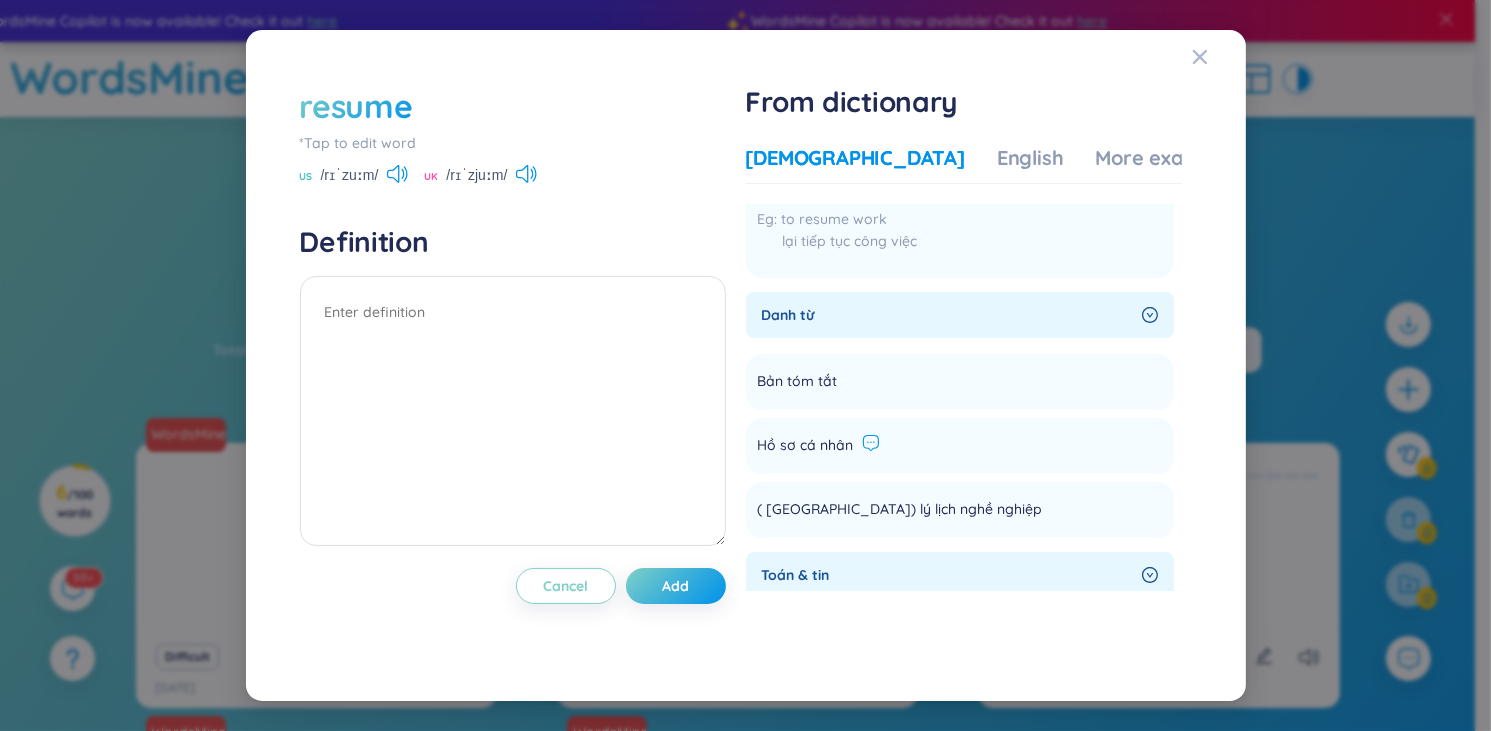 click 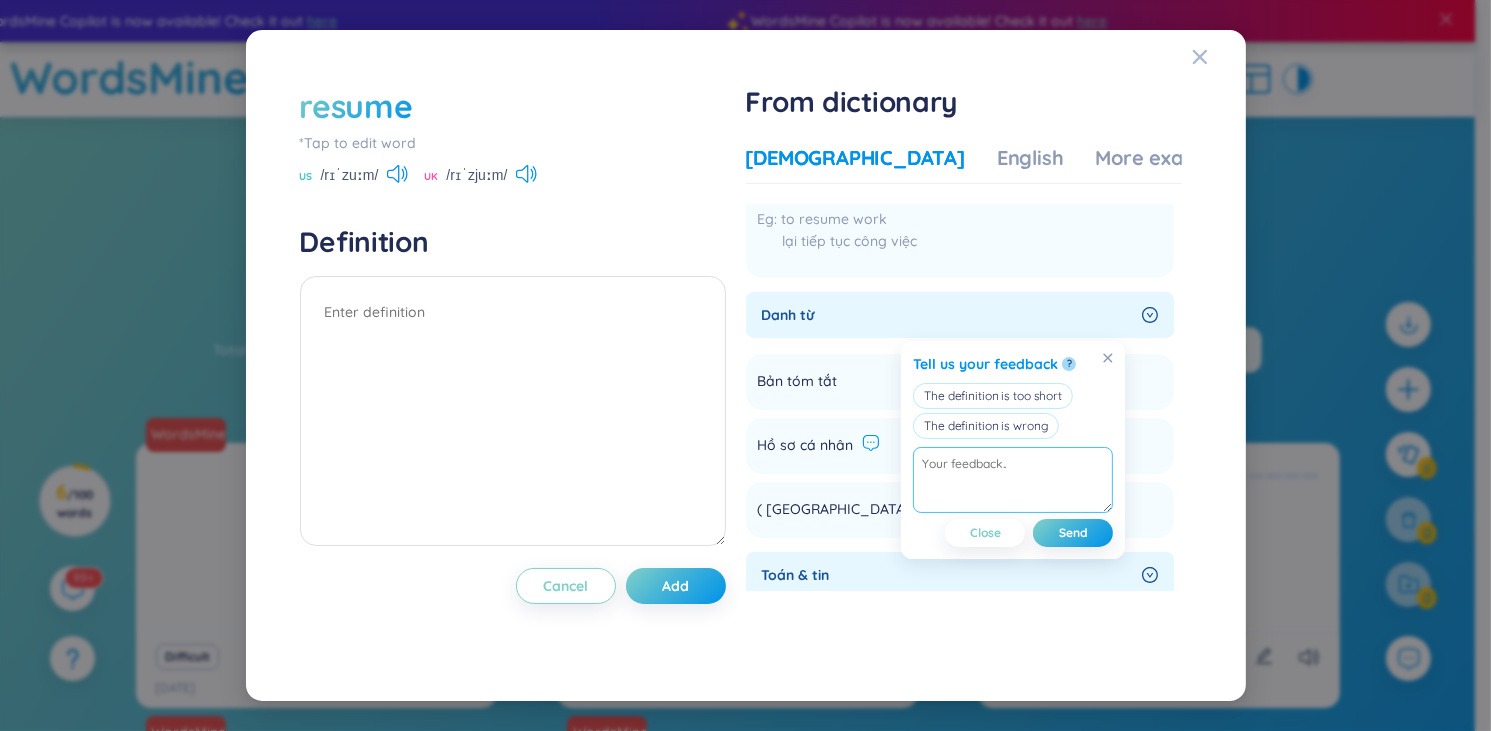 click at bounding box center (1013, 480) 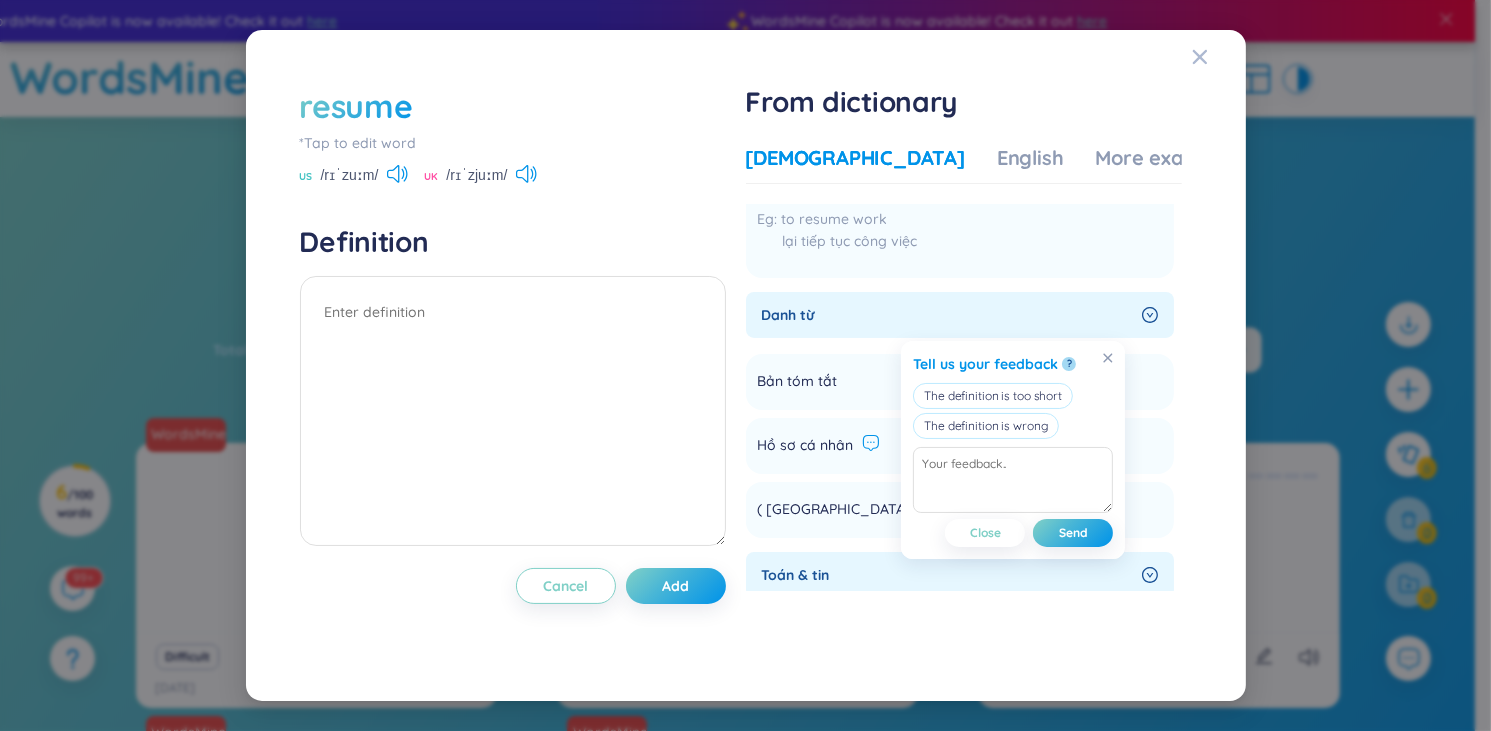 click on "Hồ sơ cá nhân Add" at bounding box center (960, 446) 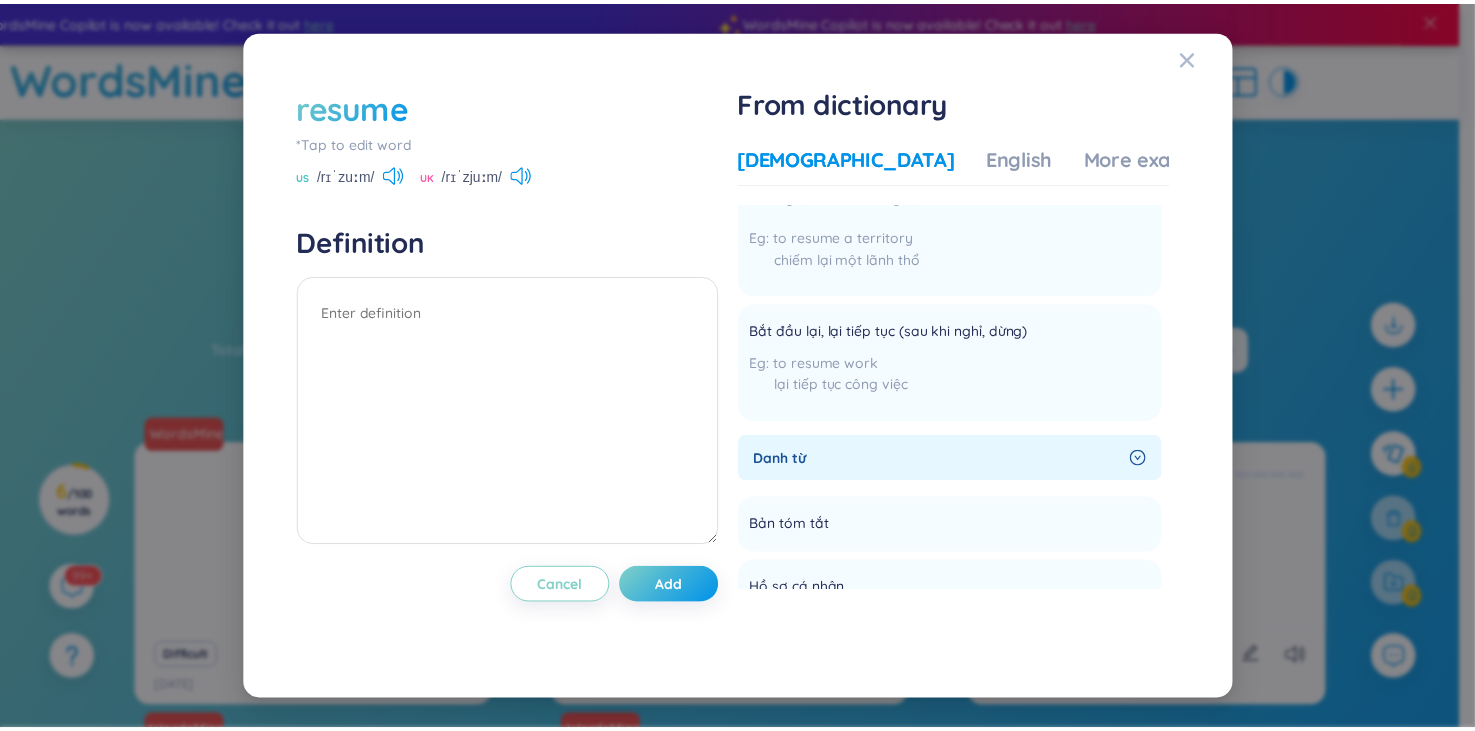 scroll, scrollTop: 160, scrollLeft: 0, axis: vertical 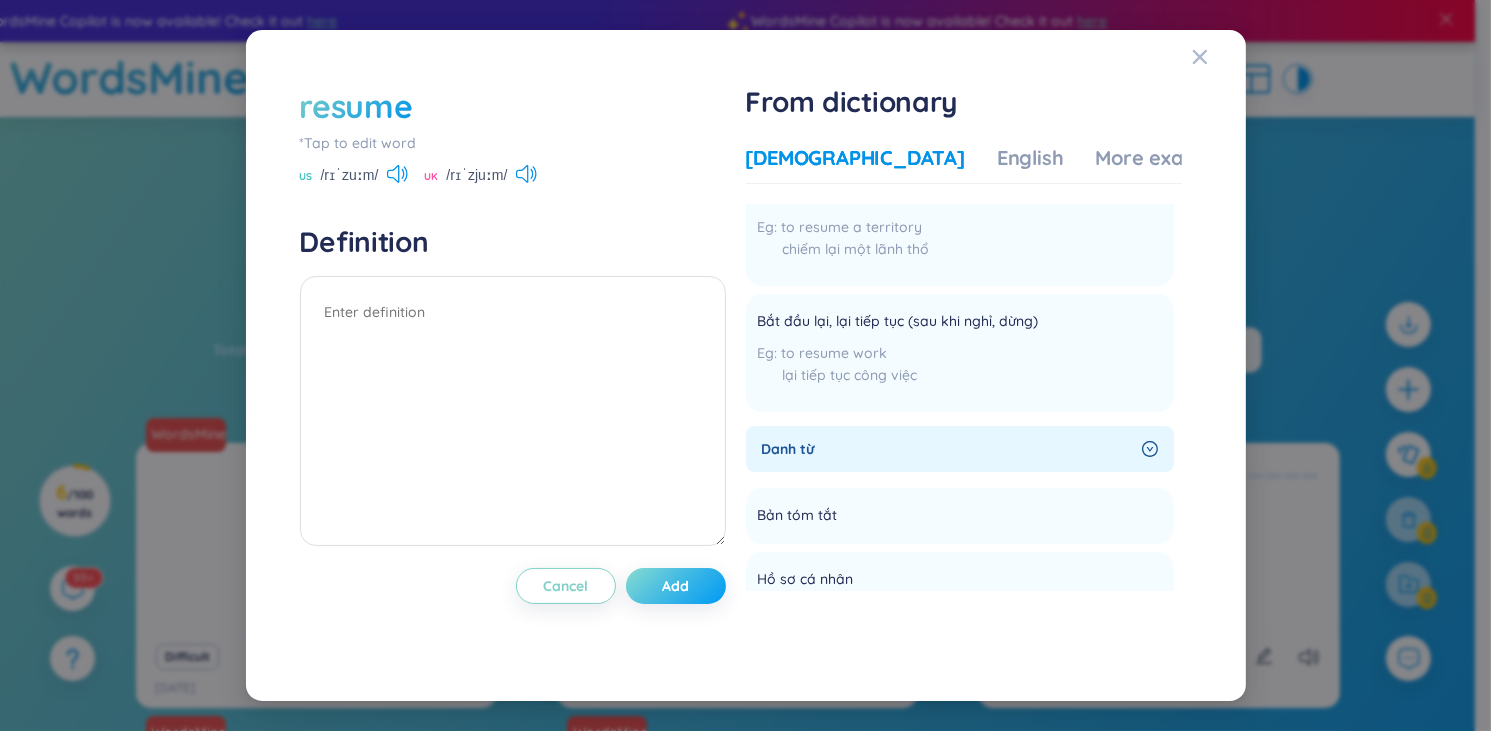 click on "Add" at bounding box center (676, 586) 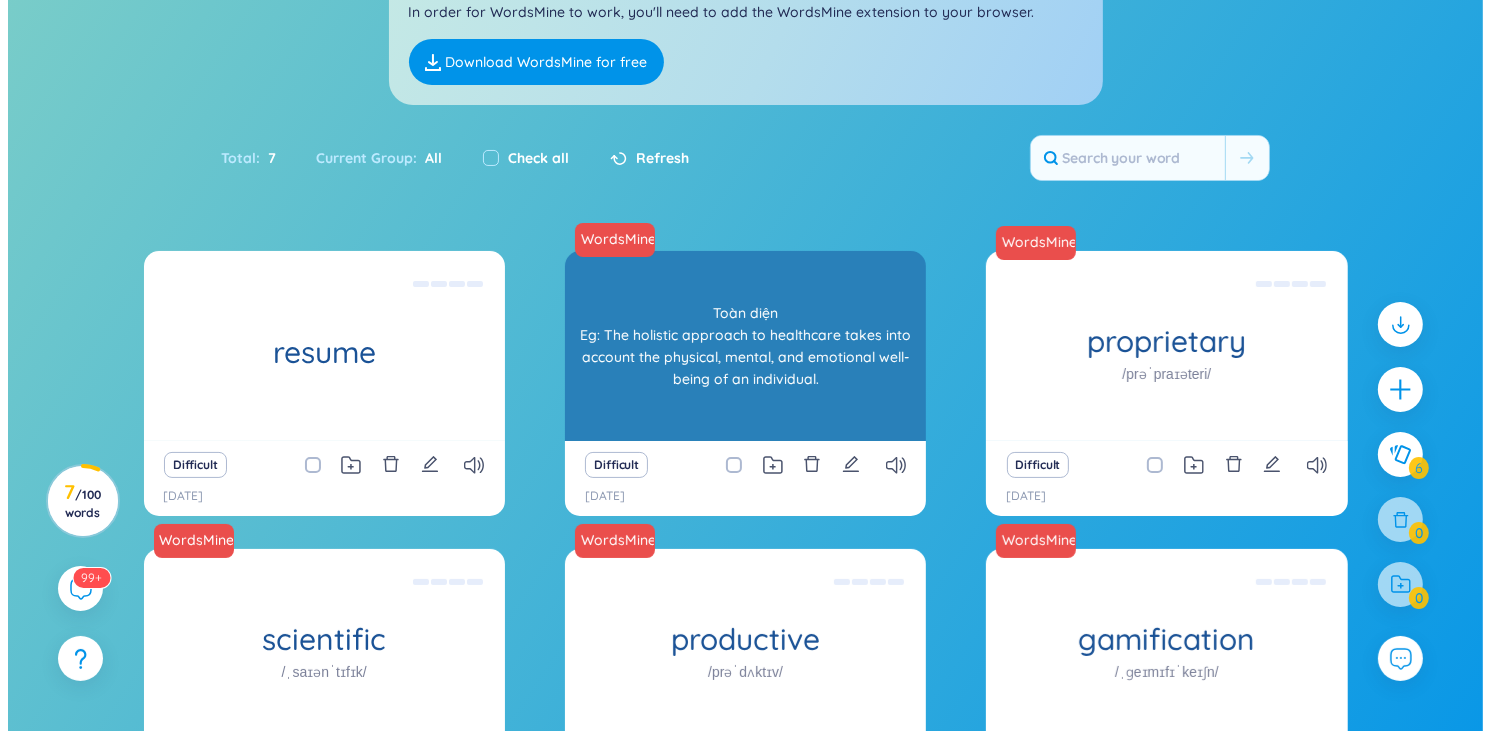 scroll, scrollTop: 280, scrollLeft: 0, axis: vertical 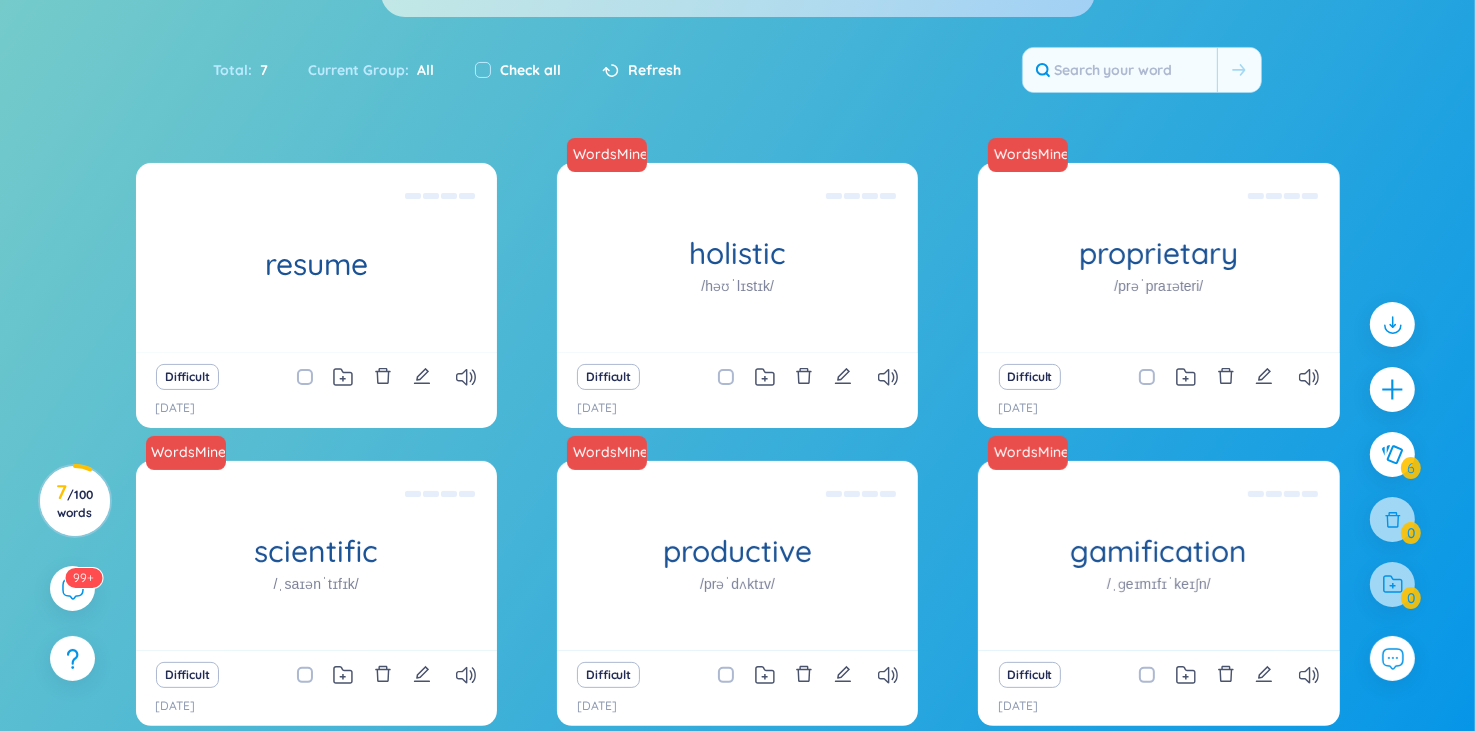 click on "Difficult" at bounding box center [737, 377] 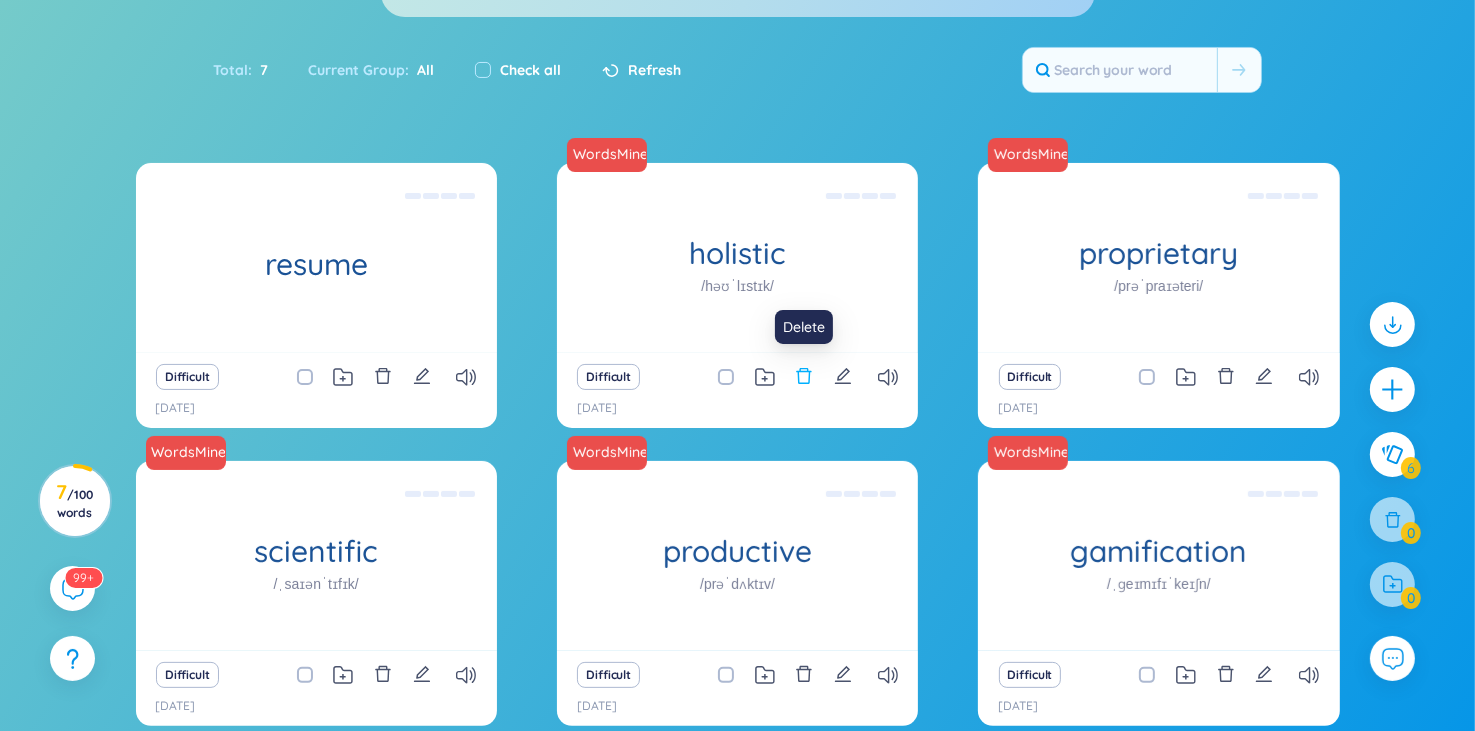 click 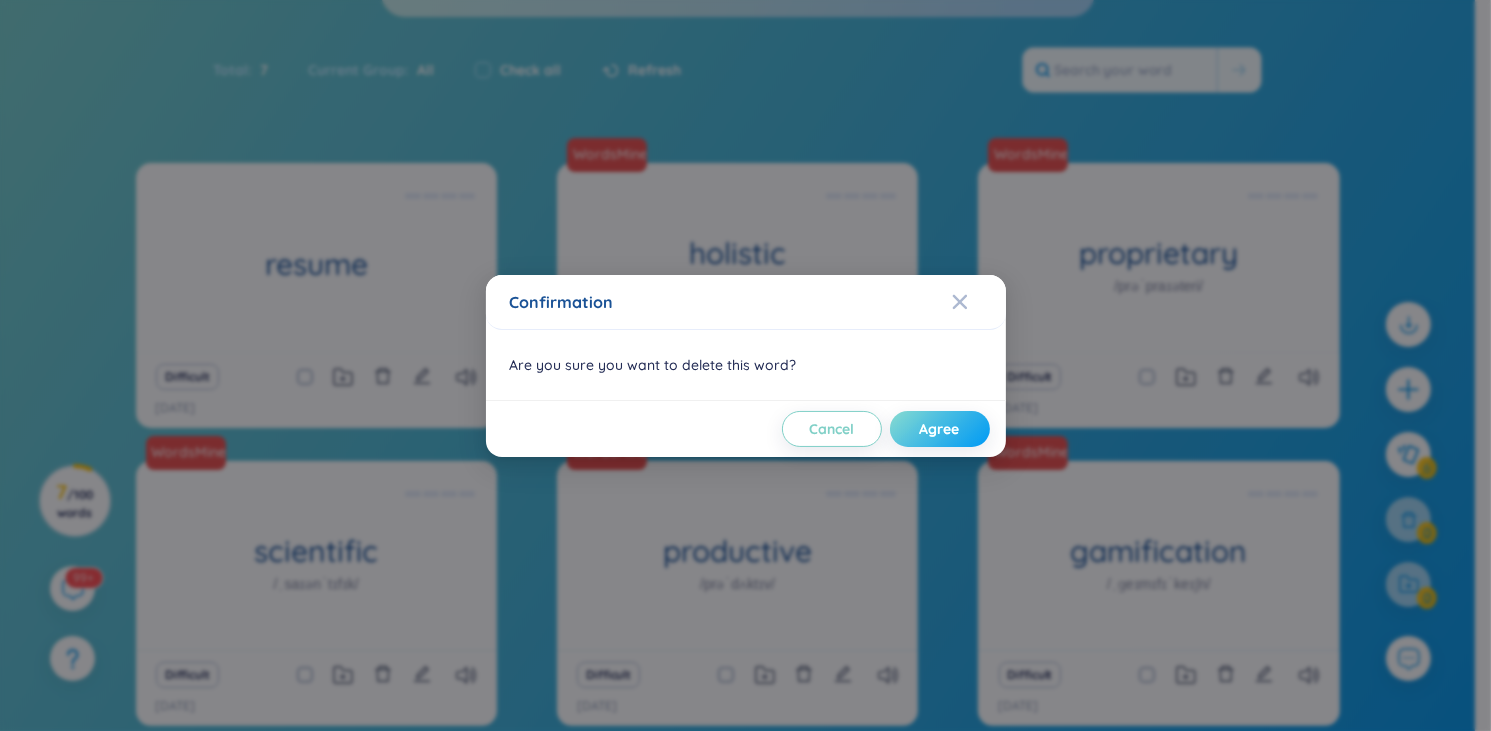 click on "Agree" at bounding box center [940, 429] 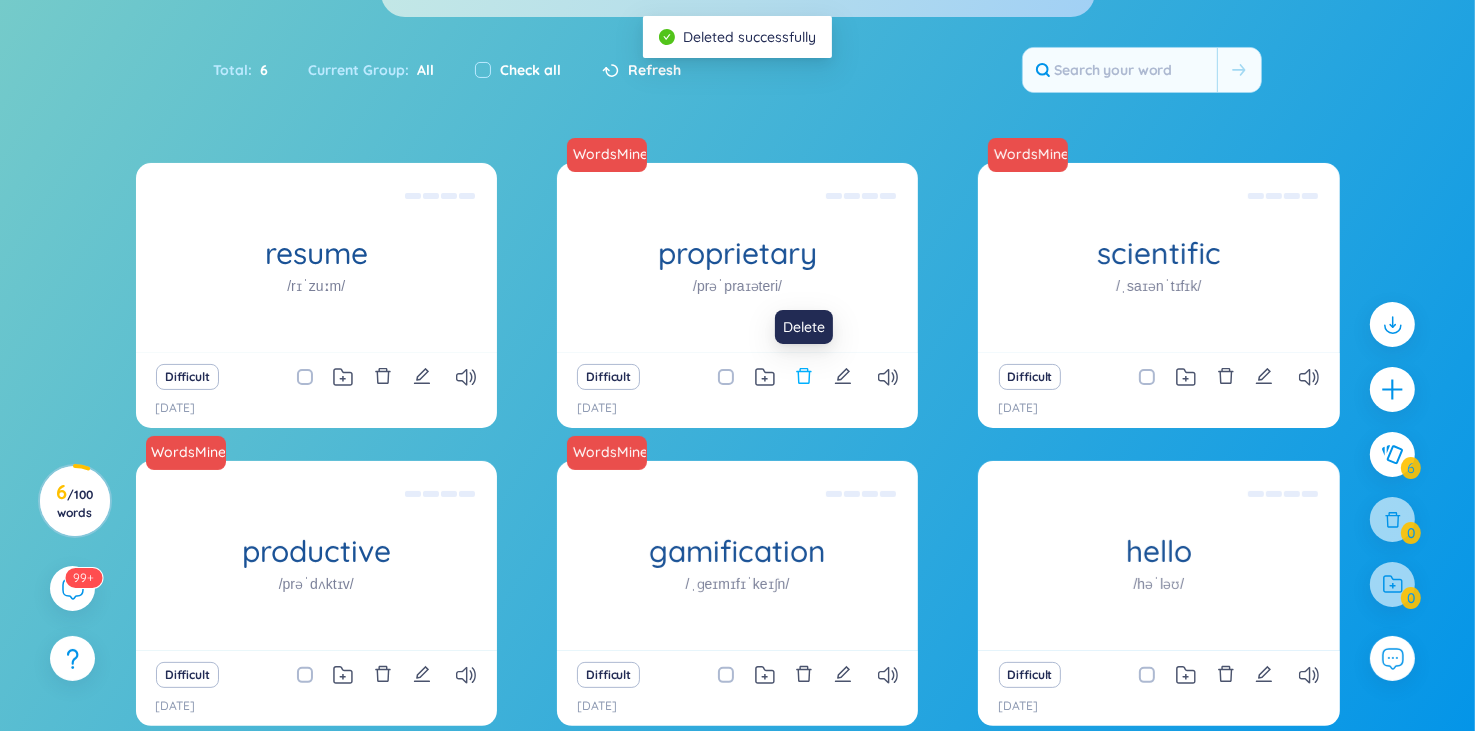 click 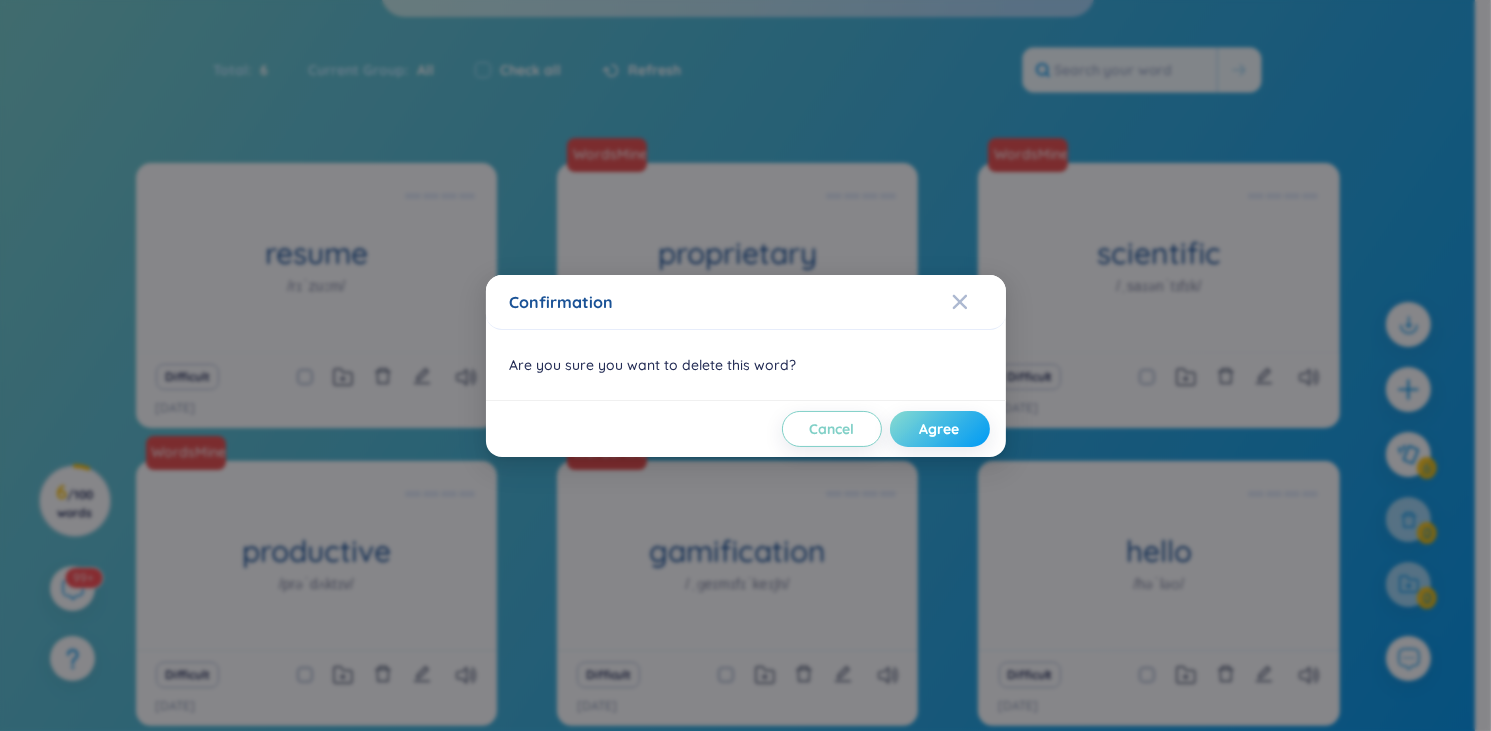 click on "Agree" at bounding box center [940, 429] 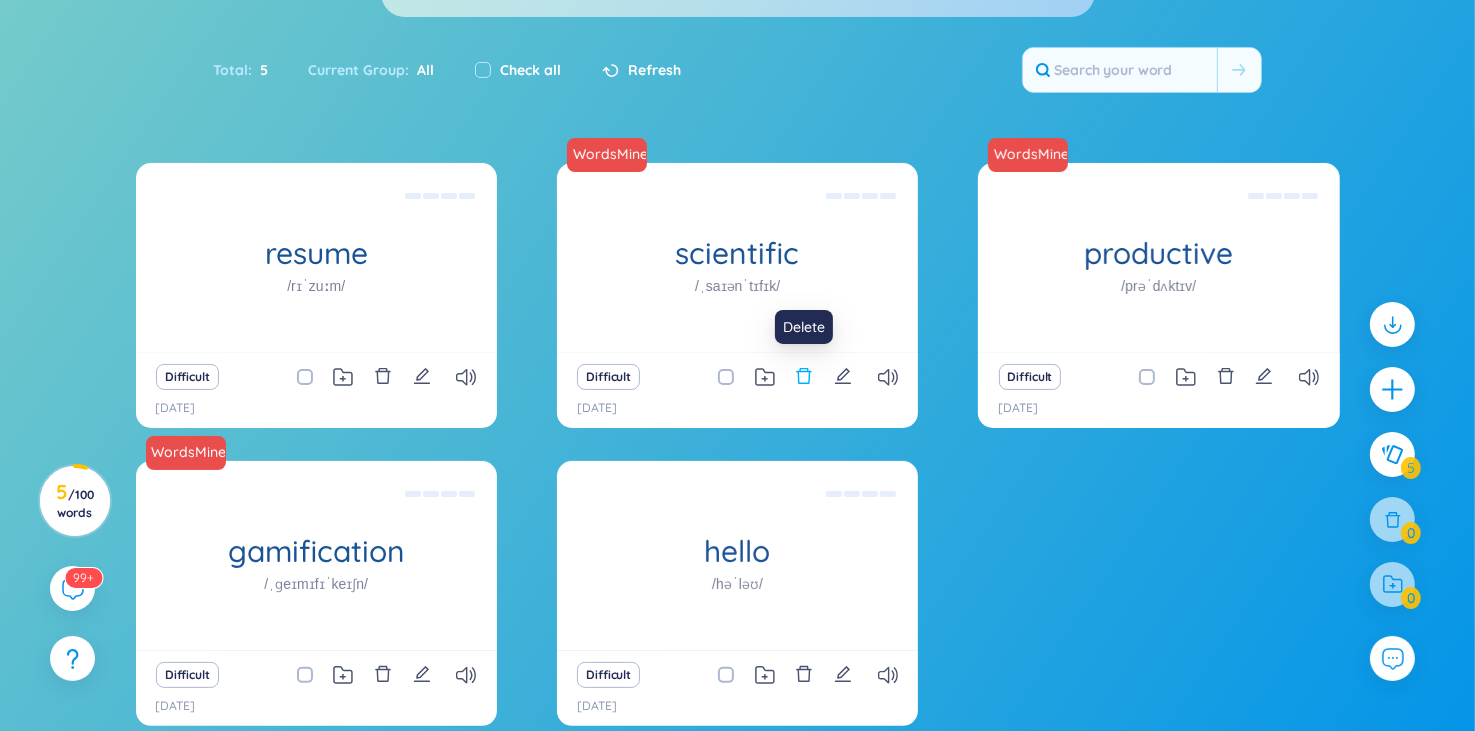 click 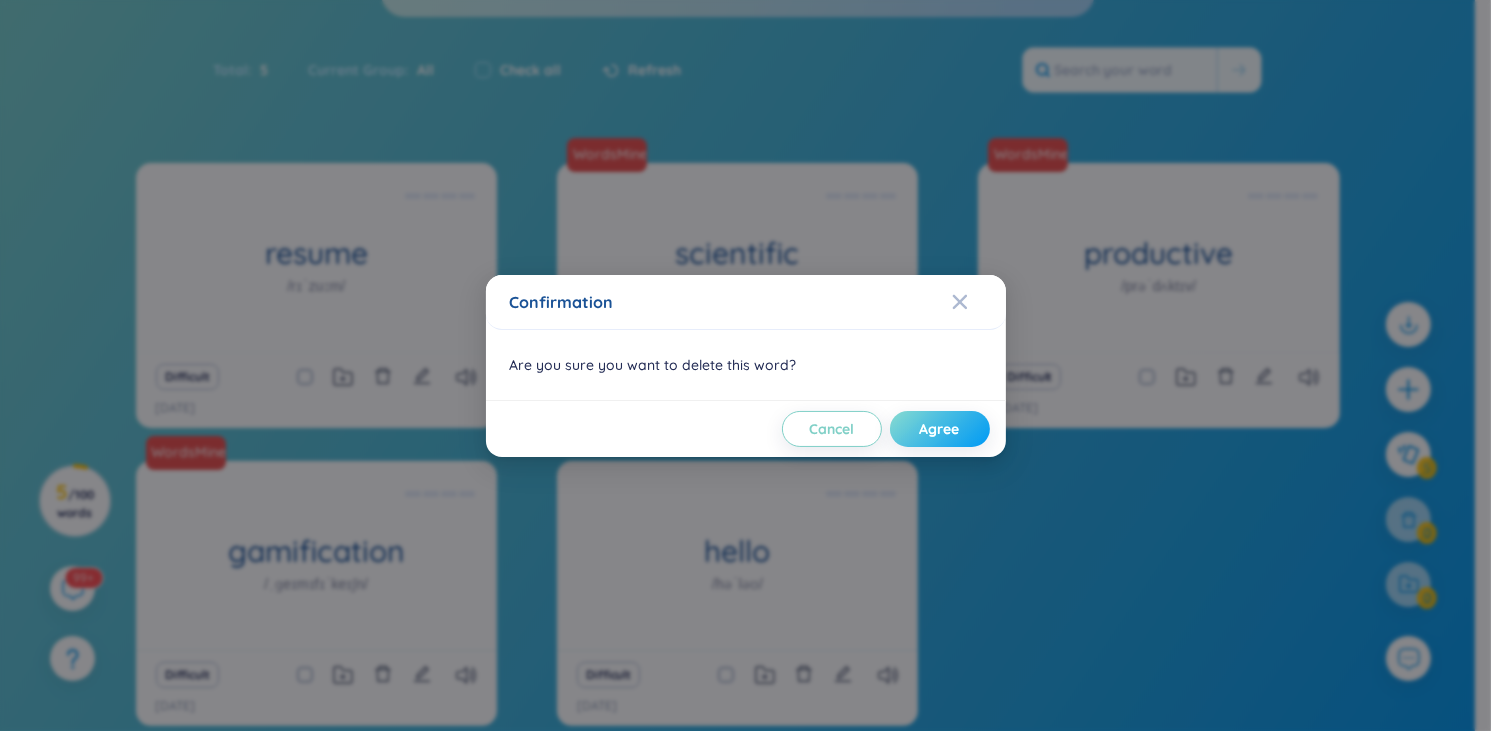 click on "Agree" at bounding box center [940, 429] 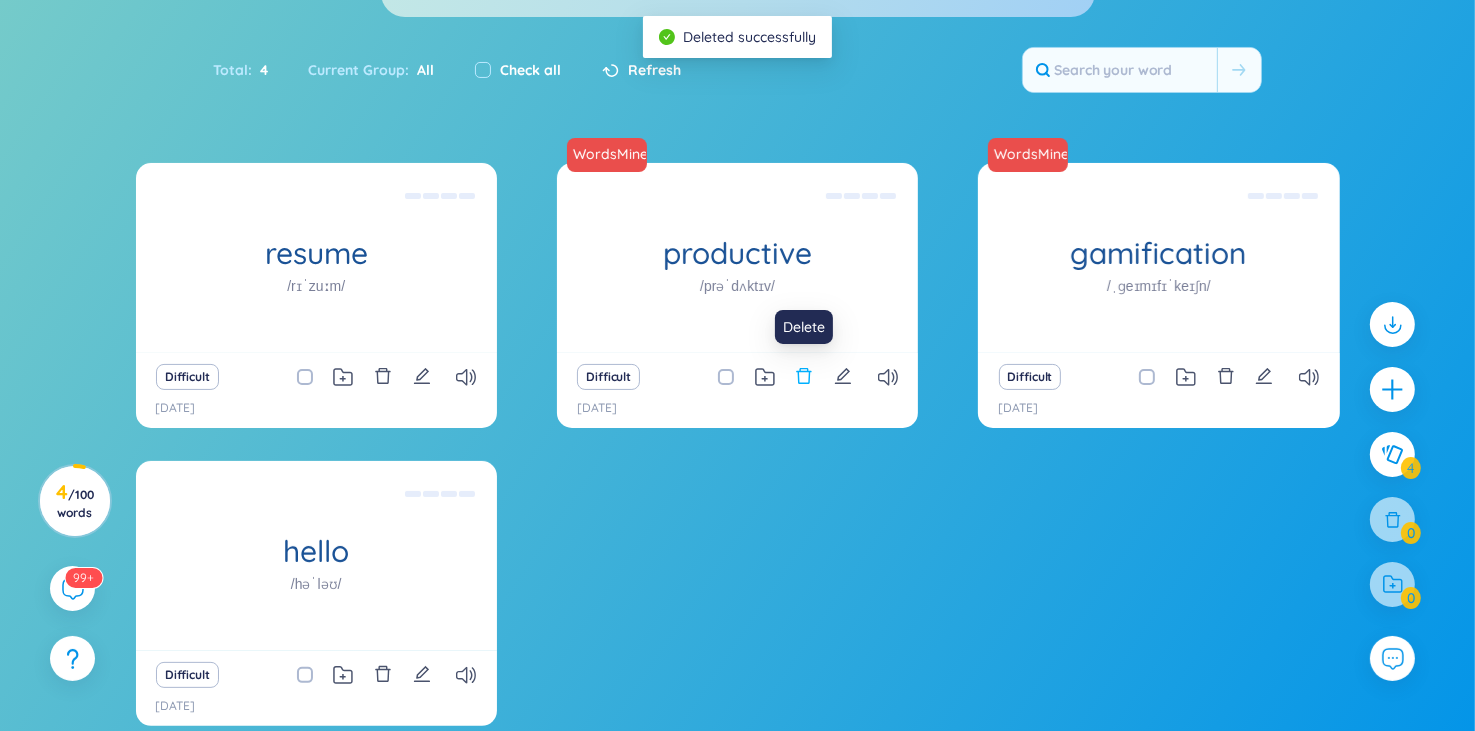 click 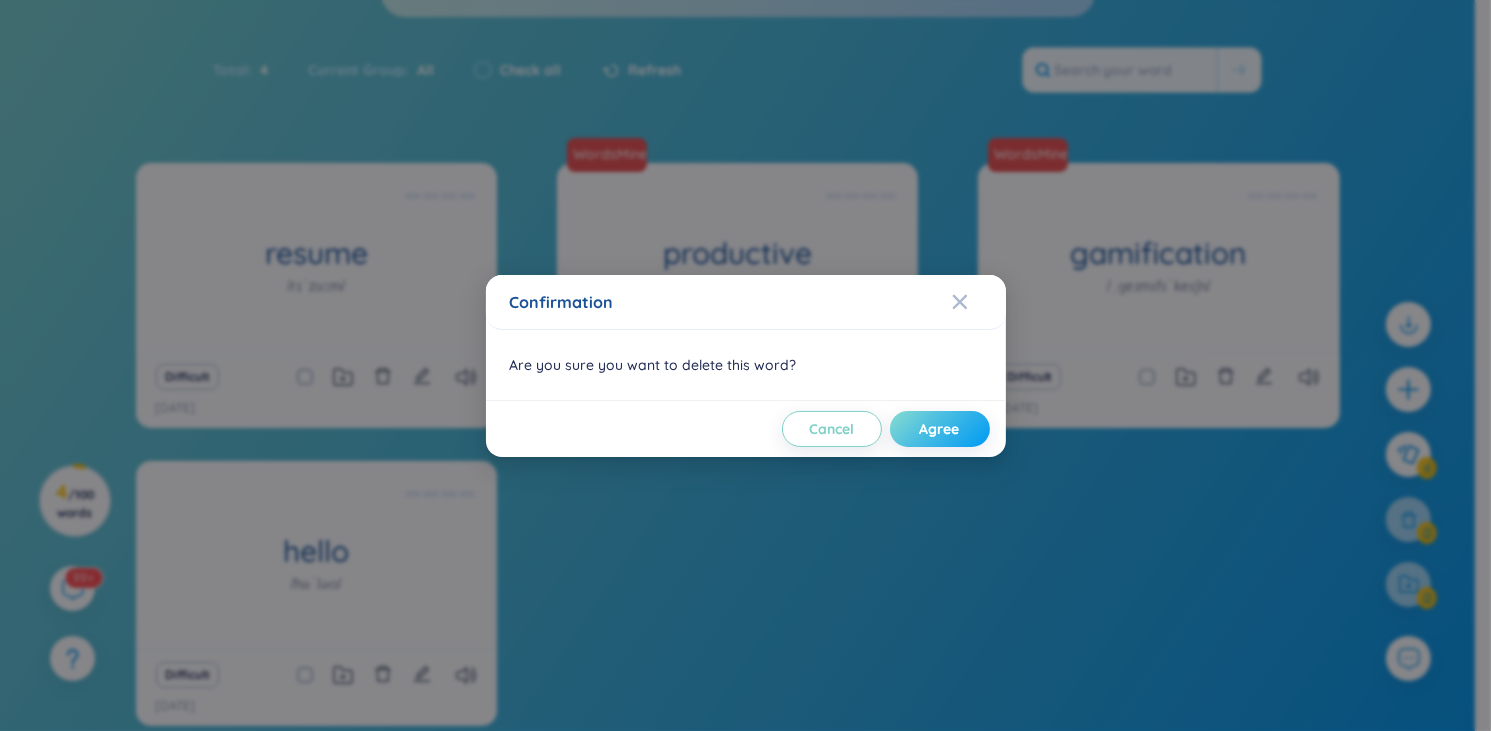 click on "Agree" at bounding box center [940, 429] 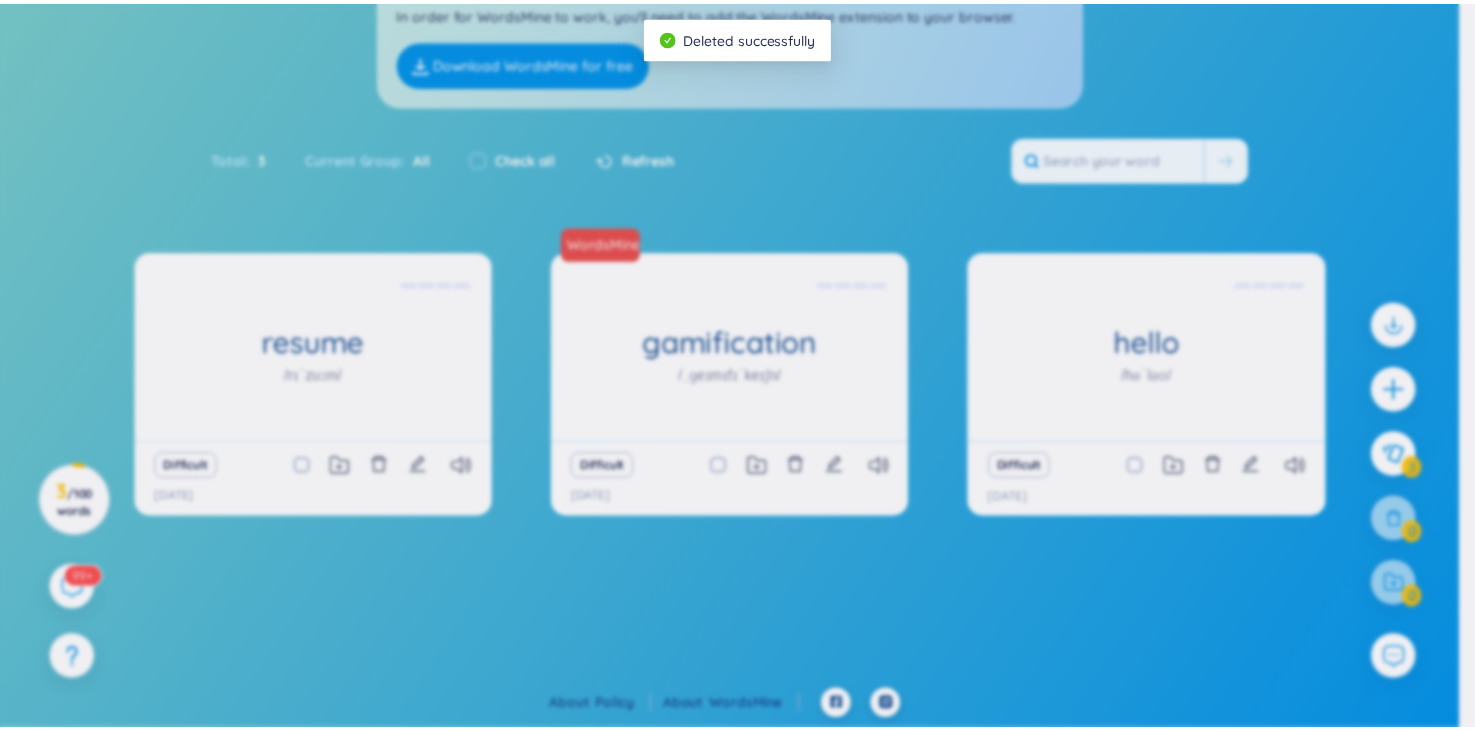 scroll, scrollTop: 190, scrollLeft: 0, axis: vertical 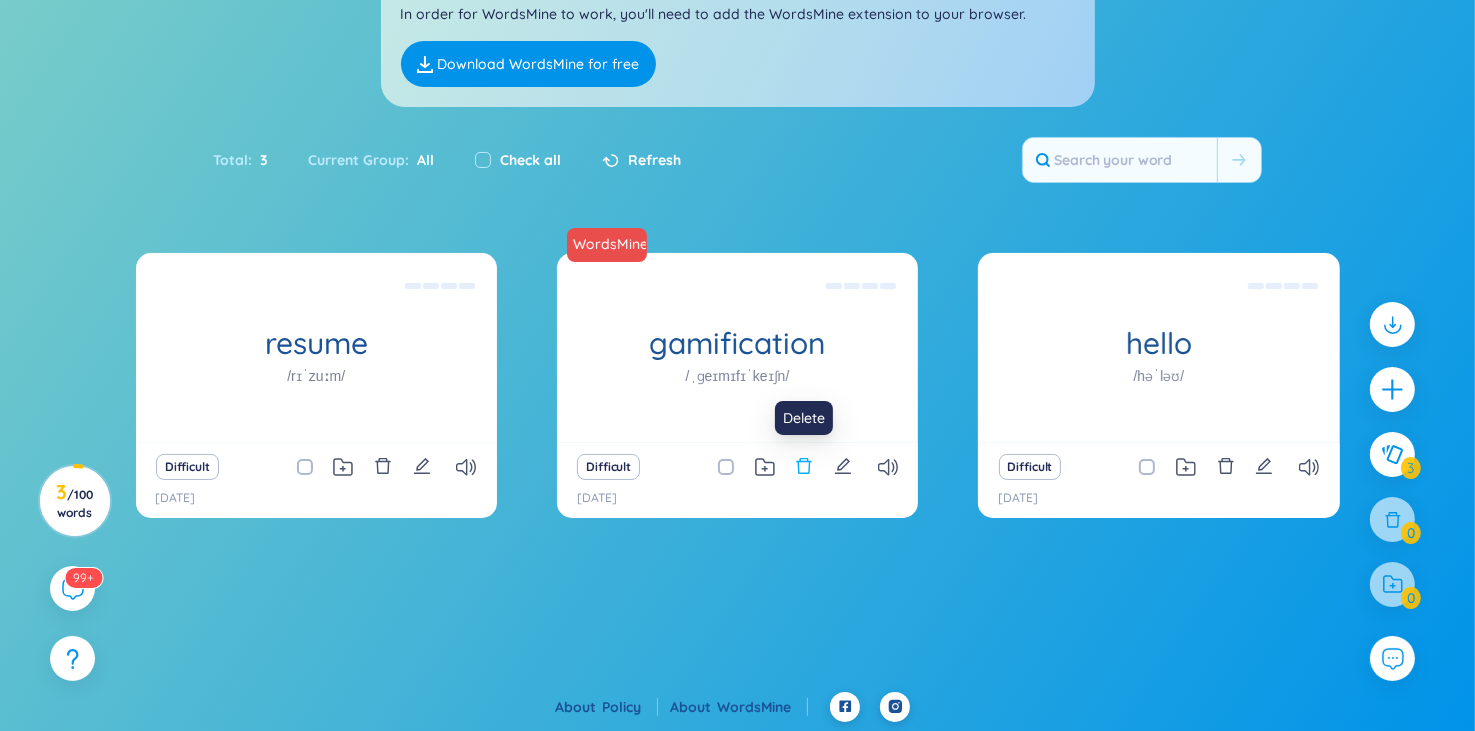 click 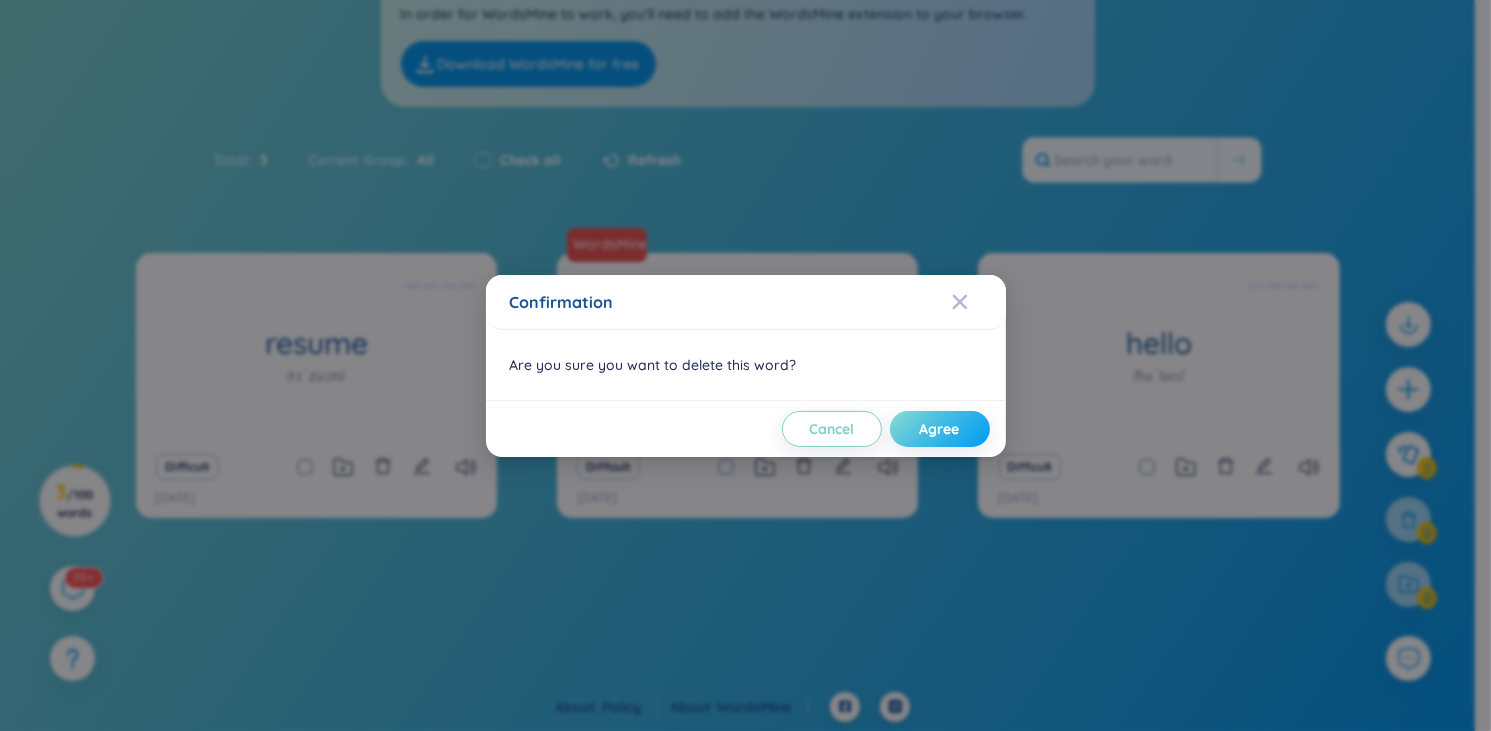 click on "Agree" at bounding box center (940, 429) 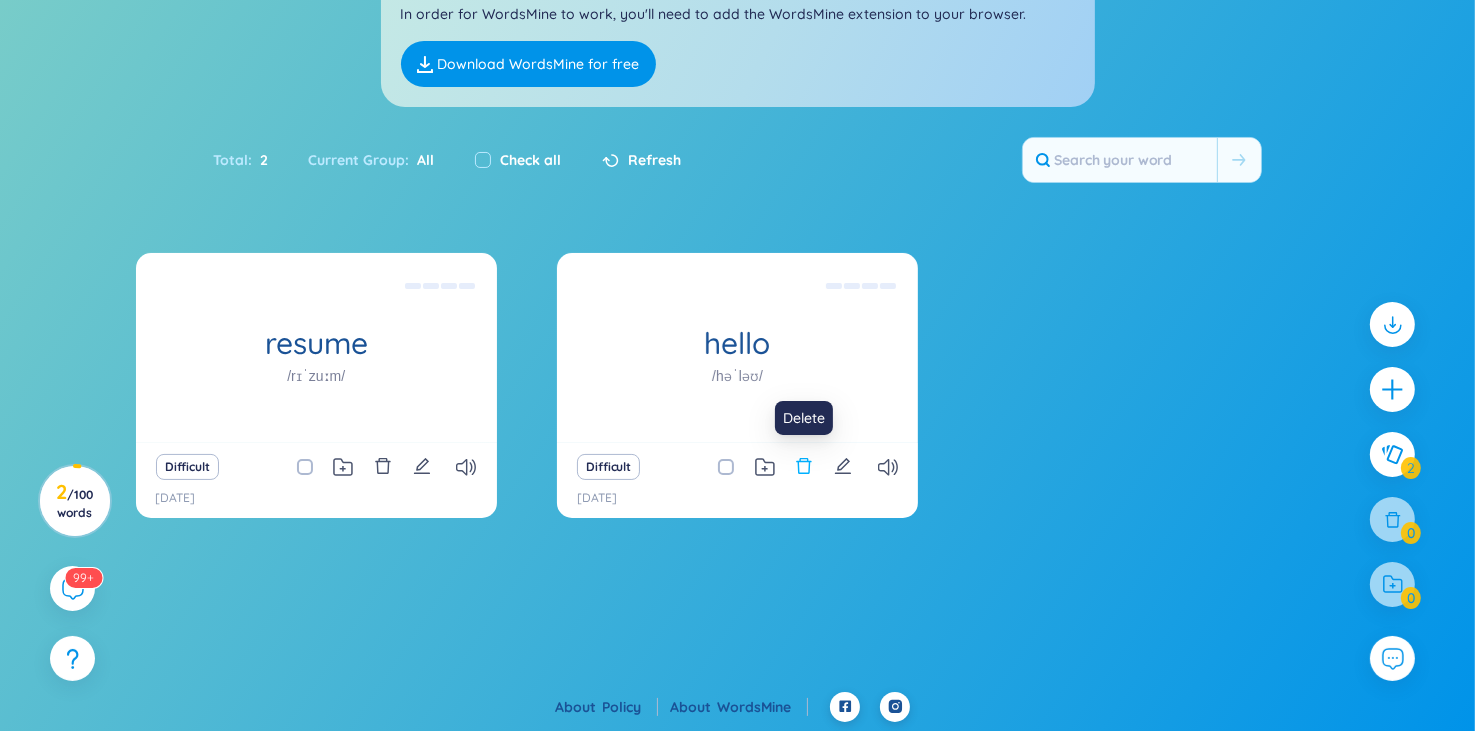click 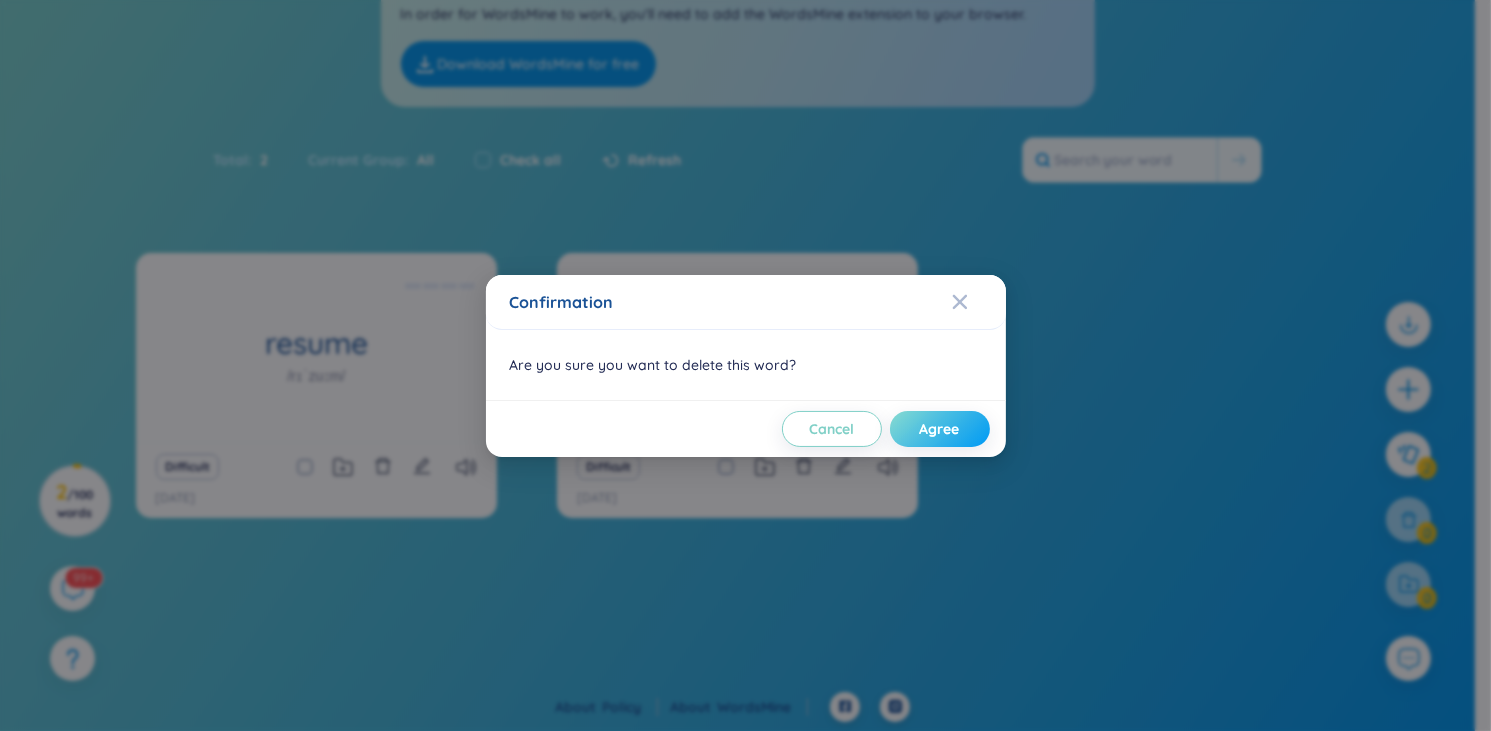 click on "Agree" at bounding box center [940, 429] 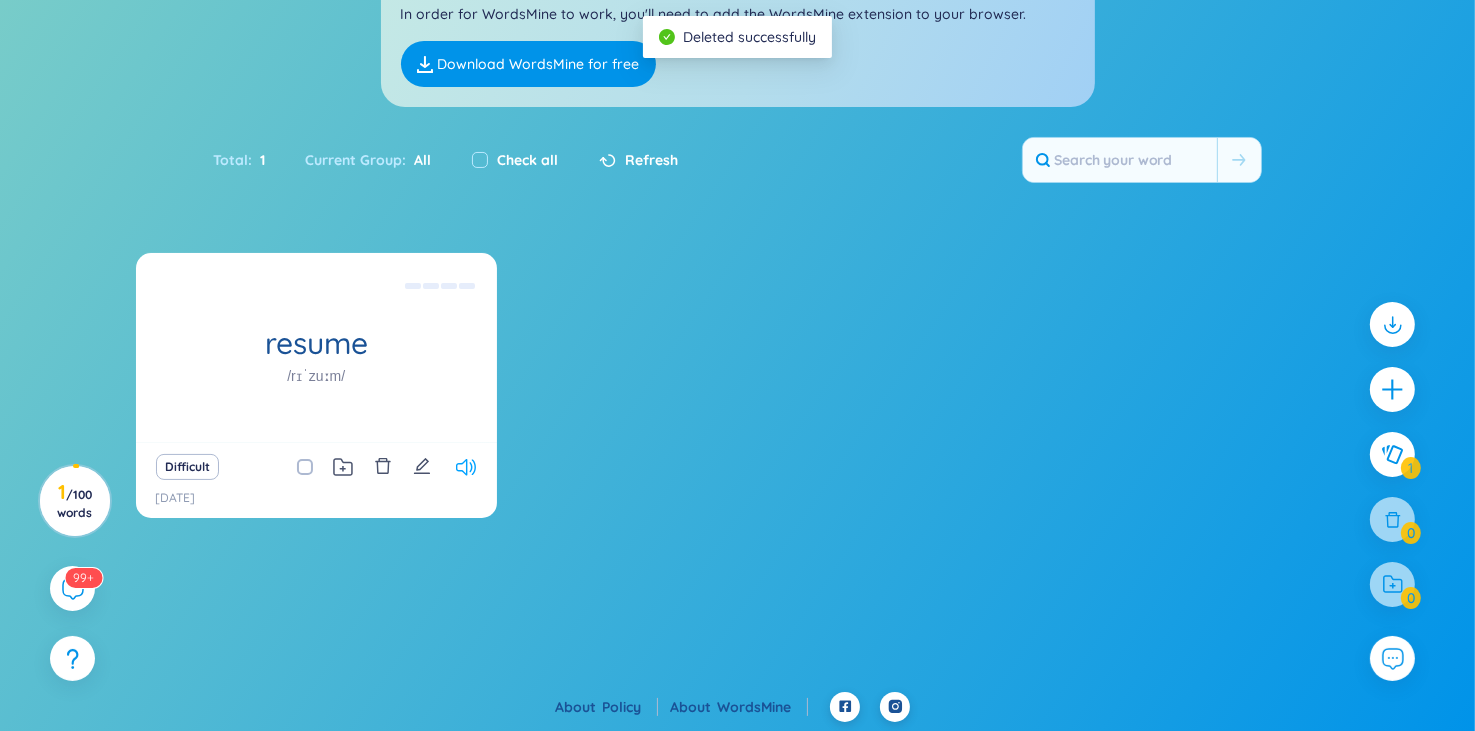 click 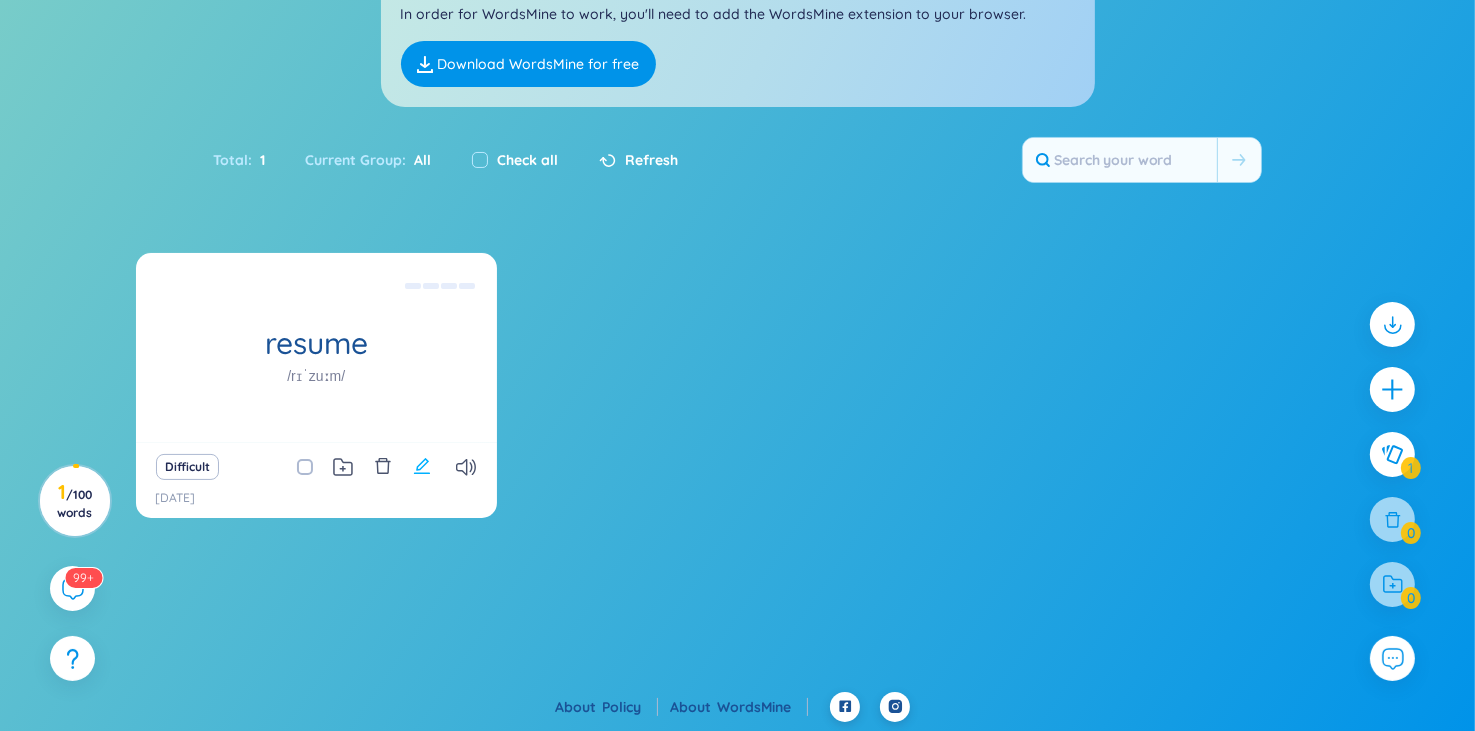 click 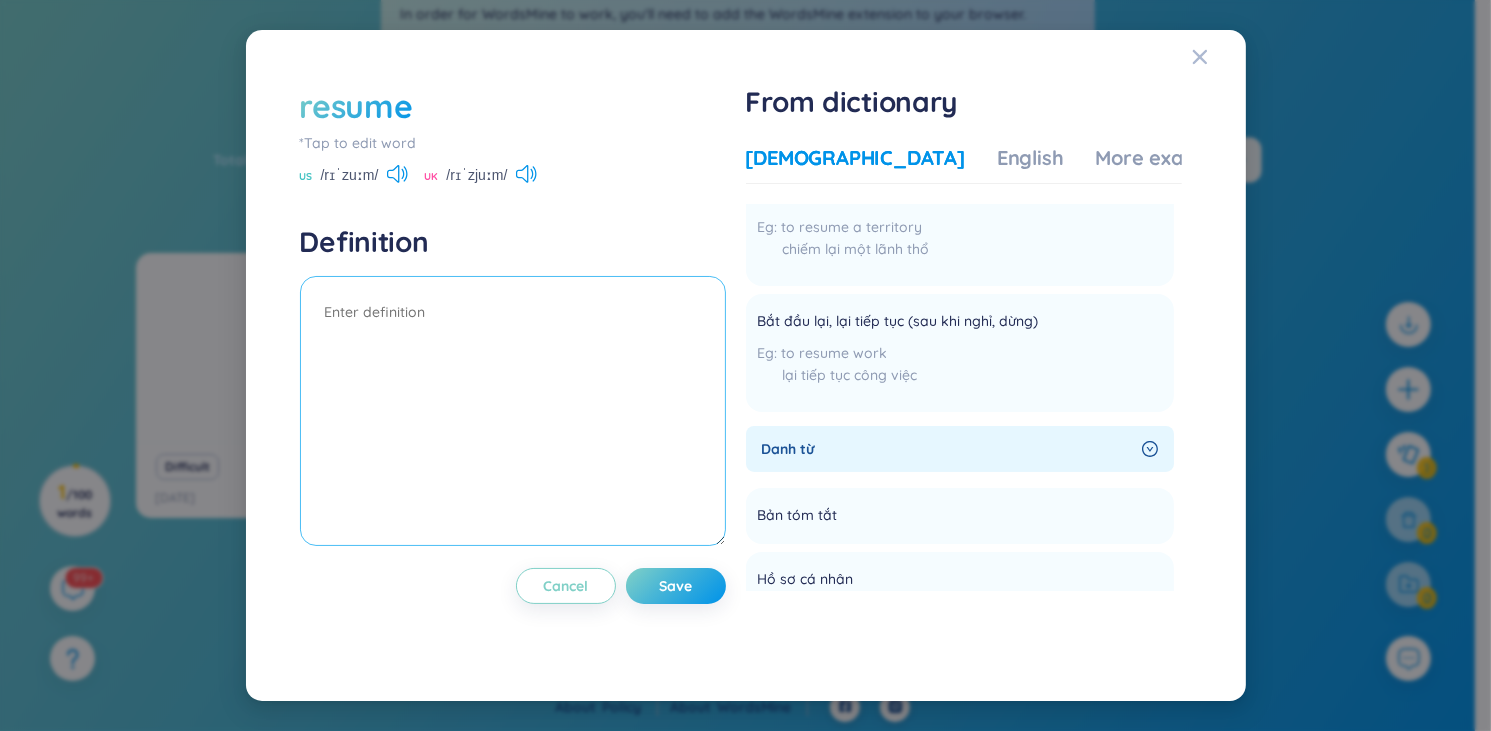 click at bounding box center (513, 411) 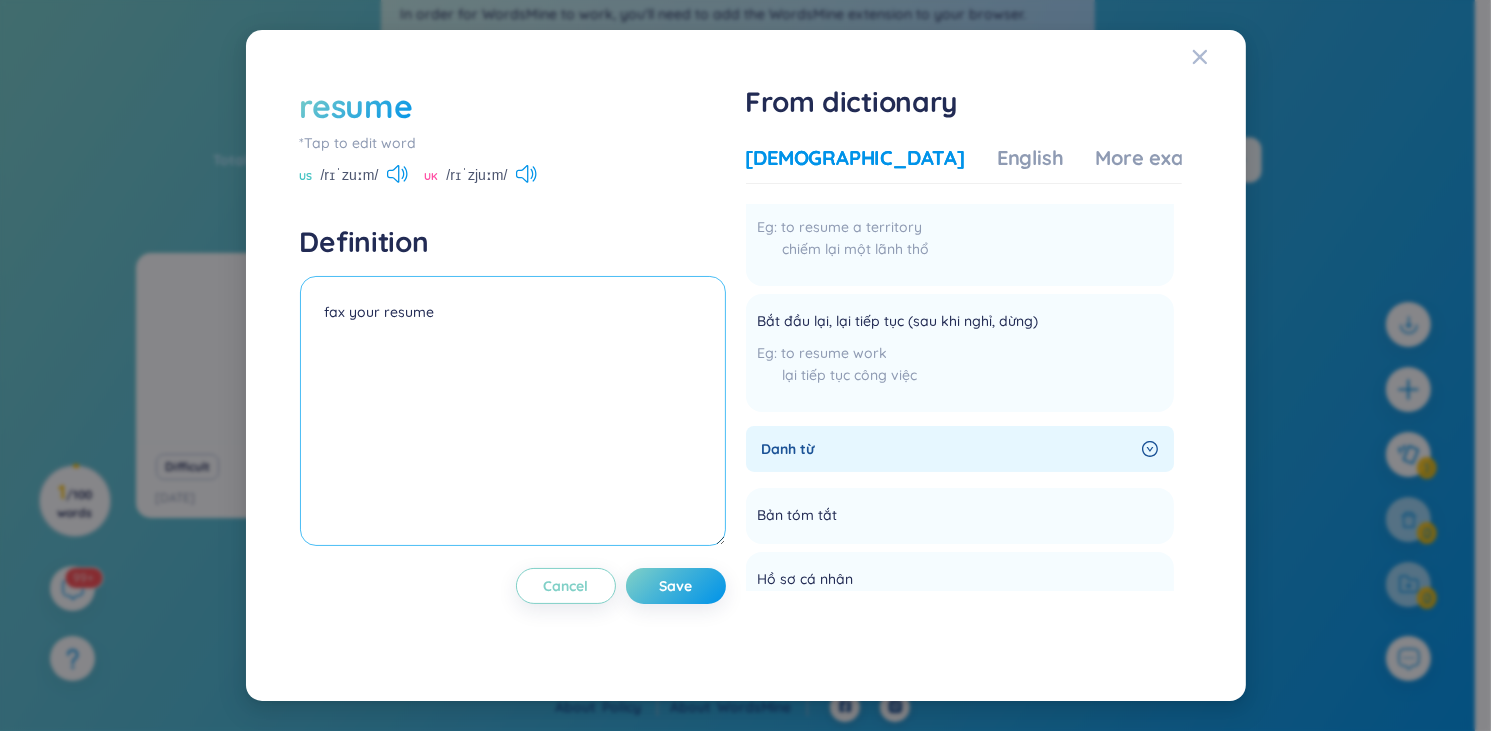 click on "fax your resume" at bounding box center (513, 411) 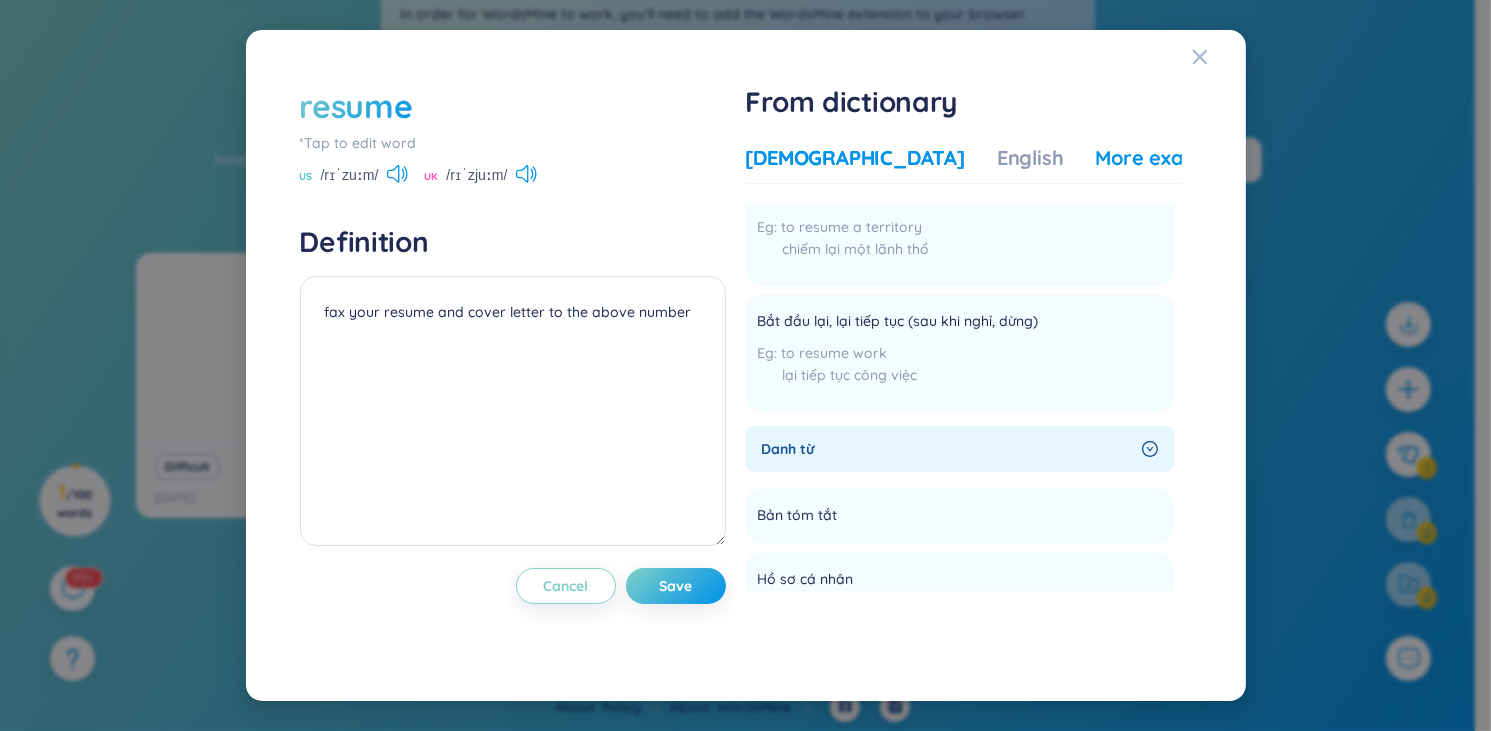 click on "More examples" at bounding box center (1168, 158) 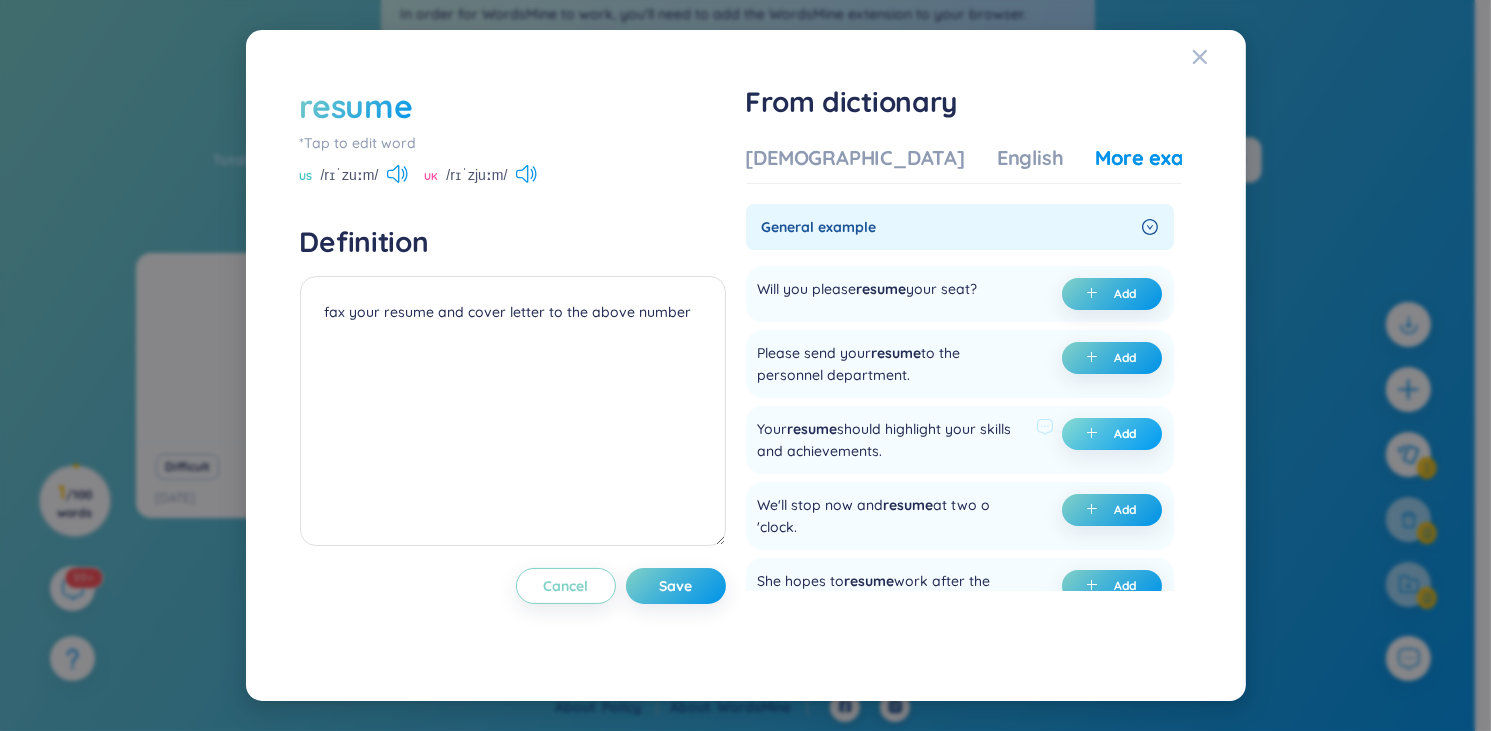 click on "Add" at bounding box center (1126, 434) 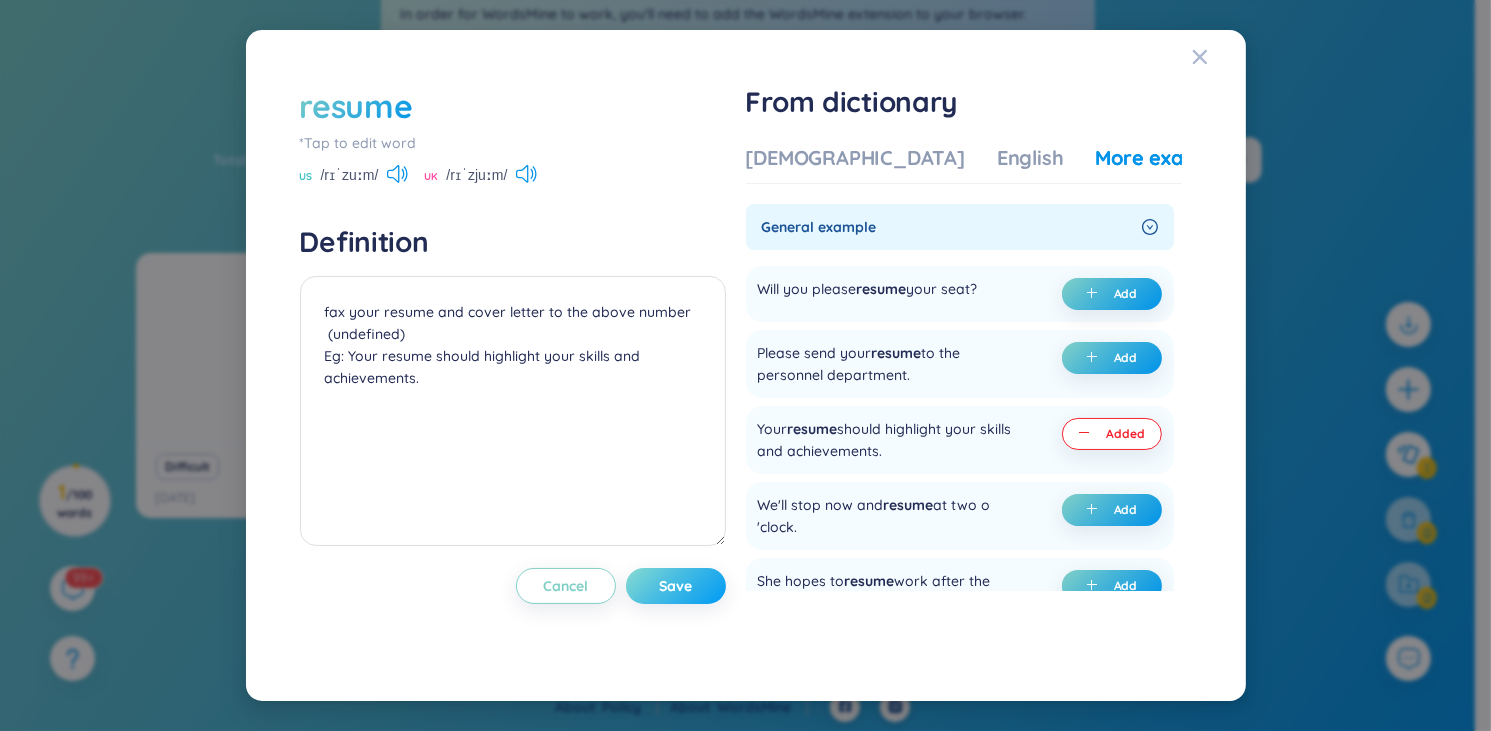 click on "Save" at bounding box center (676, 586) 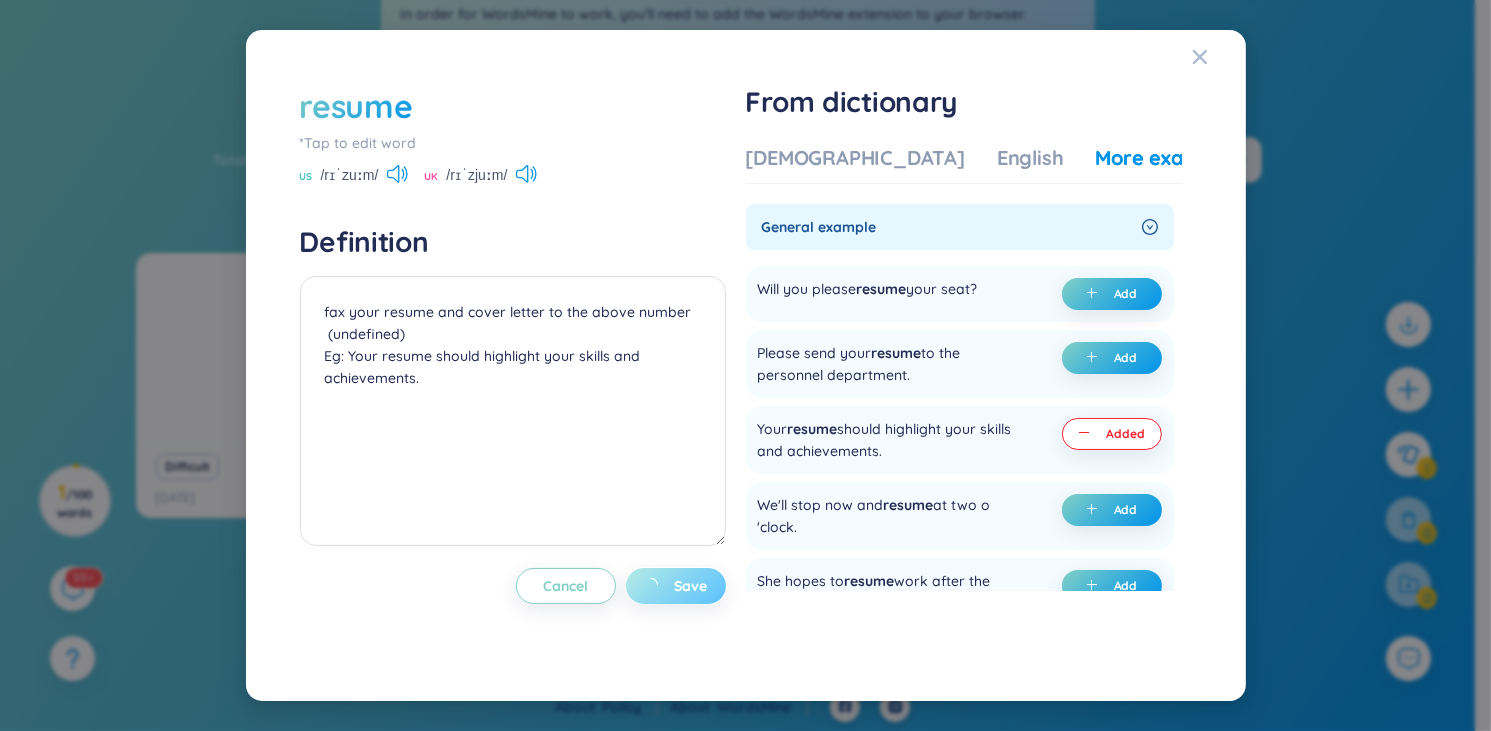 type on "fax your resume and cover letter to the above number
(undefined)
Eg: Your resume should highlight your skills and achievements." 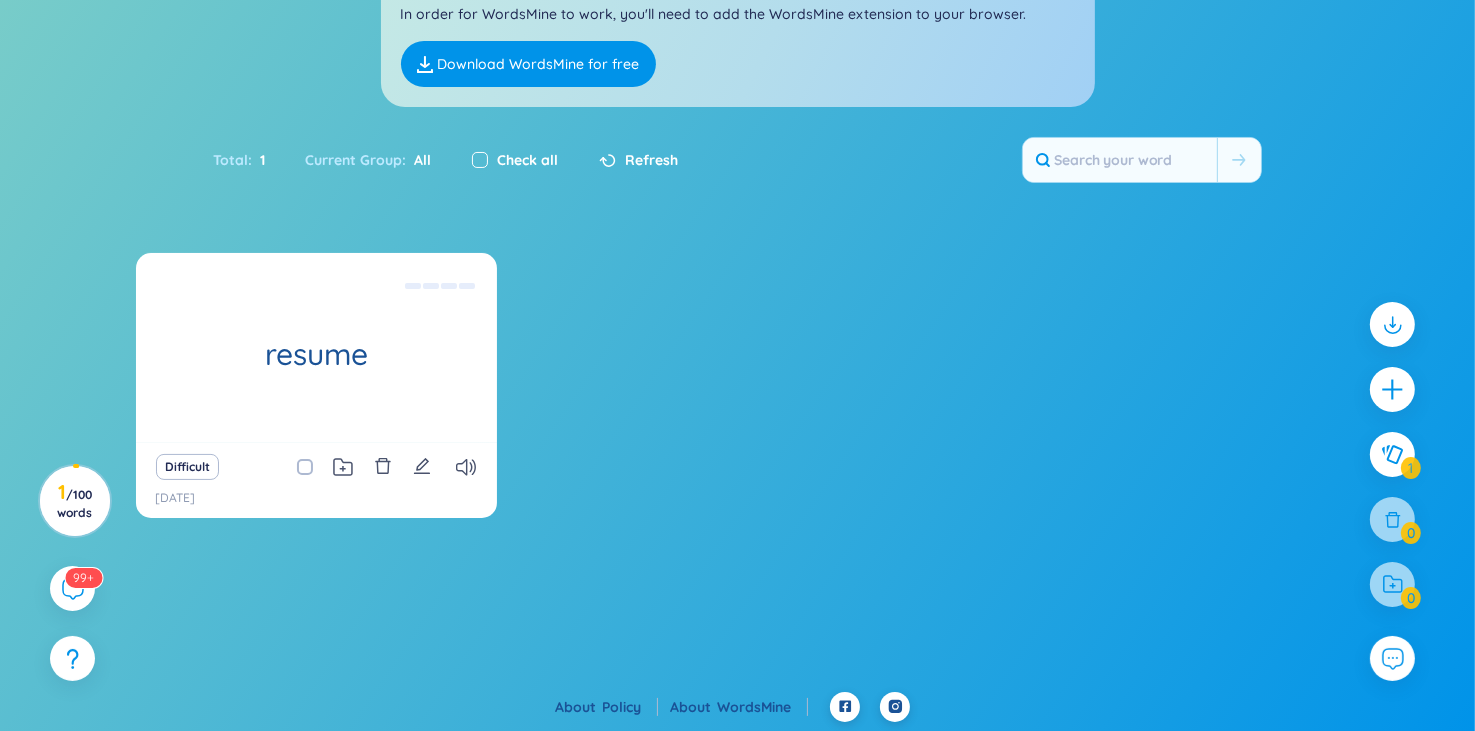 click at bounding box center (480, 160) 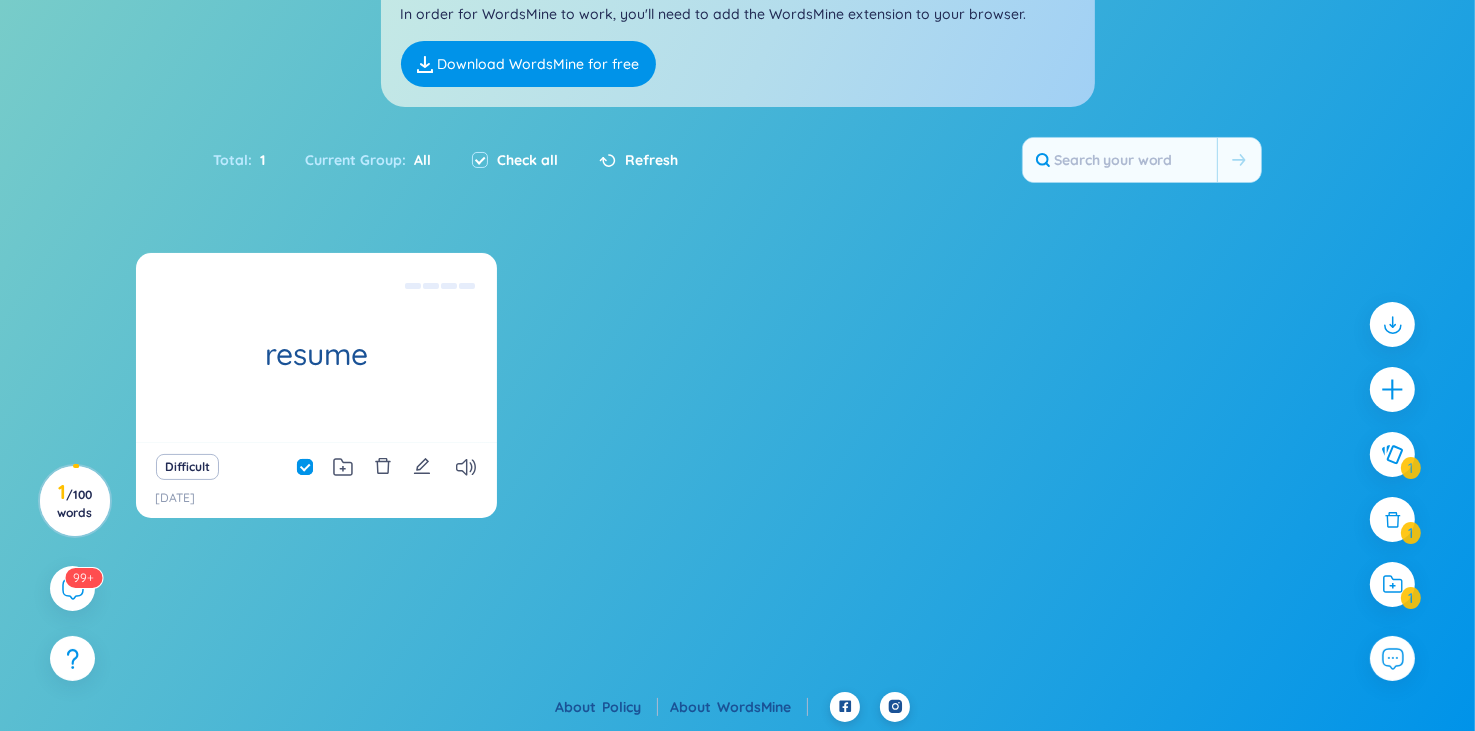 click at bounding box center (315, 467) 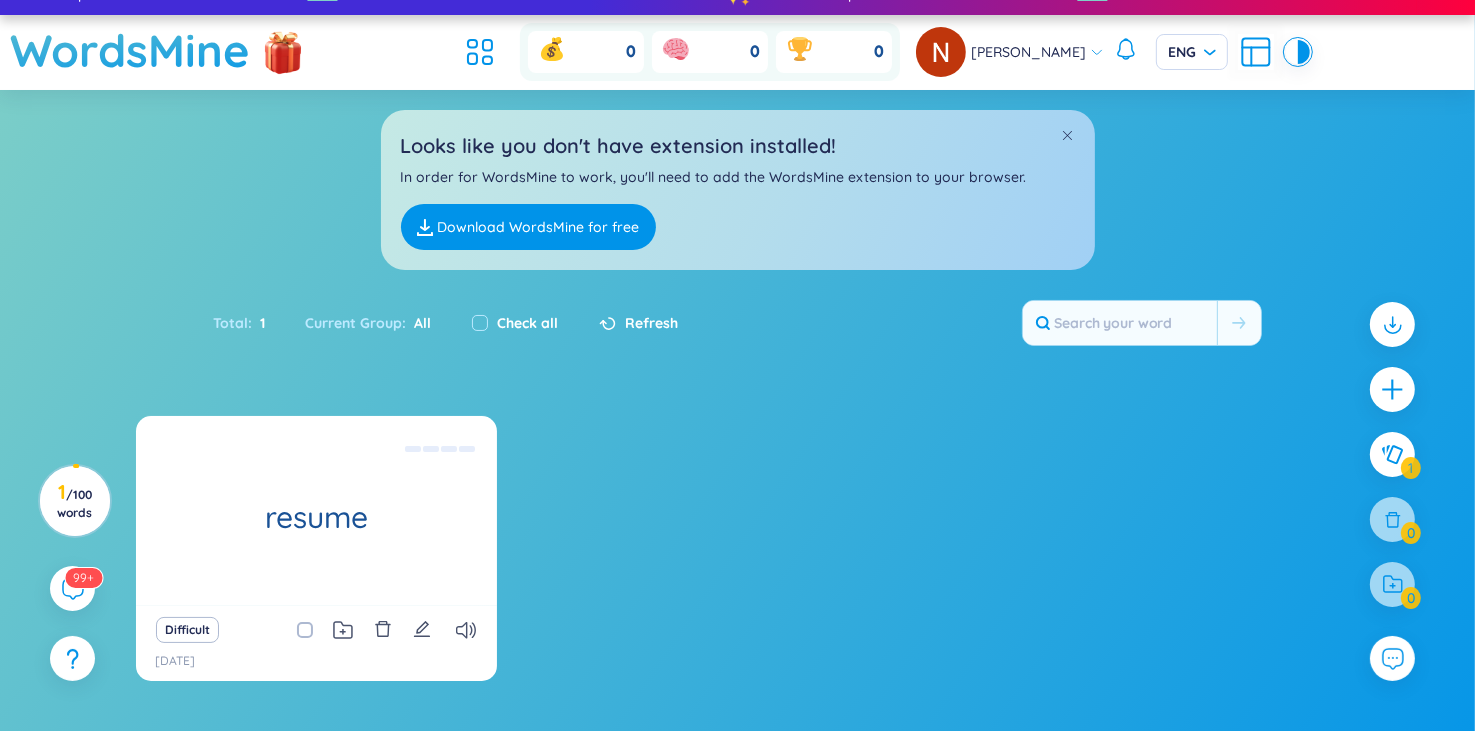 scroll, scrollTop: 71, scrollLeft: 0, axis: vertical 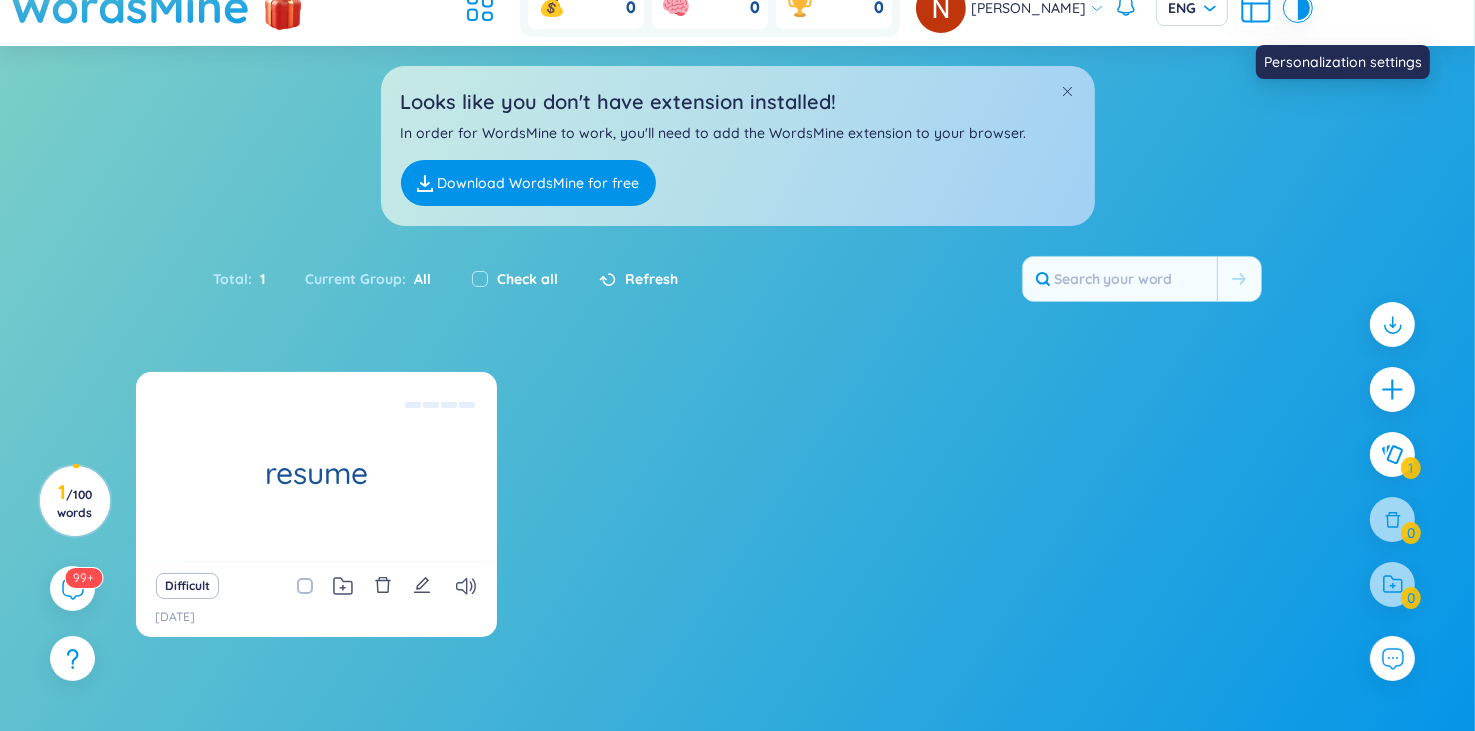 click 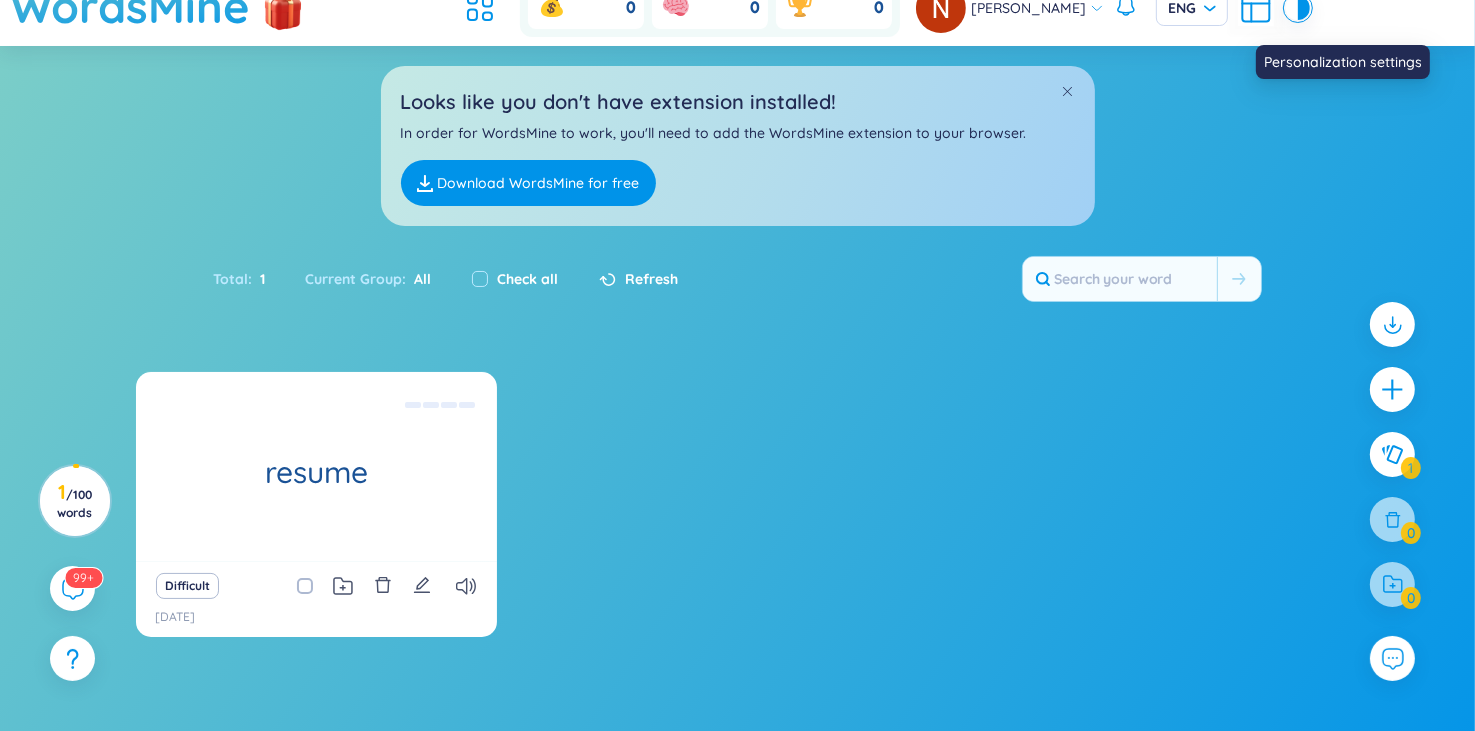 click on "Personalization settings" at bounding box center [1343, 55] 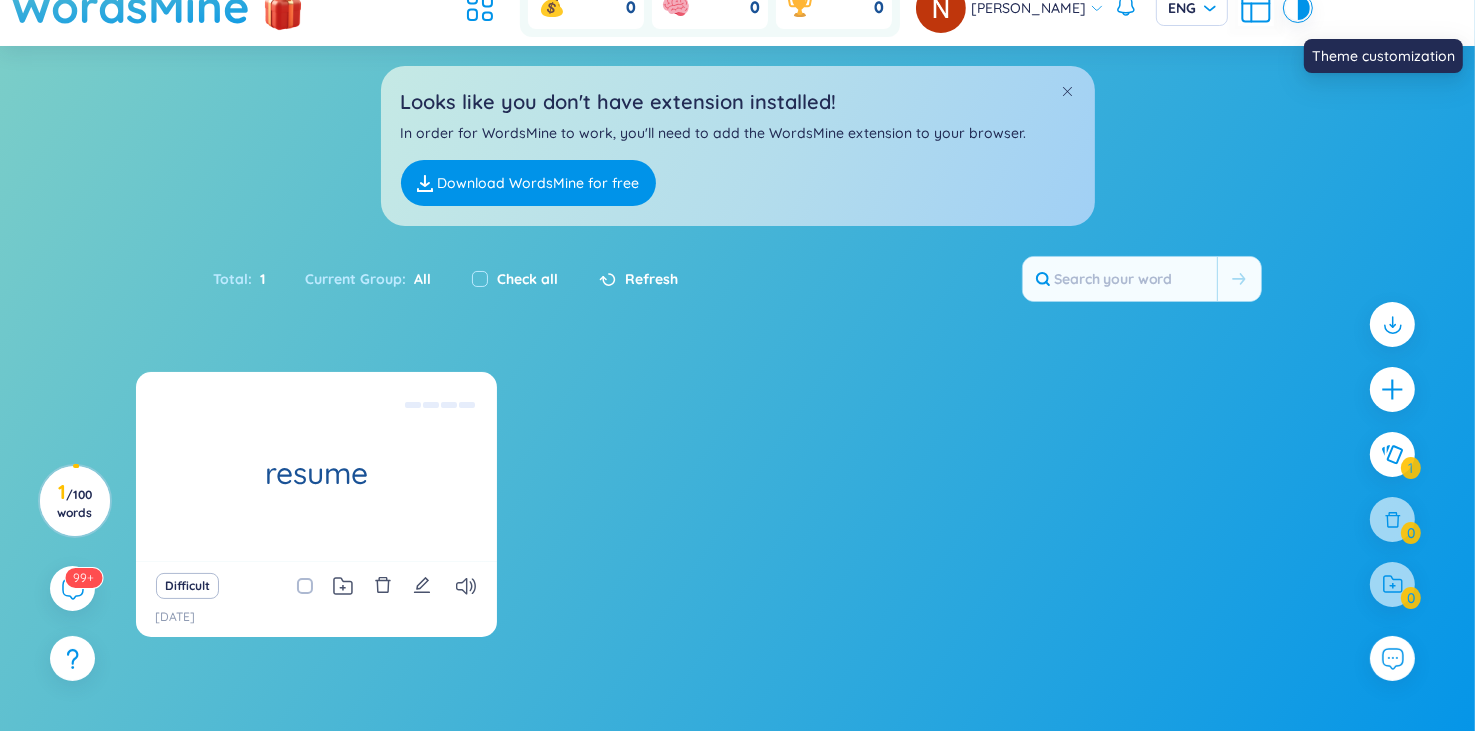 click at bounding box center (1292, 8) 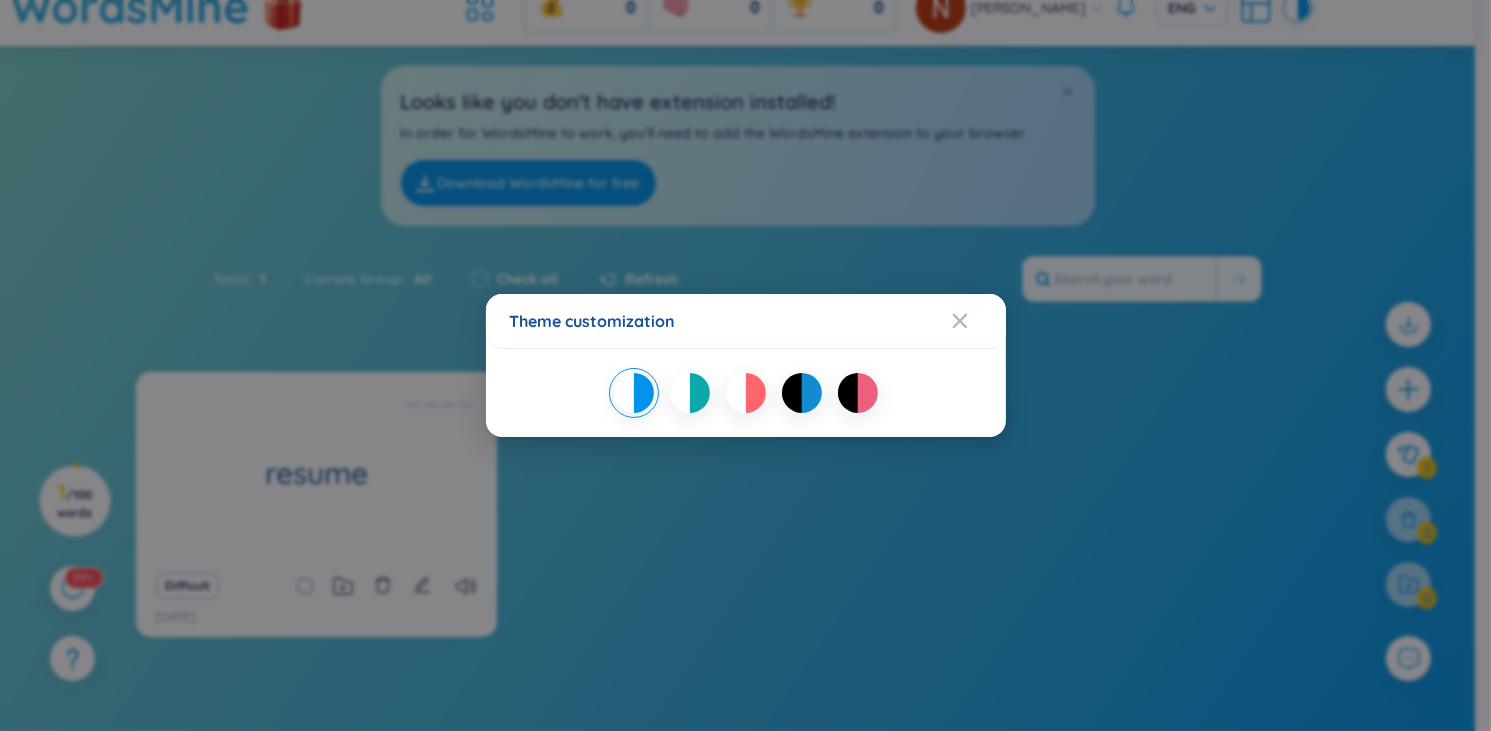 click at bounding box center [700, 393] 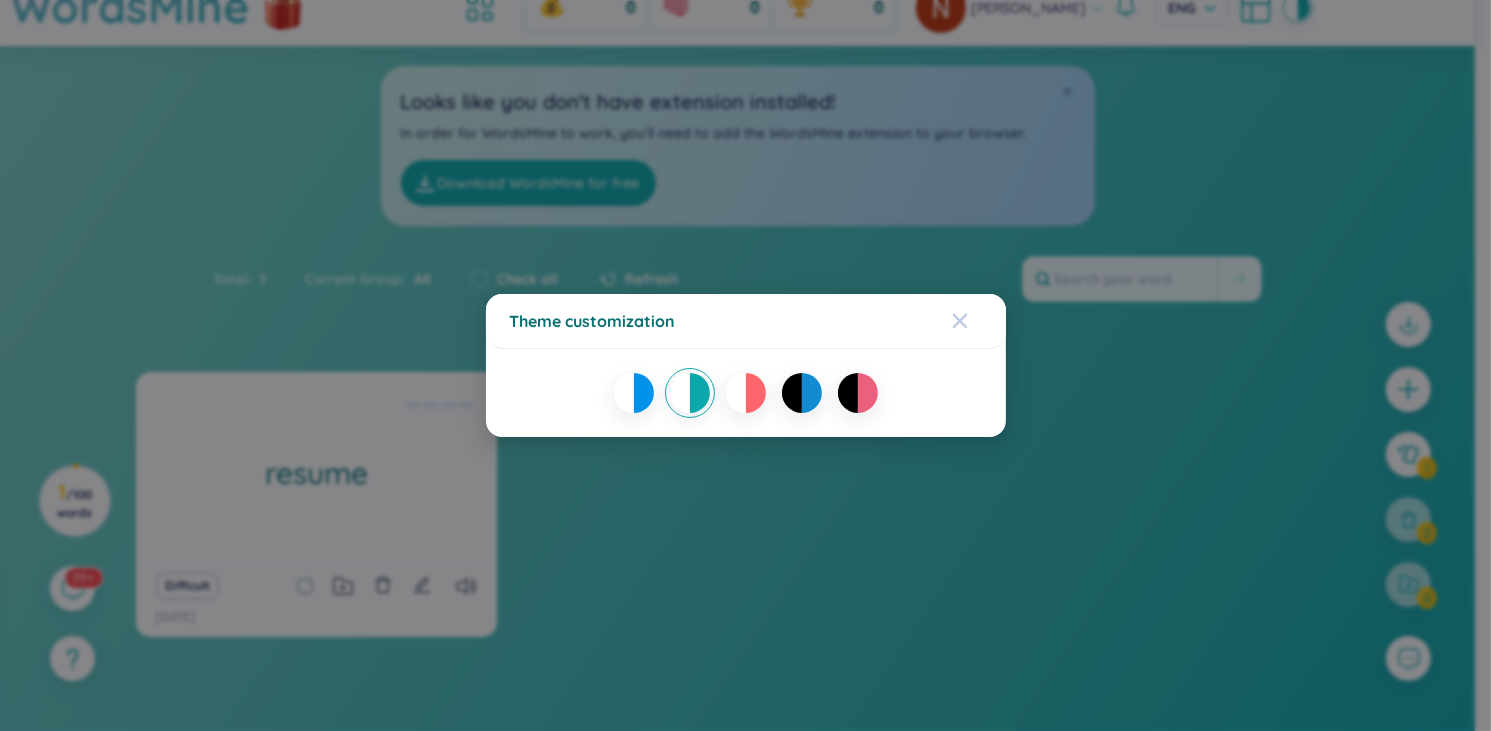 click 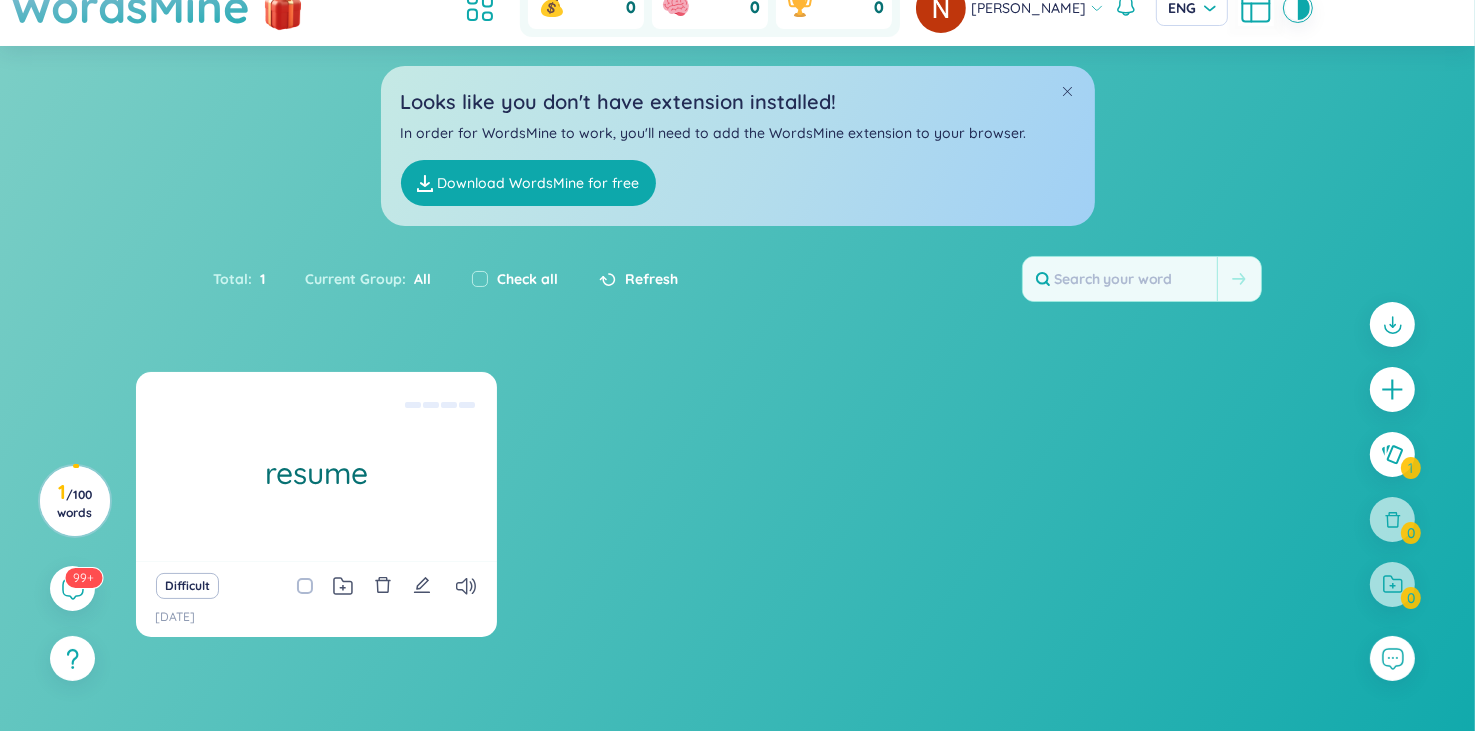 scroll, scrollTop: 0, scrollLeft: 0, axis: both 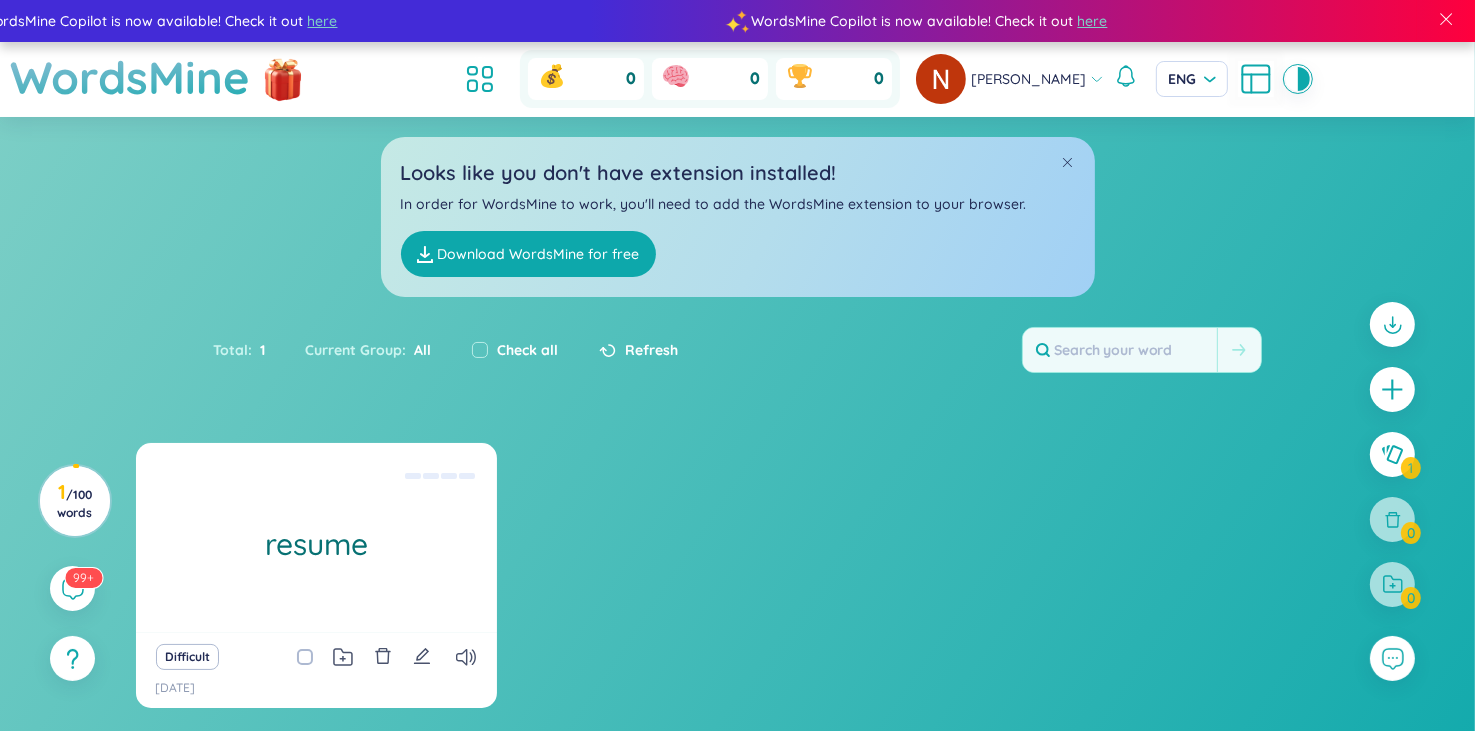 click at bounding box center (485, 79) 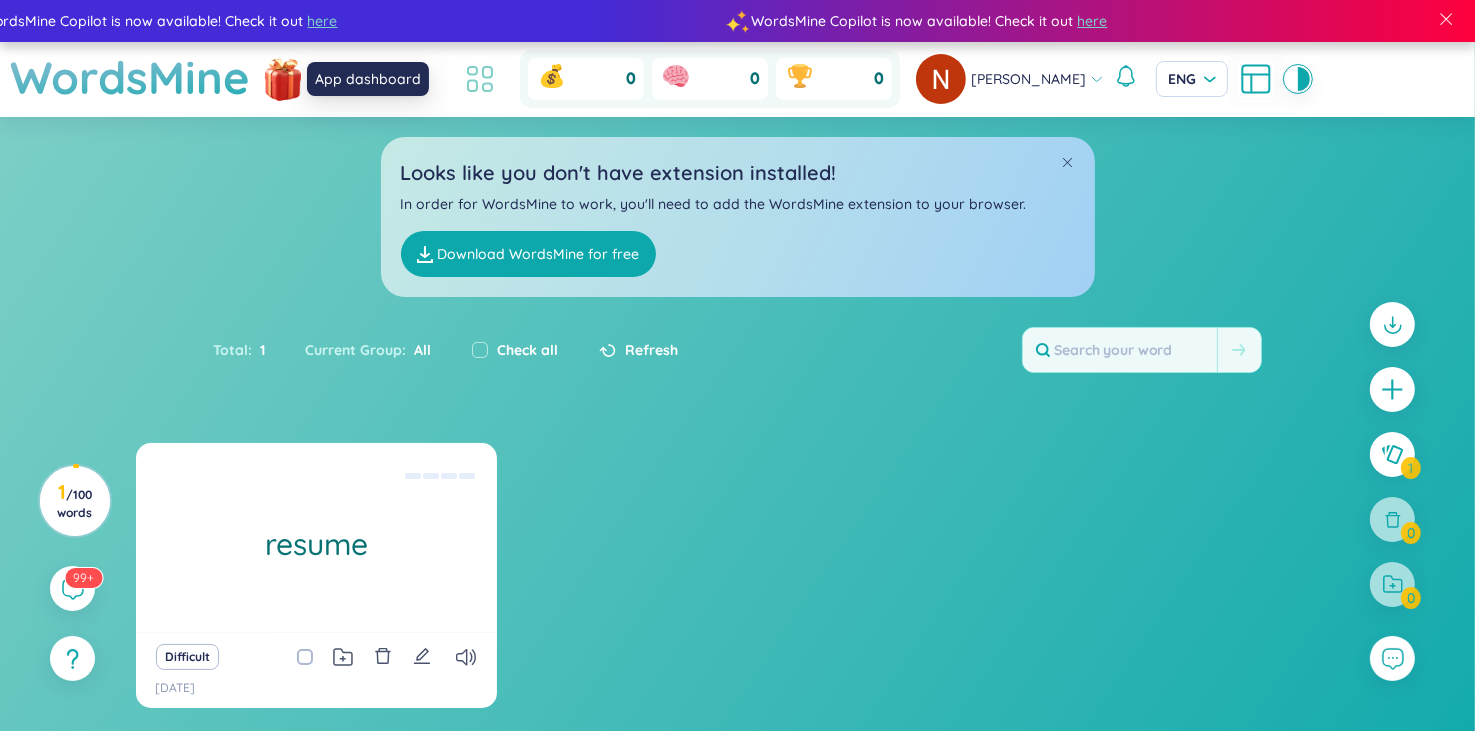 click 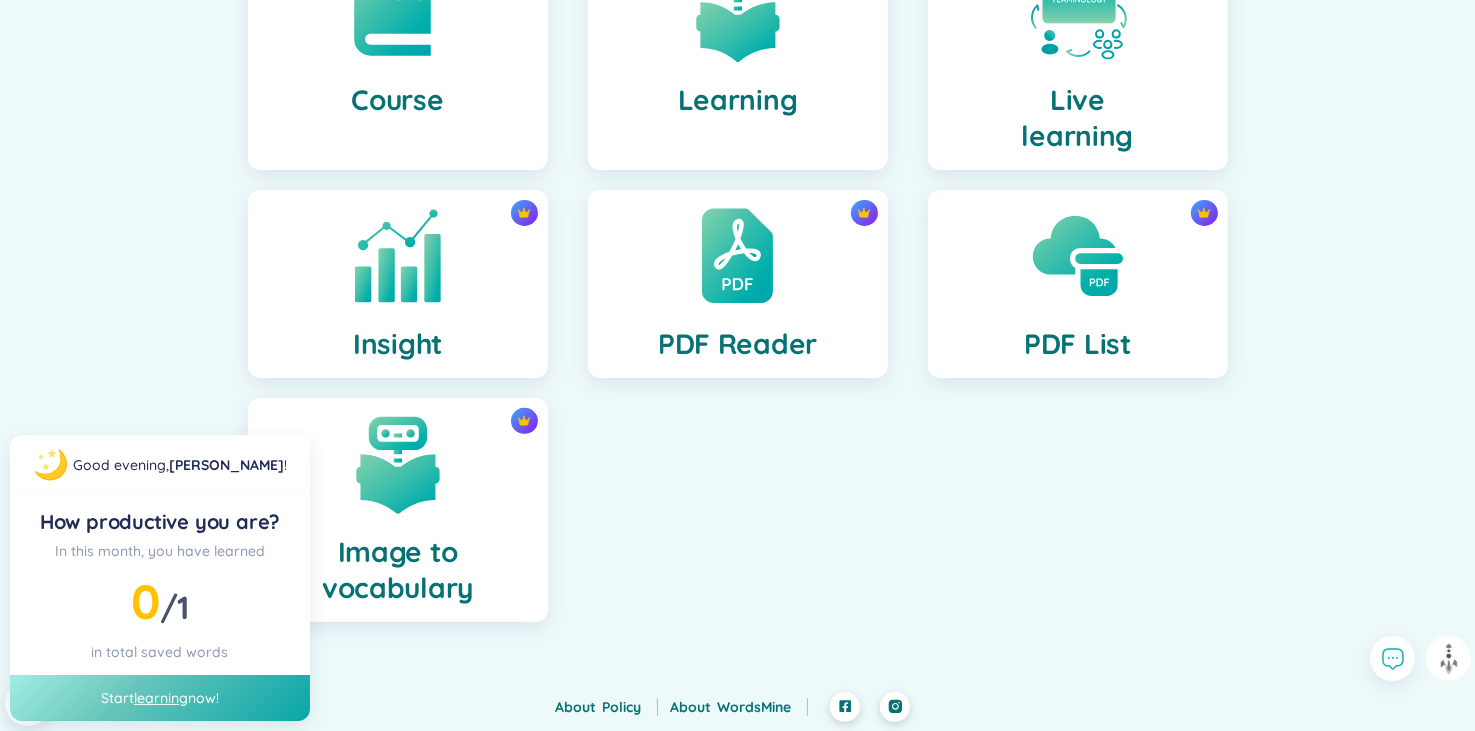 scroll, scrollTop: 0, scrollLeft: 0, axis: both 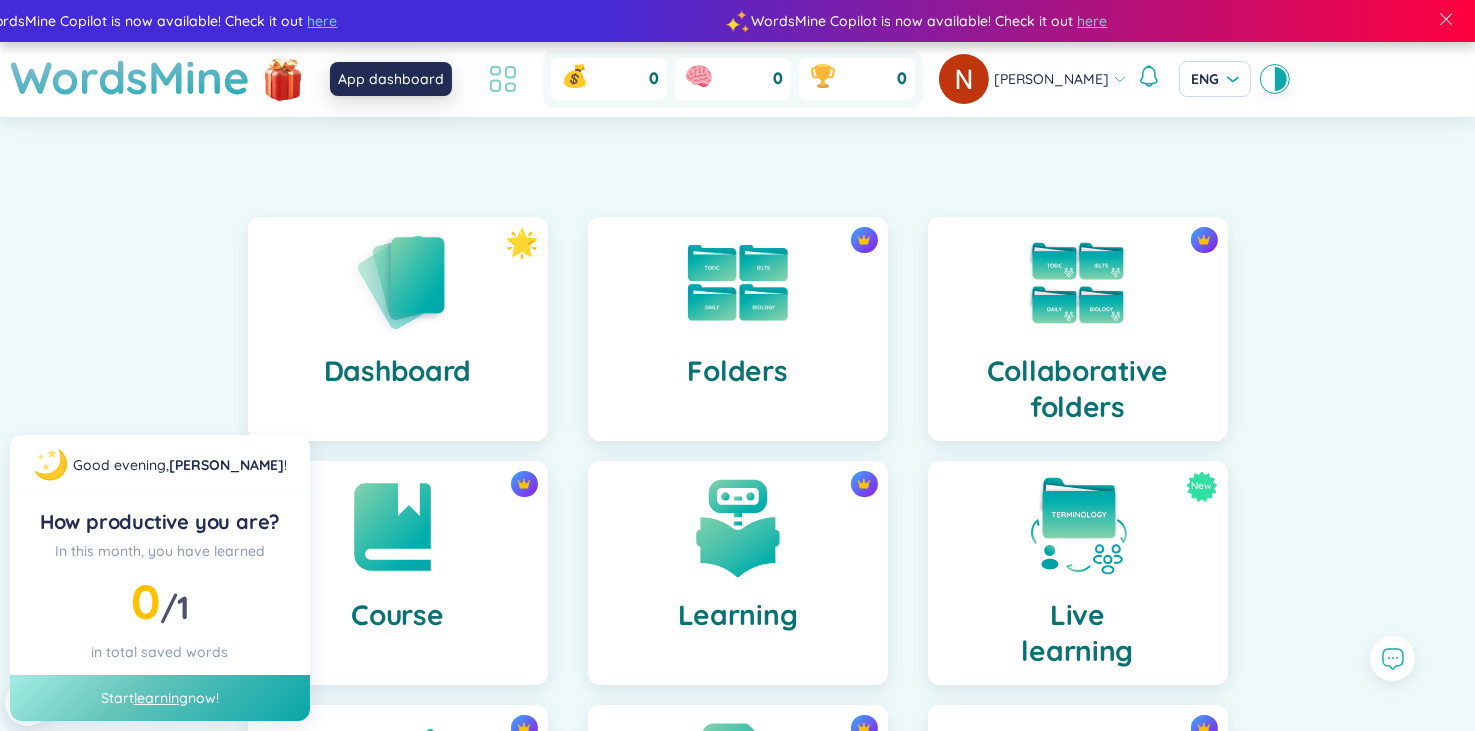click 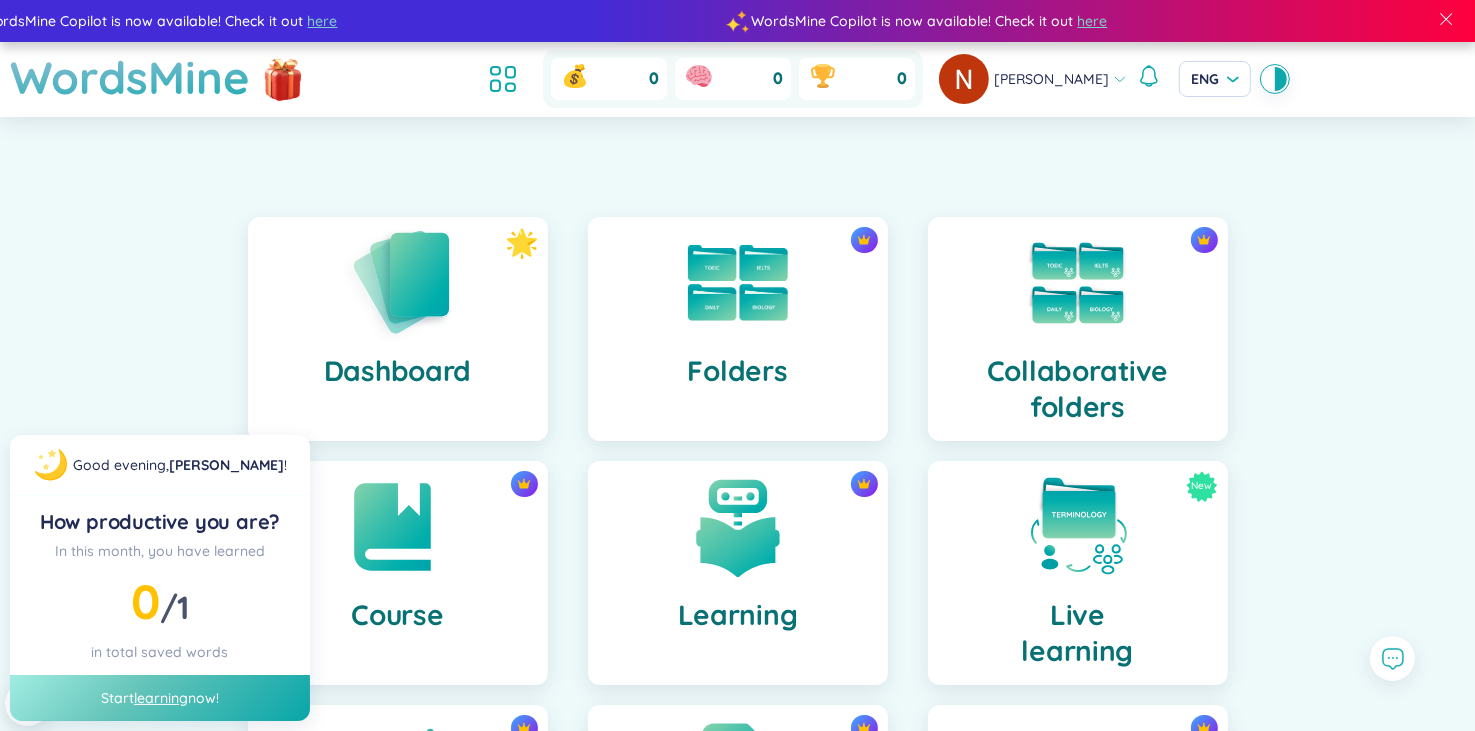 click at bounding box center (398, 282) 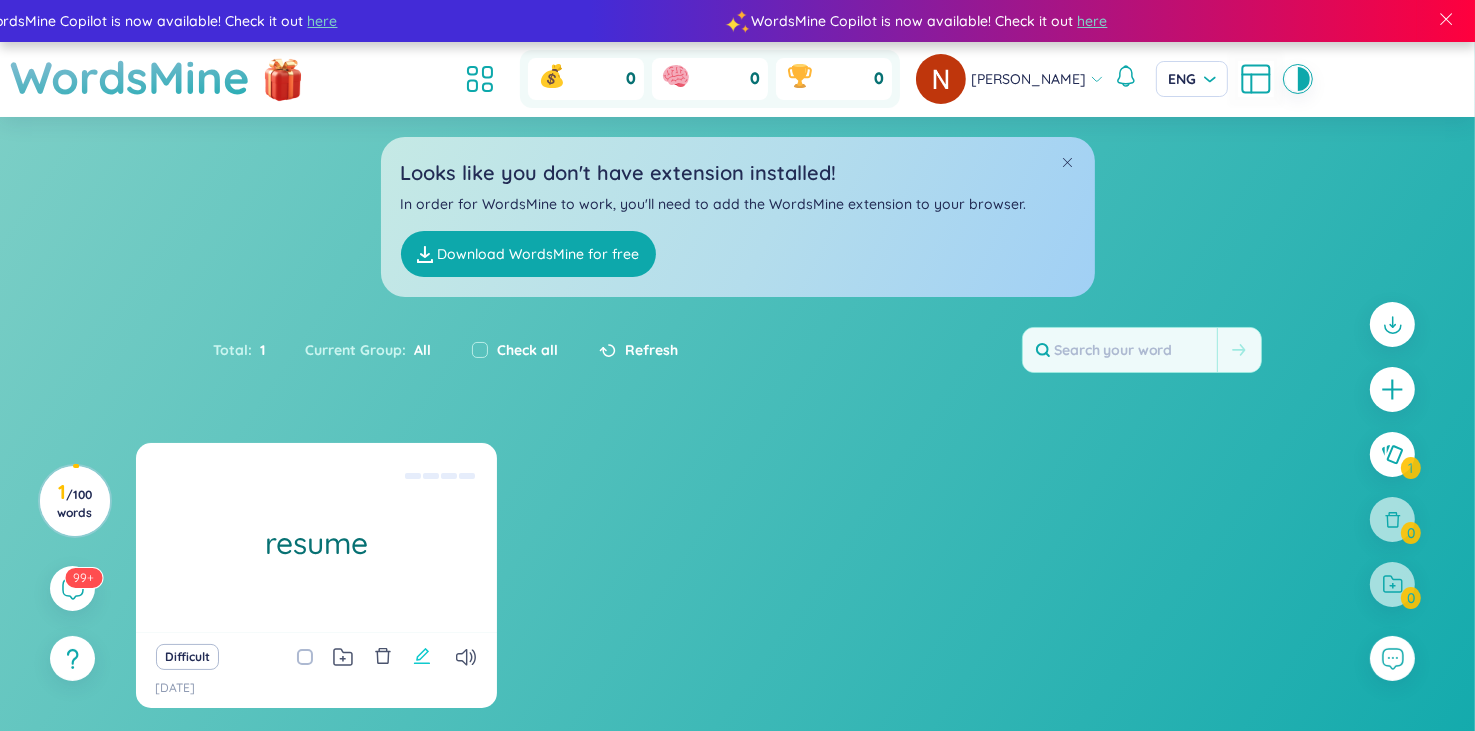 click 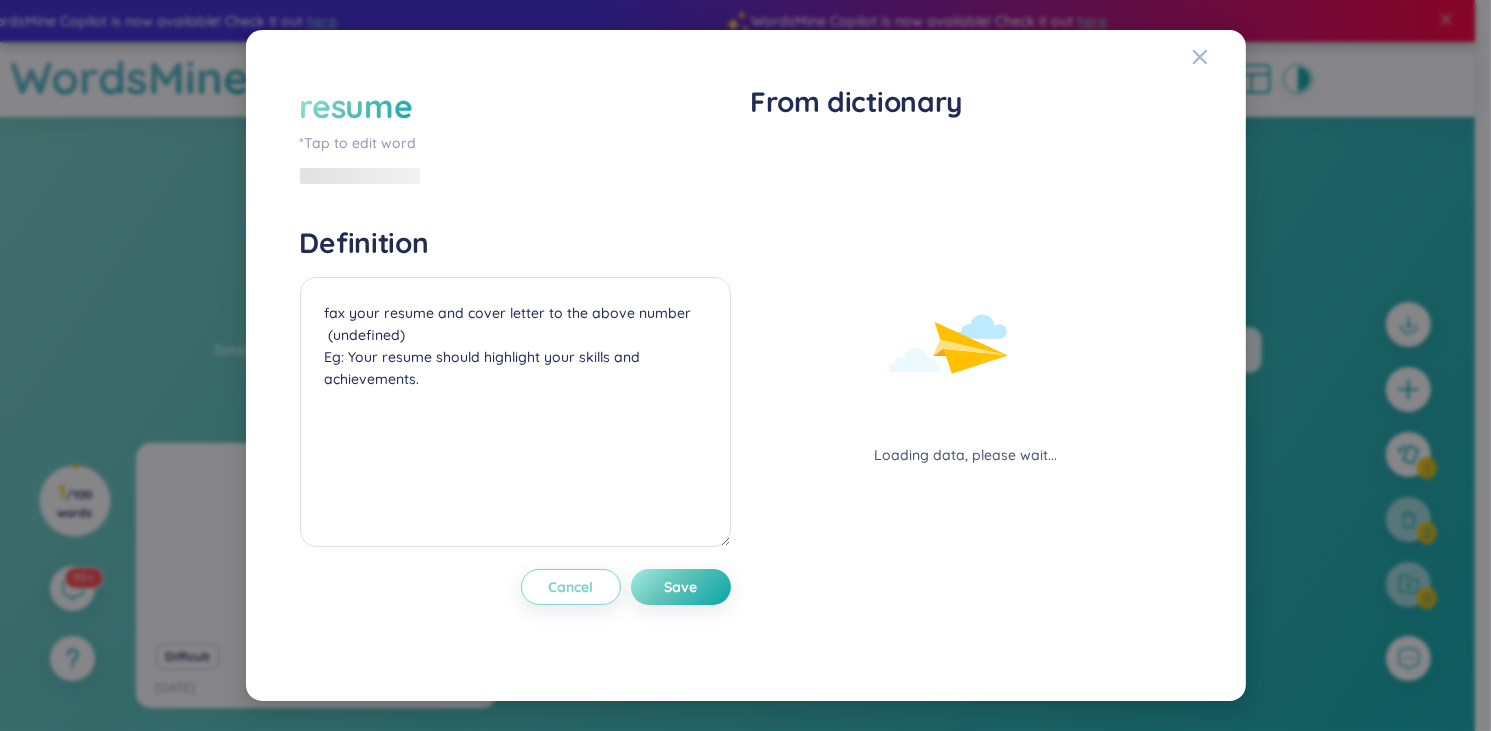 click on "resume *Tap to edit word Definition fax your resume and cover letter to the above number
(undefined)
Eg: Your resume should highlight your skills and achievements.
Cancel Save From dictionary Loading data, please wait... Cancel Save" at bounding box center (746, 366) 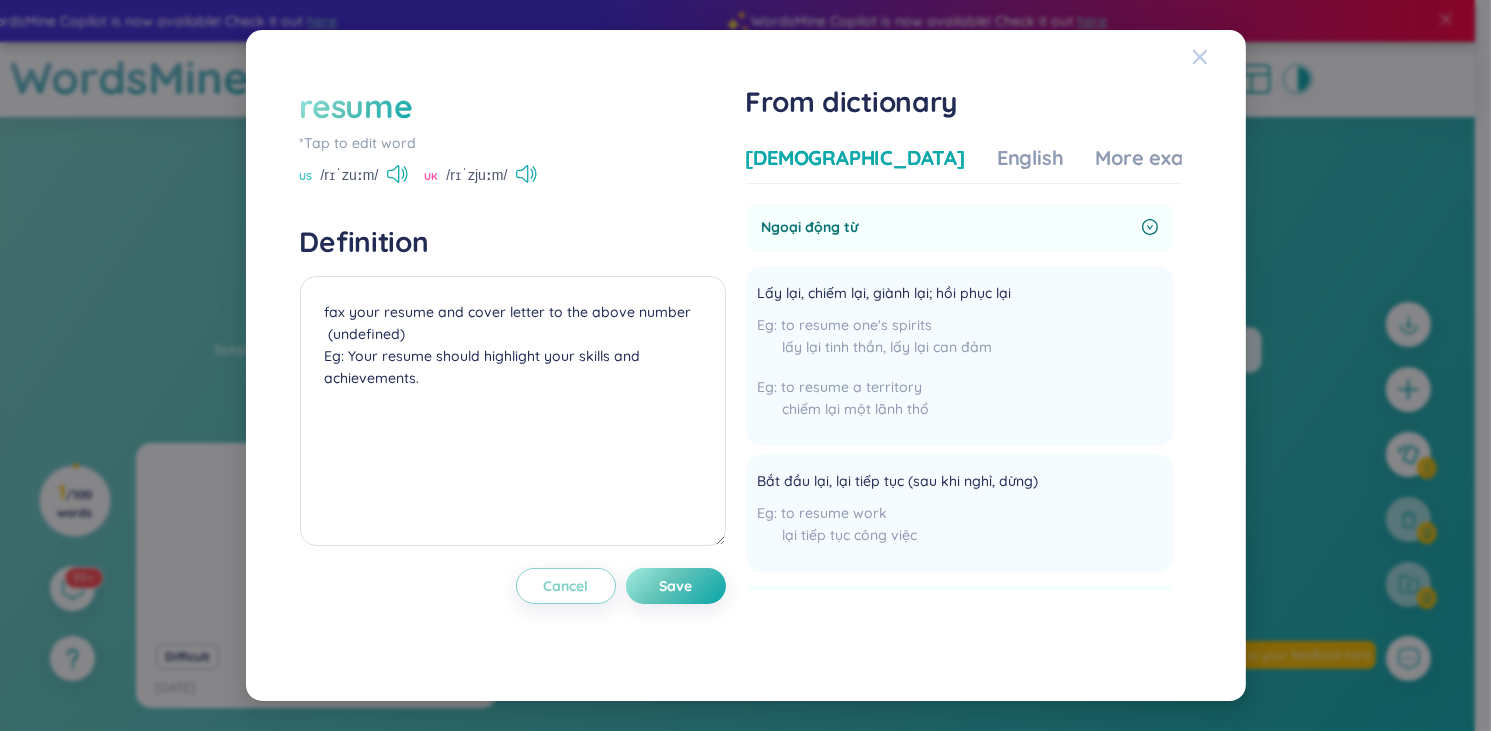 click 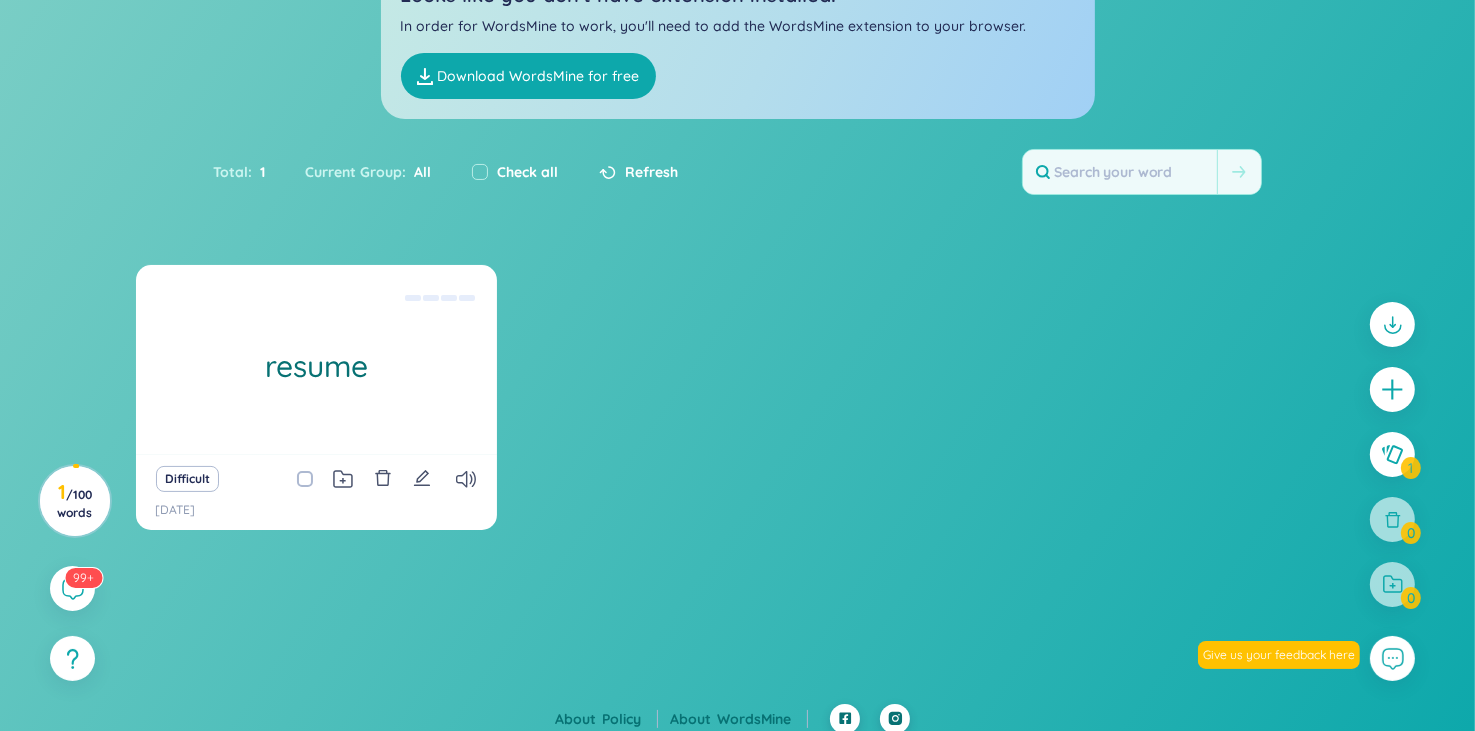 scroll, scrollTop: 190, scrollLeft: 0, axis: vertical 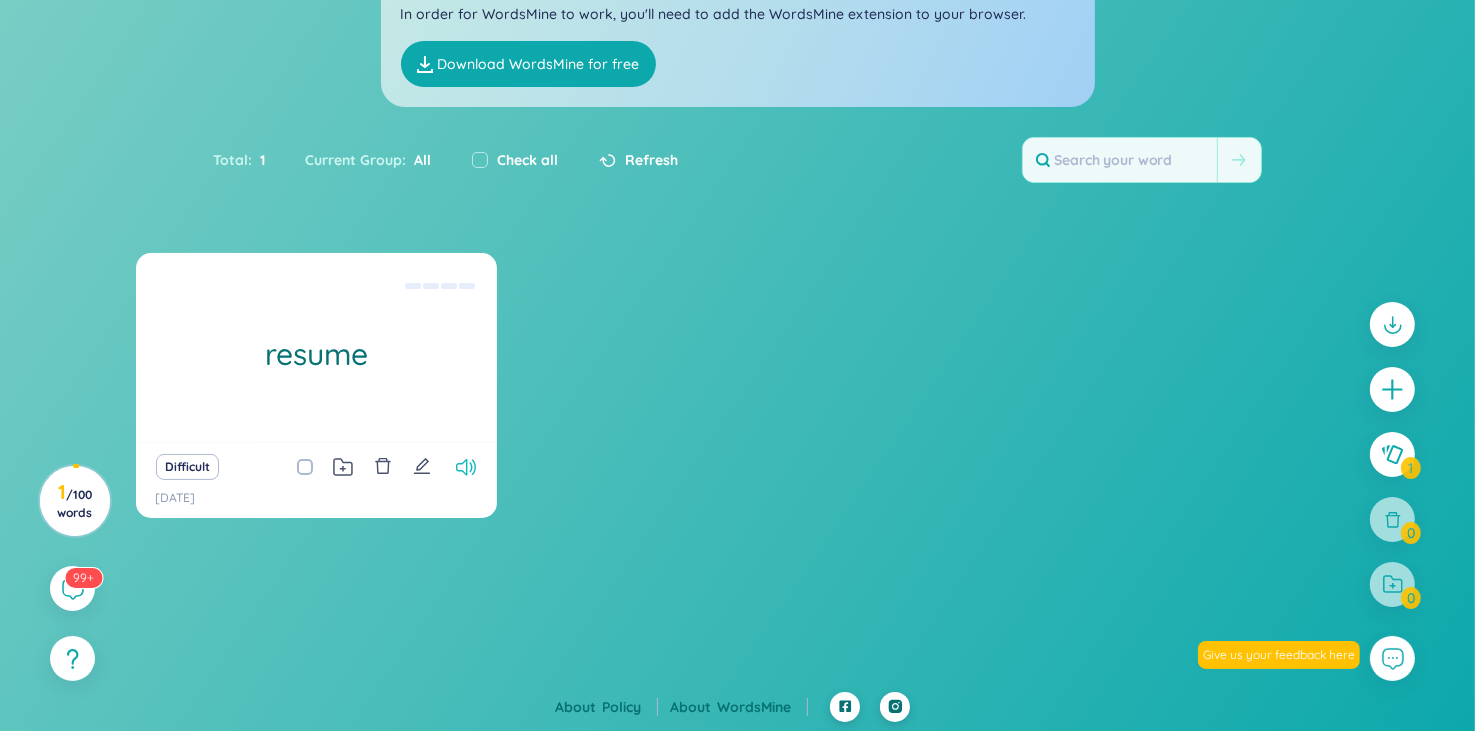 click 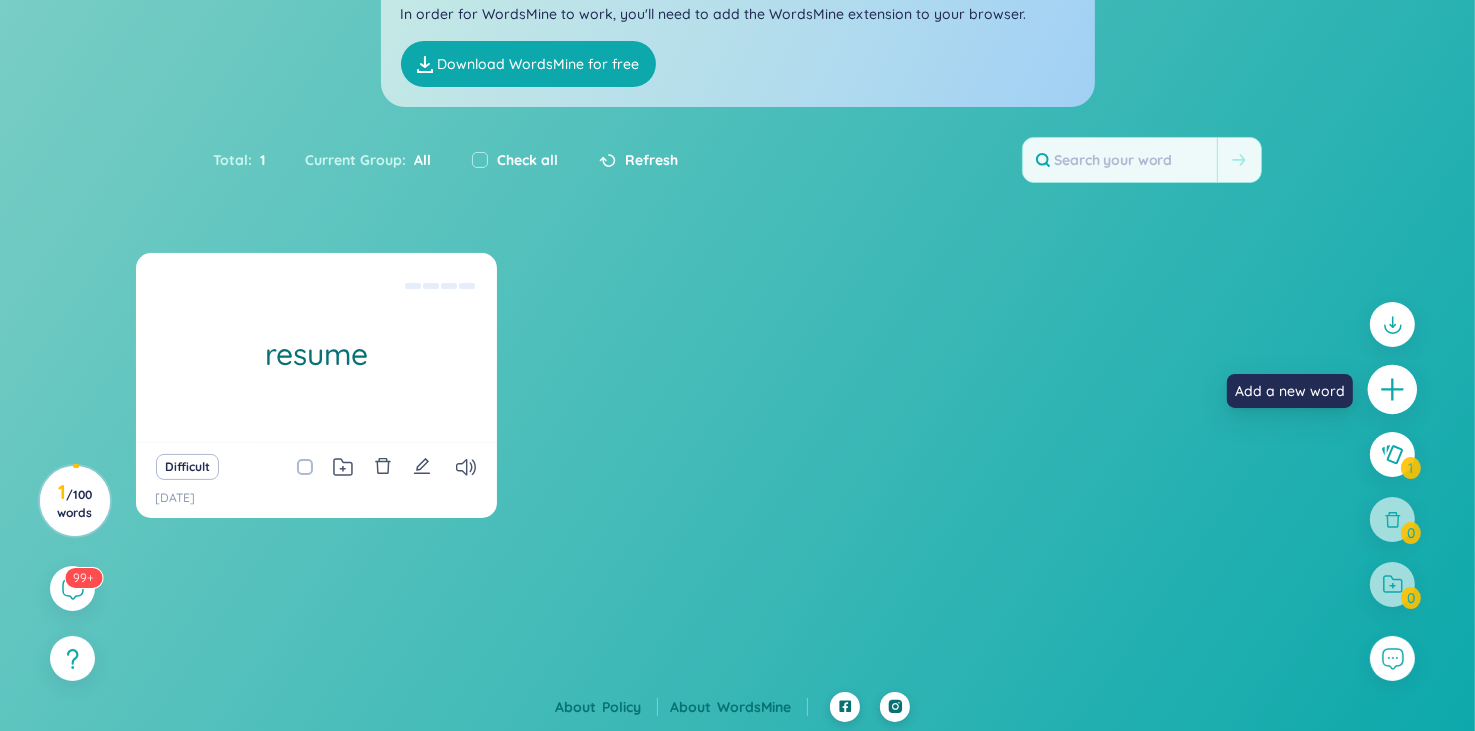 click 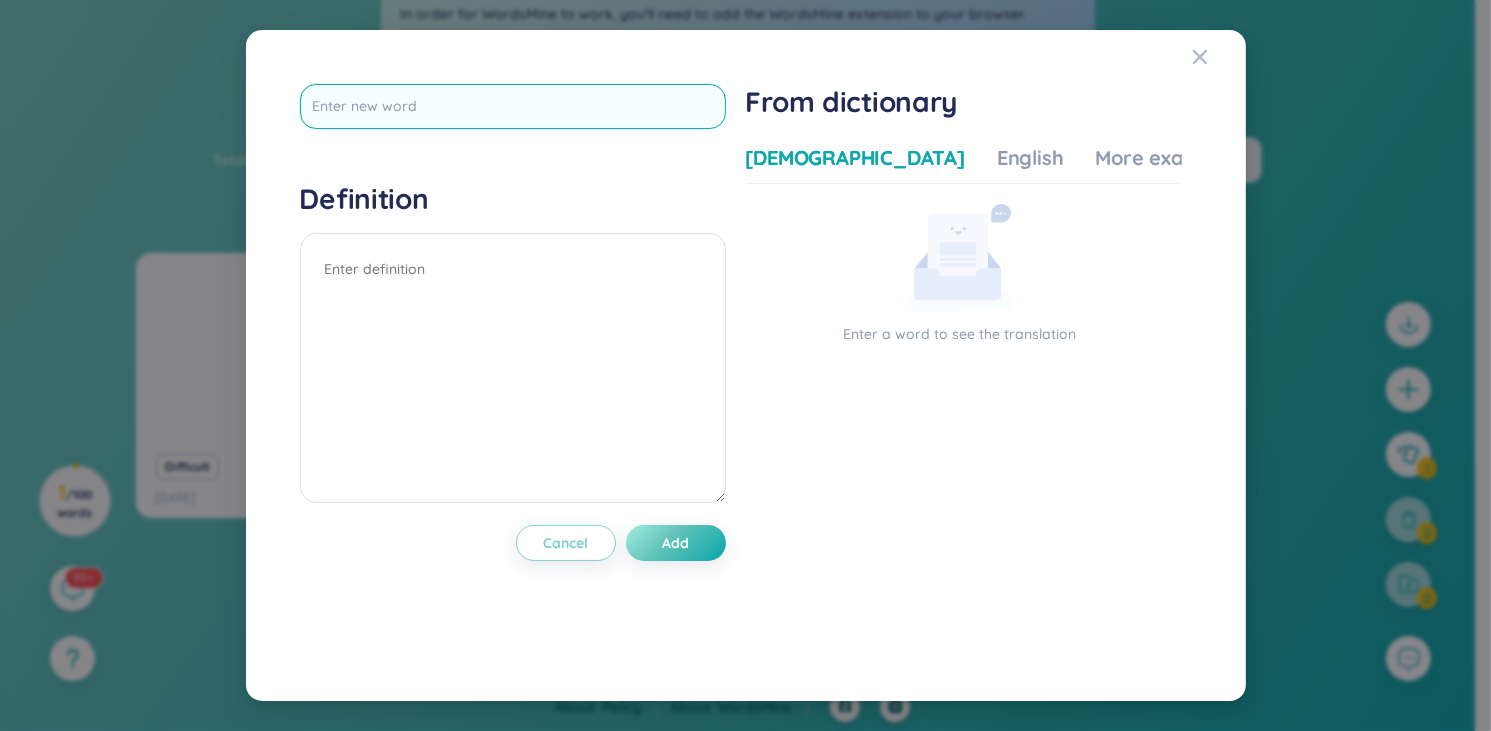 click at bounding box center [513, 106] 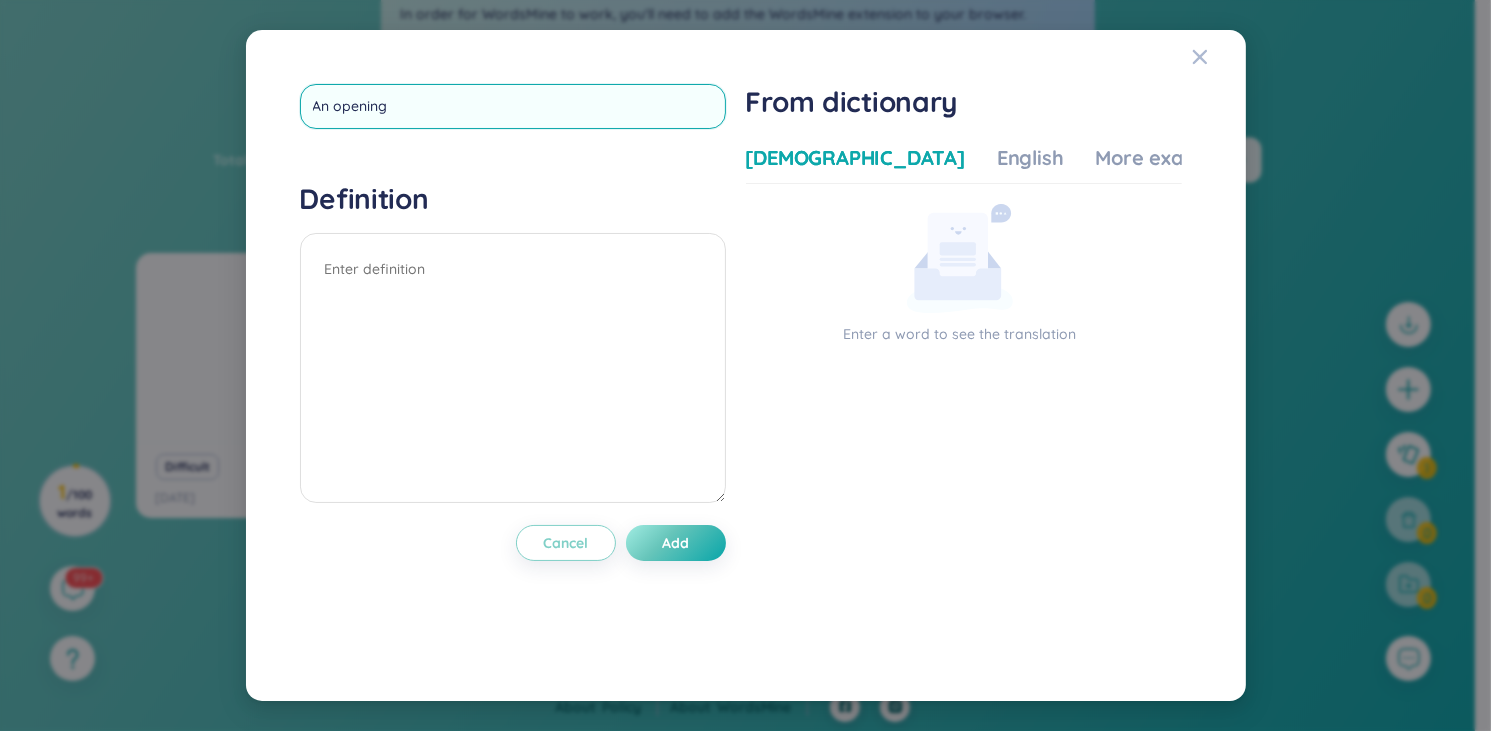 click on "An opening" at bounding box center [513, 106] 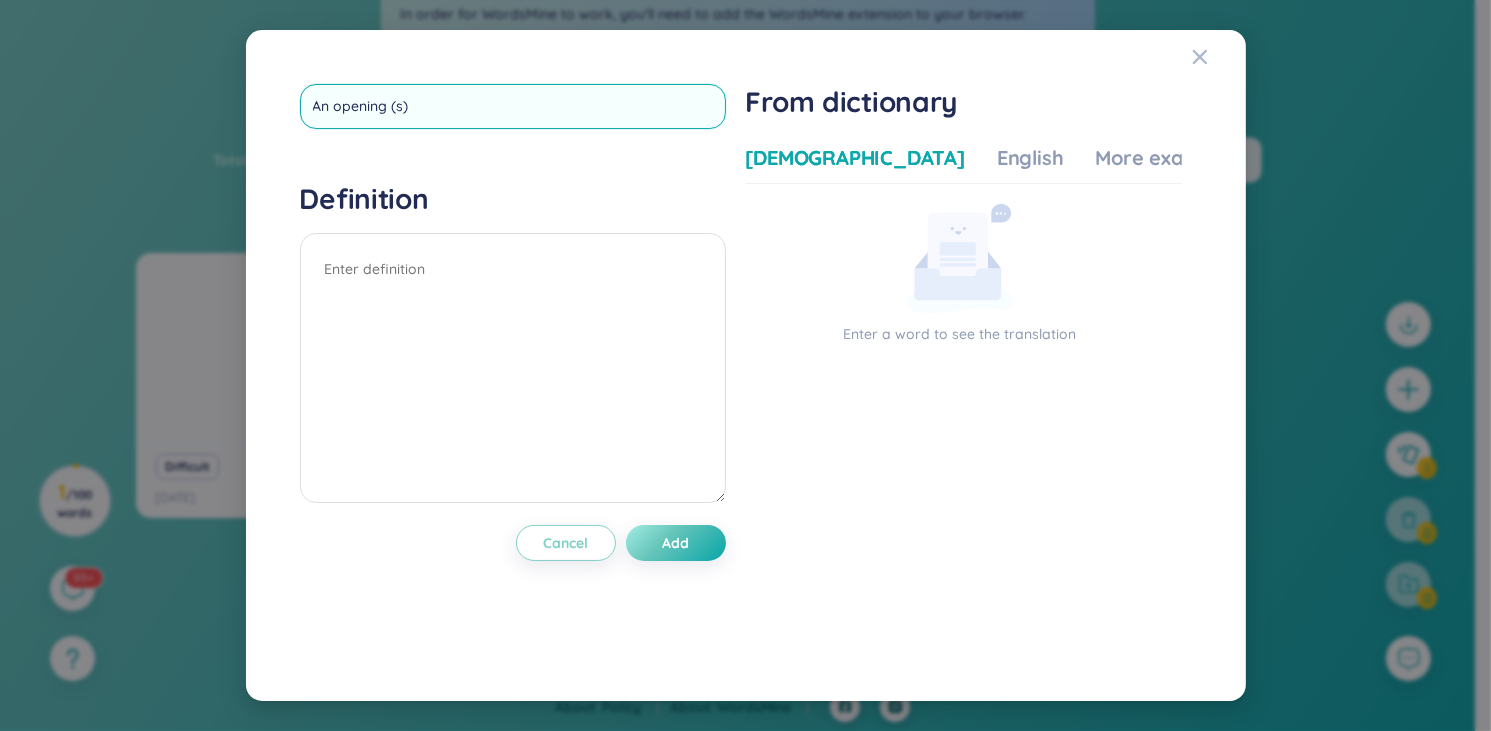 type on "An opening (s)" 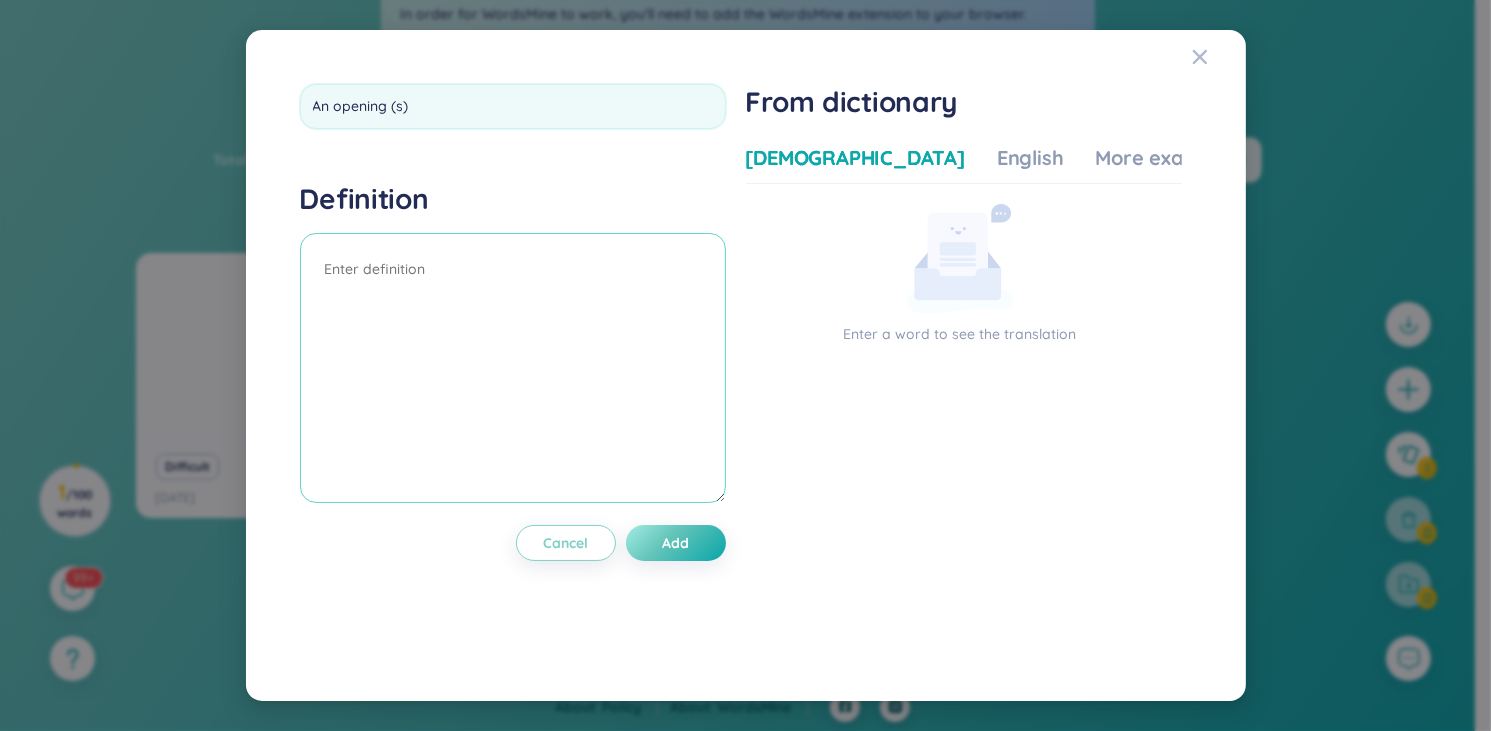 click on "Definition" at bounding box center (513, 345) 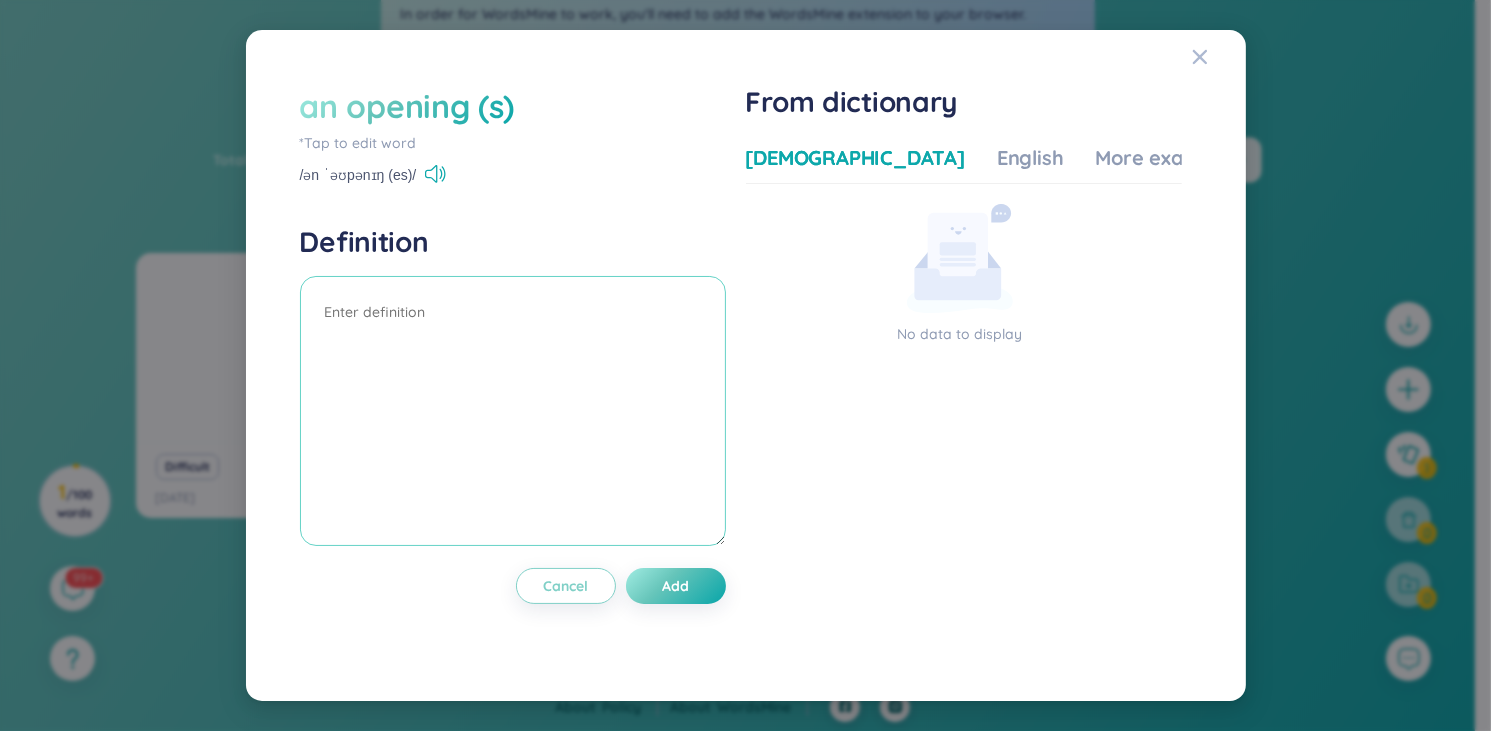 click at bounding box center (513, 411) 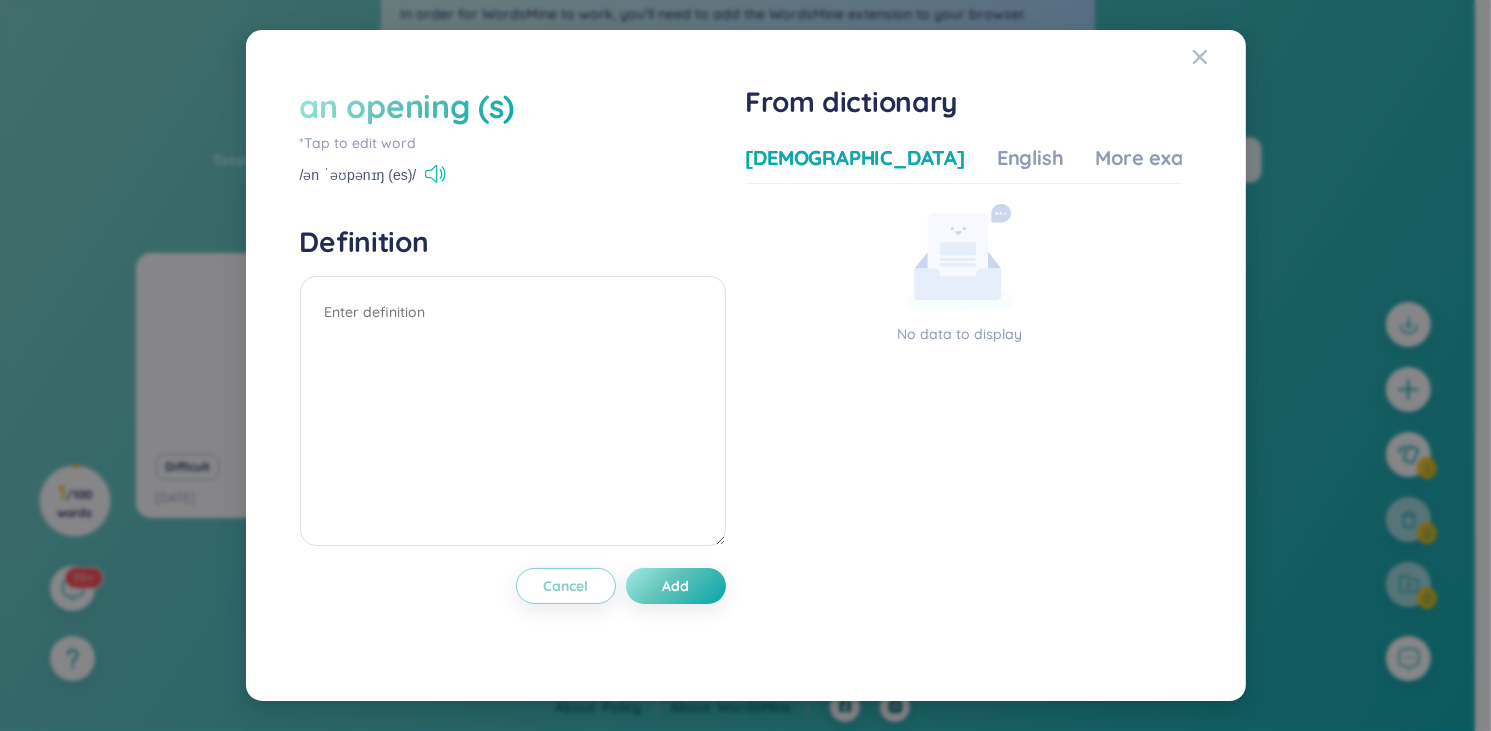 click 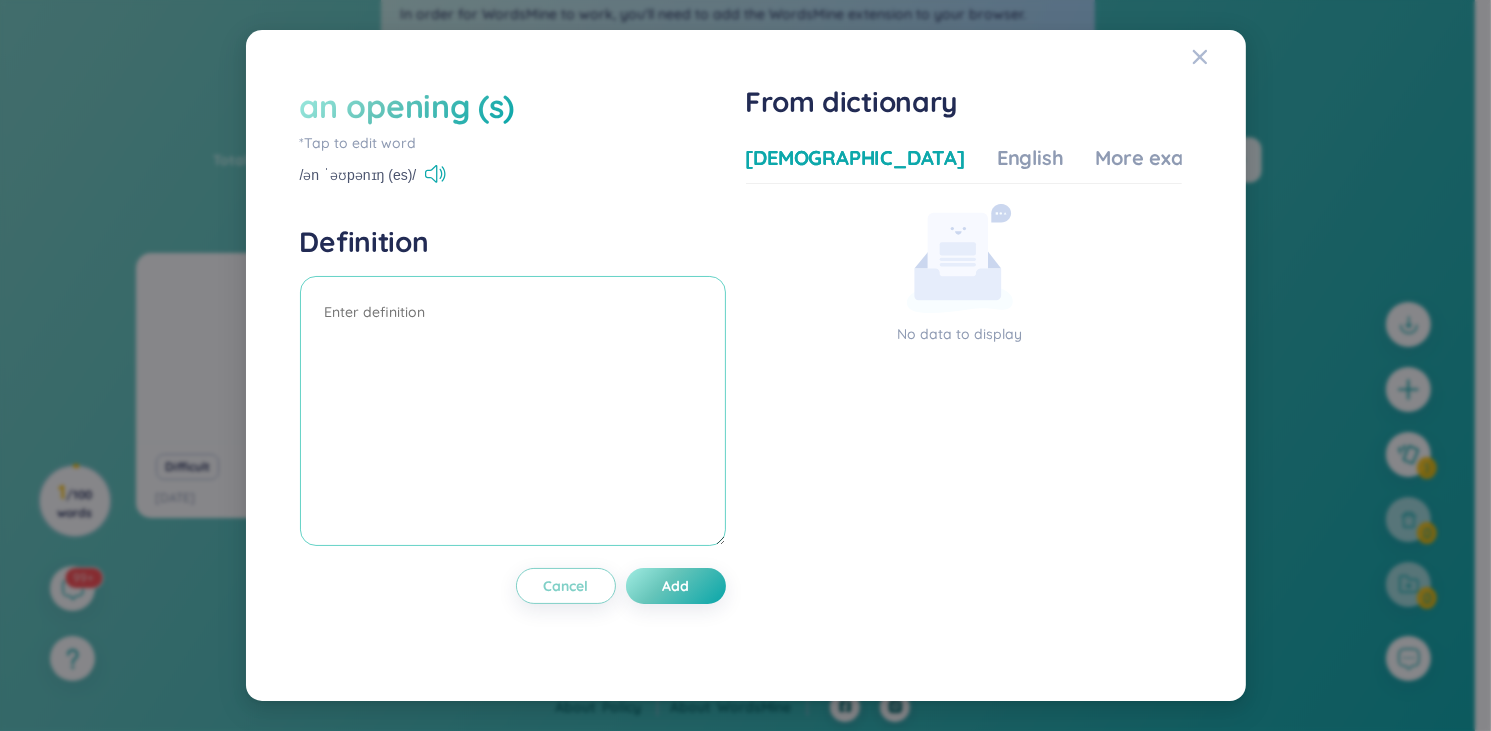 click at bounding box center (513, 411) 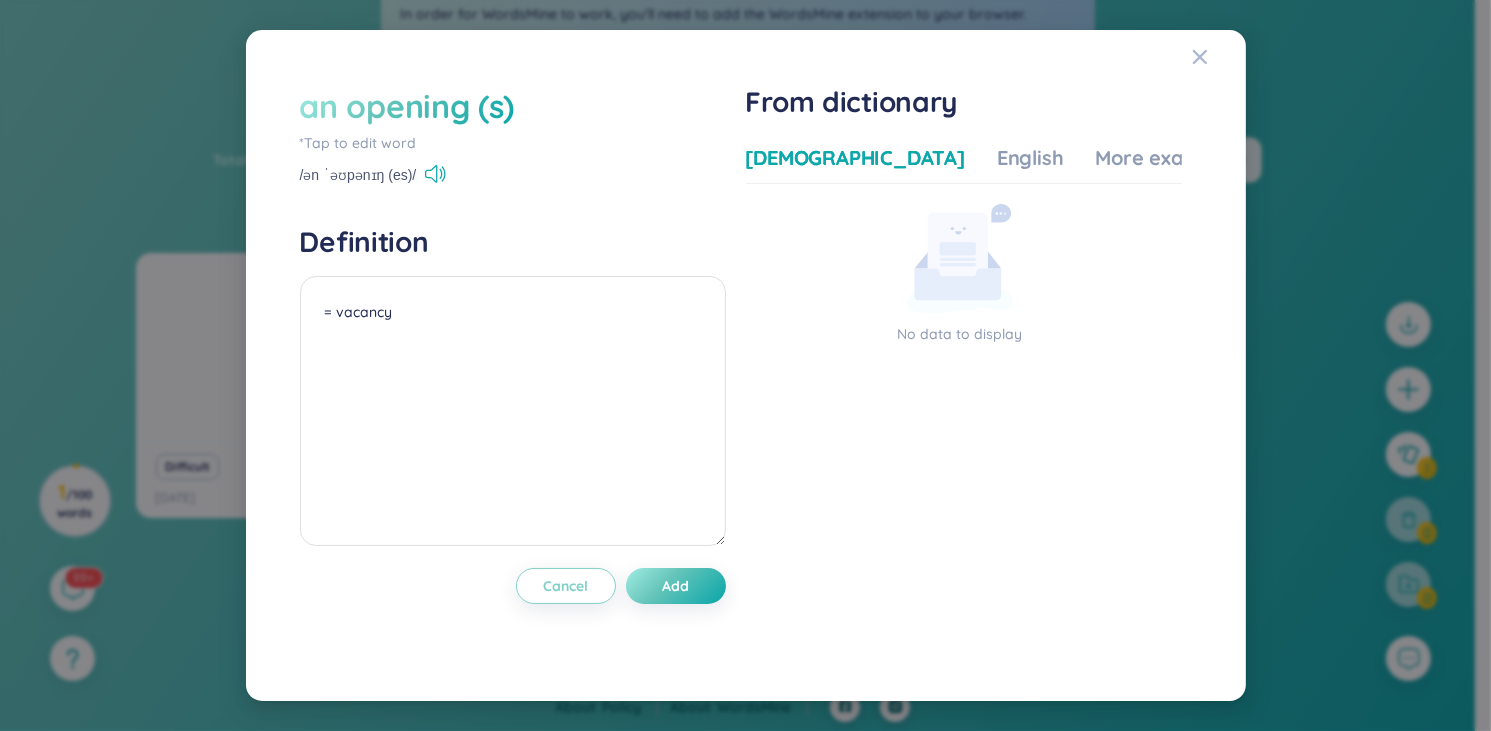 click on "Vietnamese" at bounding box center [855, 158] 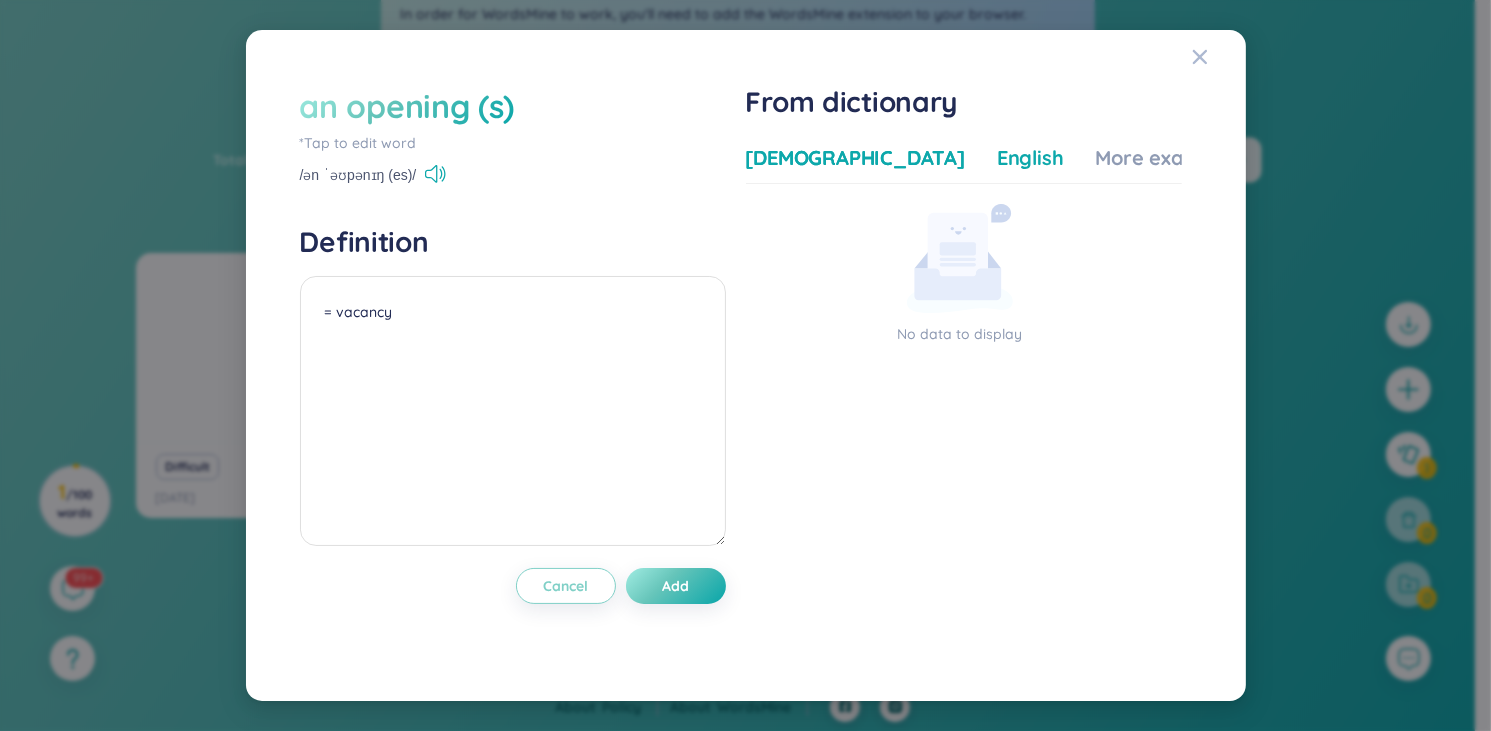 click on "English" at bounding box center [1030, 158] 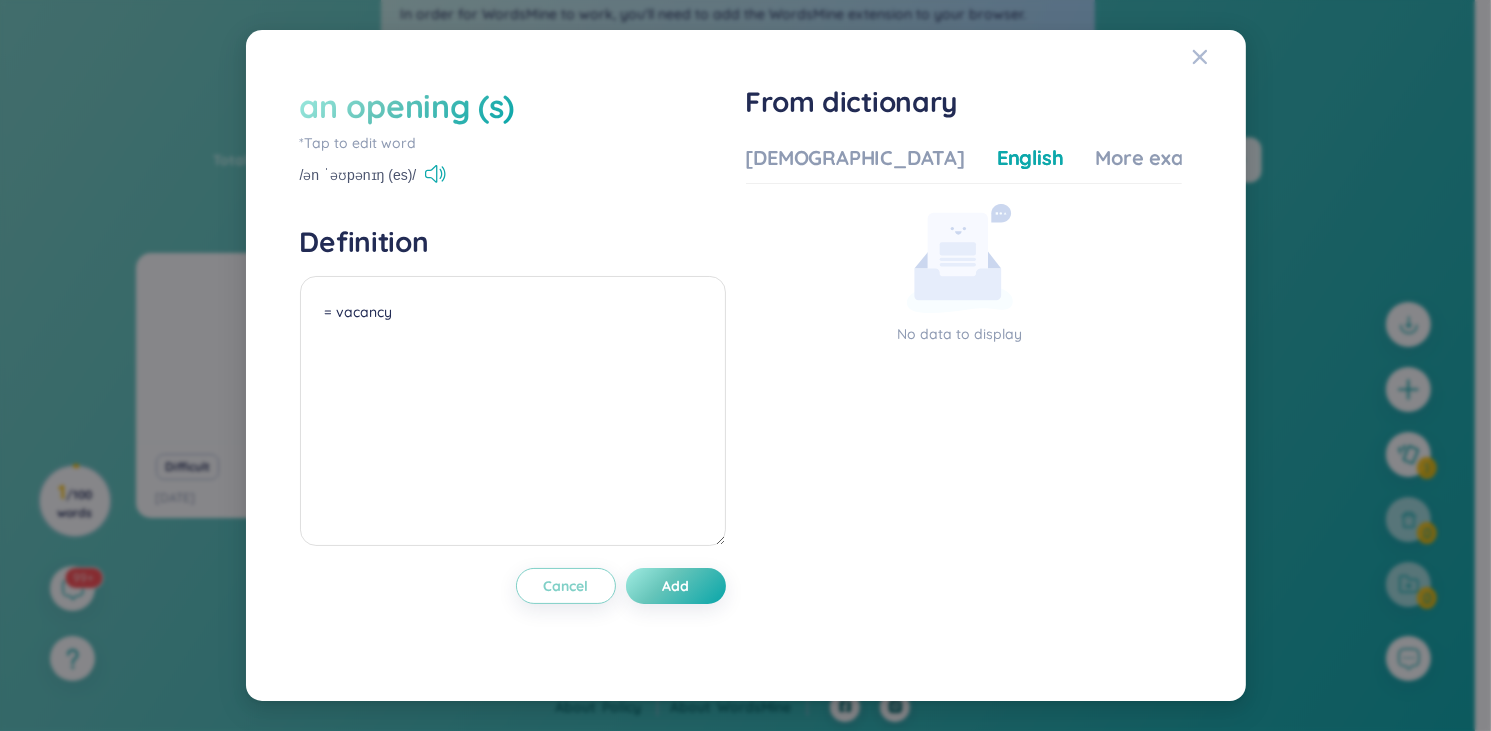 click on "English" at bounding box center [1030, 158] 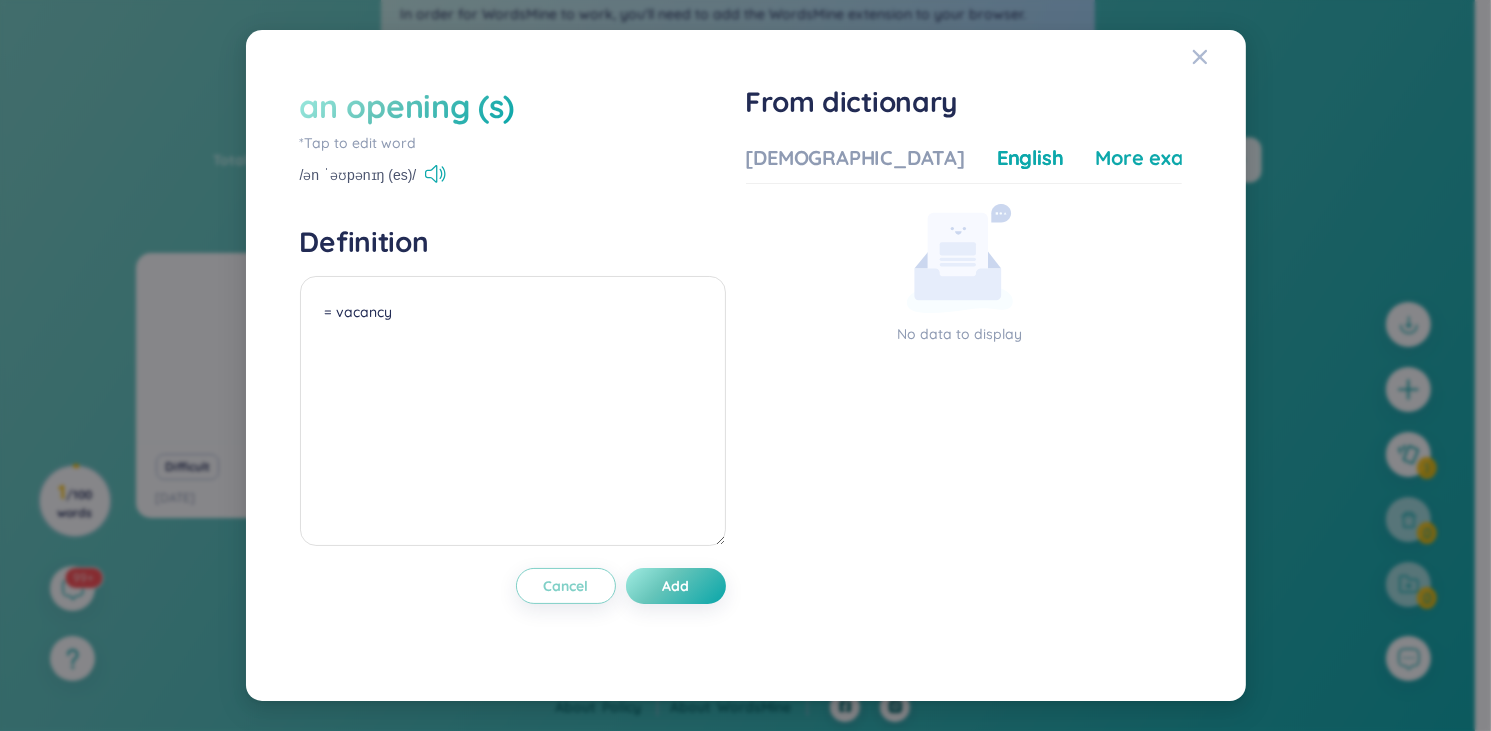 click on "More examples" at bounding box center [1168, 158] 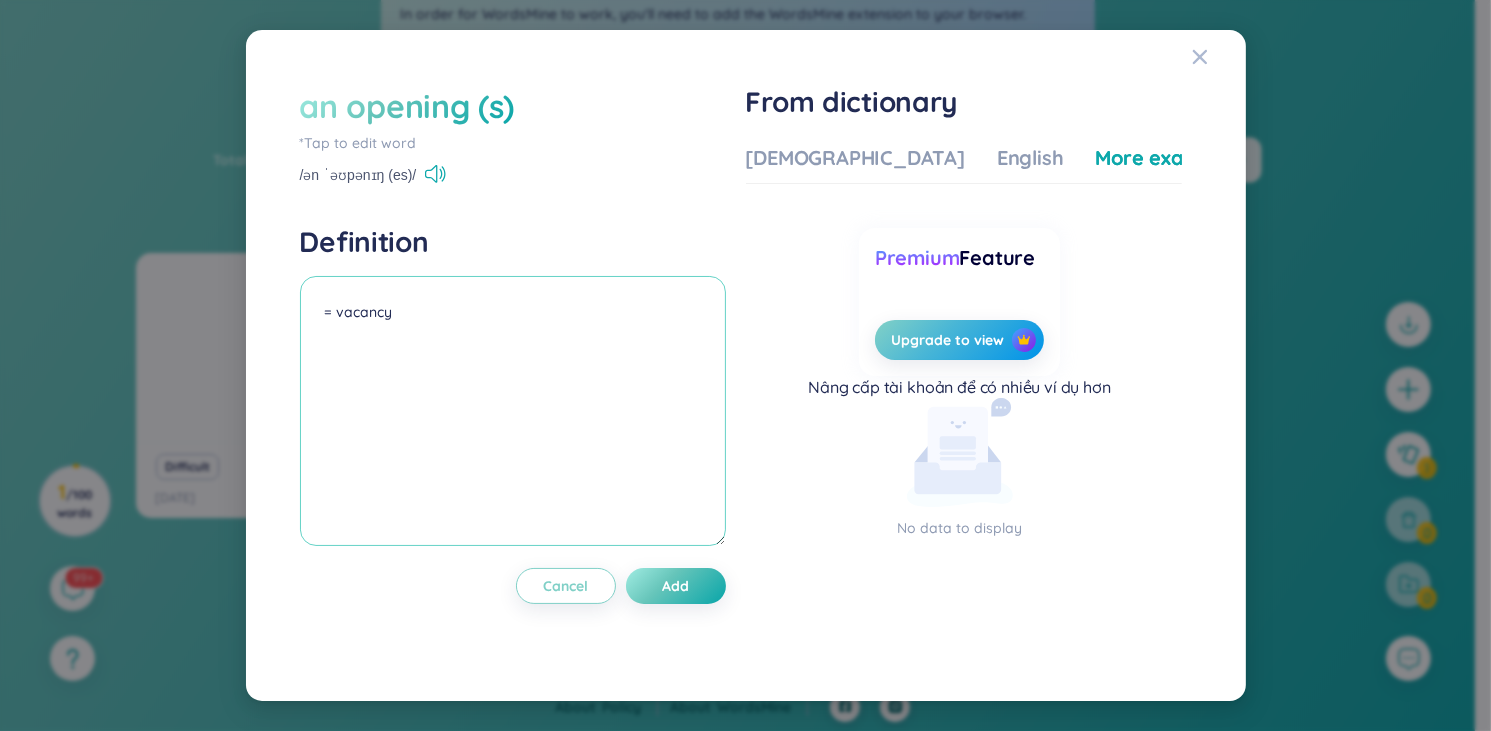 click on "= vacancy" at bounding box center [513, 411] 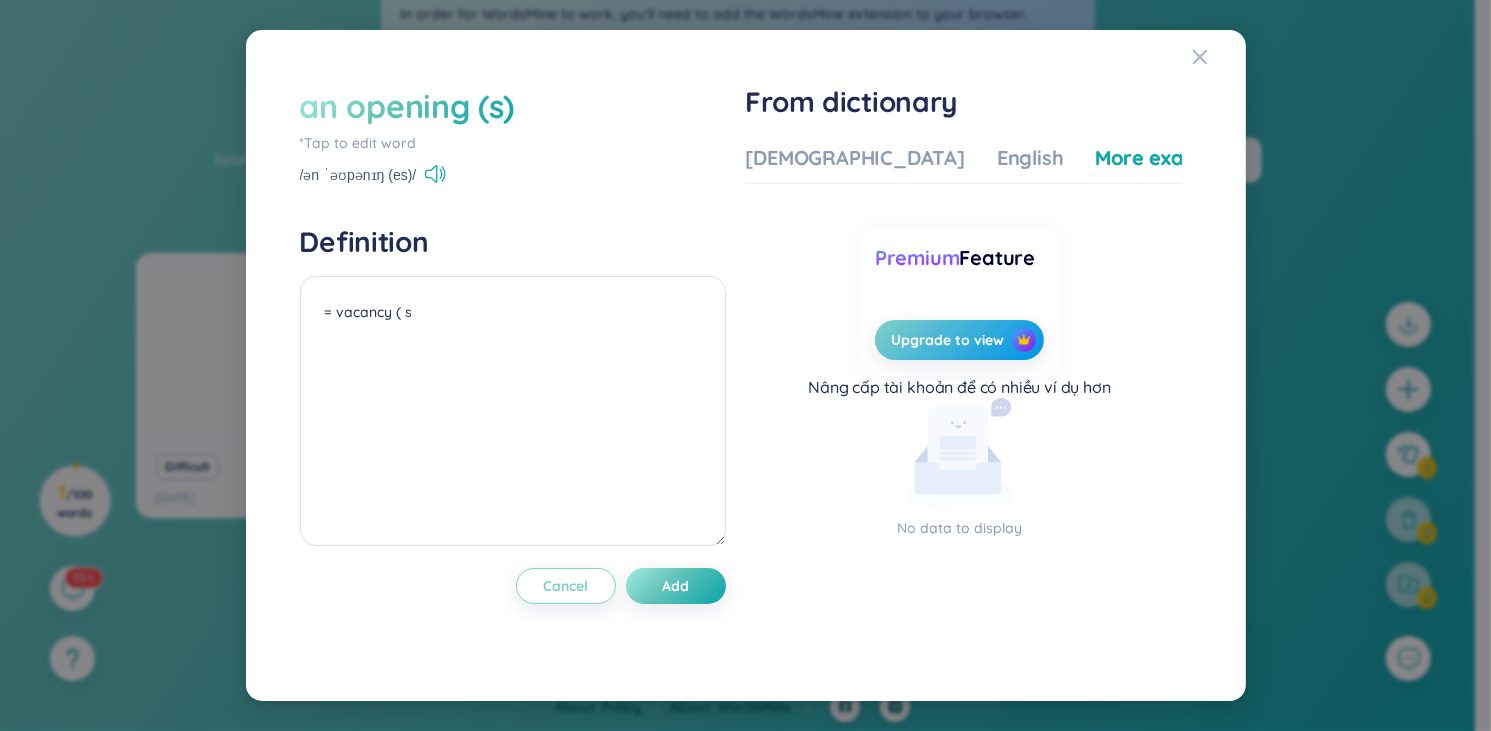 click on "an opening (s) *Tap to edit word /ən ˈəʊpənɪŋ (es)/ Definition = vacancy ( s Cancel Add From dictionary Vietnamese English More examples No data to display No data to display Premium  Feature Upgrade to view Nâng cấp tài khoản để có nhiều ví dụ hơn No data to display Cancel Add" at bounding box center [746, 366] 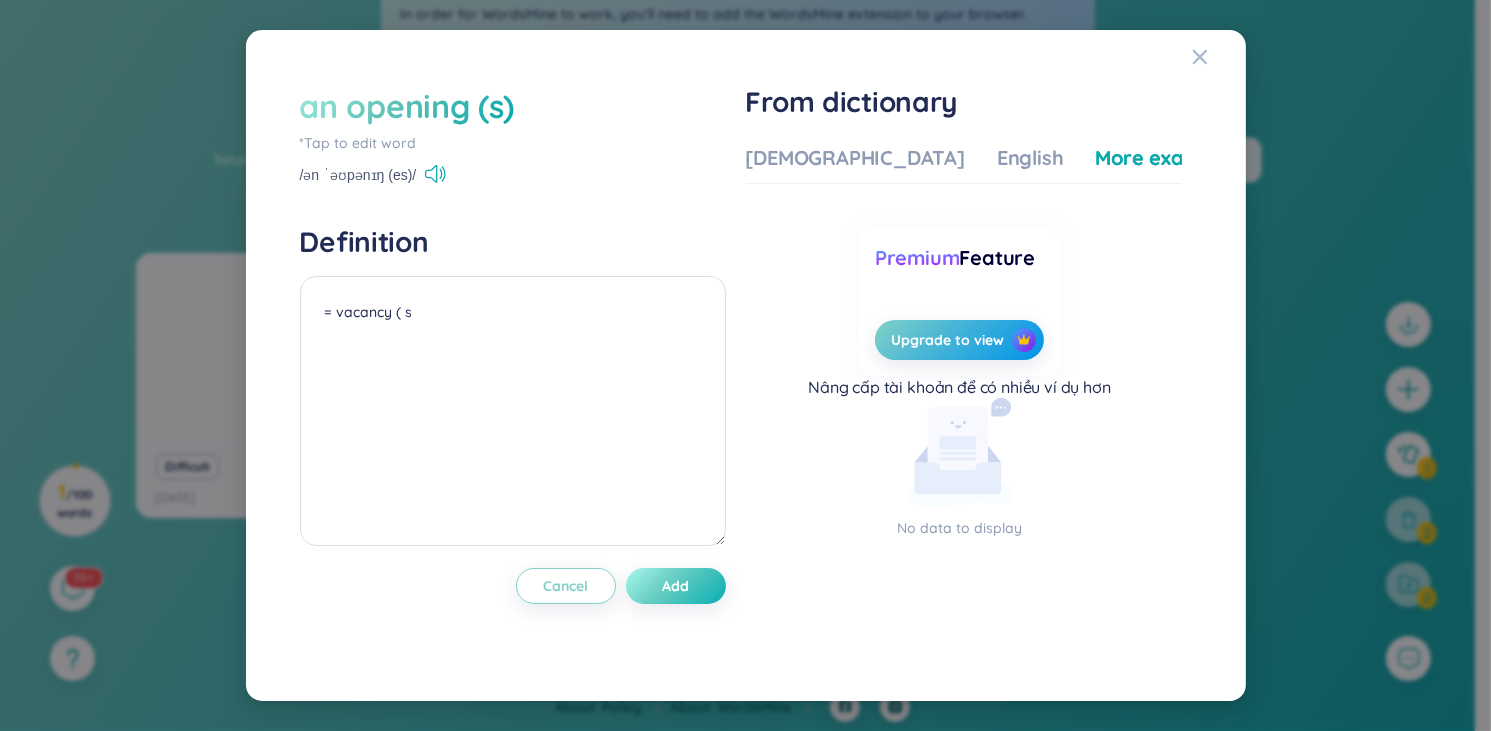 click on "Add" at bounding box center (675, 586) 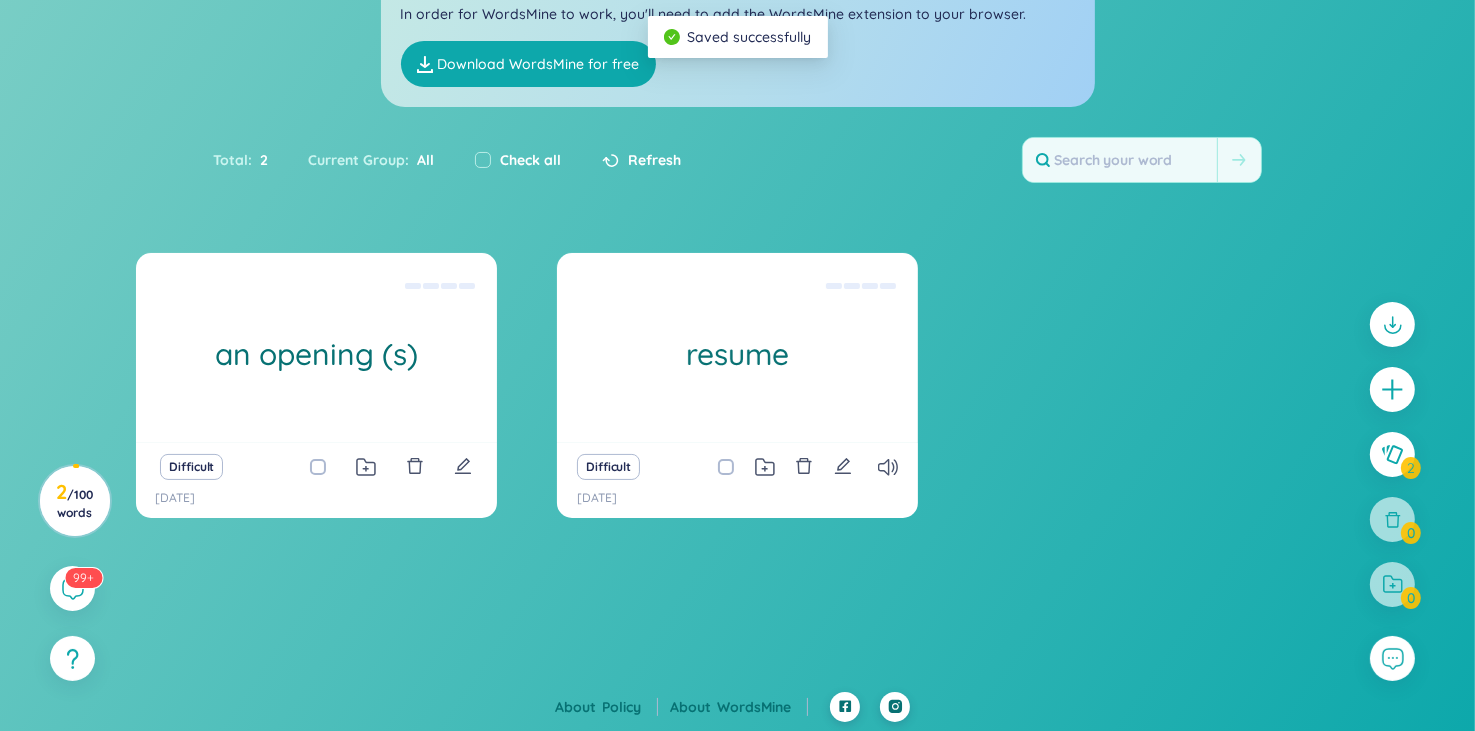 scroll, scrollTop: 0, scrollLeft: 0, axis: both 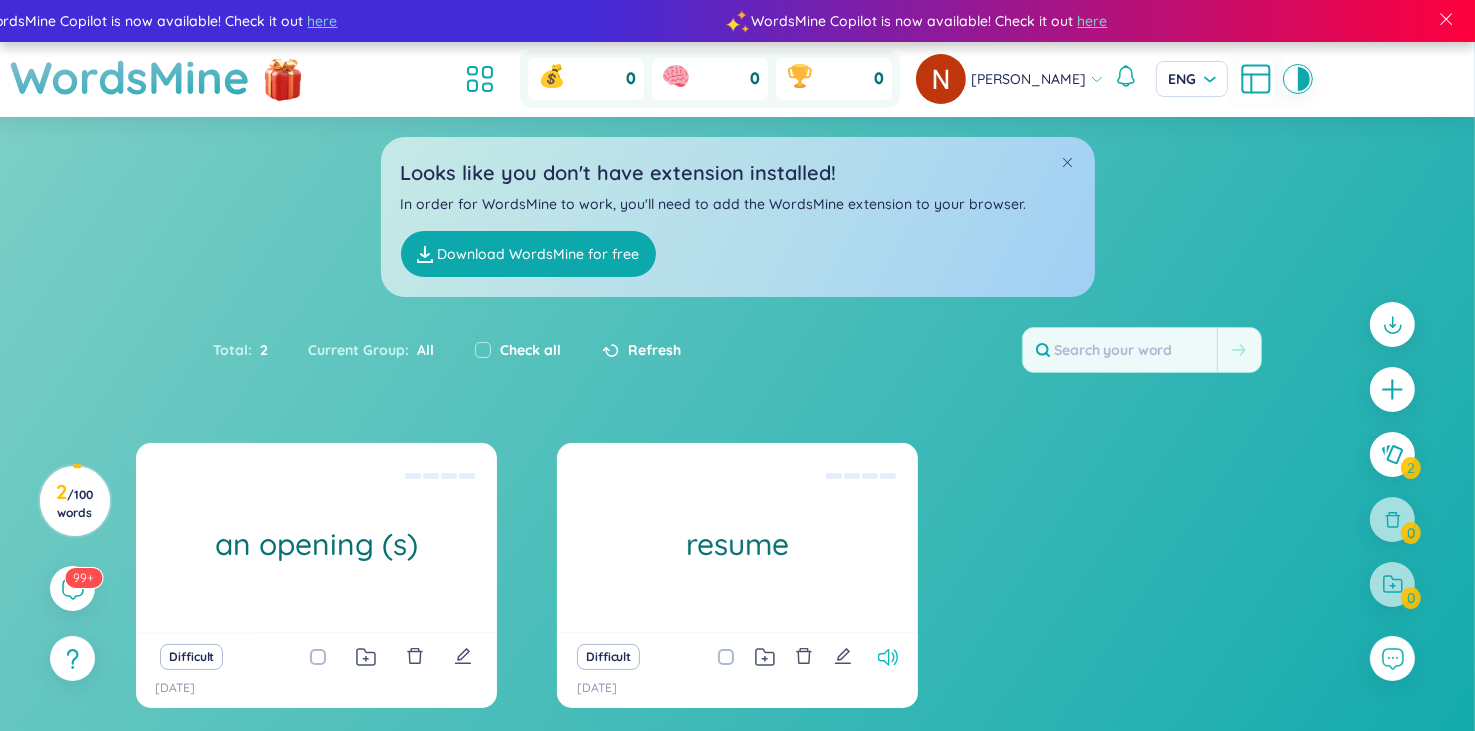 click 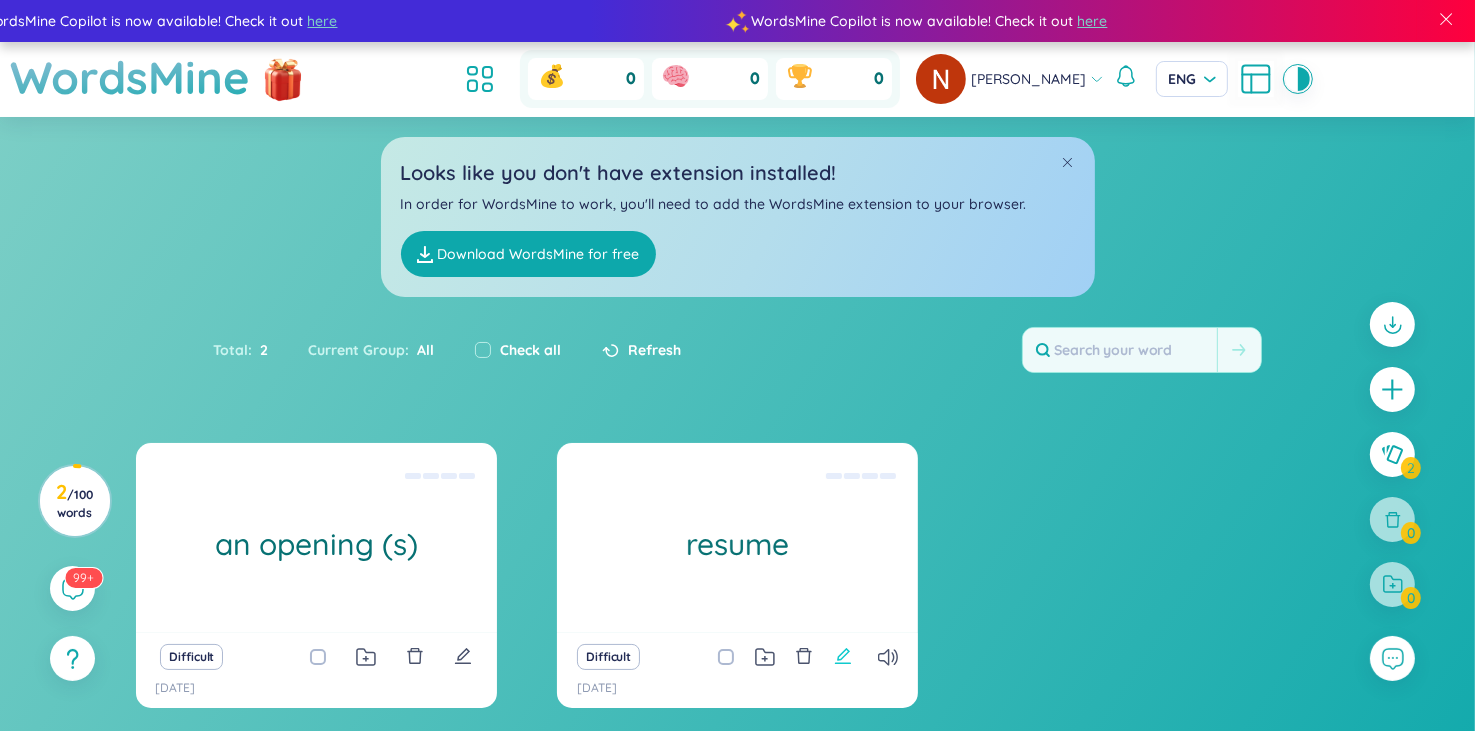 click 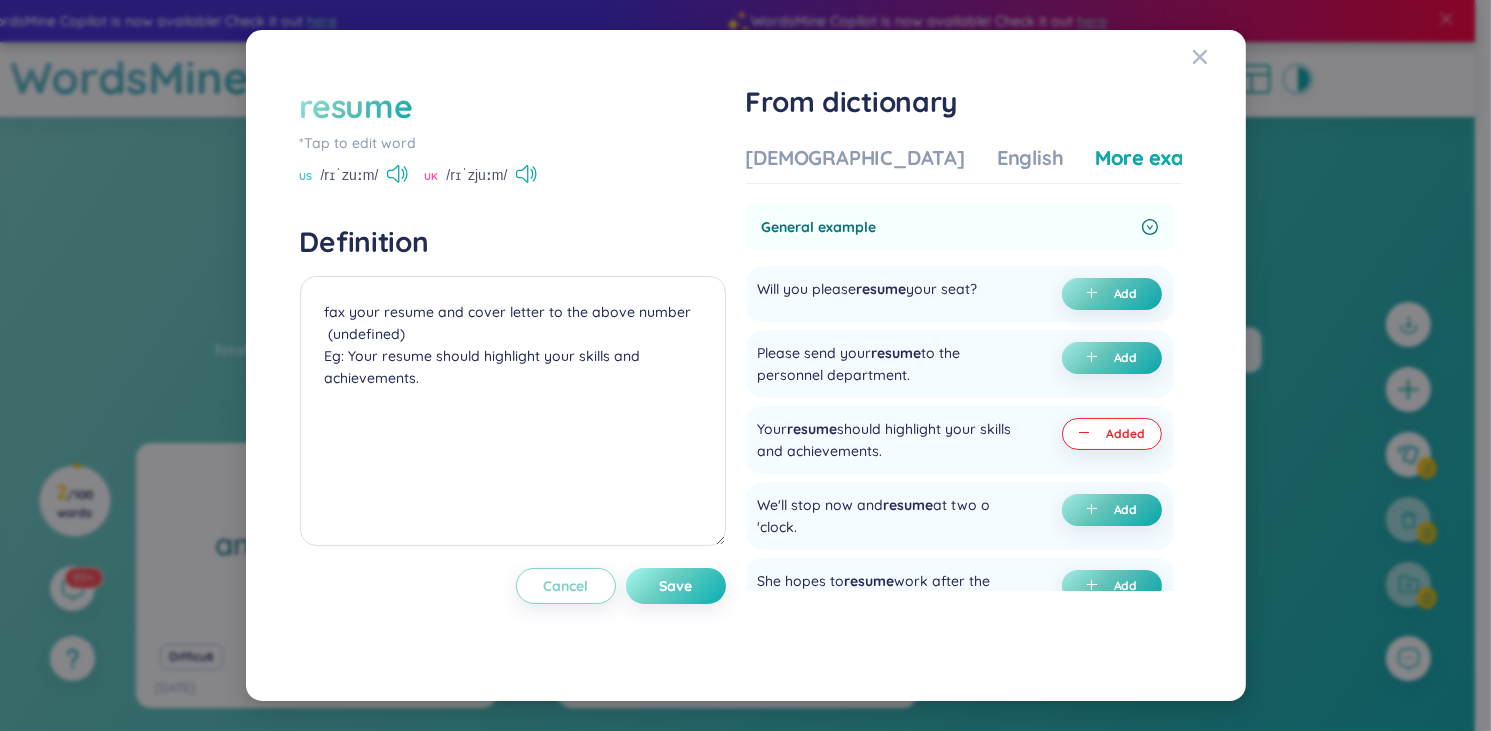 click on "Save" at bounding box center [675, 586] 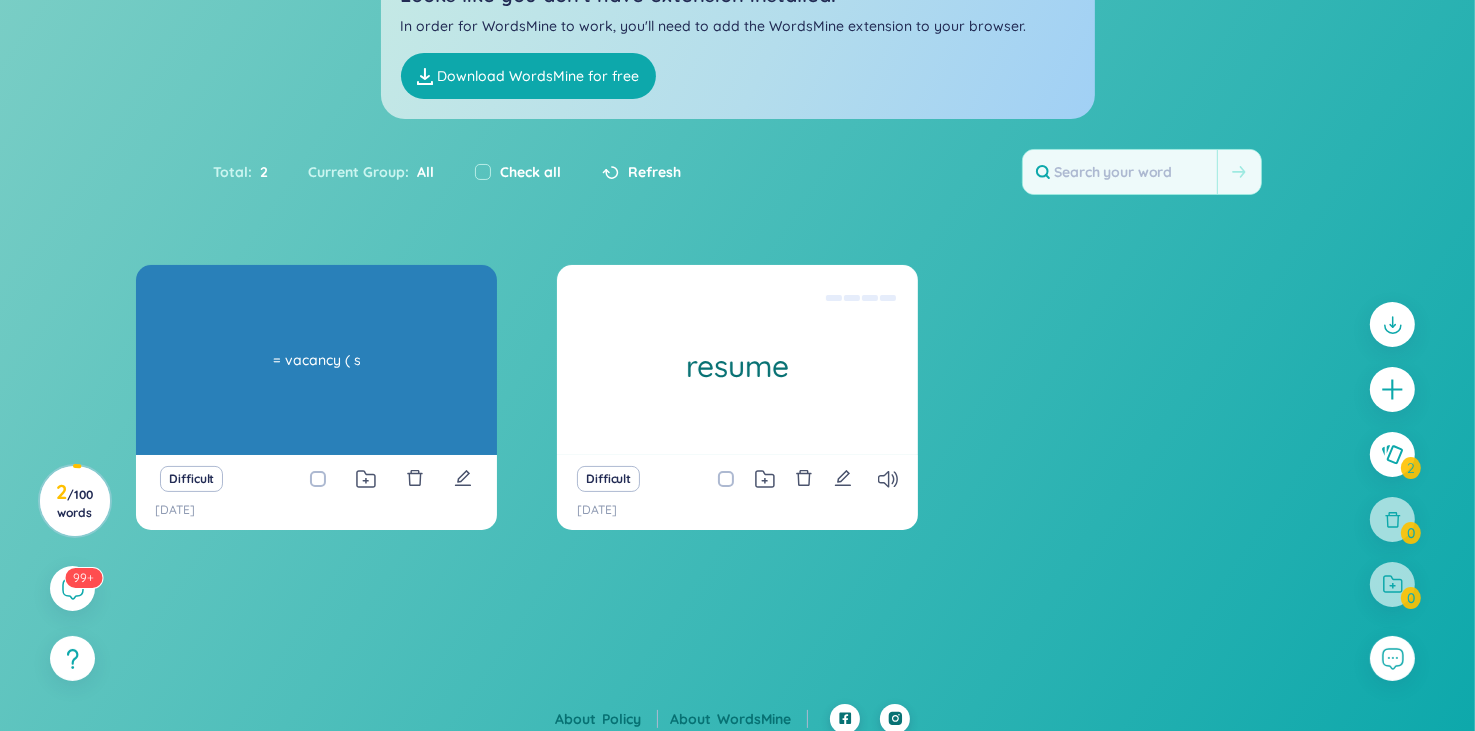 scroll, scrollTop: 190, scrollLeft: 0, axis: vertical 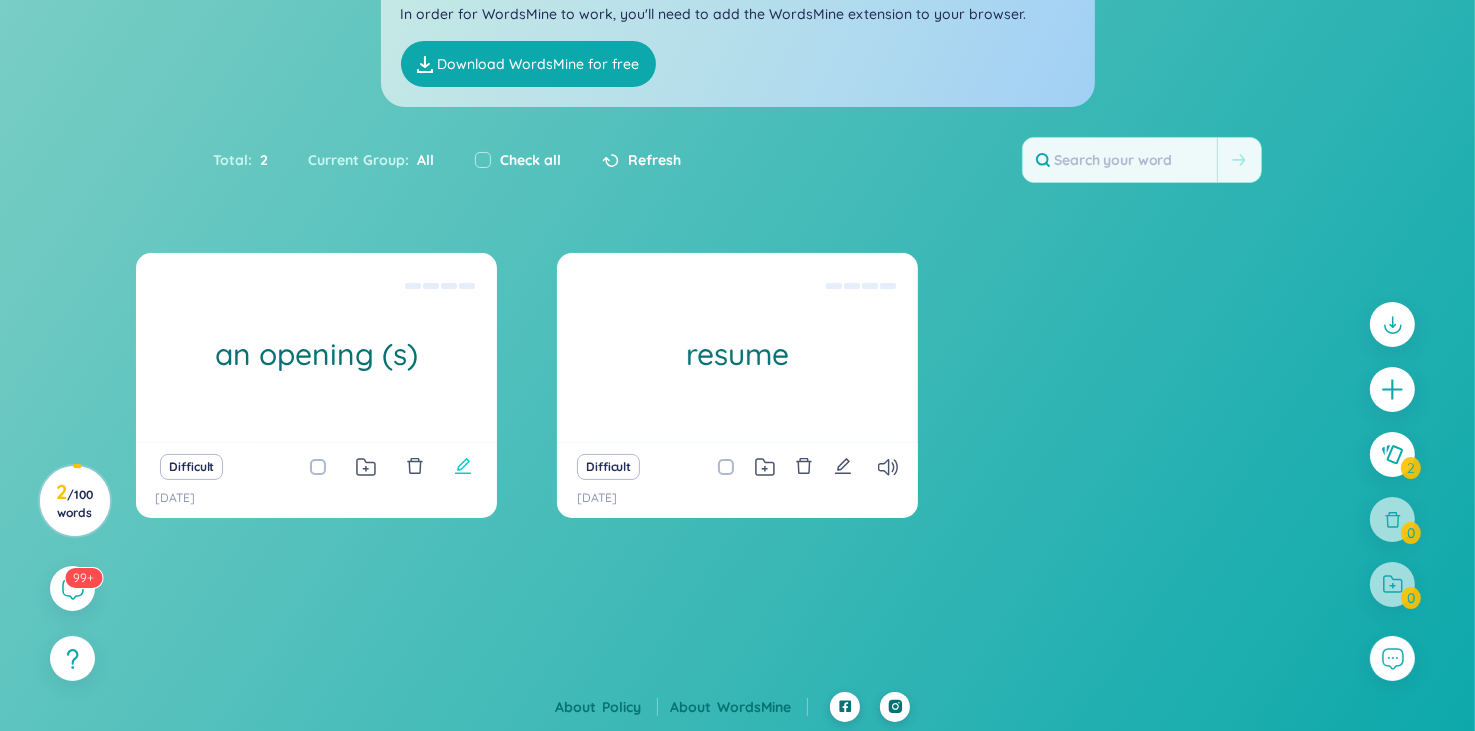 click 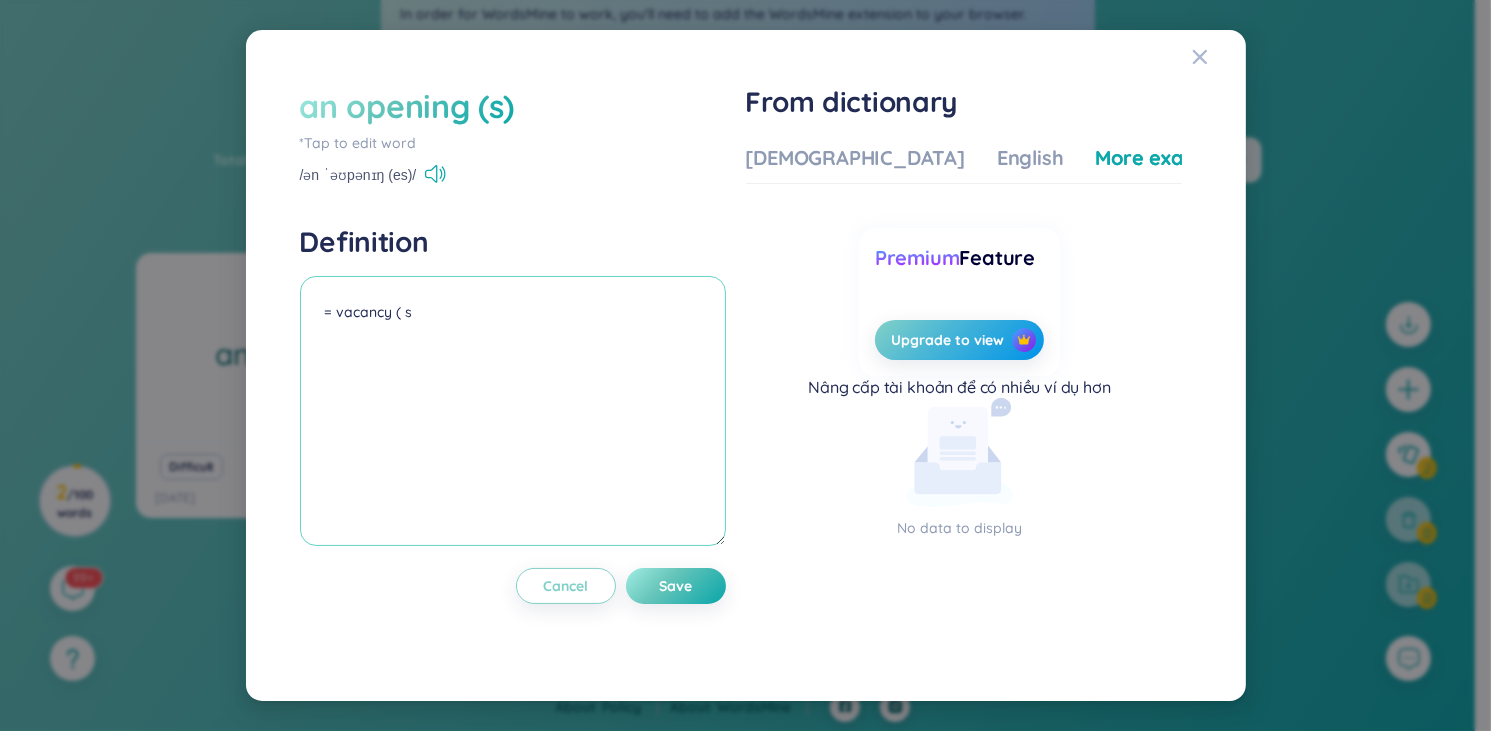 click on "= vacancy ( s" at bounding box center (513, 411) 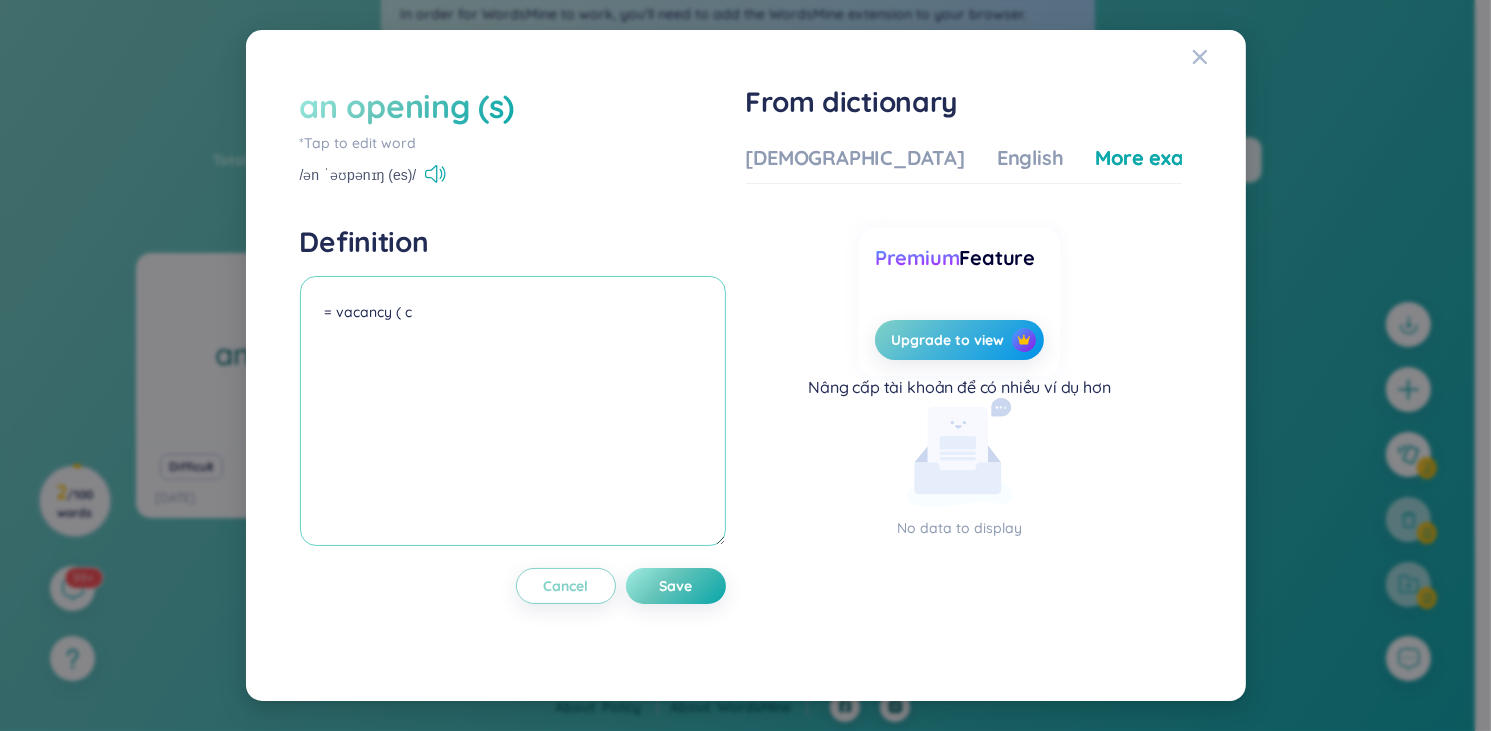 click on "= vacancy ( c" at bounding box center (513, 411) 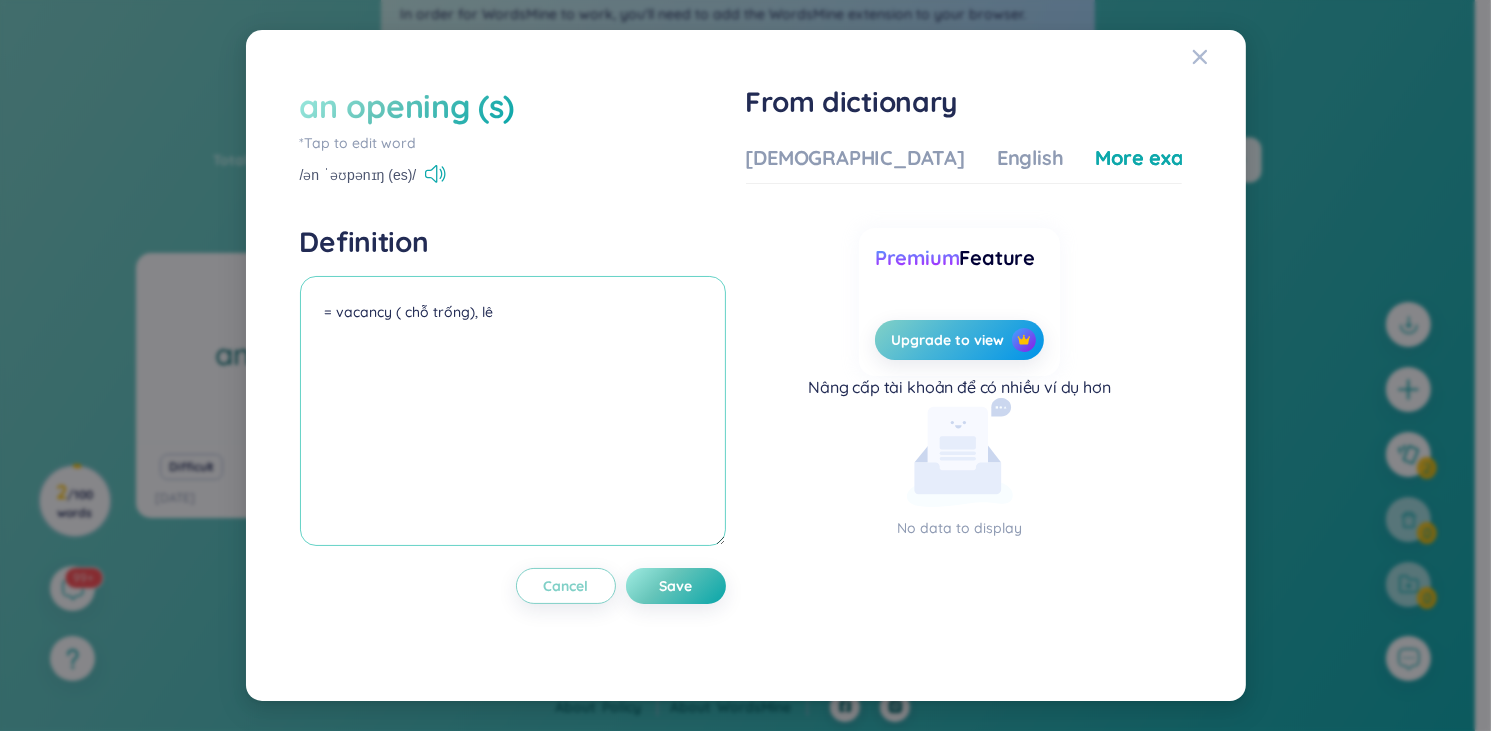 click on "= vacancy ( chỗ trống), lê" at bounding box center (513, 411) 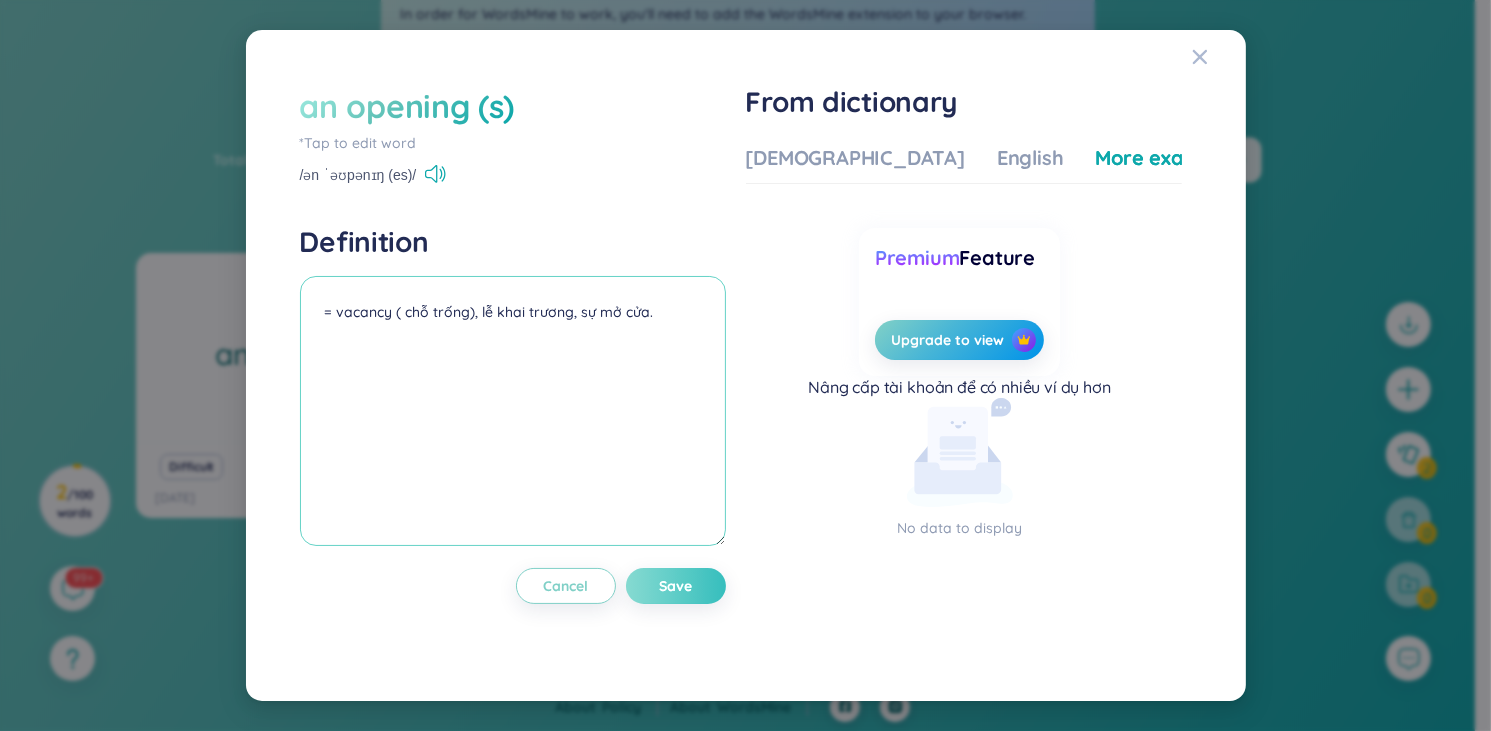 type on "= vacancy ( chỗ trống), lễ khai trương, sự mở cửa." 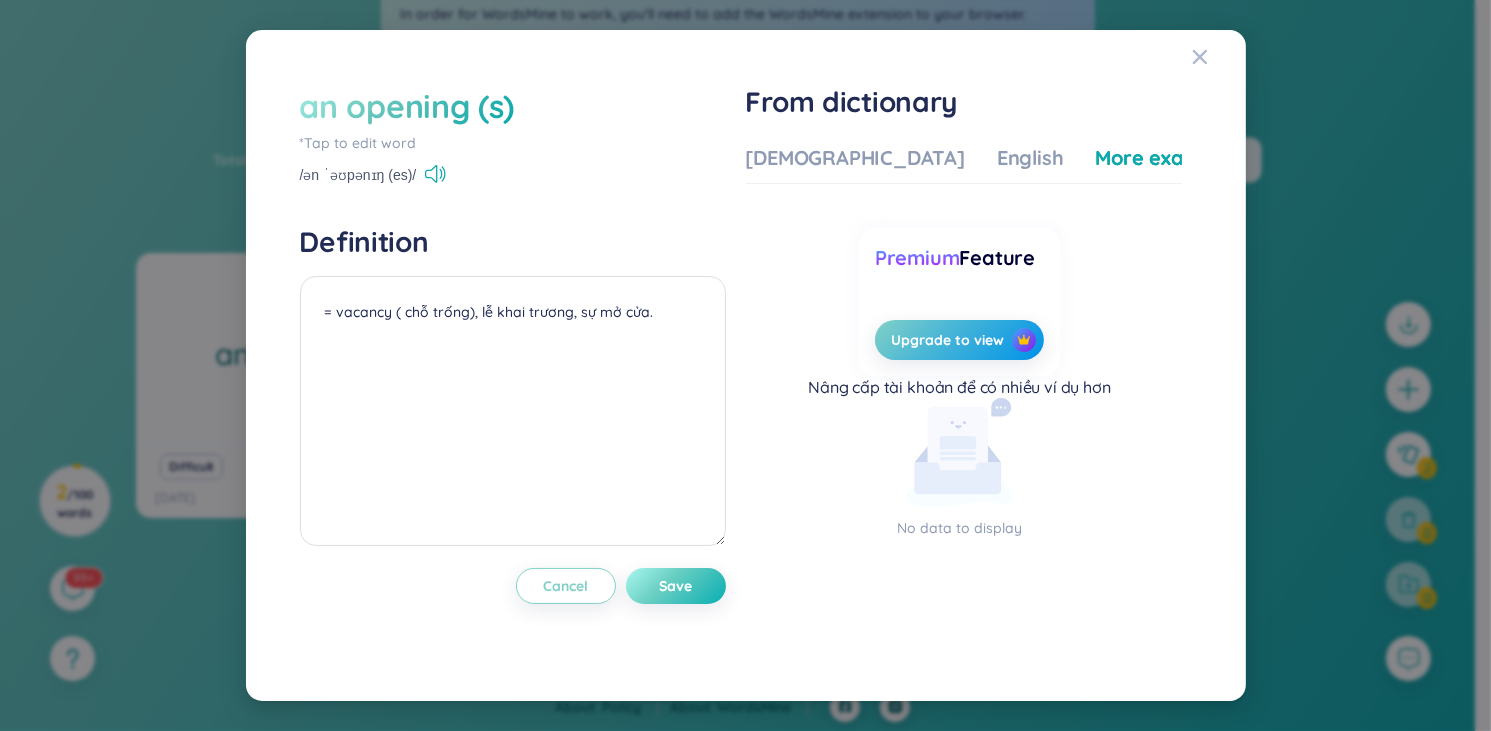 click on "Save" at bounding box center (675, 586) 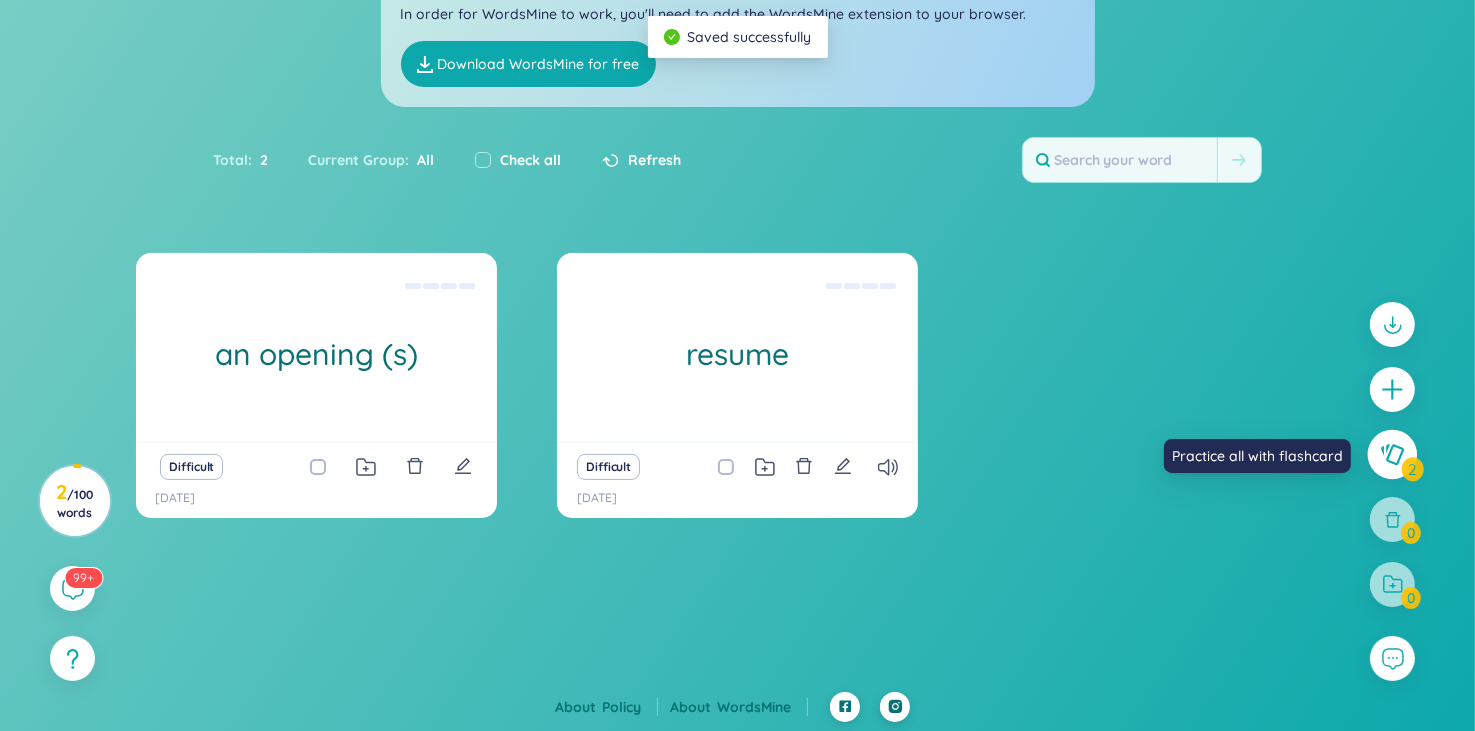 click 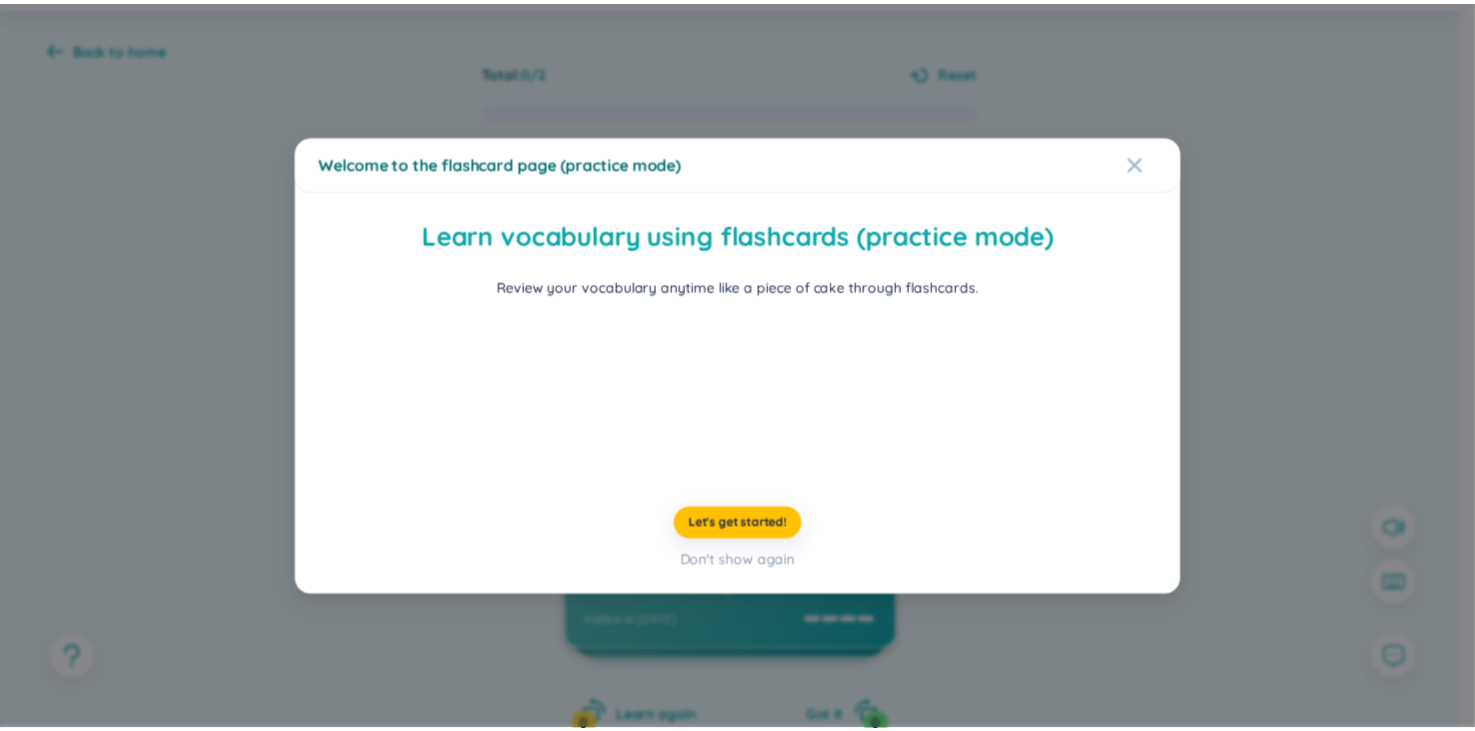 scroll, scrollTop: 0, scrollLeft: 0, axis: both 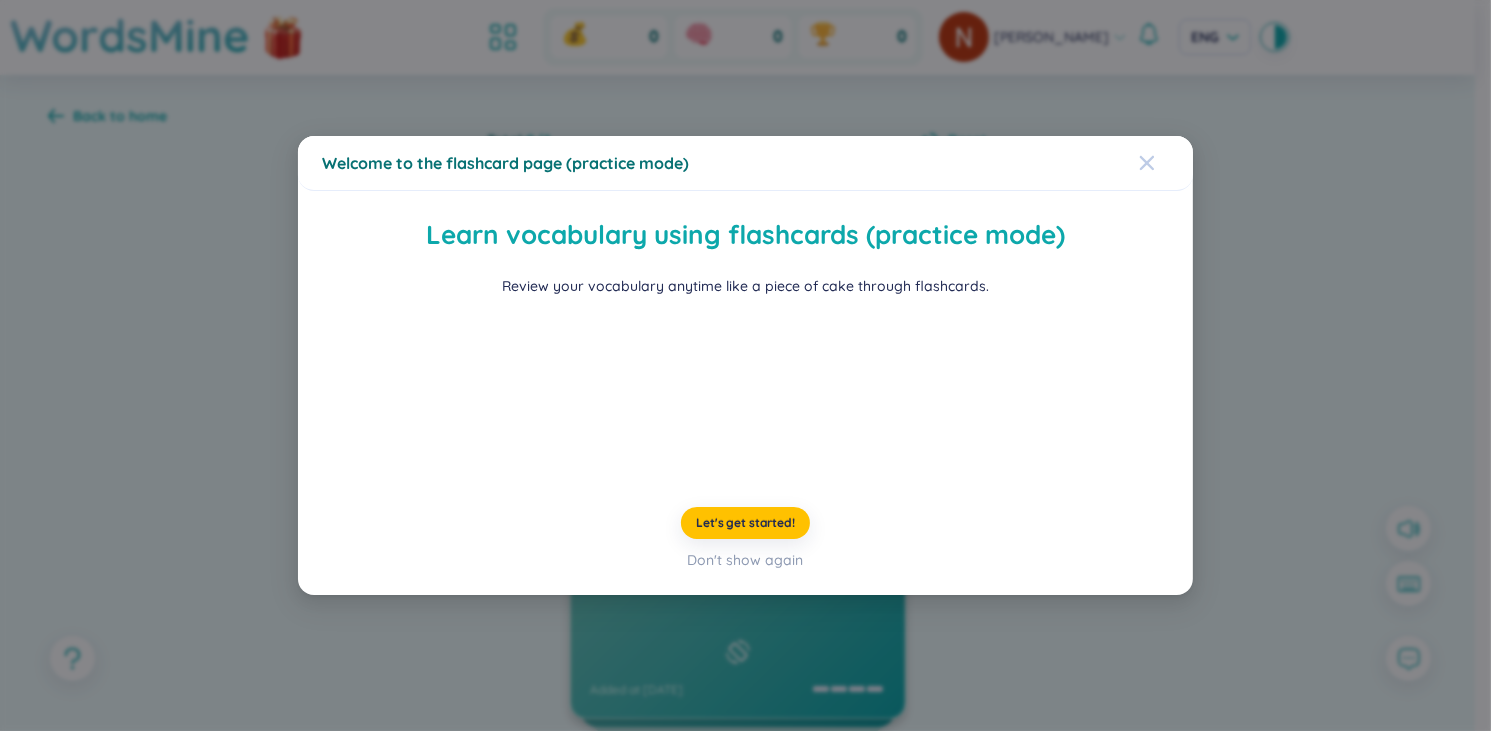 click at bounding box center (1147, 163) 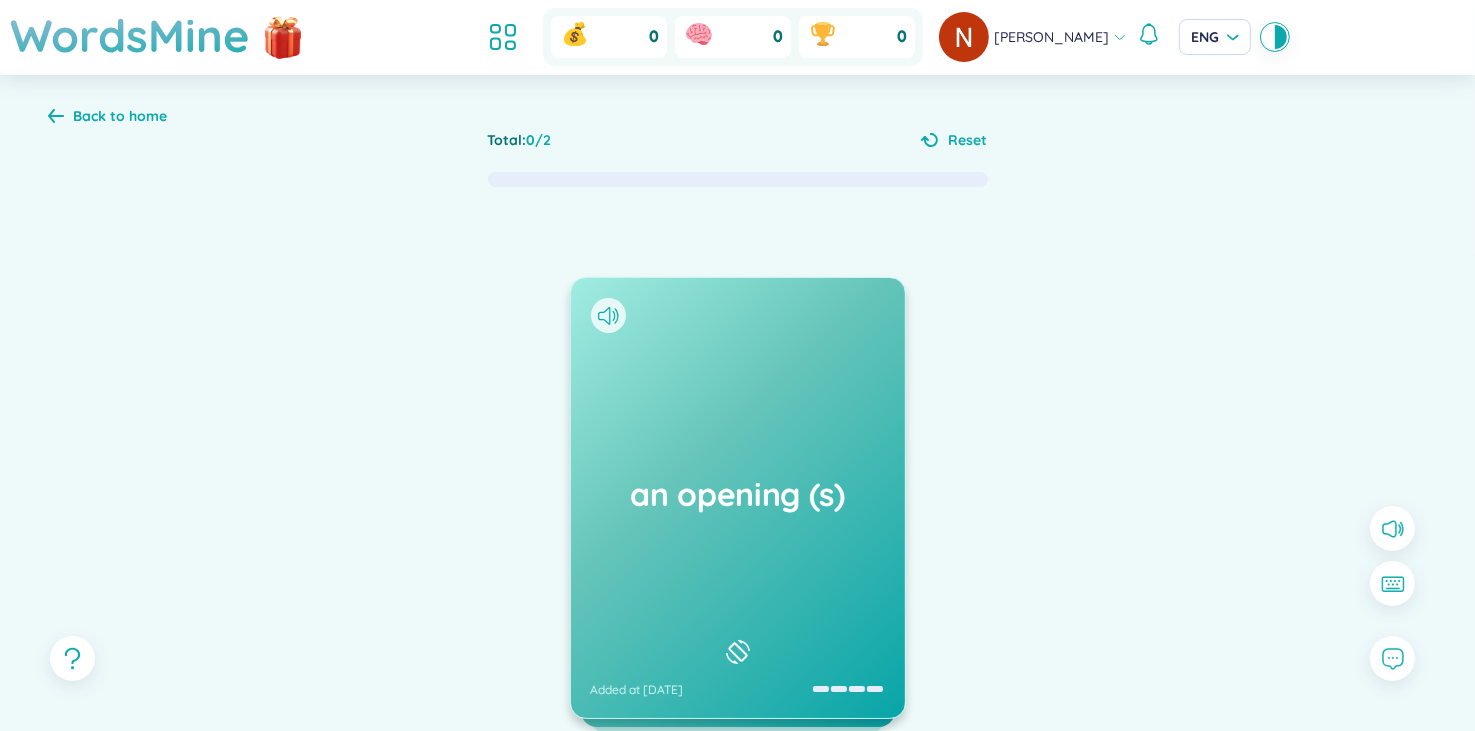 scroll, scrollTop: 185, scrollLeft: 0, axis: vertical 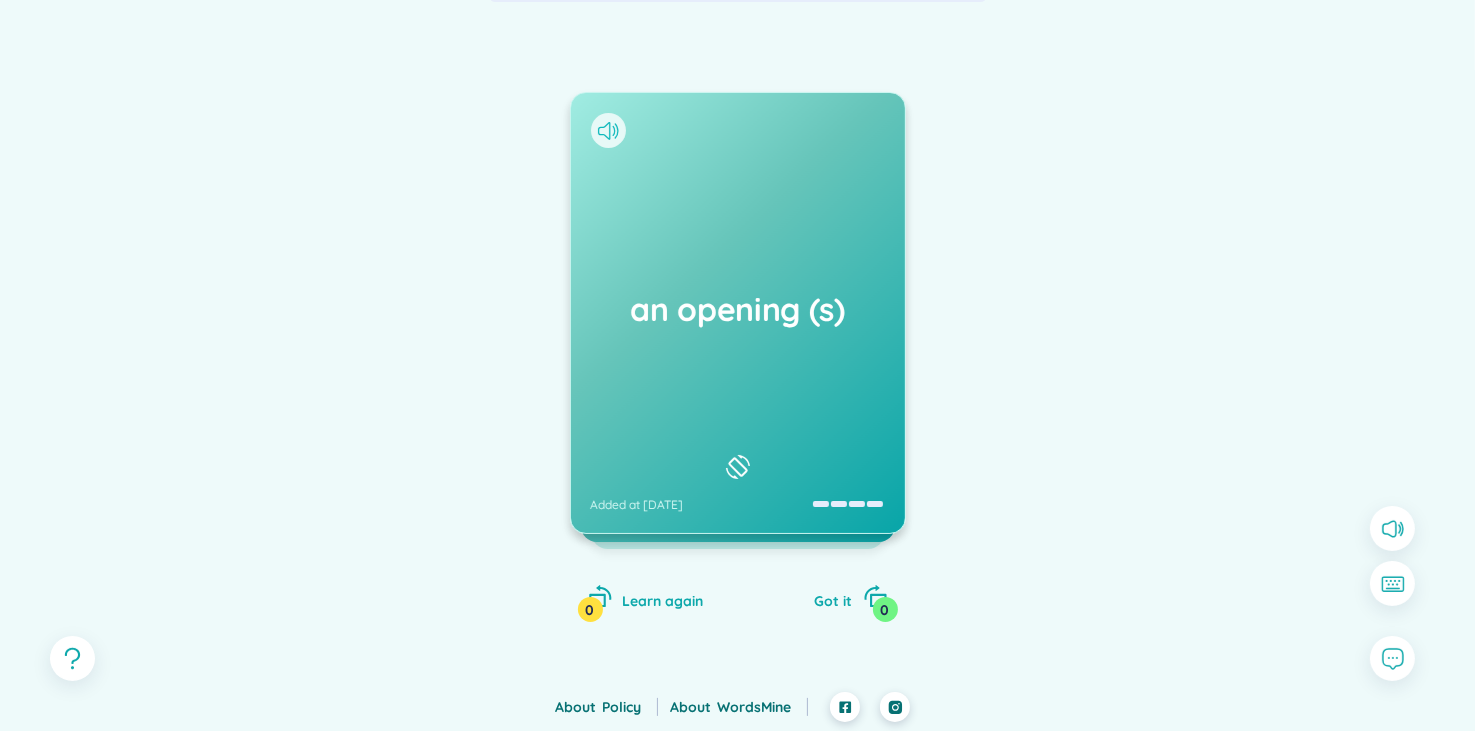 click 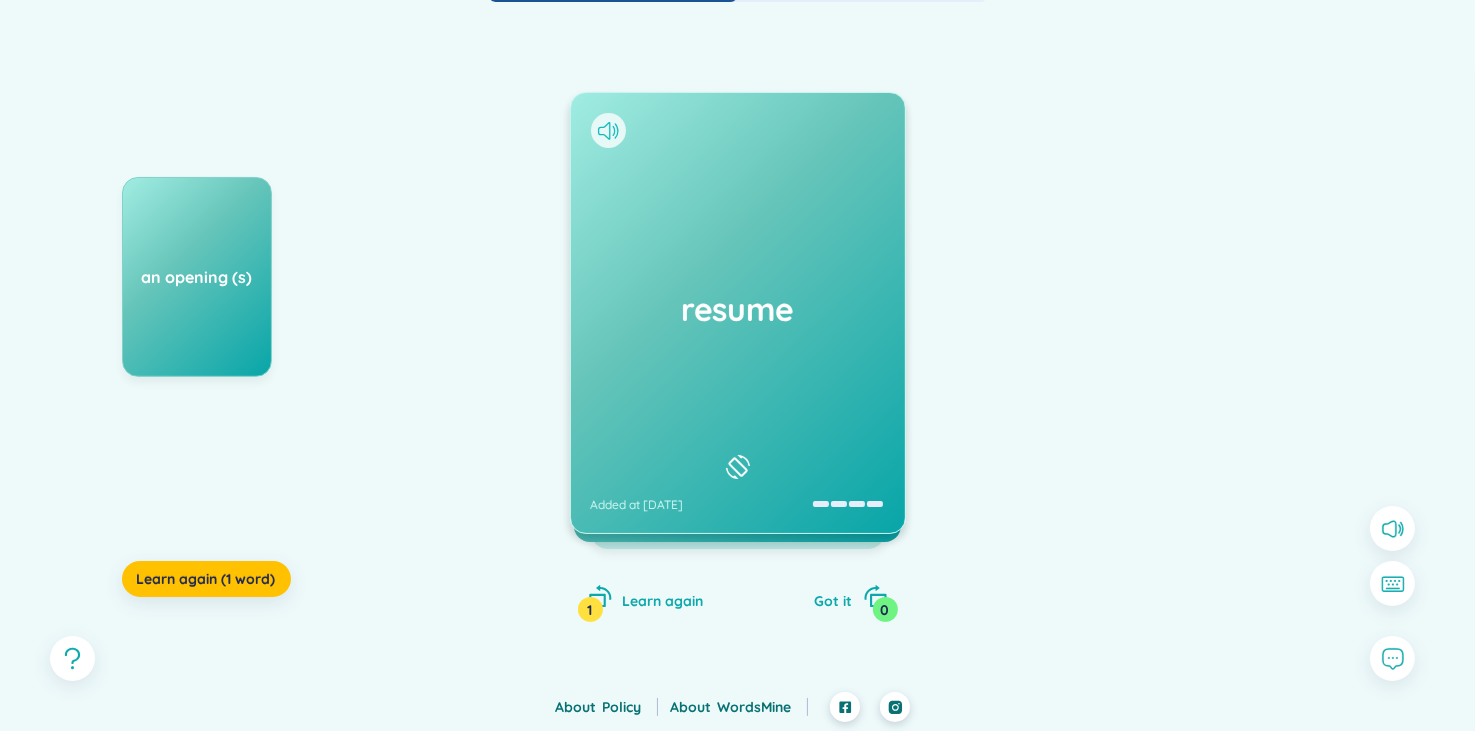 click 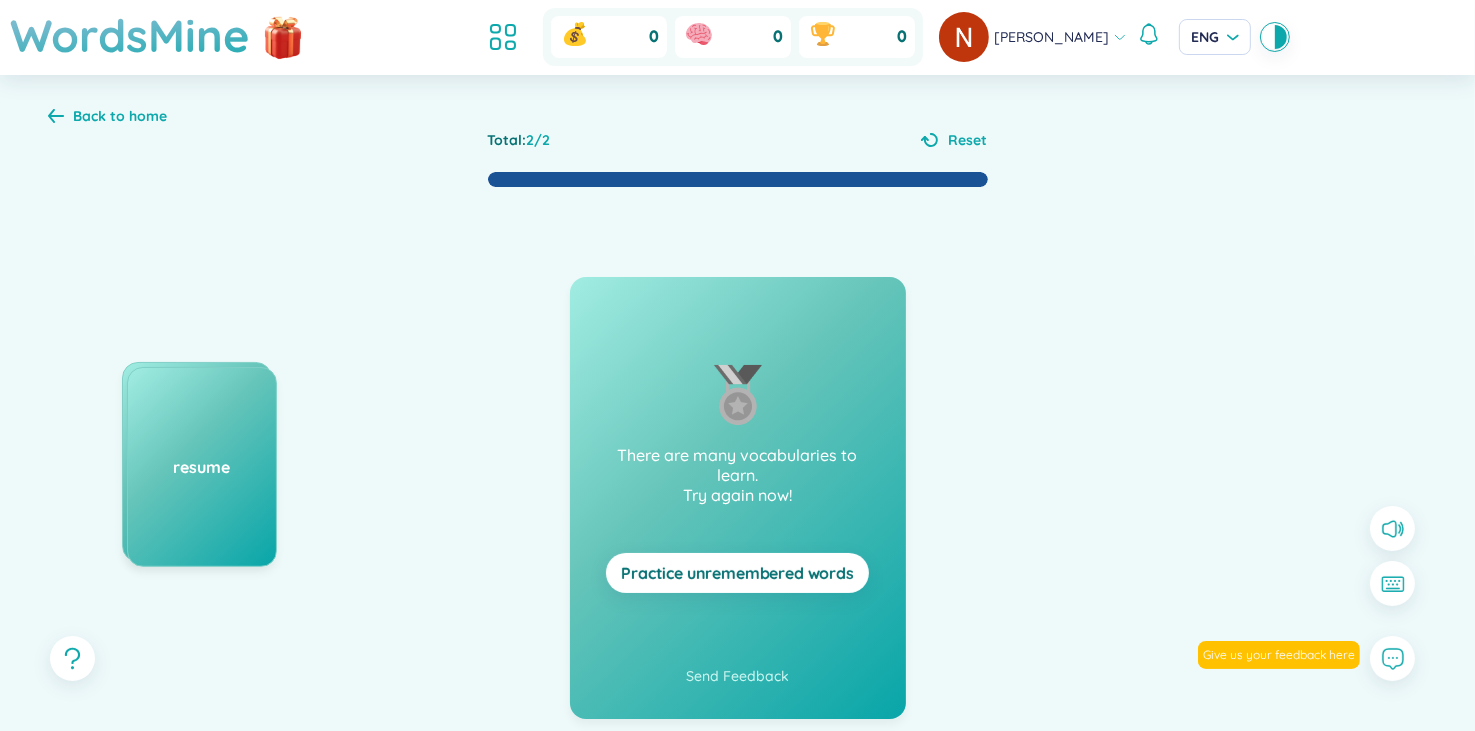 scroll, scrollTop: 40, scrollLeft: 0, axis: vertical 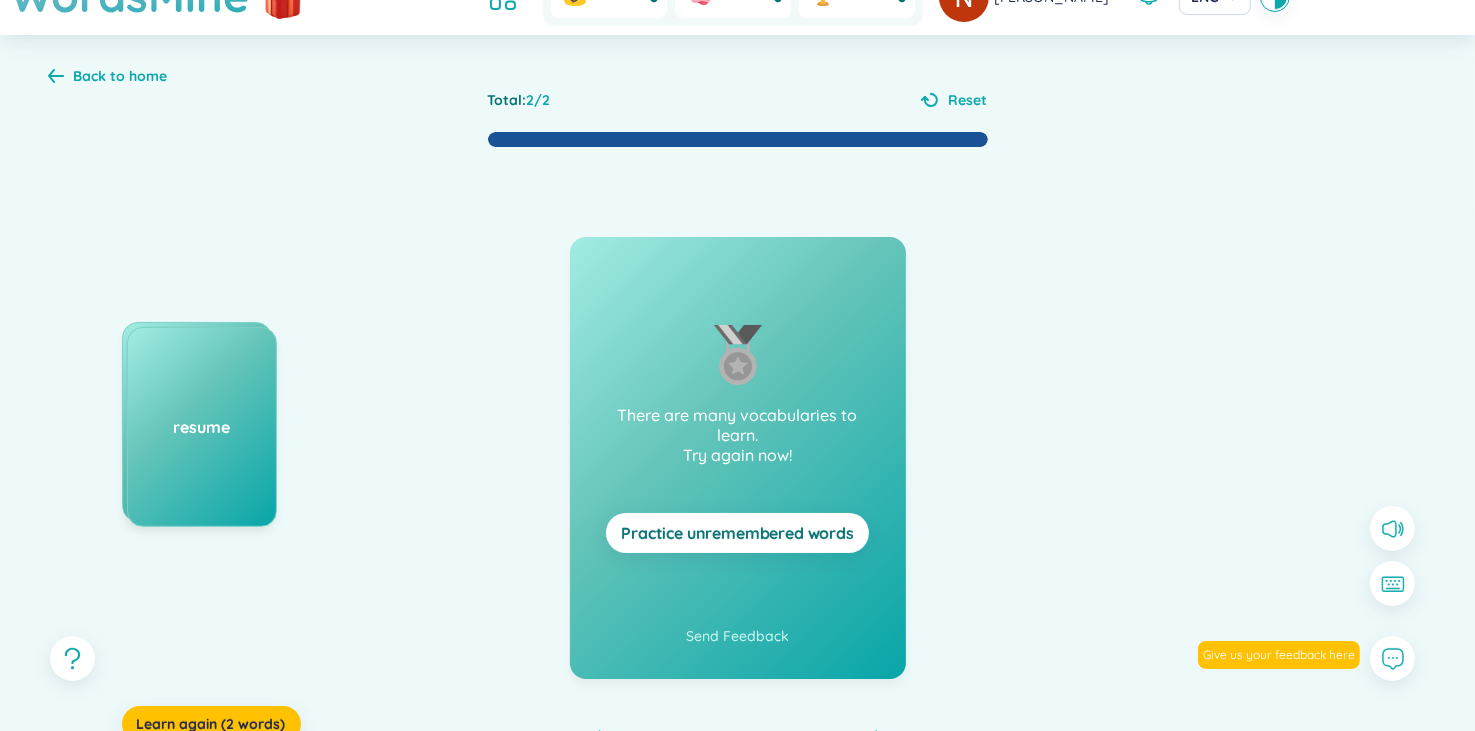 click on "Back to home" at bounding box center (121, 76) 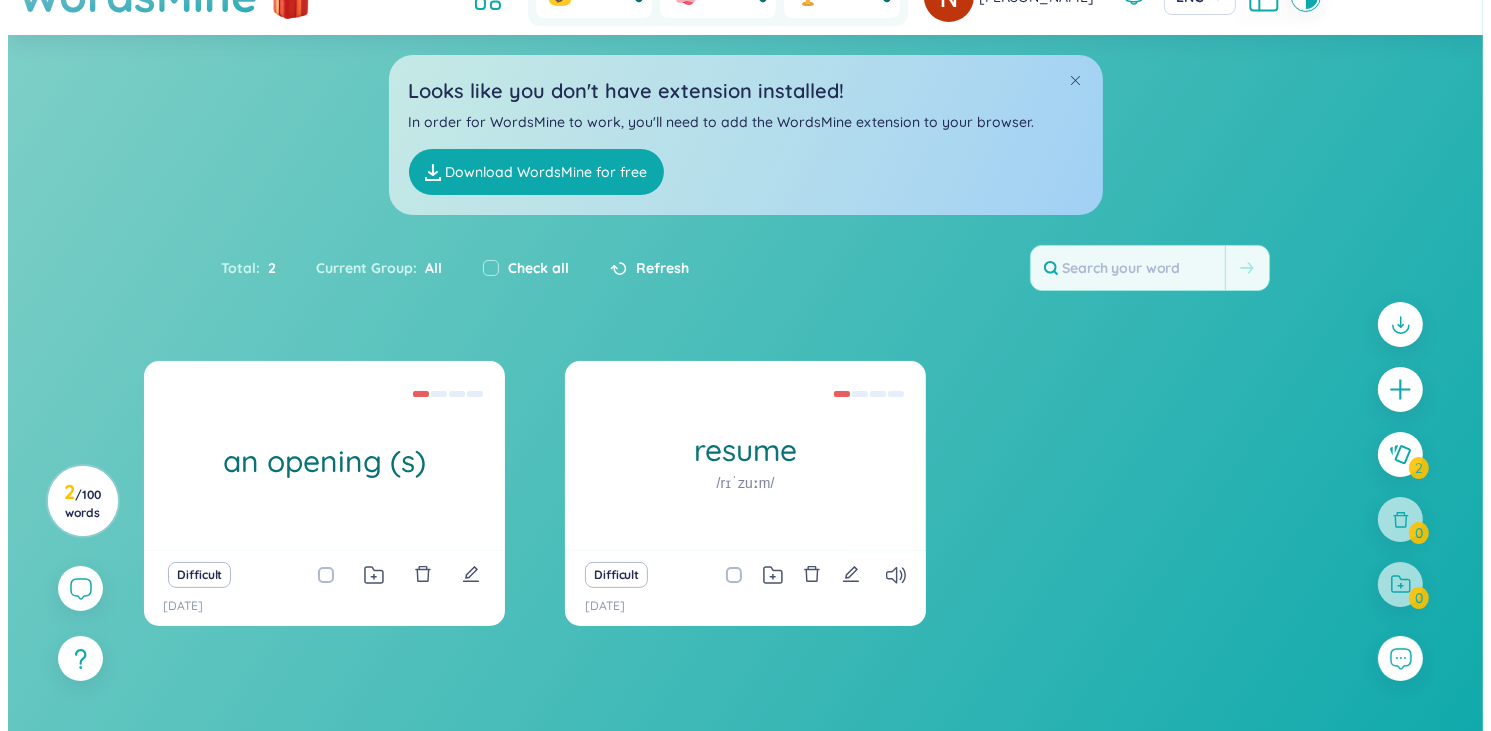 scroll, scrollTop: 0, scrollLeft: 0, axis: both 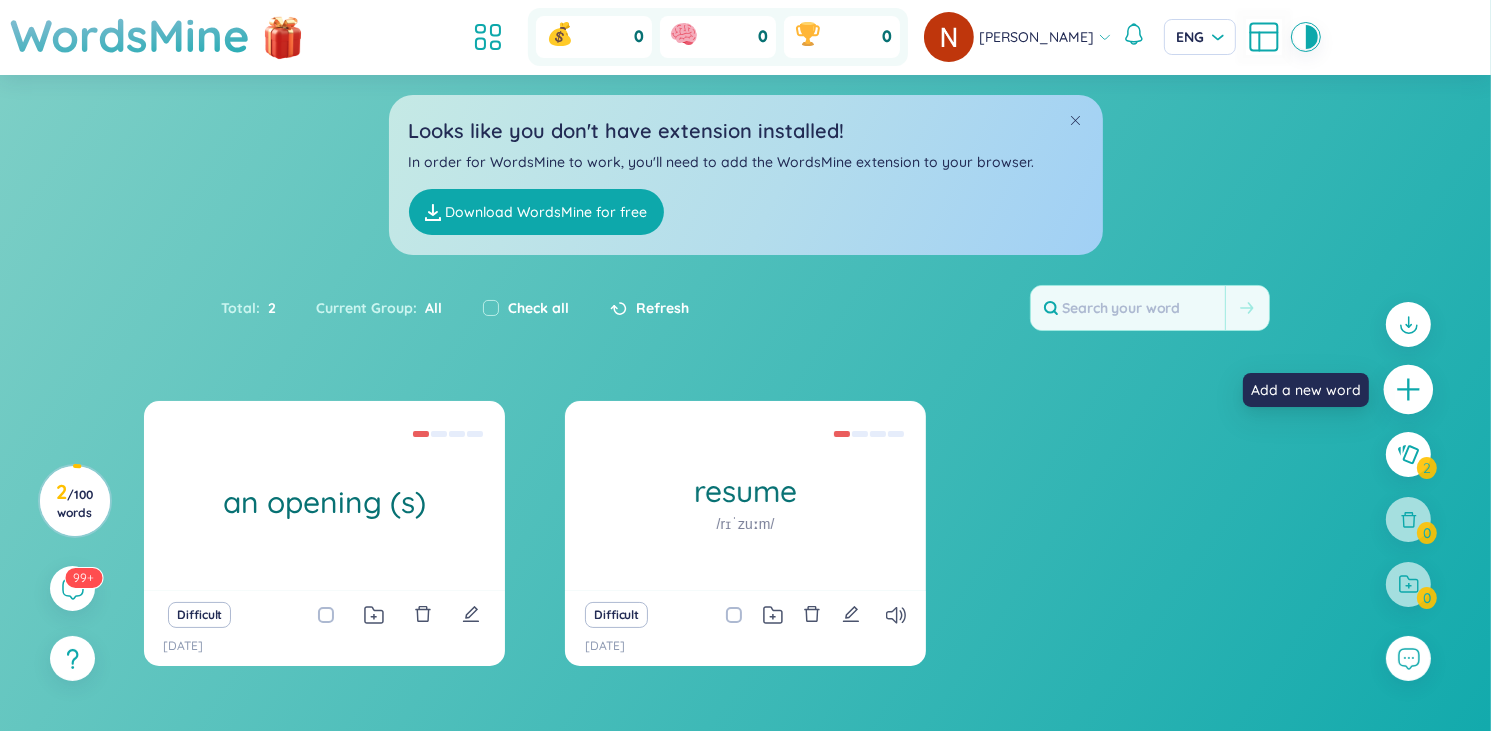 click 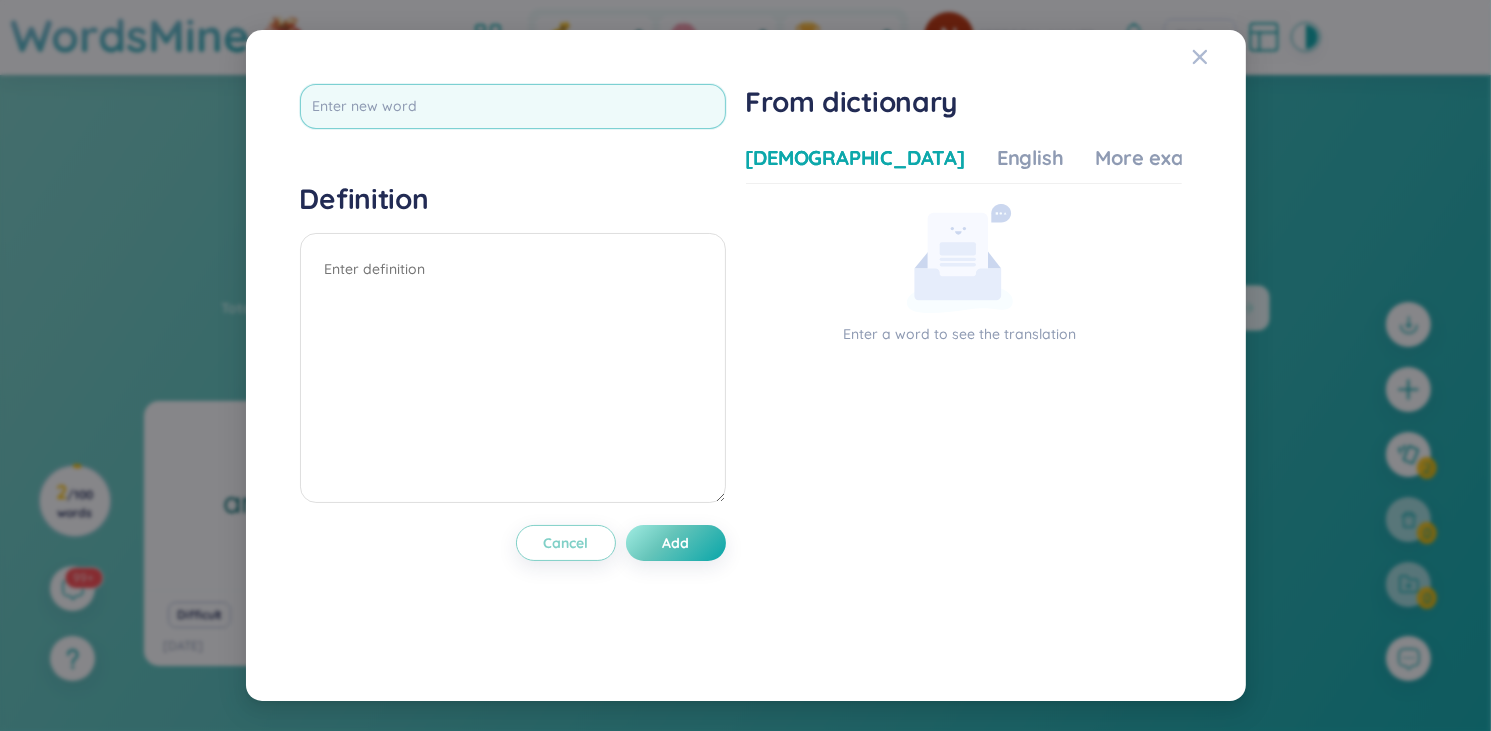 click at bounding box center (513, 106) 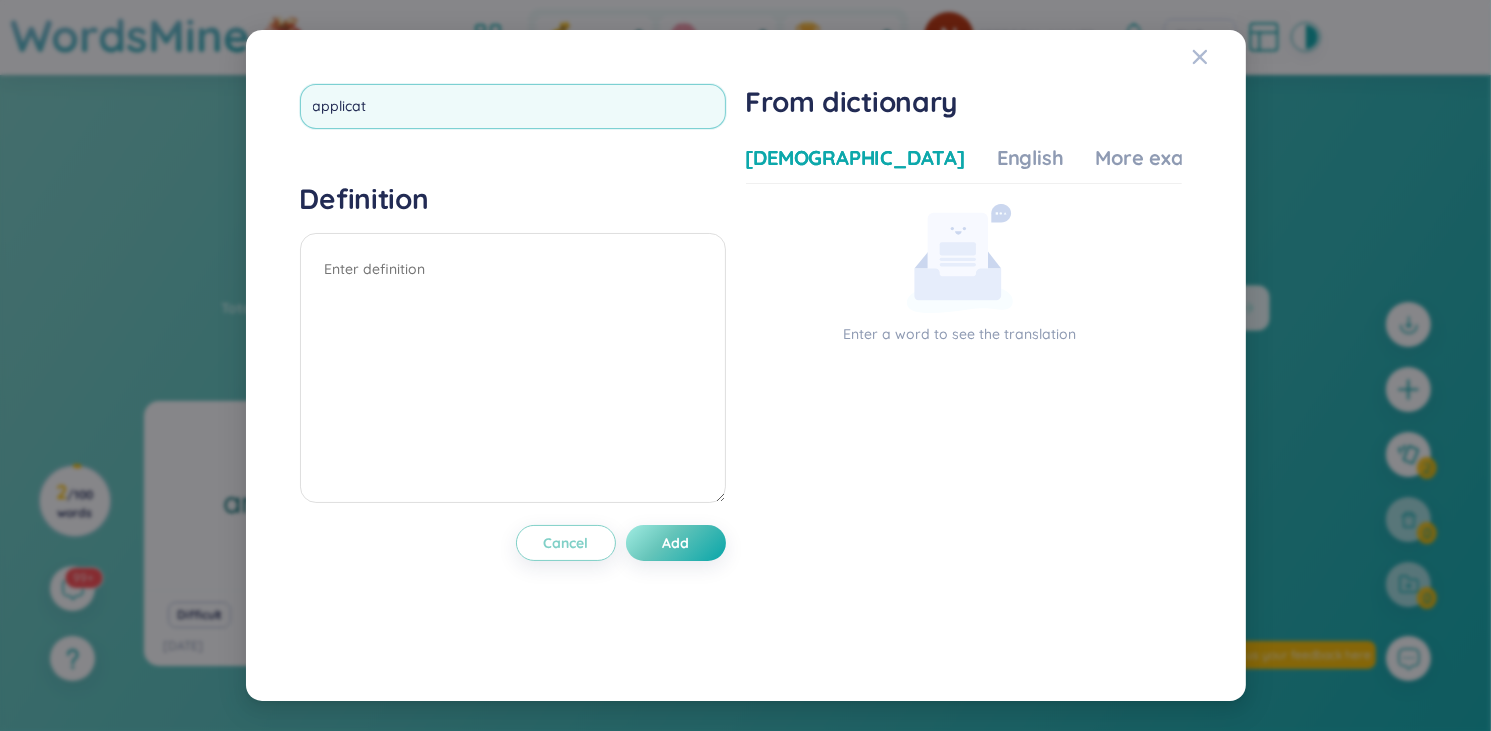 type on "applicate" 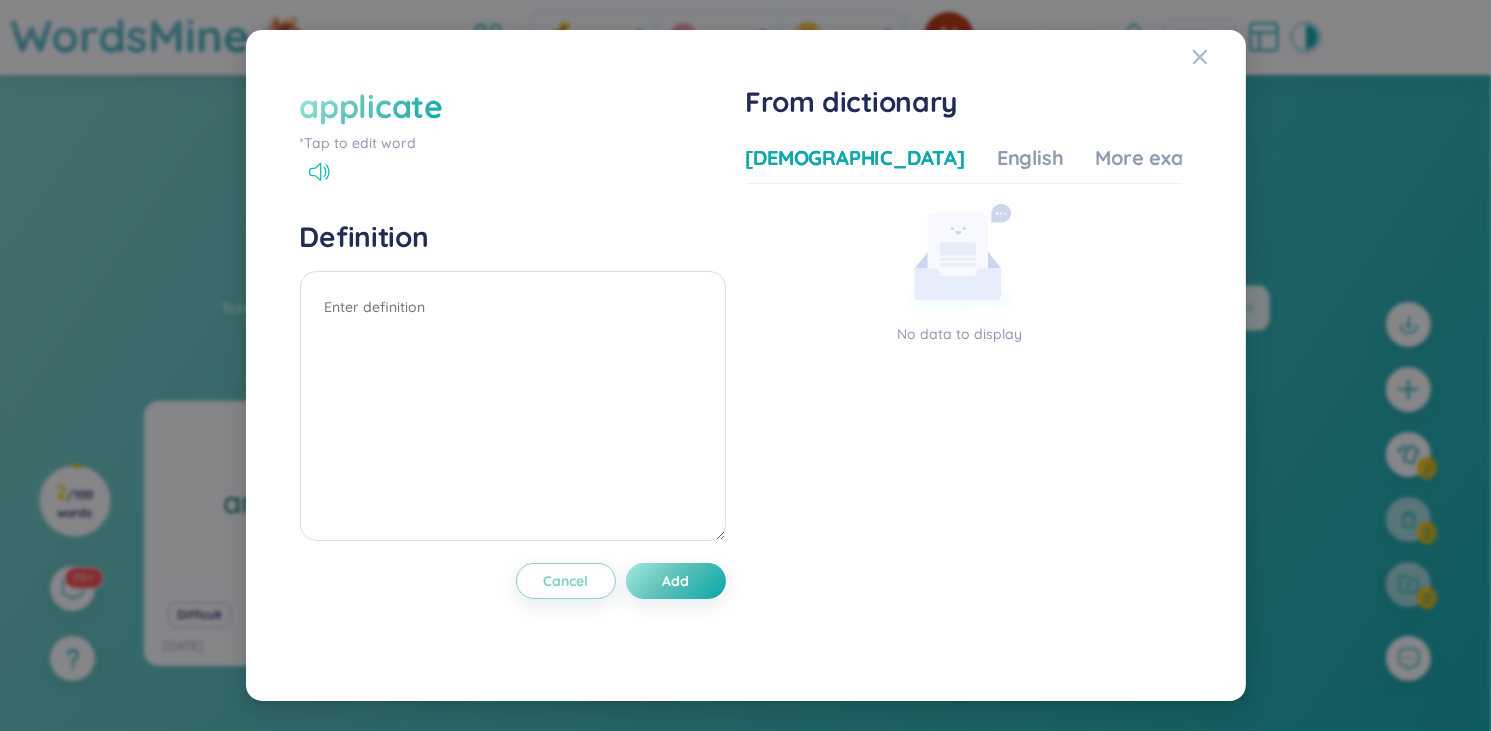 click 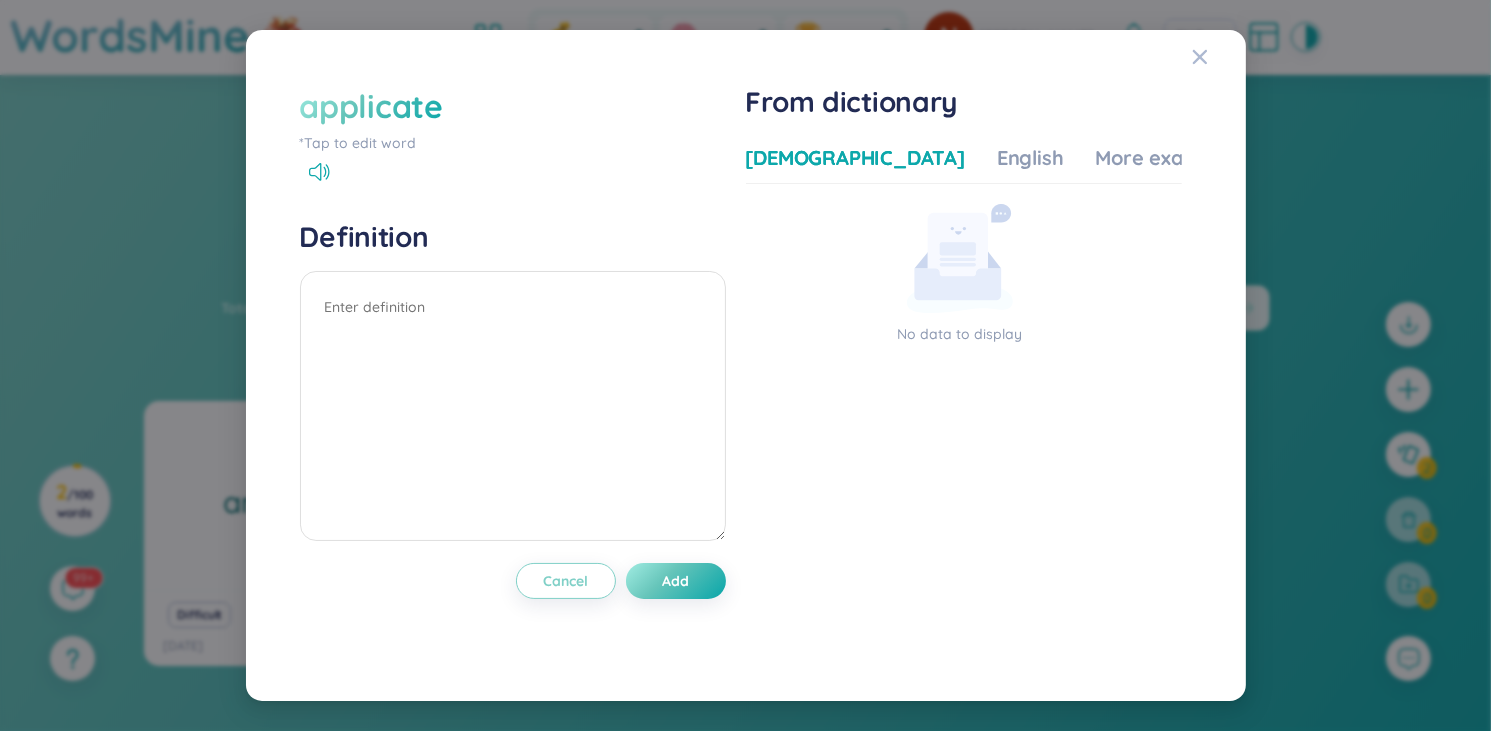 click on "applicate" at bounding box center [513, 106] 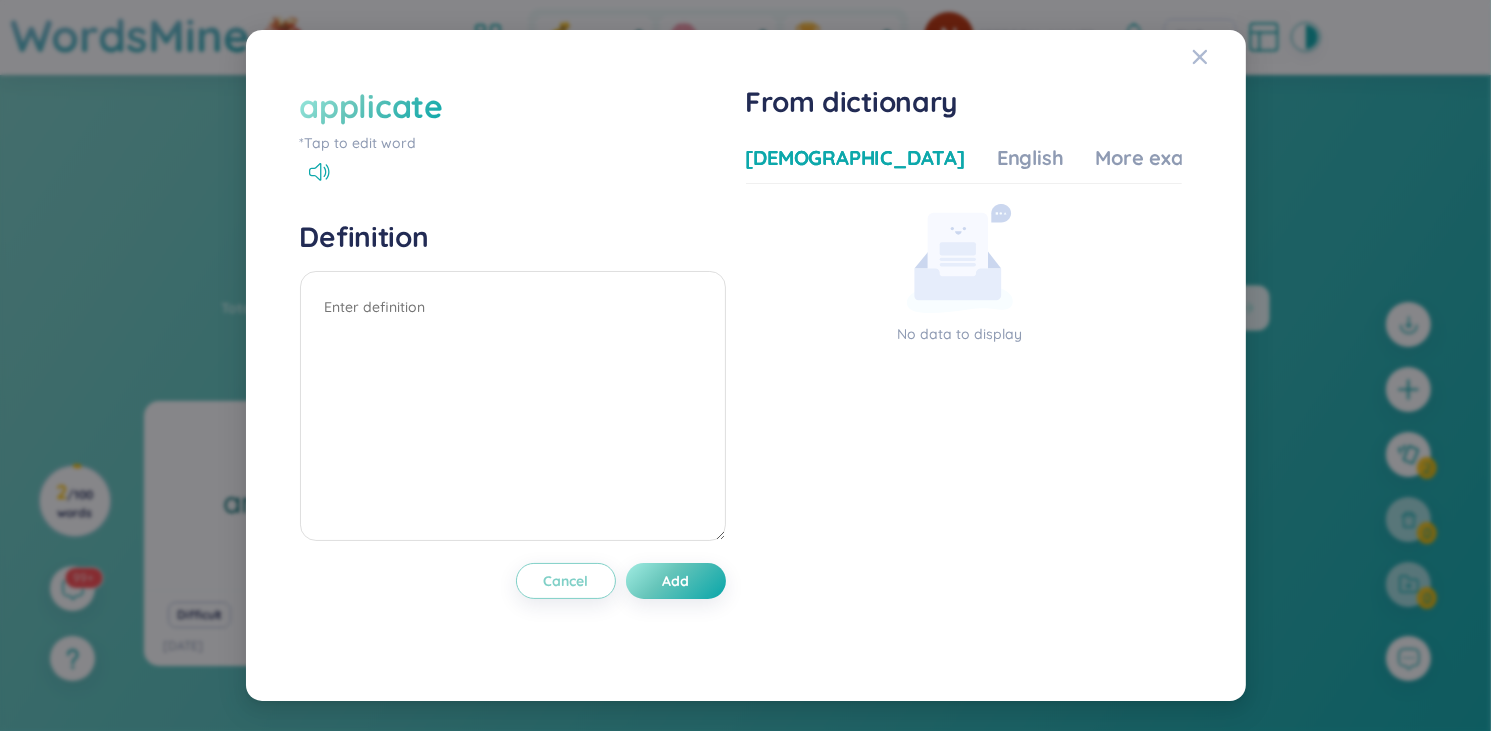 click on "applicate" at bounding box center (371, 106) 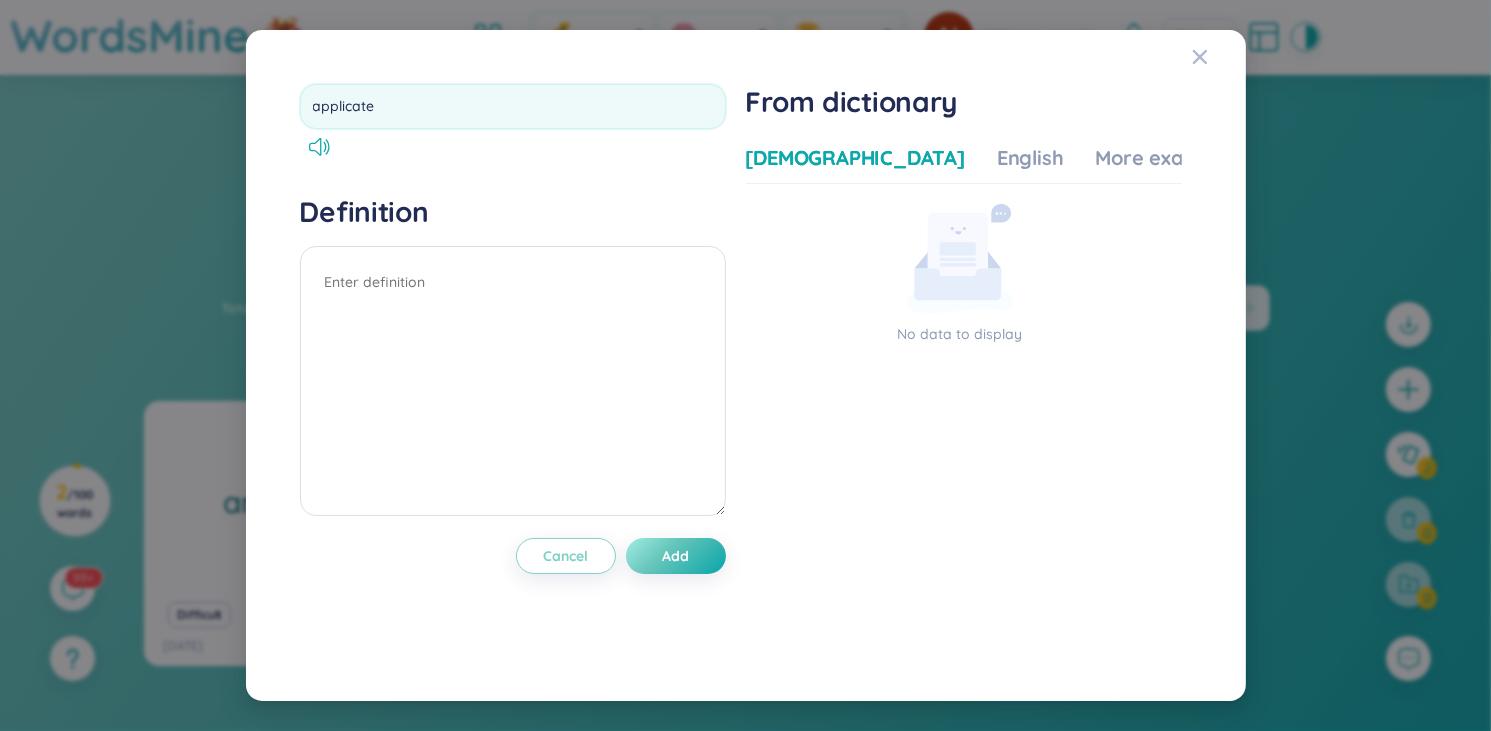 click on "applicate" at bounding box center (513, 106) 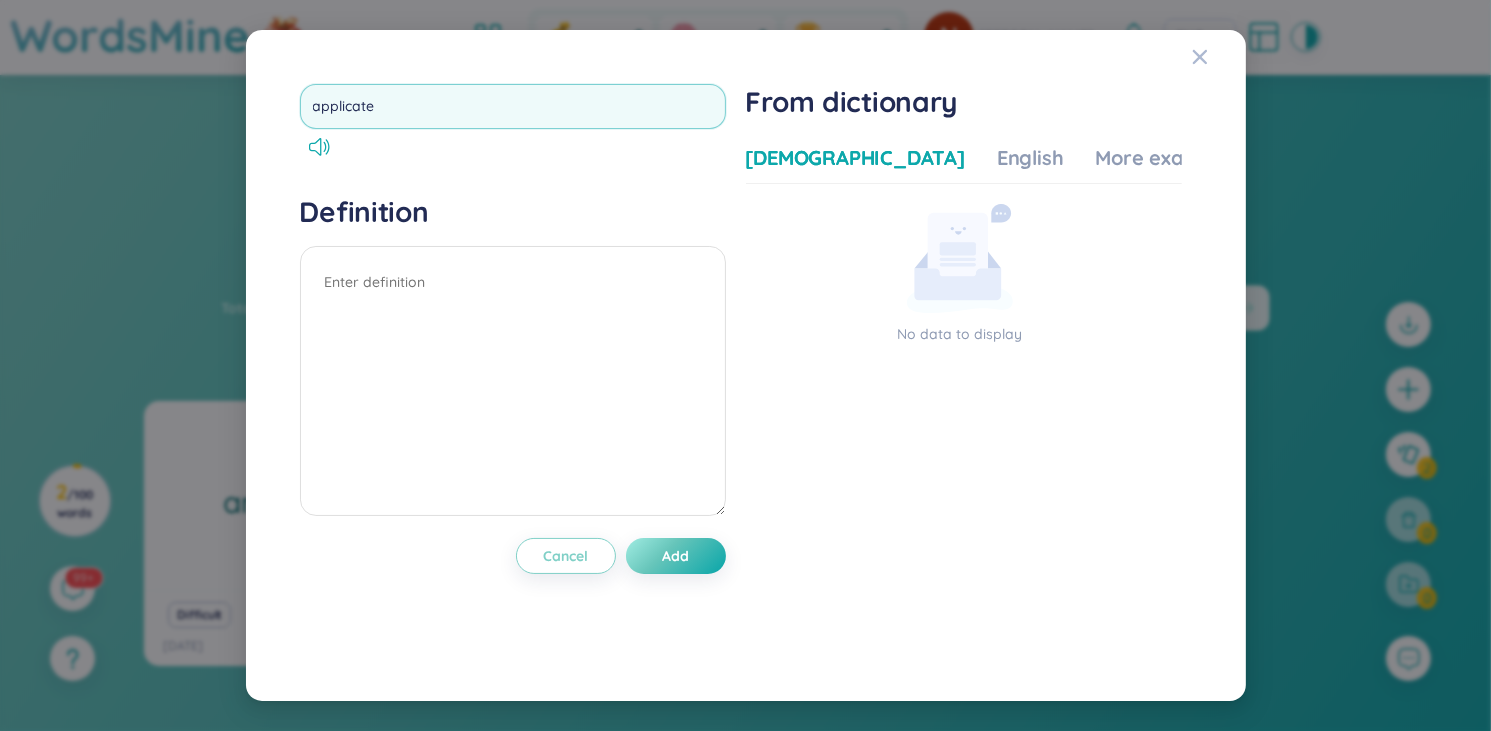 click on "applicate" at bounding box center (513, 106) 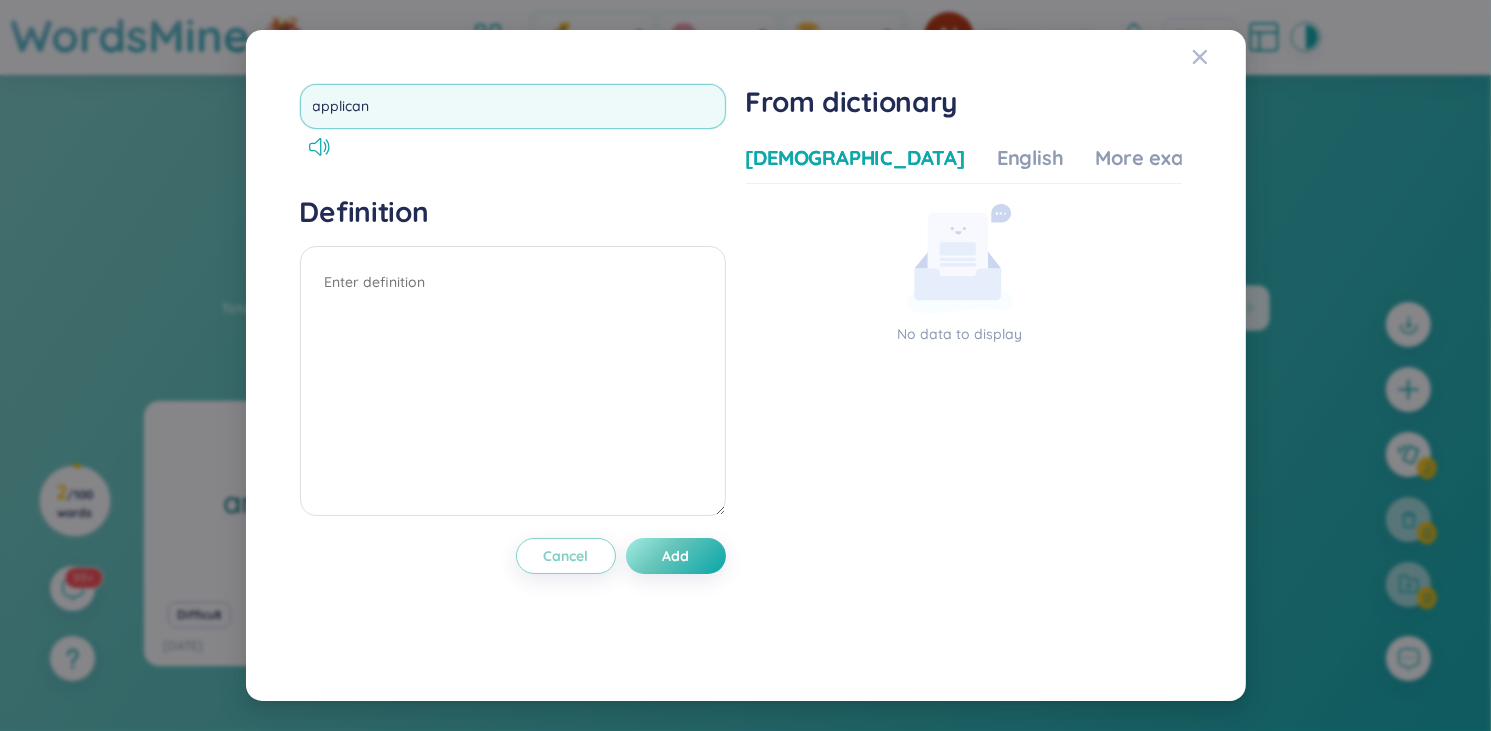 type on "applicant" 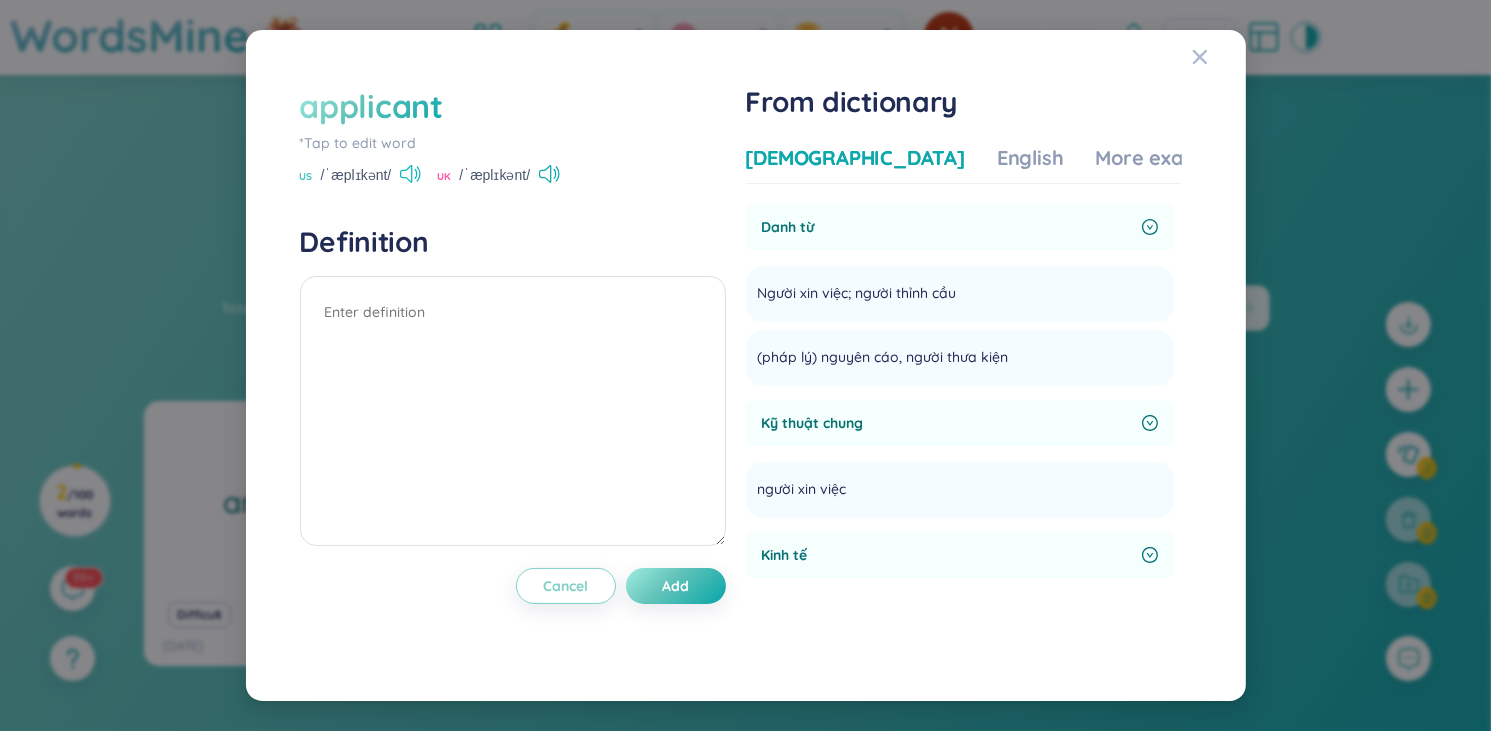 click 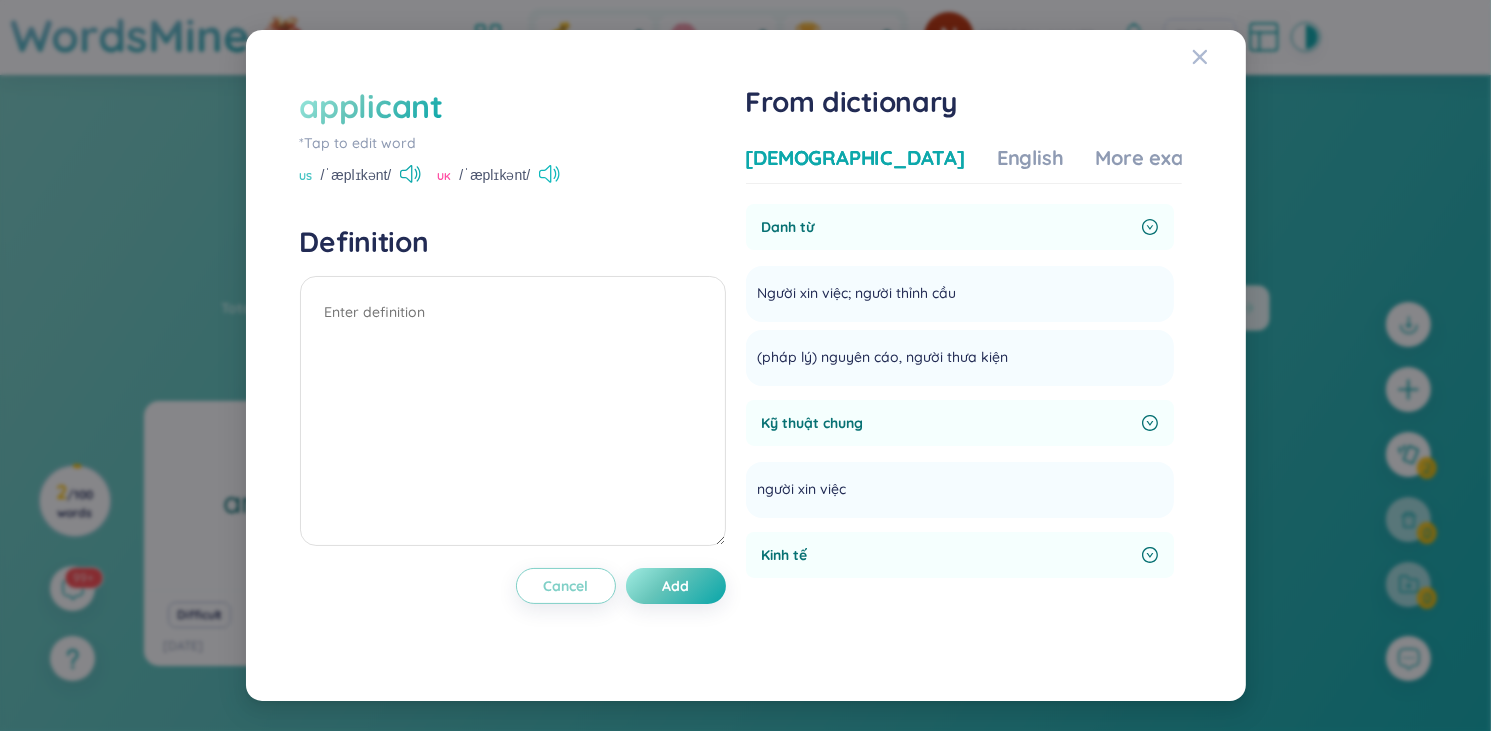 click 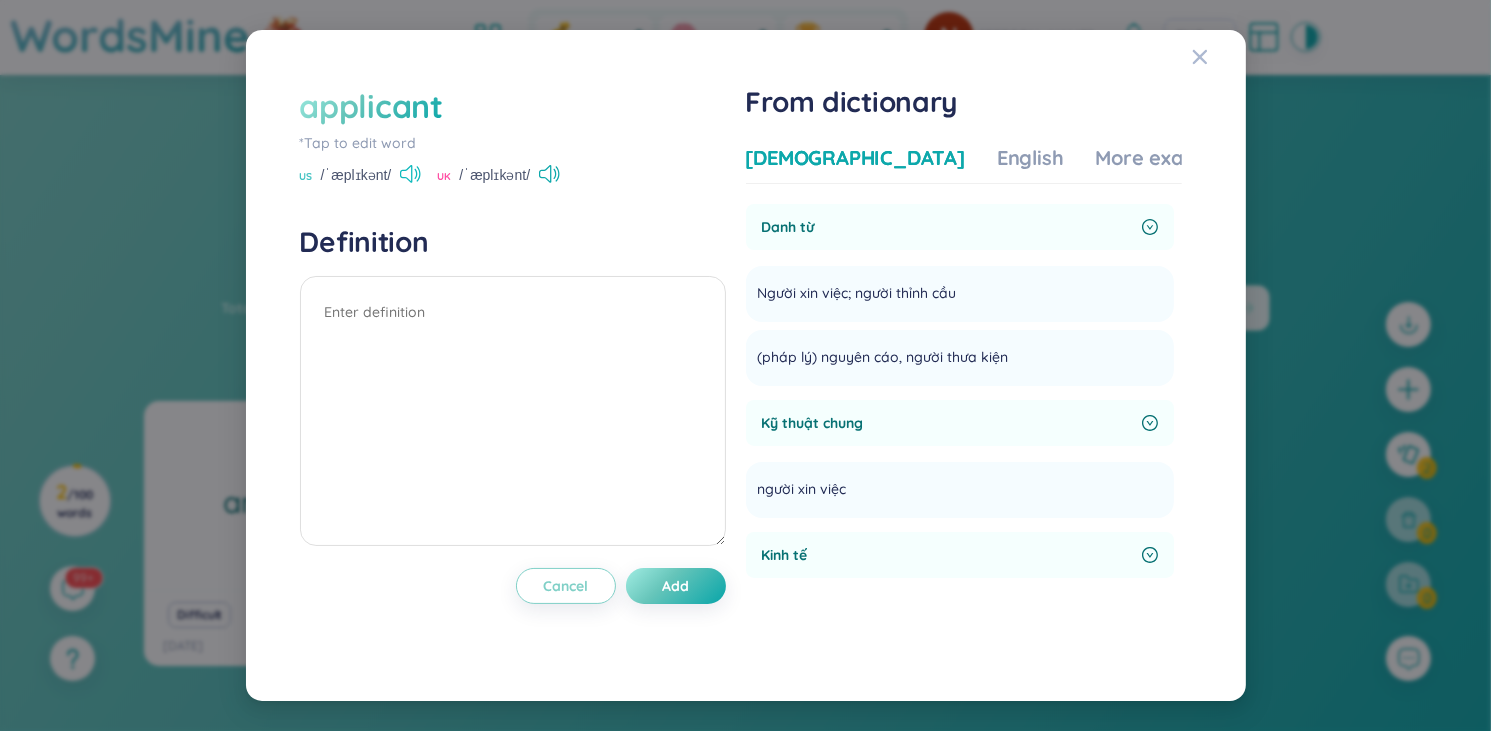 click 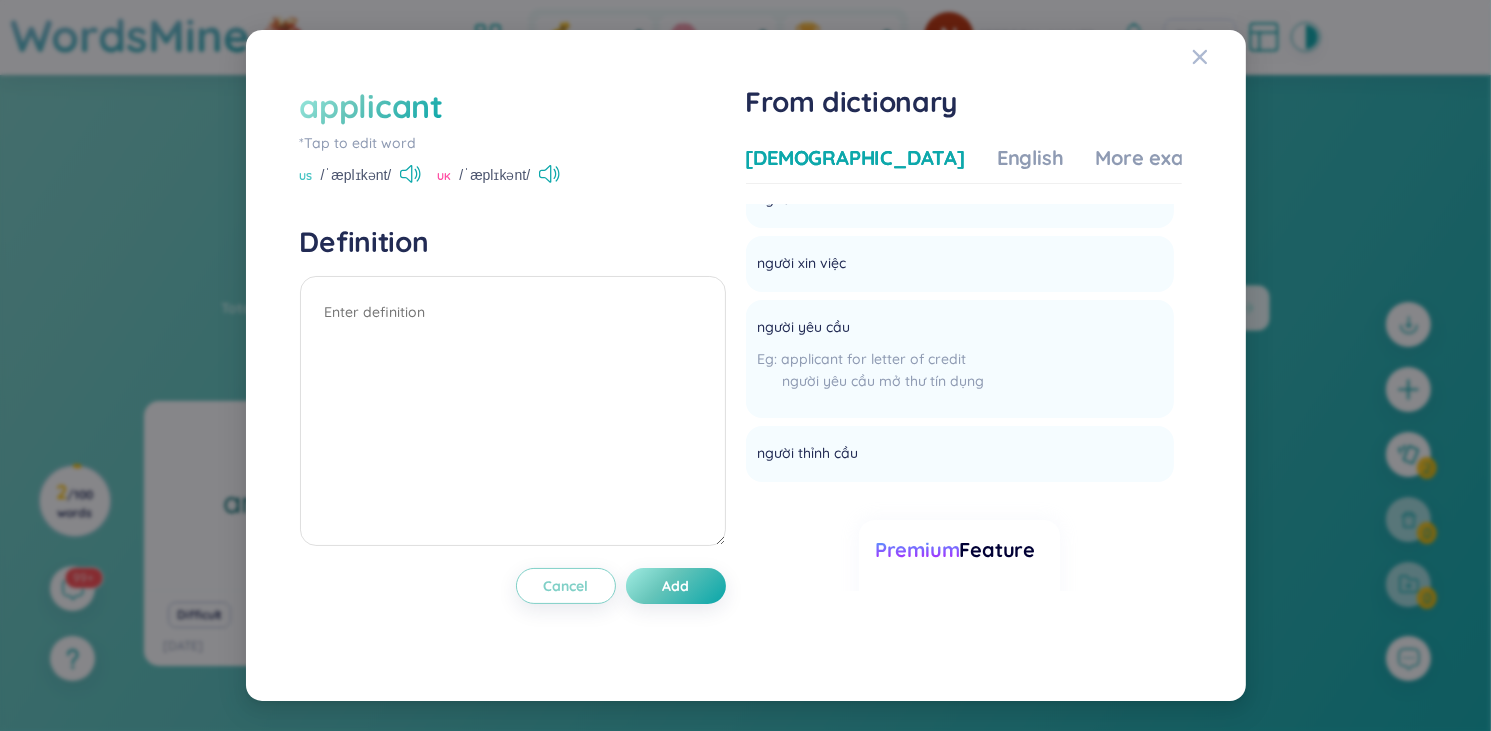 scroll, scrollTop: 424, scrollLeft: 0, axis: vertical 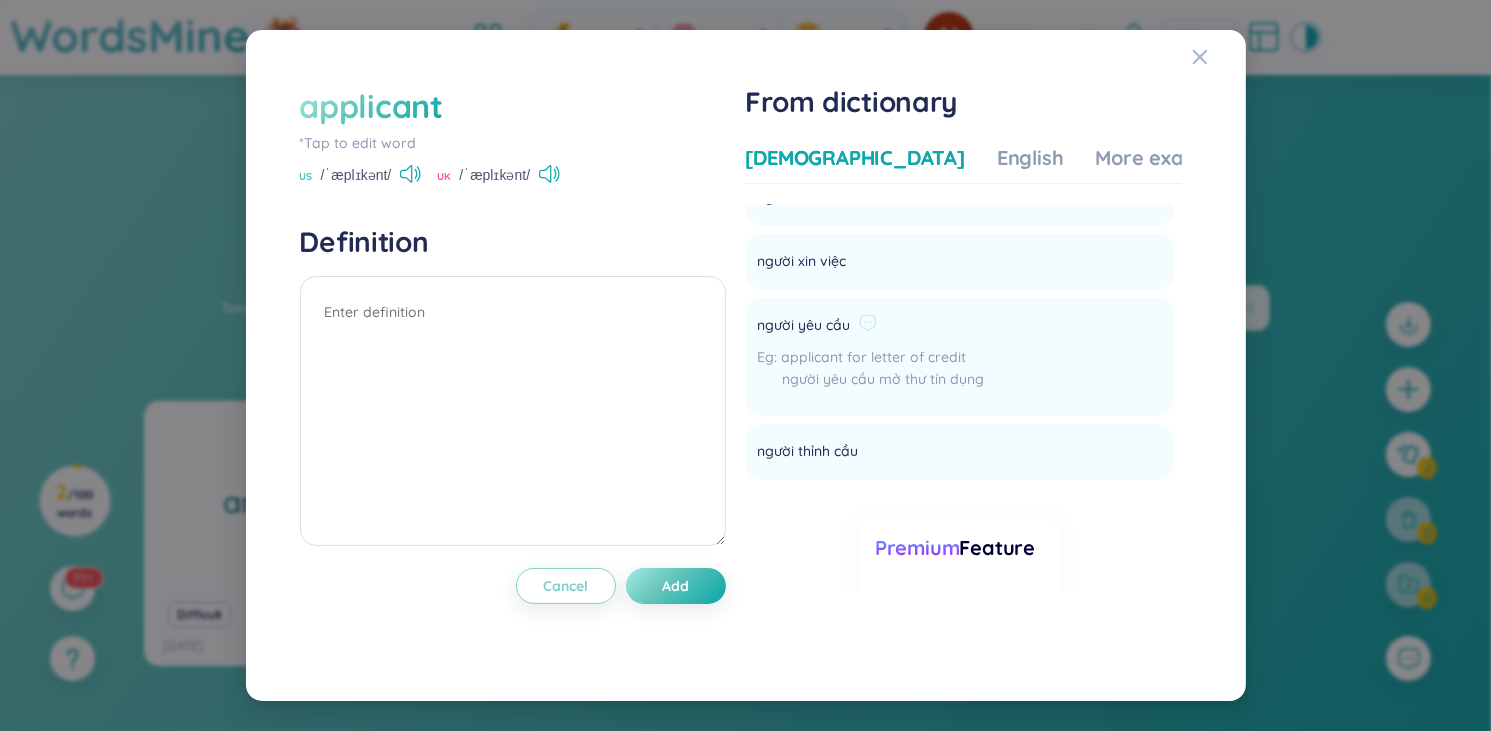 click on "người yêu cầu" at bounding box center [804, 326] 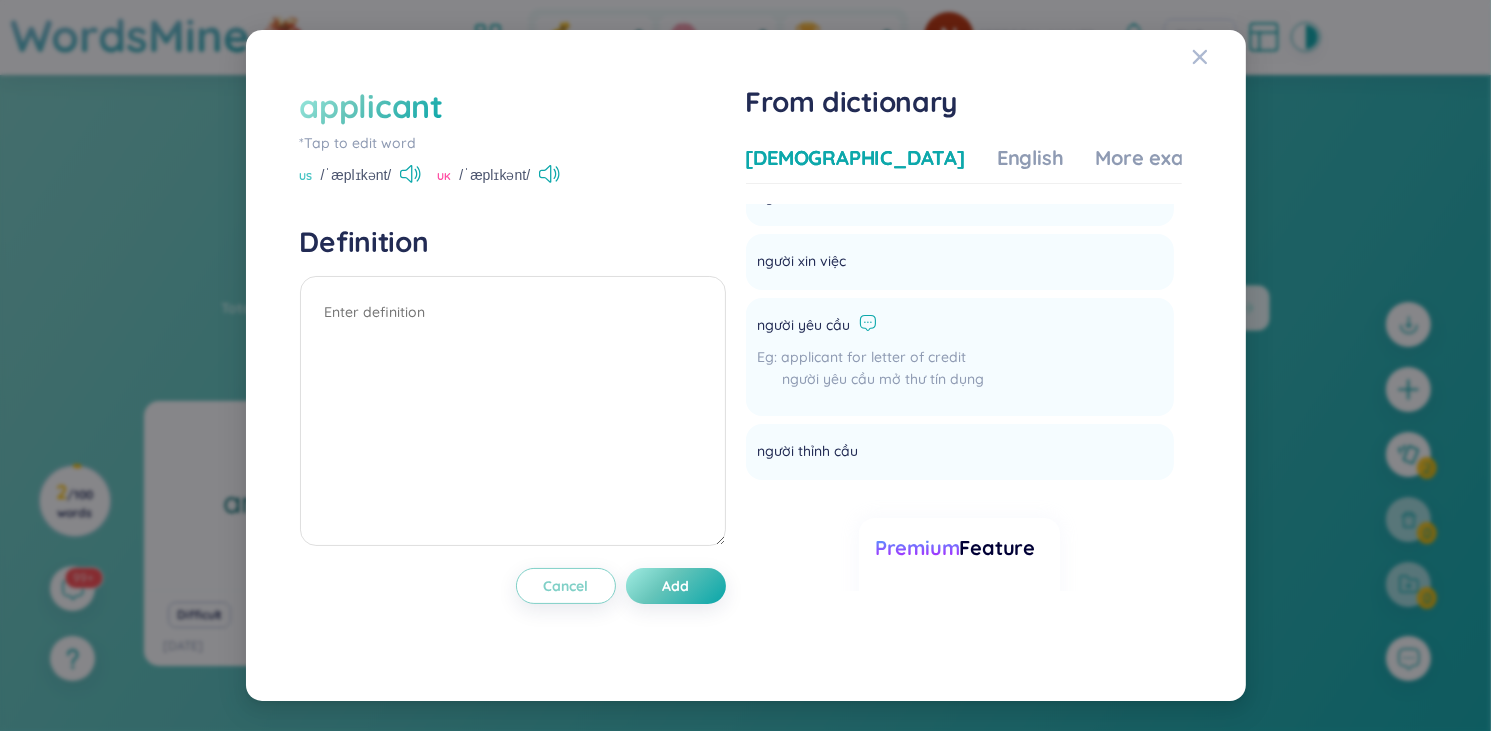 click 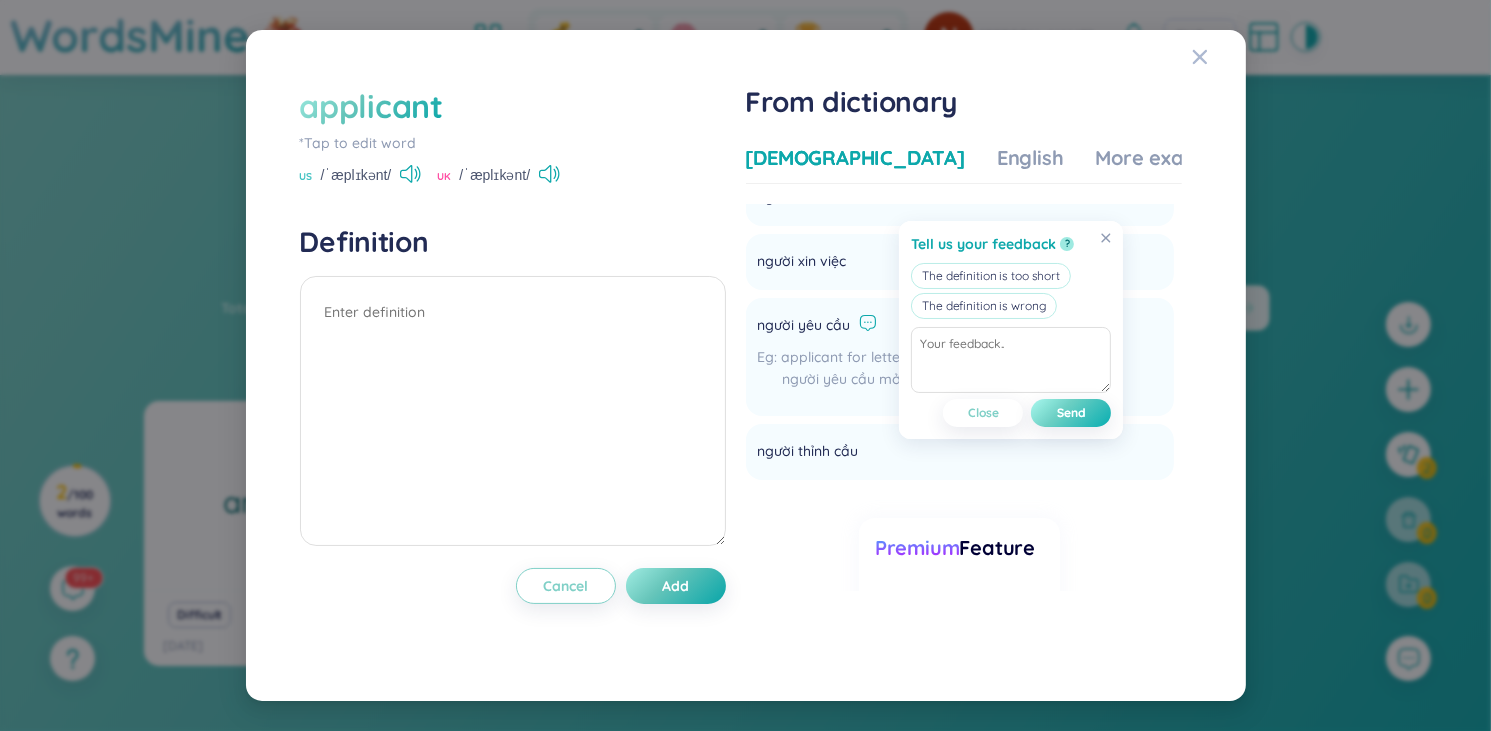 click on "Send" at bounding box center (1071, 413) 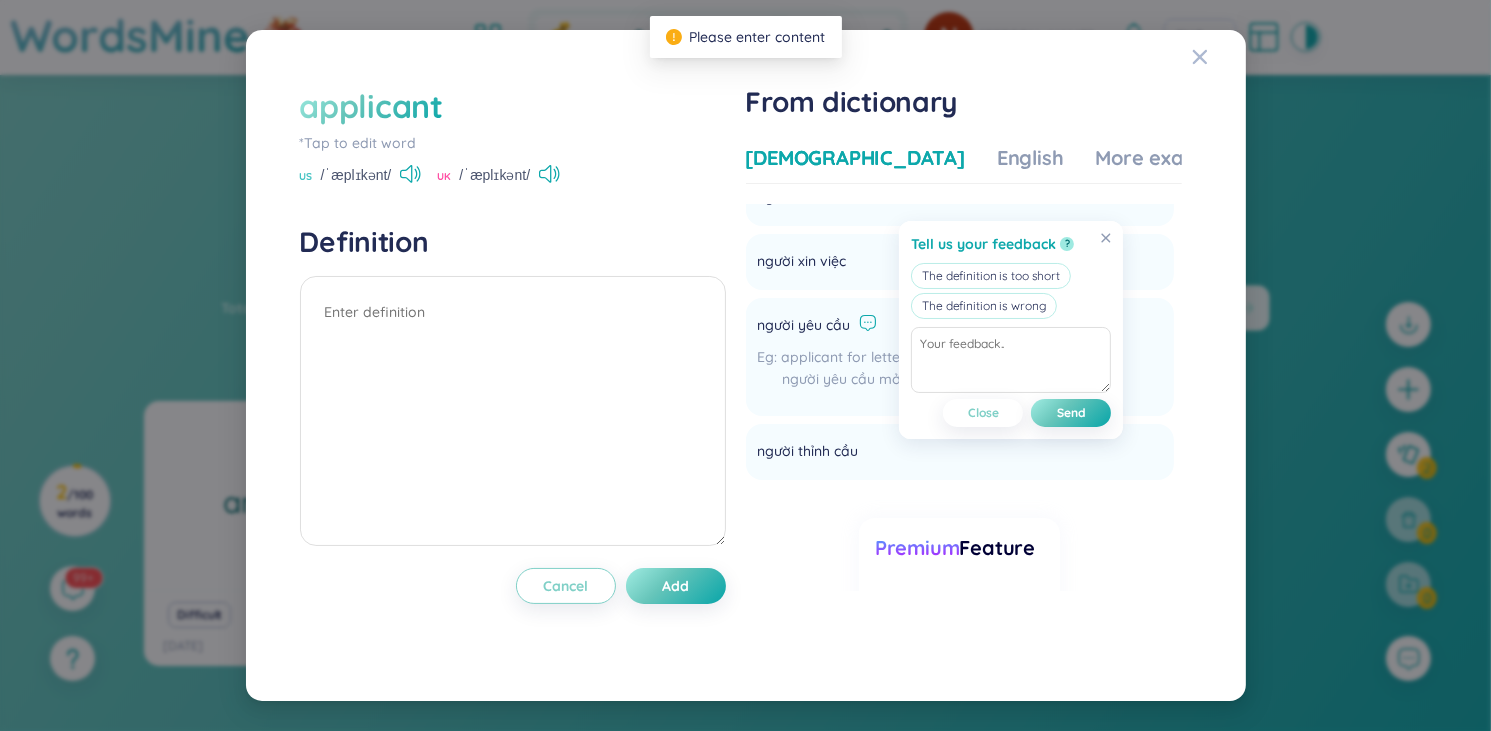 click on "Tell us your feedback ? The definition is too short The definition is wrong Close Send" at bounding box center [1003, 326] 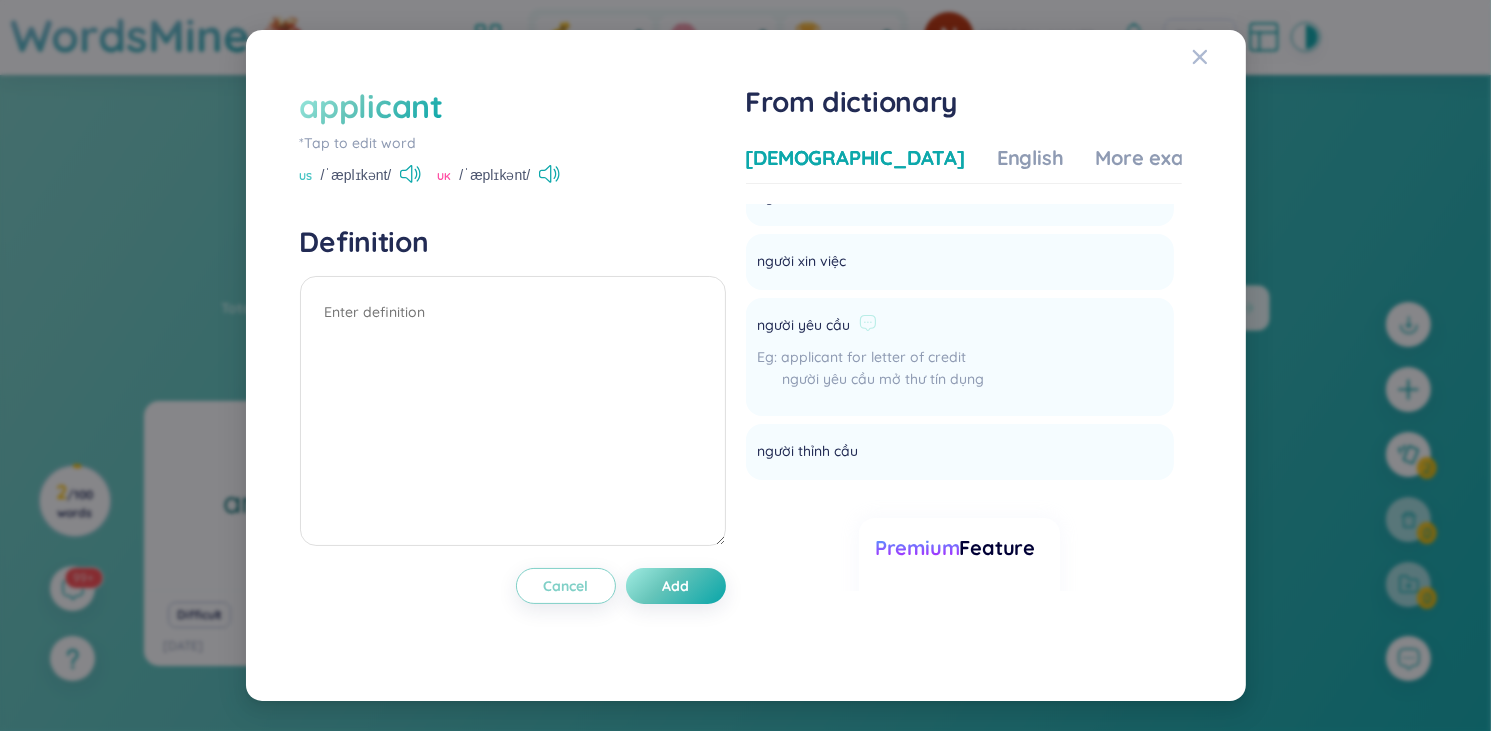 click on "người yêu cầu" at bounding box center (804, 326) 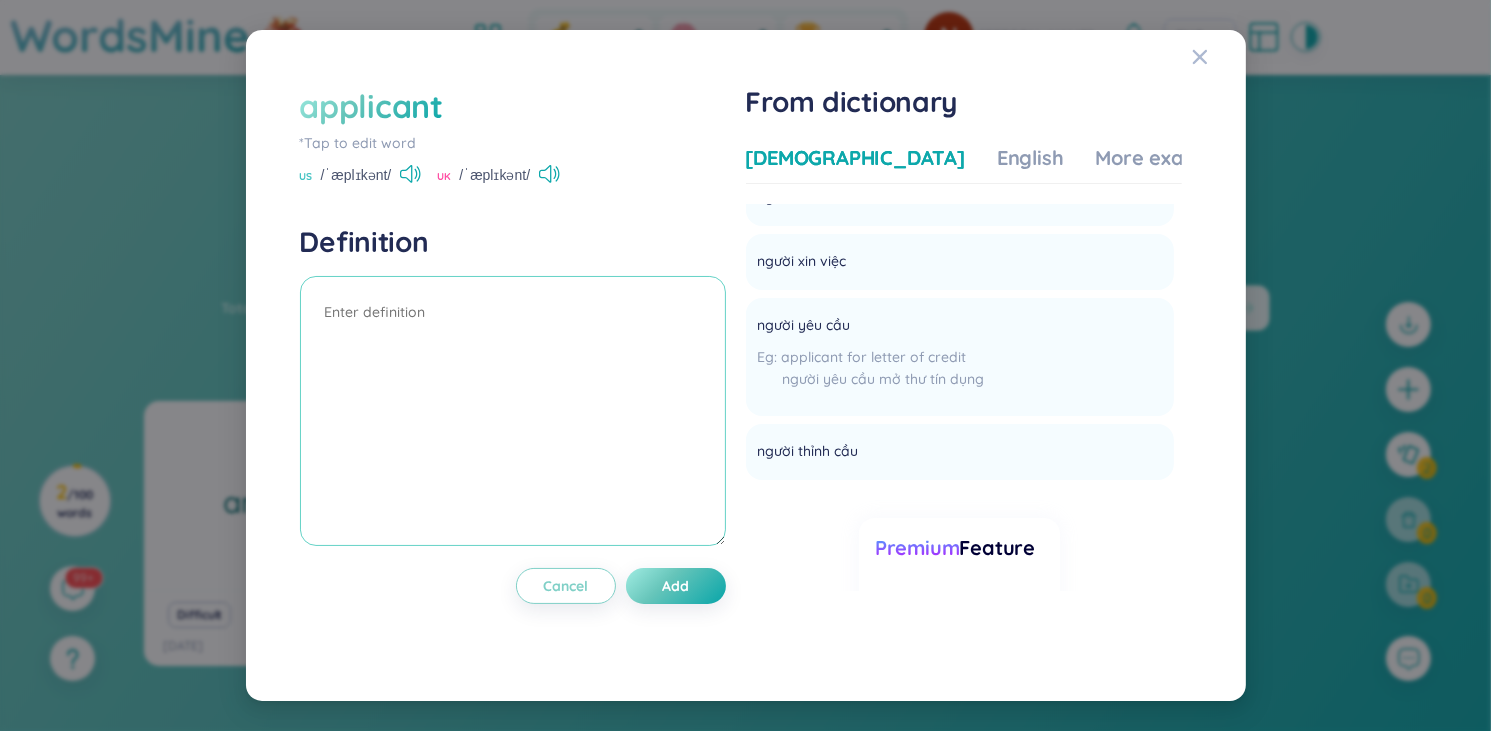 click at bounding box center (513, 411) 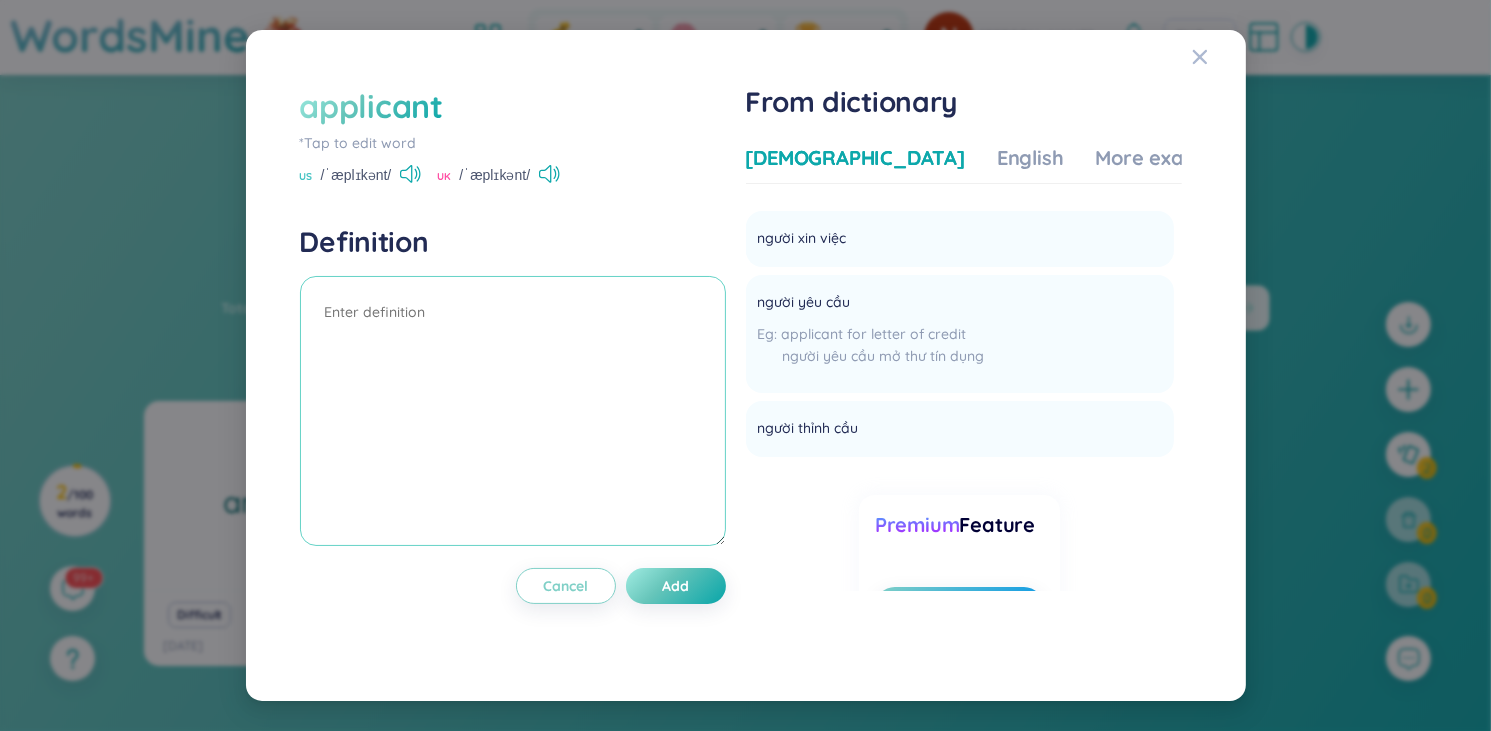 scroll, scrollTop: 448, scrollLeft: 0, axis: vertical 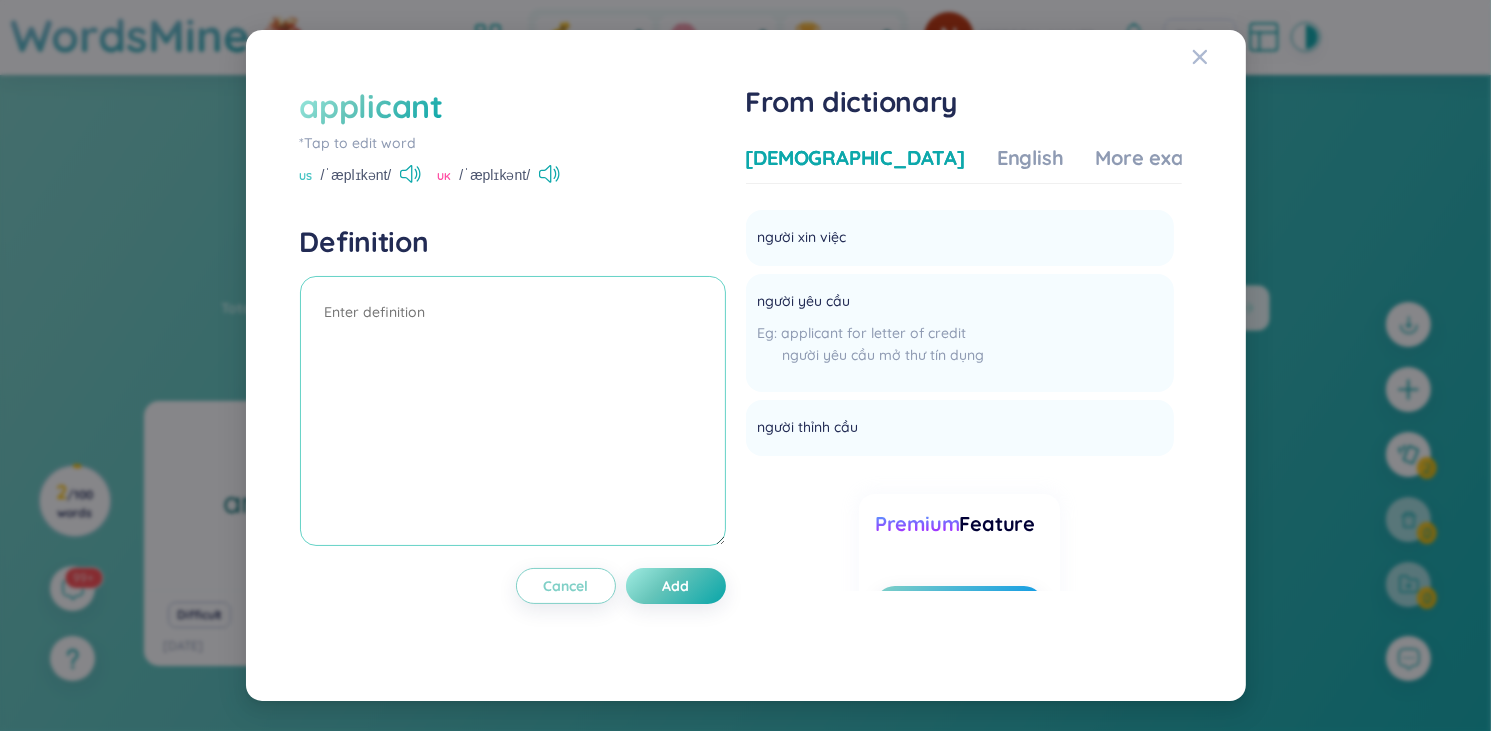 click at bounding box center (513, 411) 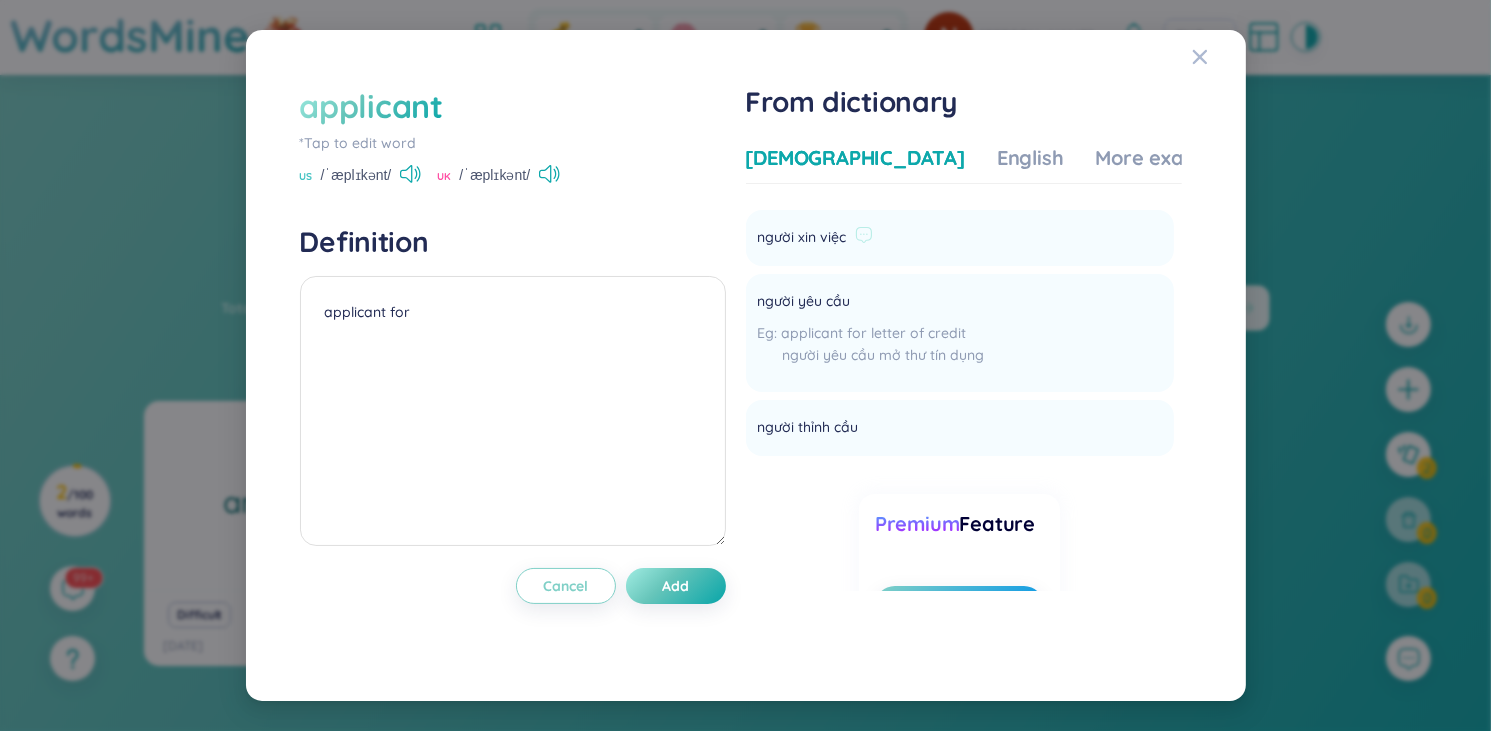 click on "người xin việc" at bounding box center (815, 238) 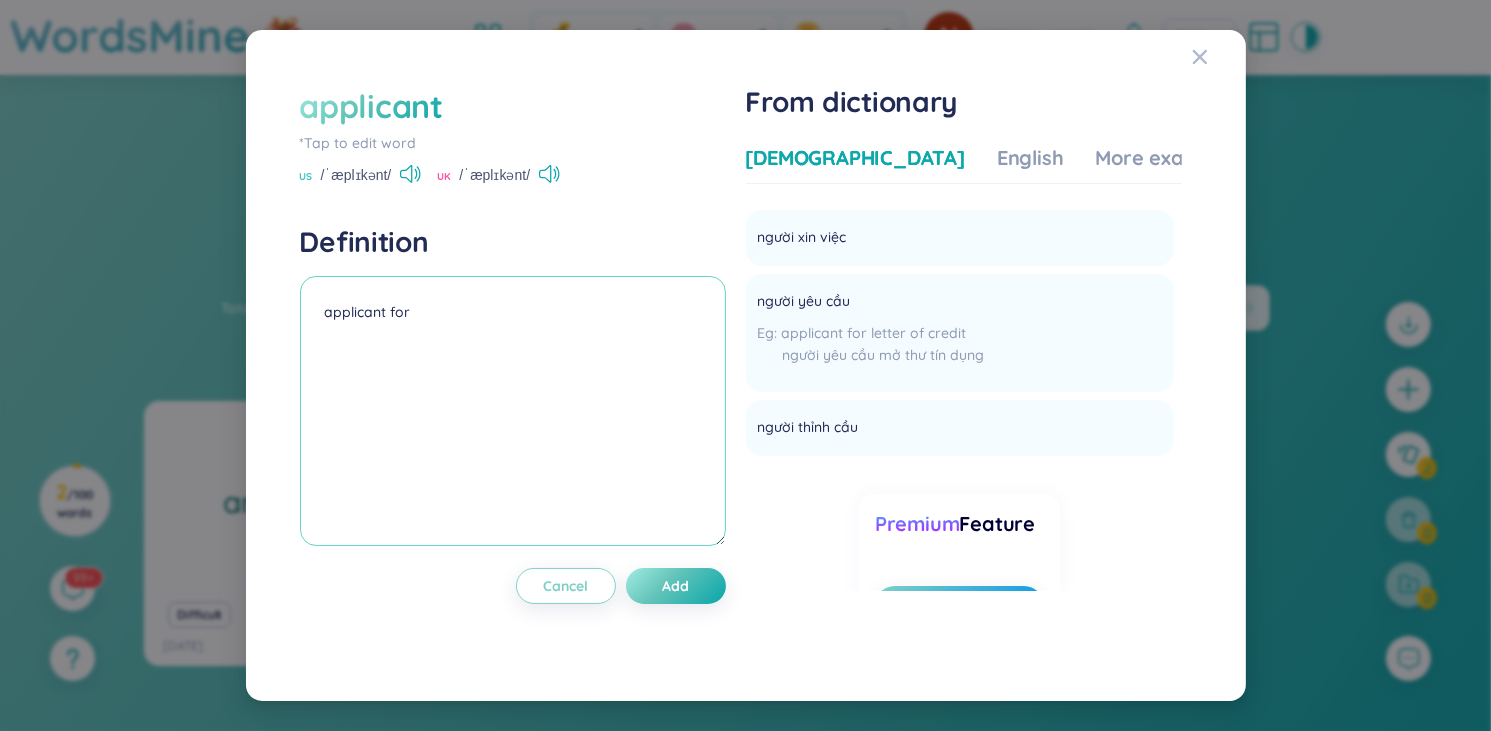 click on "applicant for" at bounding box center (513, 411) 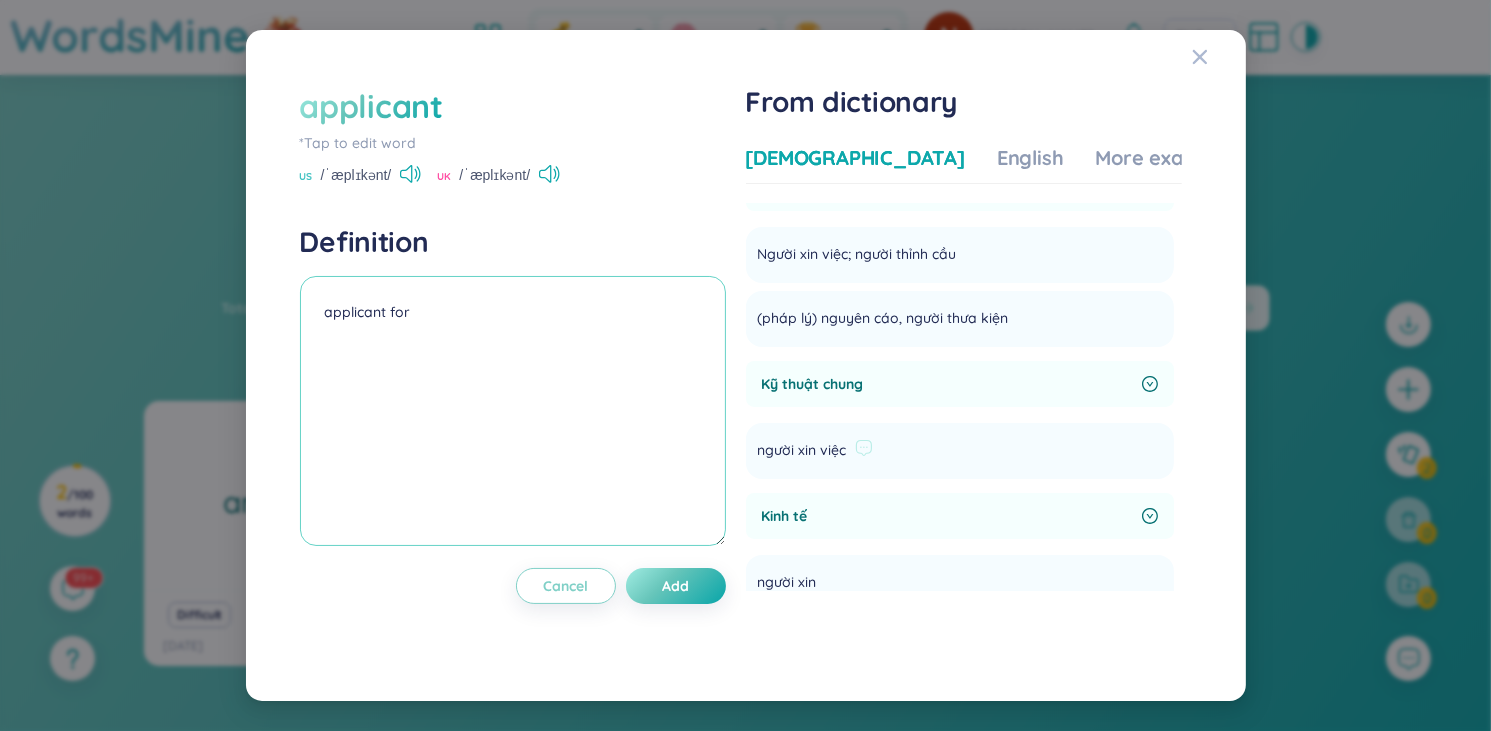scroll, scrollTop: 38, scrollLeft: 0, axis: vertical 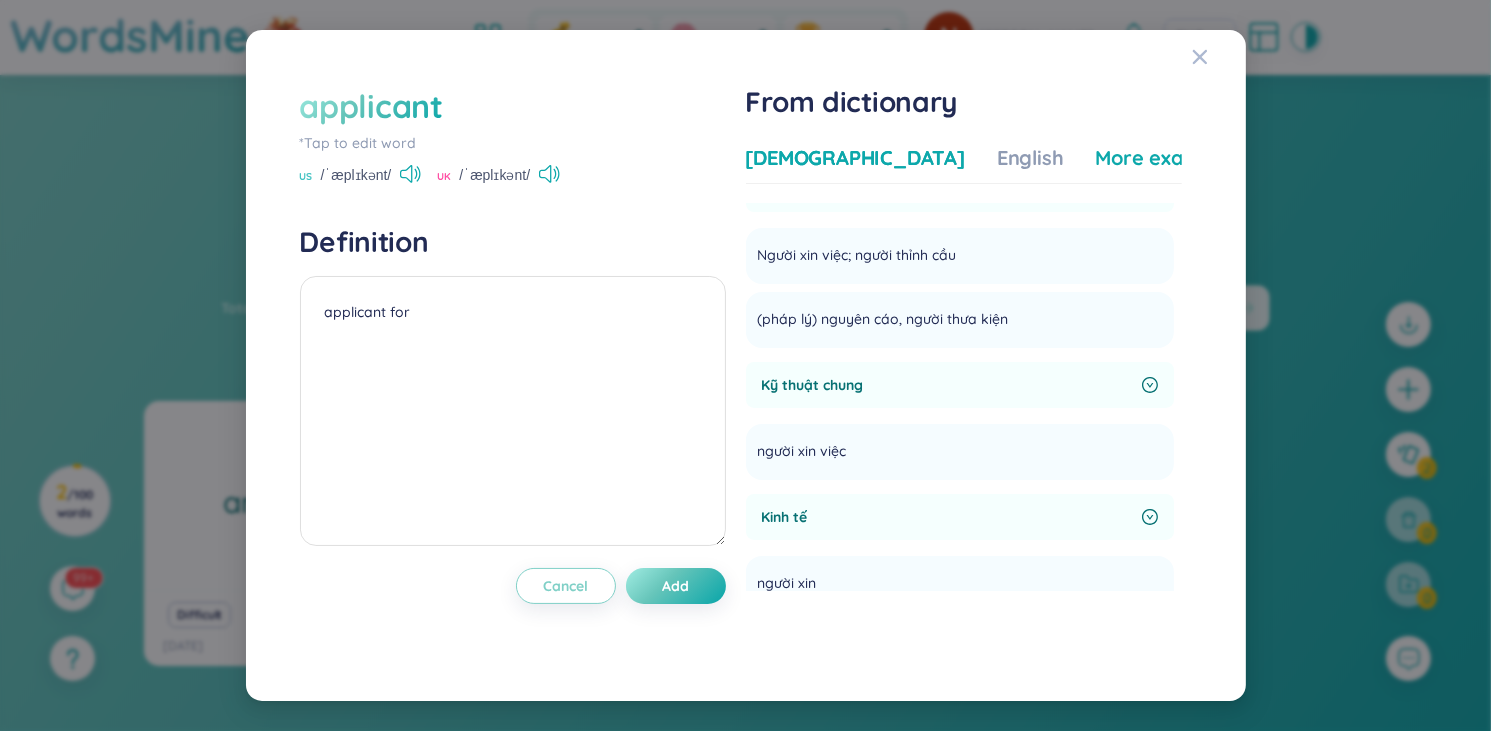 click on "More examples" at bounding box center [1168, 158] 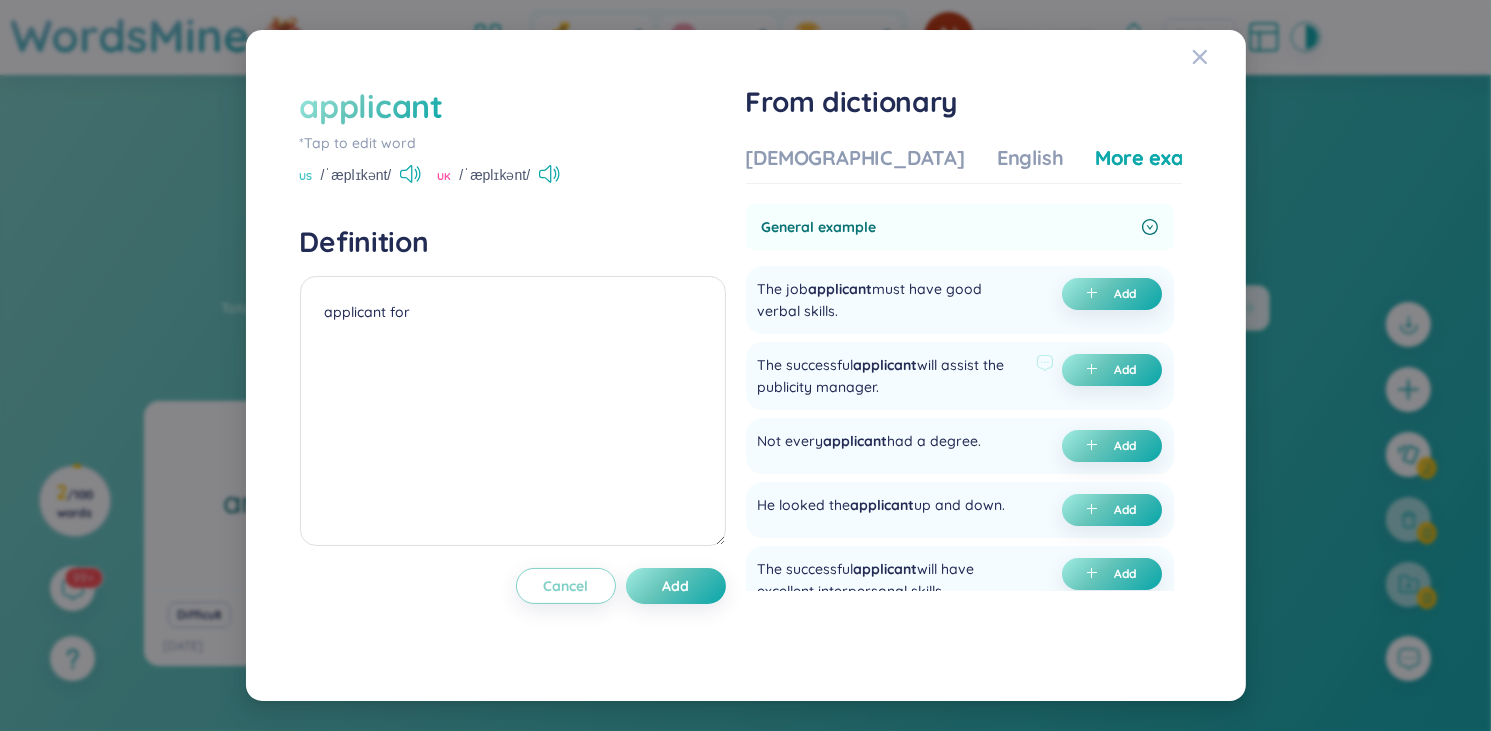 click on "The successful  applicant  will assist the publicity manager. Add" at bounding box center [960, 376] 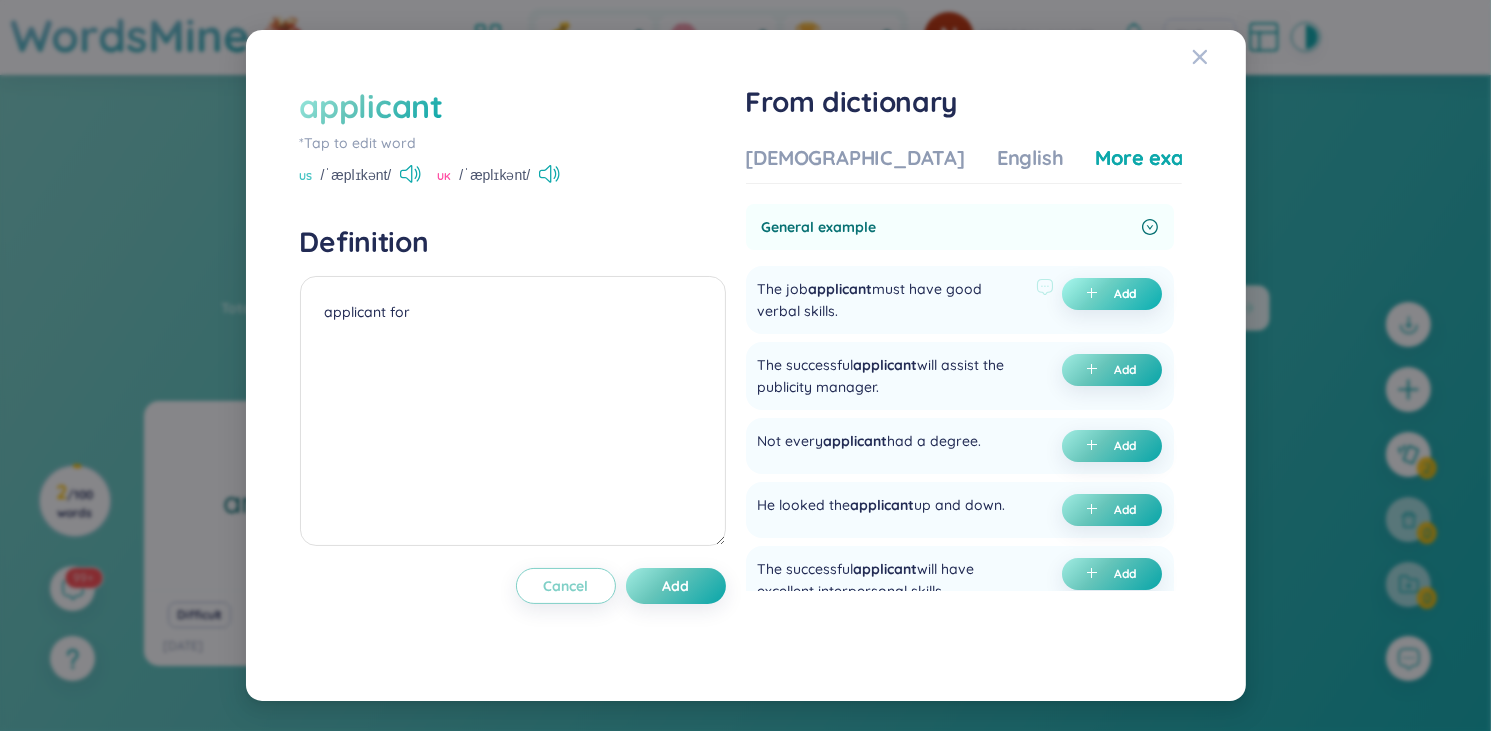 click on "Add" at bounding box center [1126, 294] 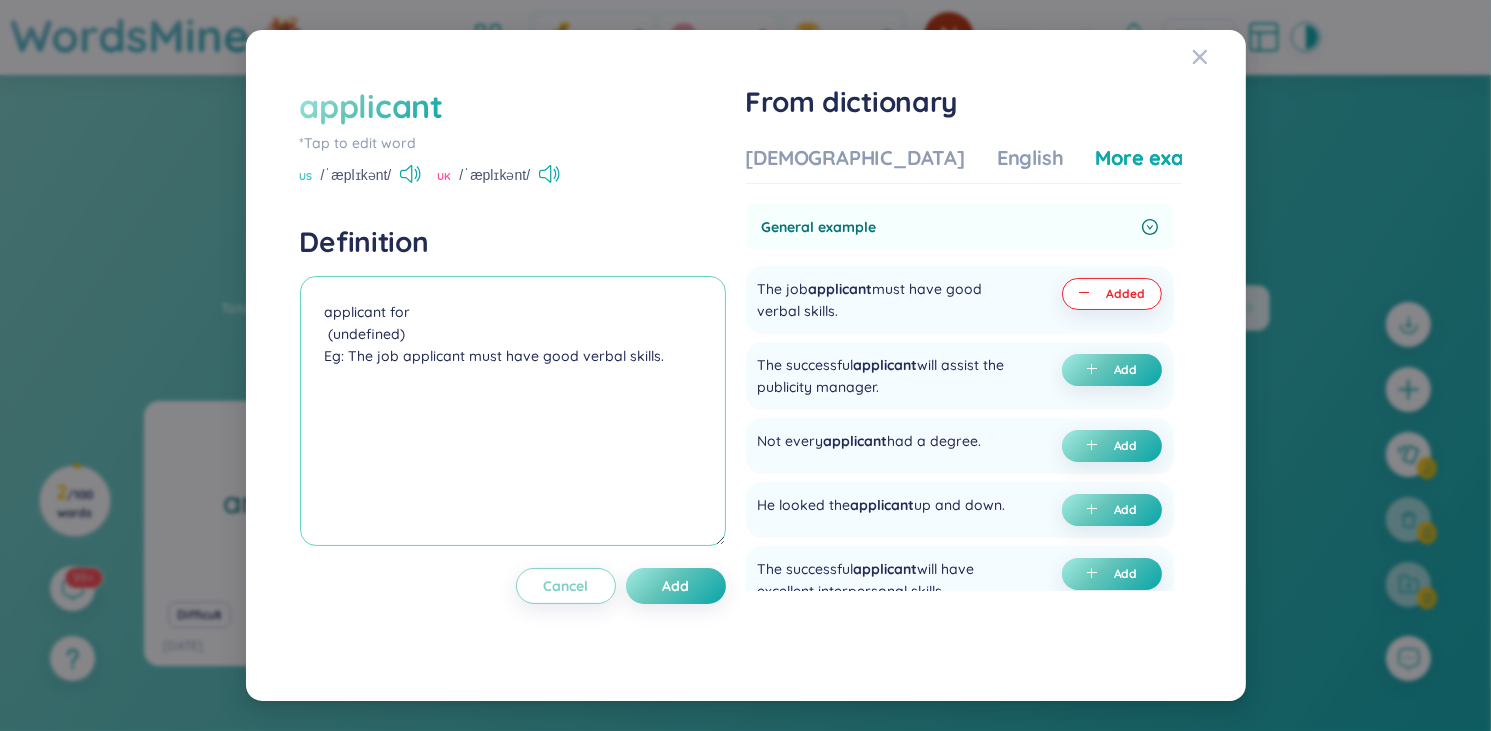 click on "applicant for
(undefined)
Eg: The job applicant must have good verbal skills." at bounding box center (513, 411) 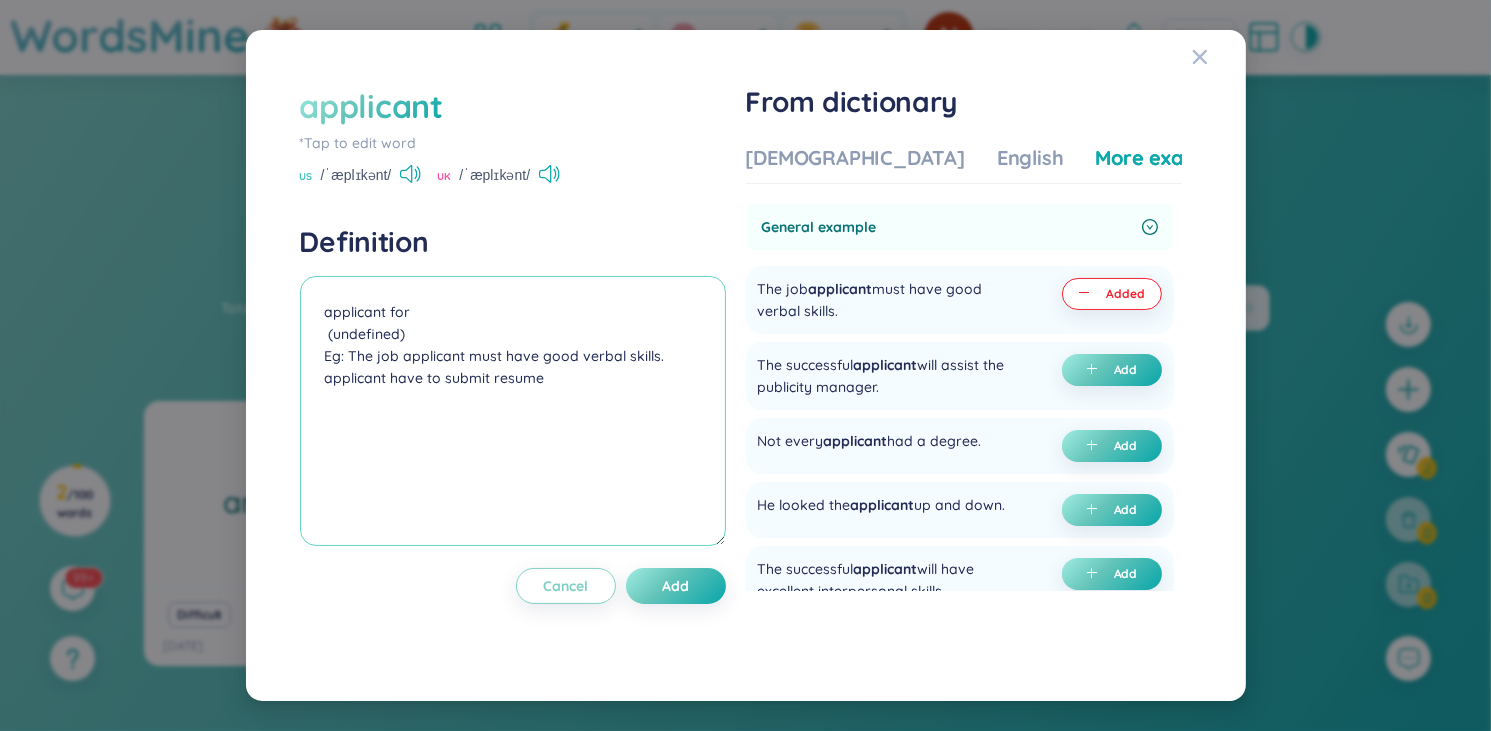 click on "applicant for
(undefined)
Eg: The job applicant must have good verbal skills.
applicant have to submit resume" at bounding box center [513, 411] 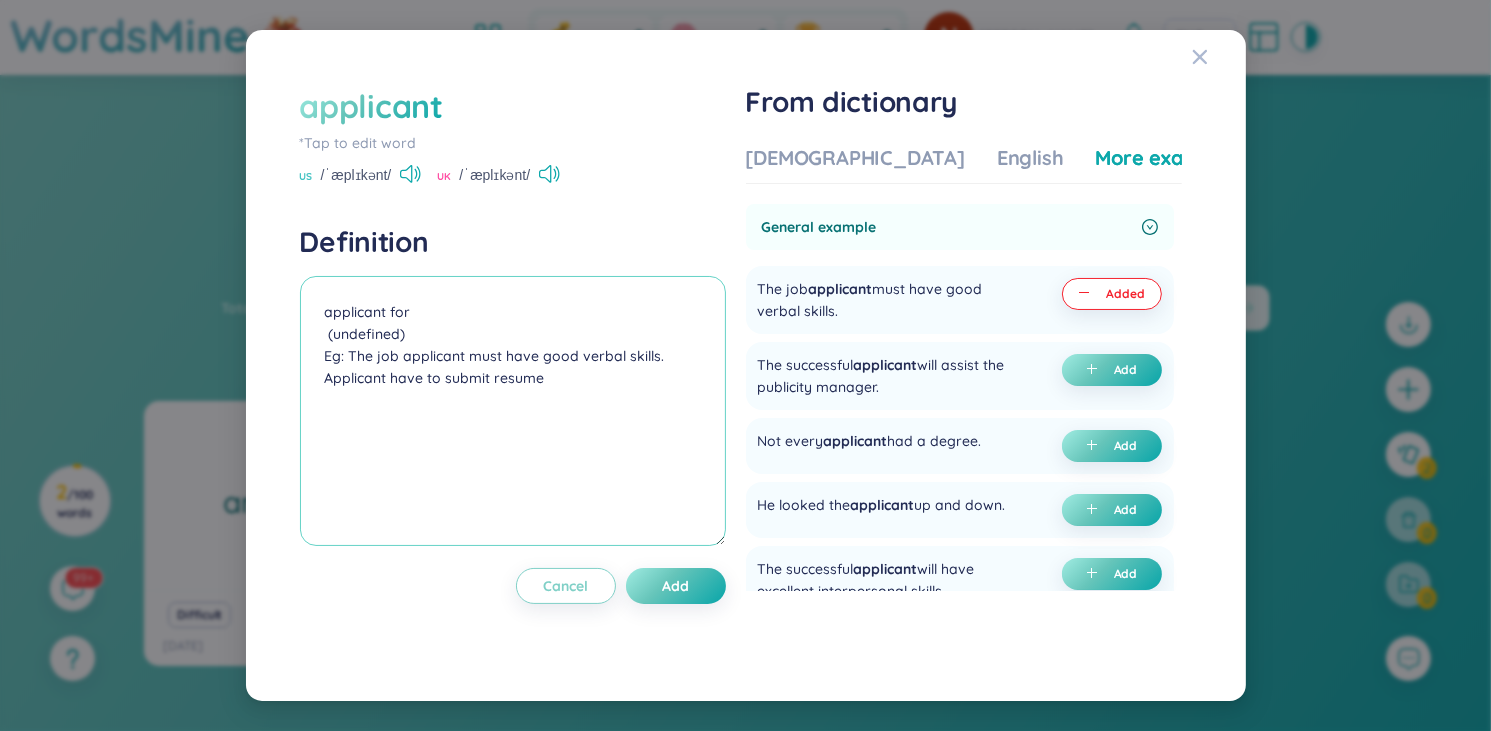 click on "applicant for
(undefined)
Eg: The job applicant must have good verbal skills.
Applicant have to submit resume" at bounding box center (513, 411) 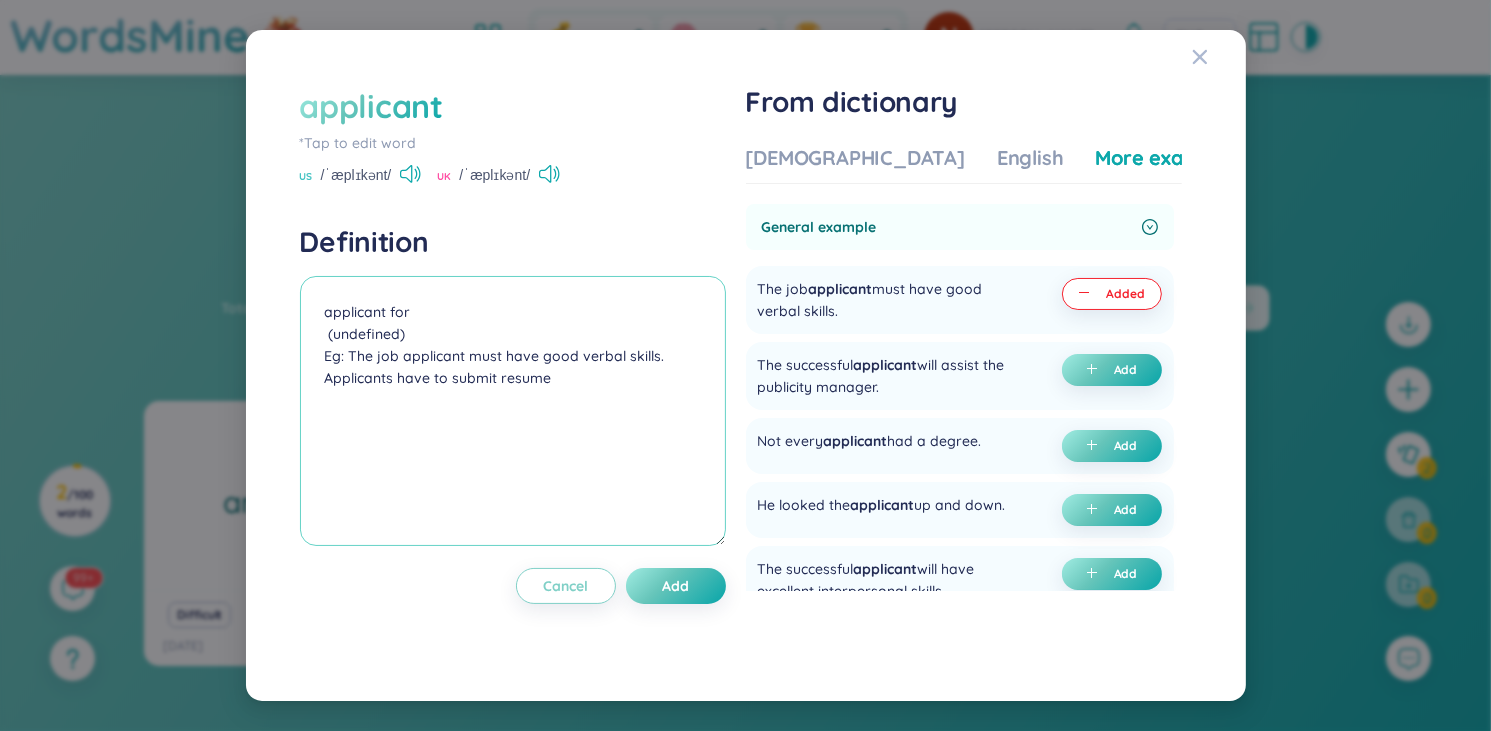 drag, startPoint x: 399, startPoint y: 380, endPoint x: 450, endPoint y: 380, distance: 51 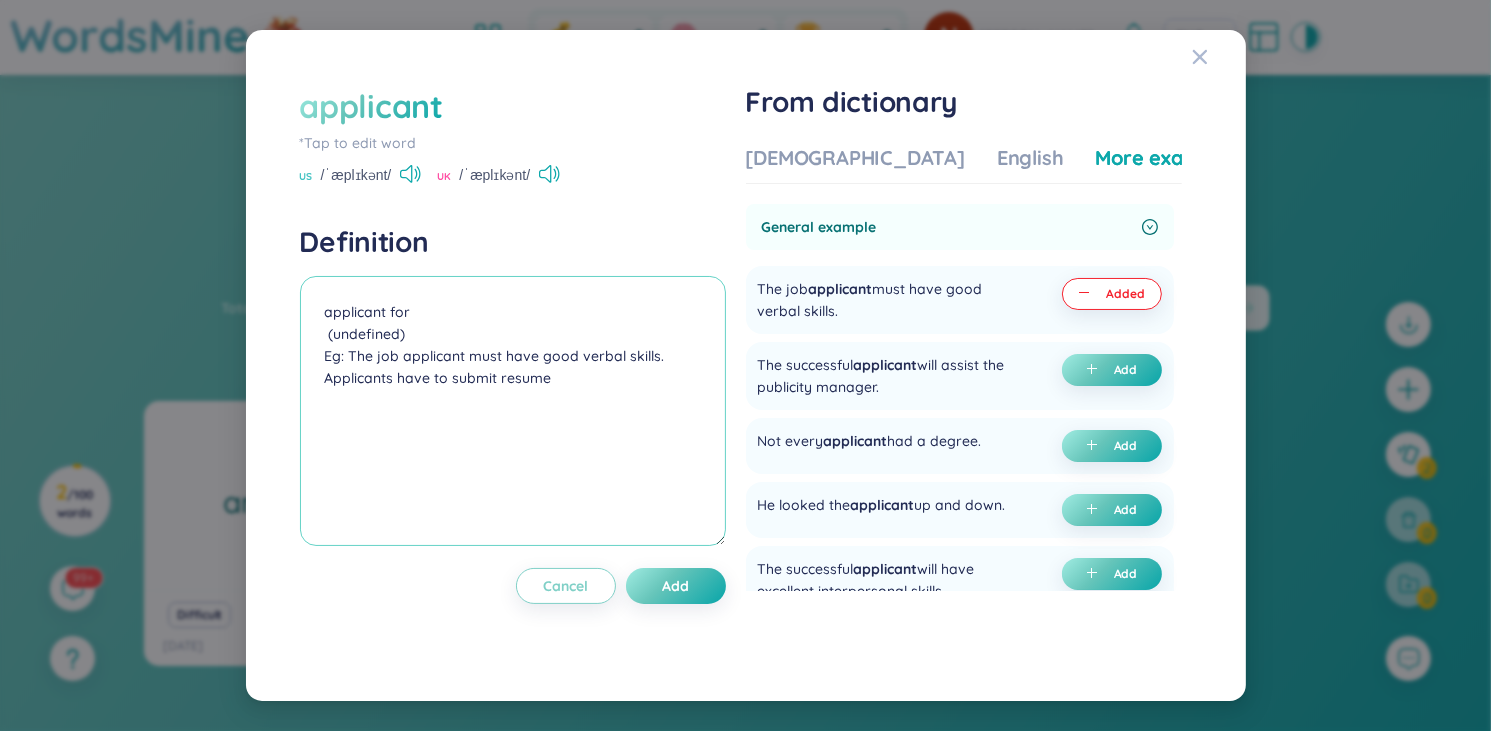 click on "applicant for
(undefined)
Eg: The job applicant must have good verbal skills.
Applicants have to submit resume" at bounding box center [513, 411] 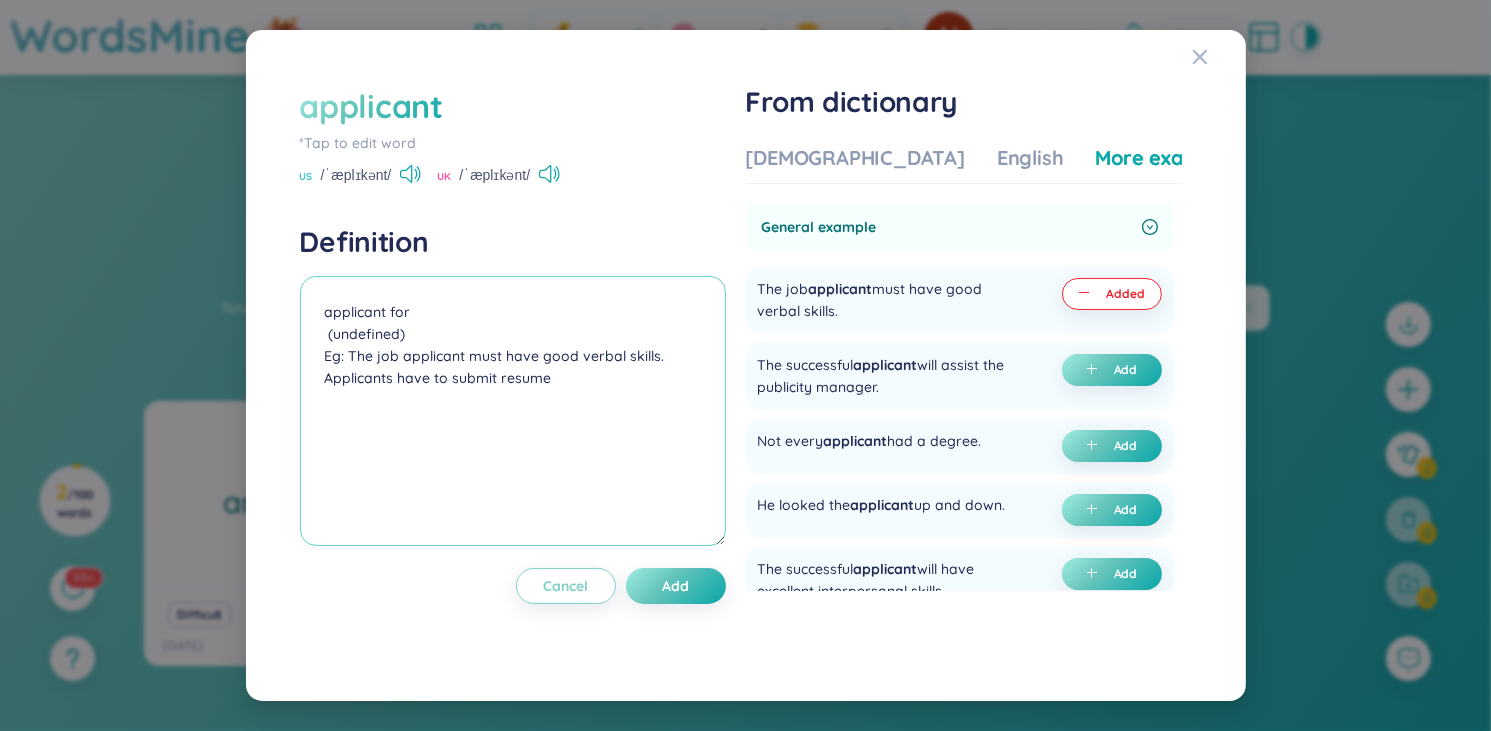 drag, startPoint x: 444, startPoint y: 380, endPoint x: 399, endPoint y: 379, distance: 45.01111 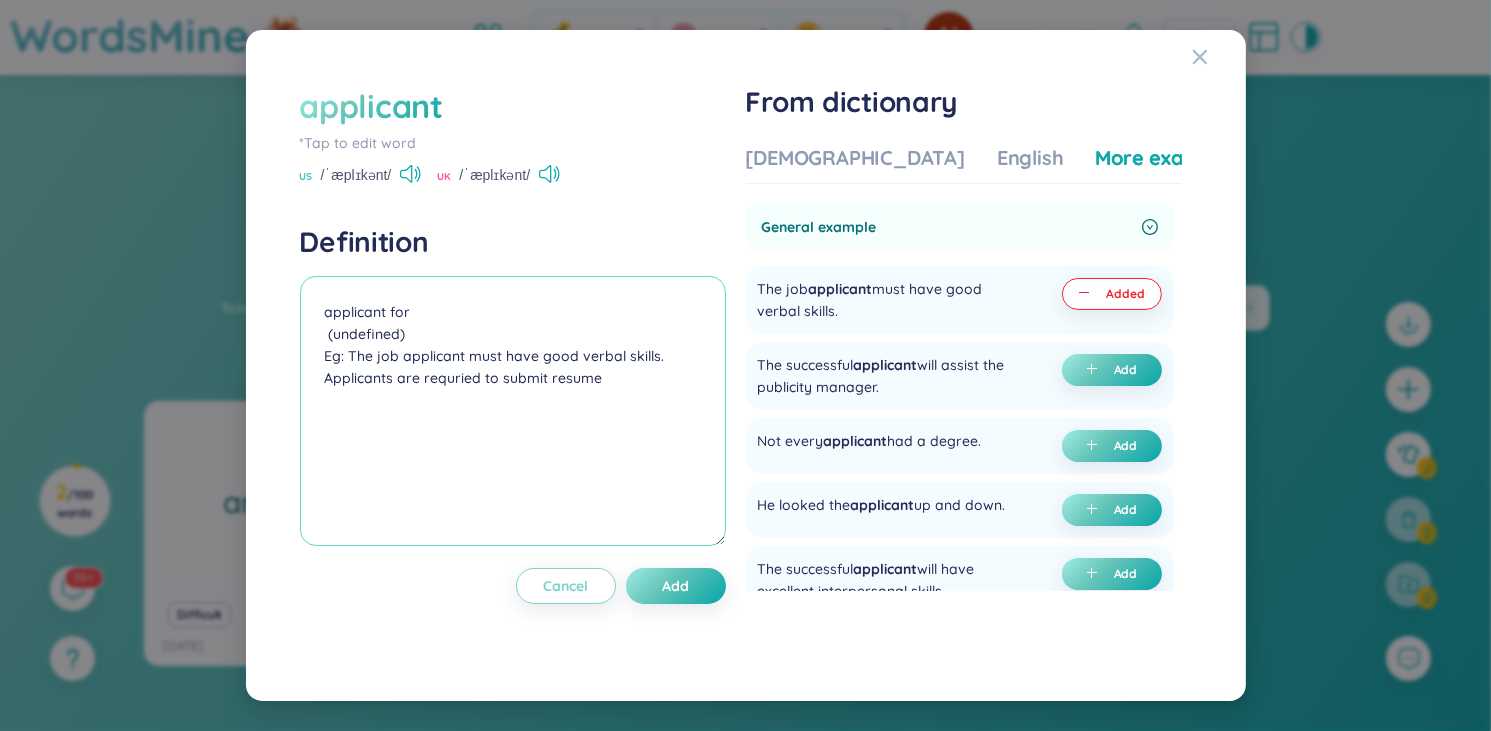 click on "applicant for
(undefined)
Eg: The job applicant must have good verbal skills.
Applicants are requried to submit resume" at bounding box center [513, 411] 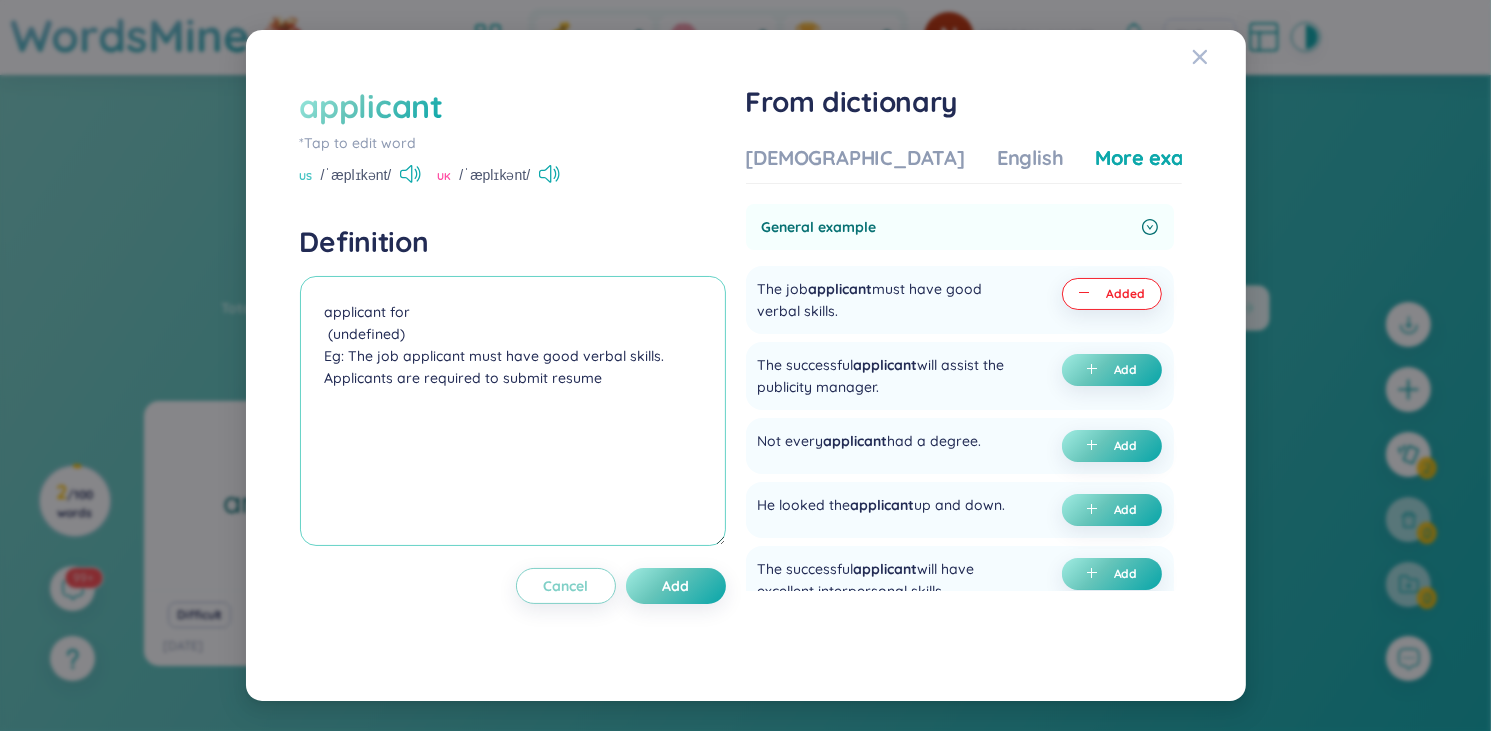 click on "applicant for
(undefined)
Eg: The job applicant must have good verbal skills.
Applicants are required to submit resume" at bounding box center [513, 411] 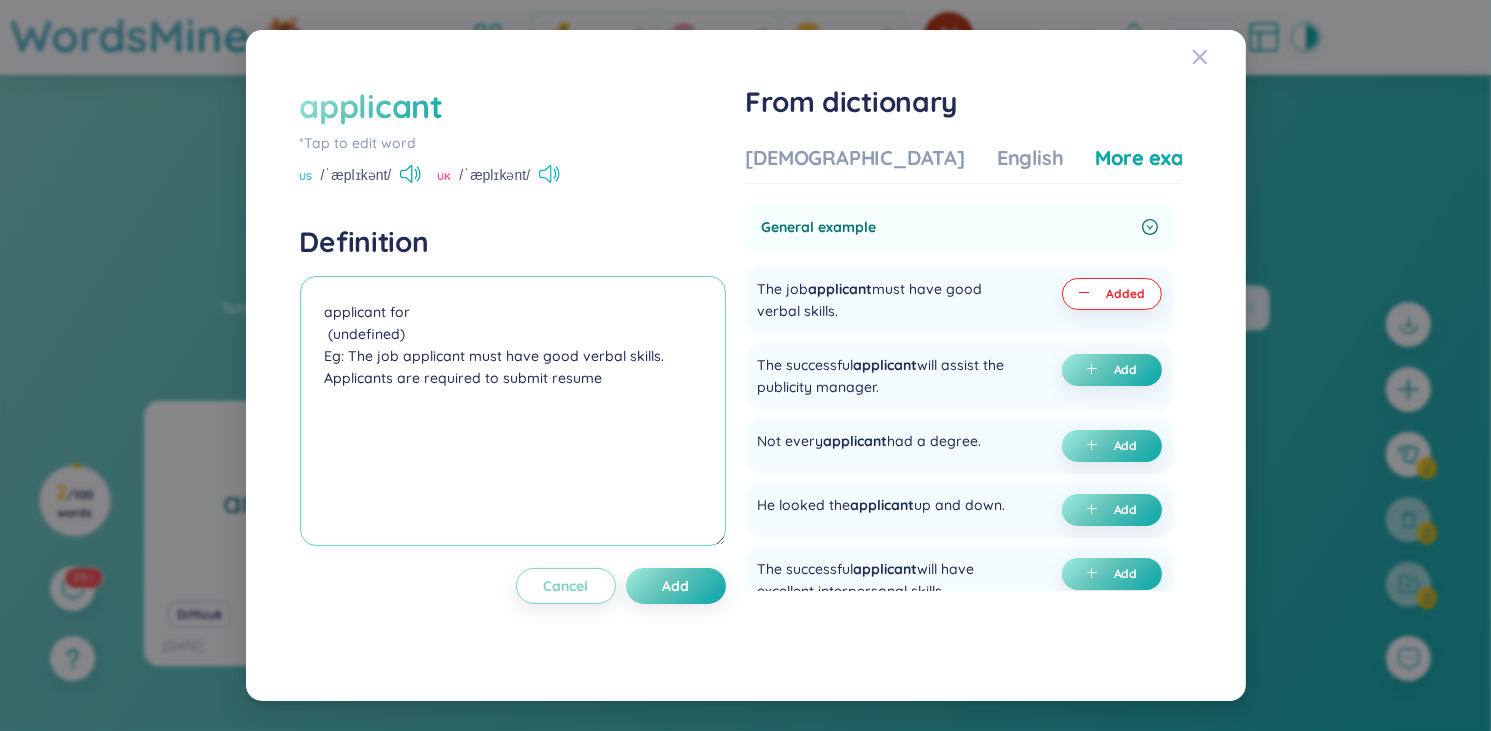 type on "applicant for
(undefined)
Eg: The job applicant must have good verbal skills.
Applicants are required to submit resume" 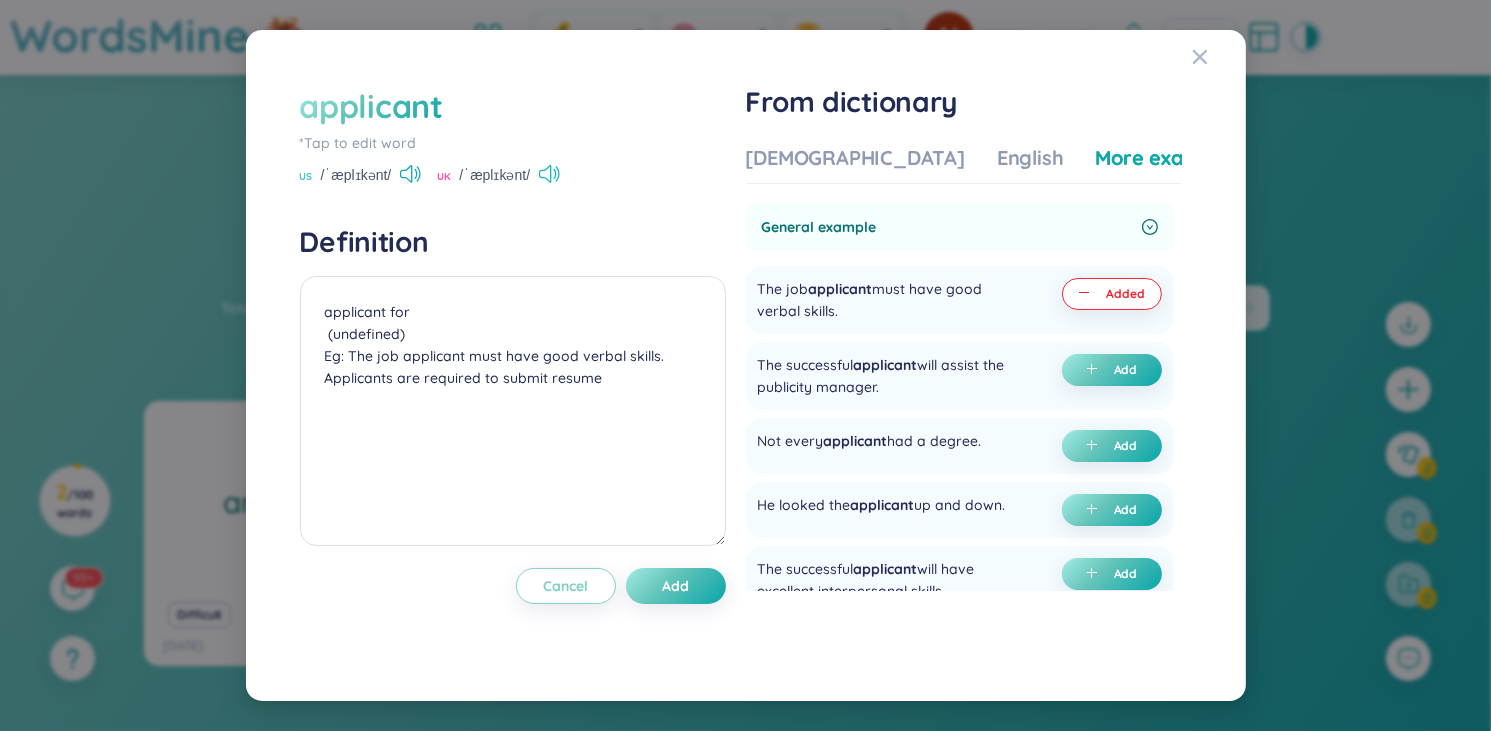click 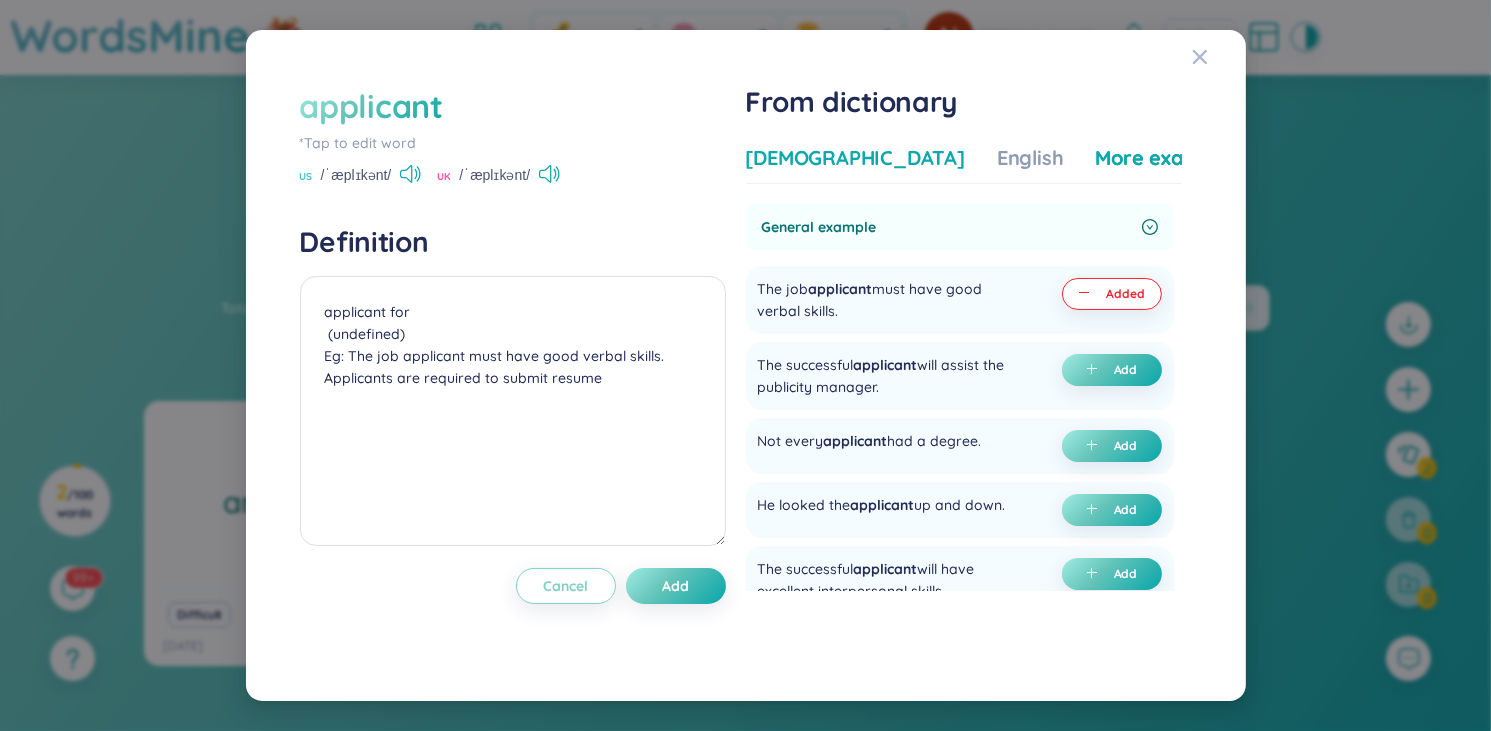 click on "Vietnamese" at bounding box center (855, 158) 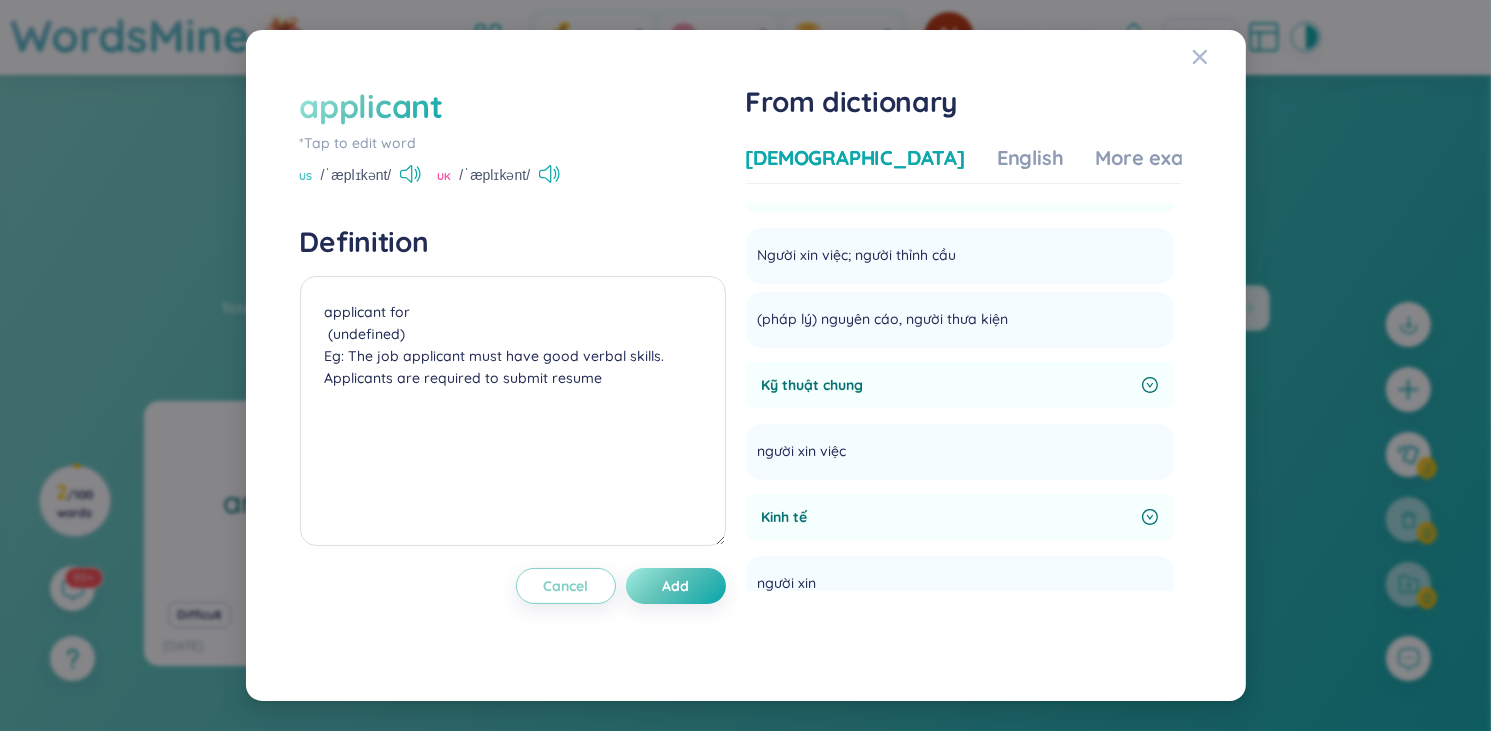 click on "Vietnamese English More examples Danh từ Người xin việc; người thỉnh cầu Add (pháp lý) nguyên cáo, người thưa kiện Add Kỹ thuật chung người xin việc Add Kinh tế người xin Add người xin việc Add người yêu cầu applicant for letter of credit người yêu cầu mở thư tín dụng Add người thỉnh cầu Add Premium  Feature Upgrade to view Nâng cấp tài khoản để có nhiều định nghĩa hơn No data to display General example The job  applicant  must have good verbal skills. Added The successful  applicant  will assist the publicity manager. Add Not every  applicant  had a degree. Add He looked the  applicant  up and down. Add The successful  applicant  will have excellent interpersonal skills. Add He was the hundredth  applicant  for the job. Add The successful  applicant  will have experience in project management. Add The  applicant  must file a written application to the court. Add The successful  applicant Add Premium  Feature Upgrade to view" at bounding box center [964, 392] 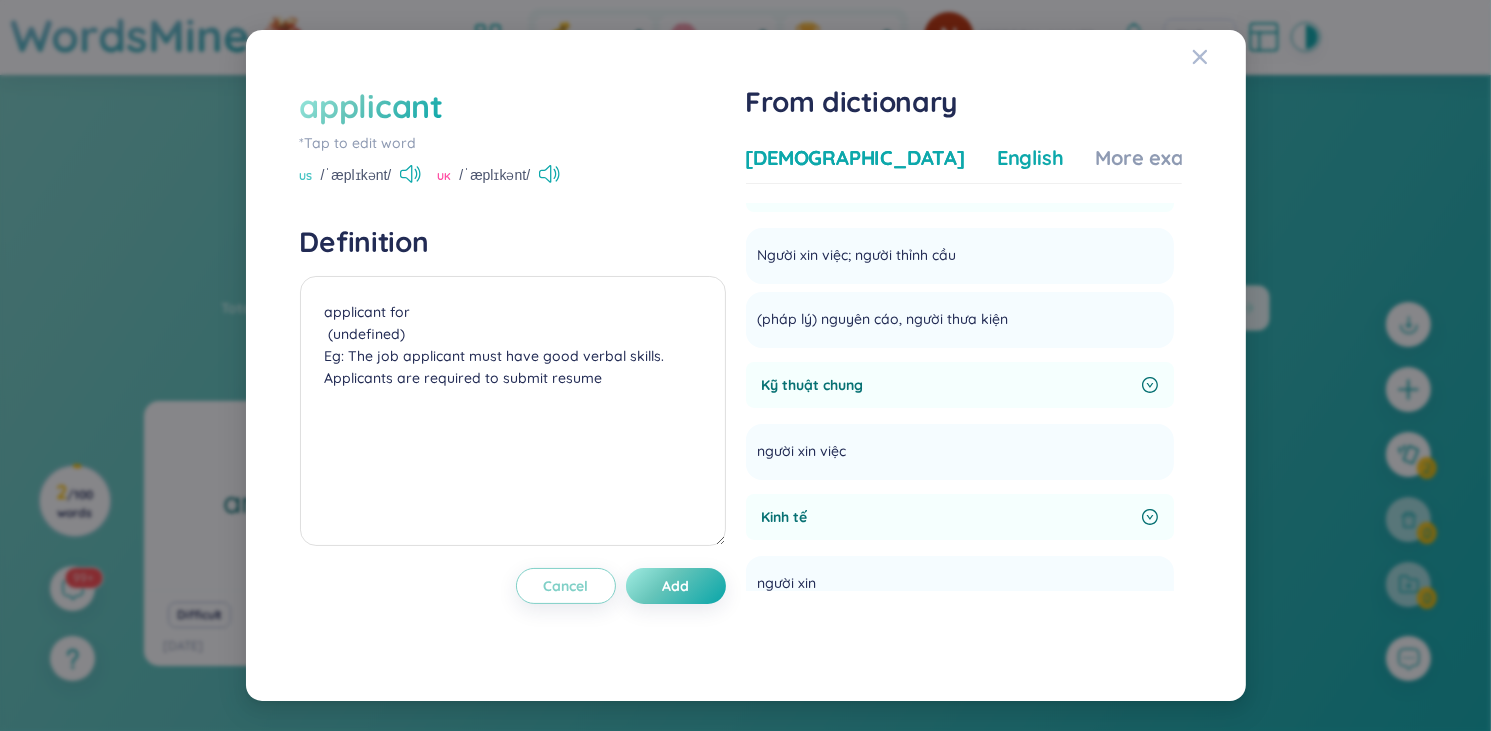 click on "English" at bounding box center (1030, 158) 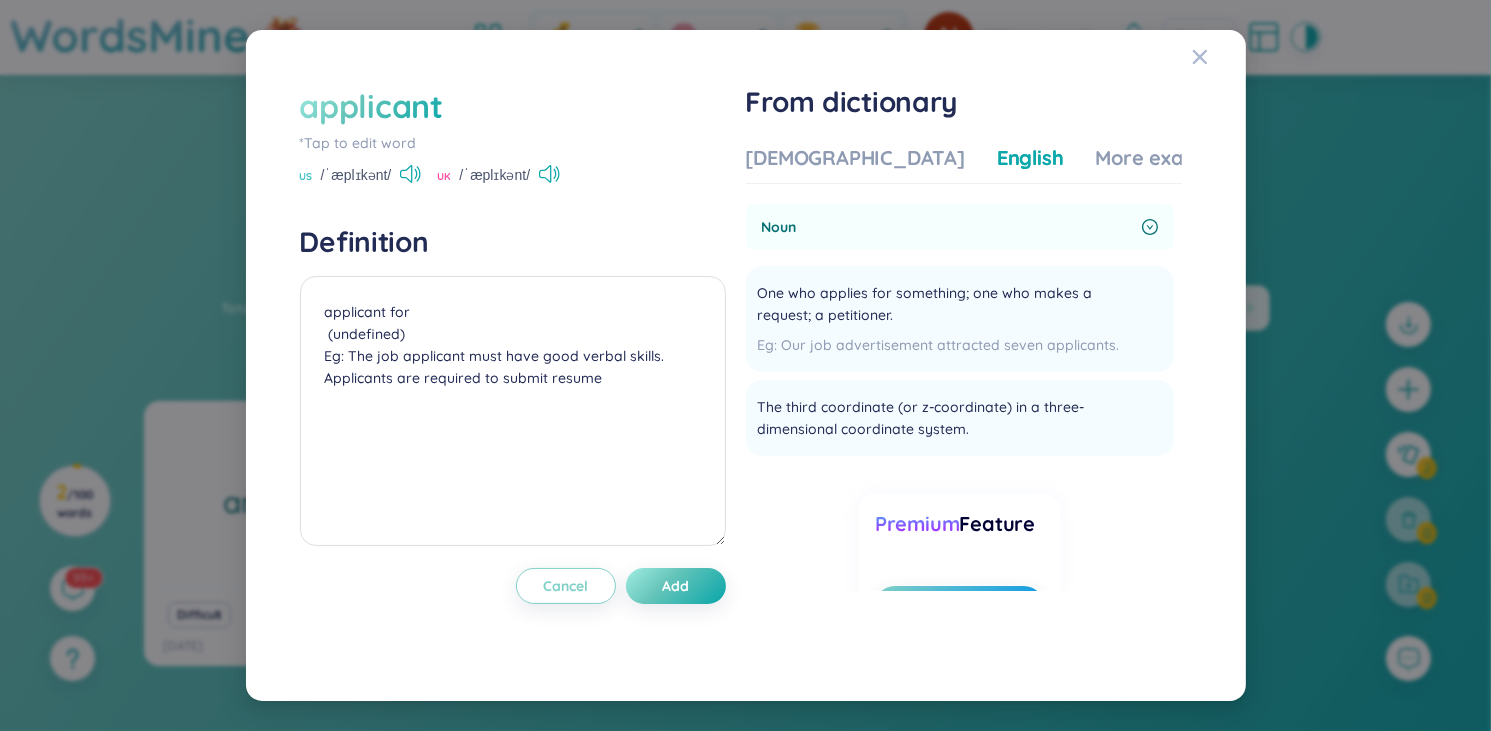 scroll, scrollTop: 88, scrollLeft: 0, axis: vertical 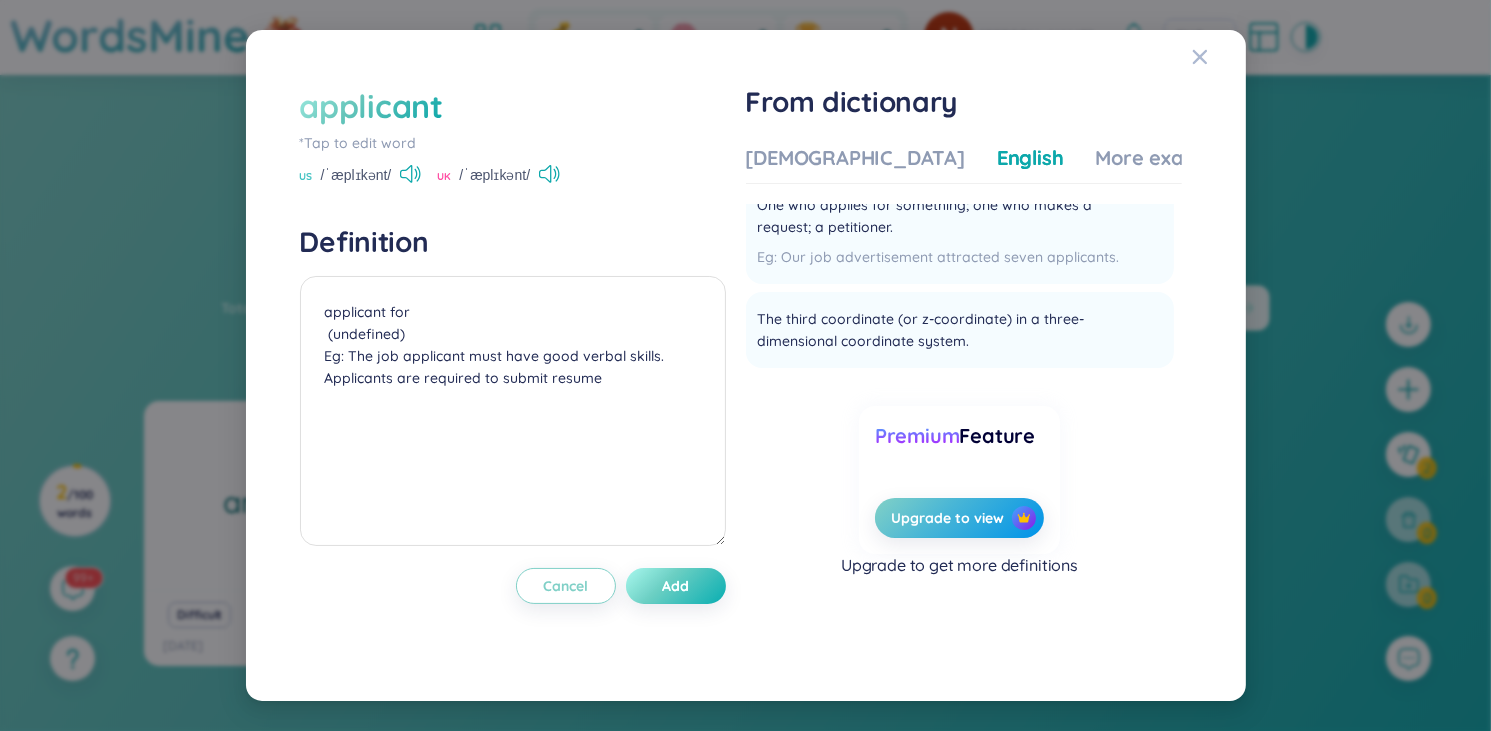 click on "Add" at bounding box center (676, 586) 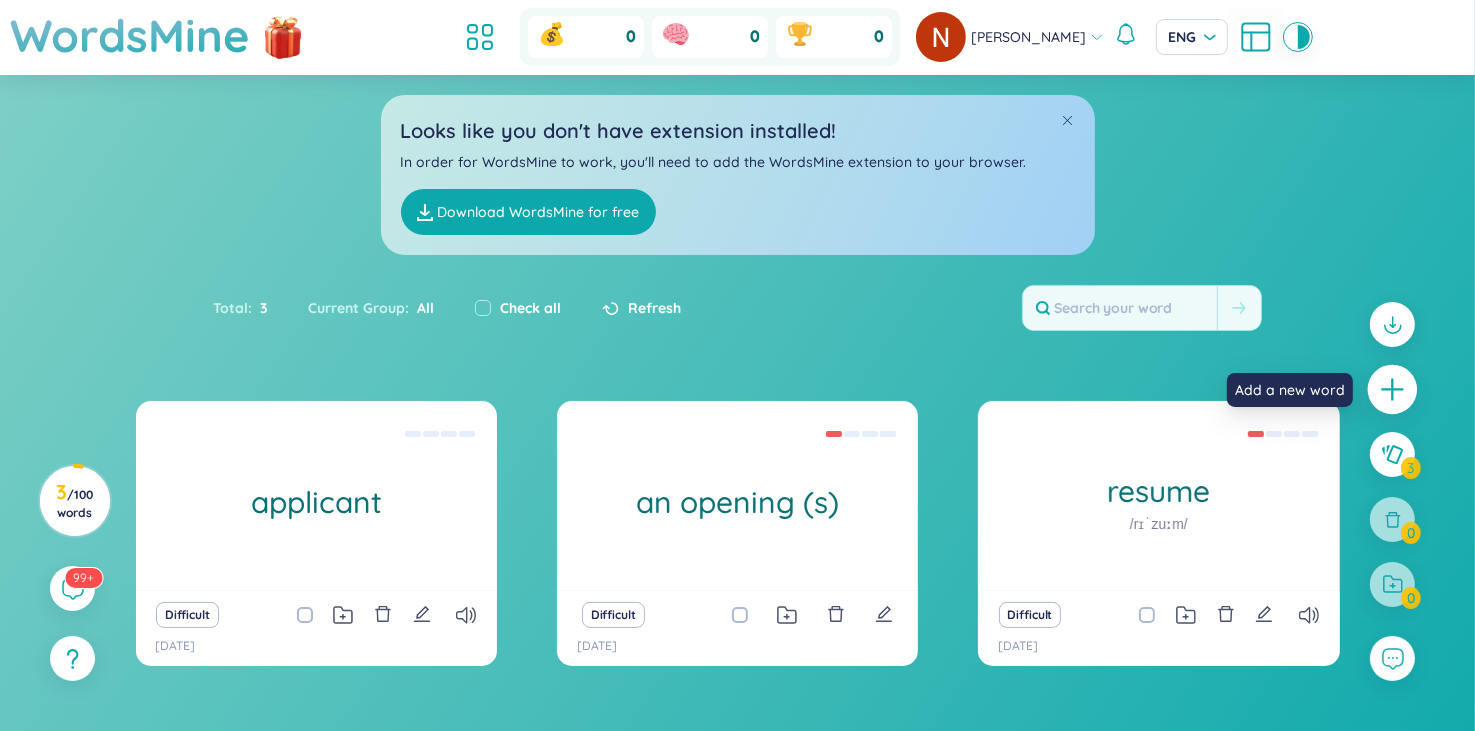 click 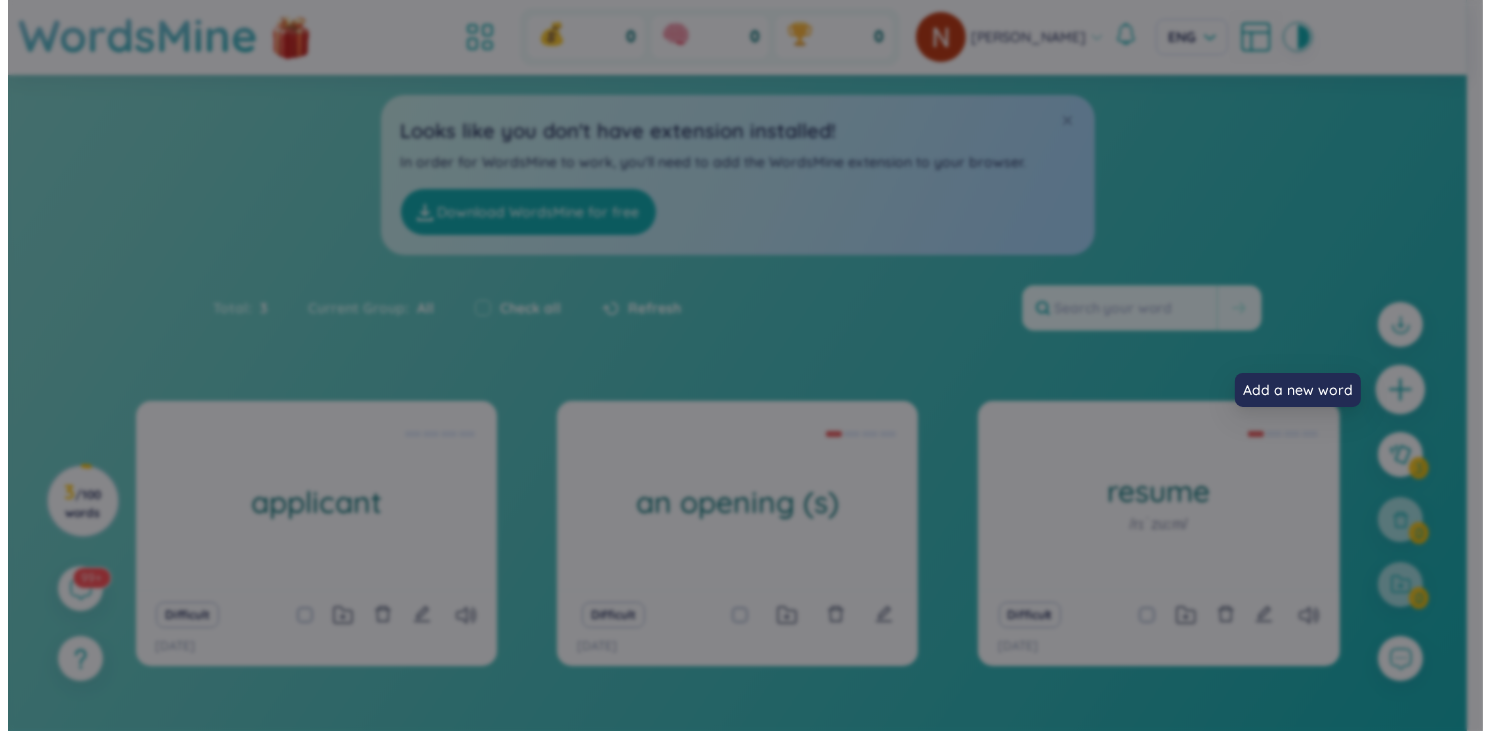 scroll, scrollTop: 0, scrollLeft: 0, axis: both 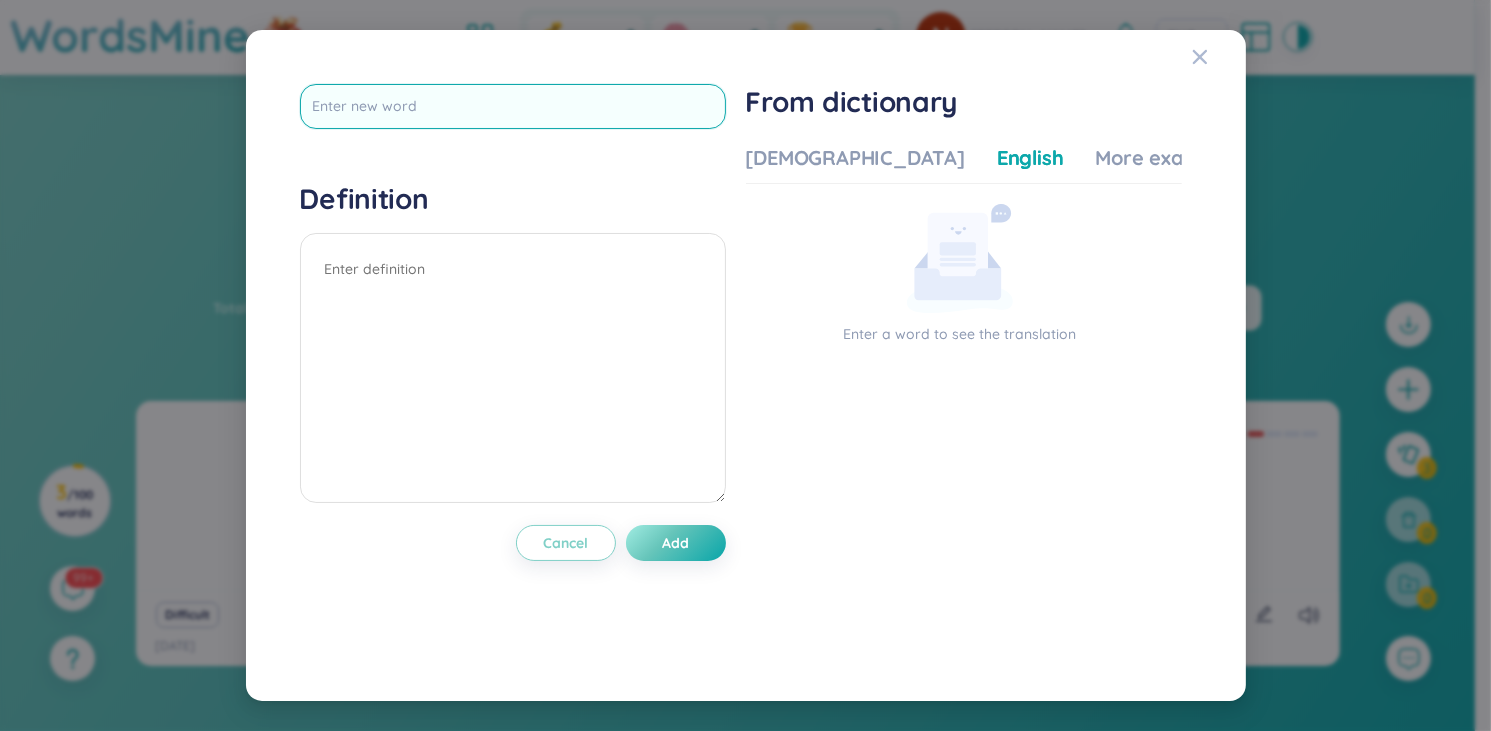 click at bounding box center [513, 106] 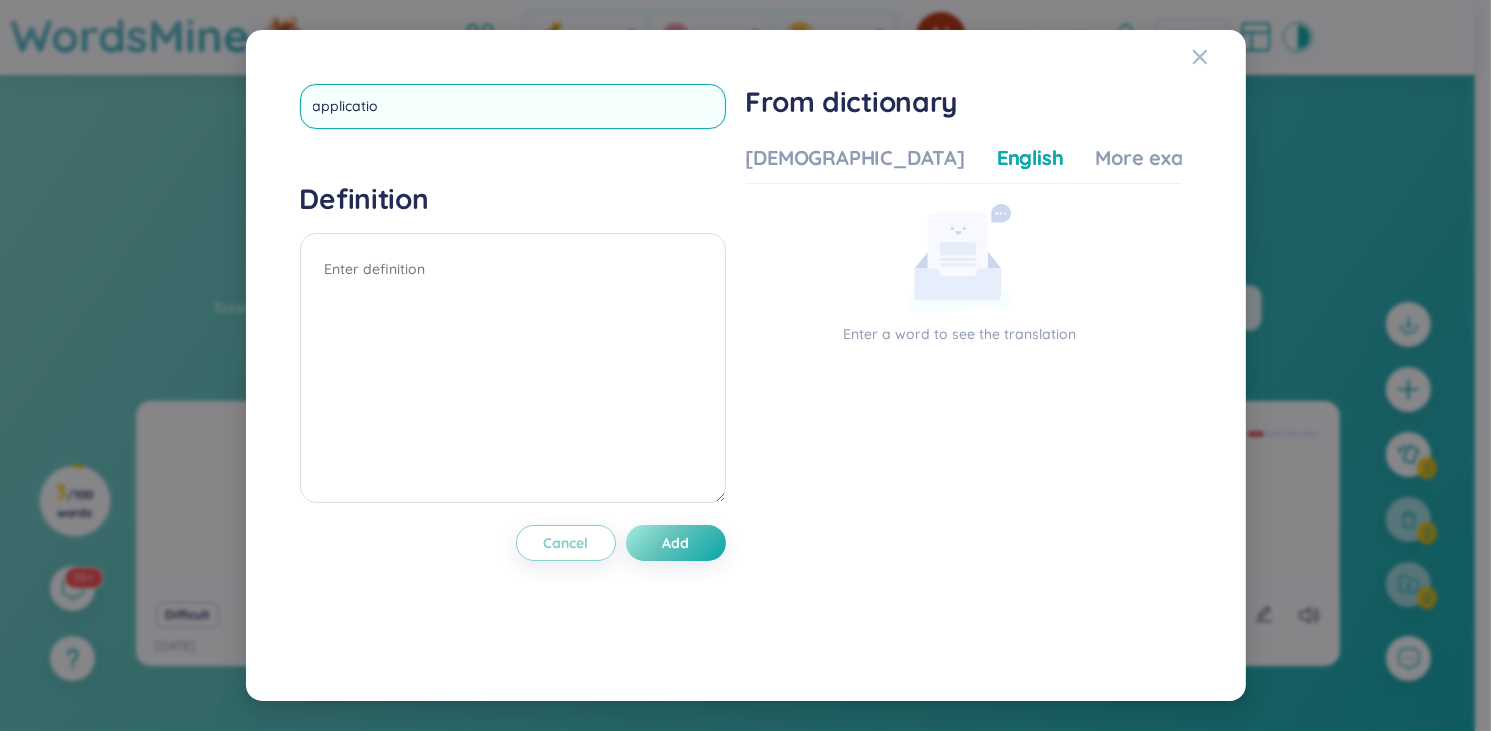 type on "application" 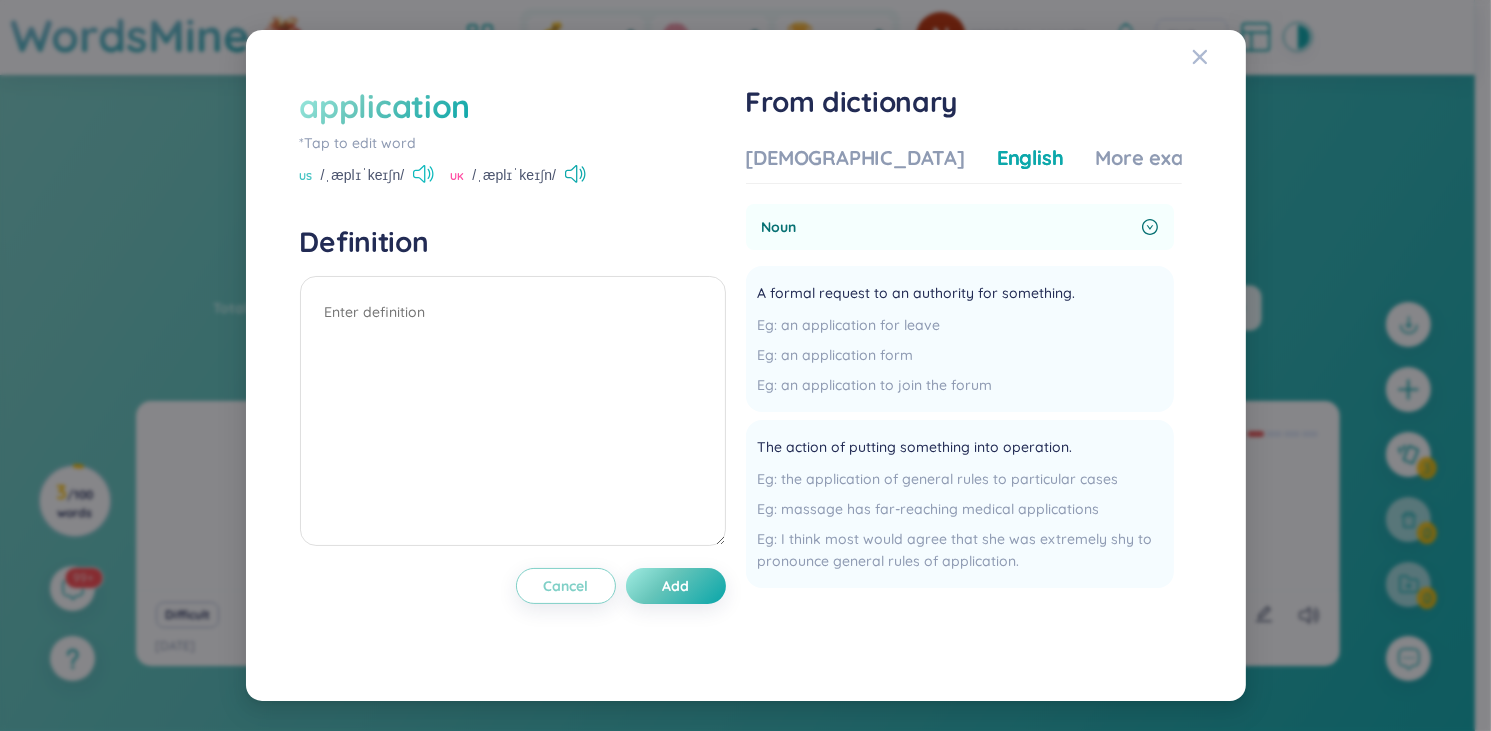 click 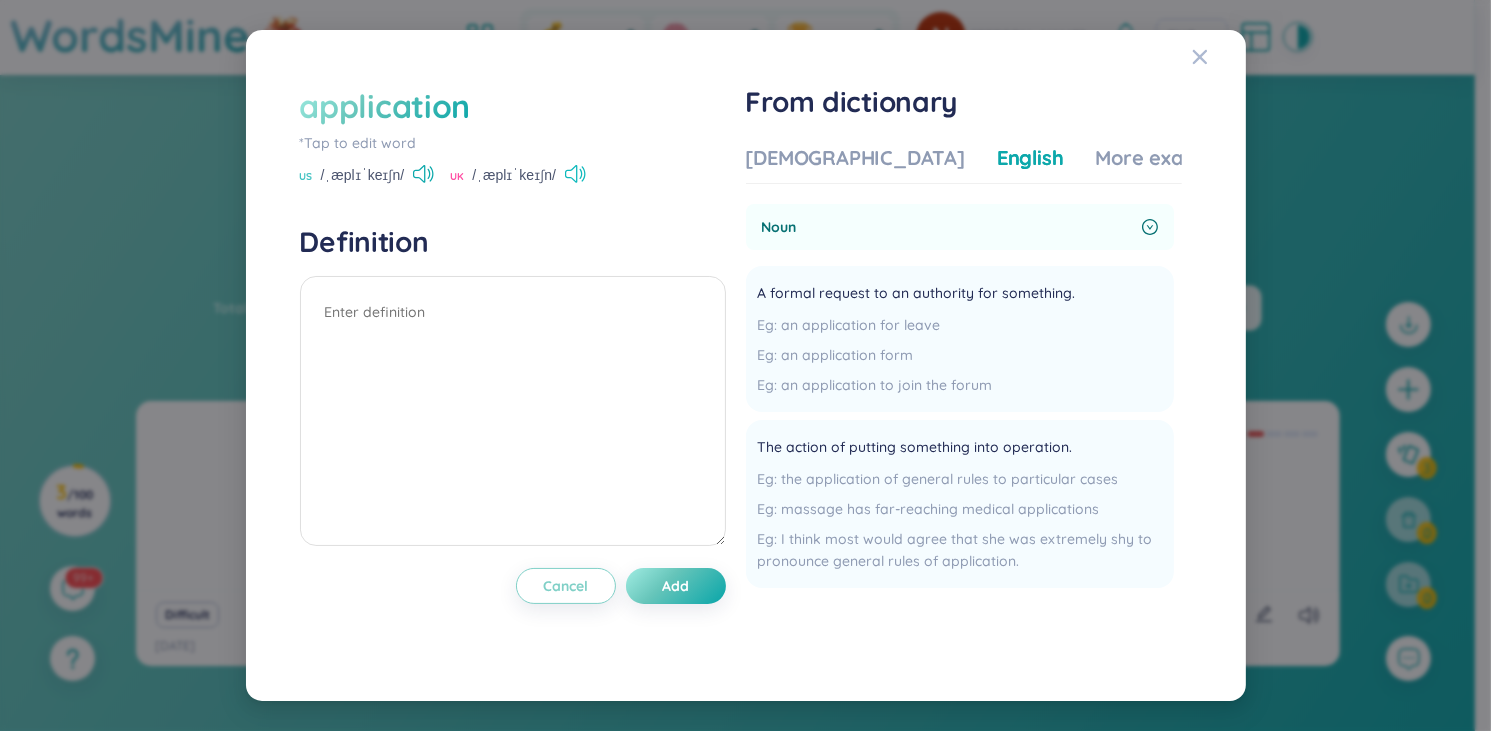 click 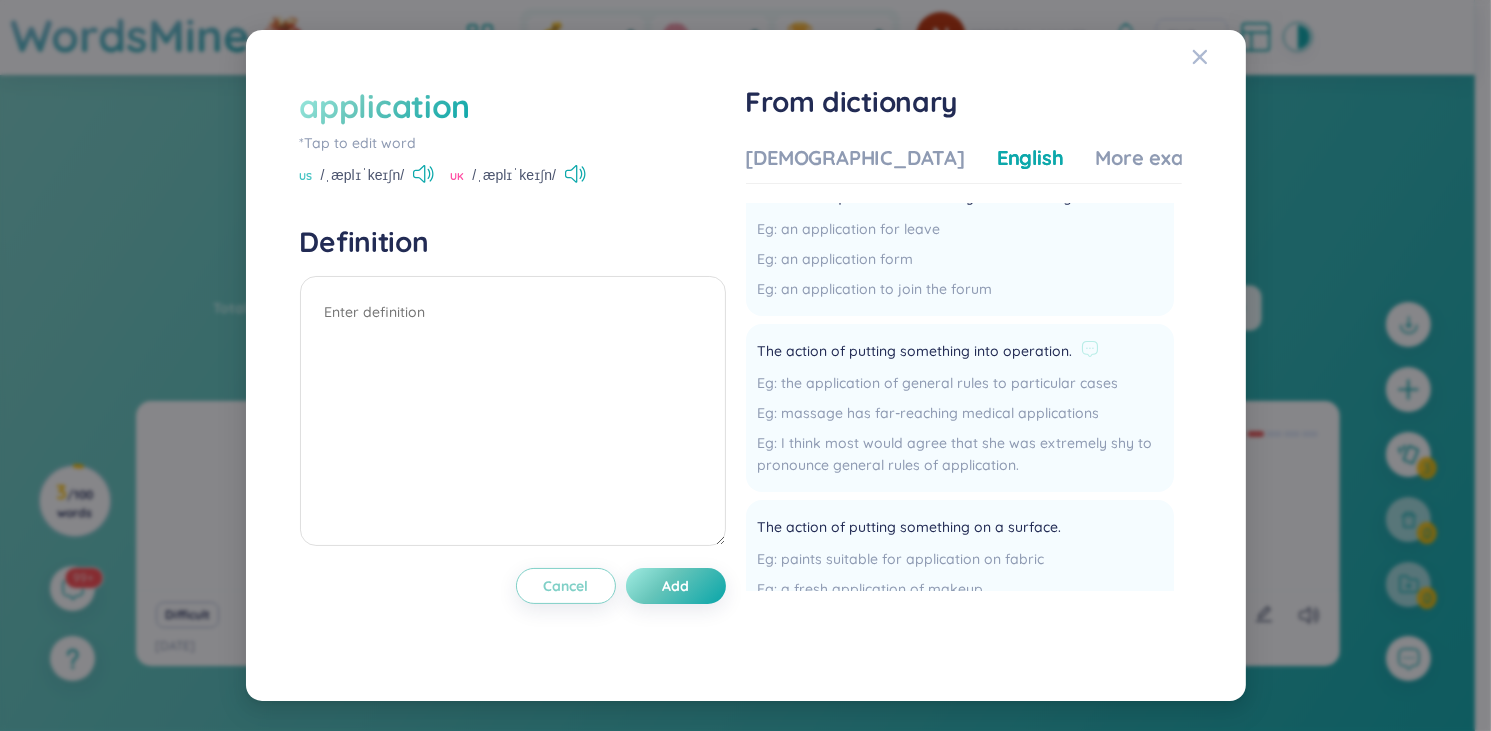 scroll, scrollTop: 0, scrollLeft: 0, axis: both 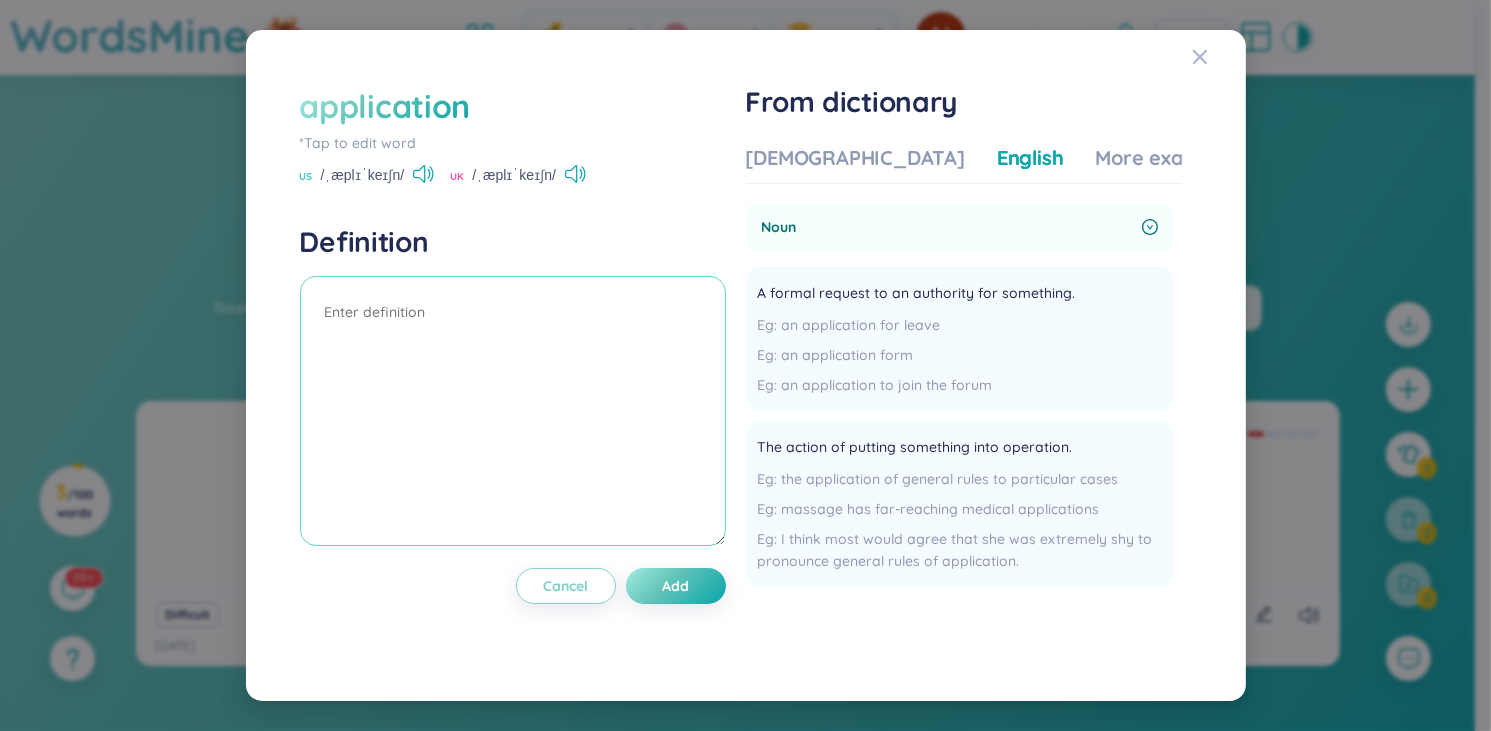 click at bounding box center (513, 411) 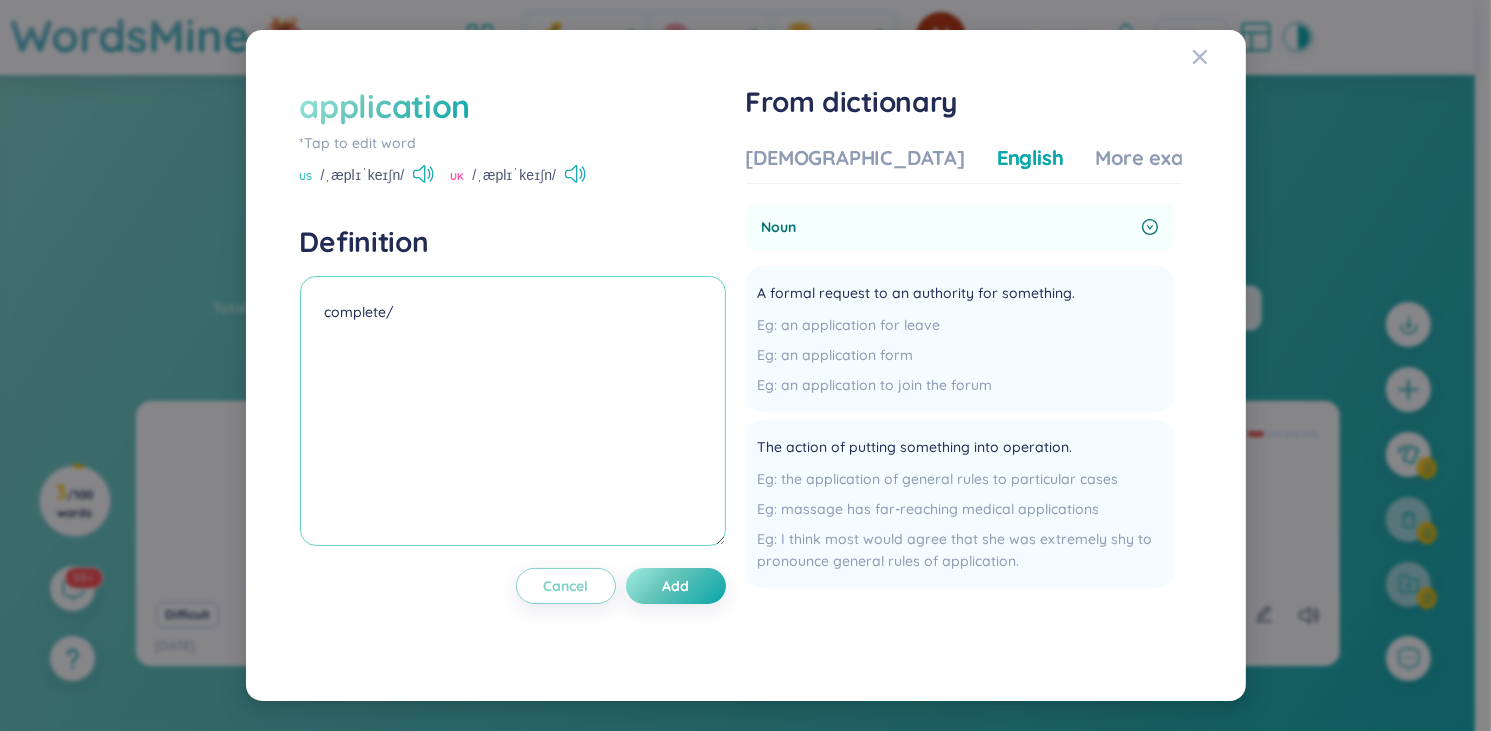 click on "complete/" at bounding box center (513, 411) 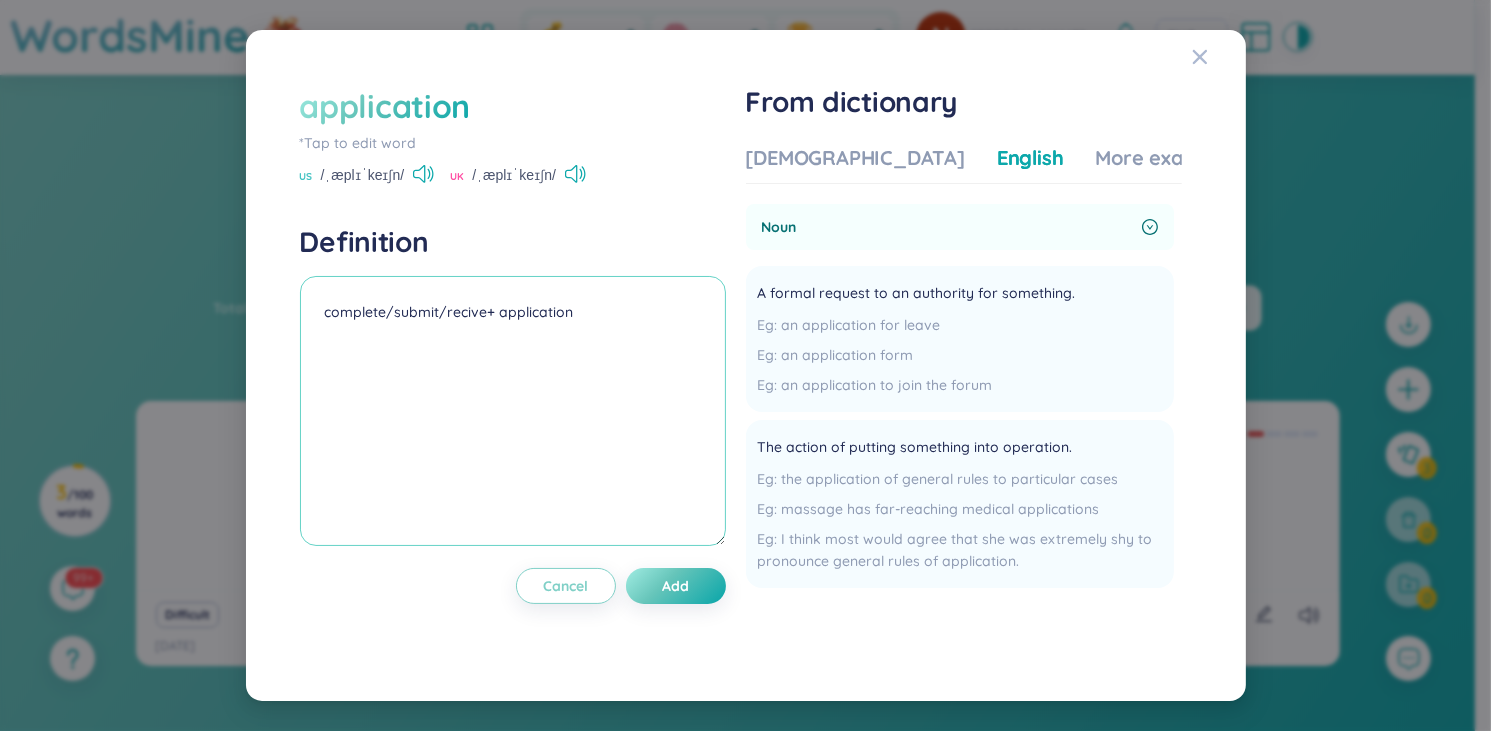 click on "complete/submit/recive+ application" at bounding box center [513, 411] 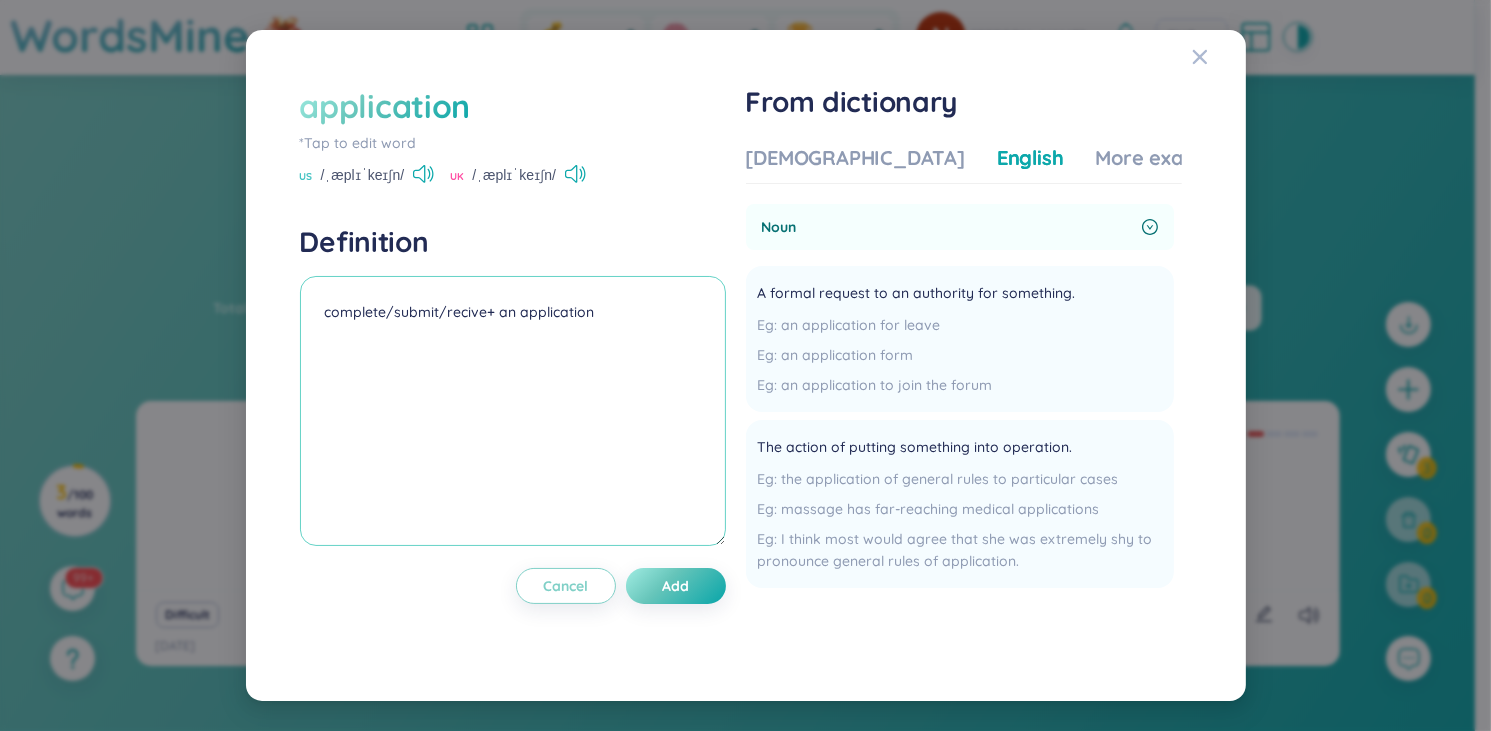 click on "complete/submit/recive+ an application" at bounding box center [513, 411] 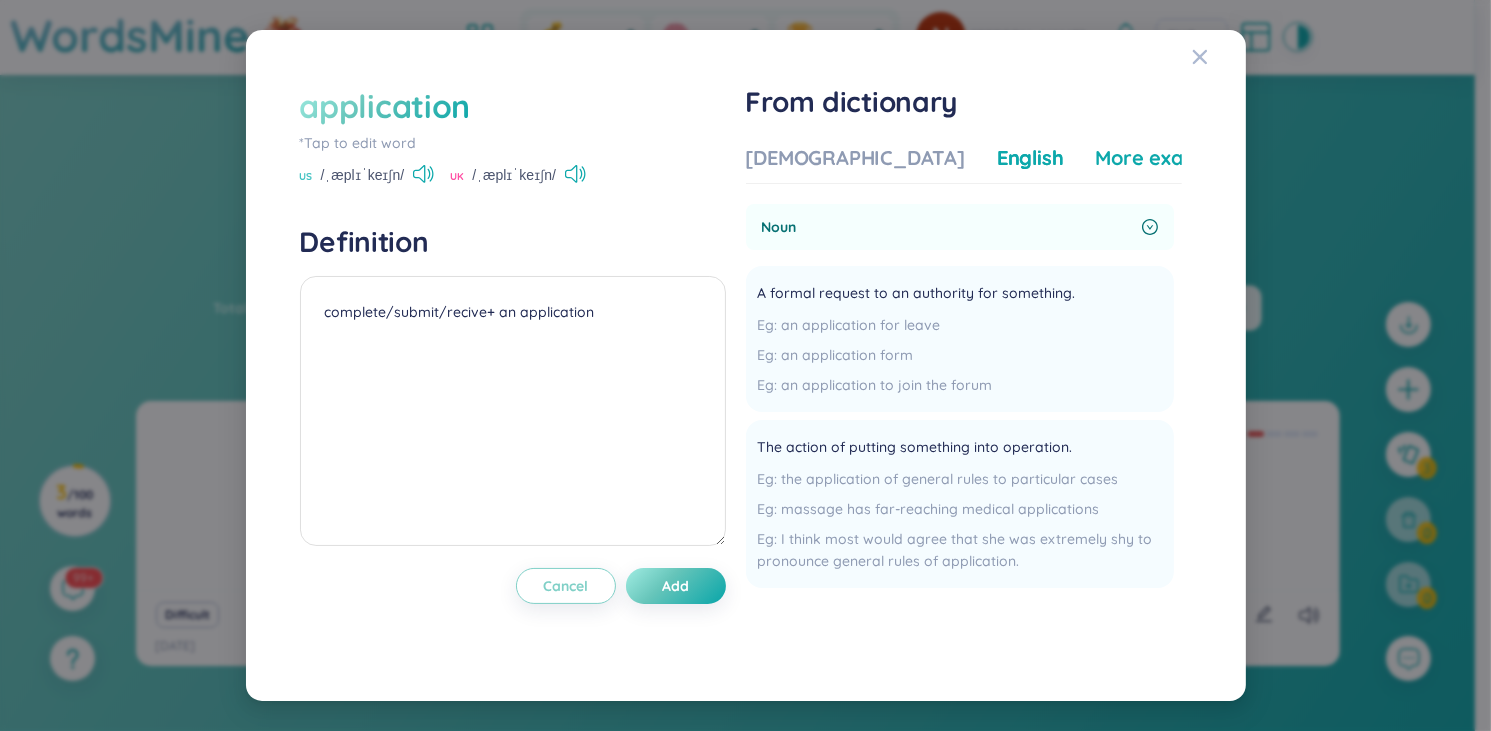 click on "More examples" at bounding box center [1168, 158] 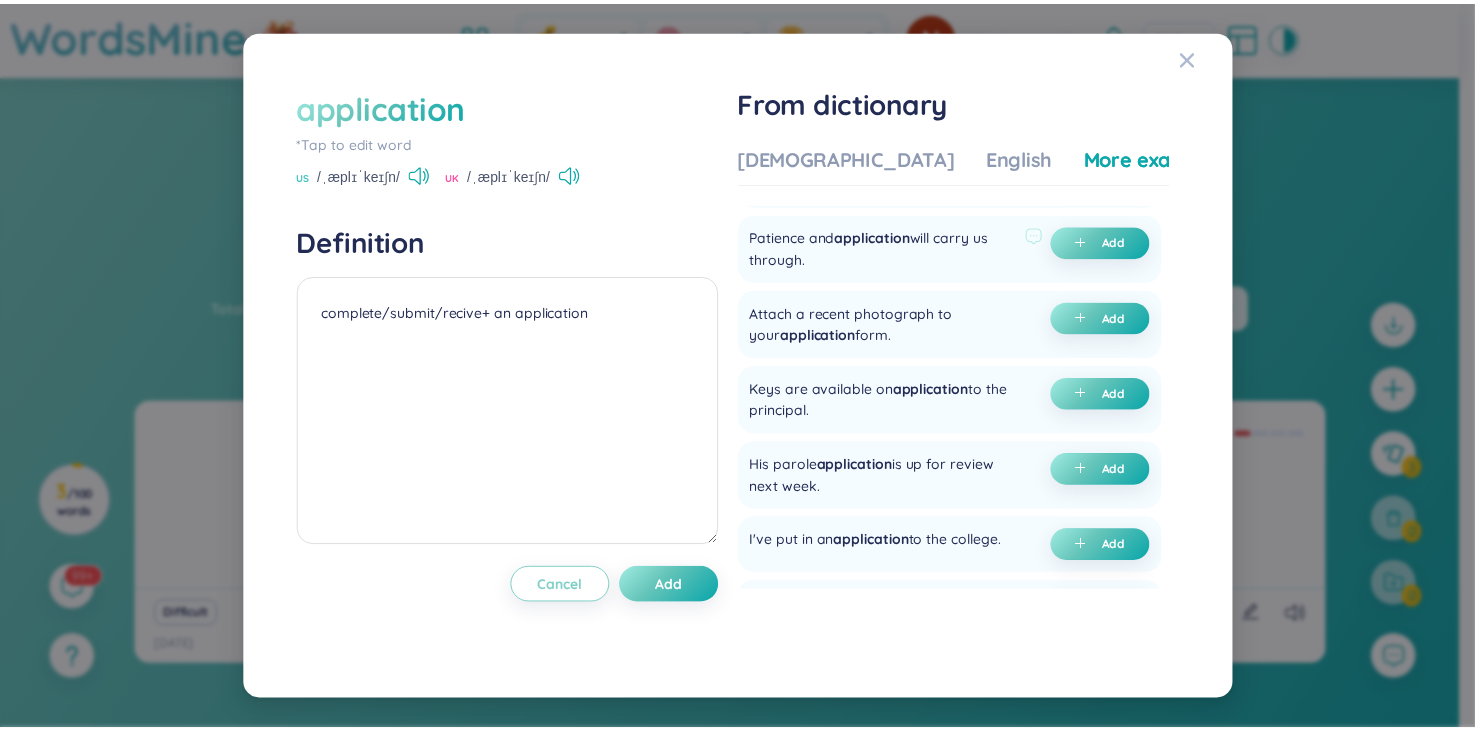 scroll, scrollTop: 128, scrollLeft: 0, axis: vertical 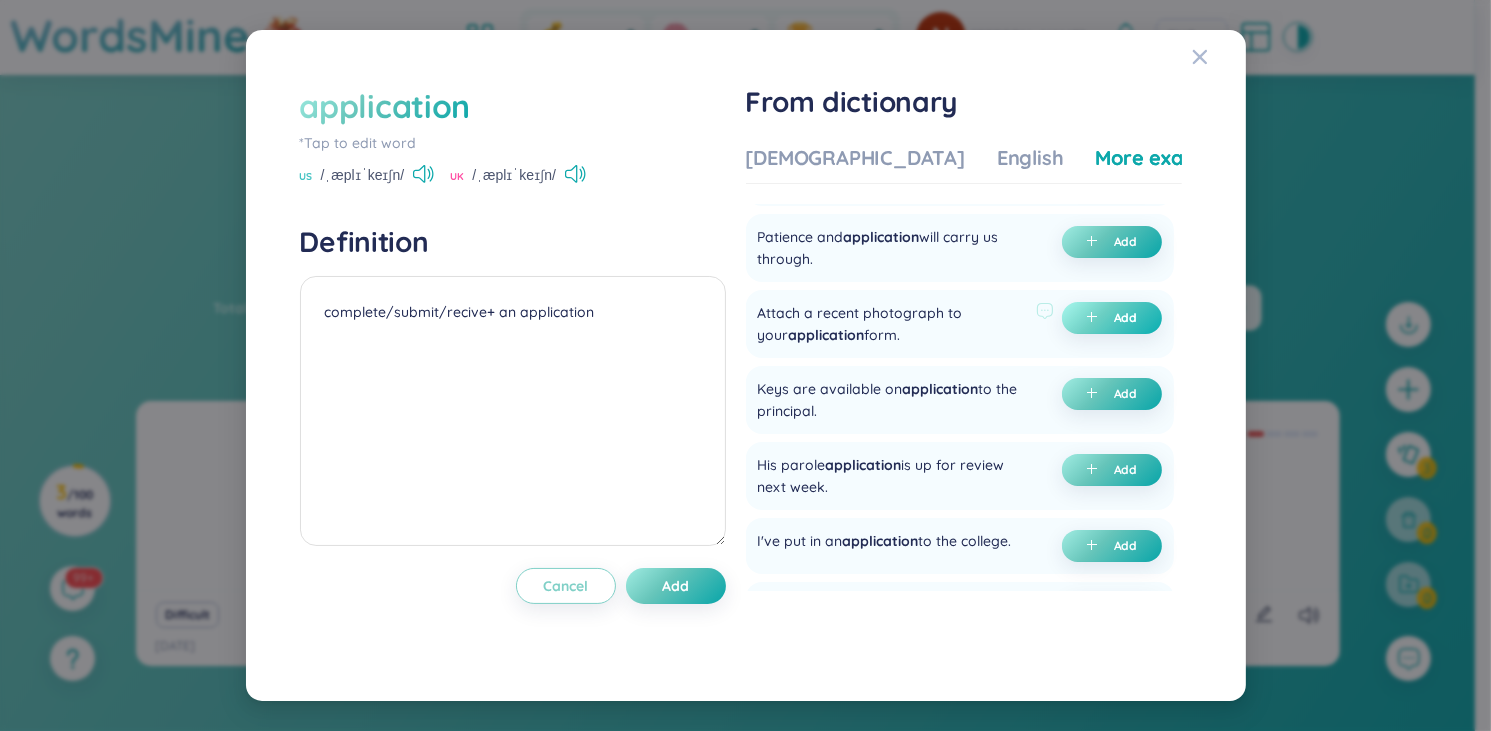 click on "Add" at bounding box center (1112, 318) 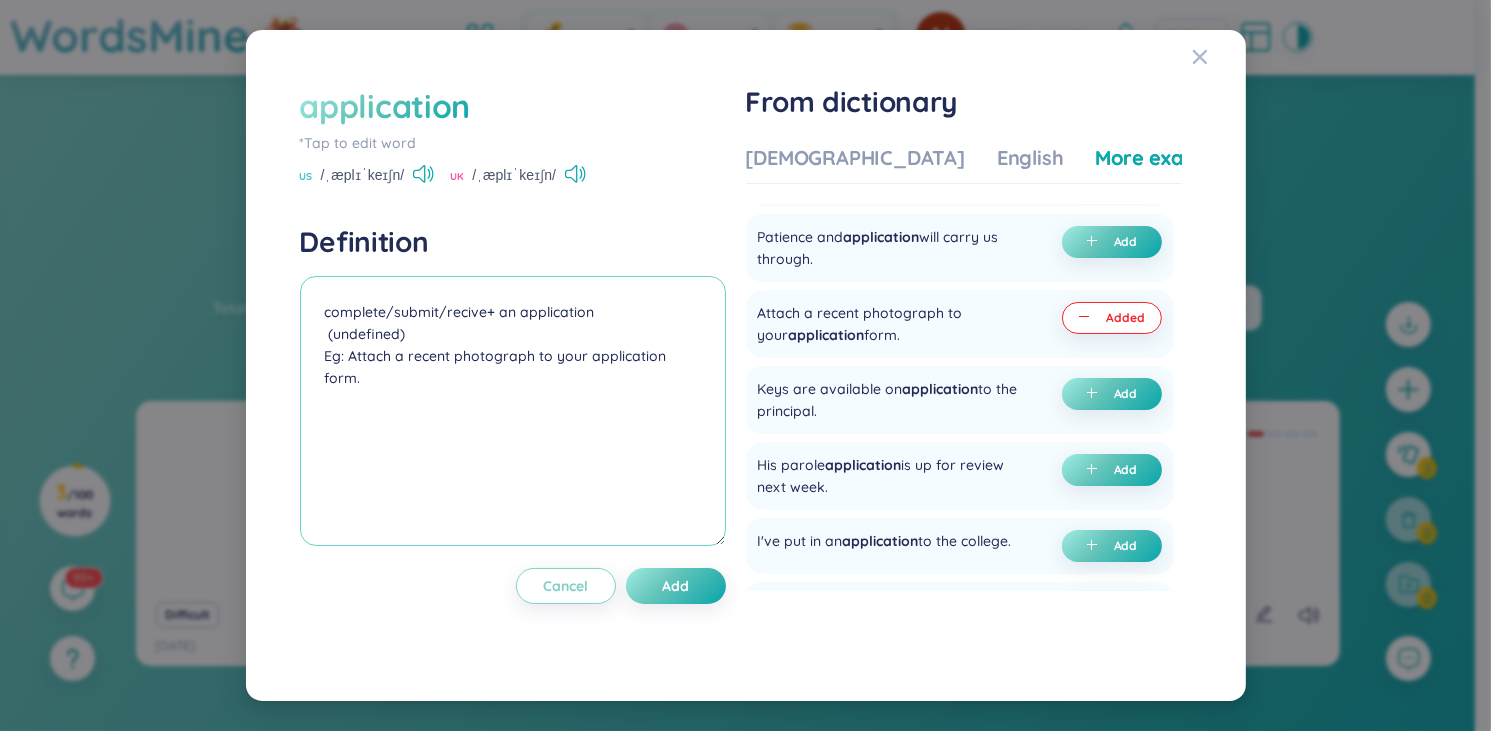 click on "complete/submit/recive+ an application
(undefined)
Eg: Attach a recent photograph to your application form." at bounding box center (513, 411) 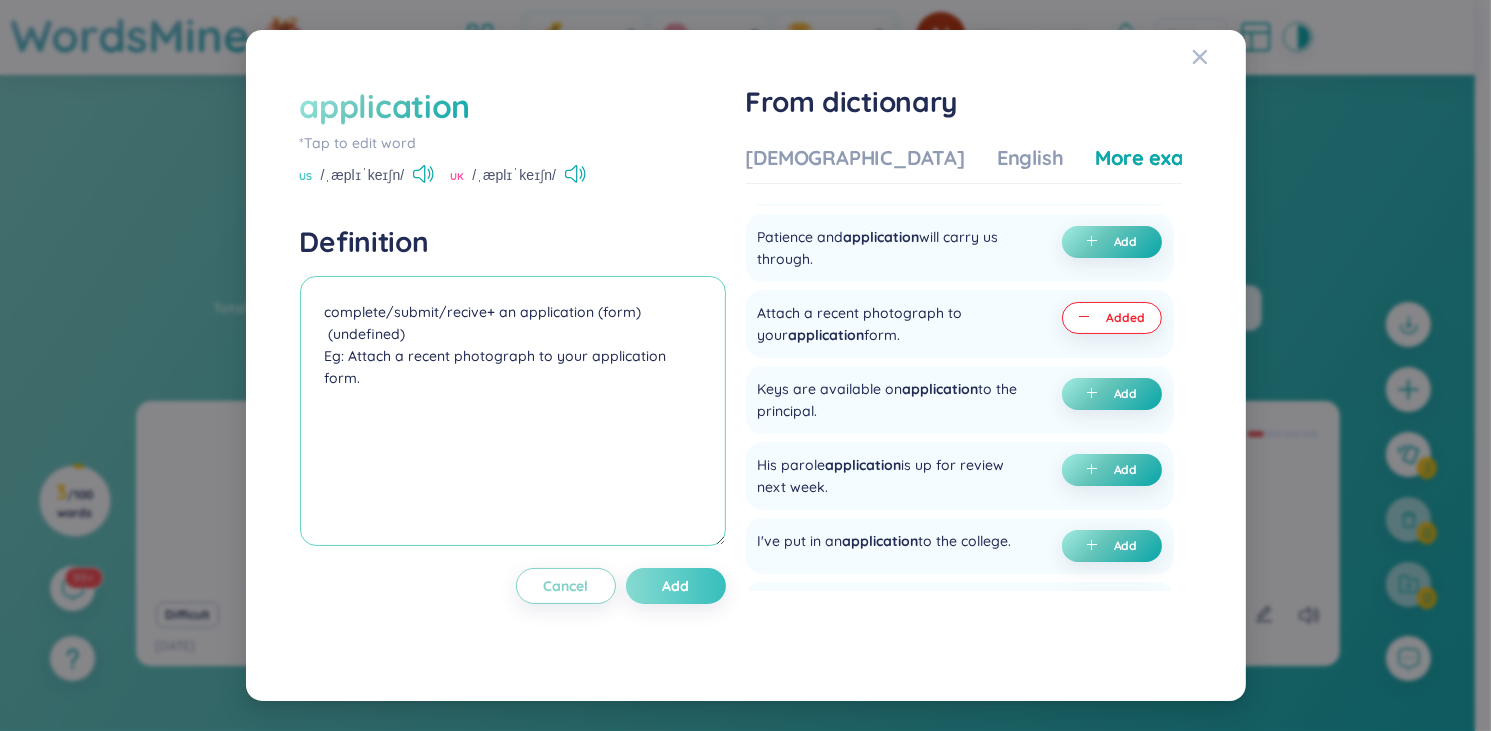 type on "complete/submit/recive+ an application (form)
(undefined)
Eg: Attach a recent photograph to your application form." 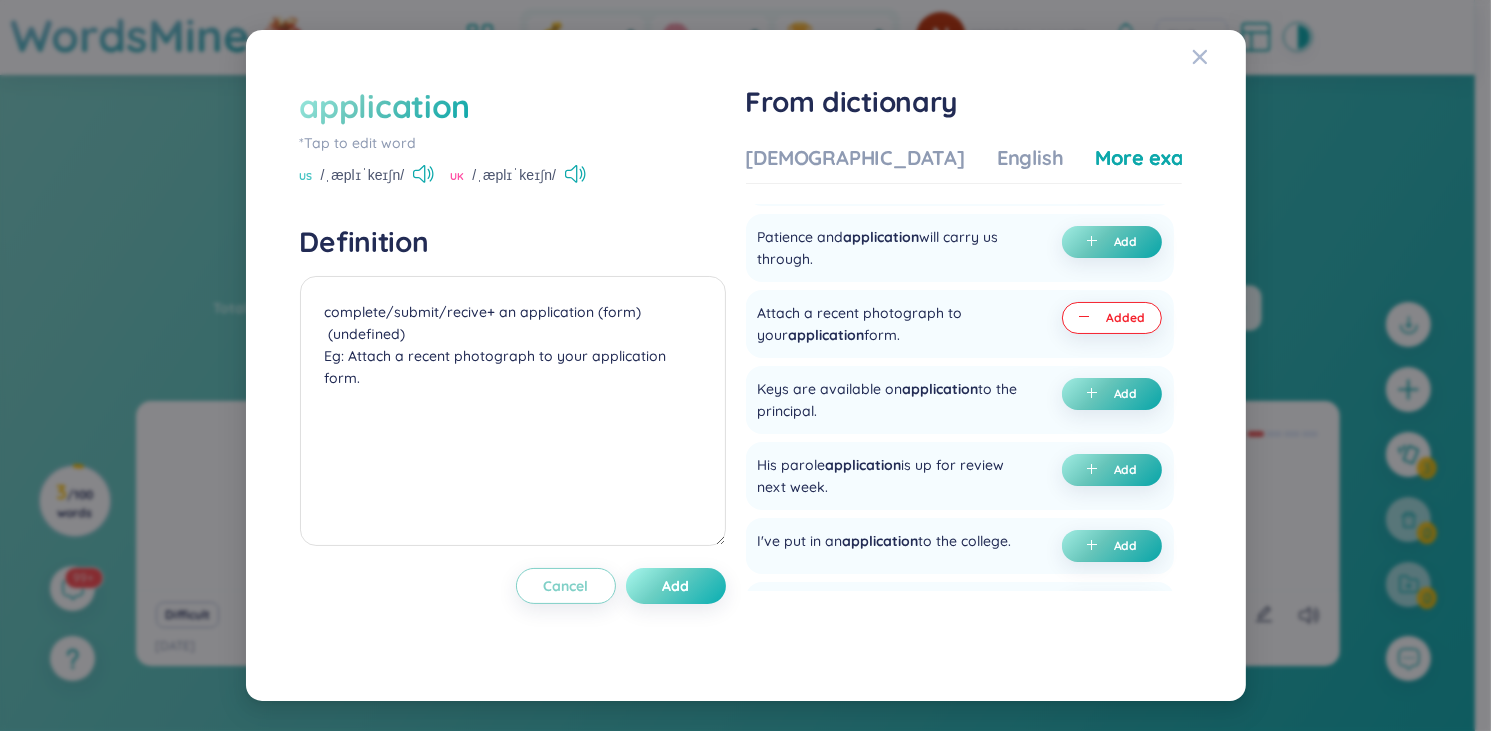 click on "Add" at bounding box center [675, 586] 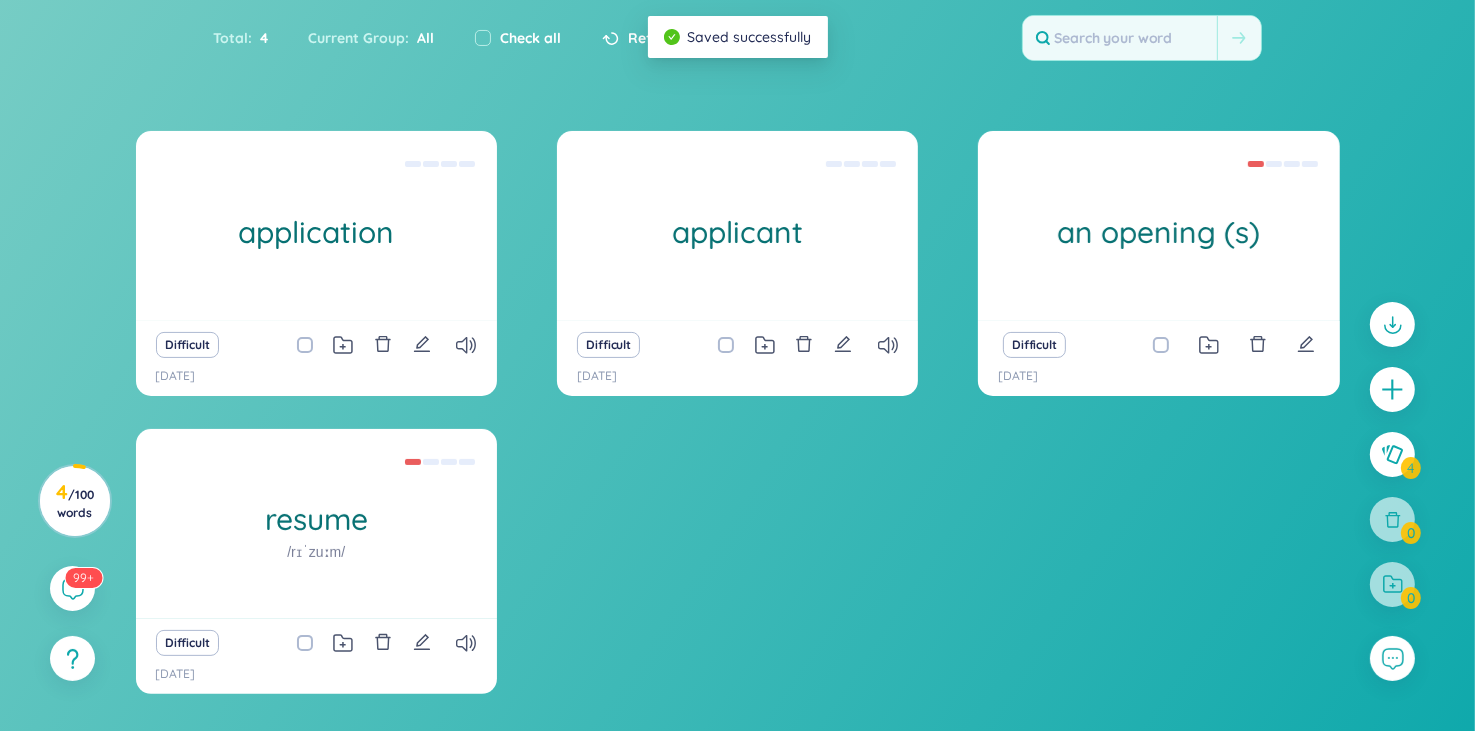 scroll, scrollTop: 337, scrollLeft: 0, axis: vertical 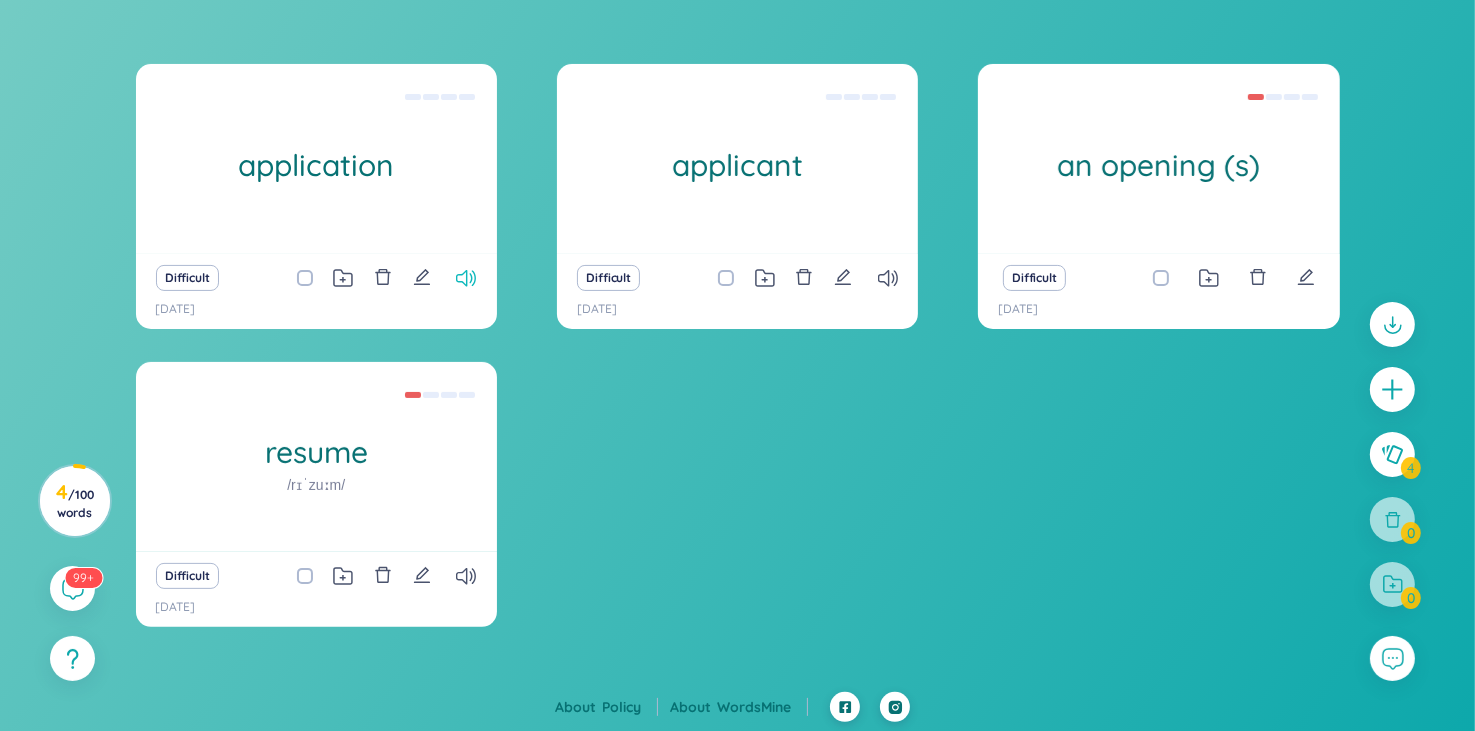 click 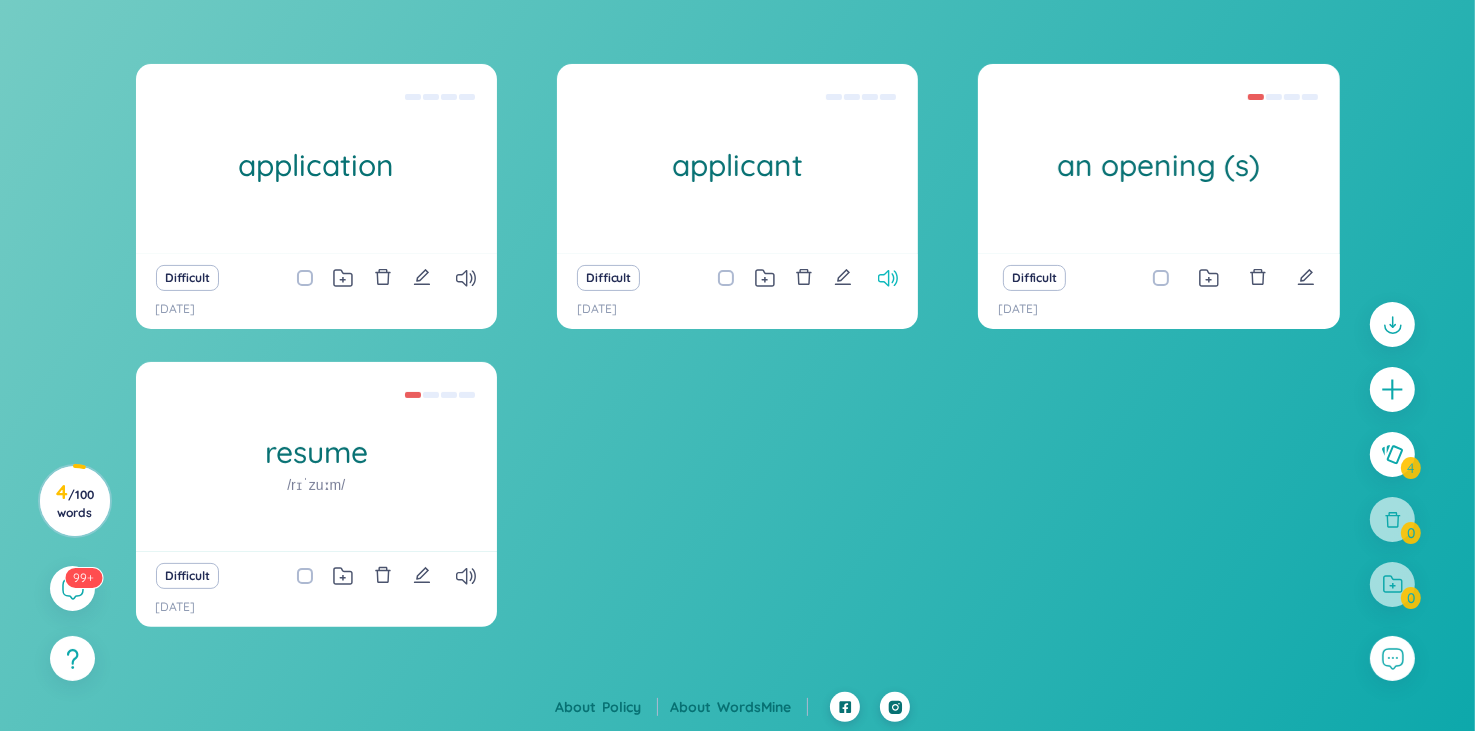 click 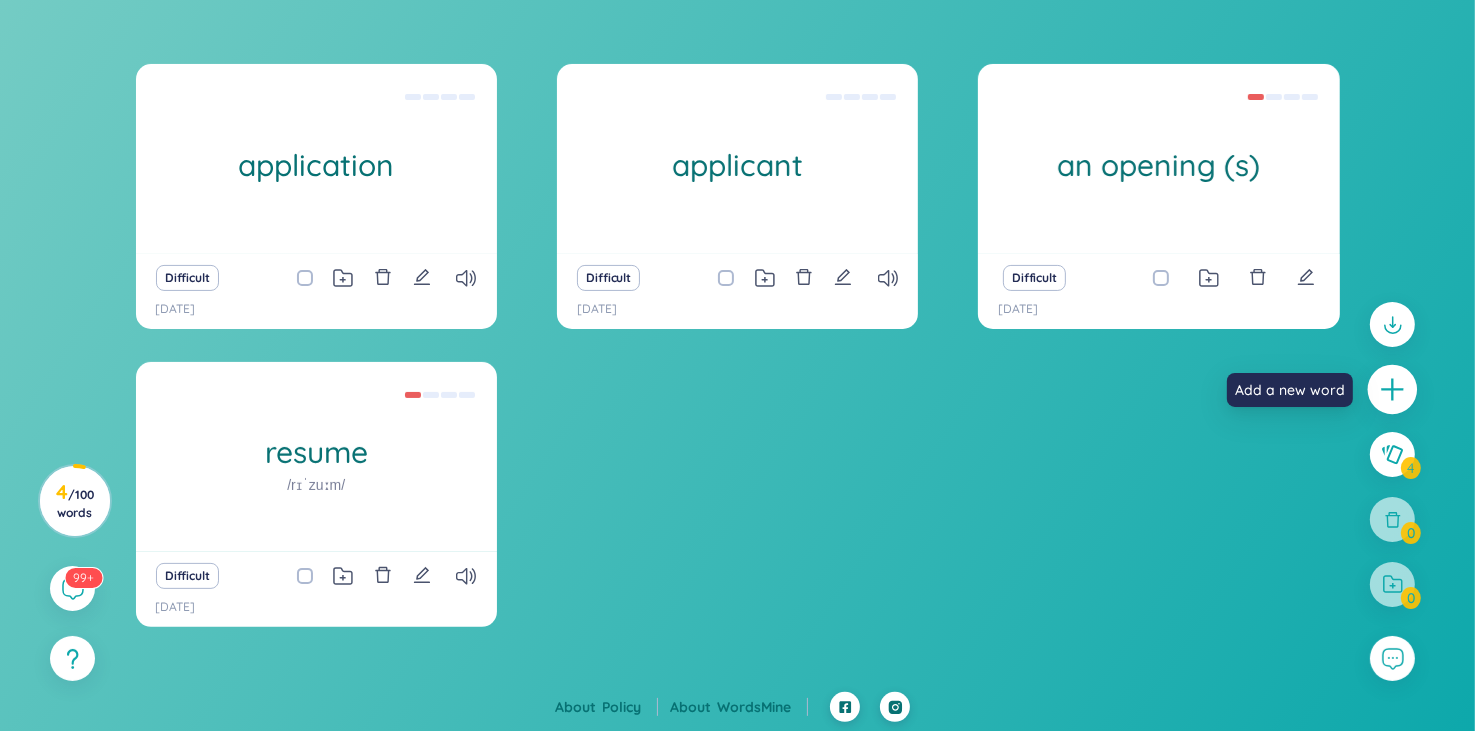 click at bounding box center (1393, 390) 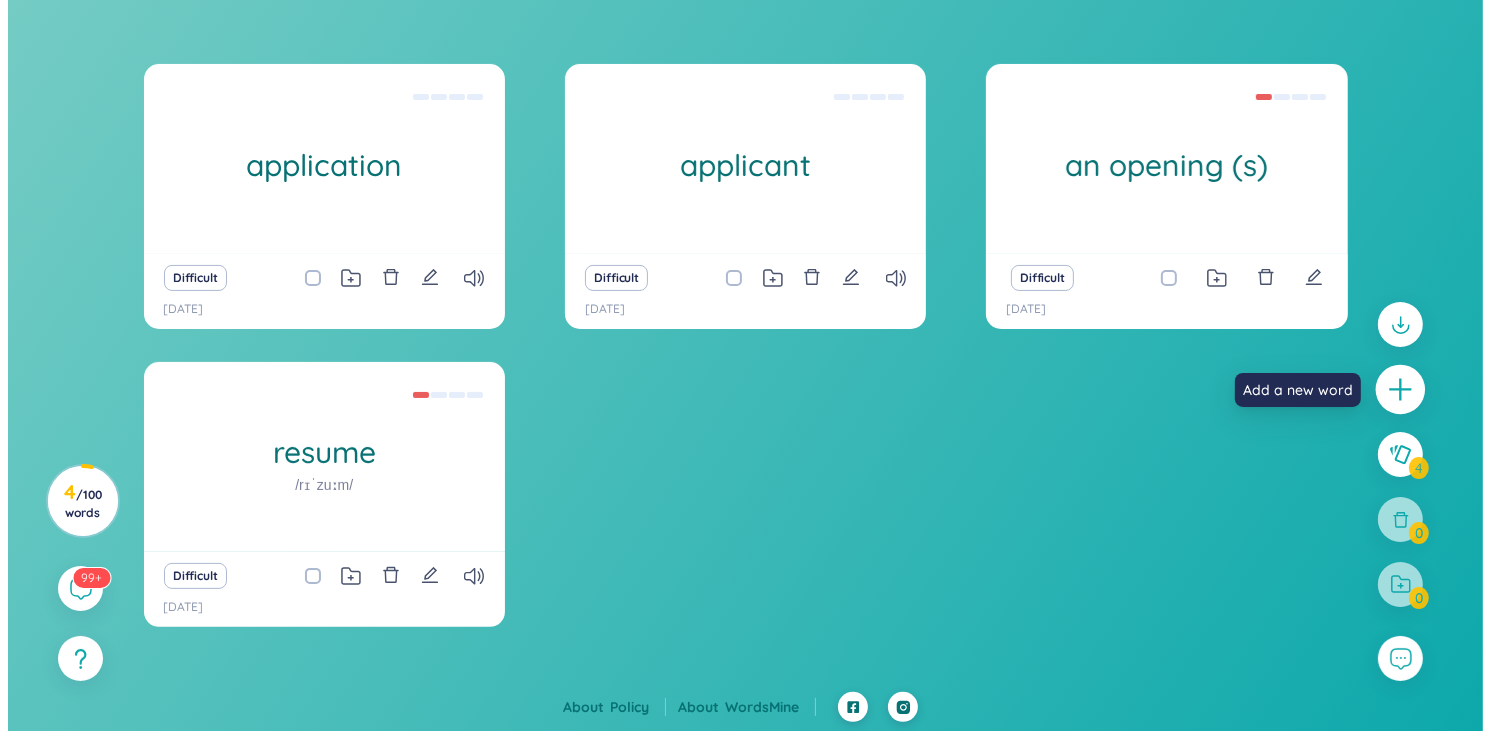 scroll, scrollTop: 0, scrollLeft: 0, axis: both 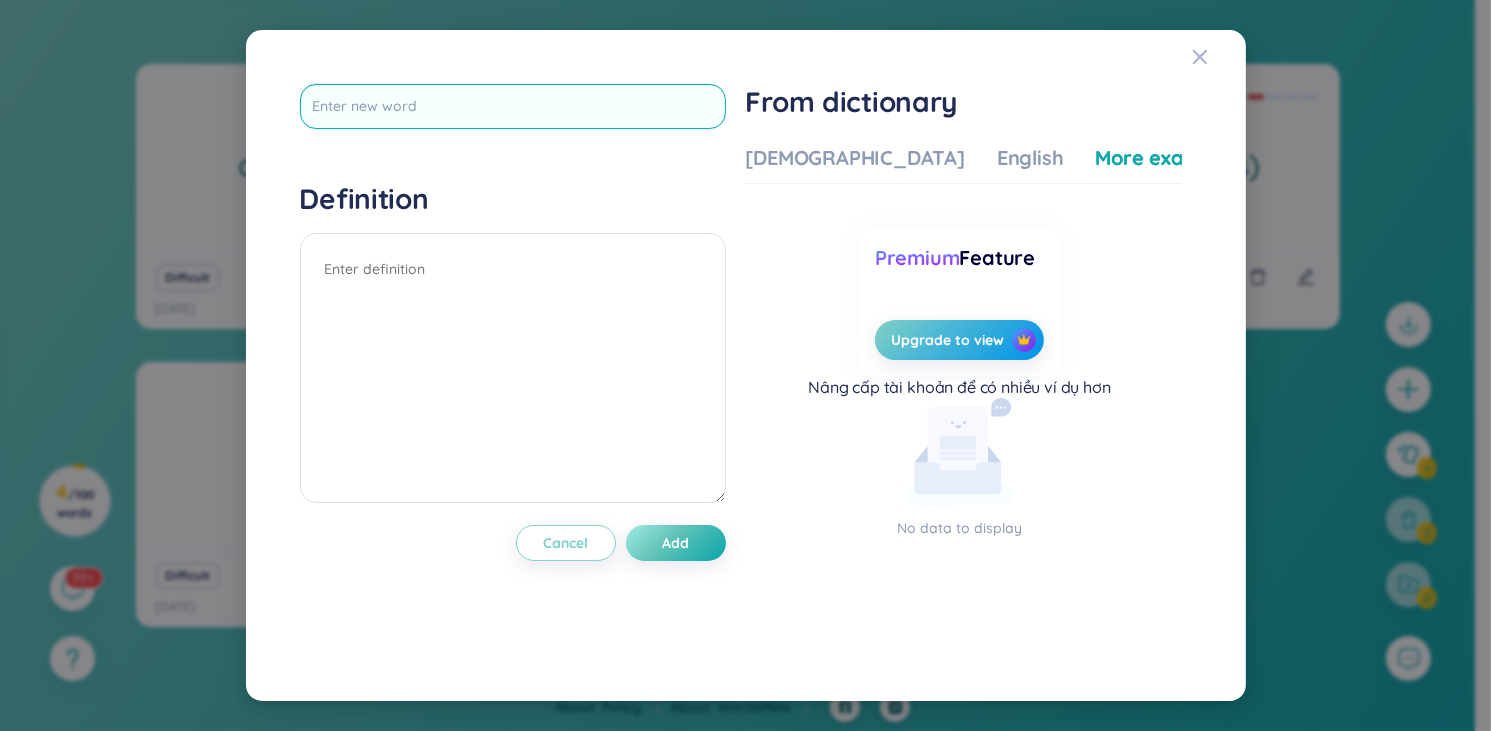 click at bounding box center [513, 106] 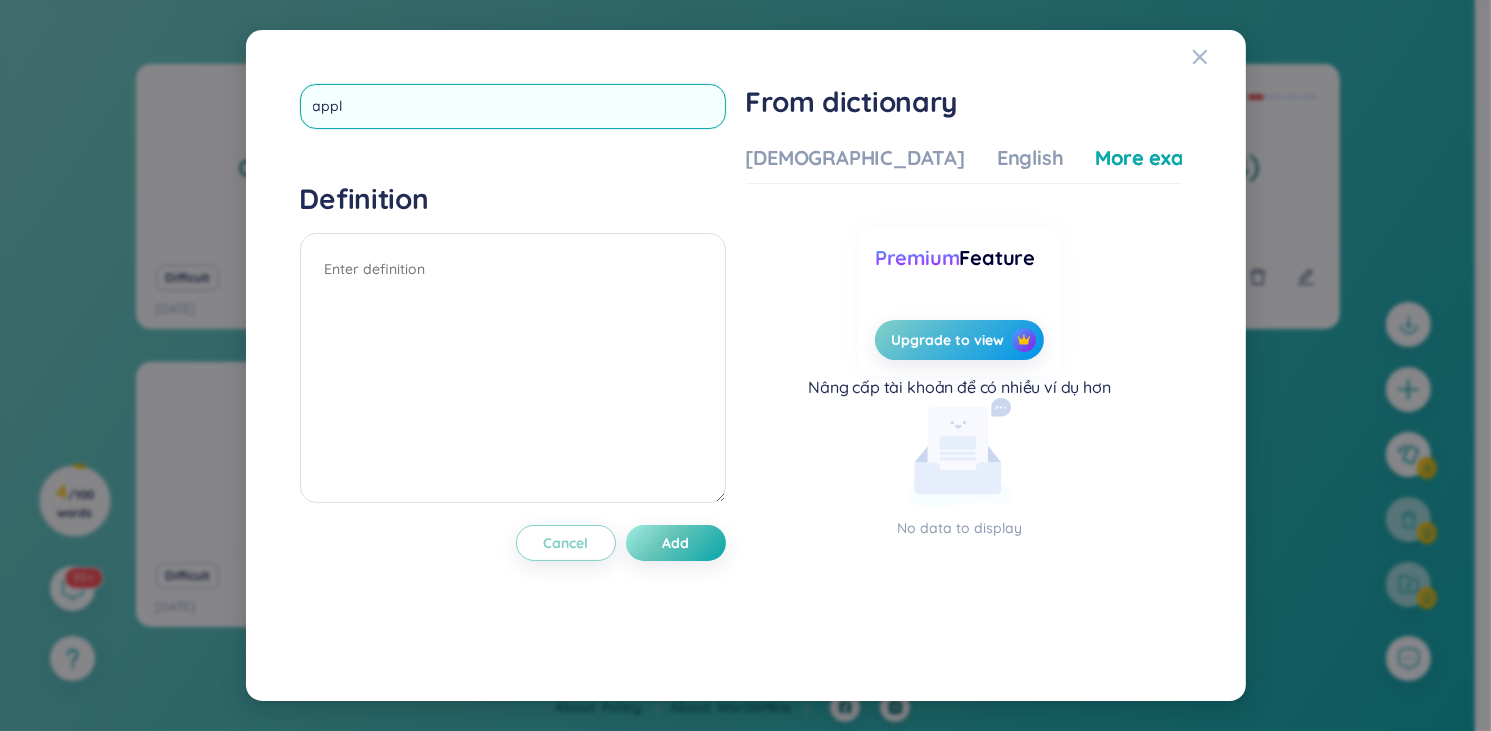 type on "apply" 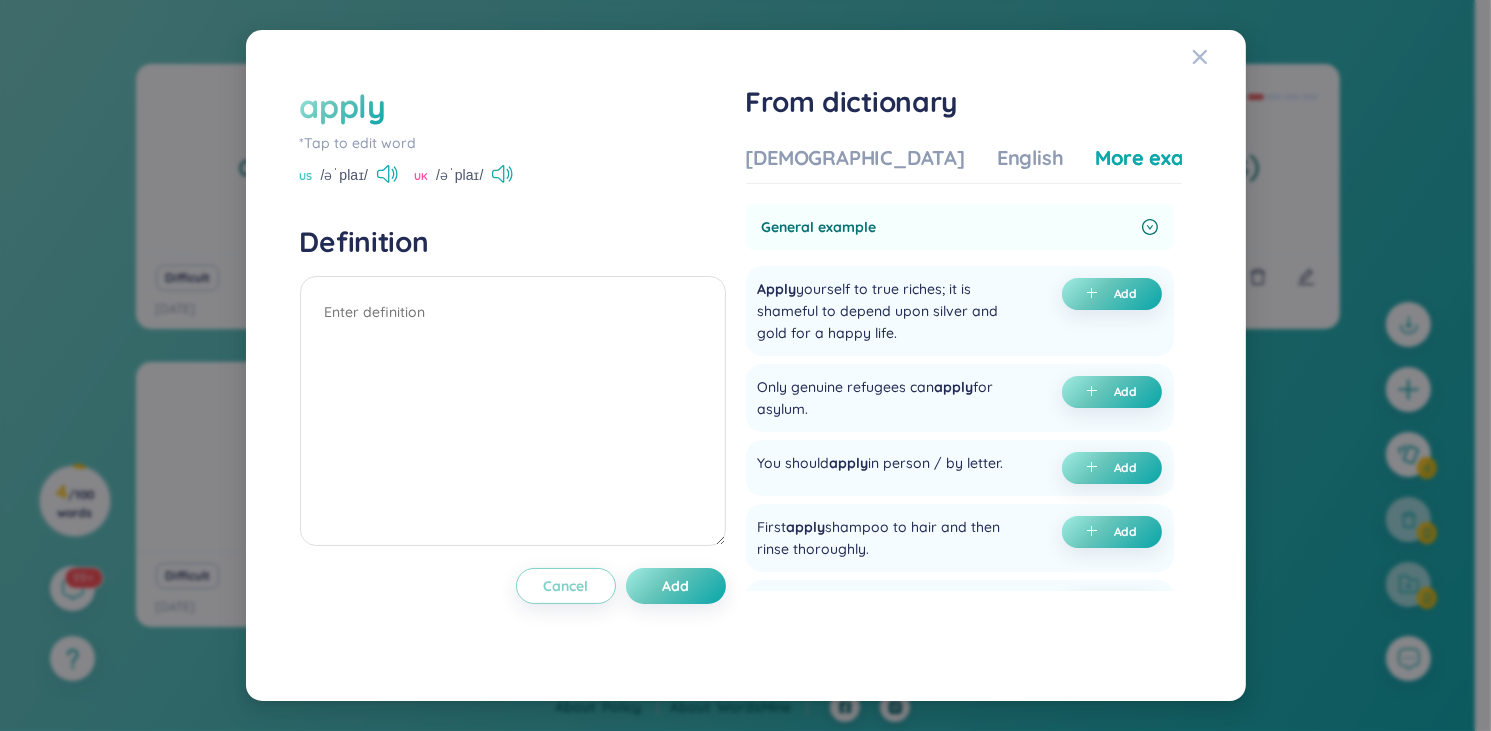 click on "US /əˈplaɪ/ UK /əˈplaɪ/" at bounding box center [513, 177] 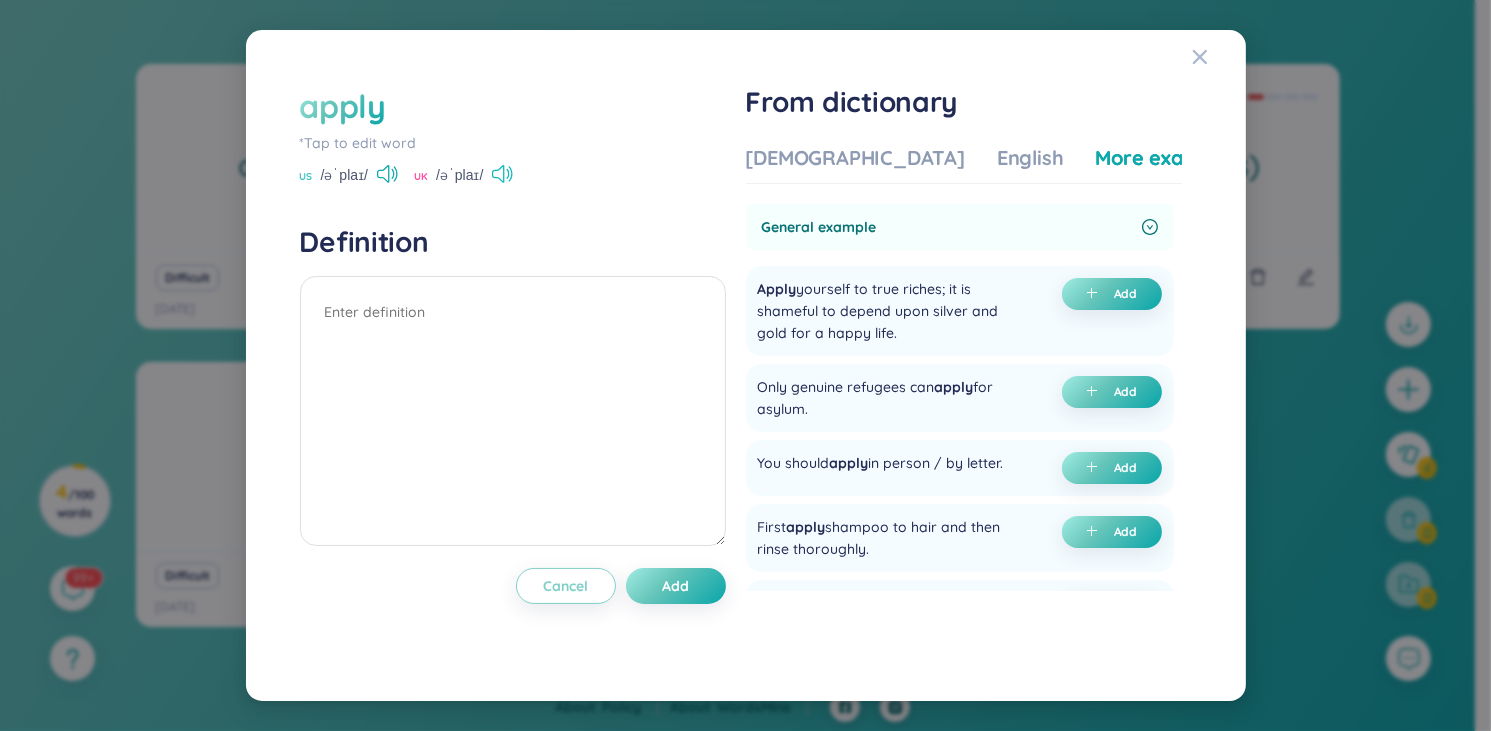 click 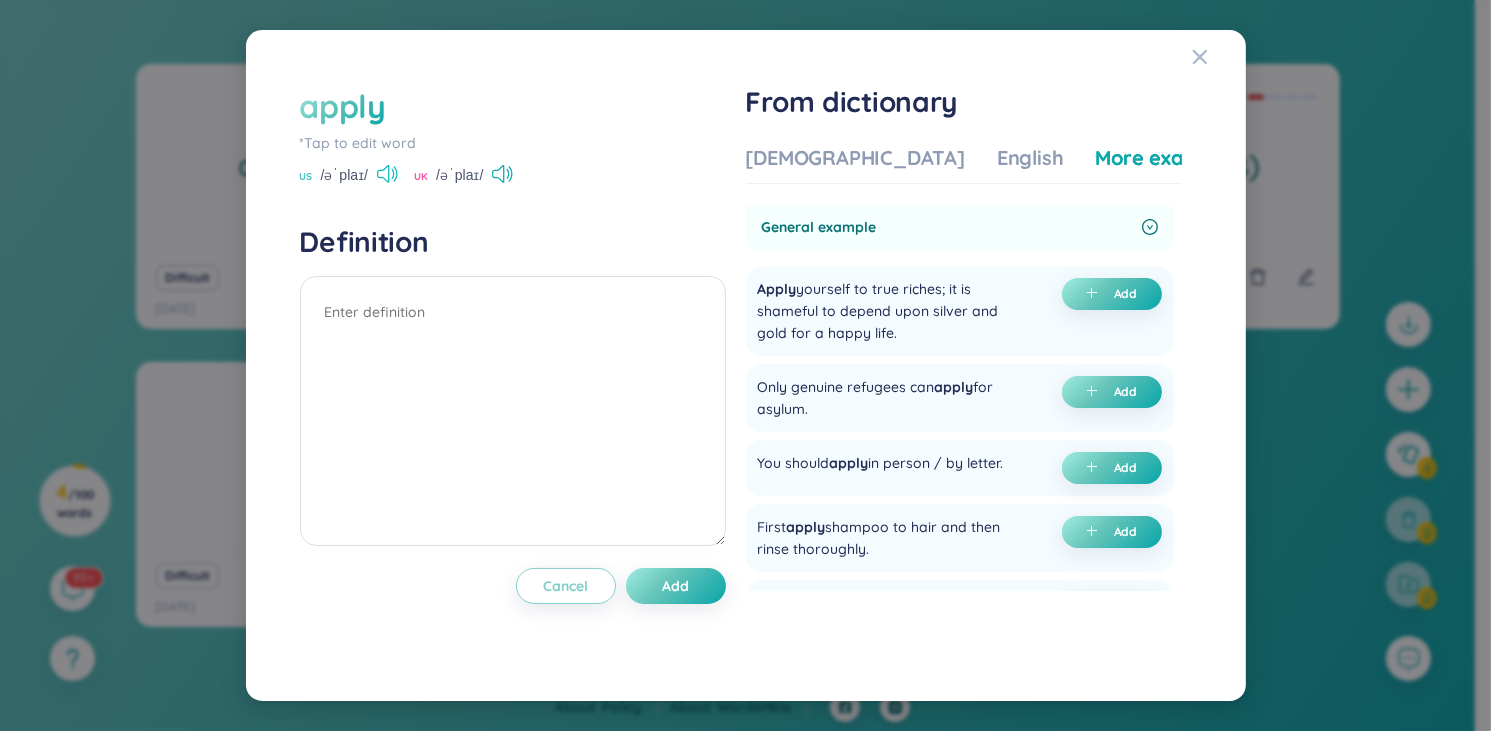 click 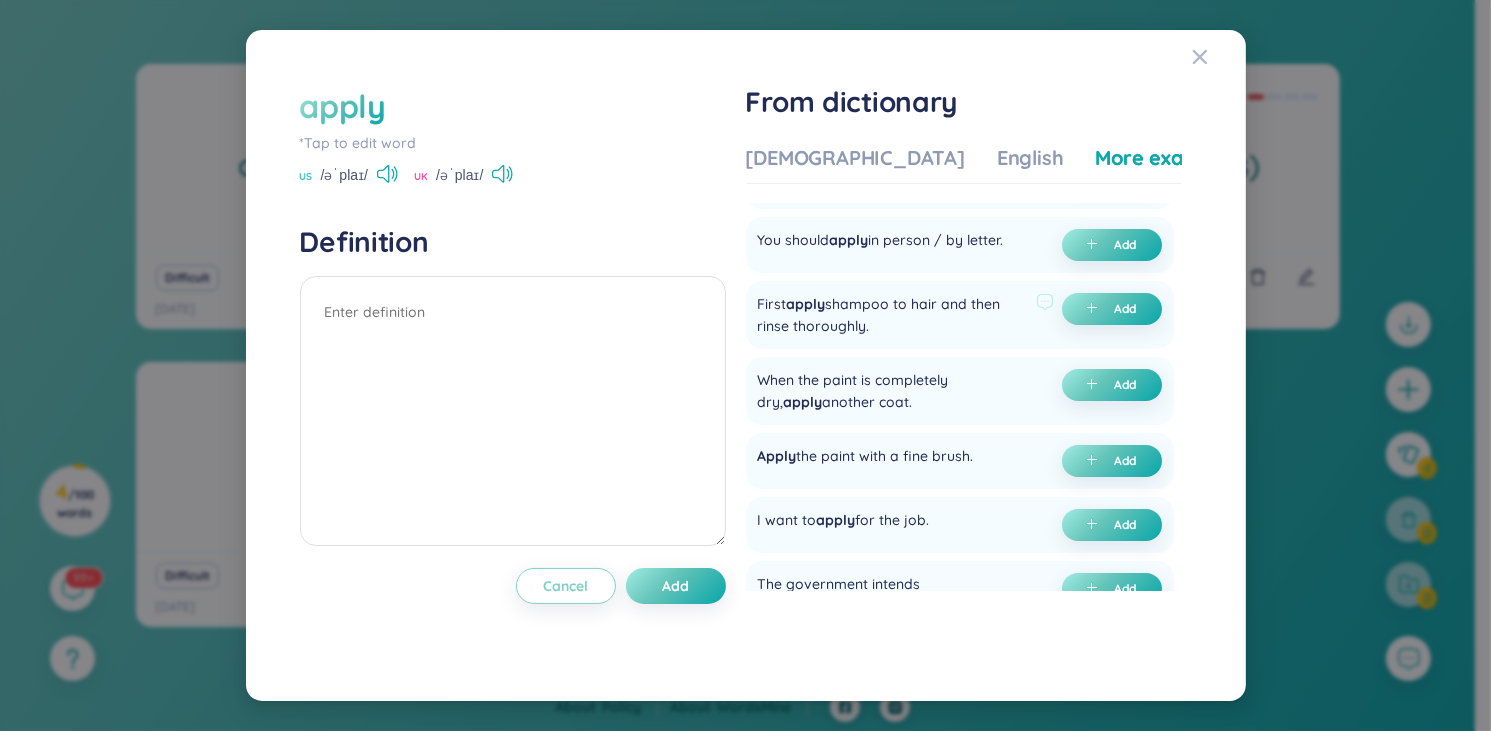 scroll, scrollTop: 254, scrollLeft: 0, axis: vertical 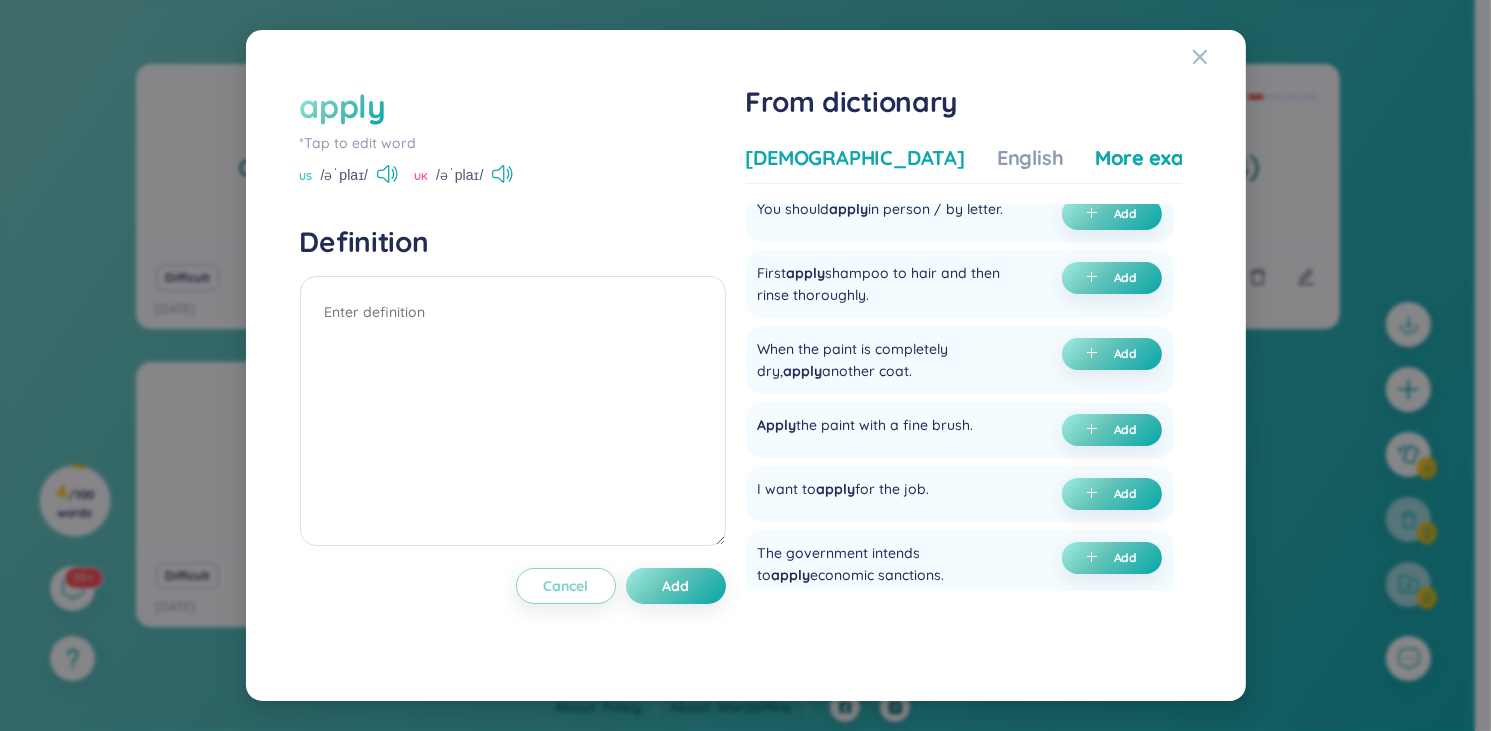 click on "Vietnamese" at bounding box center (855, 158) 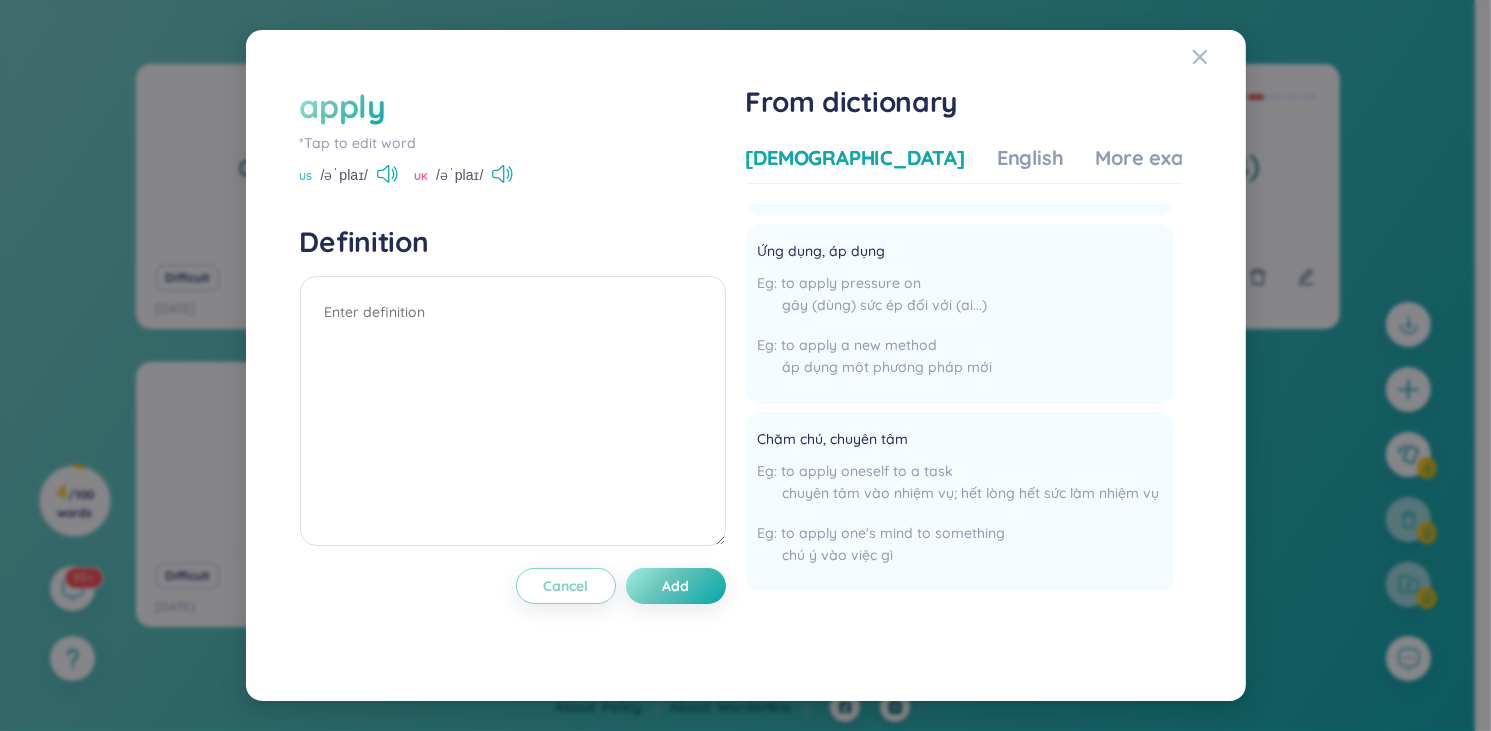 scroll, scrollTop: 291, scrollLeft: 0, axis: vertical 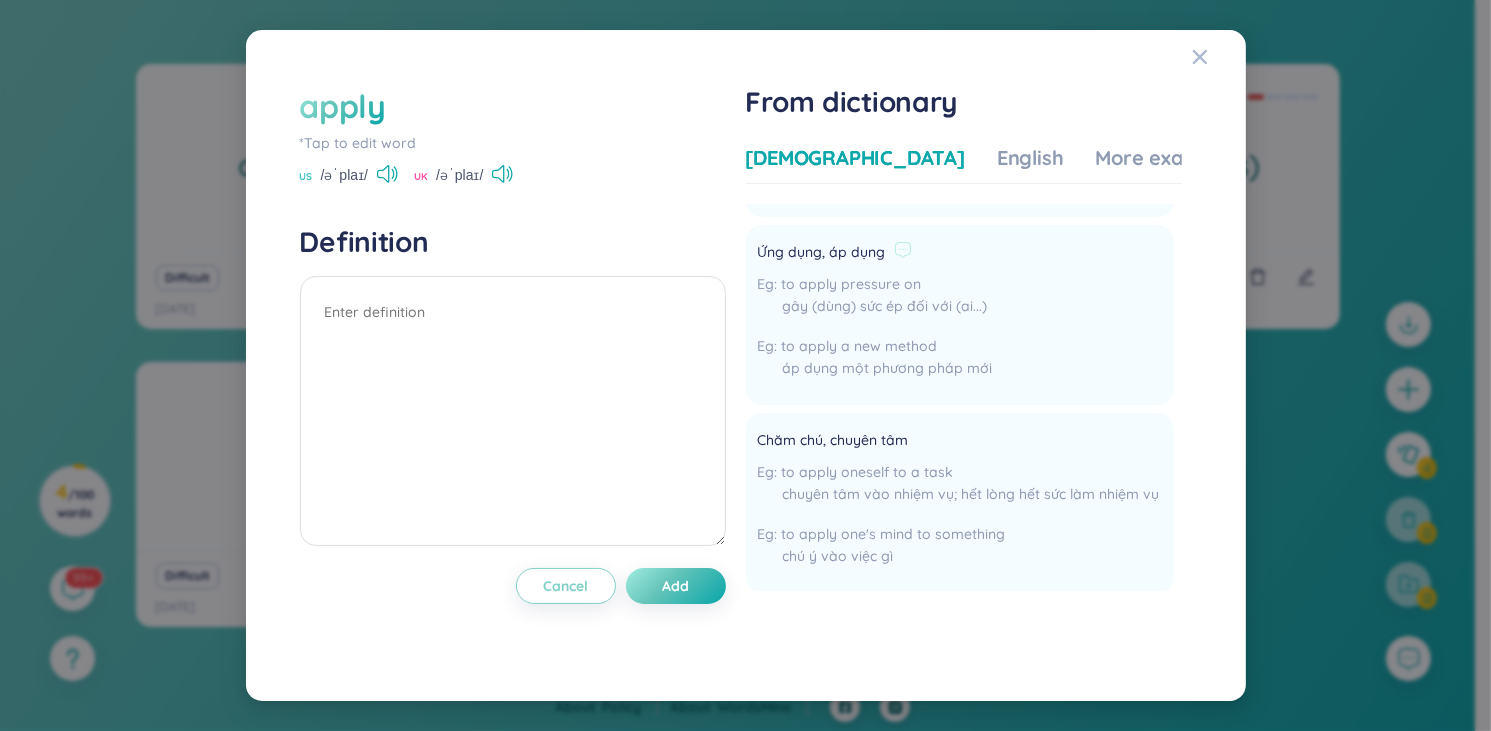 click on "Ứng dụng, áp dụng" at bounding box center [822, 253] 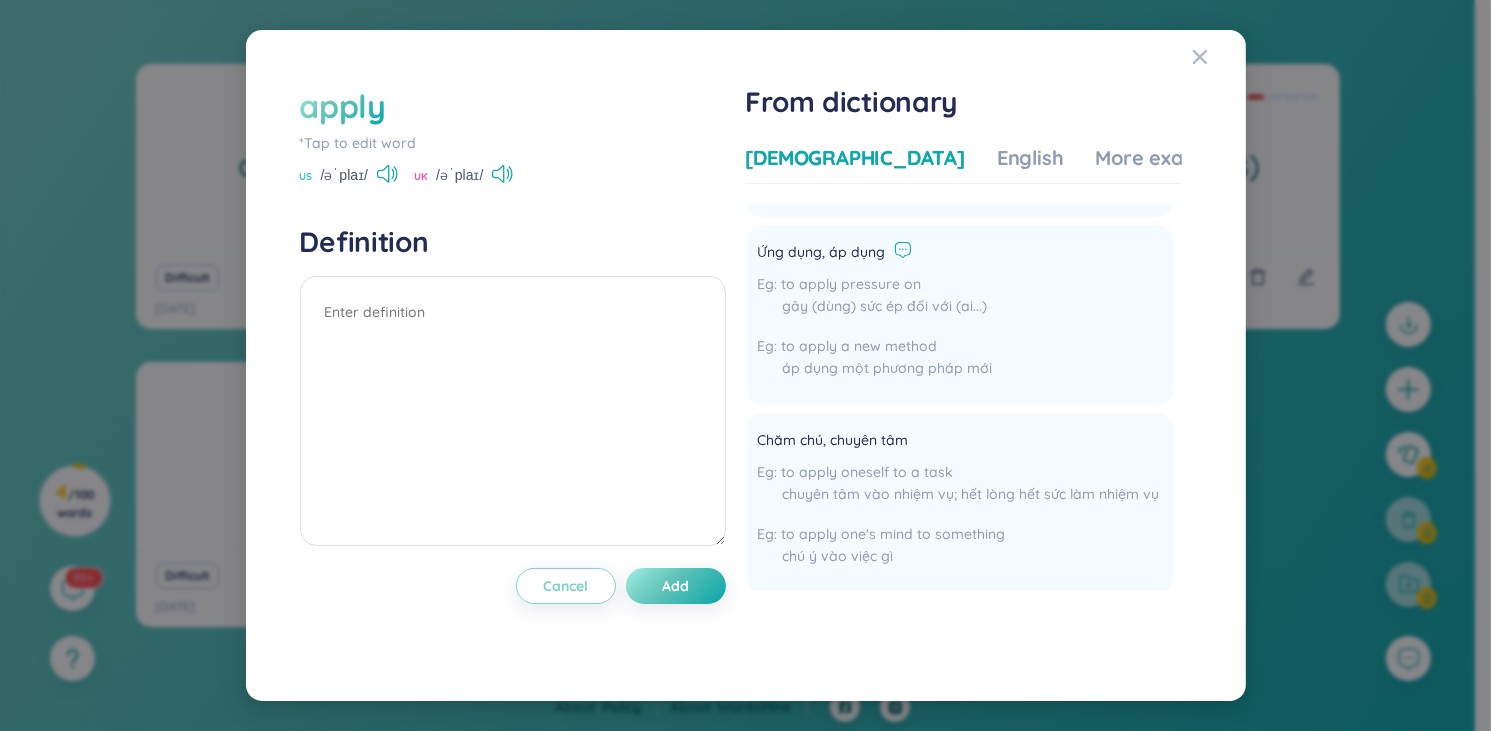 click 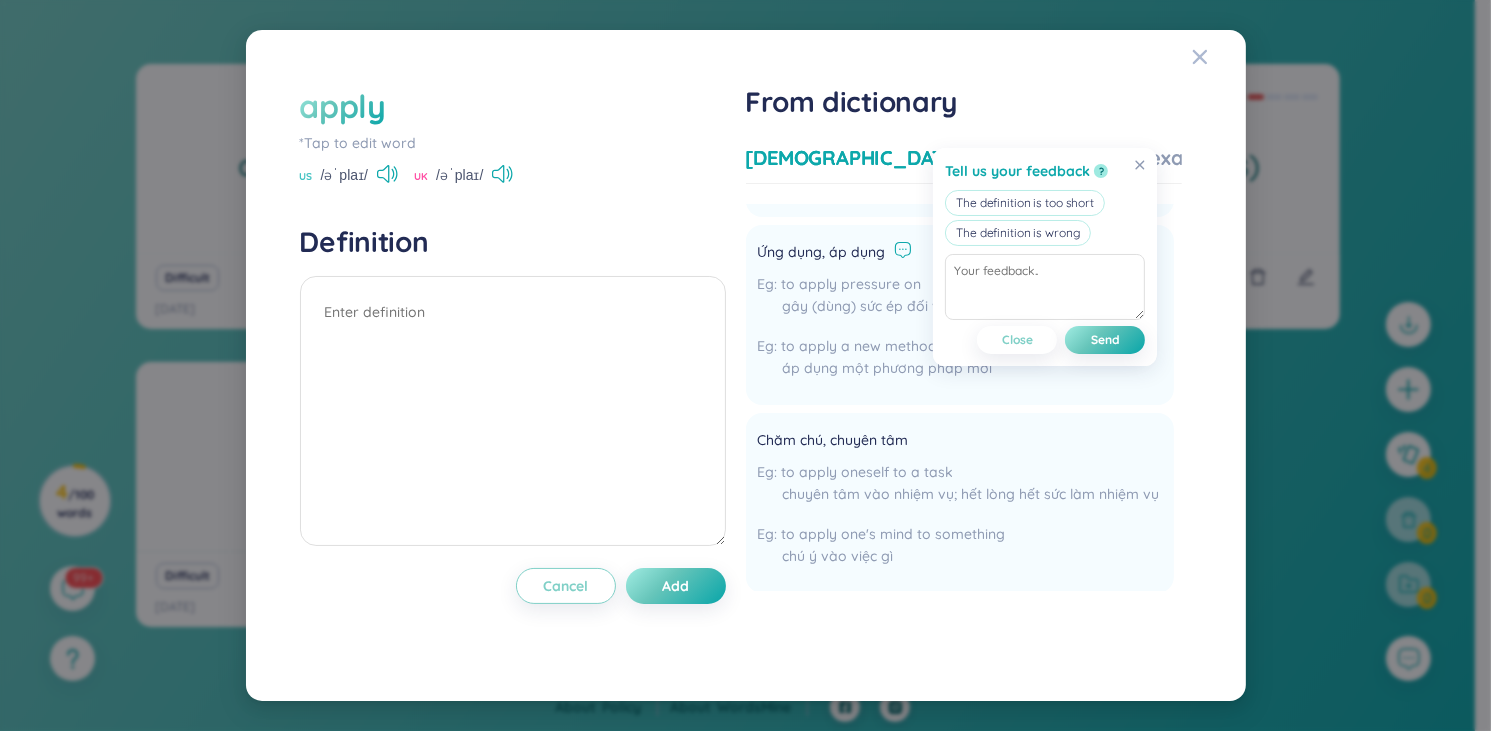 click on "Tell us your feedback ? The definition is too short The definition is wrong Close Send" at bounding box center [1045, 257] 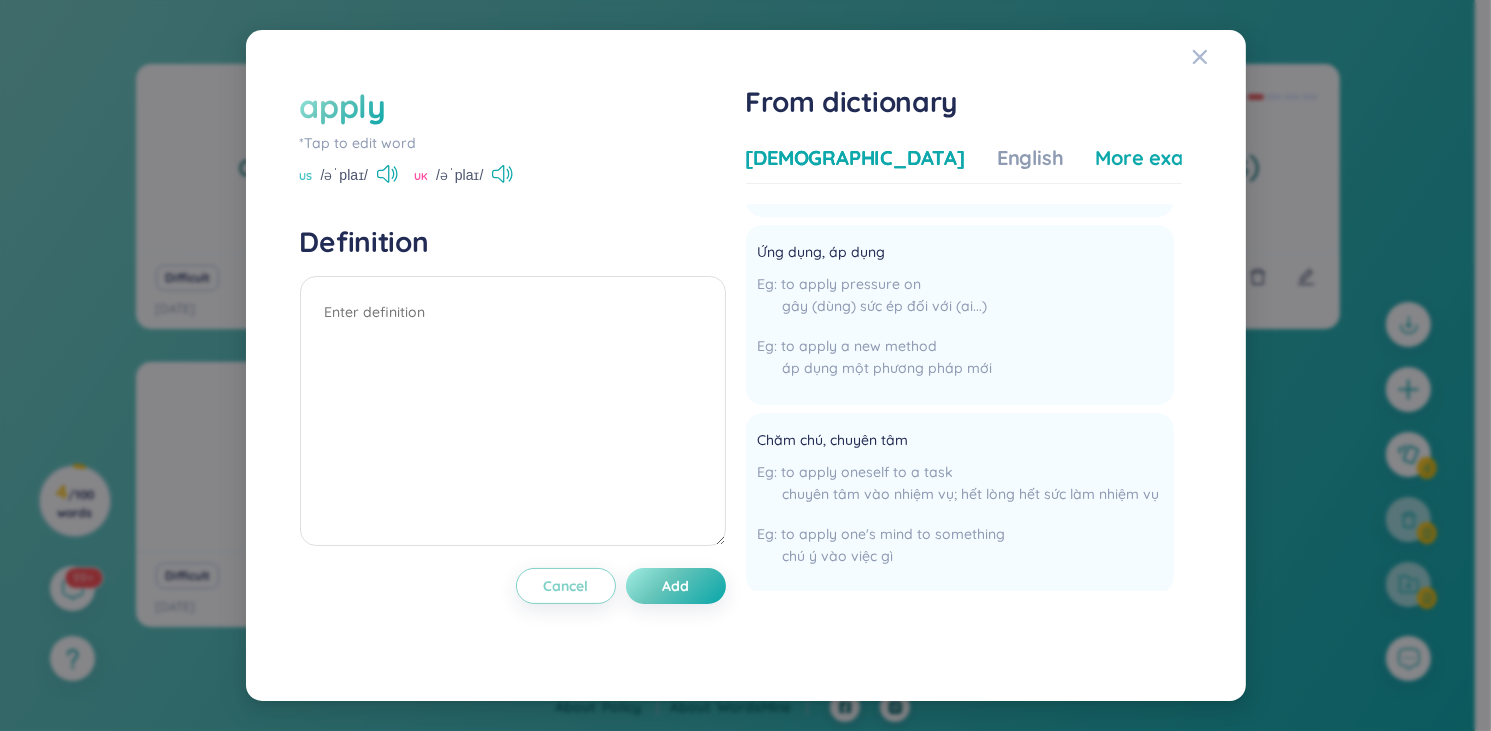 click on "More examples" at bounding box center [1168, 158] 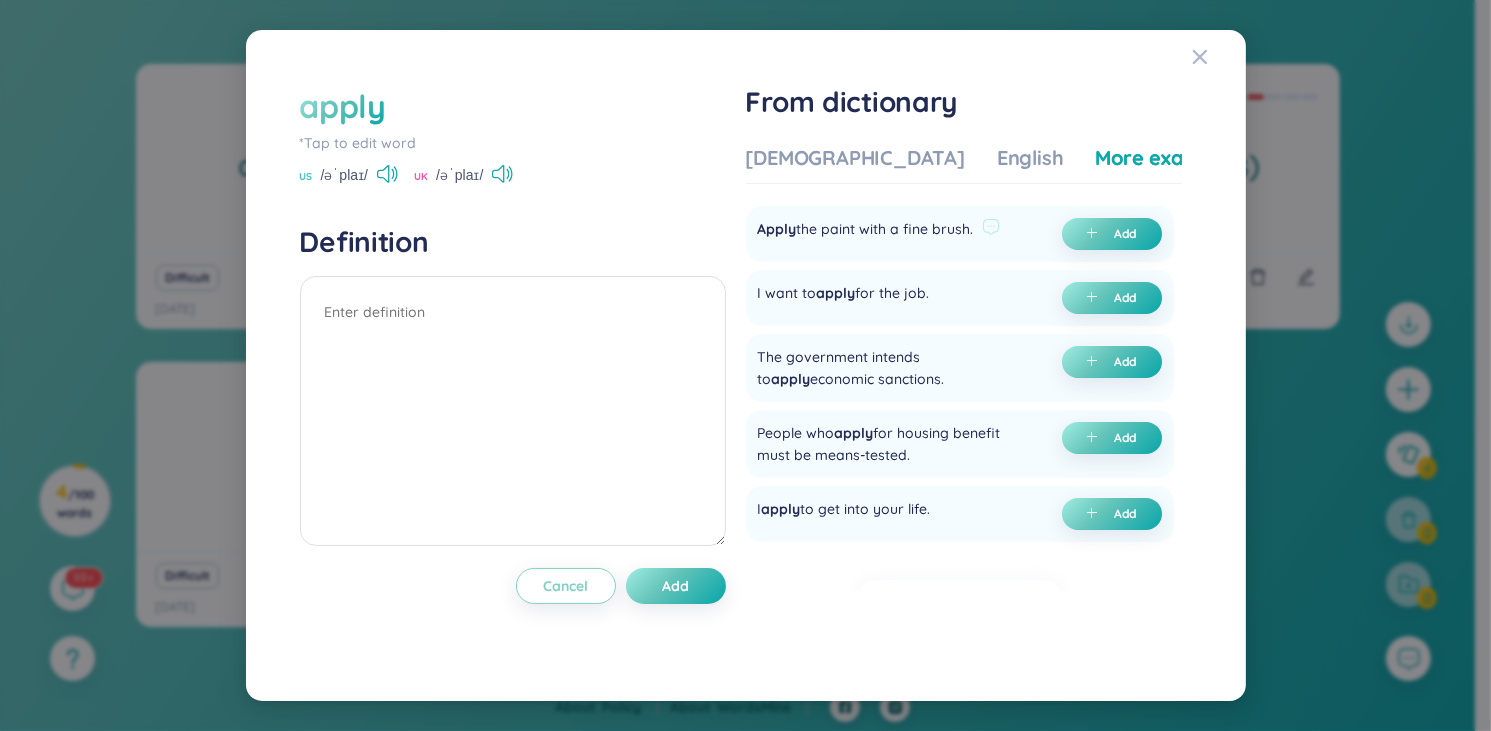 scroll, scrollTop: 608, scrollLeft: 0, axis: vertical 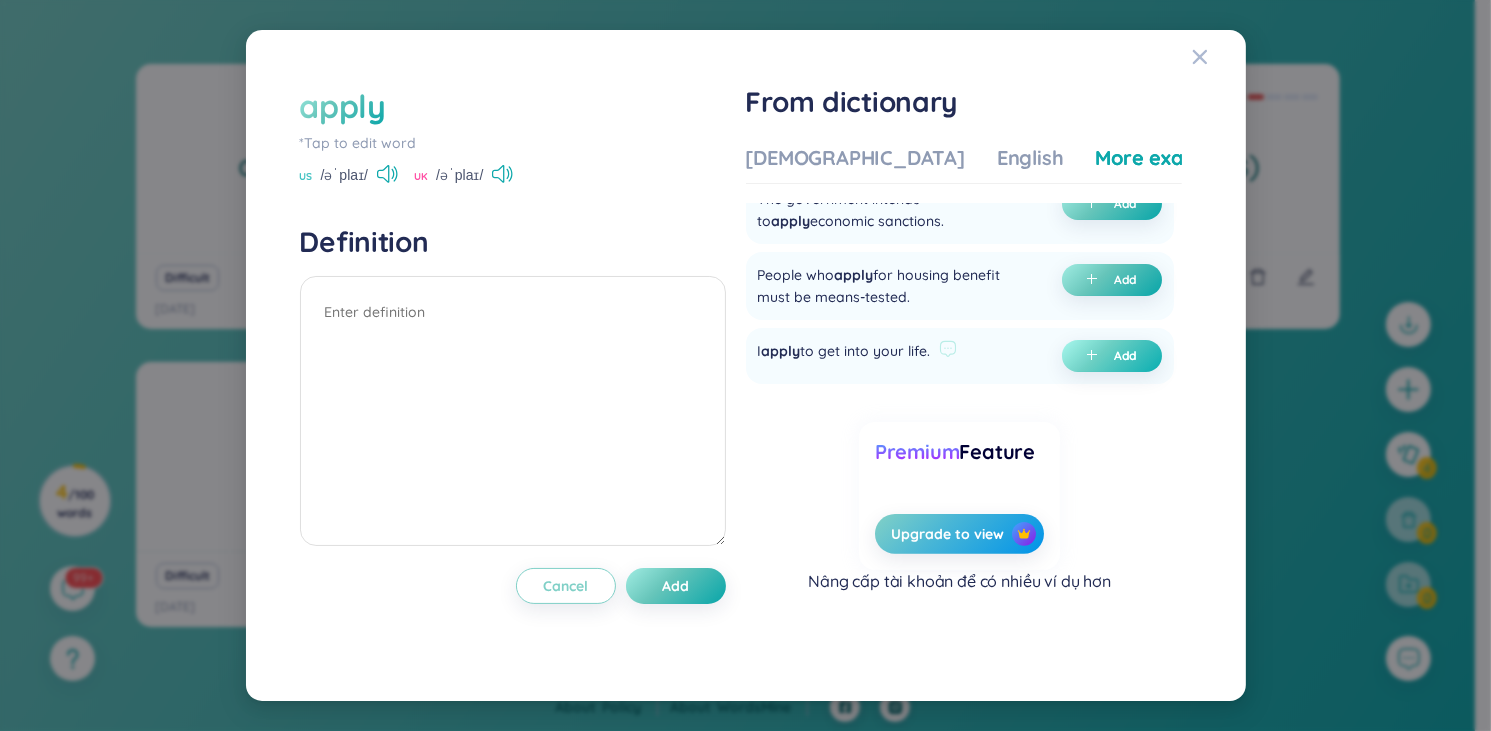 click on "Add" at bounding box center [1112, 356] 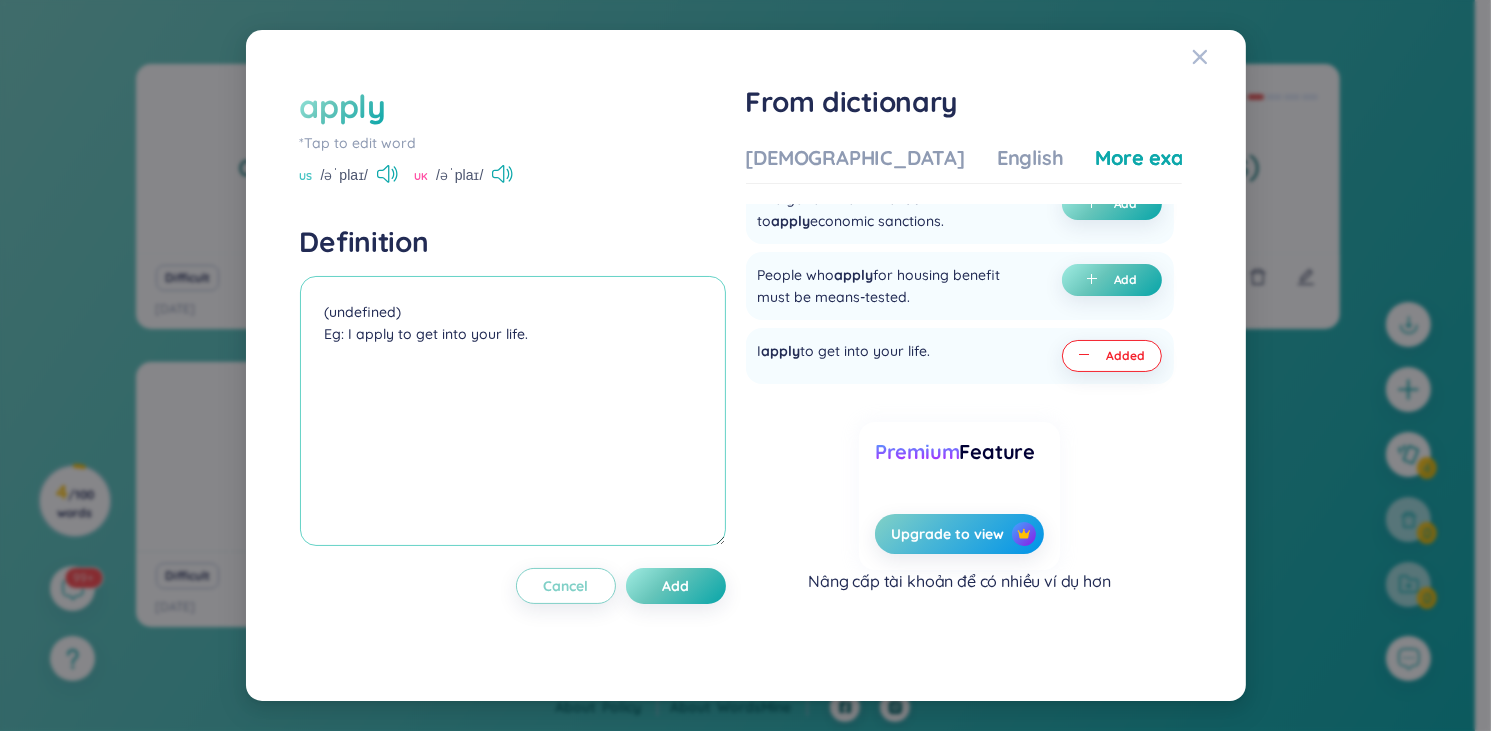 click on "(undefined)
Eg: I apply to get into your life." at bounding box center (513, 411) 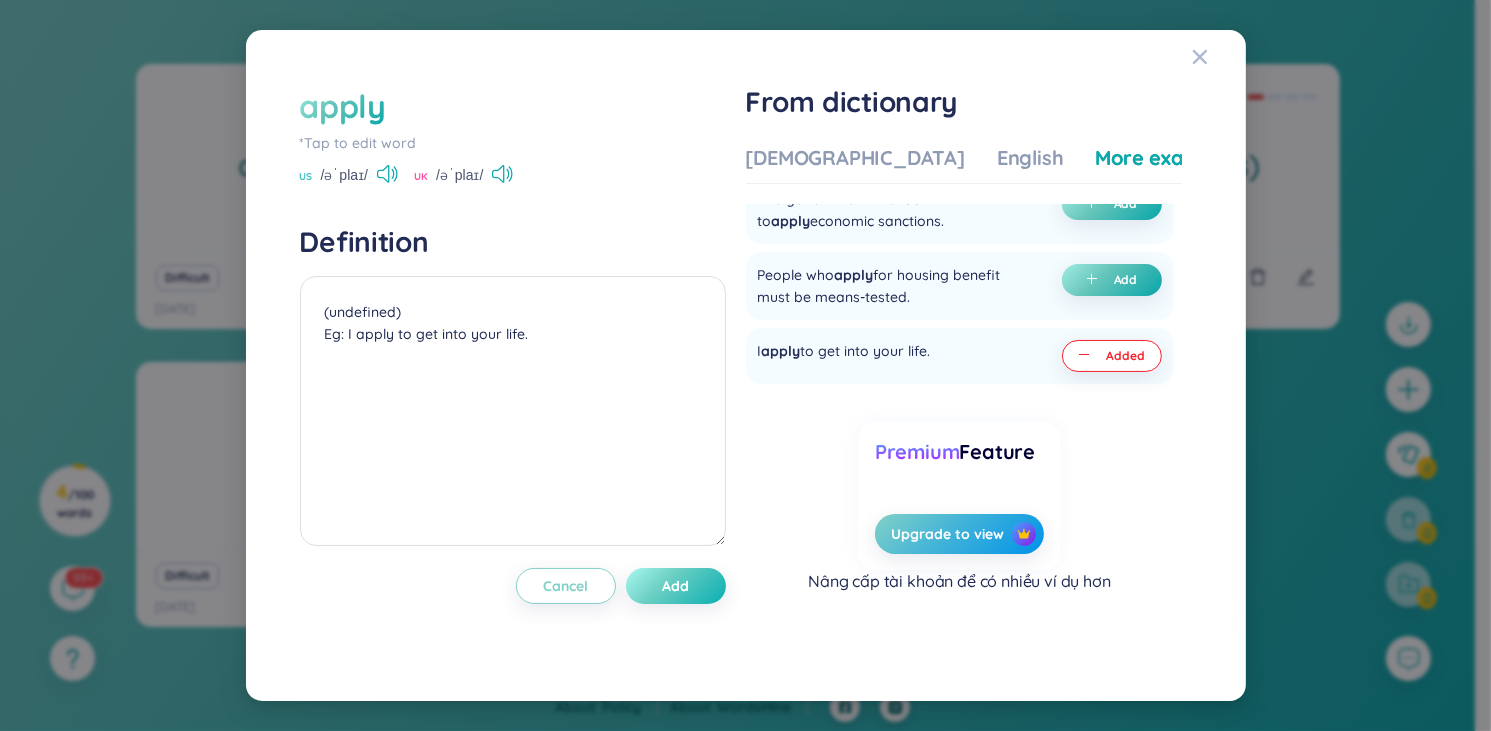 click on "Add" at bounding box center [675, 586] 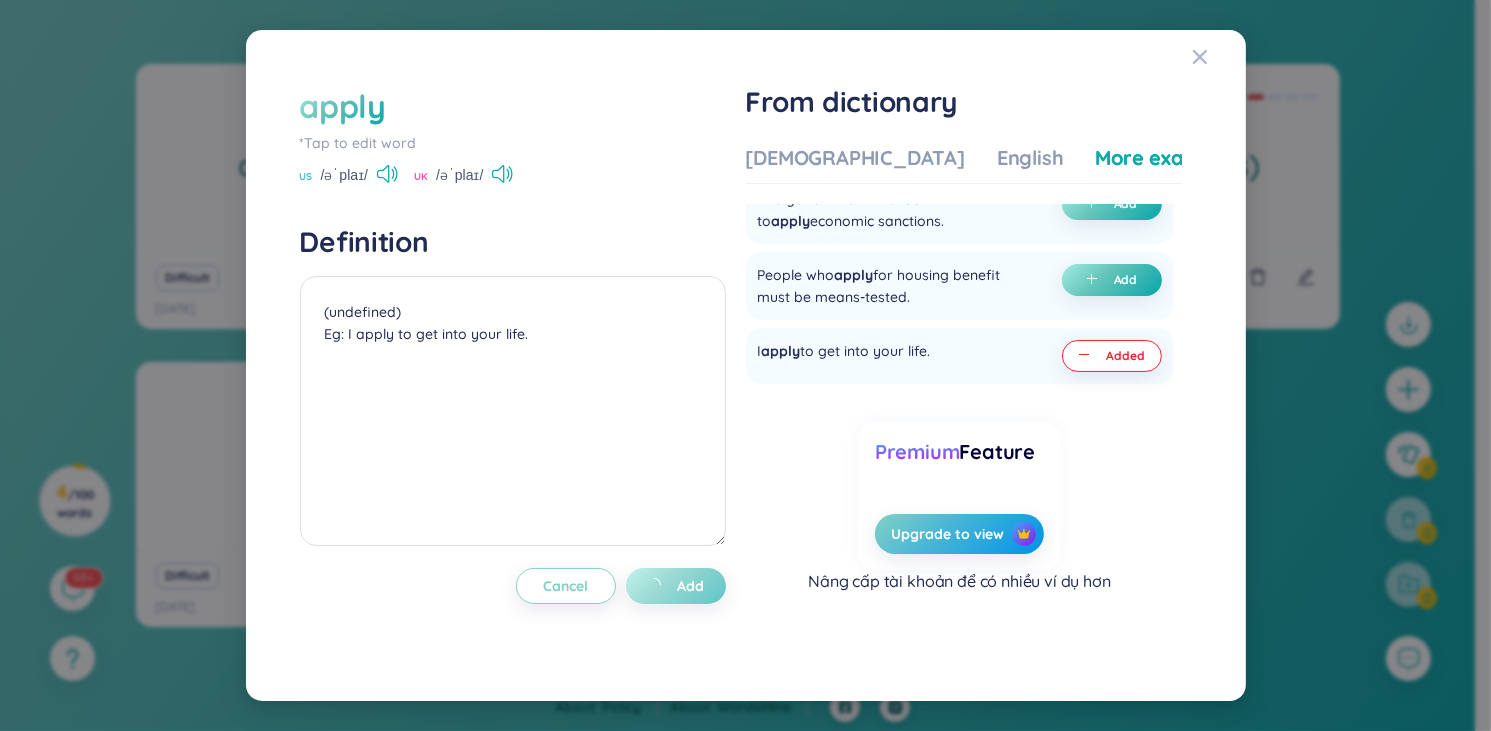 type on "(undefined)
Eg: I apply to get into your life." 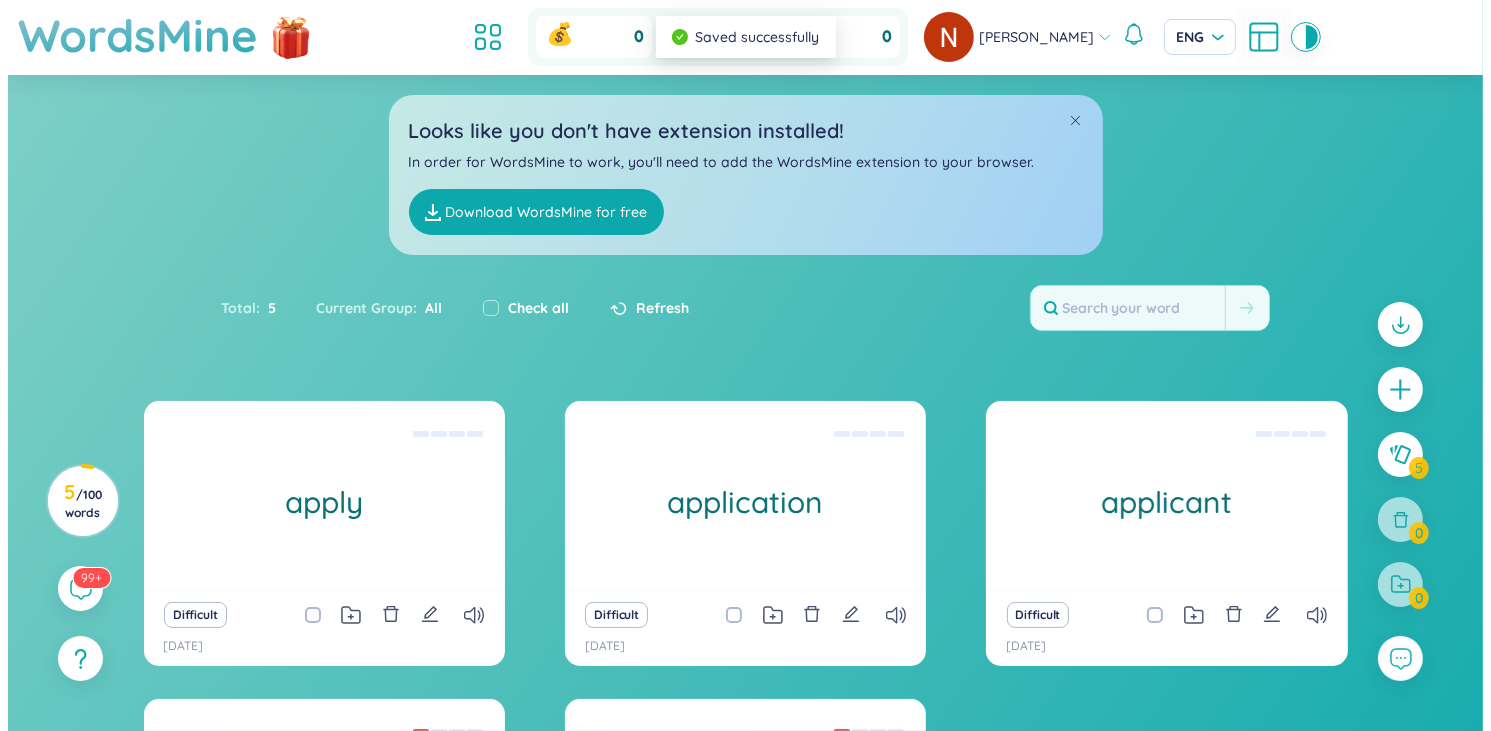 scroll, scrollTop: 0, scrollLeft: 0, axis: both 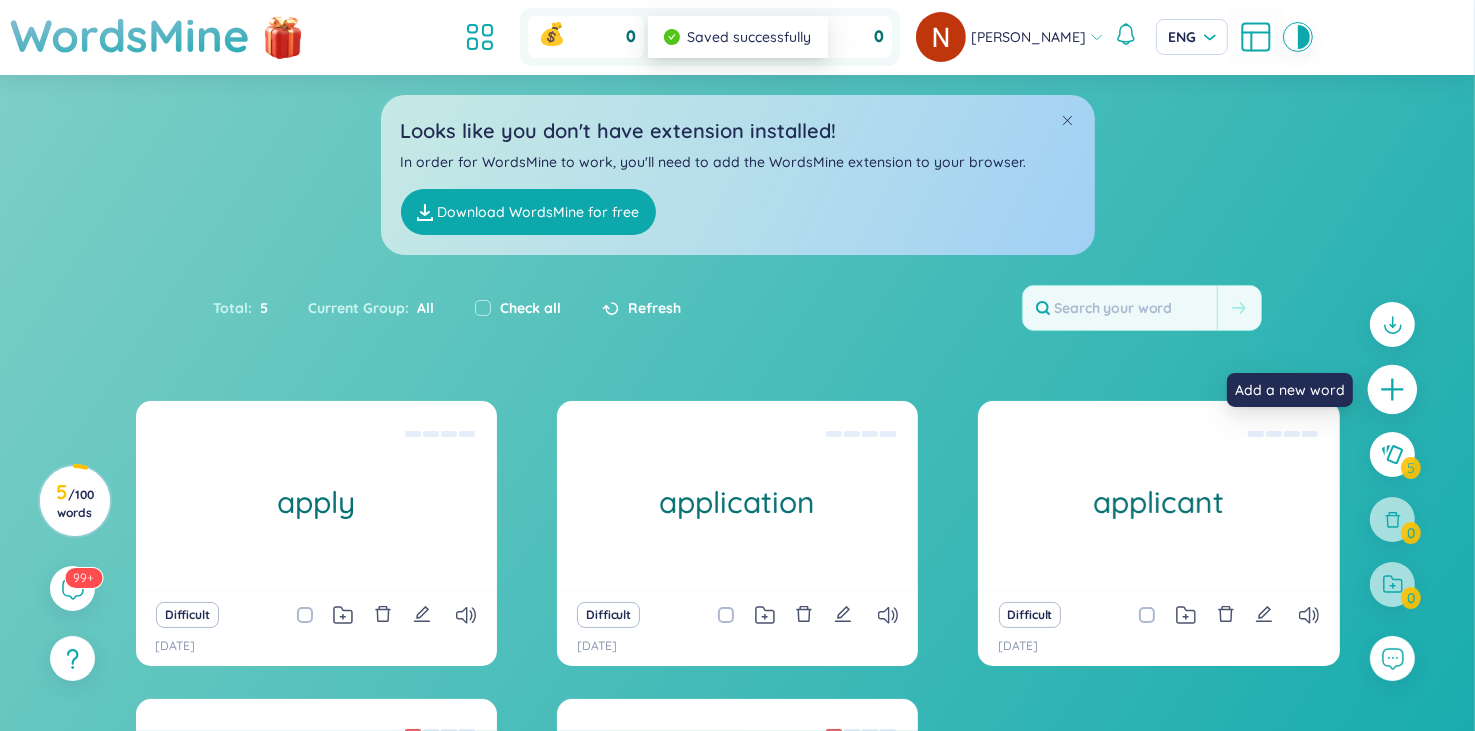 click 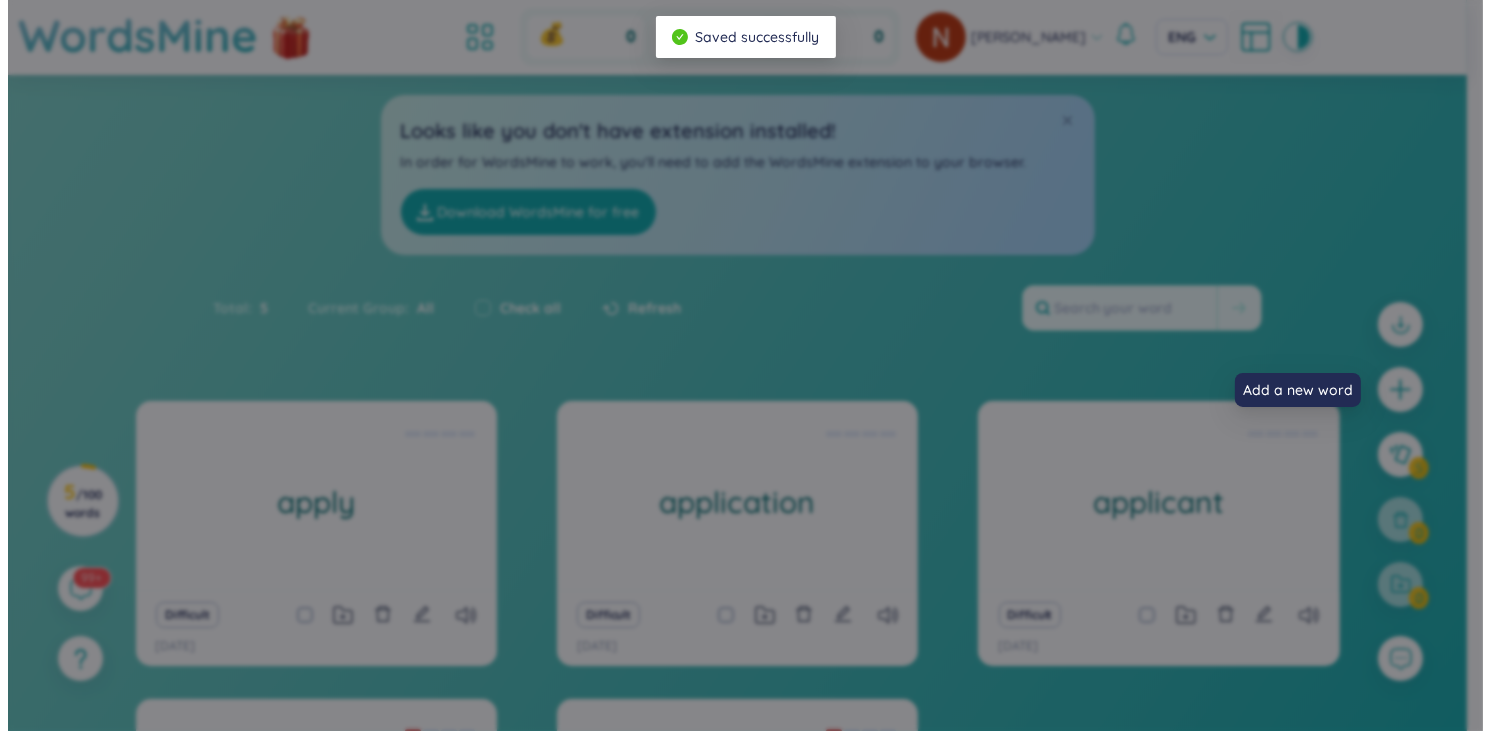 scroll, scrollTop: 0, scrollLeft: 0, axis: both 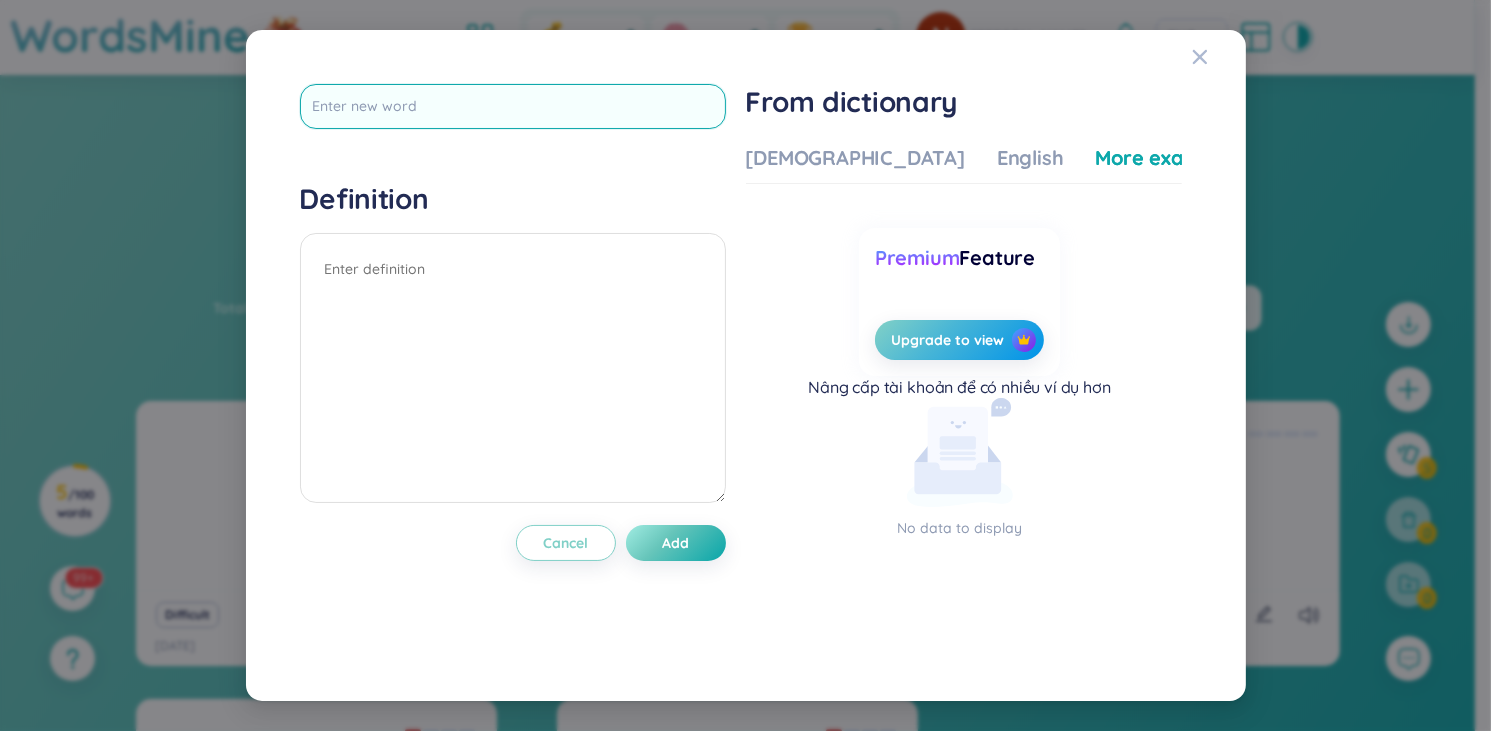 click at bounding box center [513, 106] 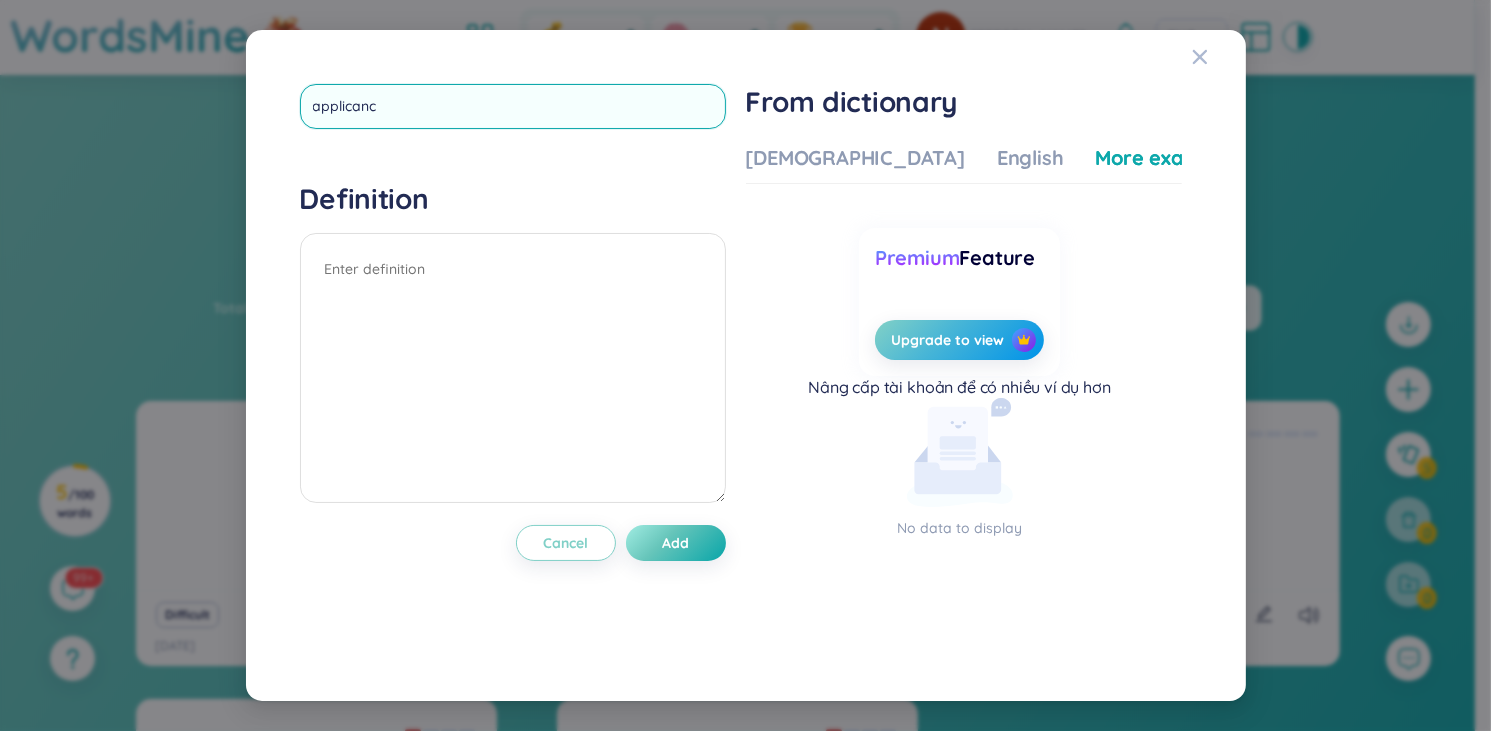 type on "applicance" 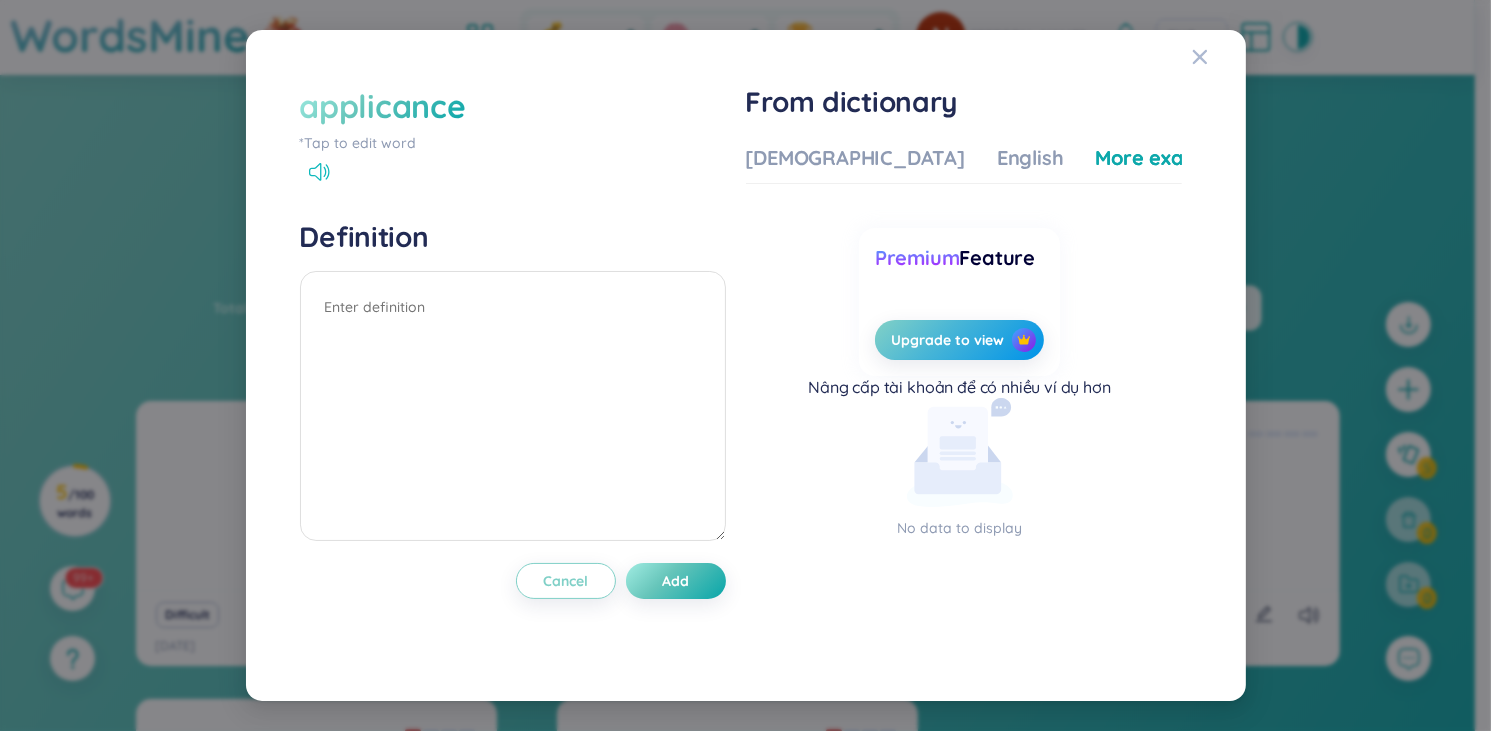 click 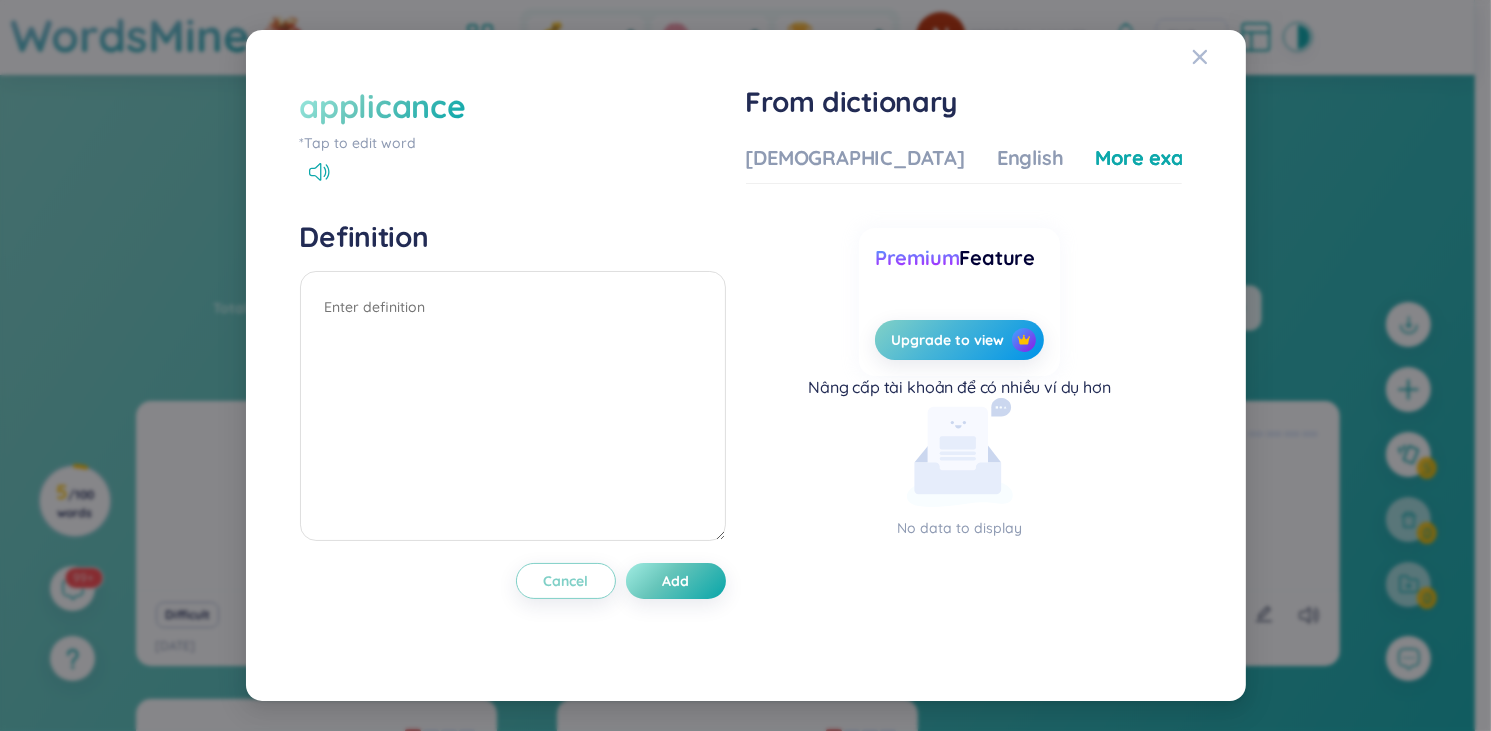 click on "applicance" at bounding box center [383, 106] 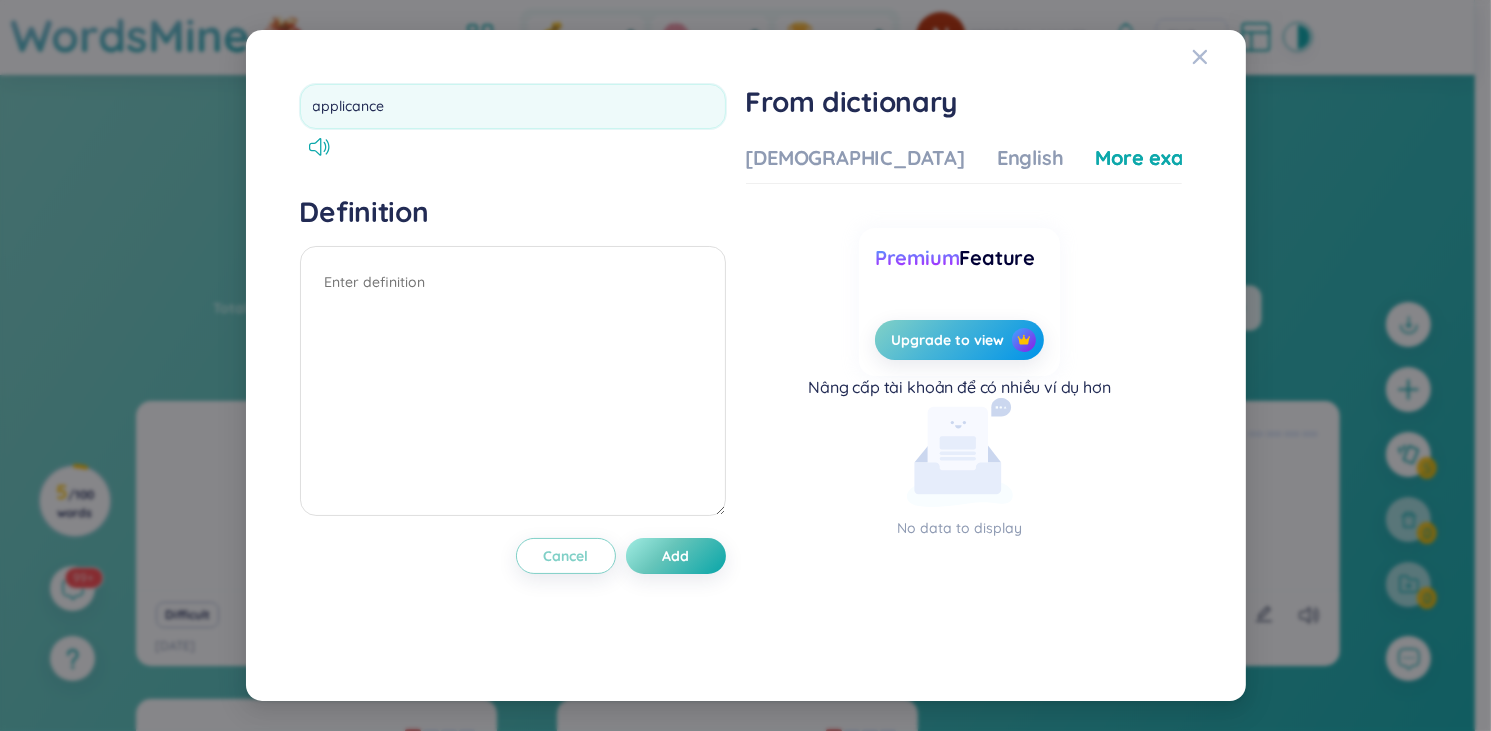 click on "applicance" at bounding box center [513, 106] 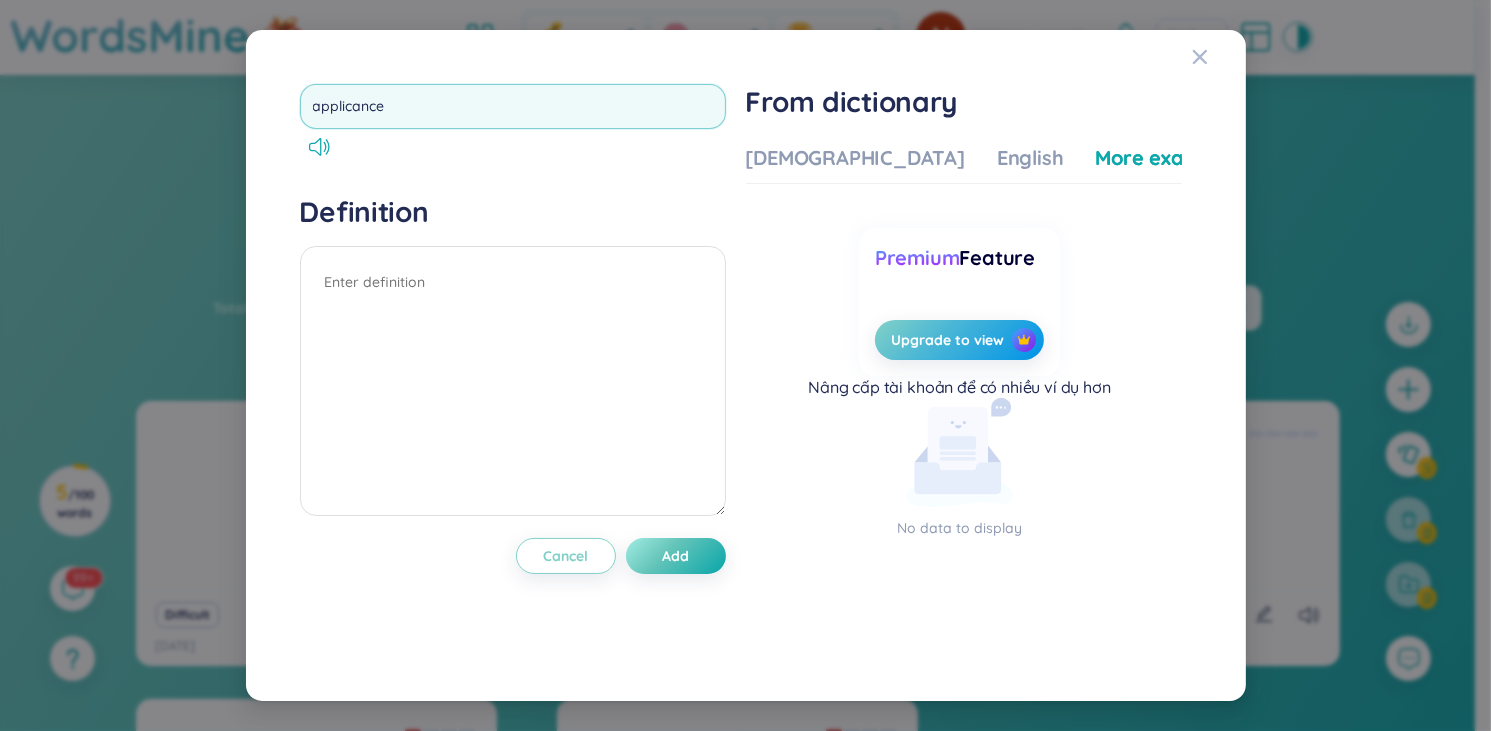 click on "applicance" at bounding box center [513, 106] 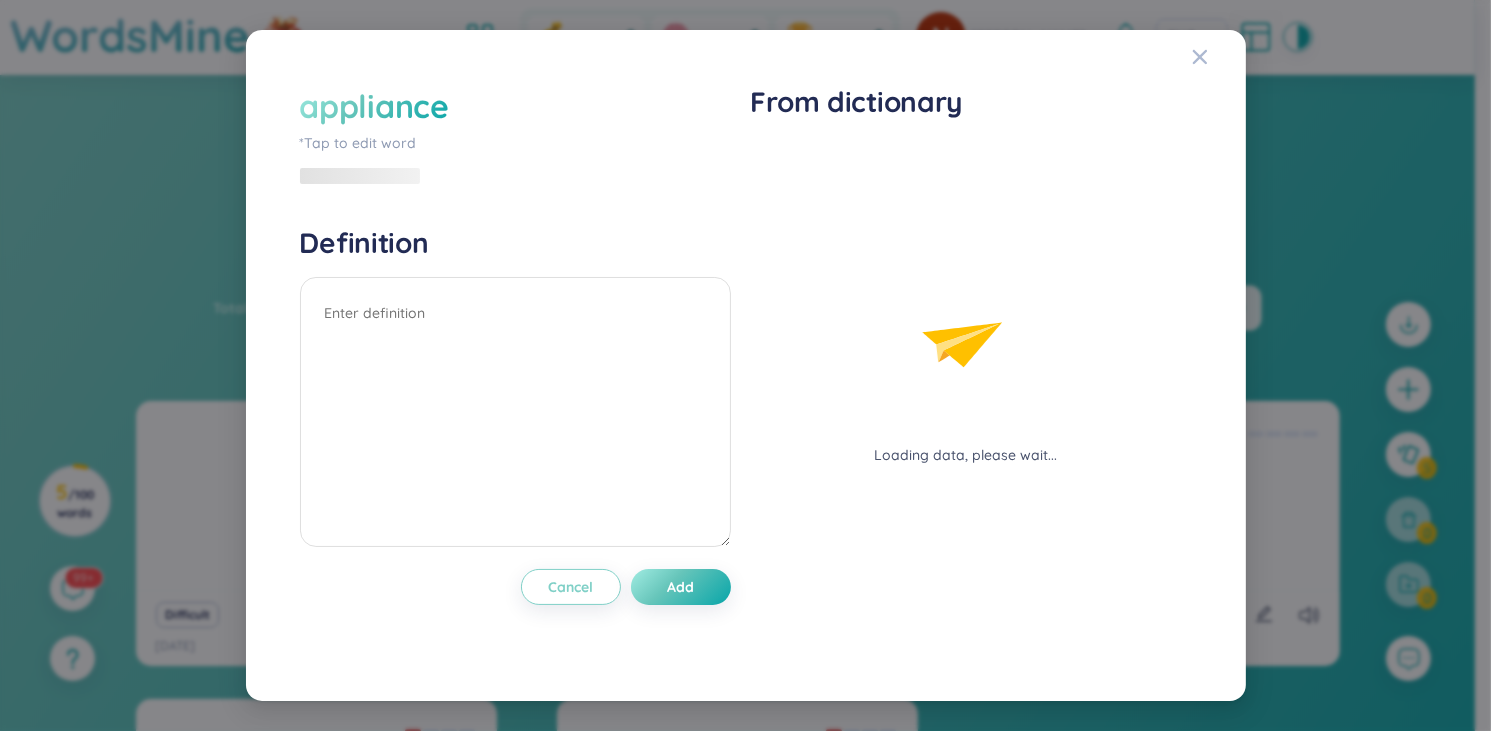 click on "appliance *Tap to edit word Definition Cancel Add" at bounding box center [515, 366] 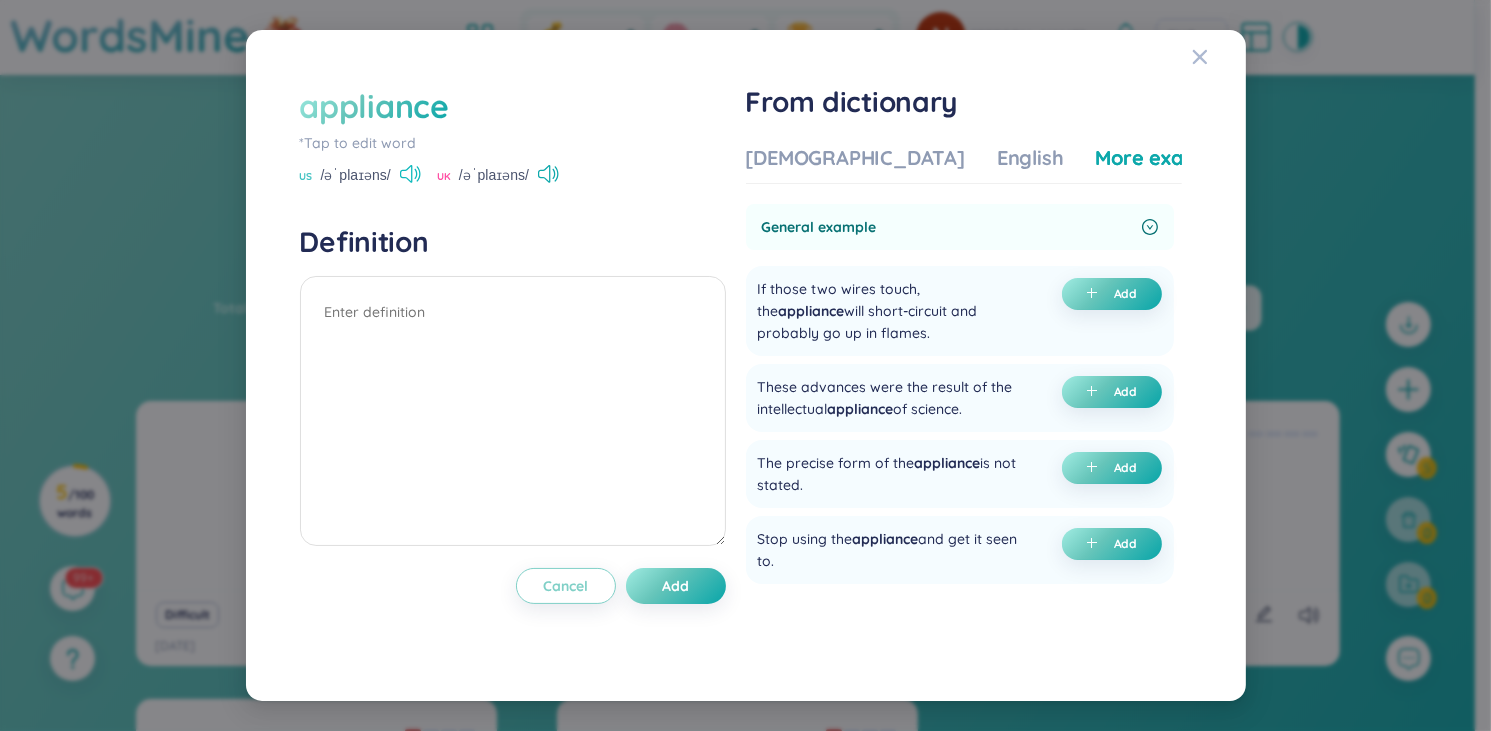 click 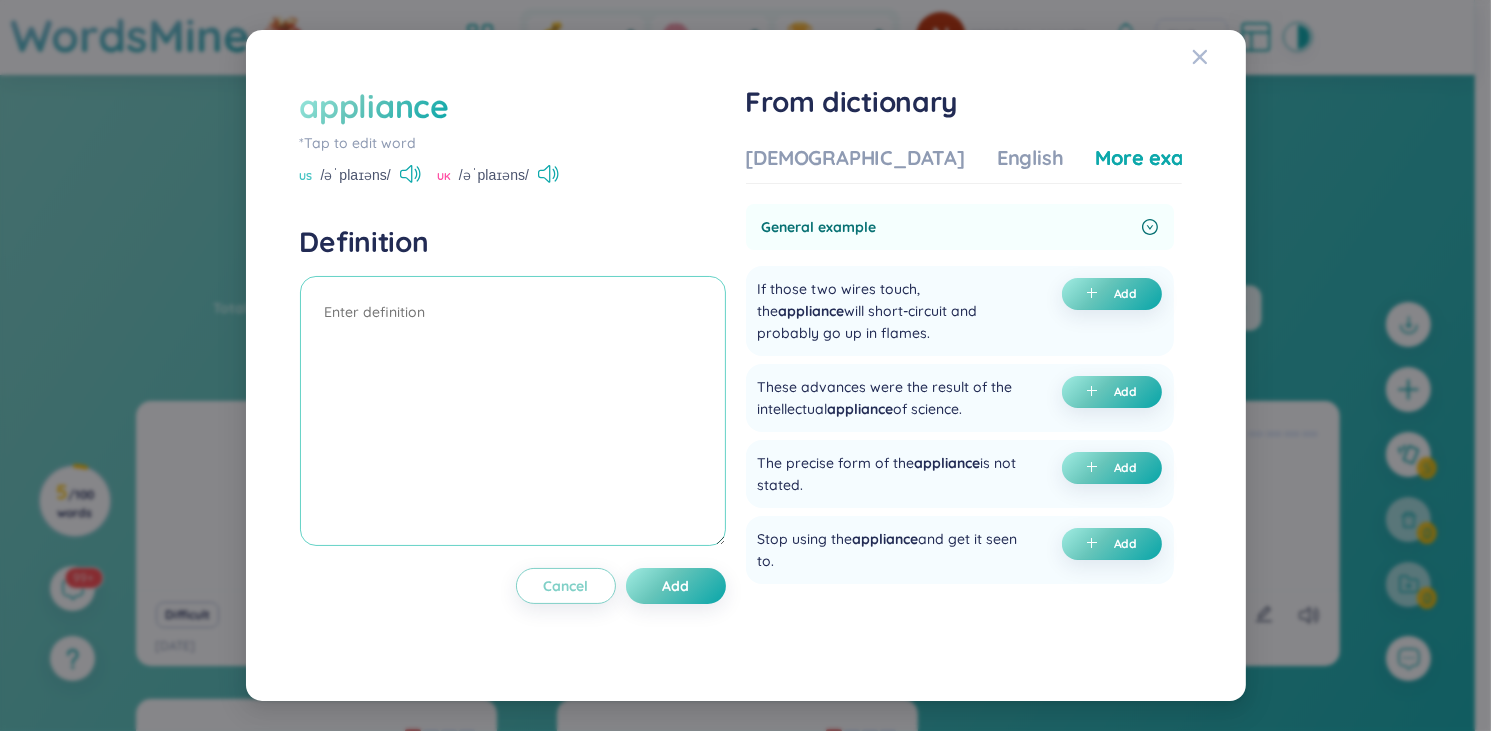 click at bounding box center [513, 411] 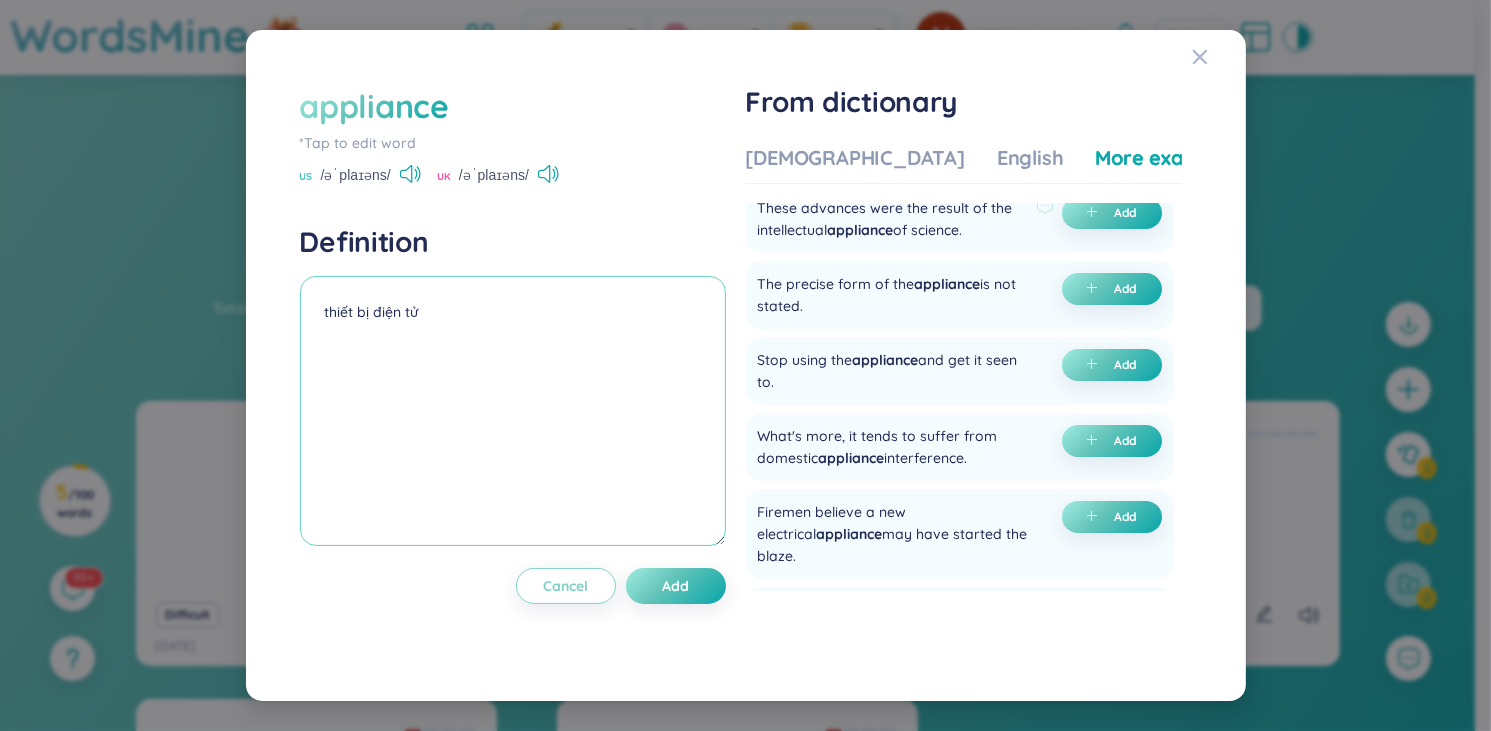 scroll, scrollTop: 180, scrollLeft: 0, axis: vertical 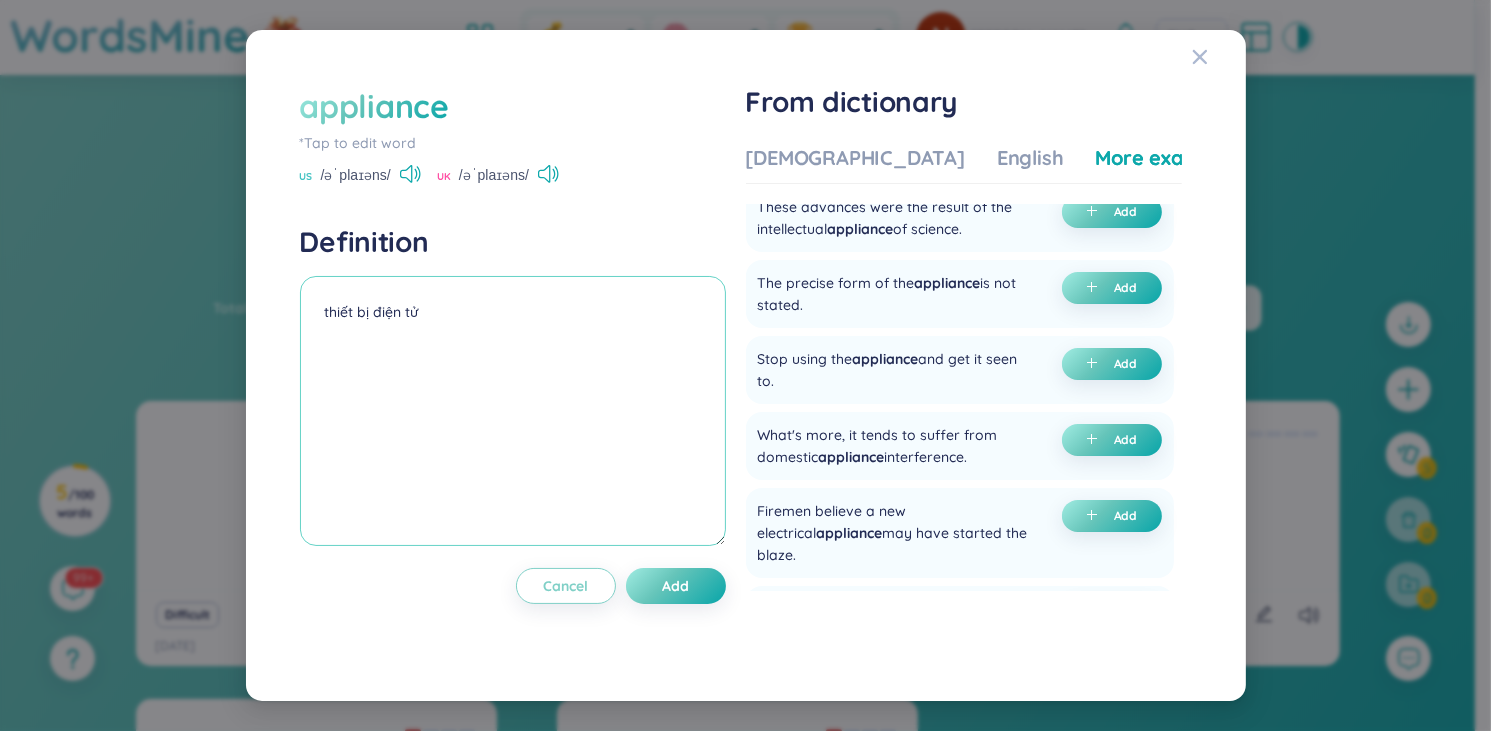 click on "thiết bị điện tử" at bounding box center [513, 411] 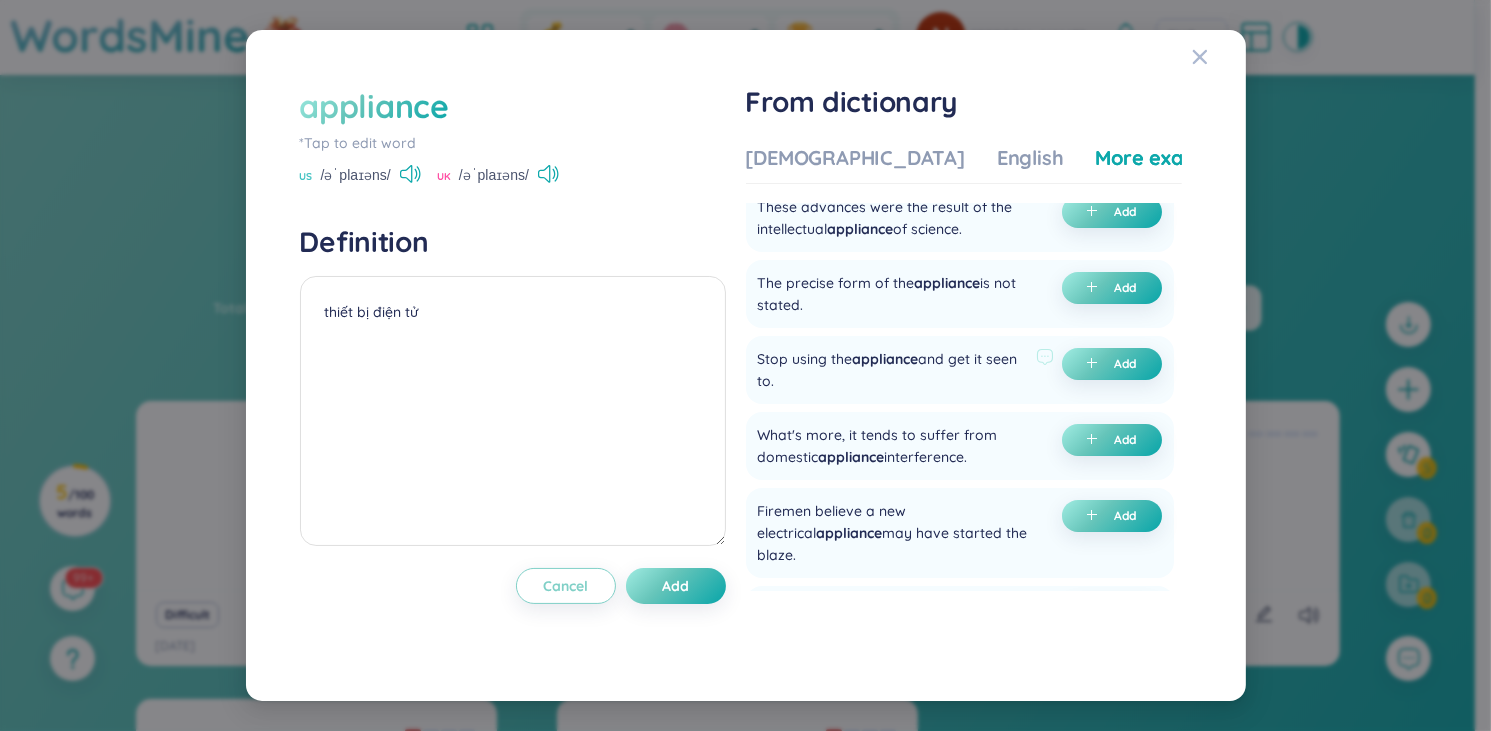 click on "Stop using the  appliance  and get it seen to." at bounding box center (893, 370) 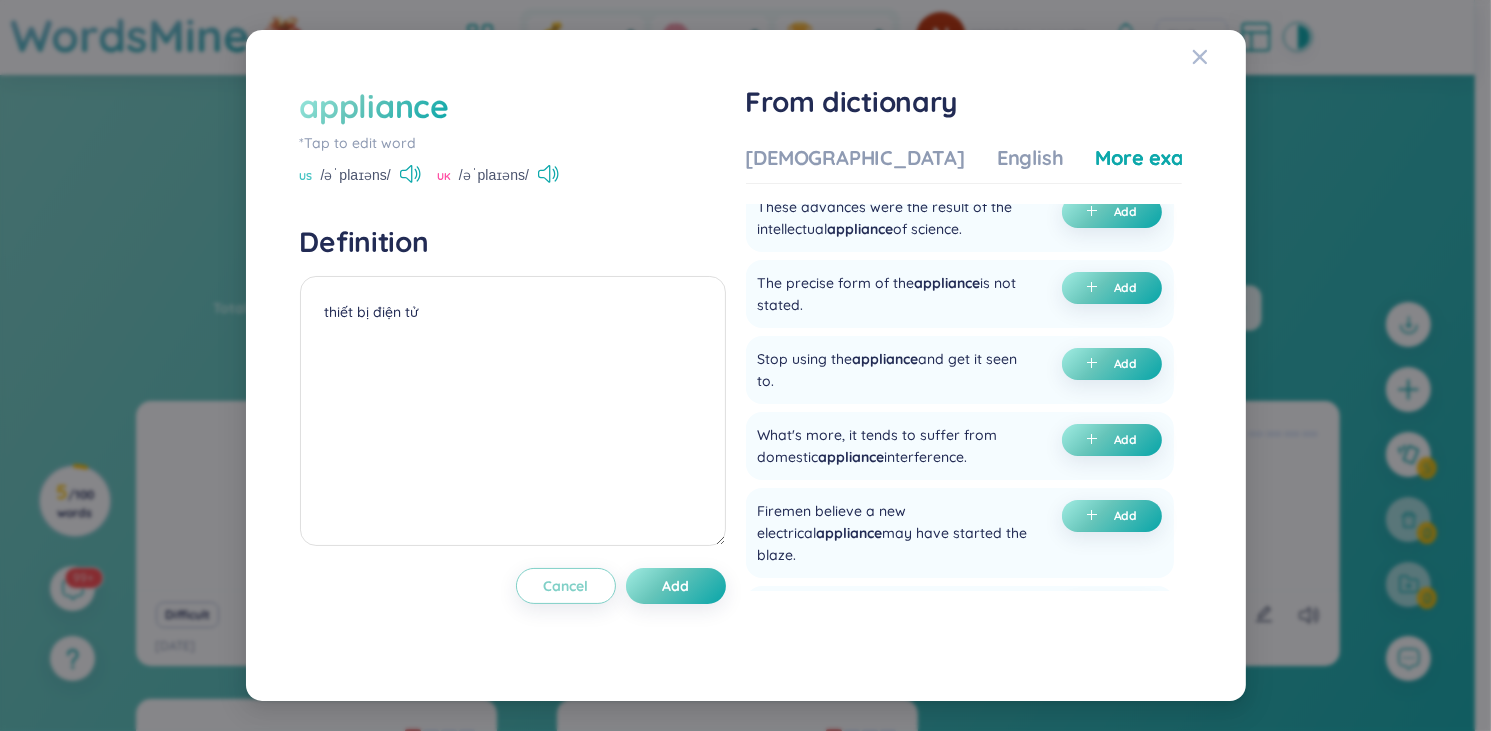 drag, startPoint x: 1080, startPoint y: 362, endPoint x: 940, endPoint y: 119, distance: 280.4443 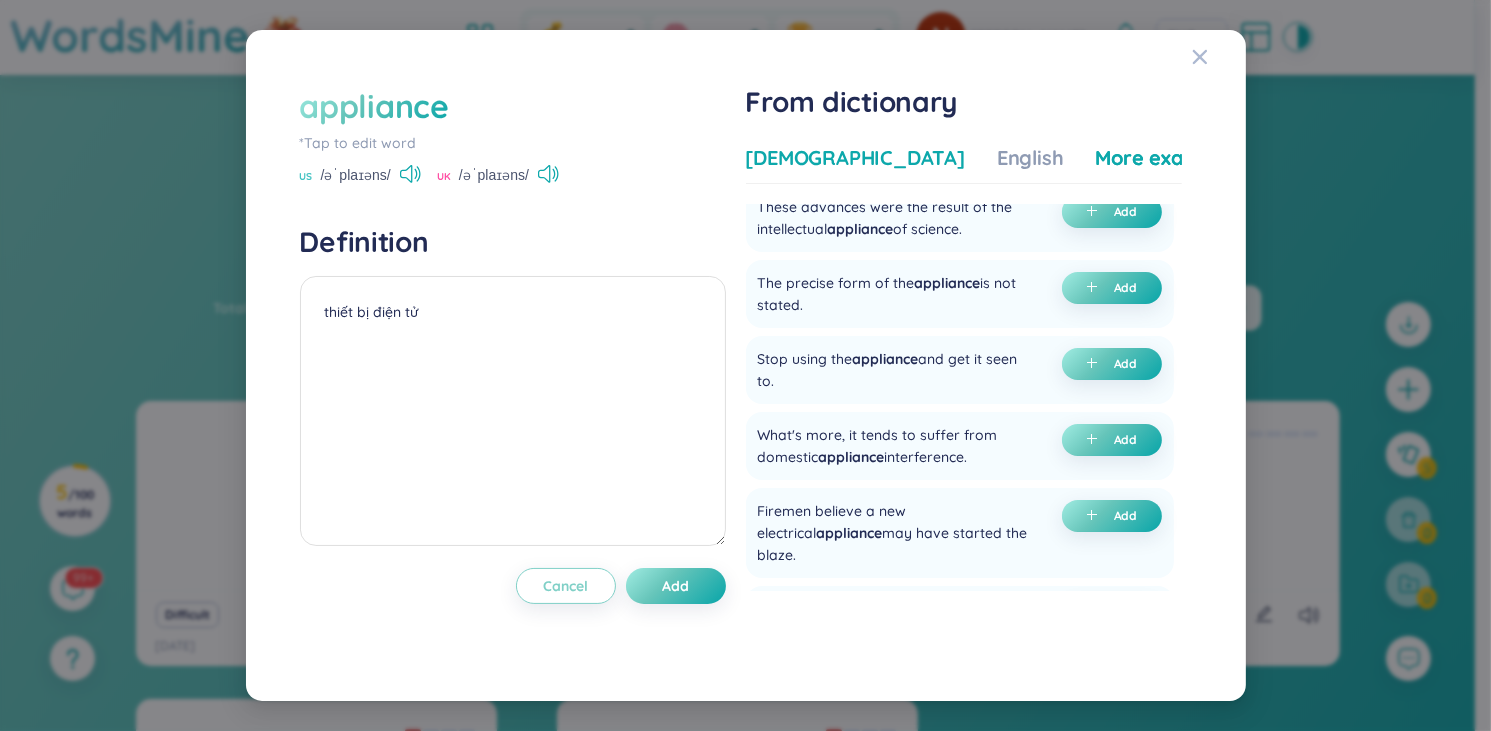 click on "Vietnamese" at bounding box center [855, 158] 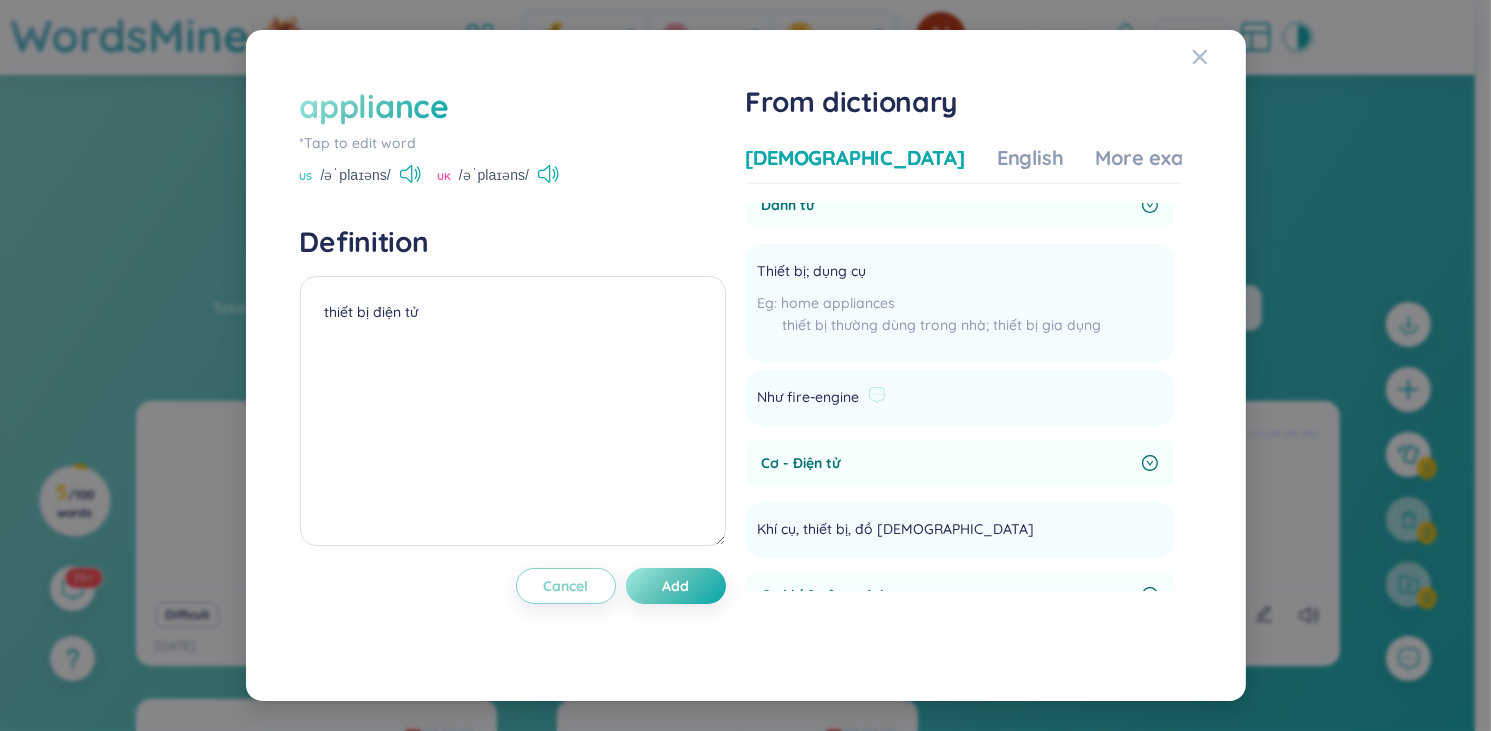 scroll, scrollTop: 0, scrollLeft: 0, axis: both 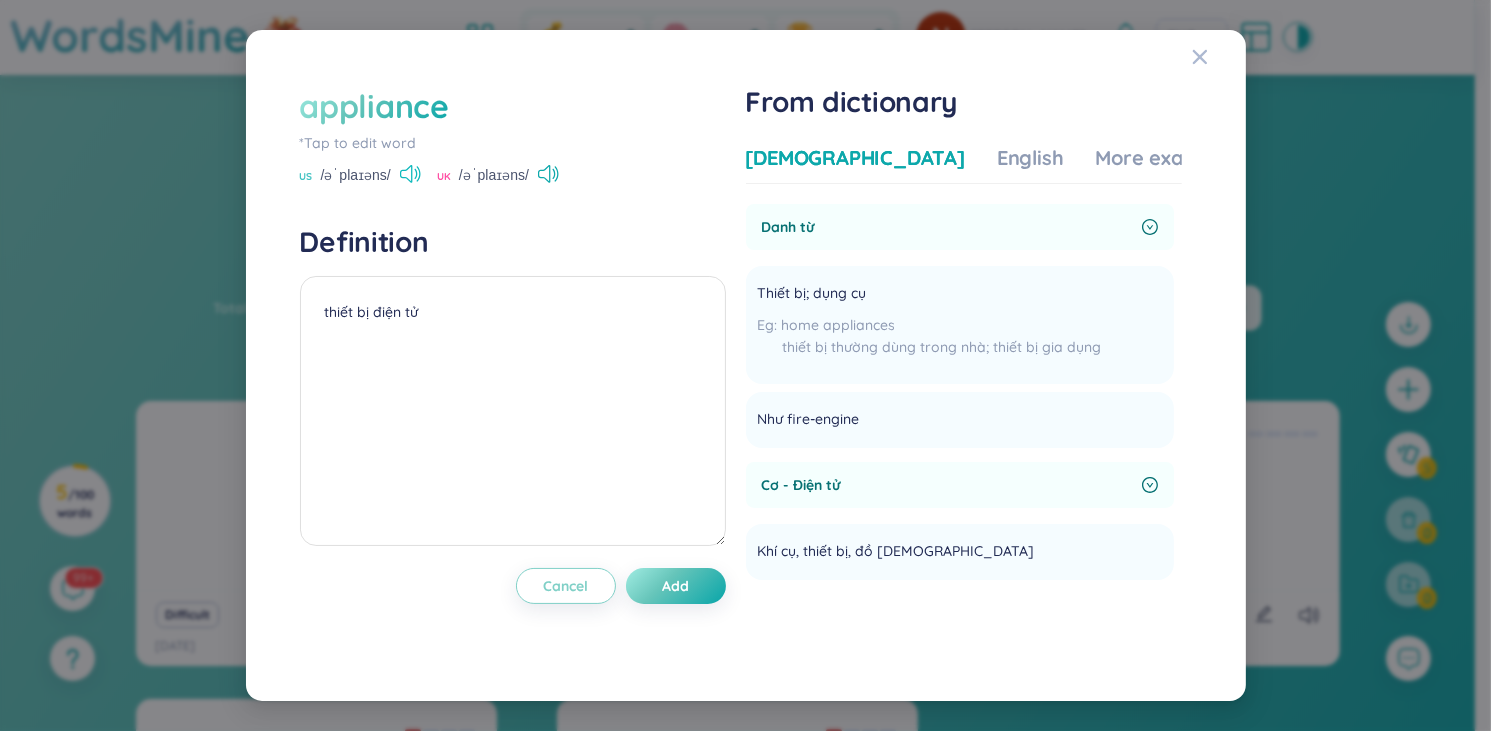 click 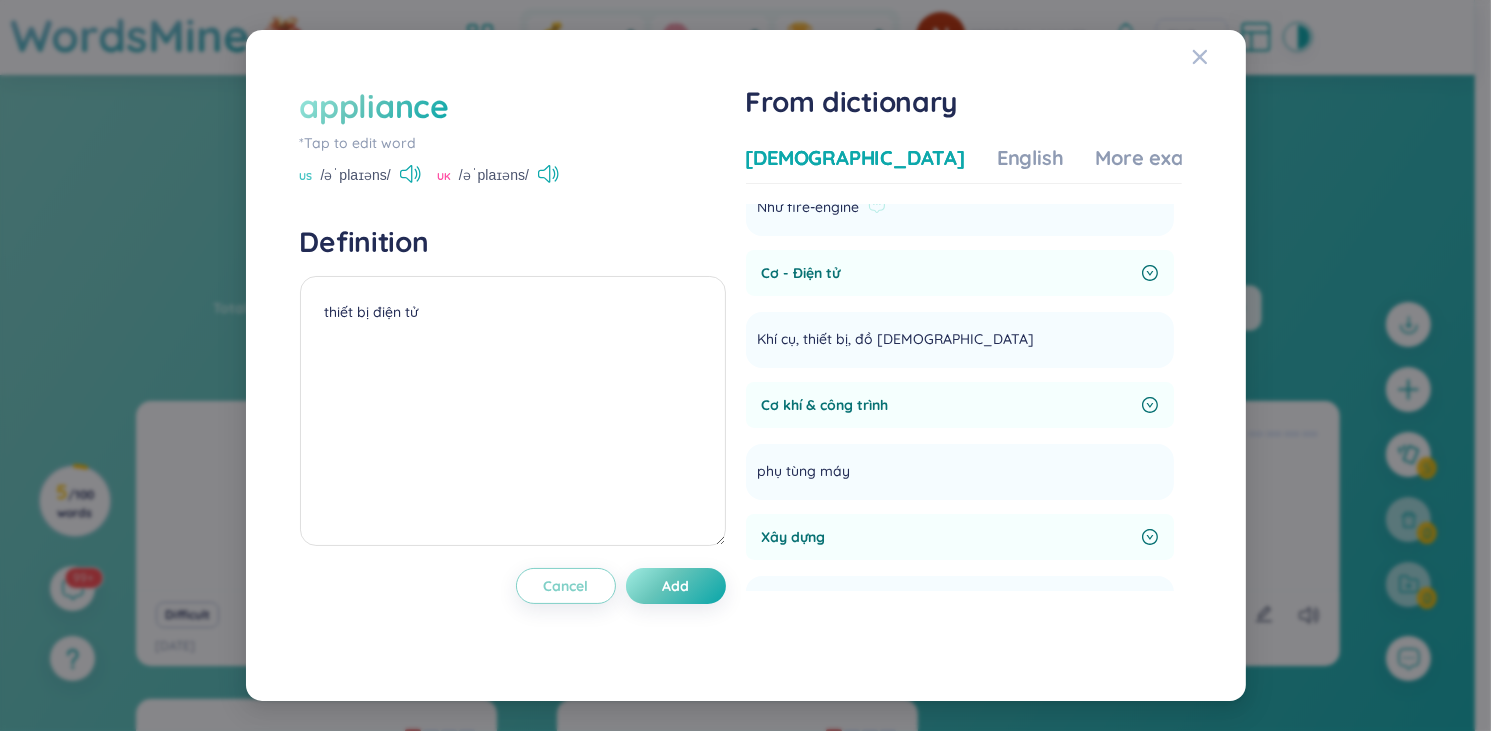 scroll, scrollTop: 212, scrollLeft: 0, axis: vertical 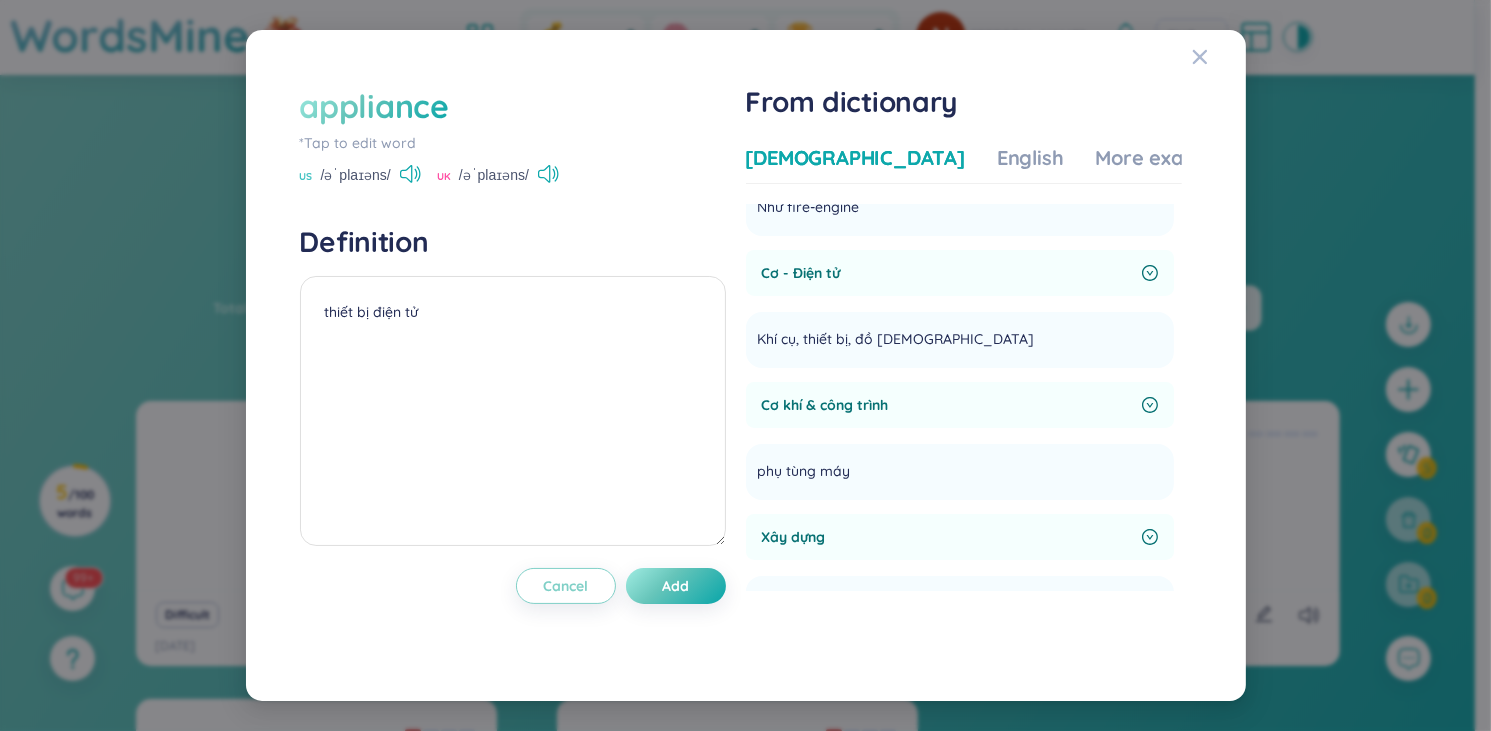 click 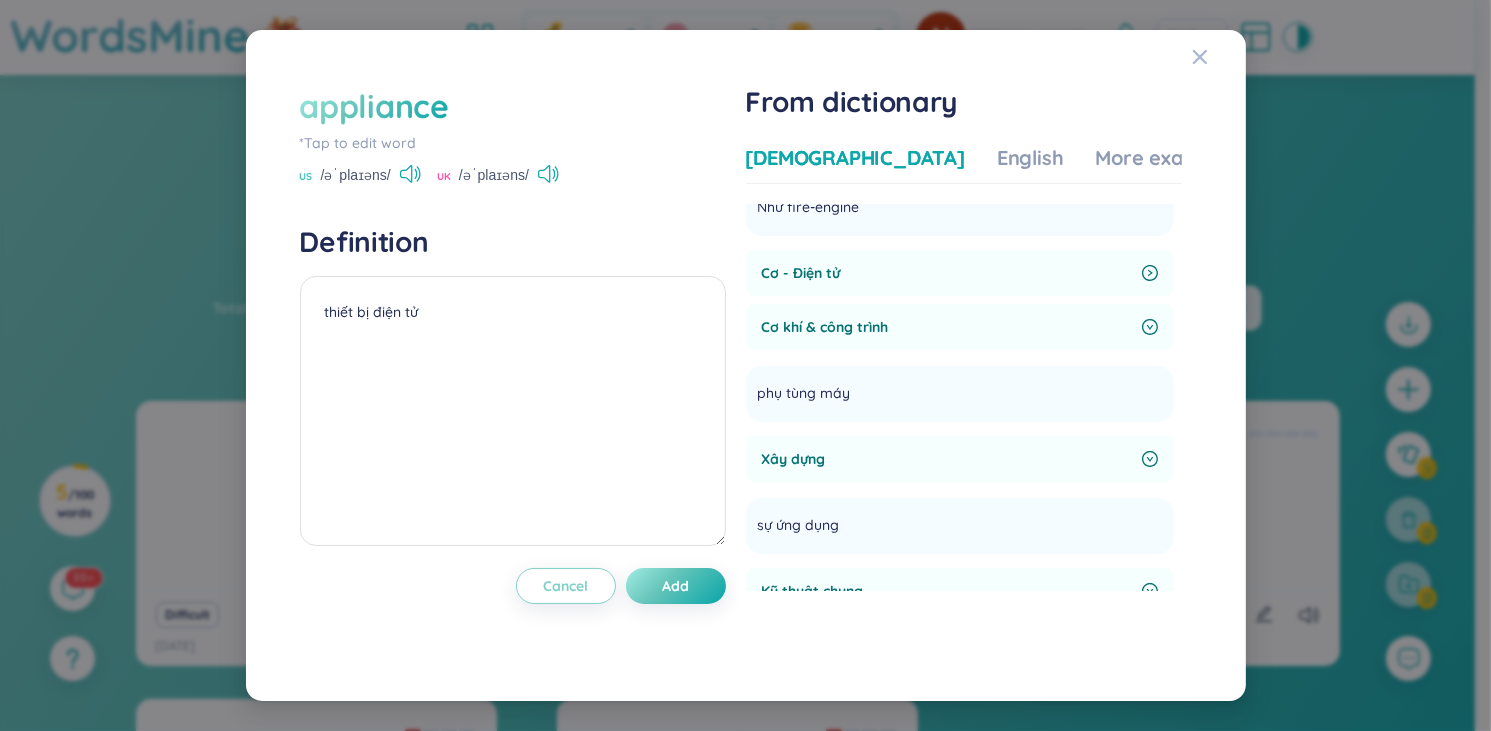 click 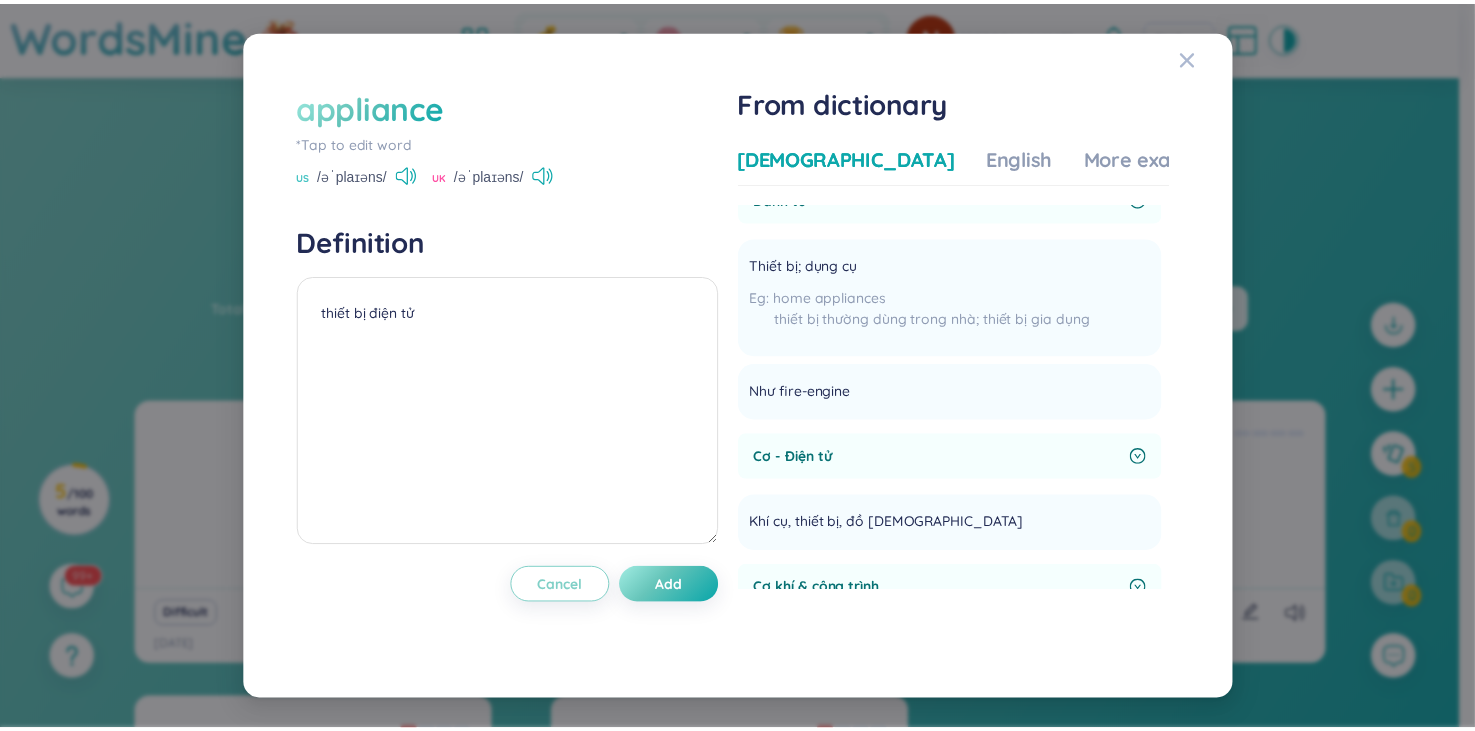scroll, scrollTop: 0, scrollLeft: 0, axis: both 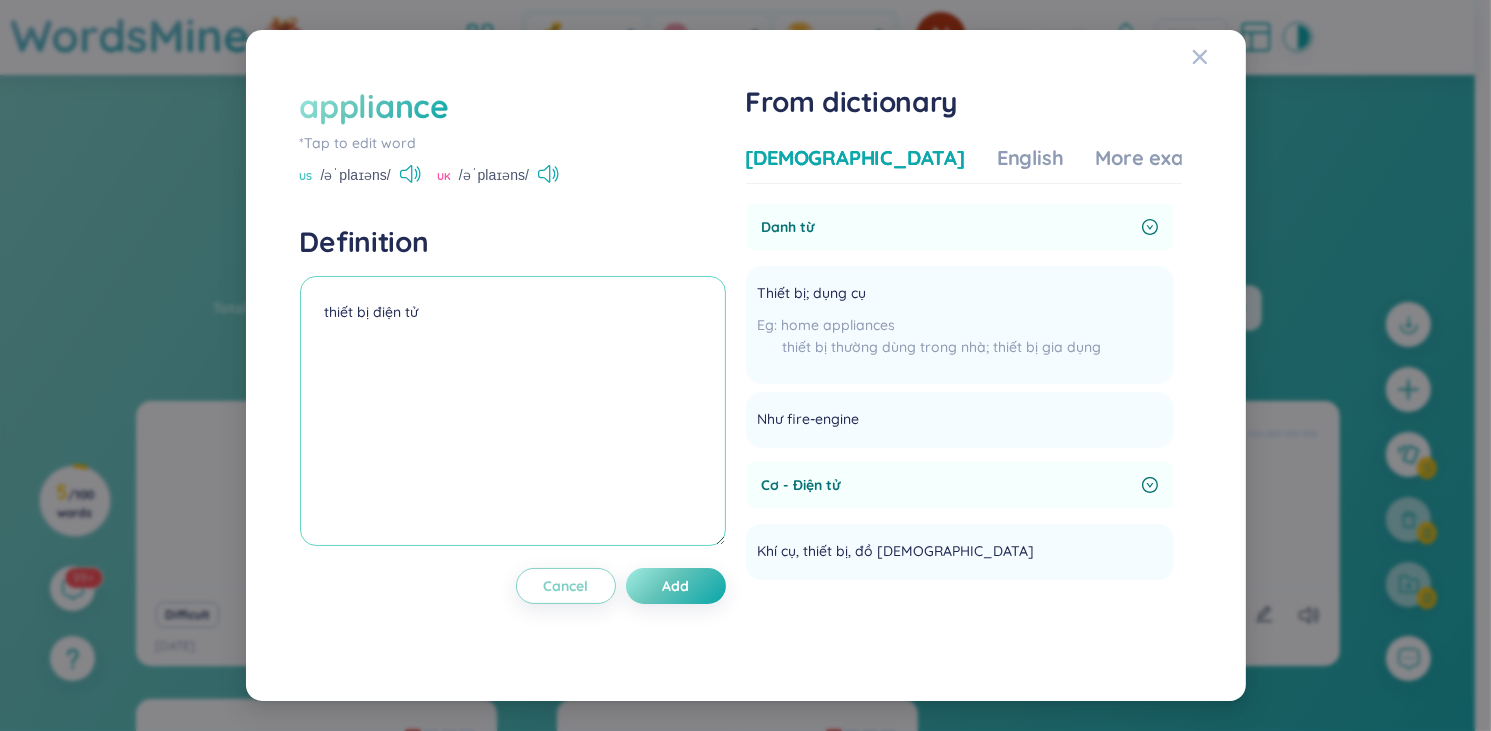 click on "thiết bị điện tử" at bounding box center [513, 411] 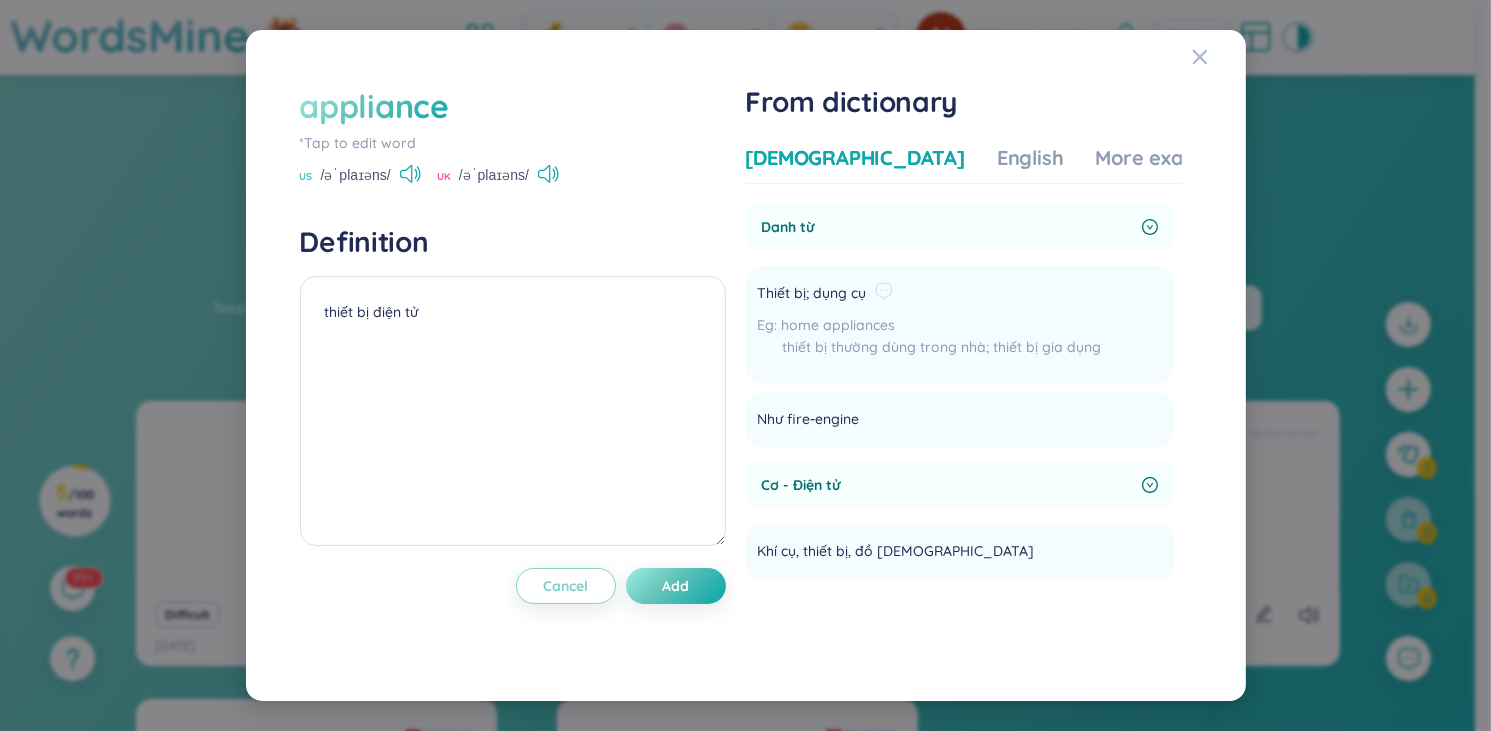 click on "thiết bị thường dùng trong nhà; thiết bị gia dụng" at bounding box center (930, 347) 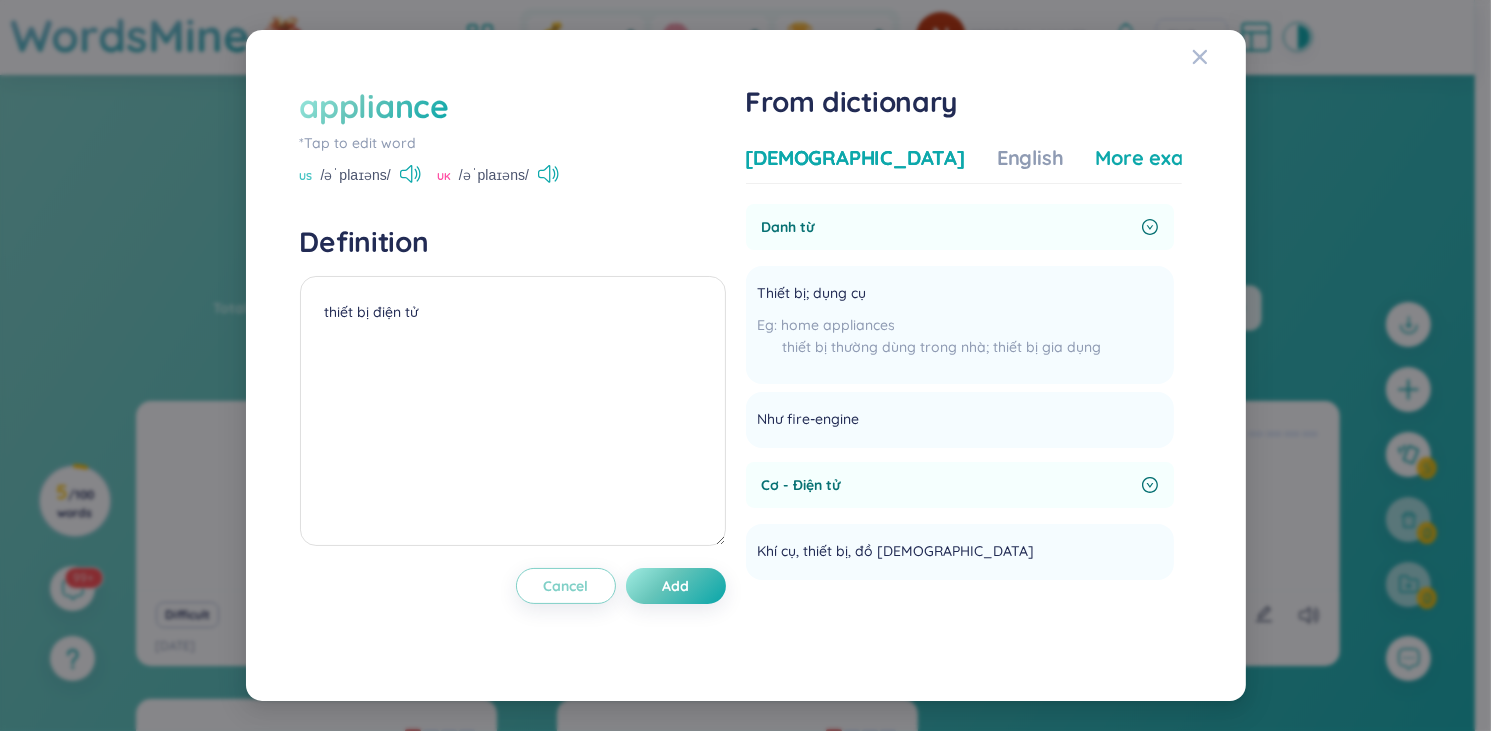 click on "More examples" at bounding box center (1168, 158) 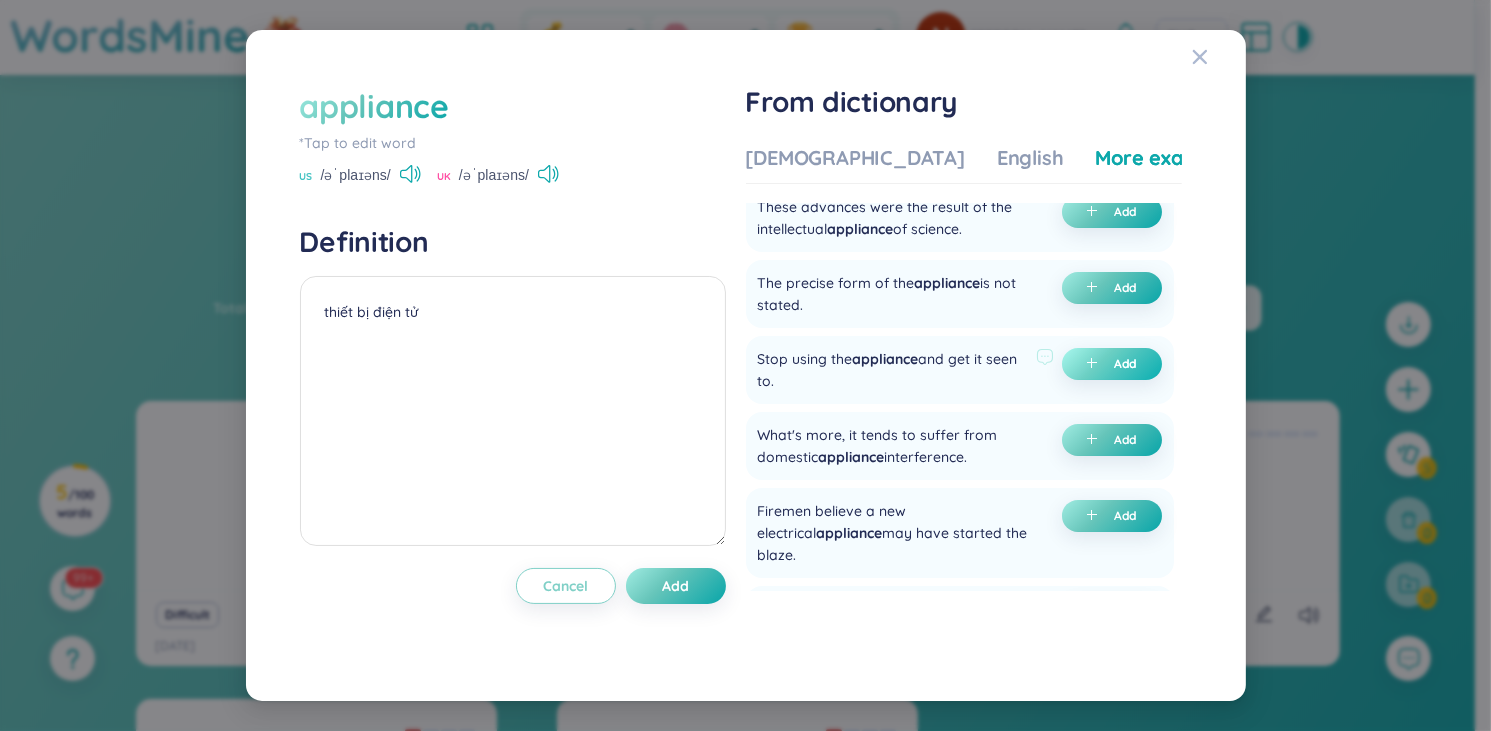 click 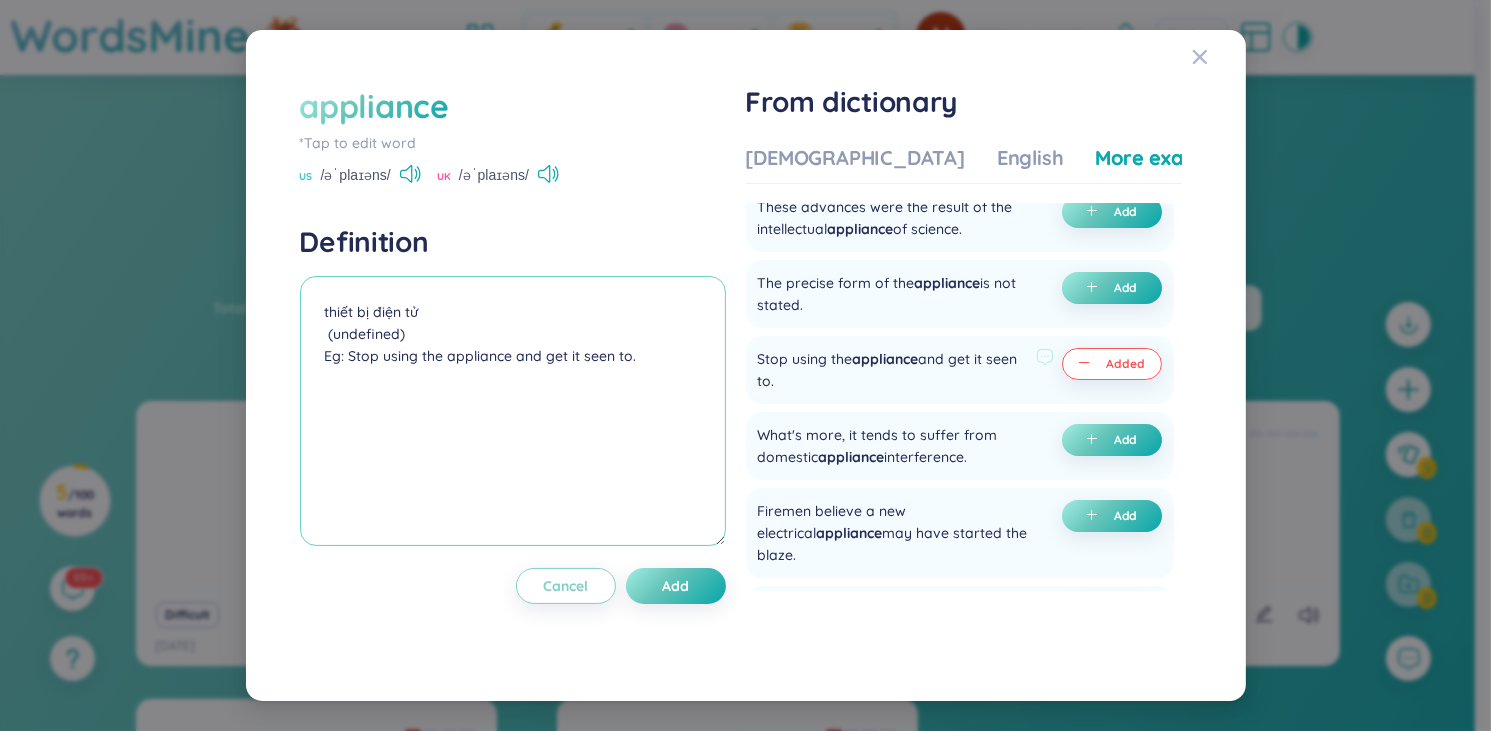 click on "thiết bị điện tử
(undefined)
Eg: Stop using the appliance and get it seen to." at bounding box center [513, 411] 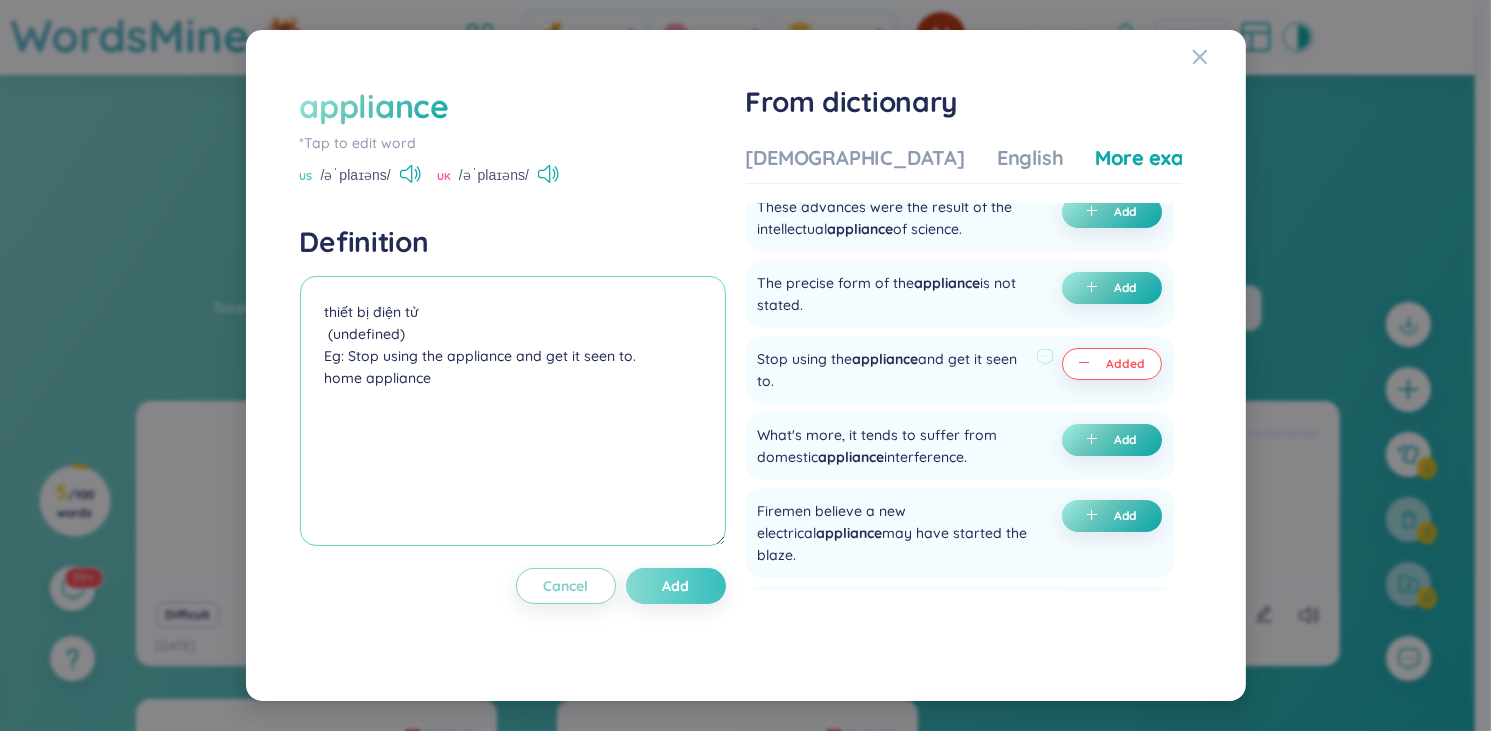 type on "thiết bị điện tử
(undefined)
Eg: Stop using the appliance and get it seen to.
home appliance" 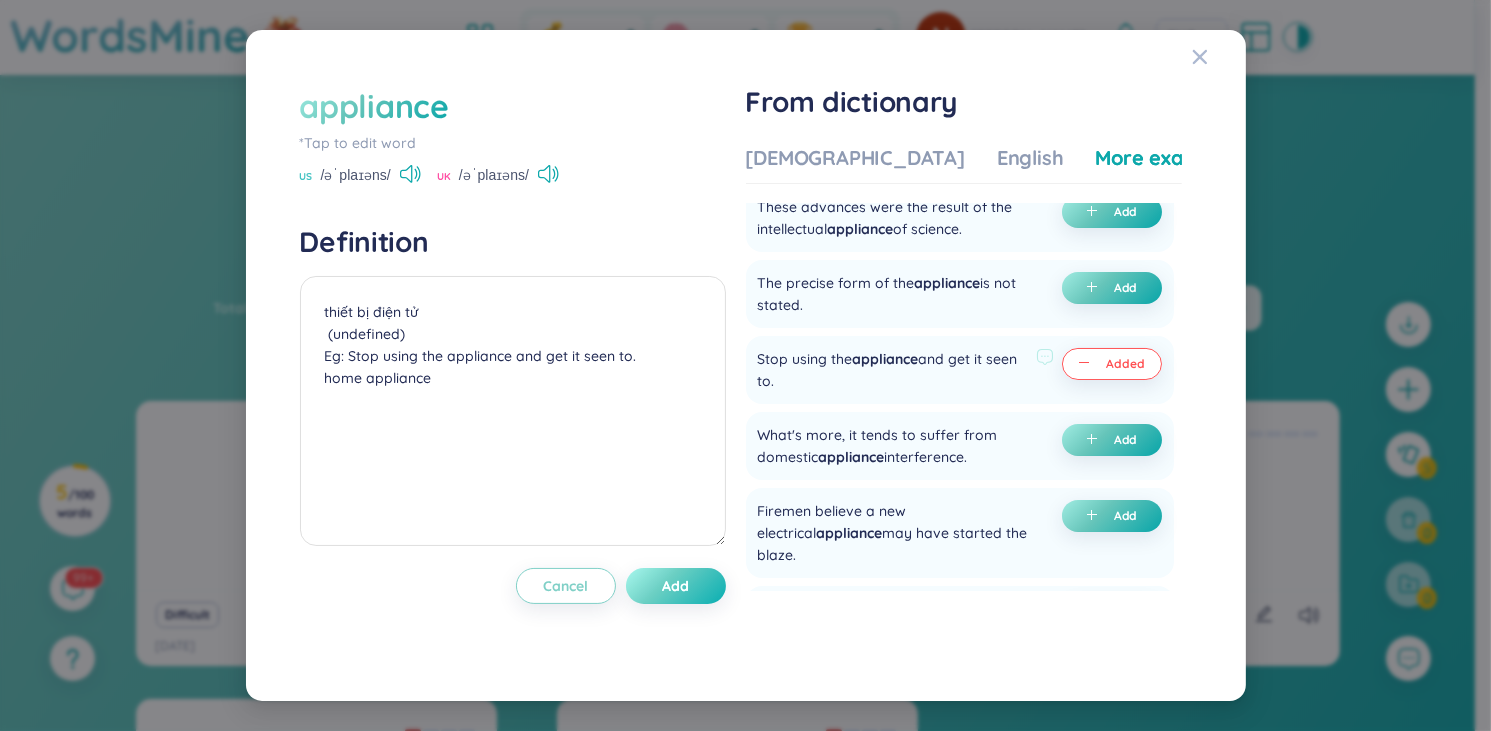 click on "Add" at bounding box center (676, 586) 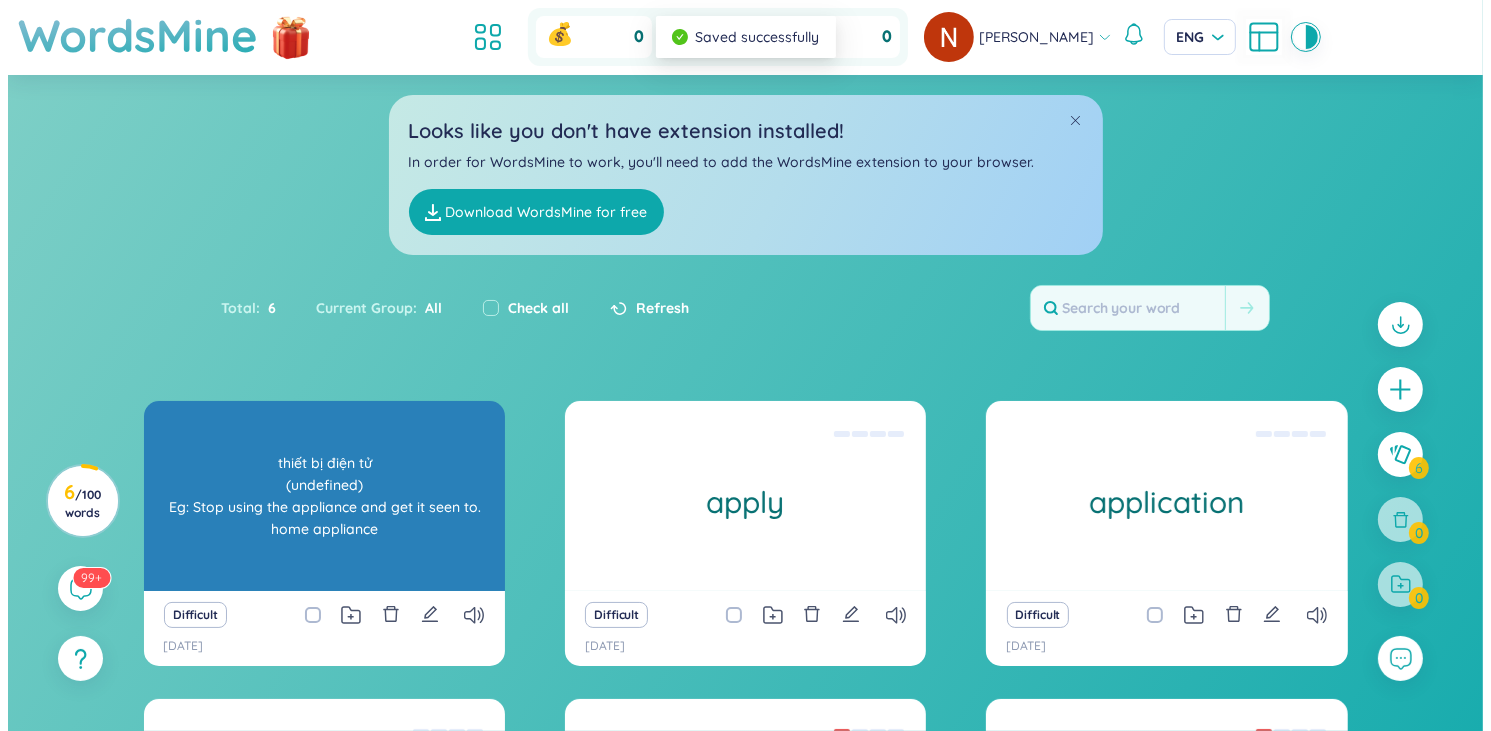 scroll, scrollTop: 337, scrollLeft: 0, axis: vertical 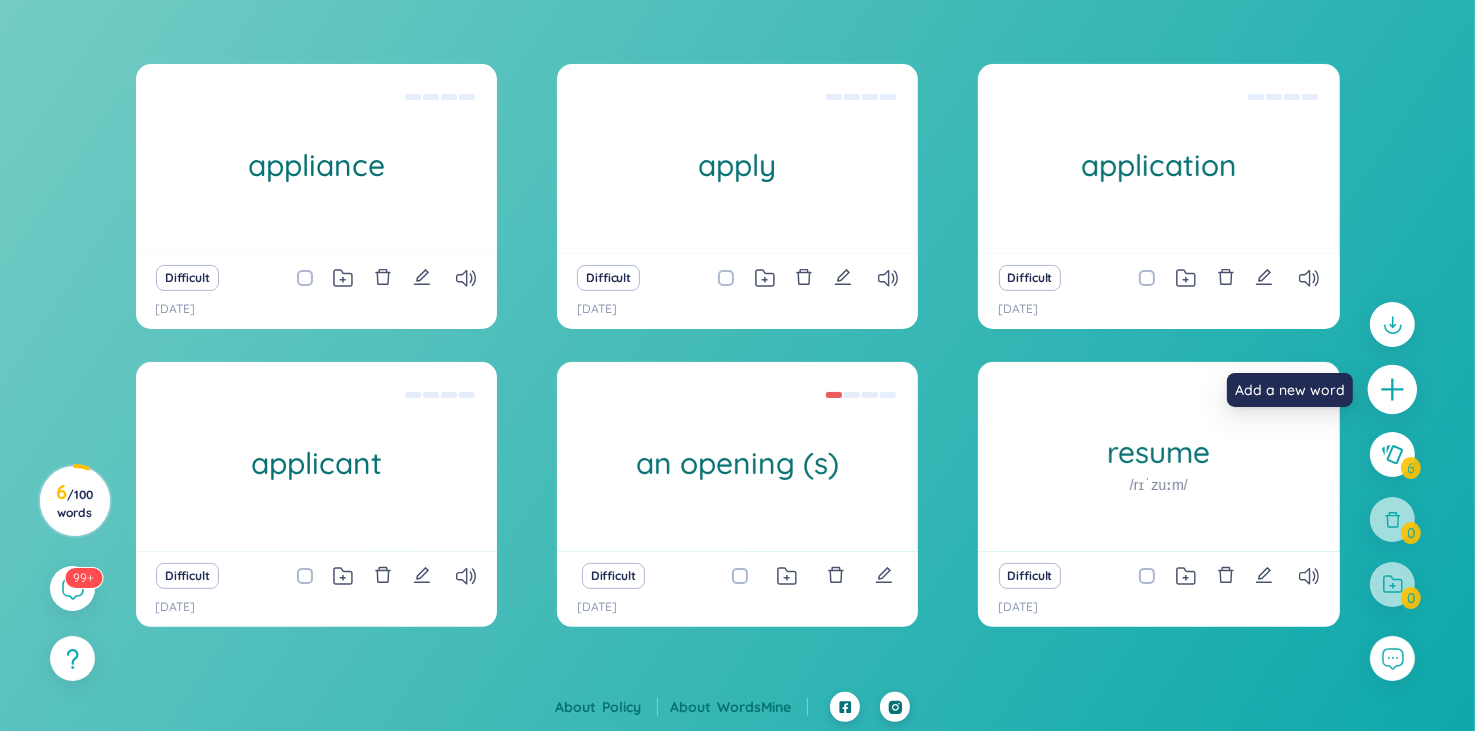 click at bounding box center (1393, 390) 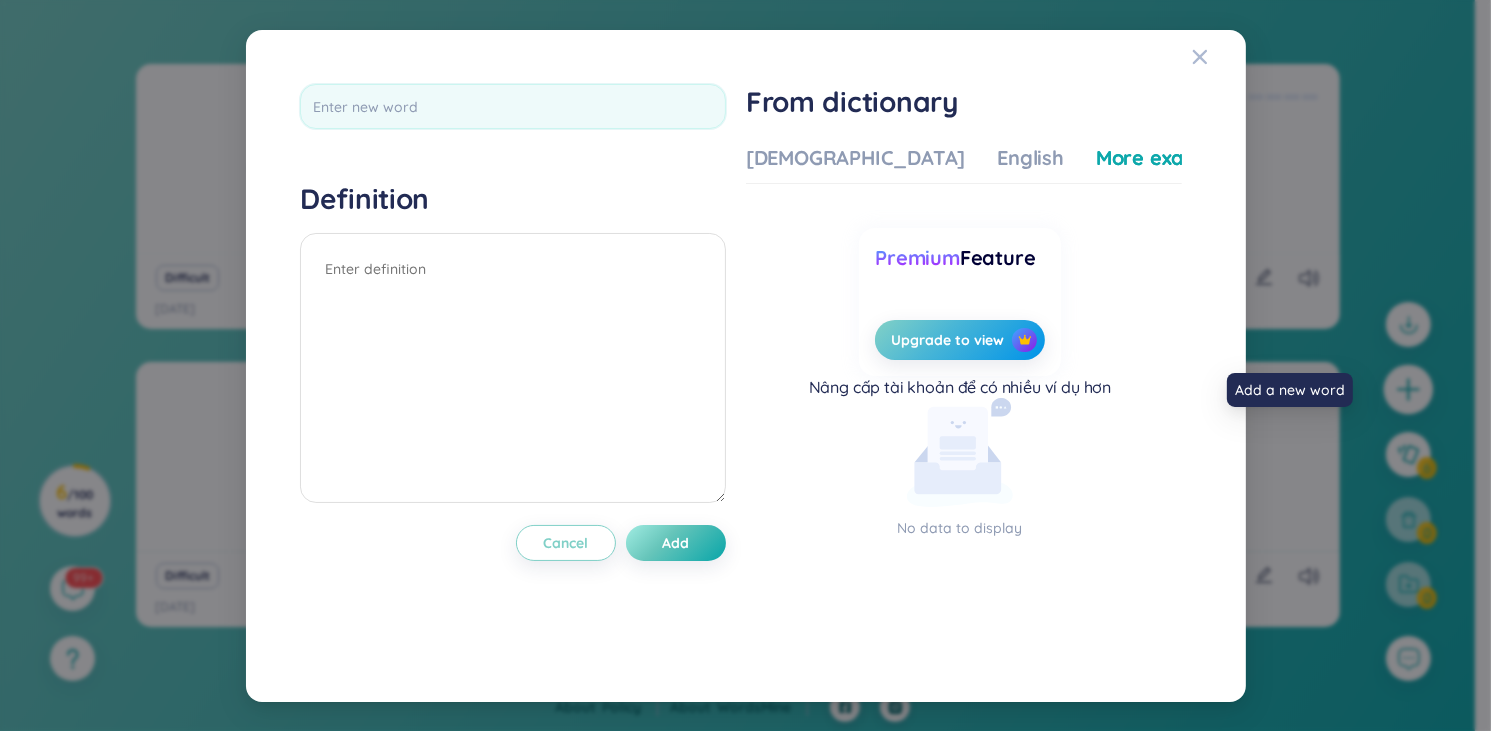 scroll, scrollTop: 0, scrollLeft: 0, axis: both 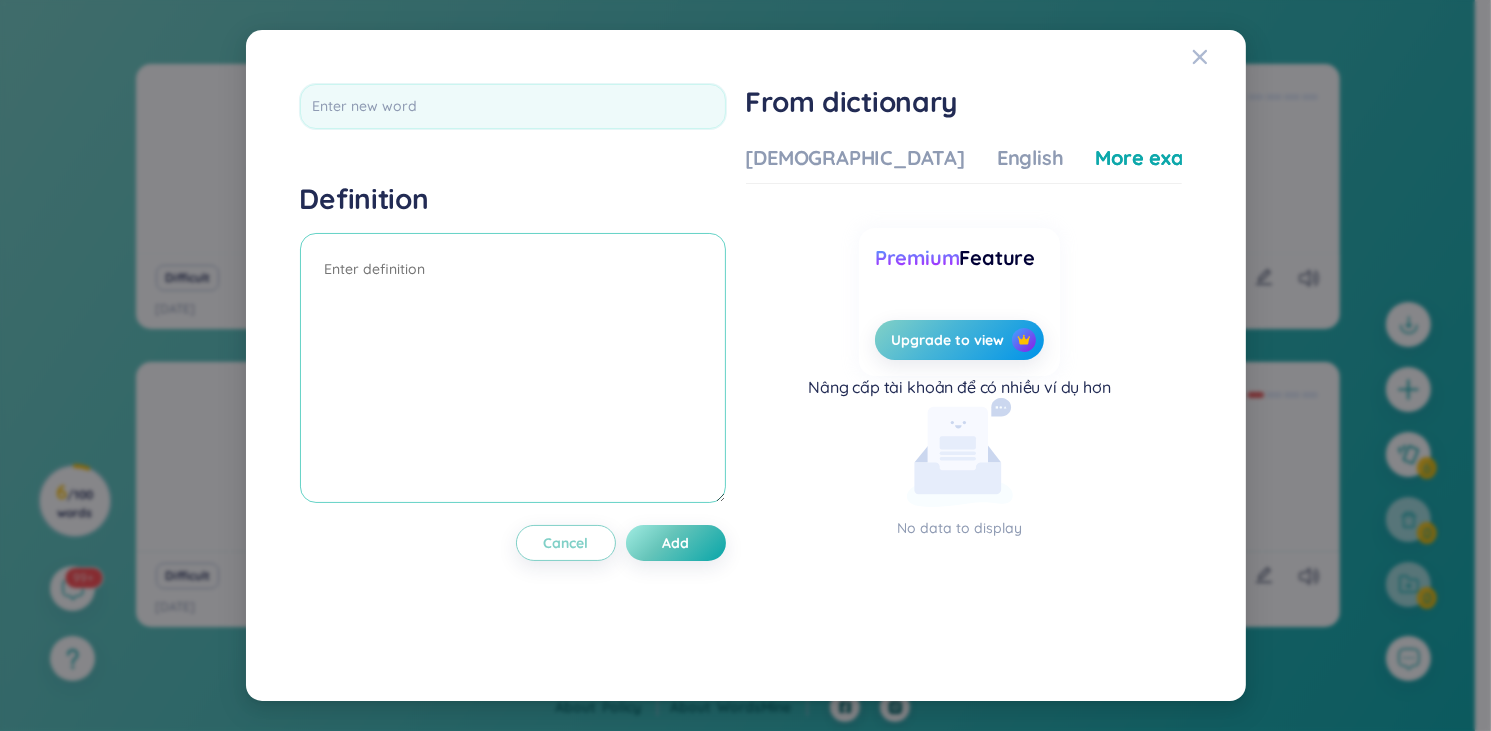 click at bounding box center [513, 368] 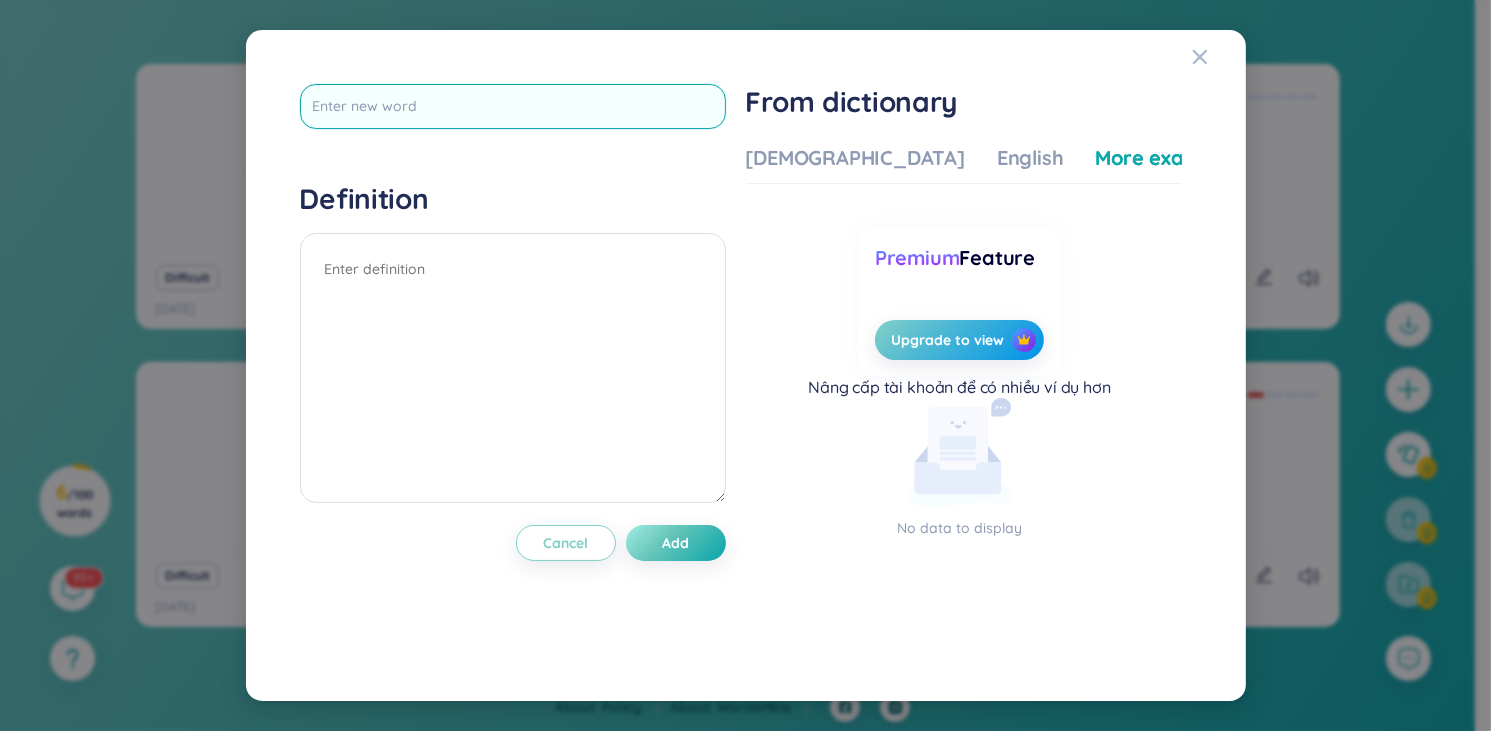 click at bounding box center [513, 106] 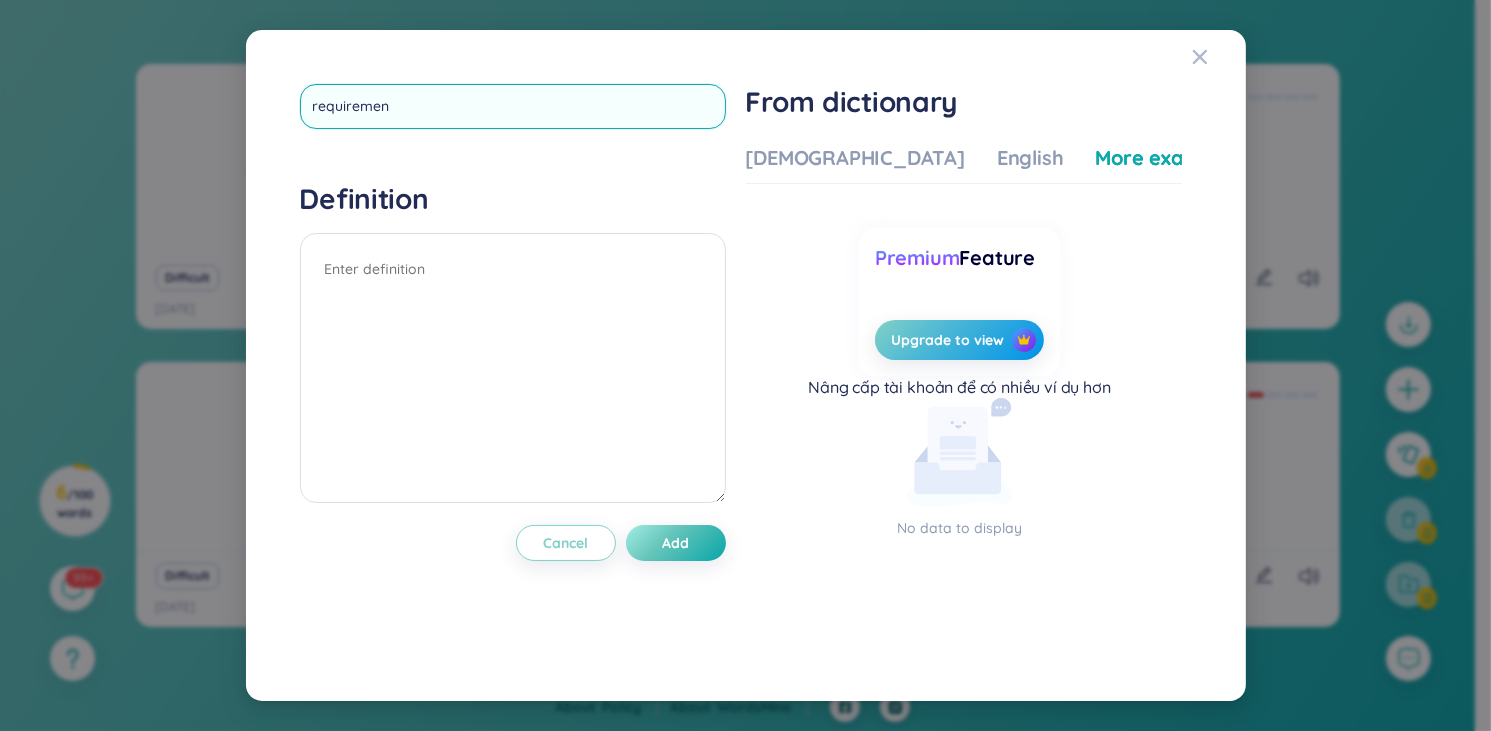 type on "requirement" 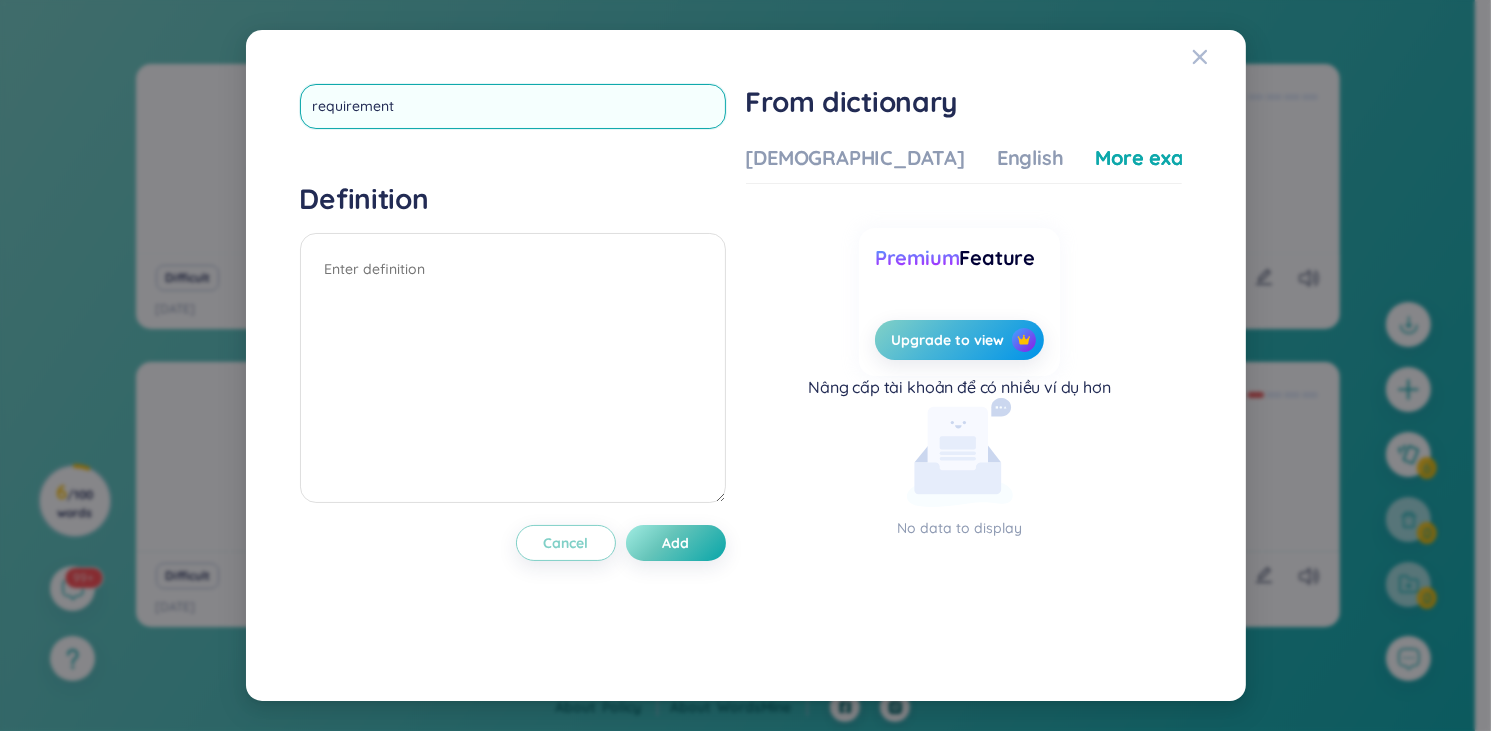 click on "requirement" at bounding box center [513, 106] 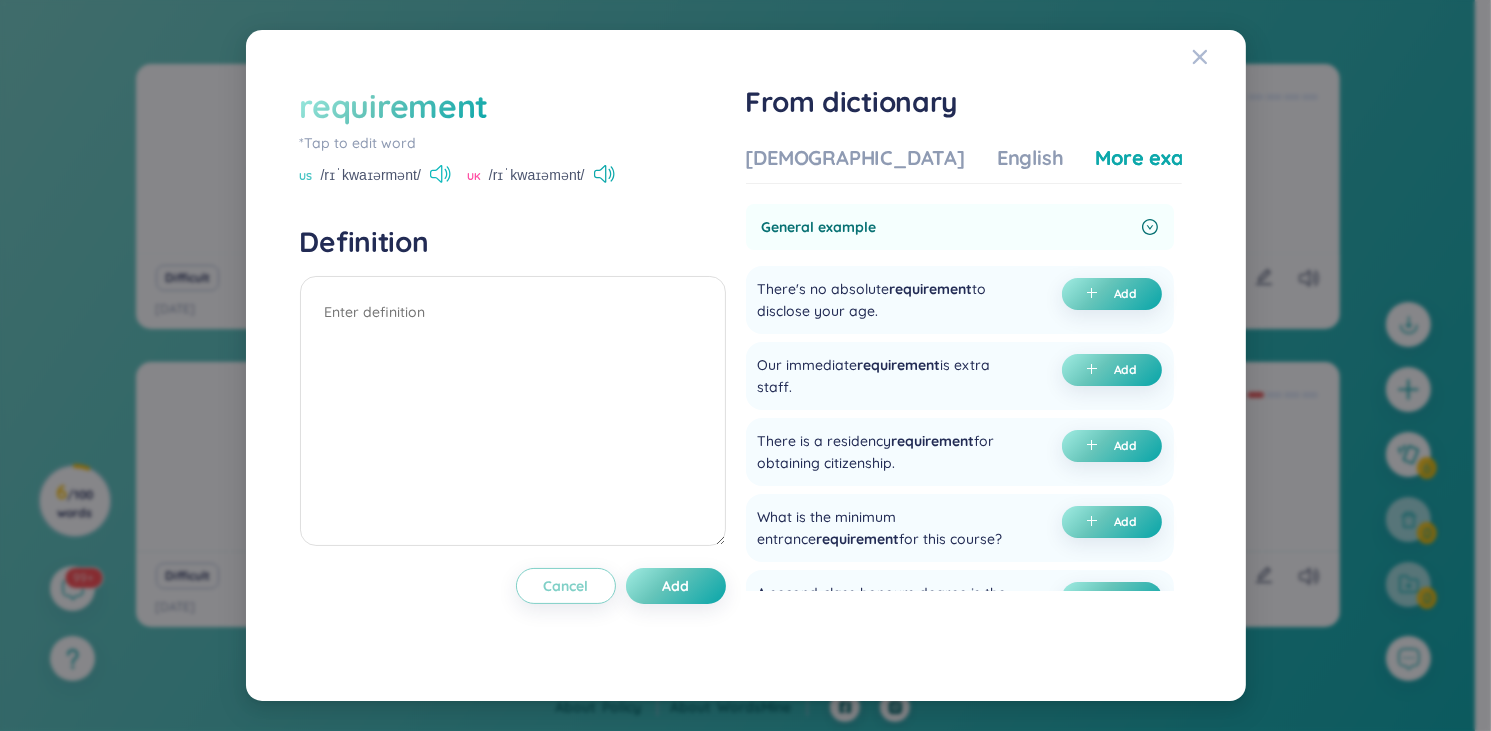click 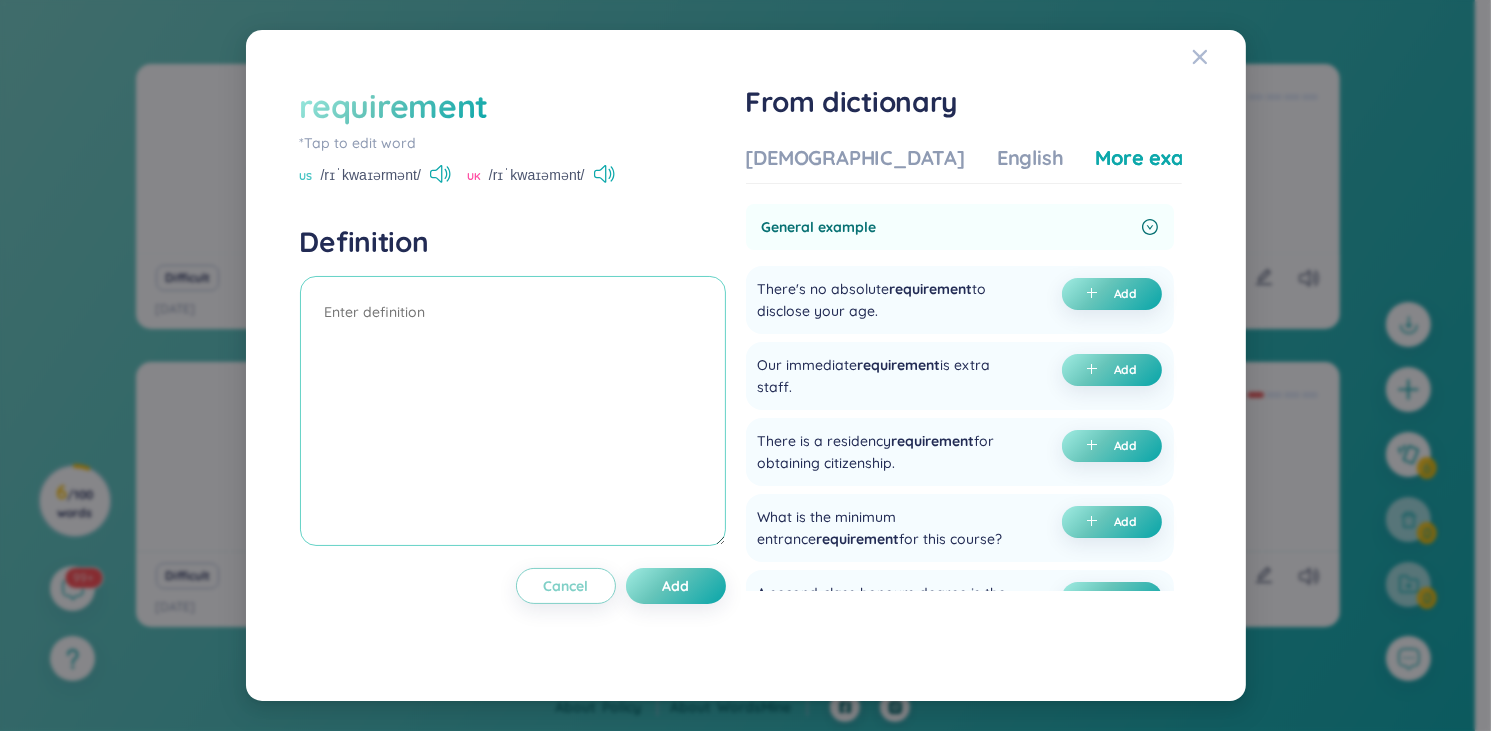 click at bounding box center (513, 411) 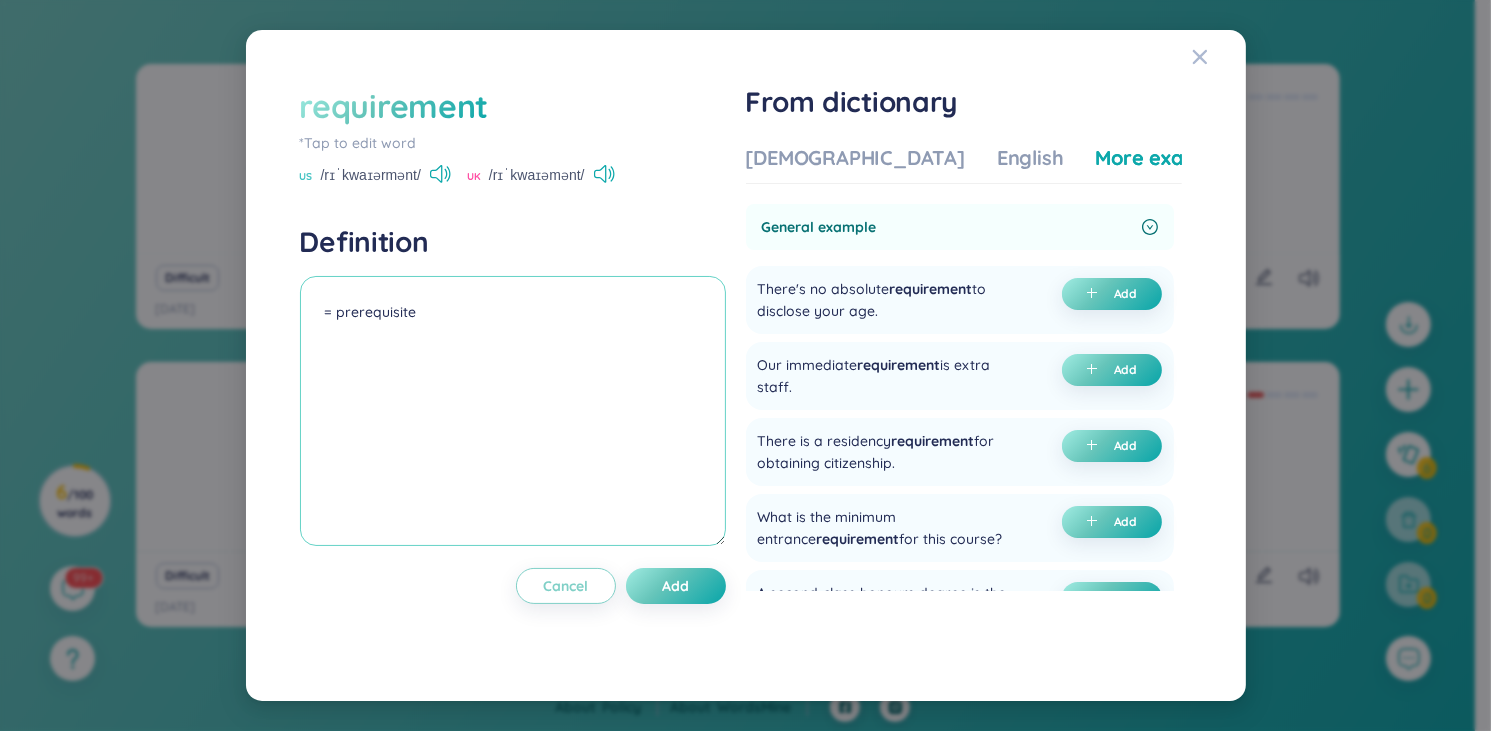 type on "= prerequisite" 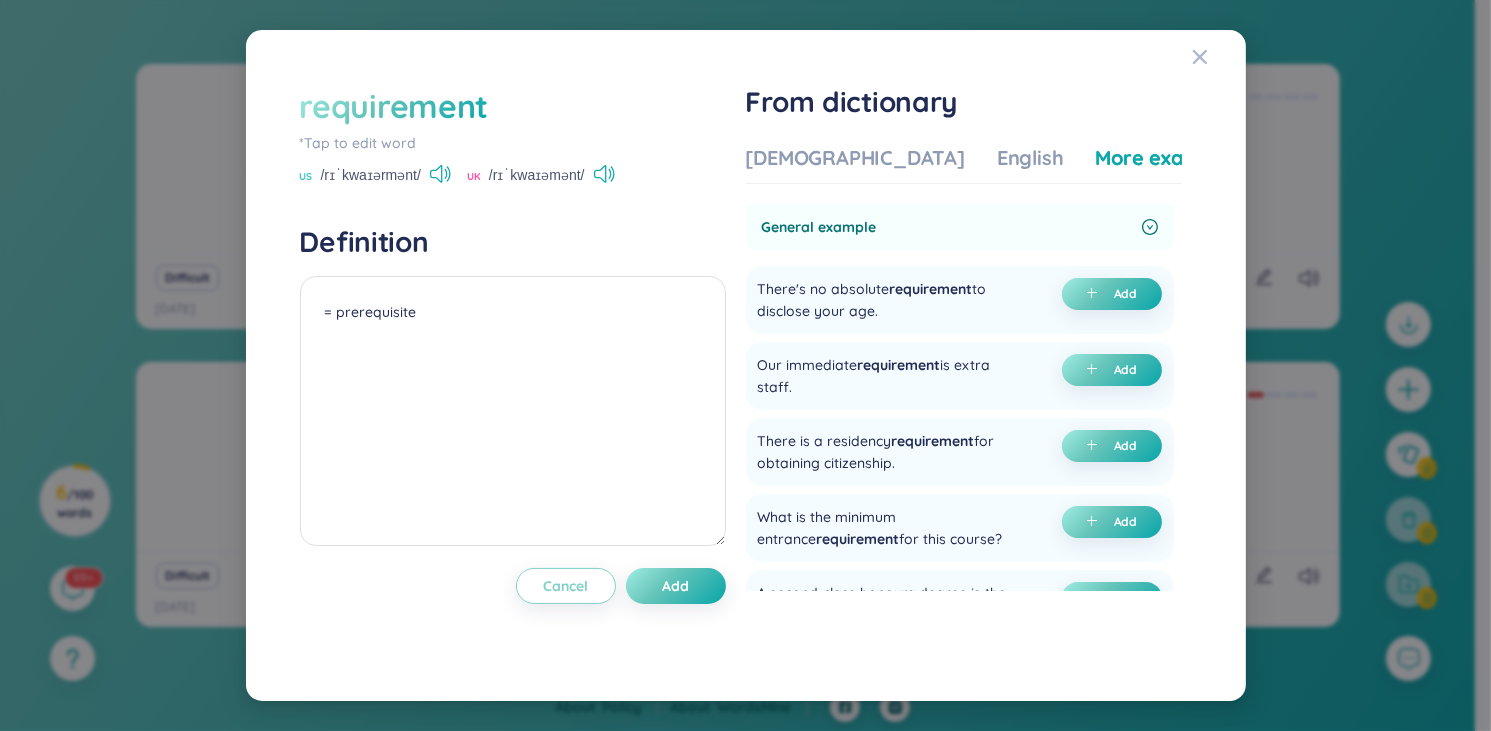 click on "requirement" at bounding box center [513, 106] 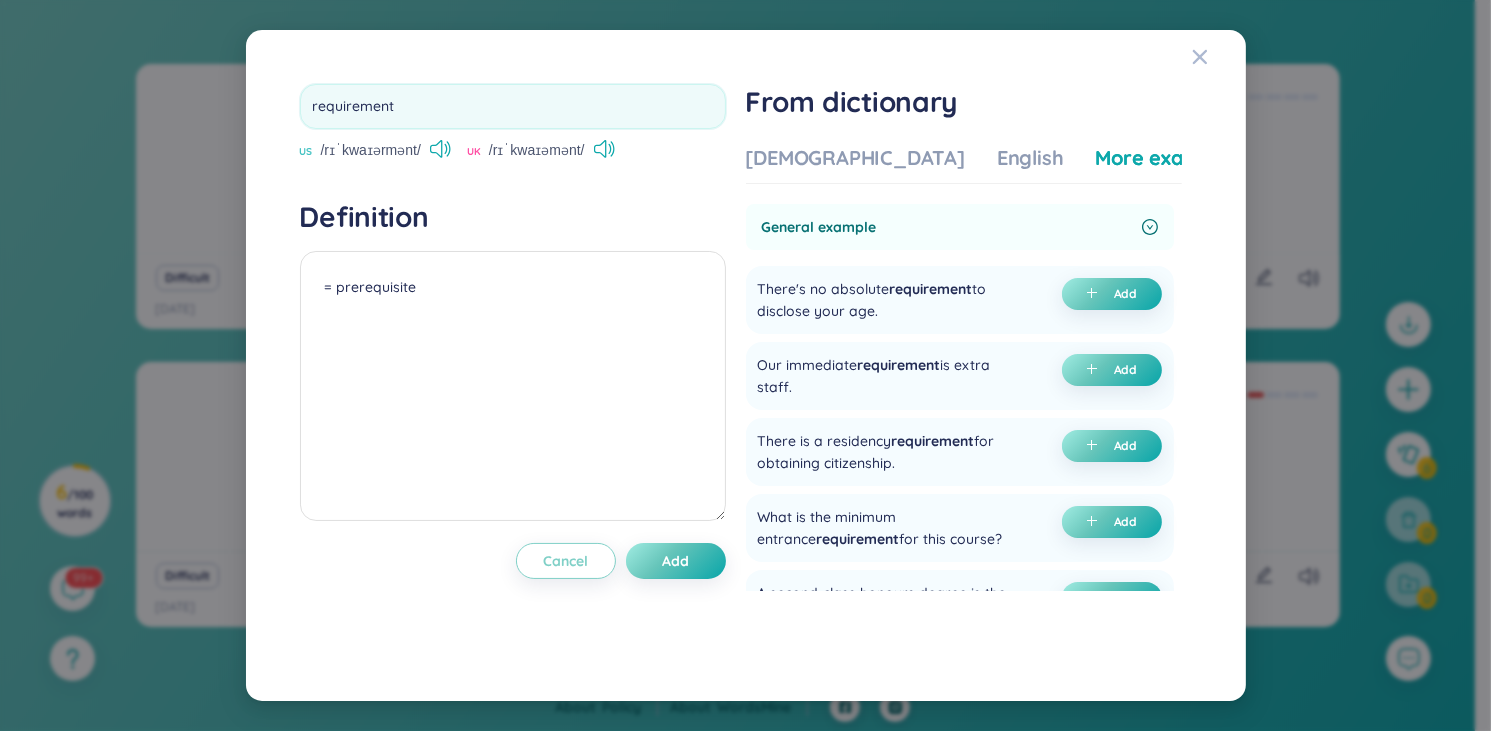click on "requirement" at bounding box center (513, 106) 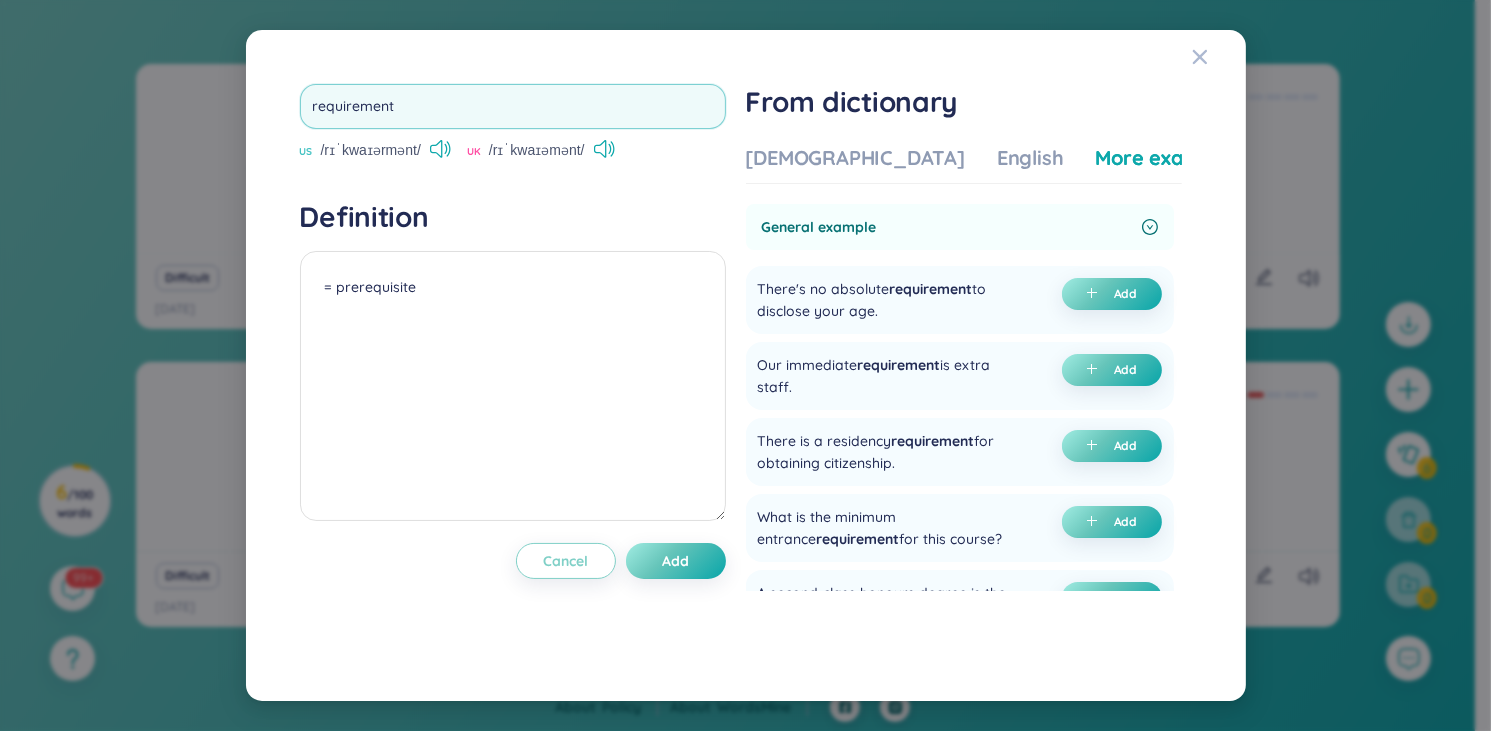 click on "requirement" at bounding box center [513, 106] 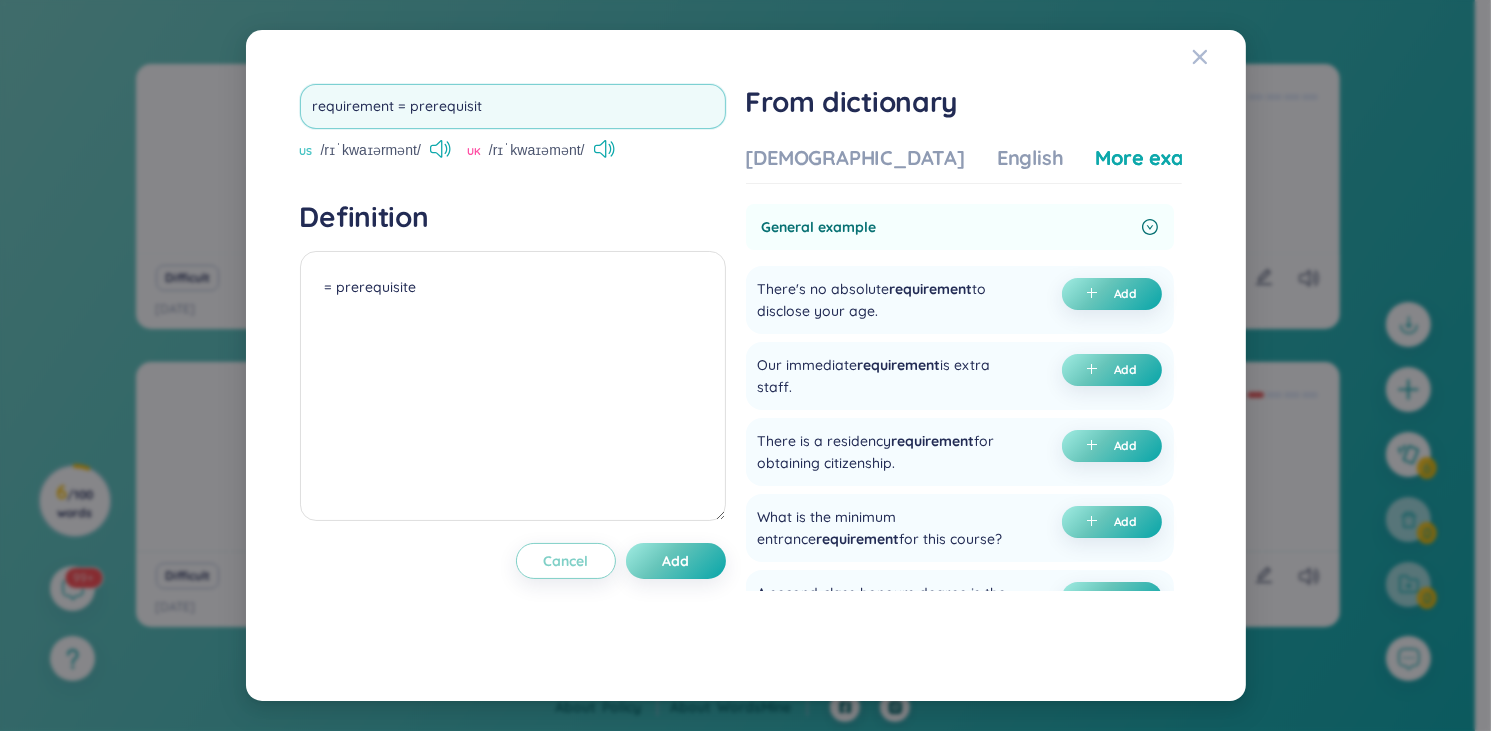 type on "requirement = prerequisite" 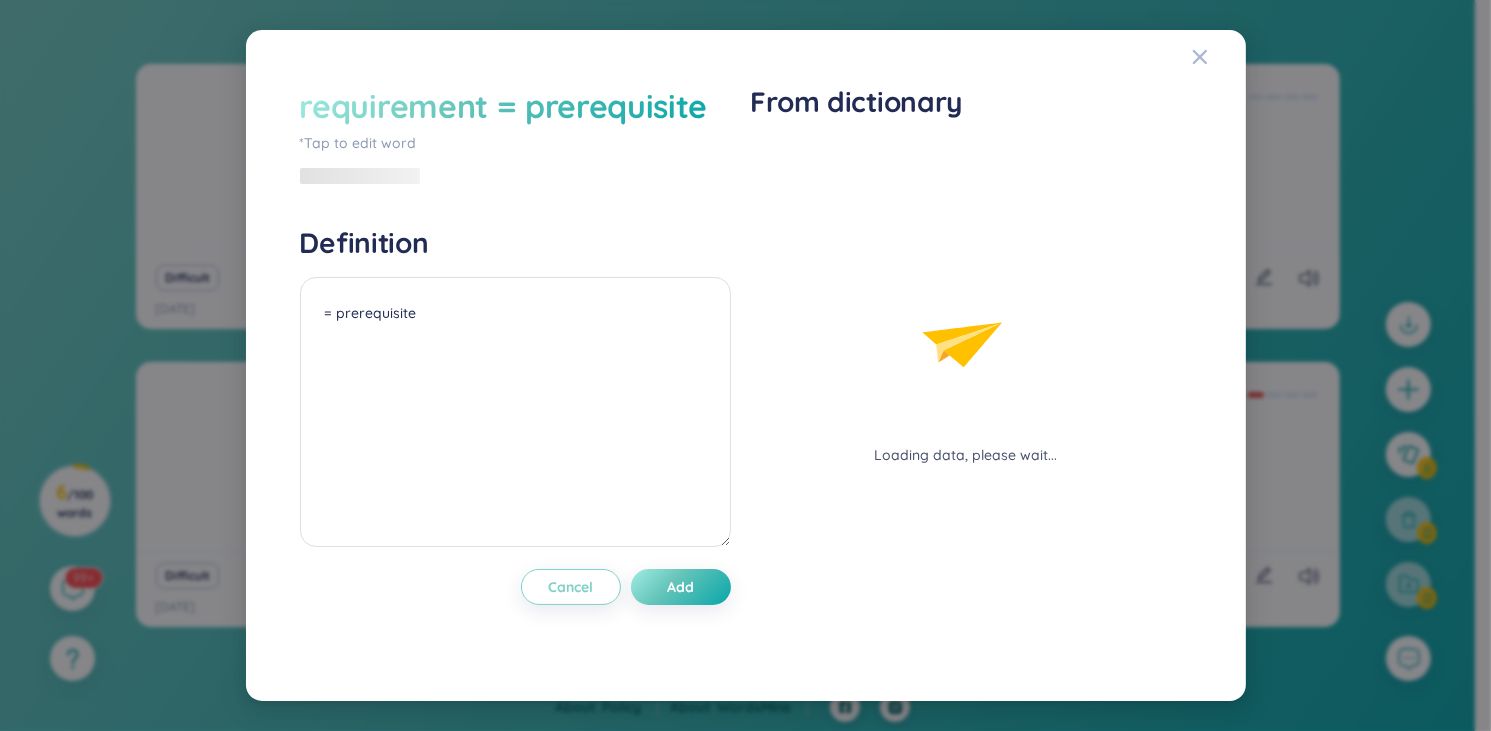 click on "requirement = prerequisite *Tap to edit word Definition = prerequisite Cancel Add" at bounding box center [515, 366] 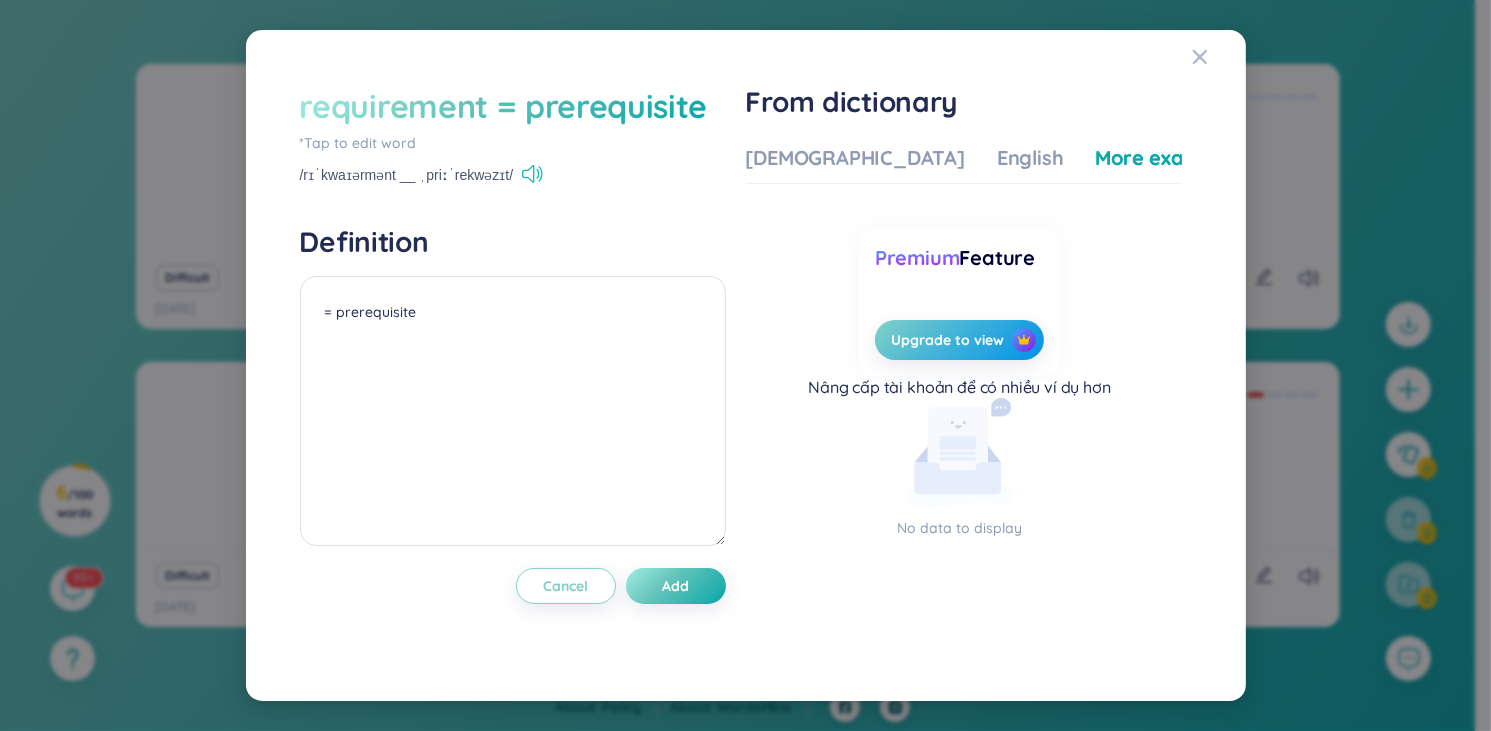 click 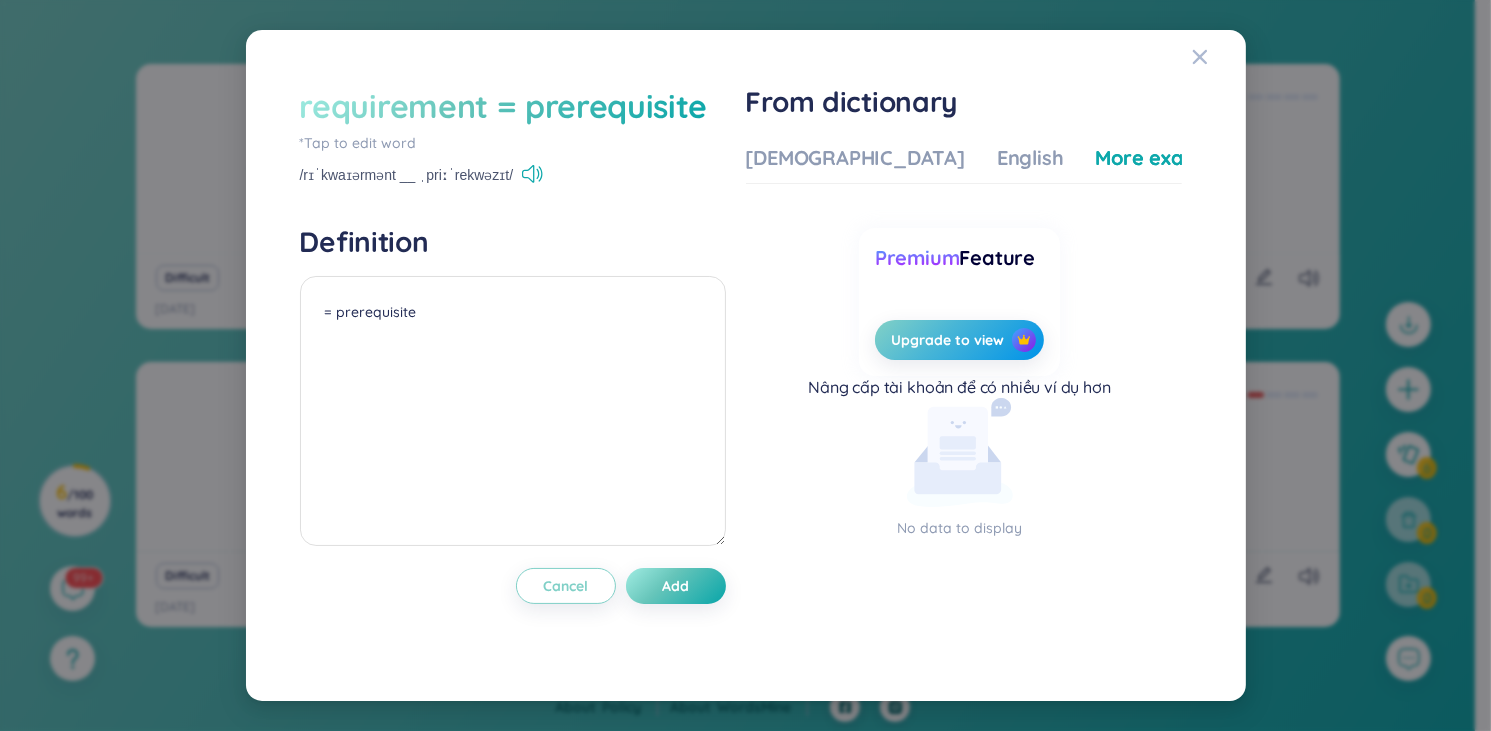 click on "requirement = prerequisite" at bounding box center (504, 106) 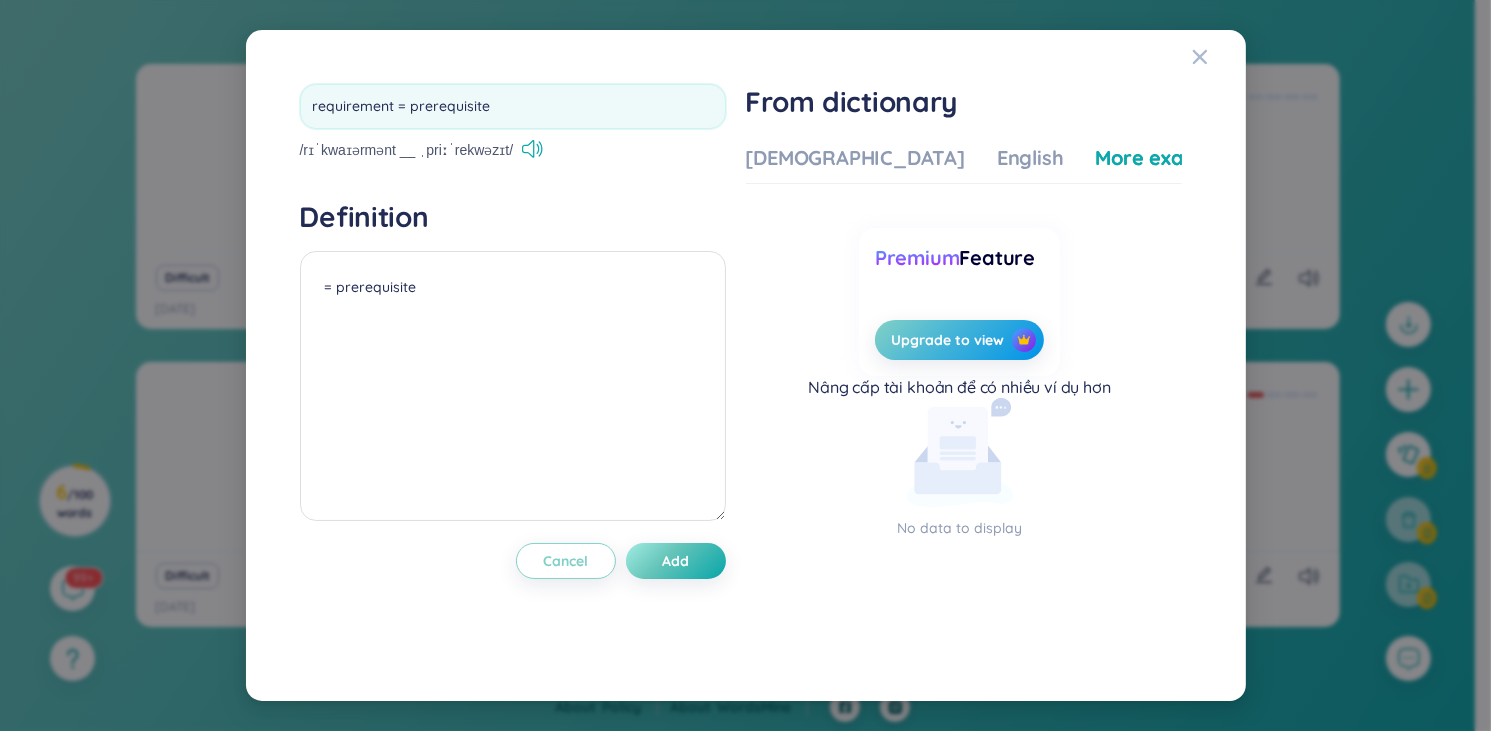 click on "requirement = prerequisite" at bounding box center (513, 106) 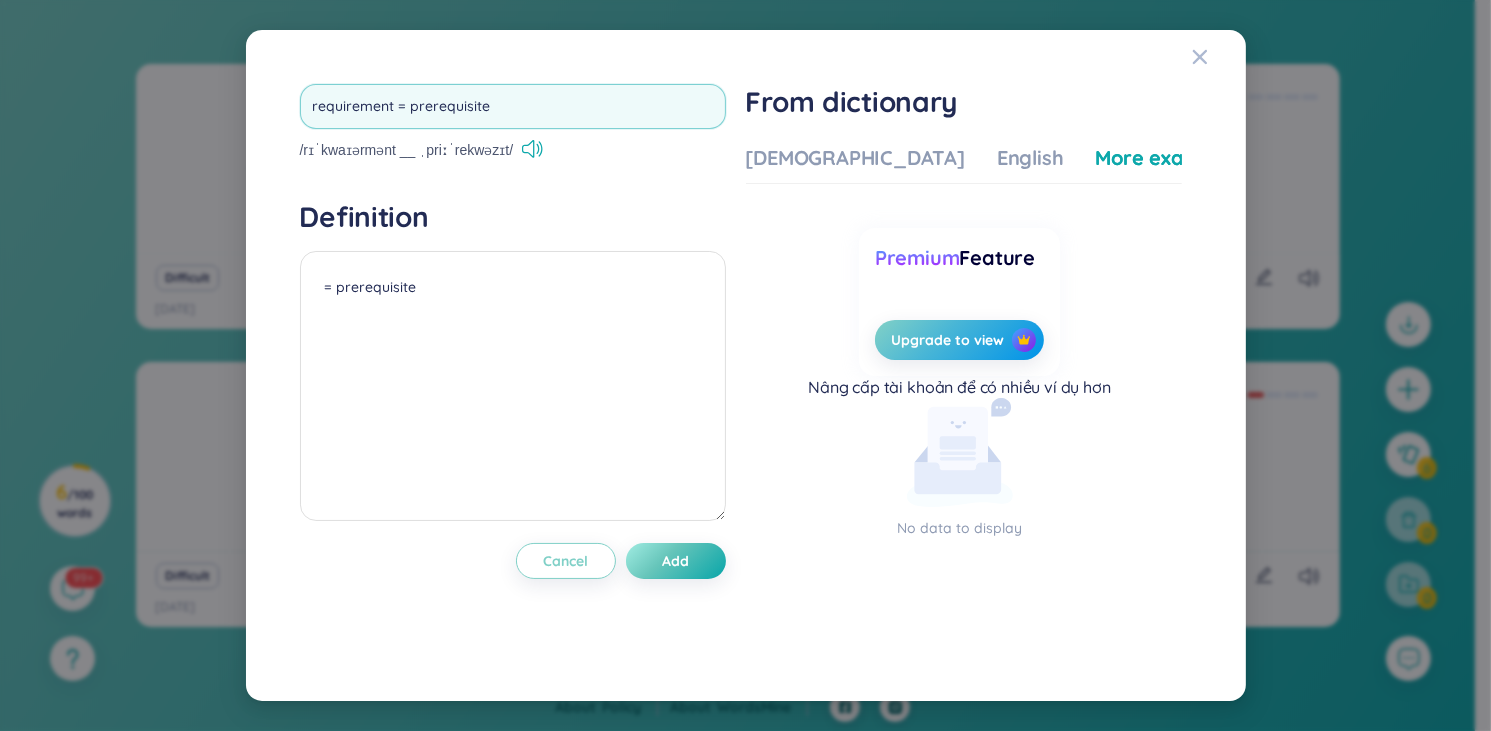 click on "requirement = prerequisite" at bounding box center [513, 106] 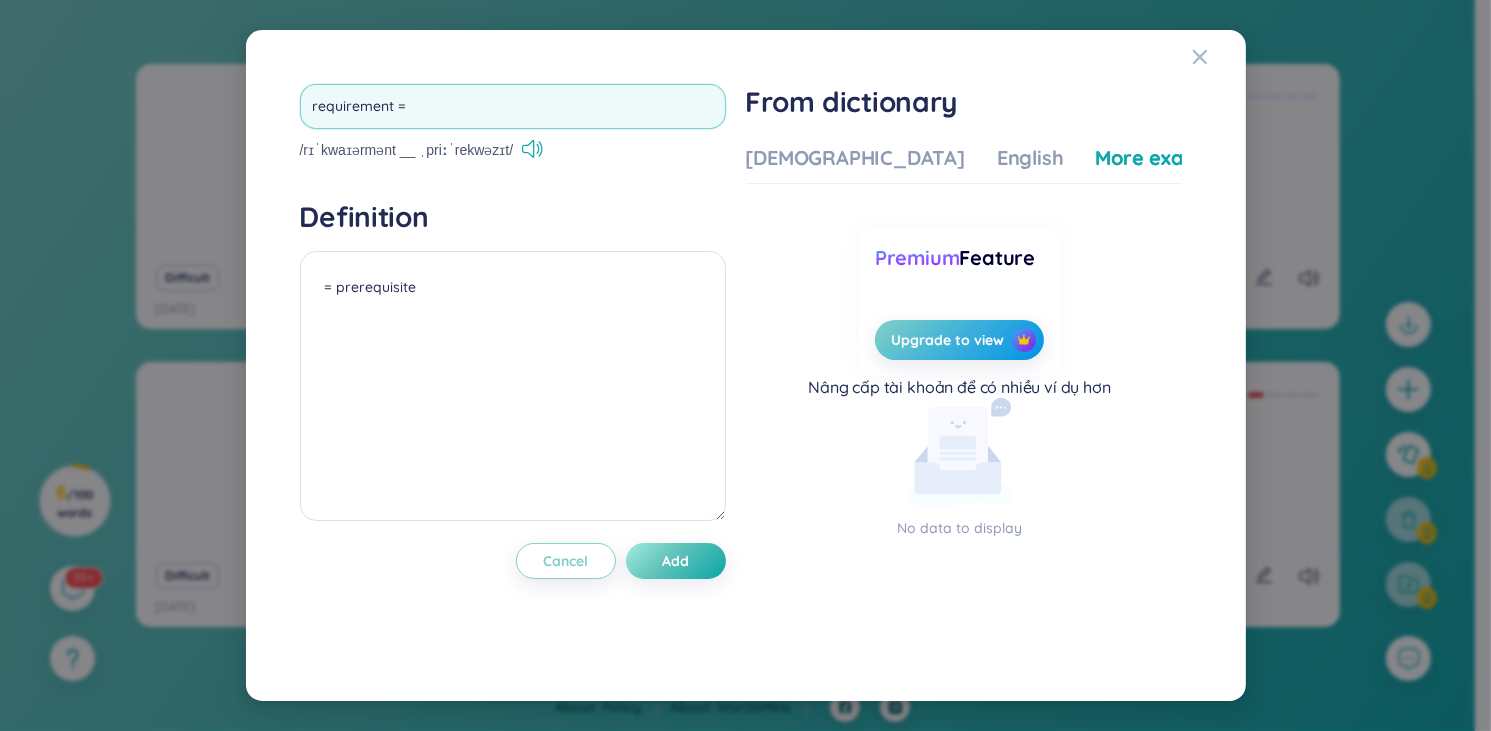 type on "requirement" 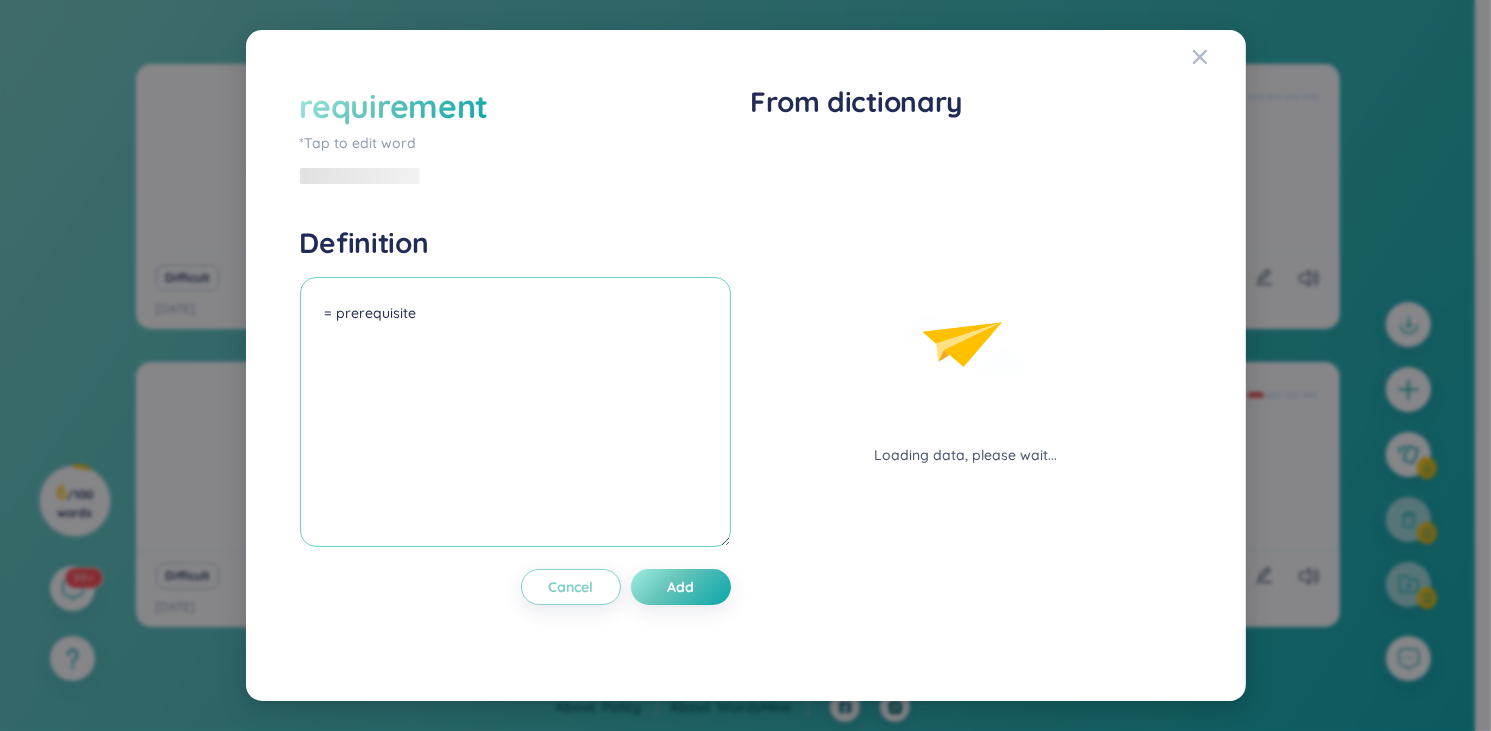 click on "= prerequisite" at bounding box center [515, 412] 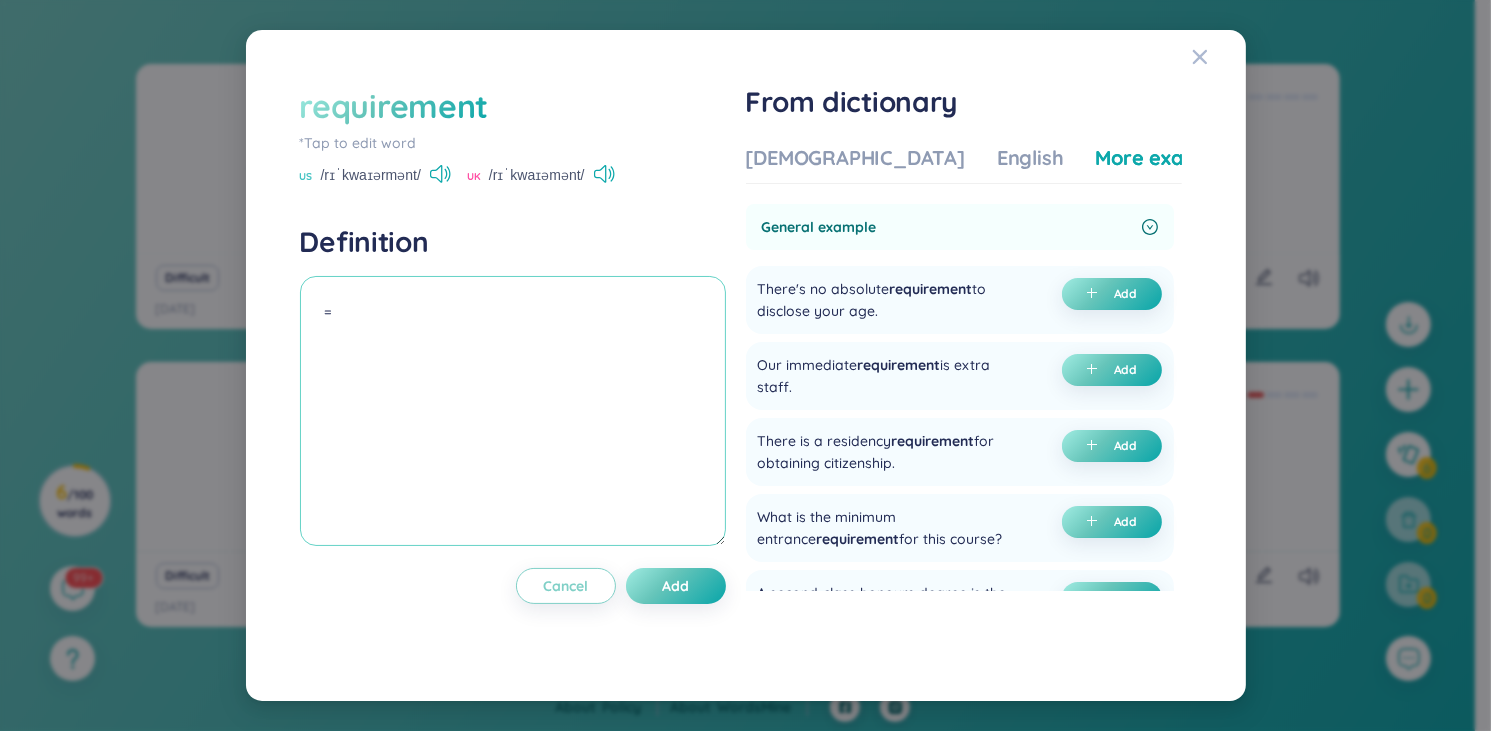 type on "=" 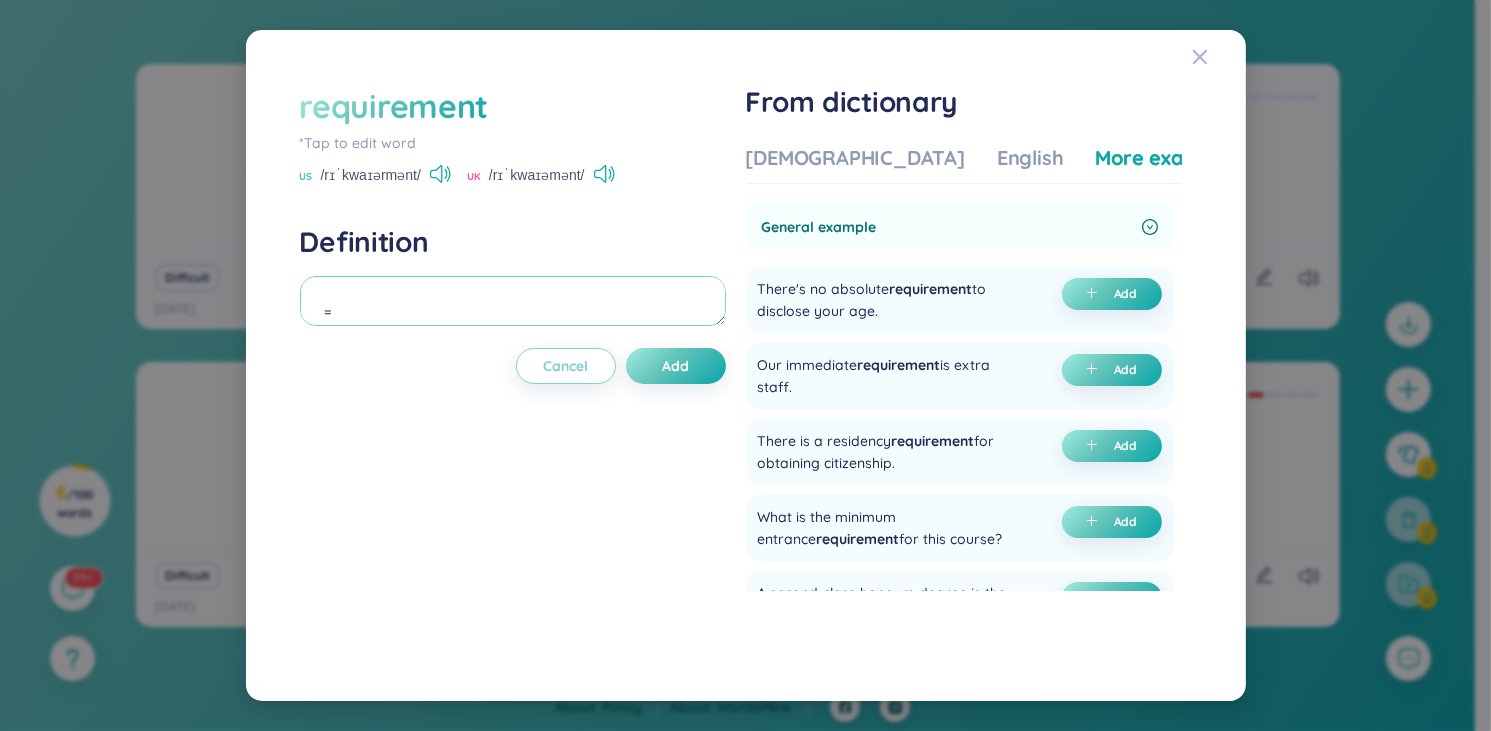 type on "=" 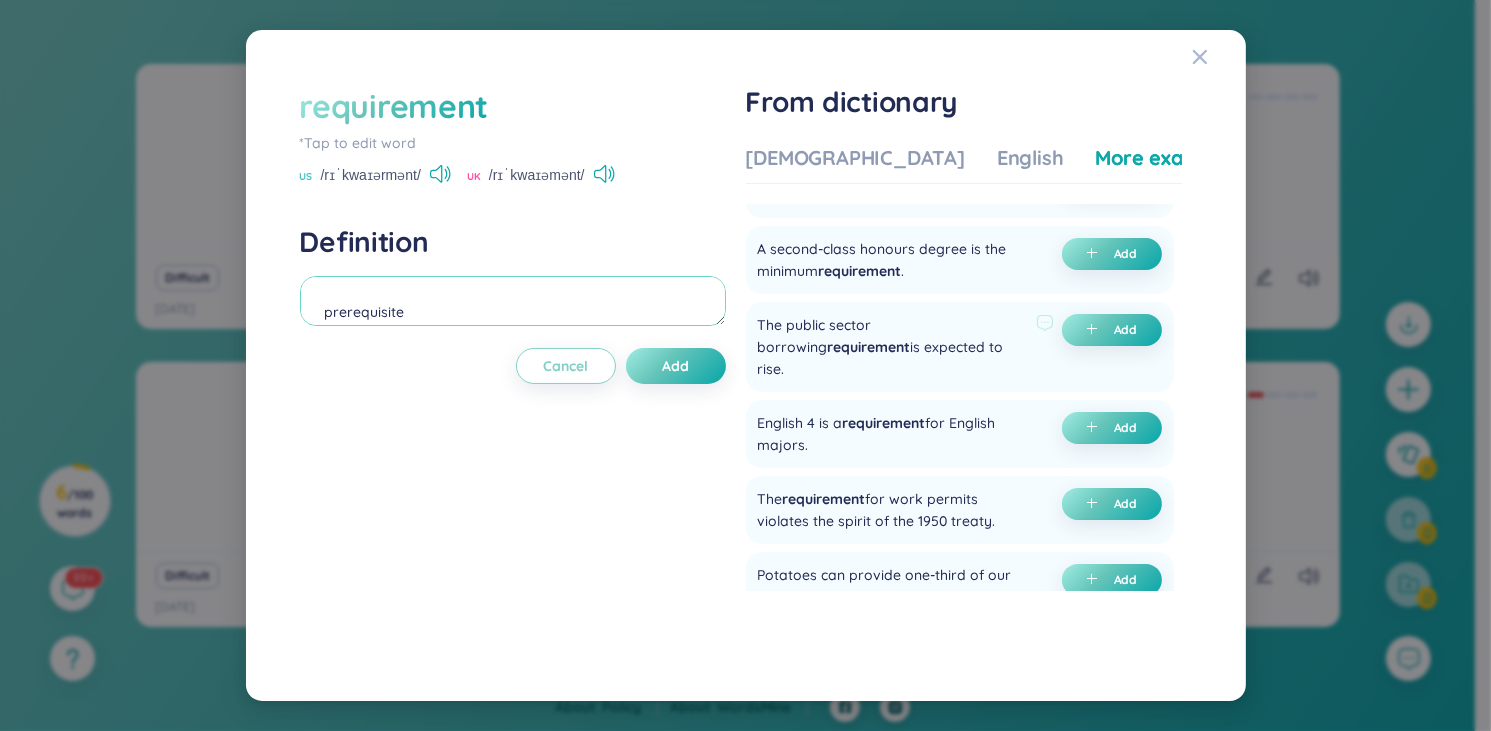 scroll, scrollTop: 347, scrollLeft: 0, axis: vertical 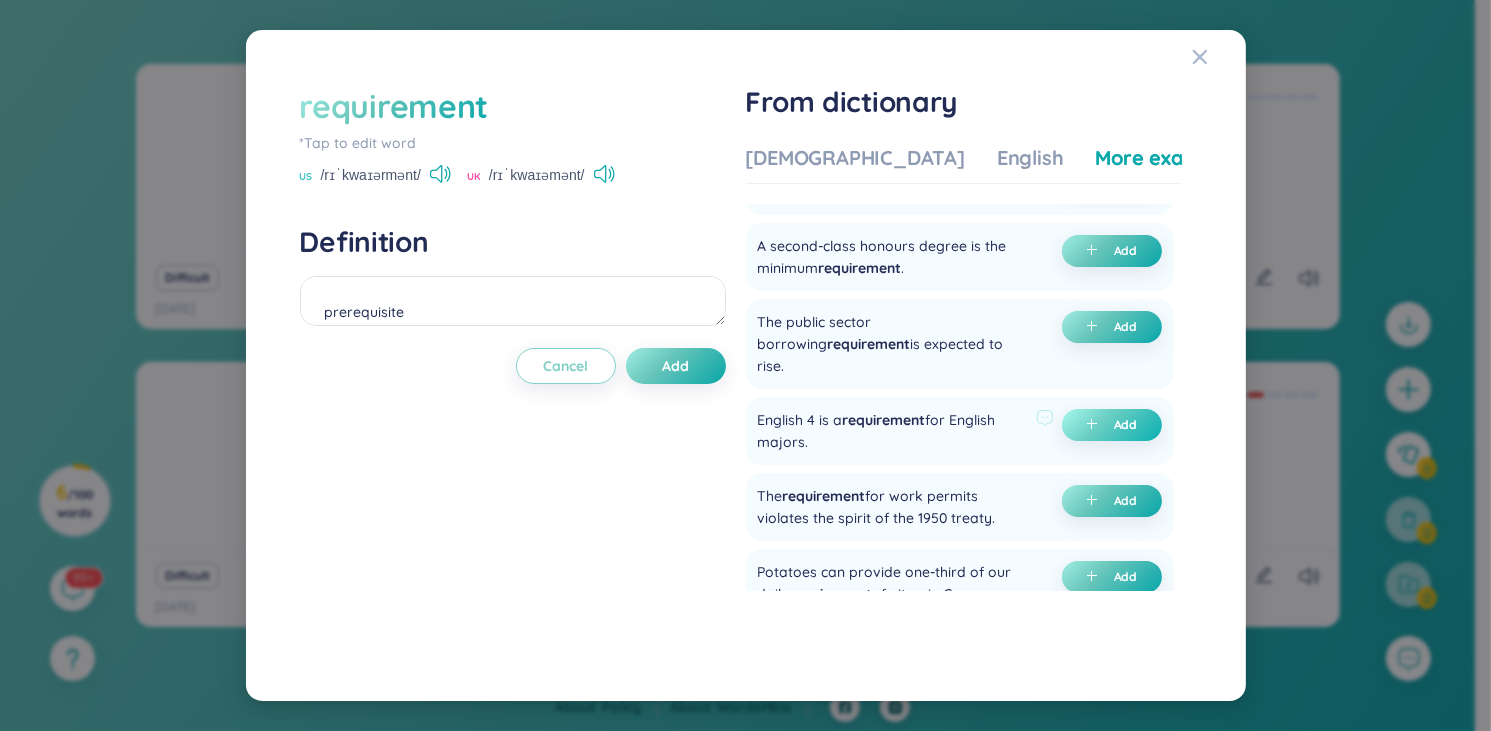 click on "Add" at bounding box center (1112, 425) 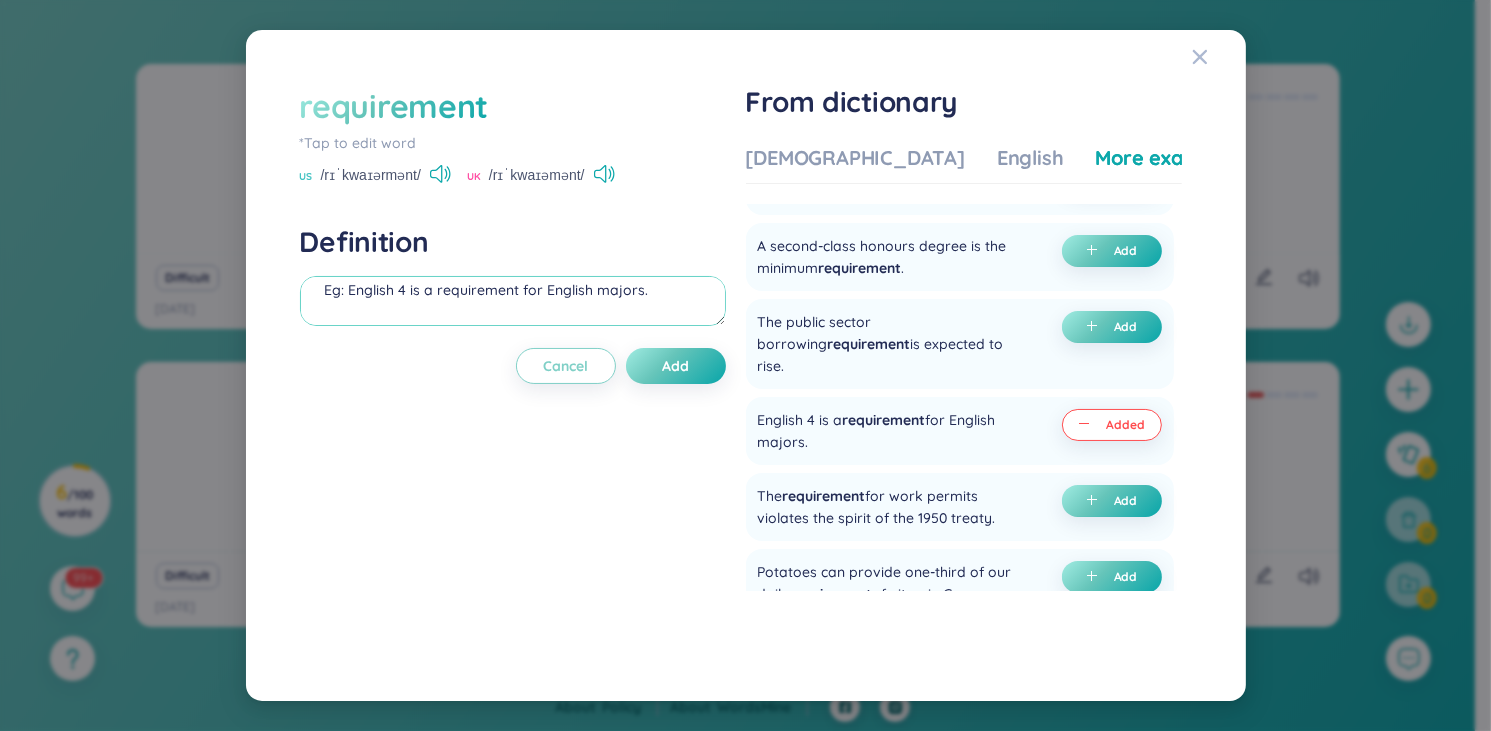 scroll, scrollTop: 75, scrollLeft: 0, axis: vertical 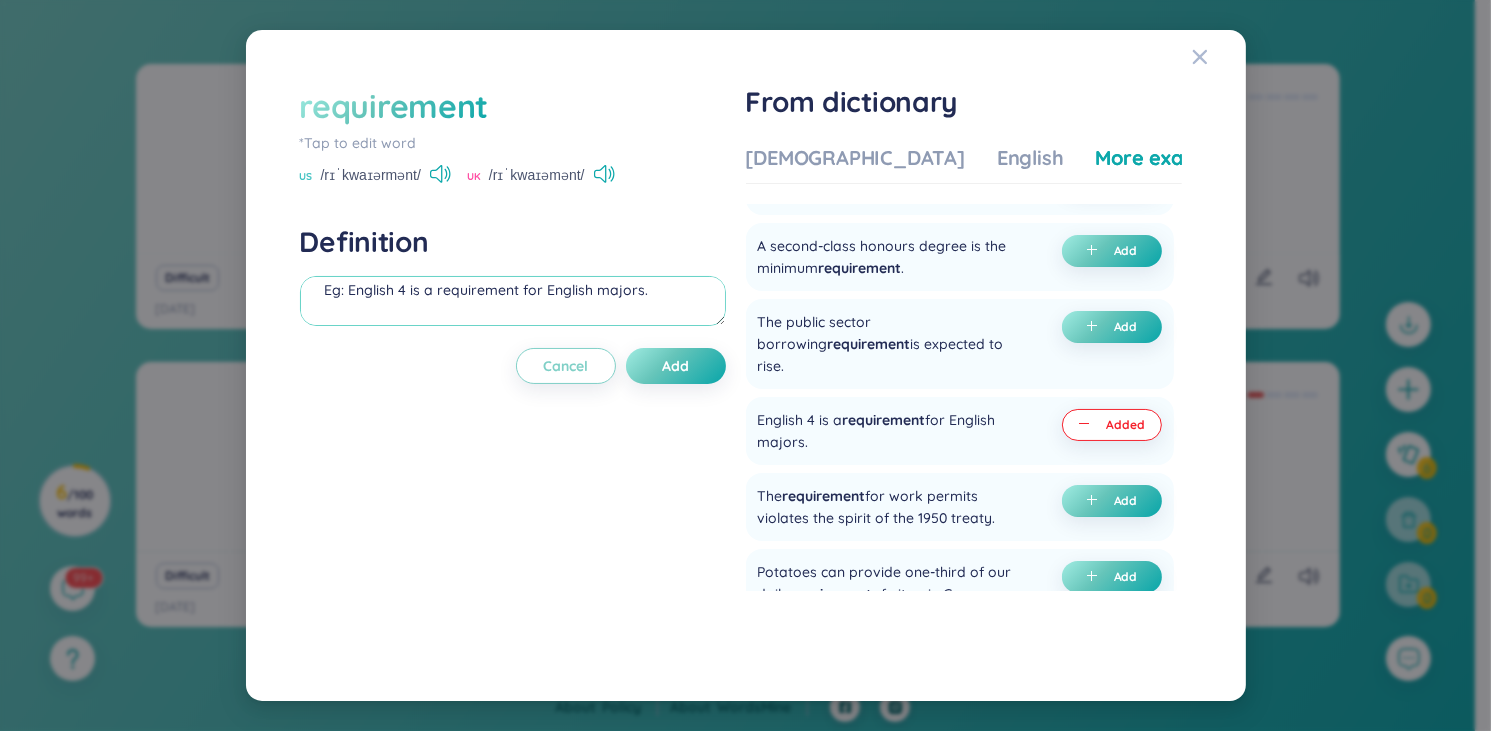 click on "prerequisite
(undefined)
Eg: English 4 is a requirement for English majors." at bounding box center (513, 301) 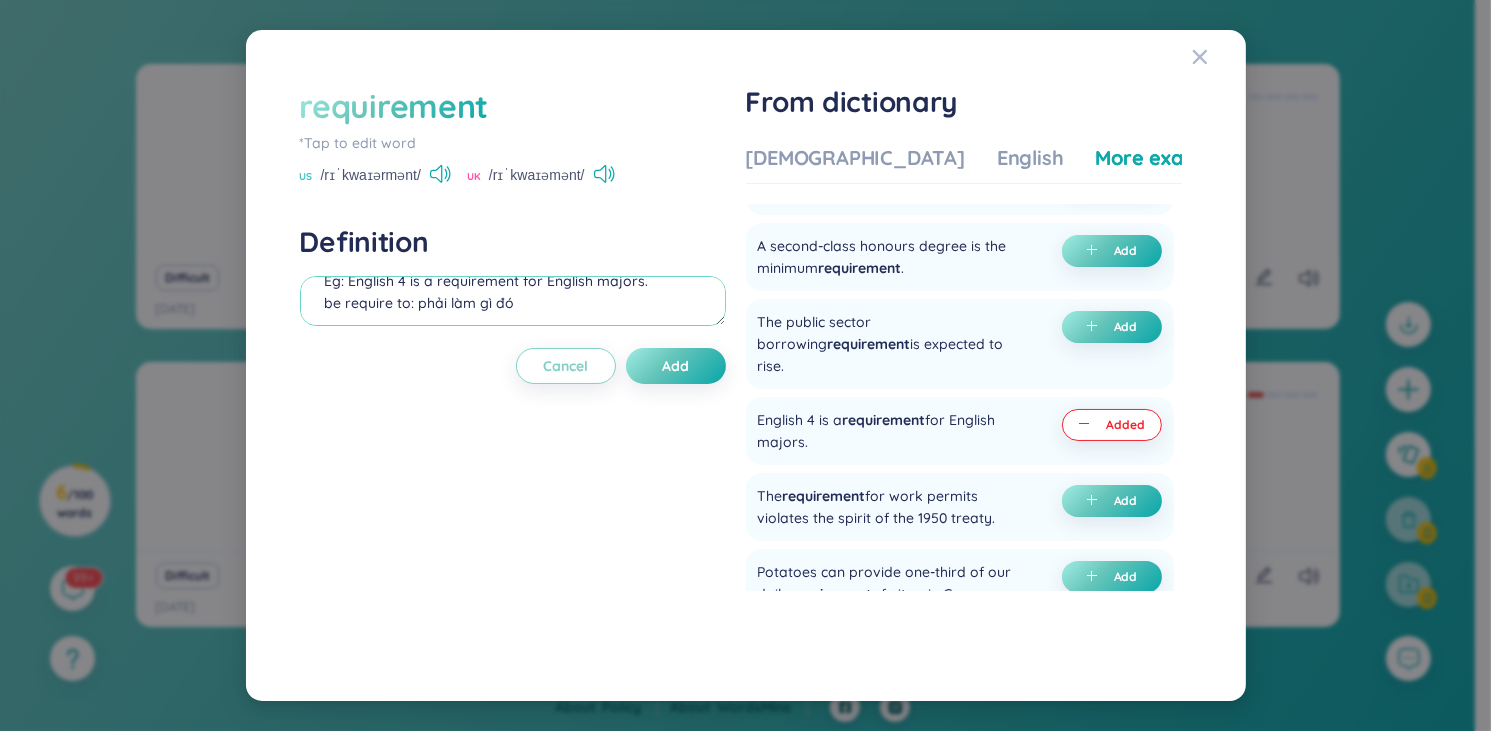 click on "prerequisite
(undefined)
Eg: English 4 is a requirement for English majors.
be require to: phải làm gì đó" at bounding box center [513, 301] 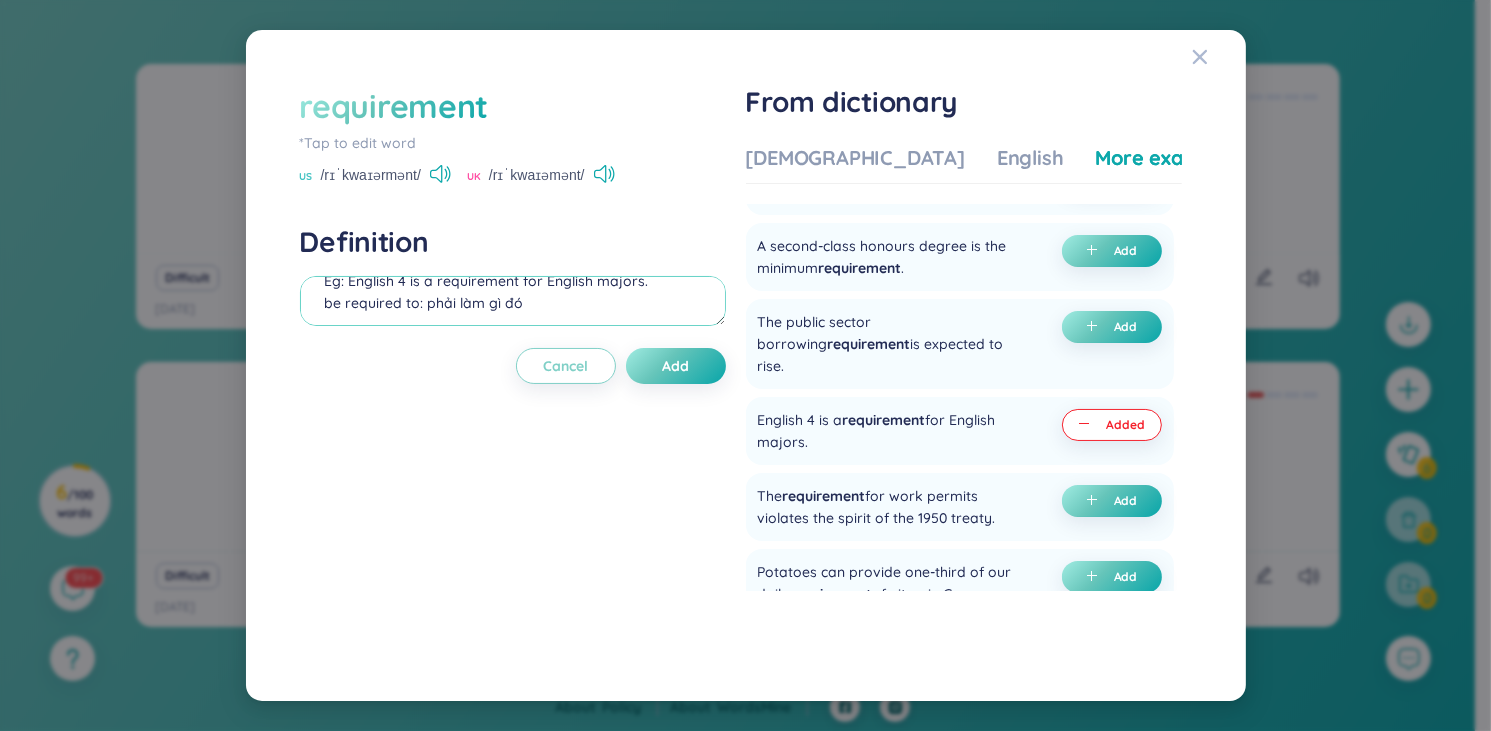 scroll, scrollTop: 0, scrollLeft: 0, axis: both 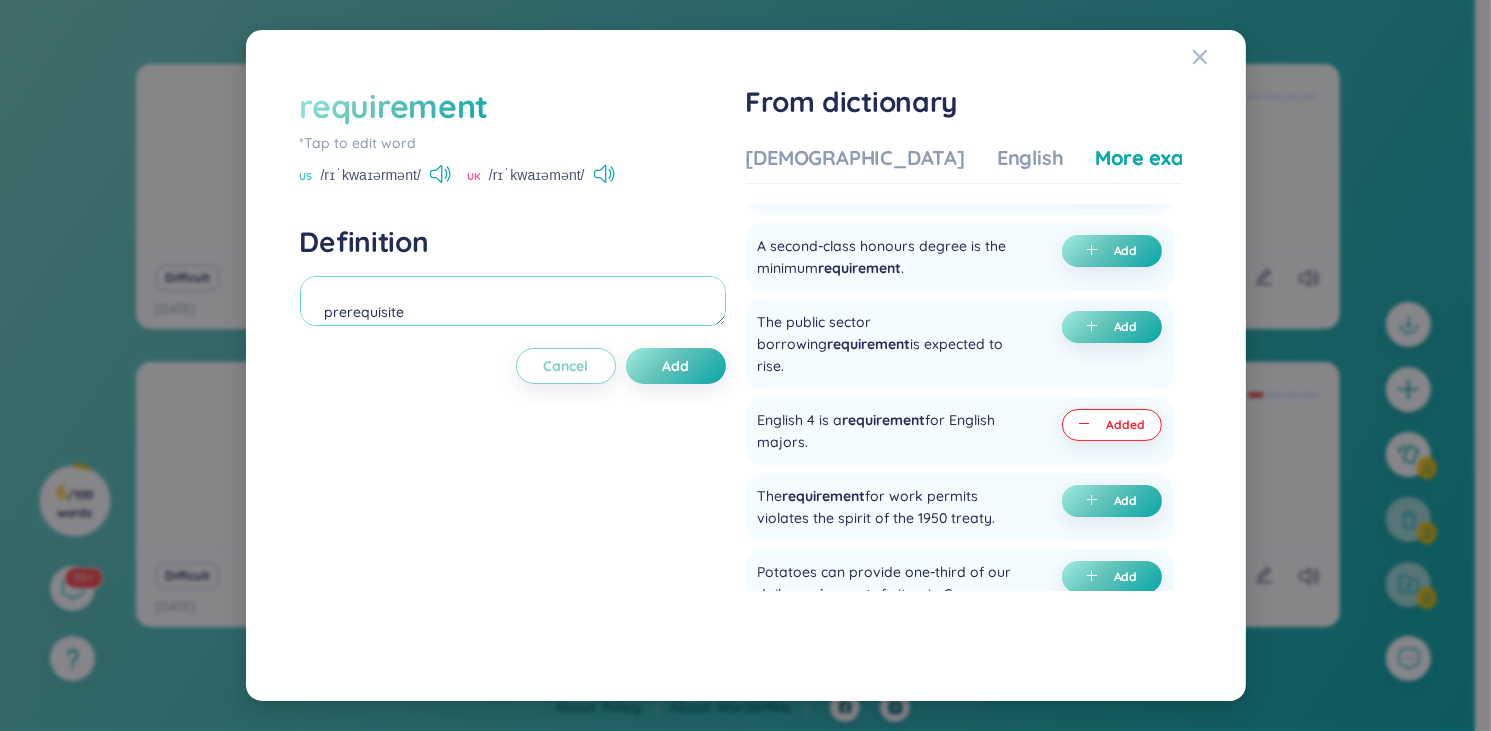 click on "prerequisite
(undefined)
Eg: English 4 is a requirement for English majors.
be required to: phải làm gì đó" at bounding box center (513, 301) 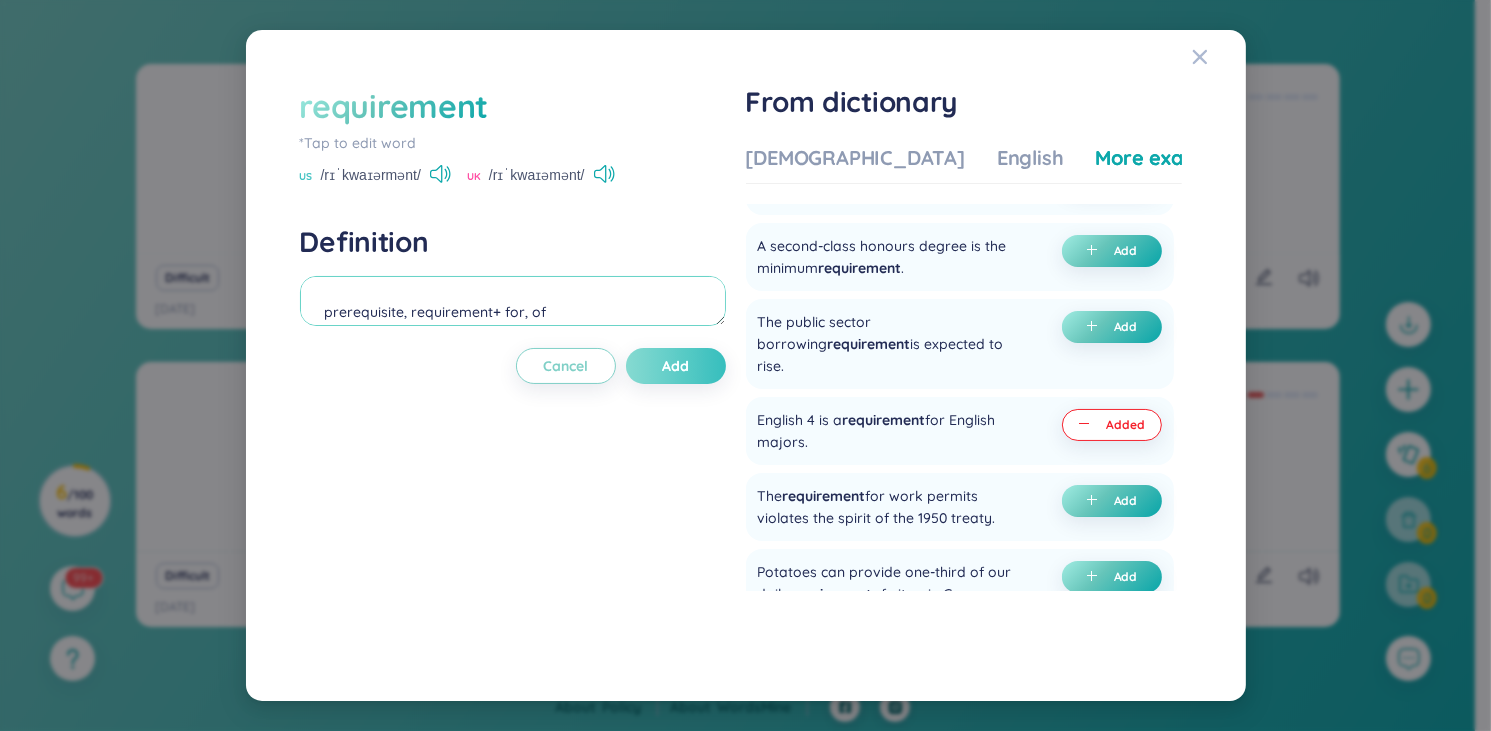 type on "prerequisite, requirement+ for, of
(undefined)
Eg: English 4 is a requirement for English majors.
be required to: phải làm gì đó" 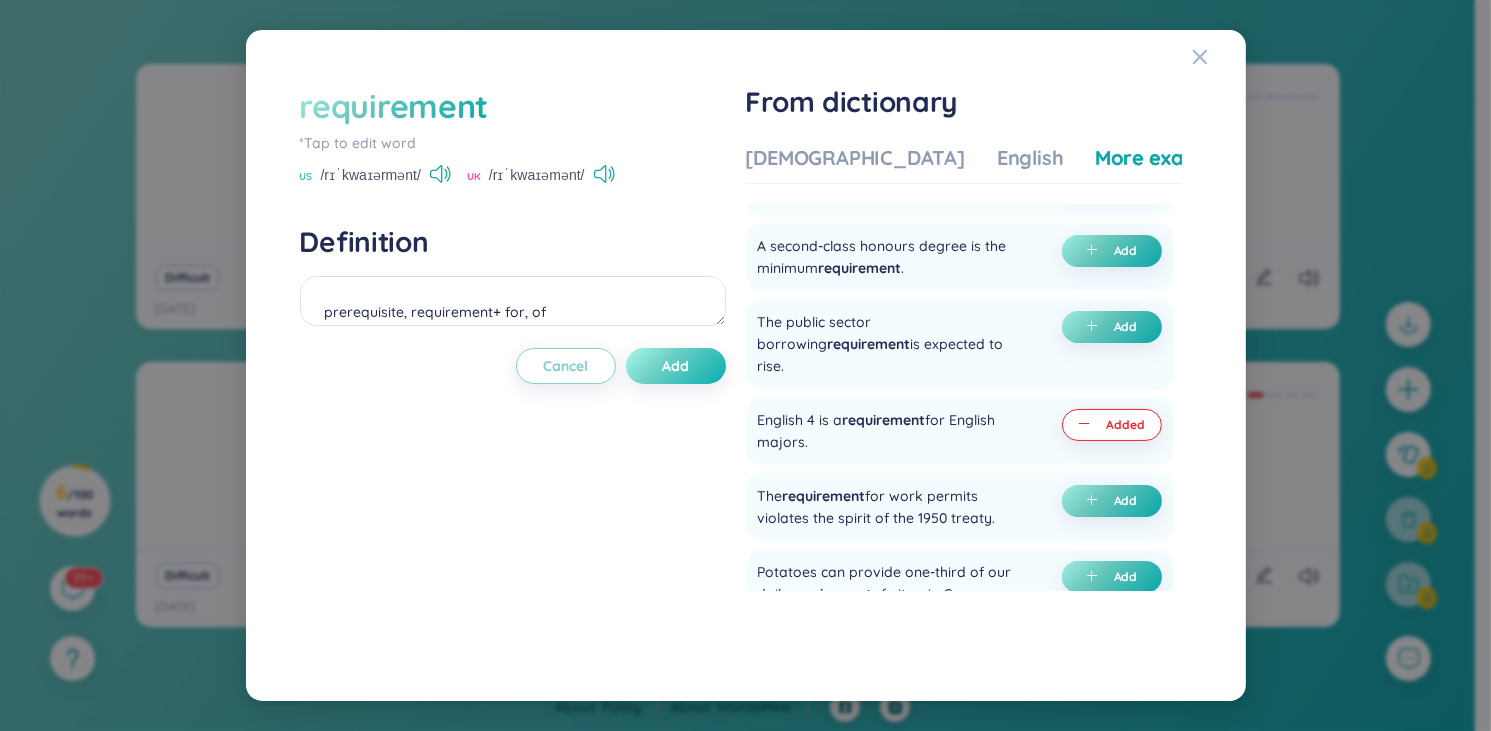 click on "Add" at bounding box center [676, 366] 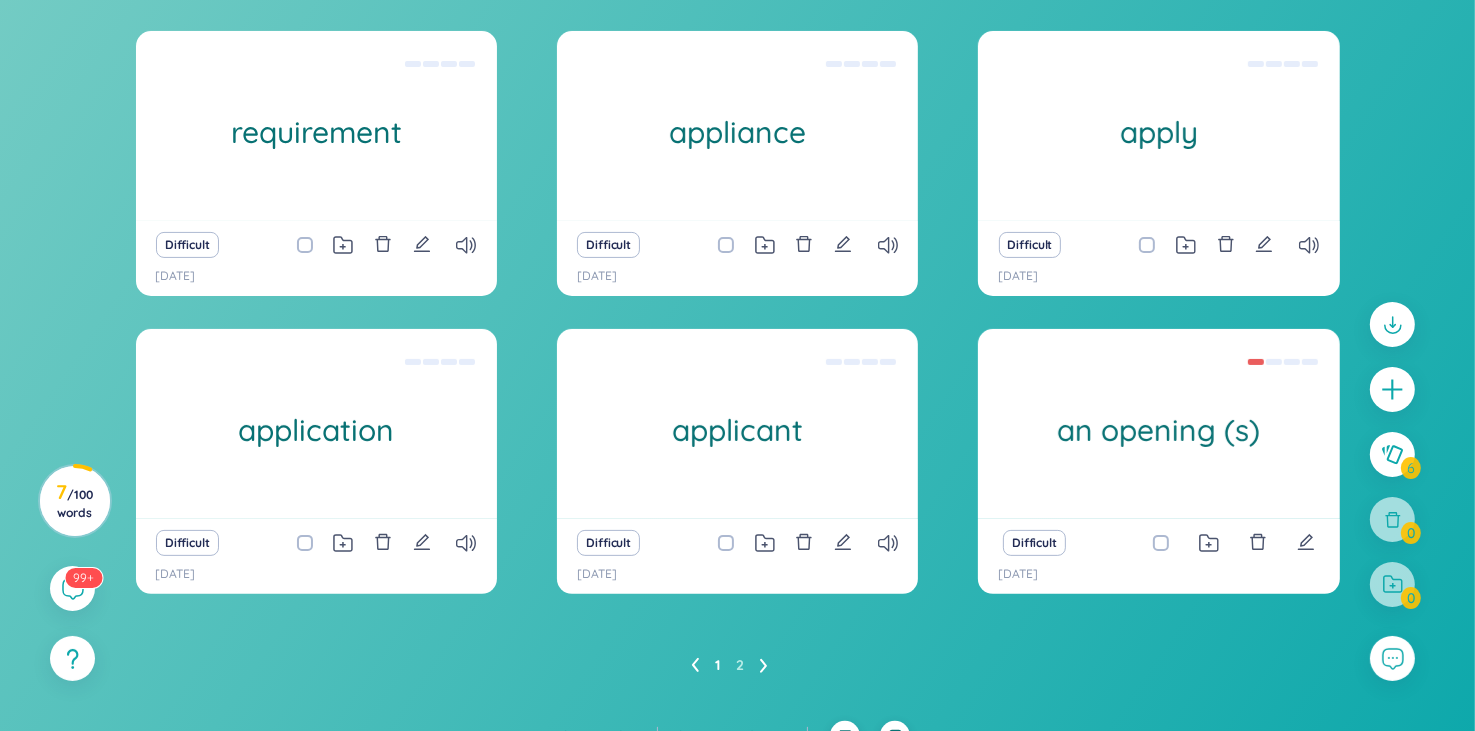 scroll, scrollTop: 399, scrollLeft: 0, axis: vertical 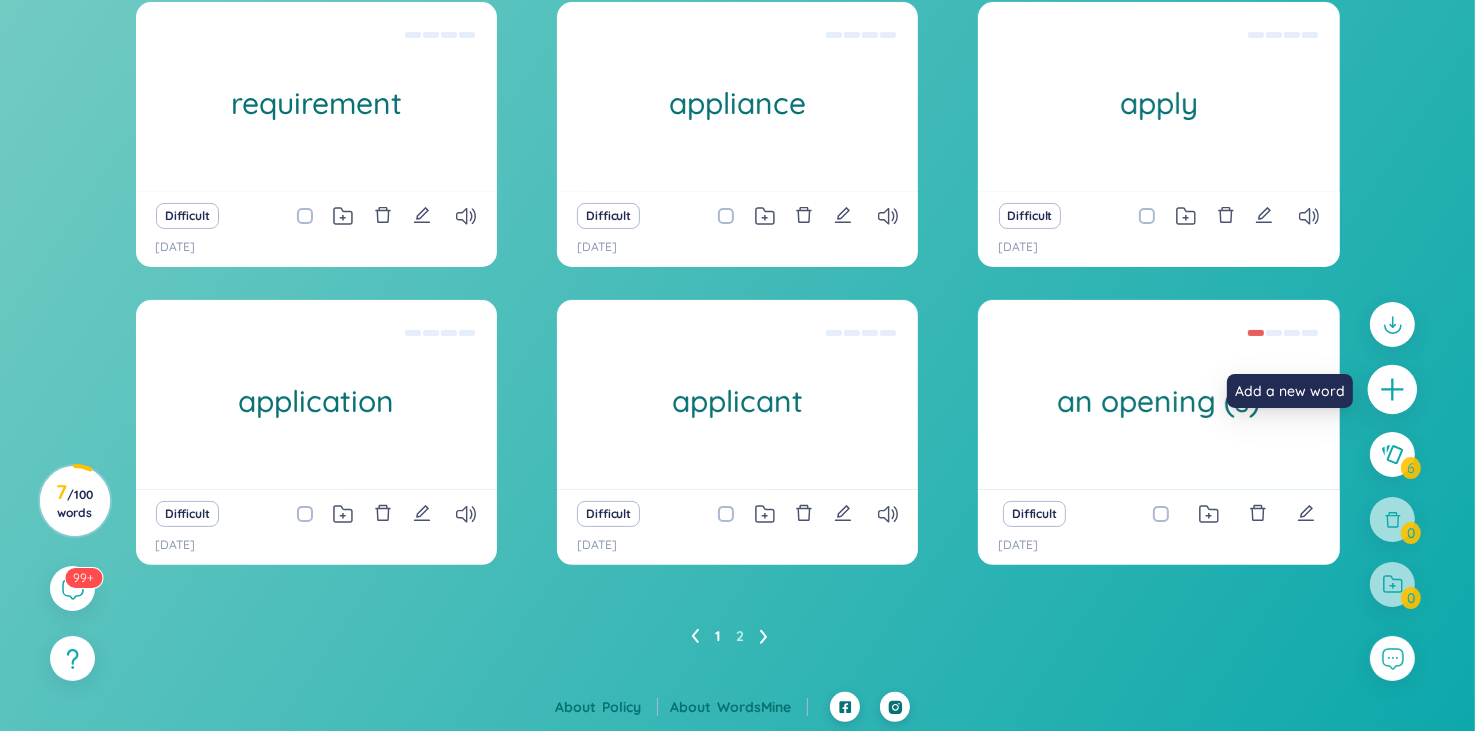 click 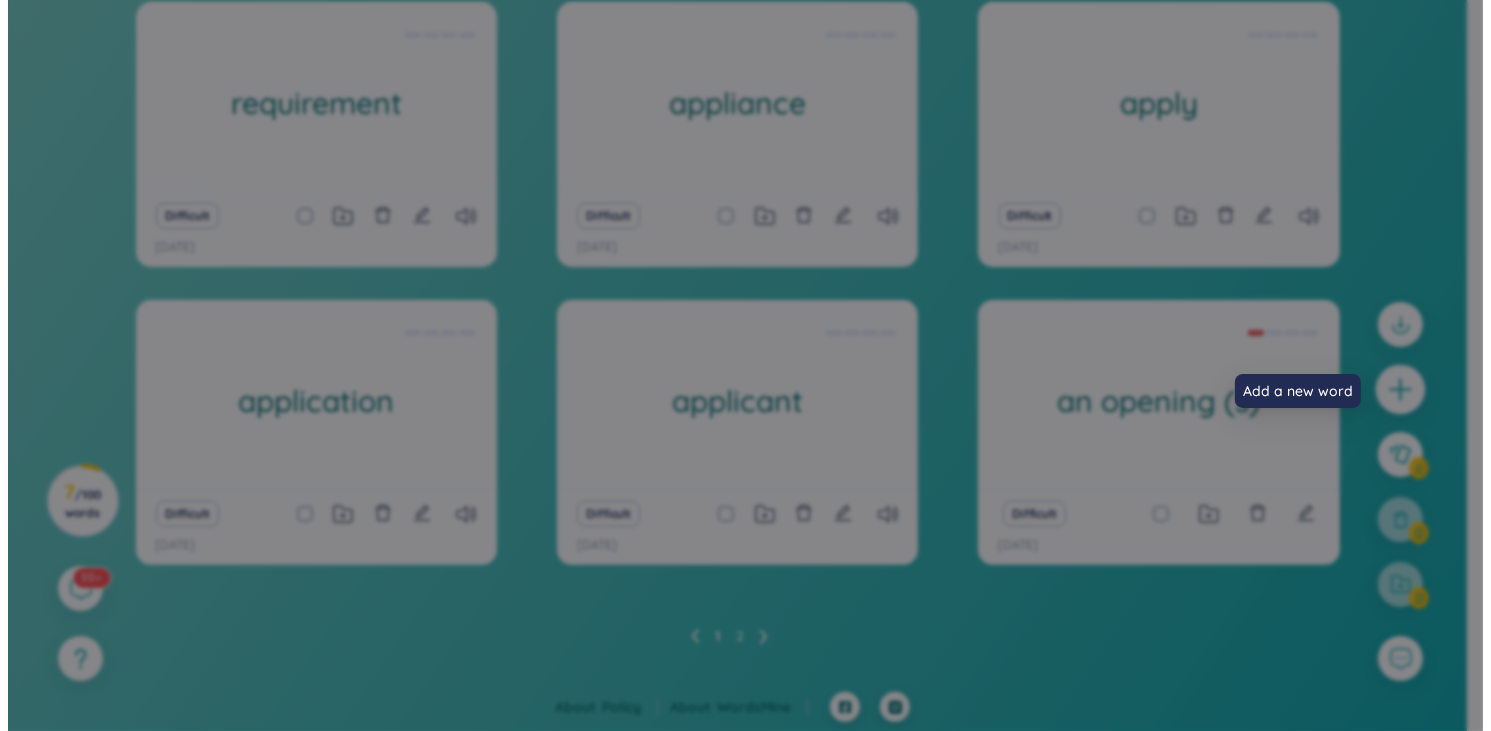 scroll, scrollTop: 0, scrollLeft: 0, axis: both 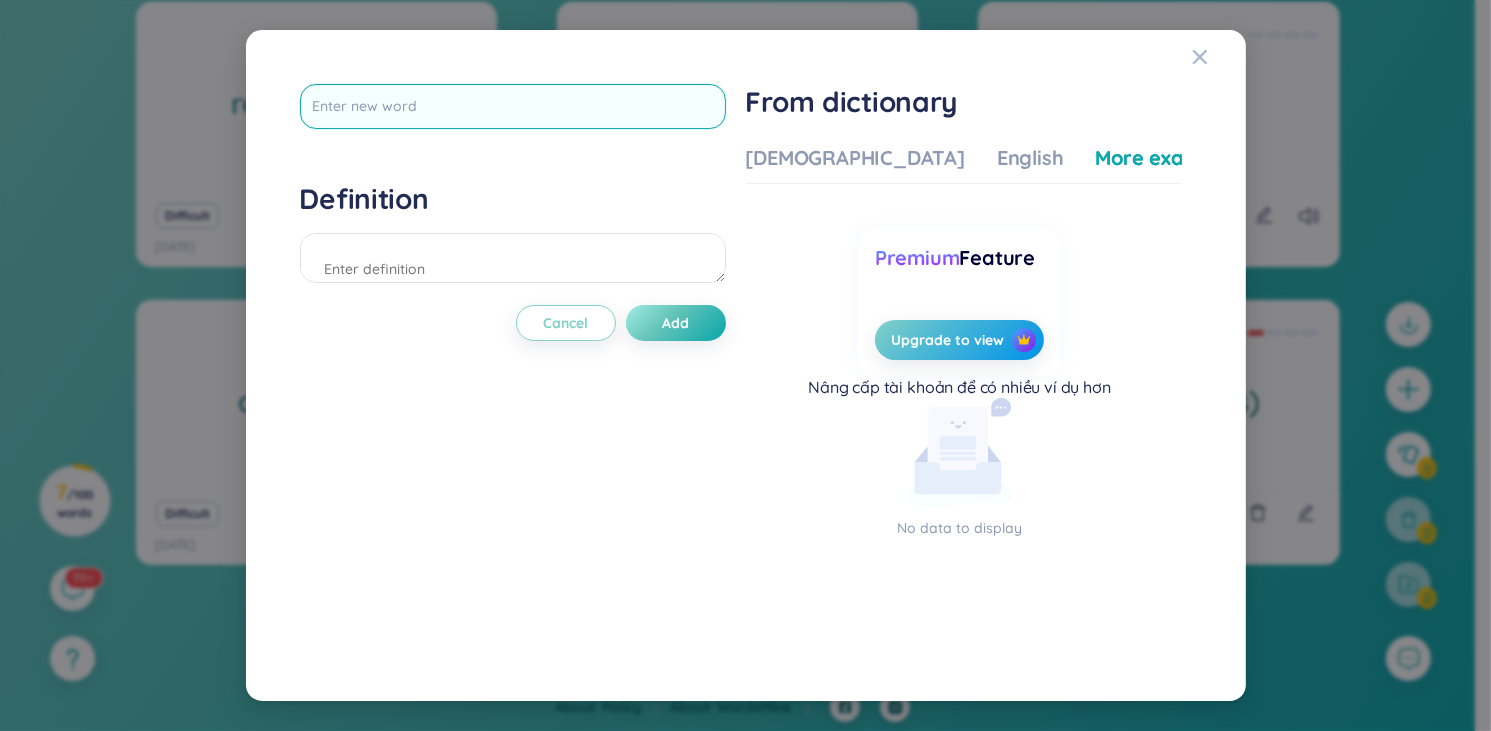 click at bounding box center (513, 106) 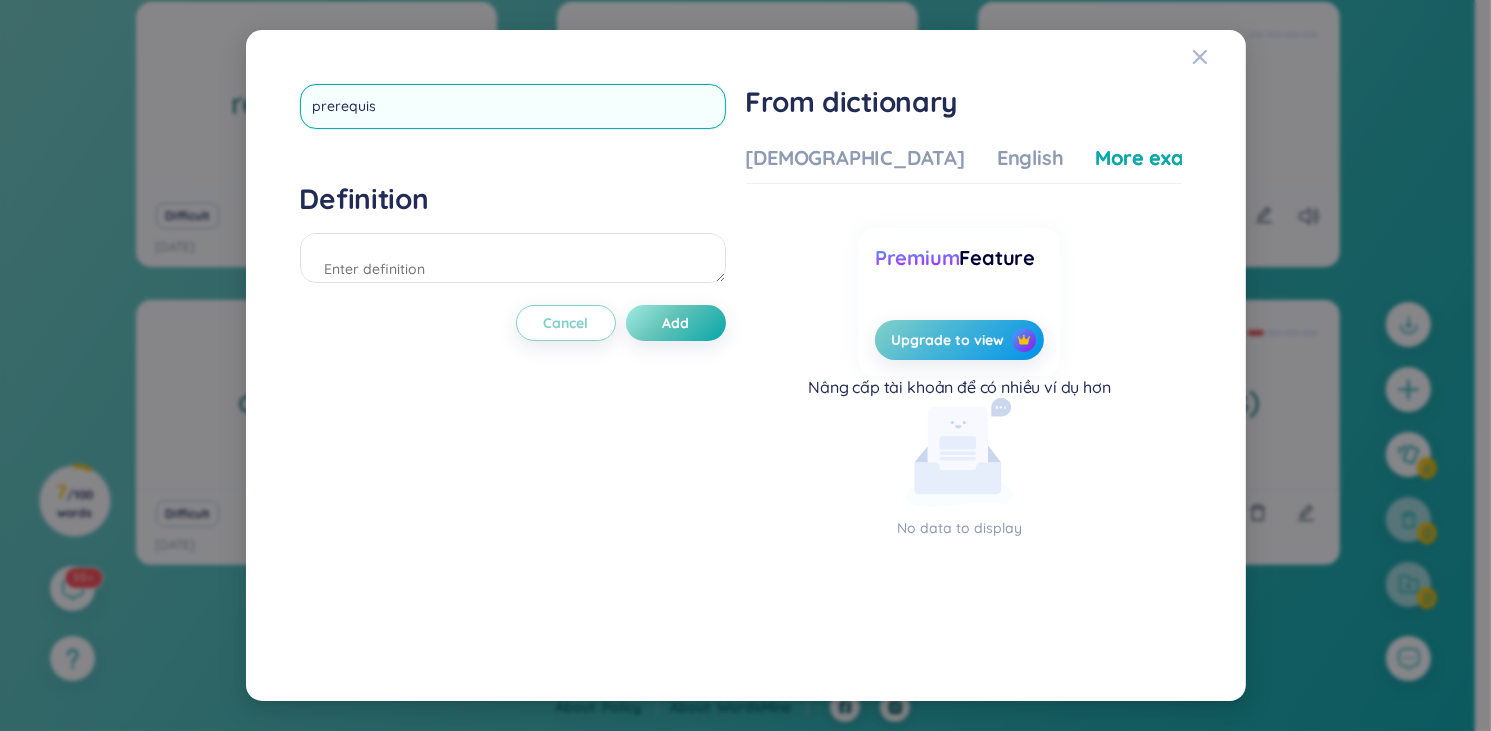 click on "prerequis" at bounding box center (513, 106) 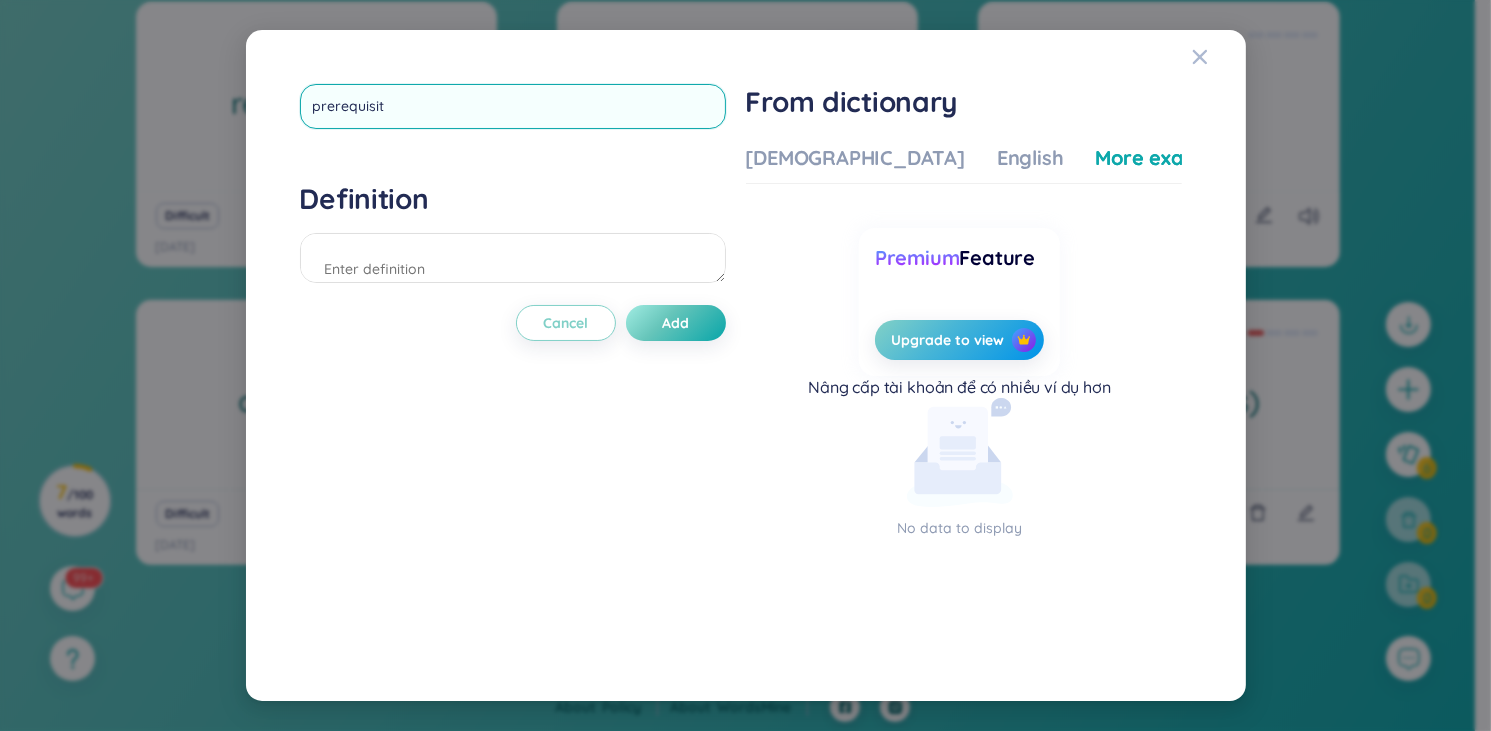 type on "prerequisite" 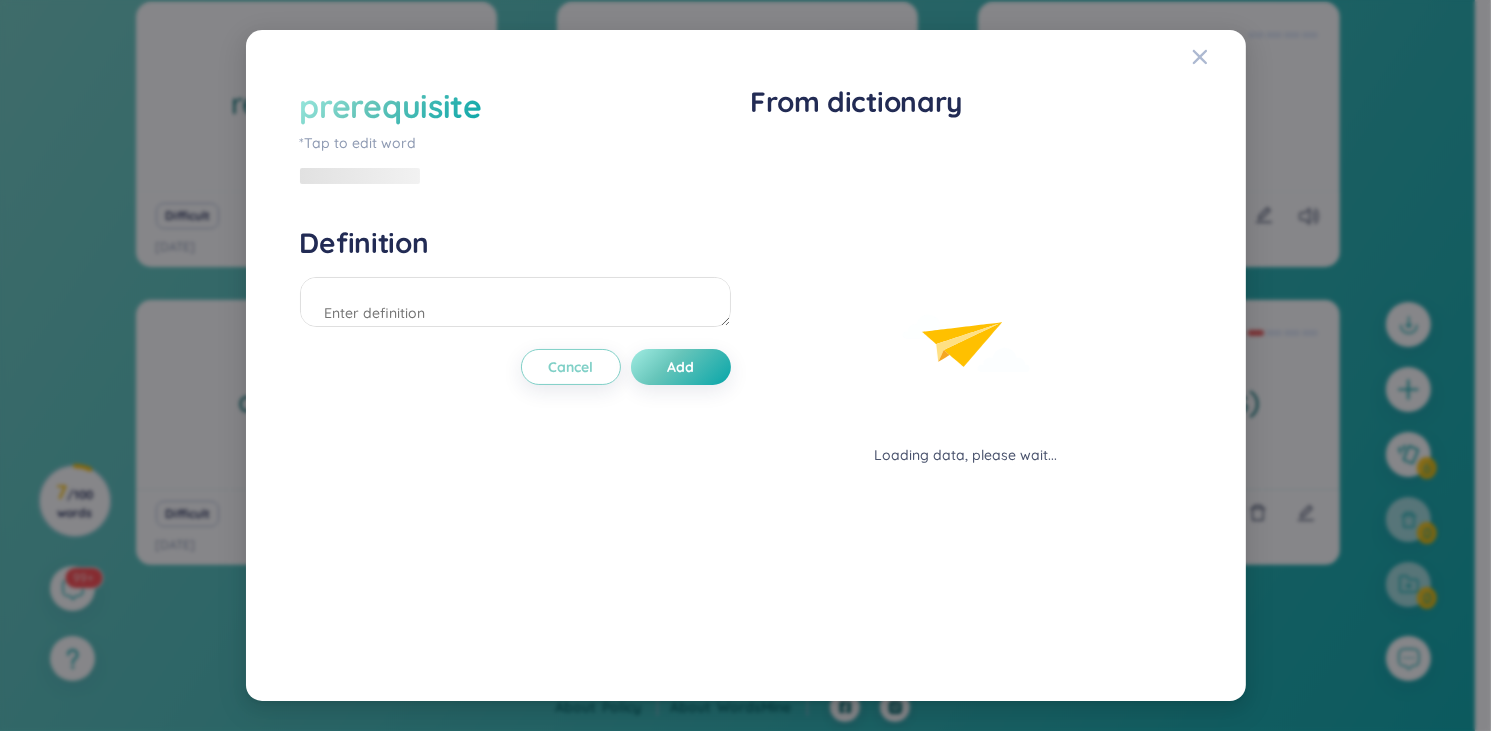 click on "prerequisite *Tap to edit word Definition Cancel Add" at bounding box center [515, 366] 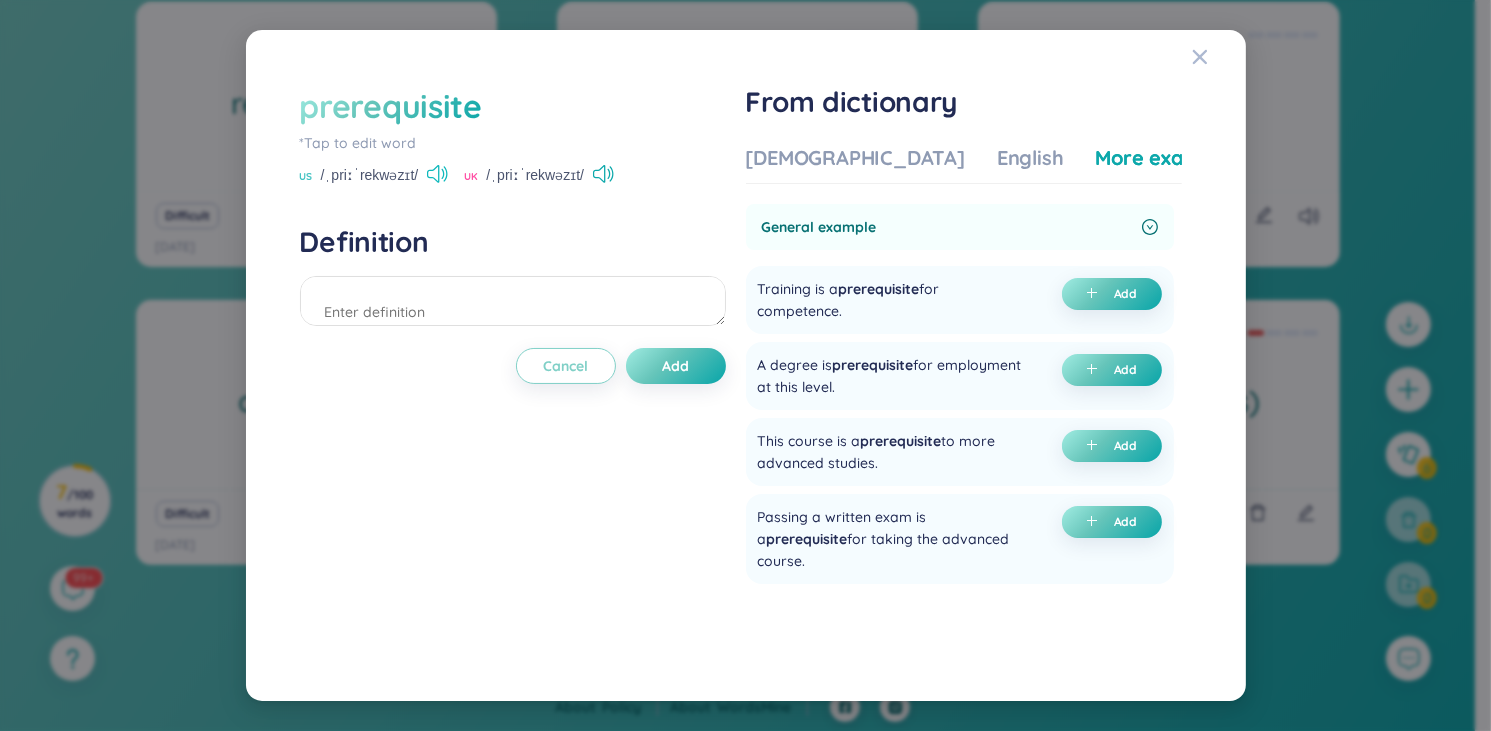 click 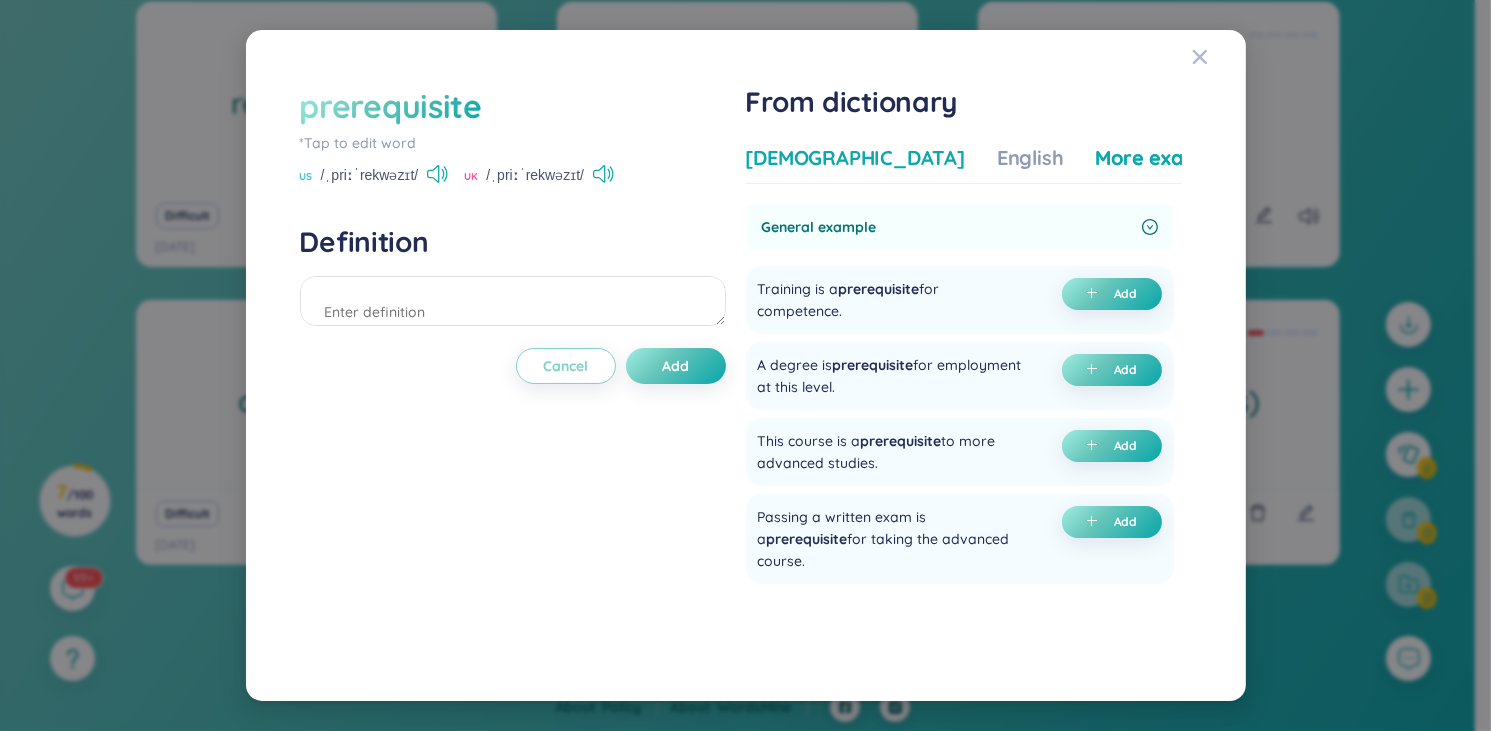 click on "Vietnamese" at bounding box center [855, 158] 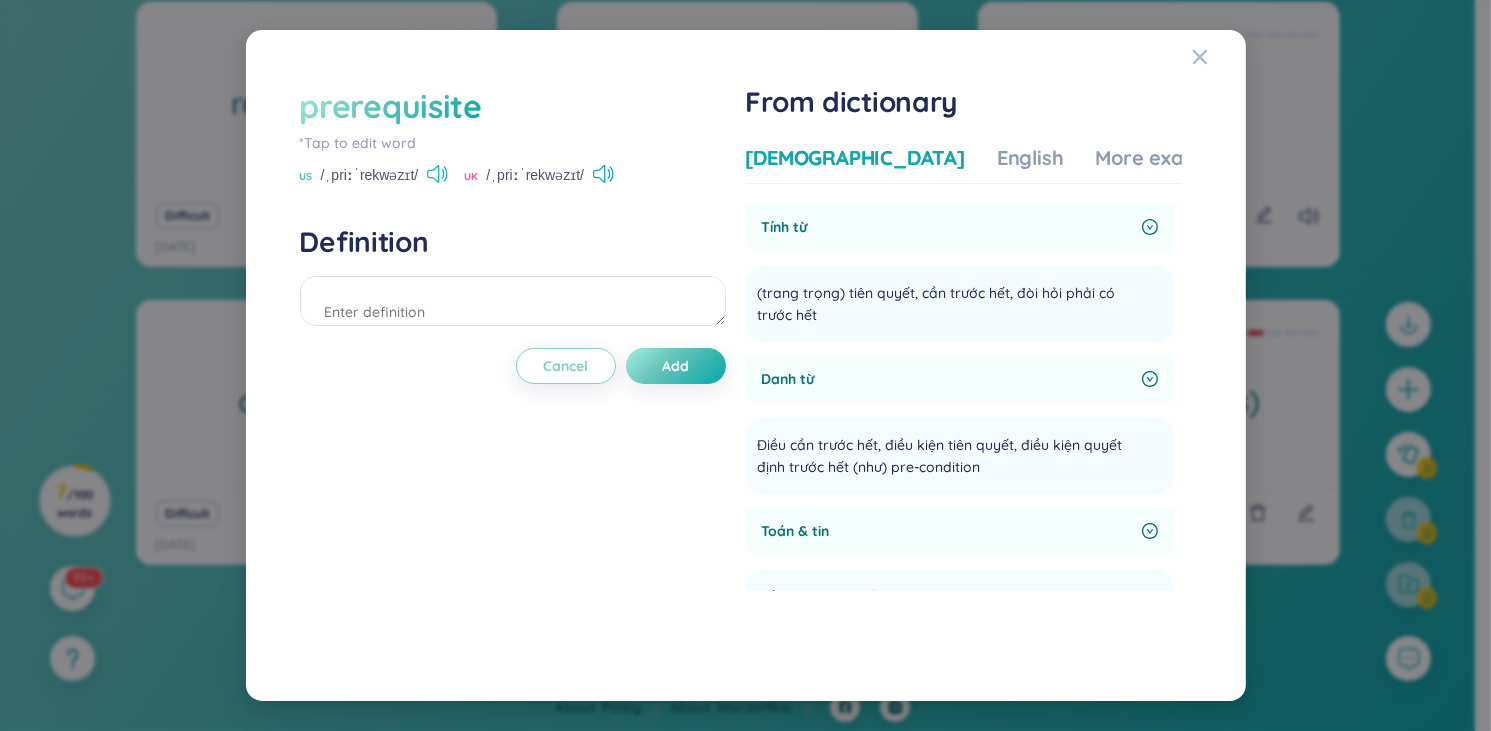 click 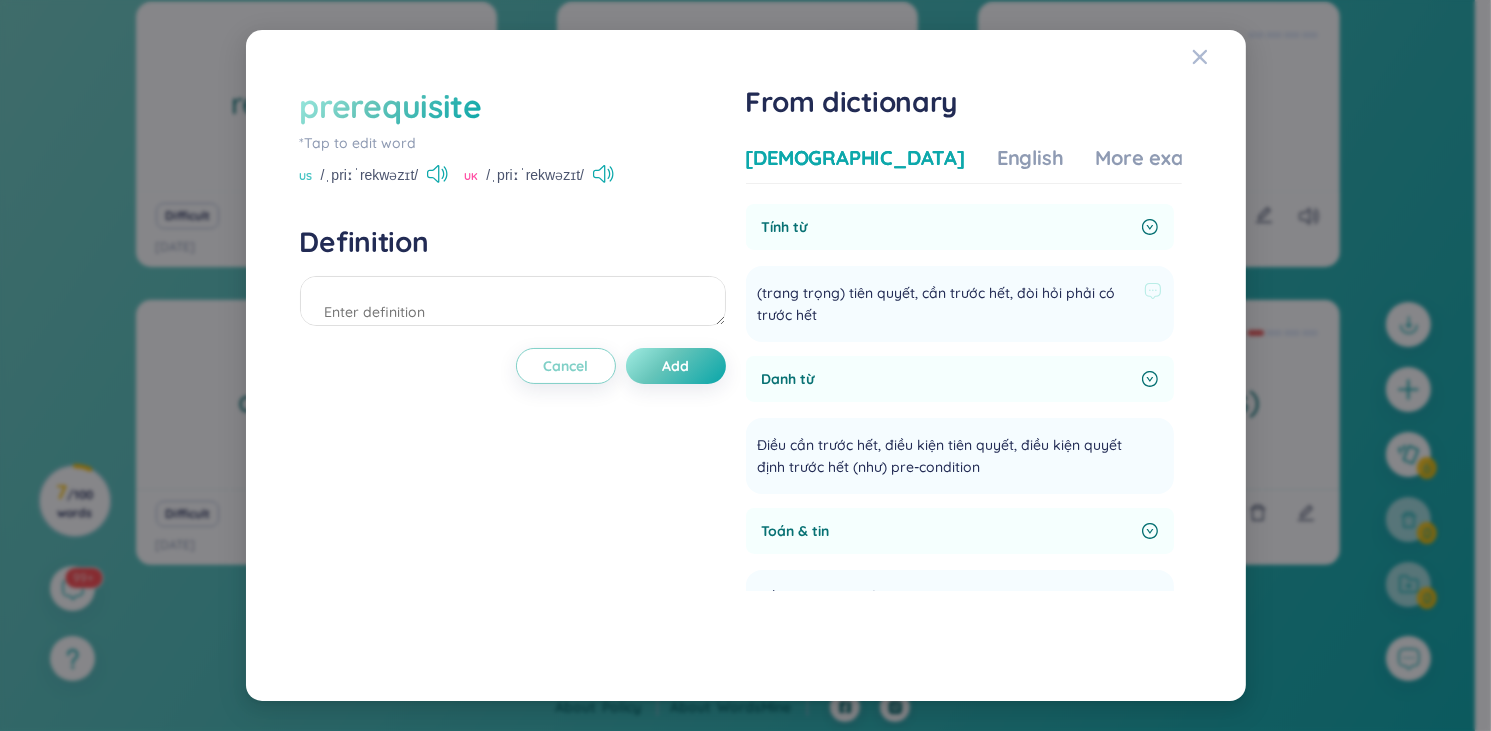 click on "(trang trọng) tiên quyết, cần trước hết, đòi hỏi phải có trước hết" at bounding box center [947, 304] 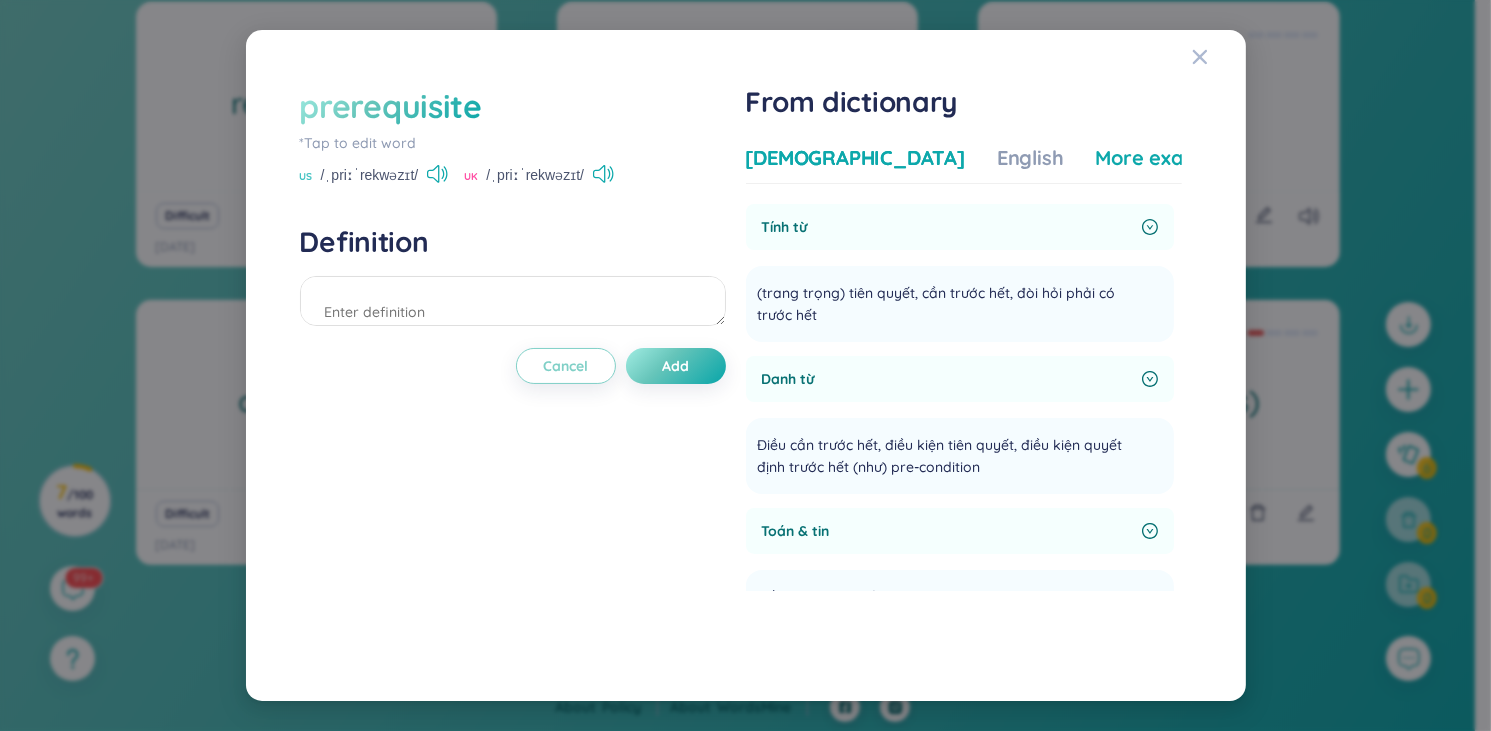 click on "More examples" at bounding box center [1168, 158] 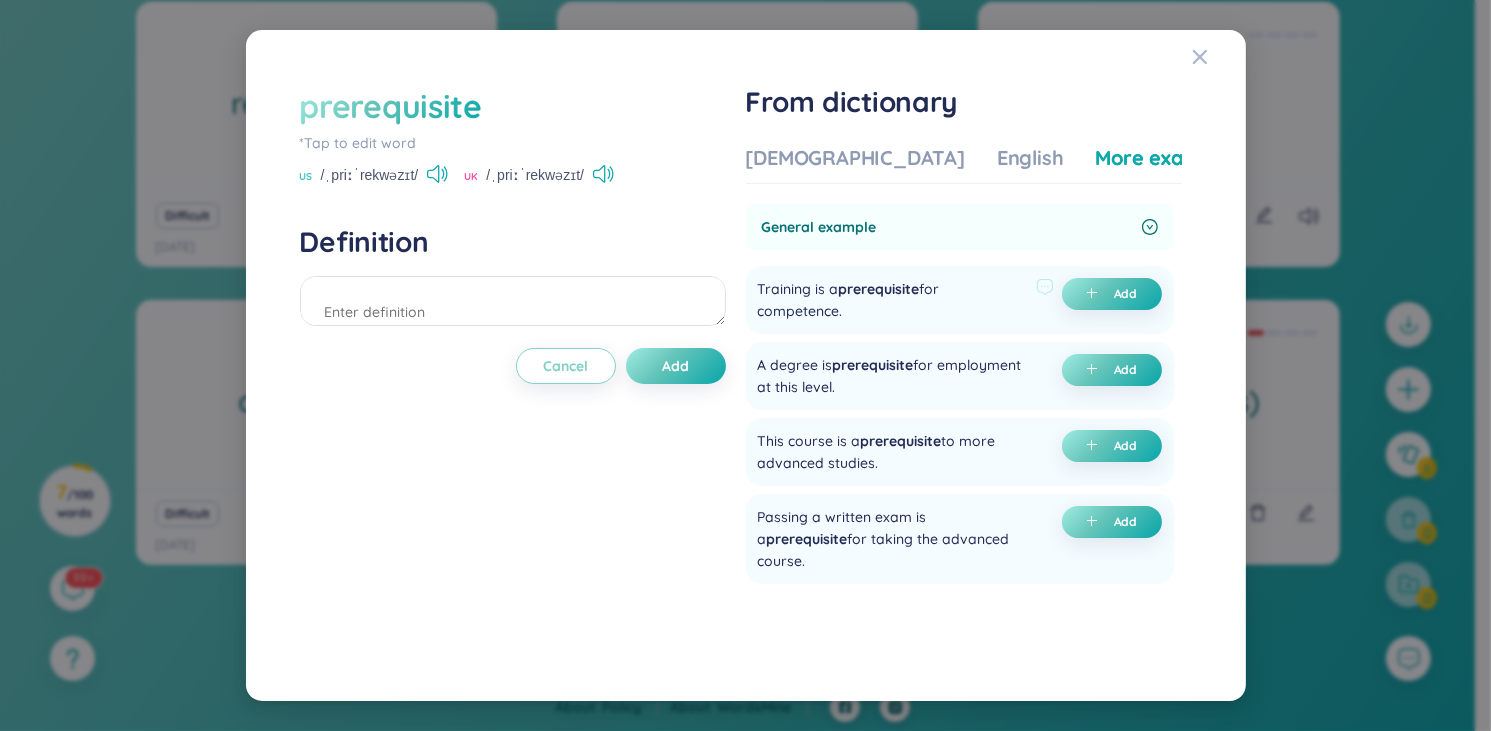 click on "Training is a  prerequisite  for competence." at bounding box center (893, 300) 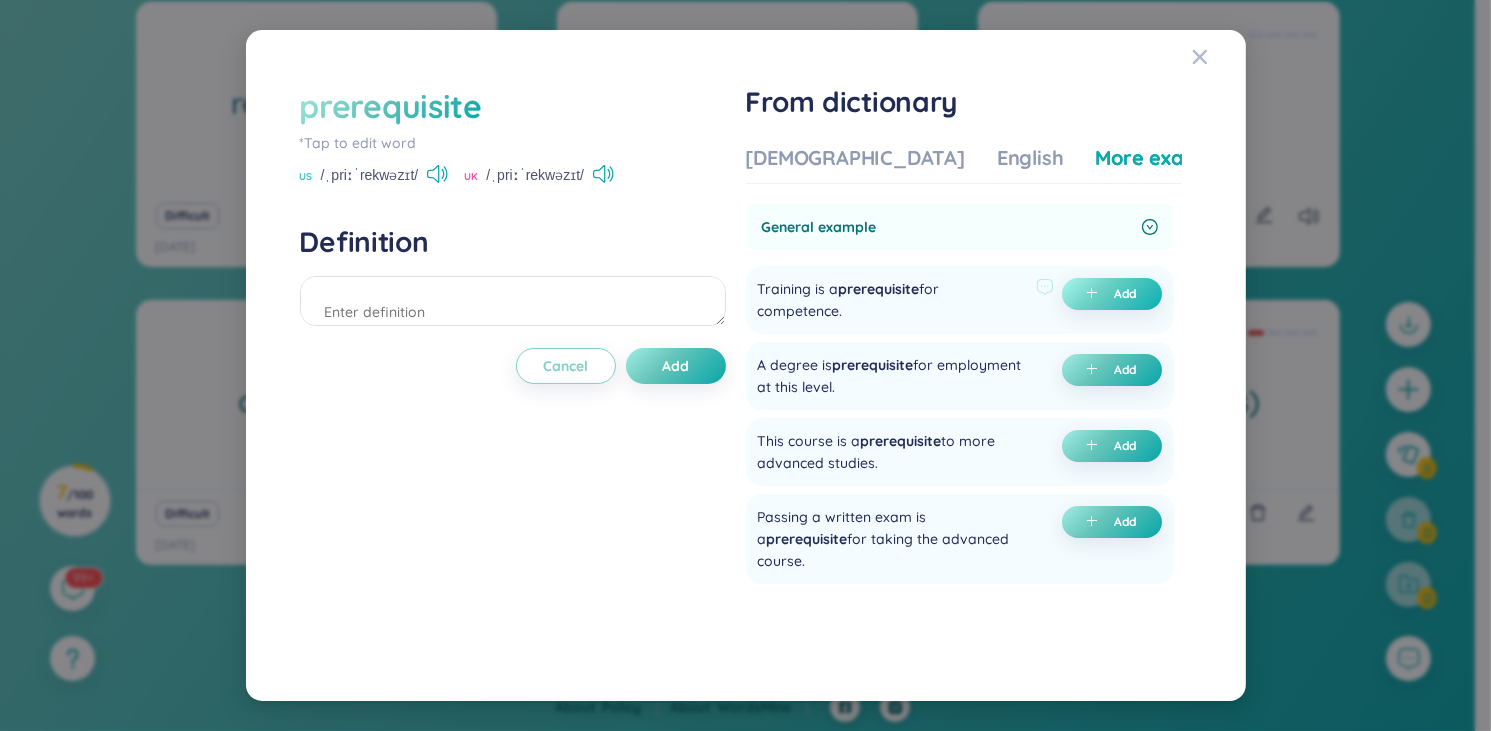 click 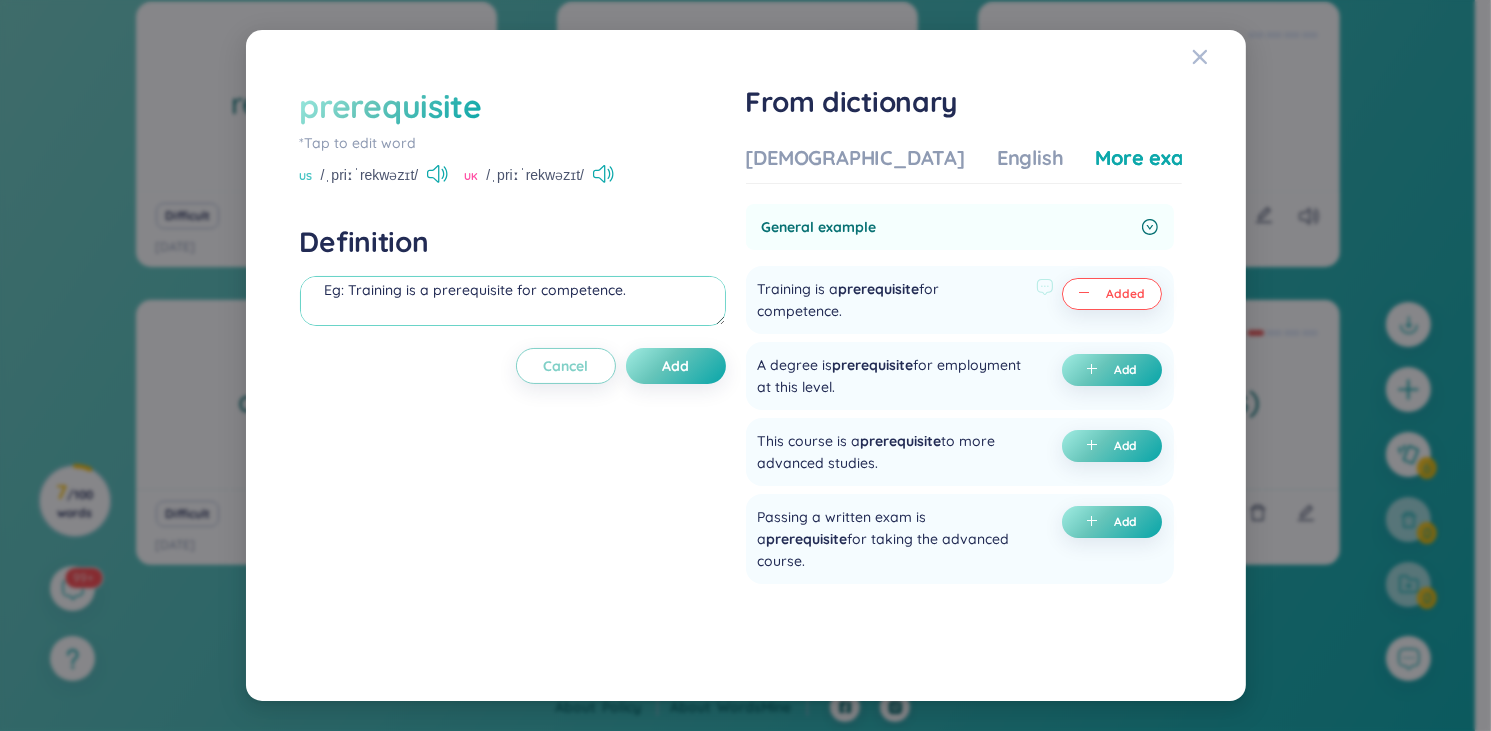 scroll, scrollTop: 49, scrollLeft: 0, axis: vertical 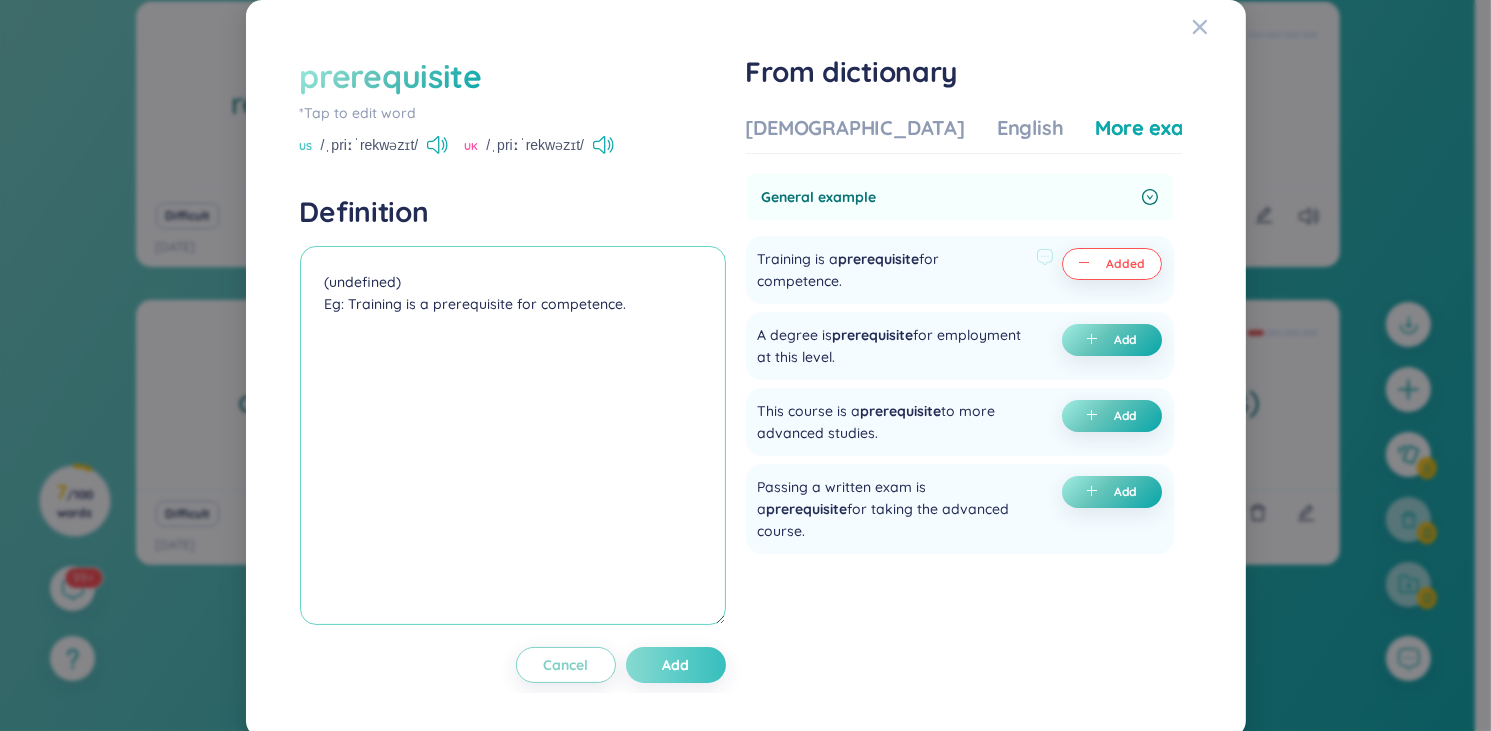 drag, startPoint x: 724, startPoint y: 320, endPoint x: 652, endPoint y: 641, distance: 328.97568 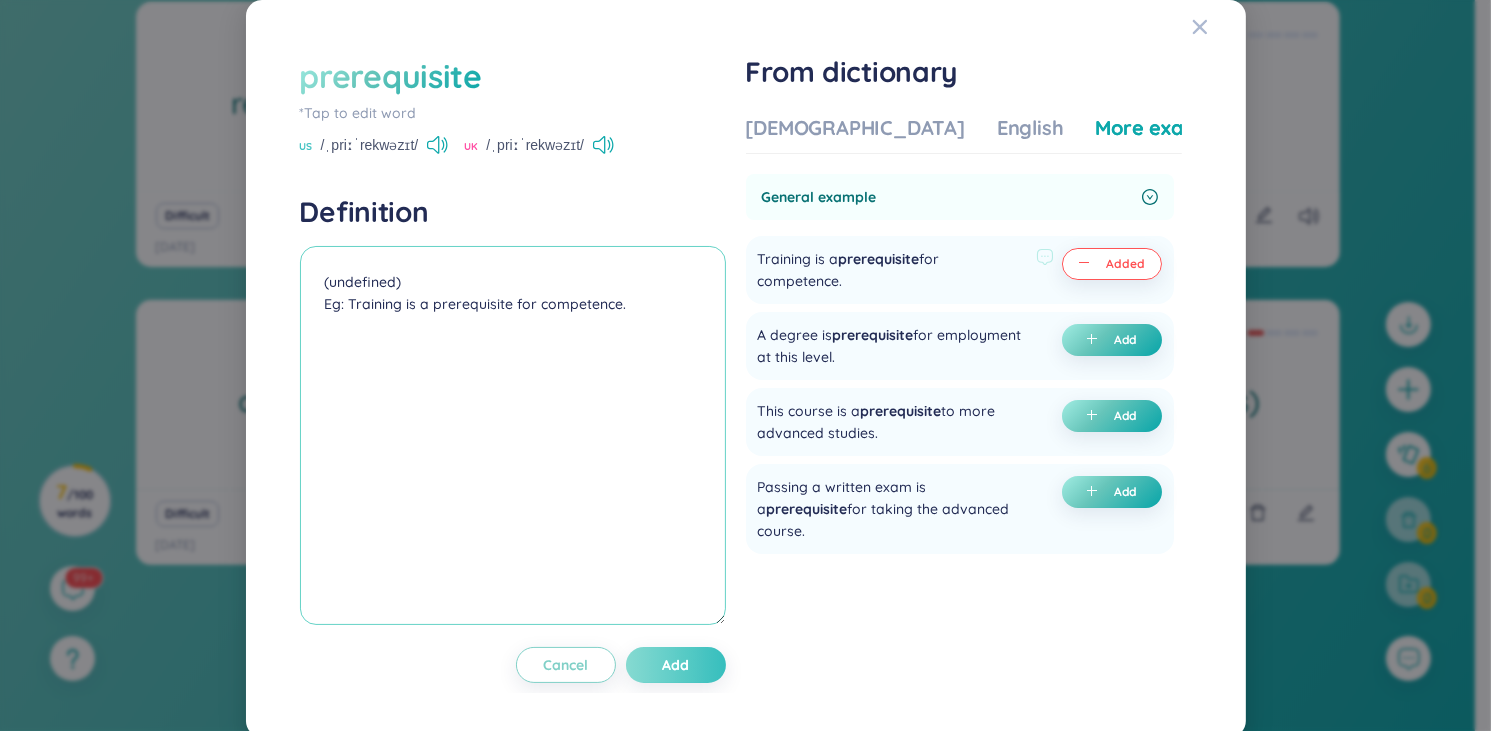 click on "prerequisite *Tap to edit word US /ˌpriːˈrekwəzɪt/ UK /ˌpriːˈrekwəzɪt/ Definition  (undefined)
Eg: Training is a prerequisite for competence.
Cancel Add" at bounding box center (513, 368) 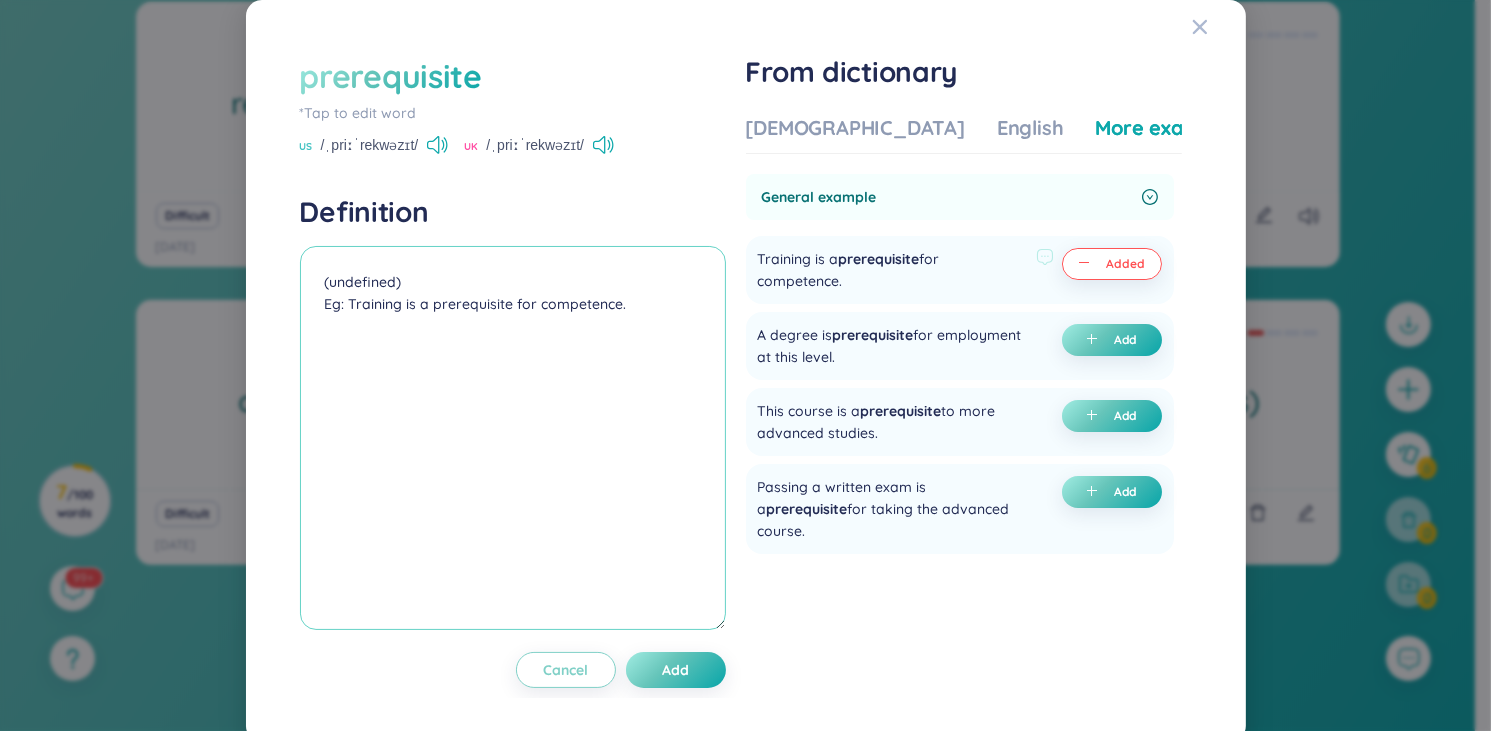 click on "(undefined)
Eg: Training is a prerequisite for competence." at bounding box center (513, 438) 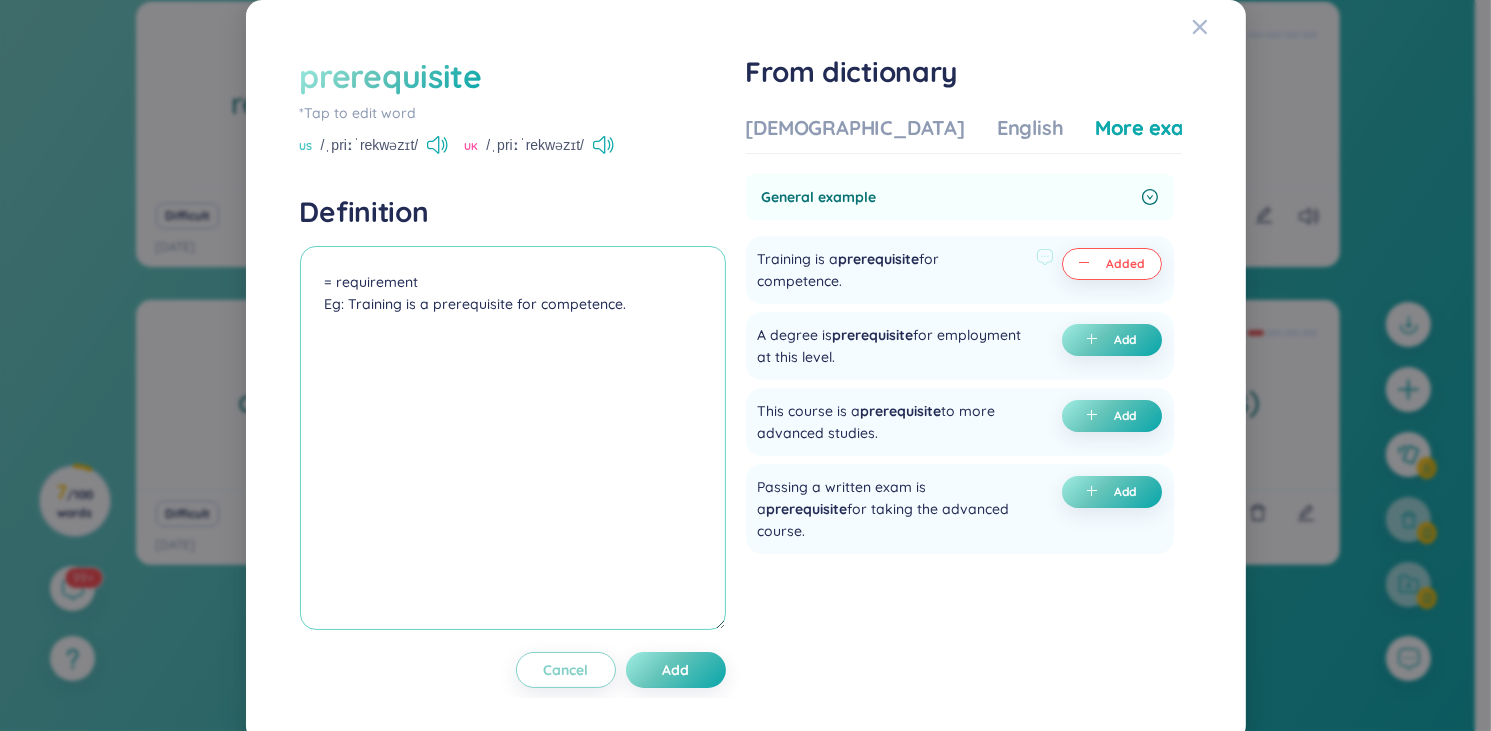 click on "= requirement
Eg: Training is a prerequisite for competence." at bounding box center (513, 438) 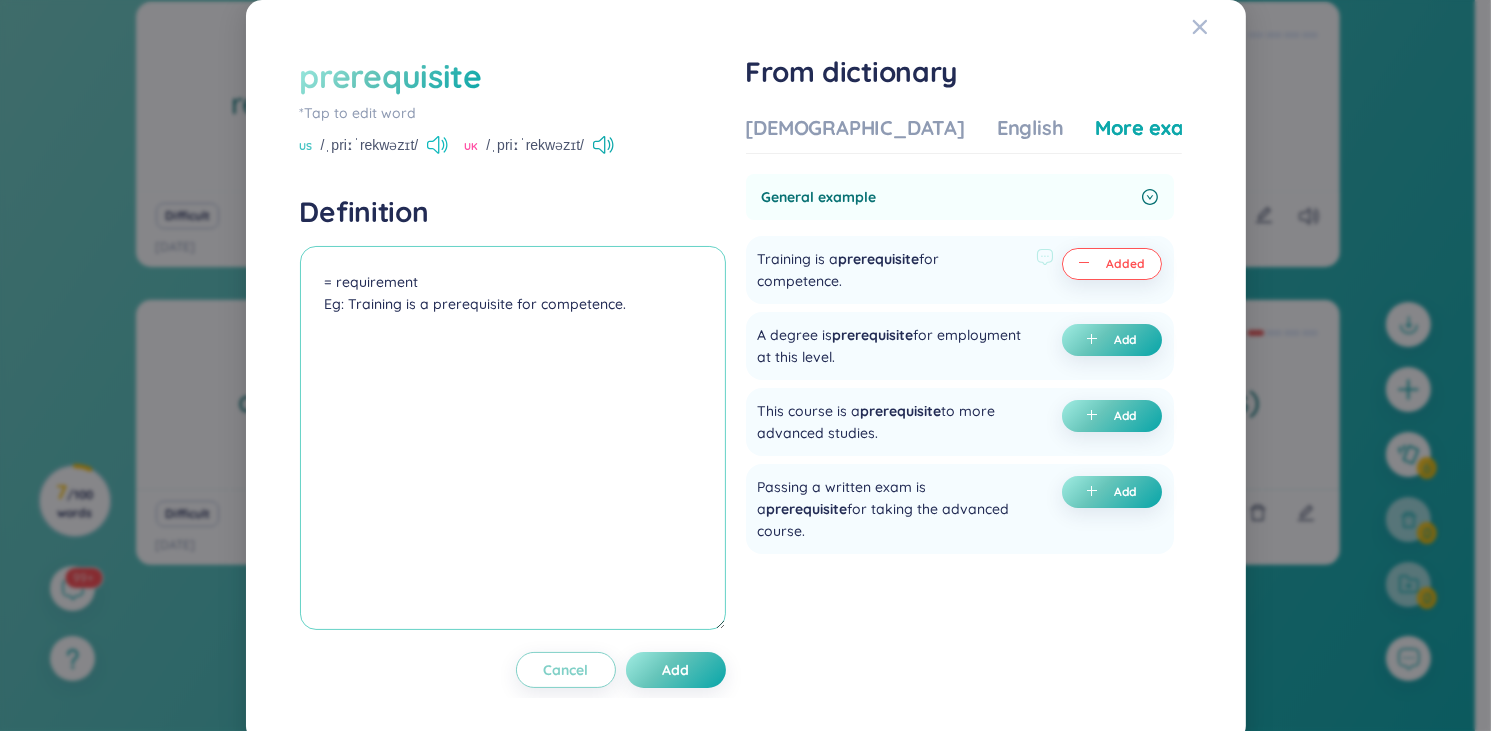 type on "= requirement
Eg: Training is a prerequisite for competence." 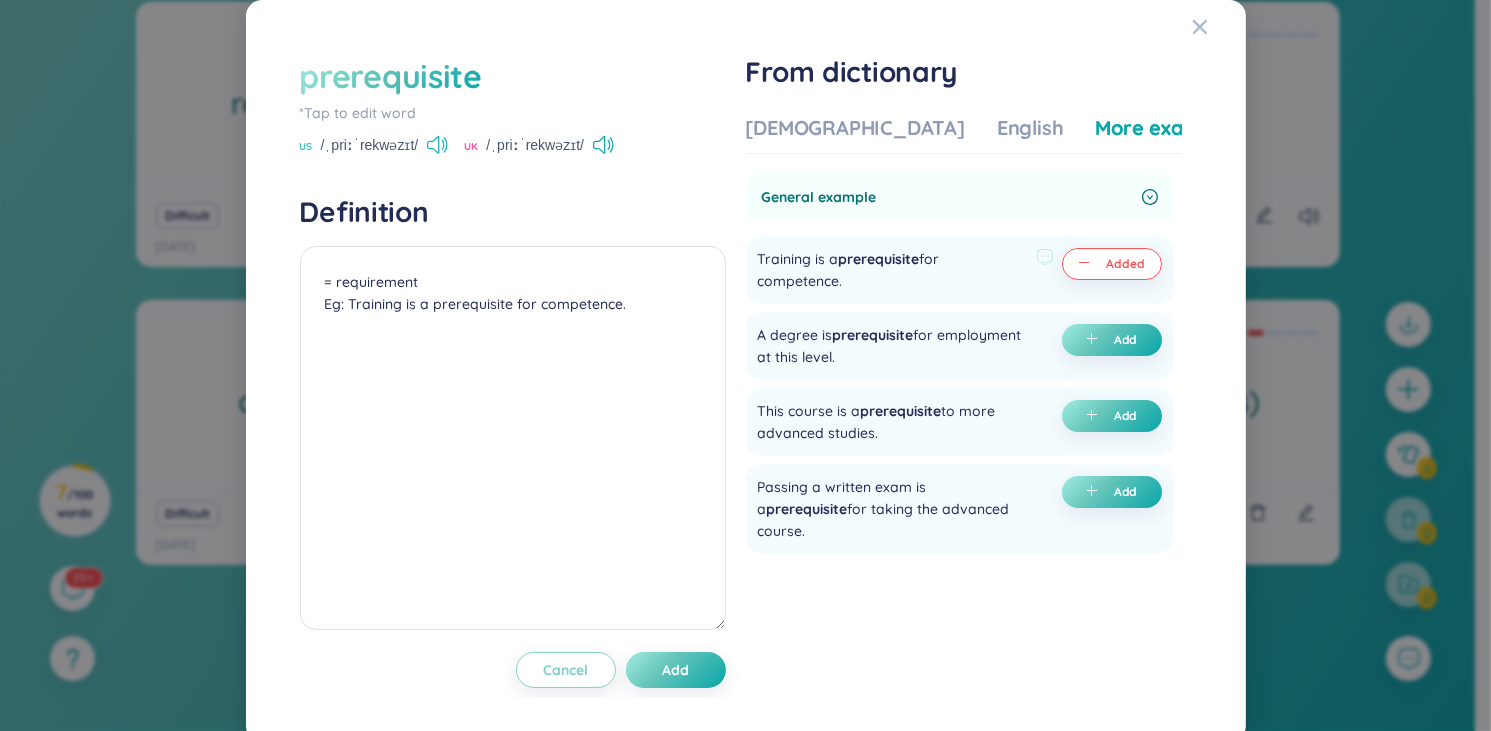 click 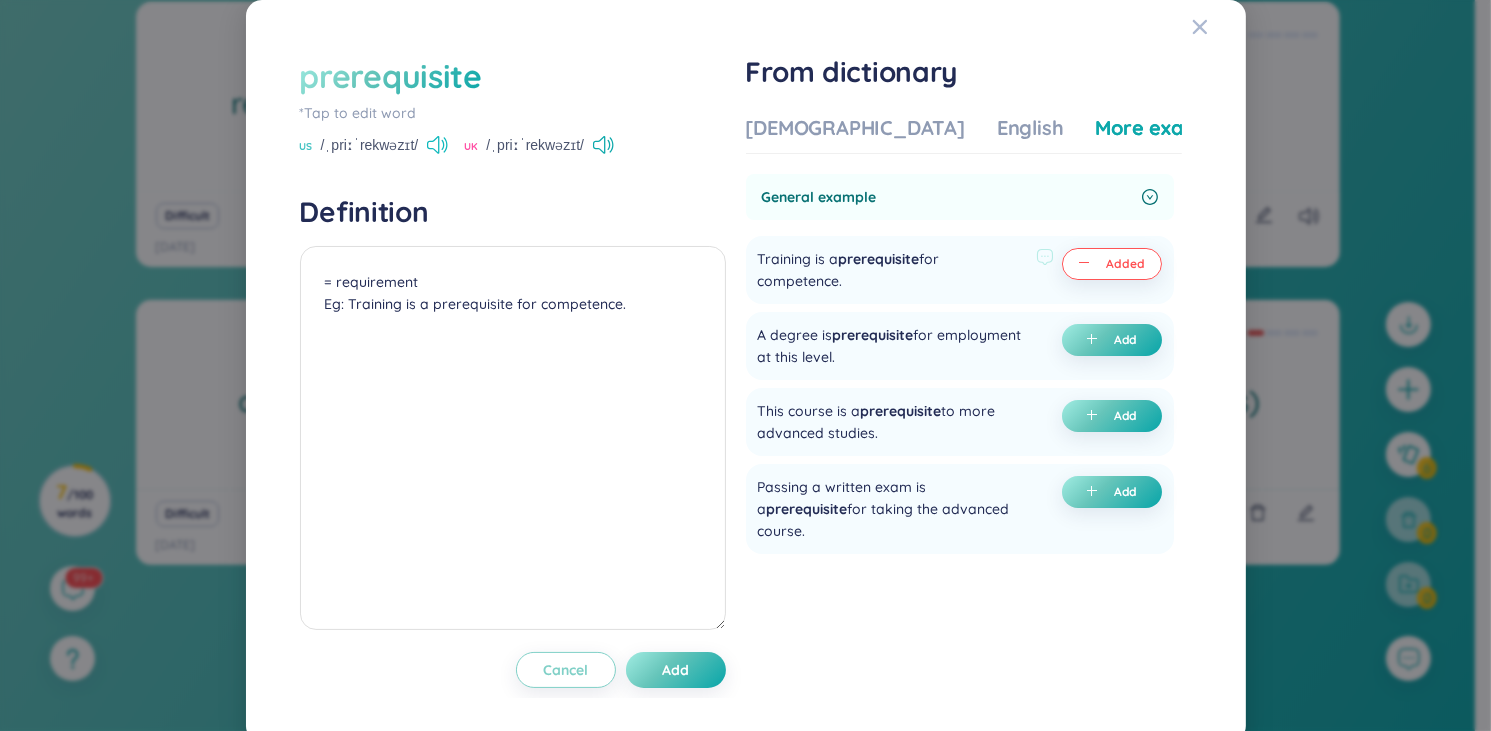 click 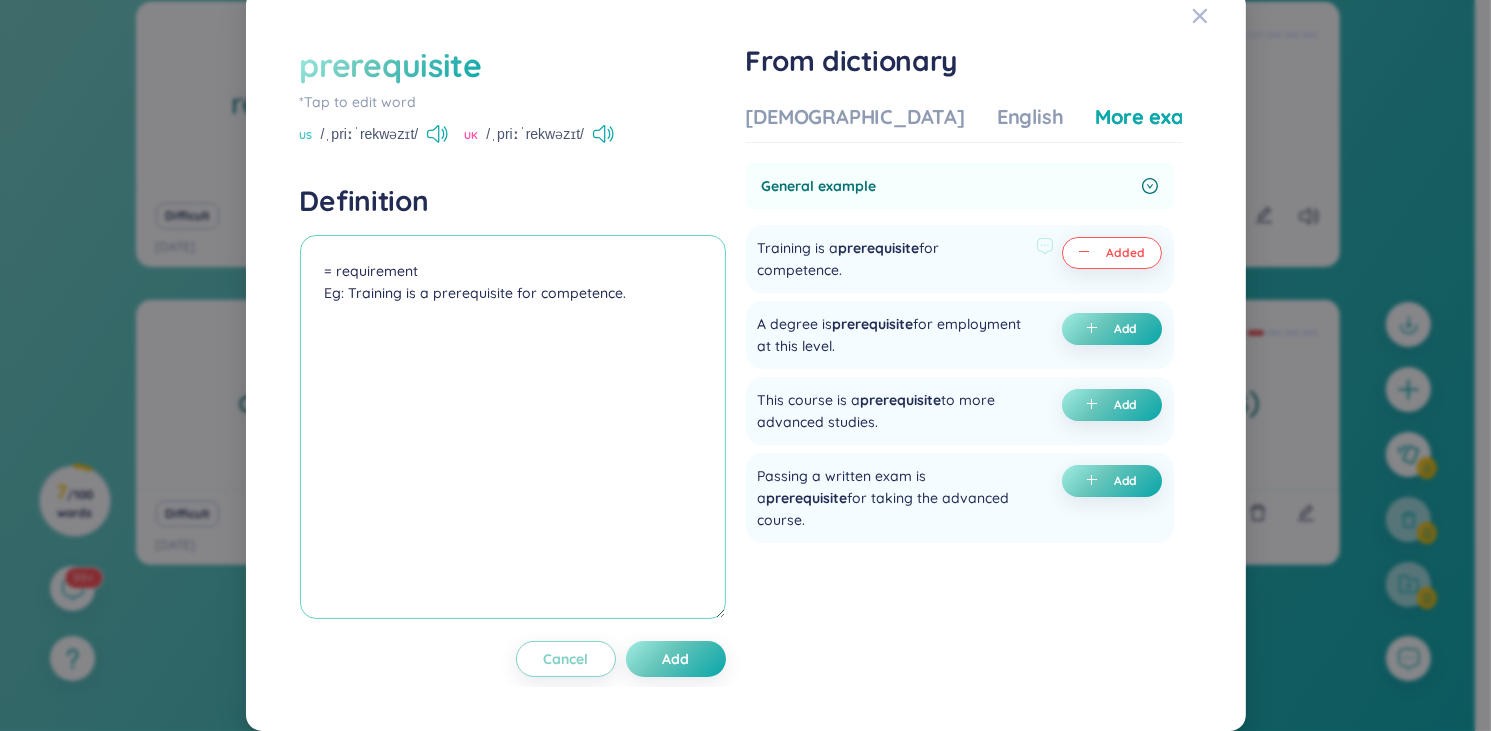 scroll, scrollTop: 0, scrollLeft: 0, axis: both 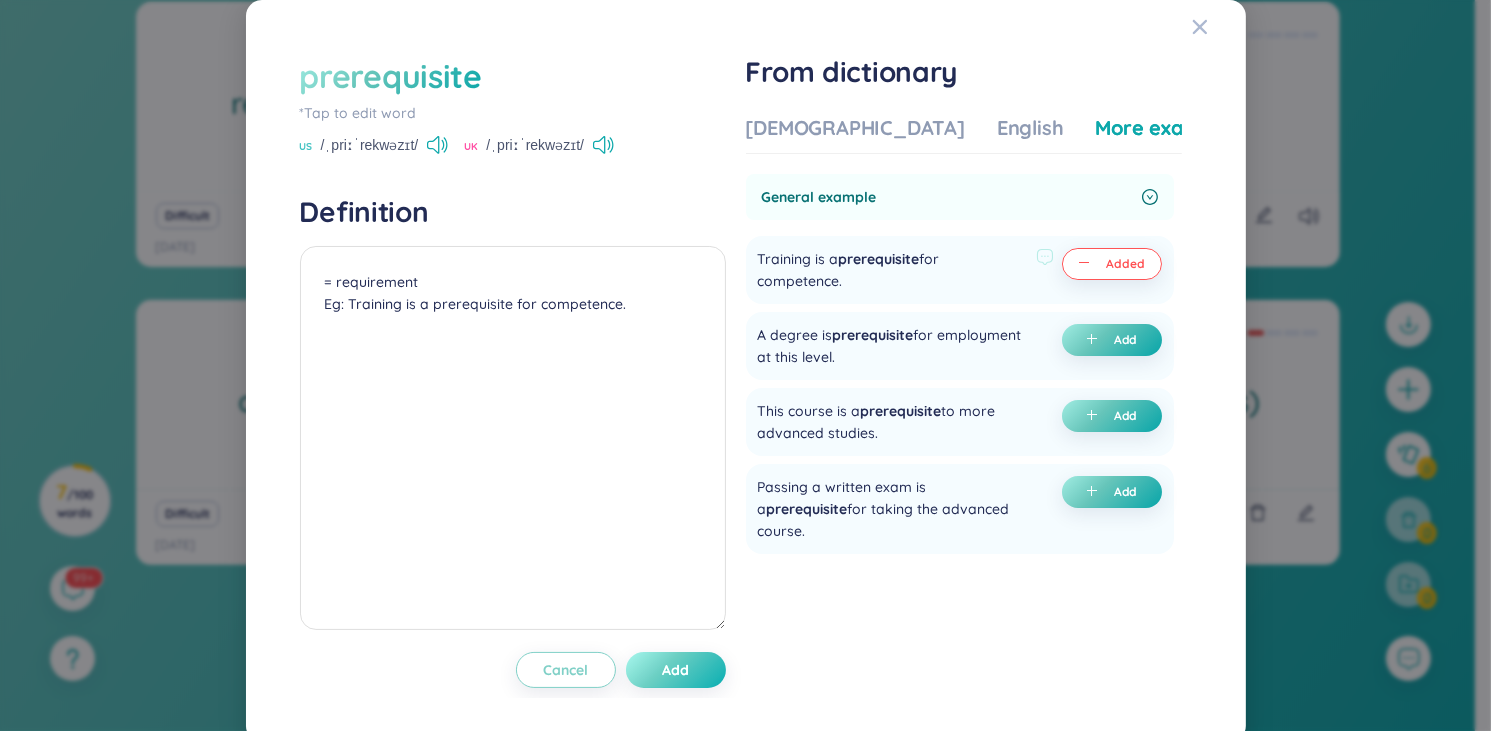 click on "Add" at bounding box center (676, 670) 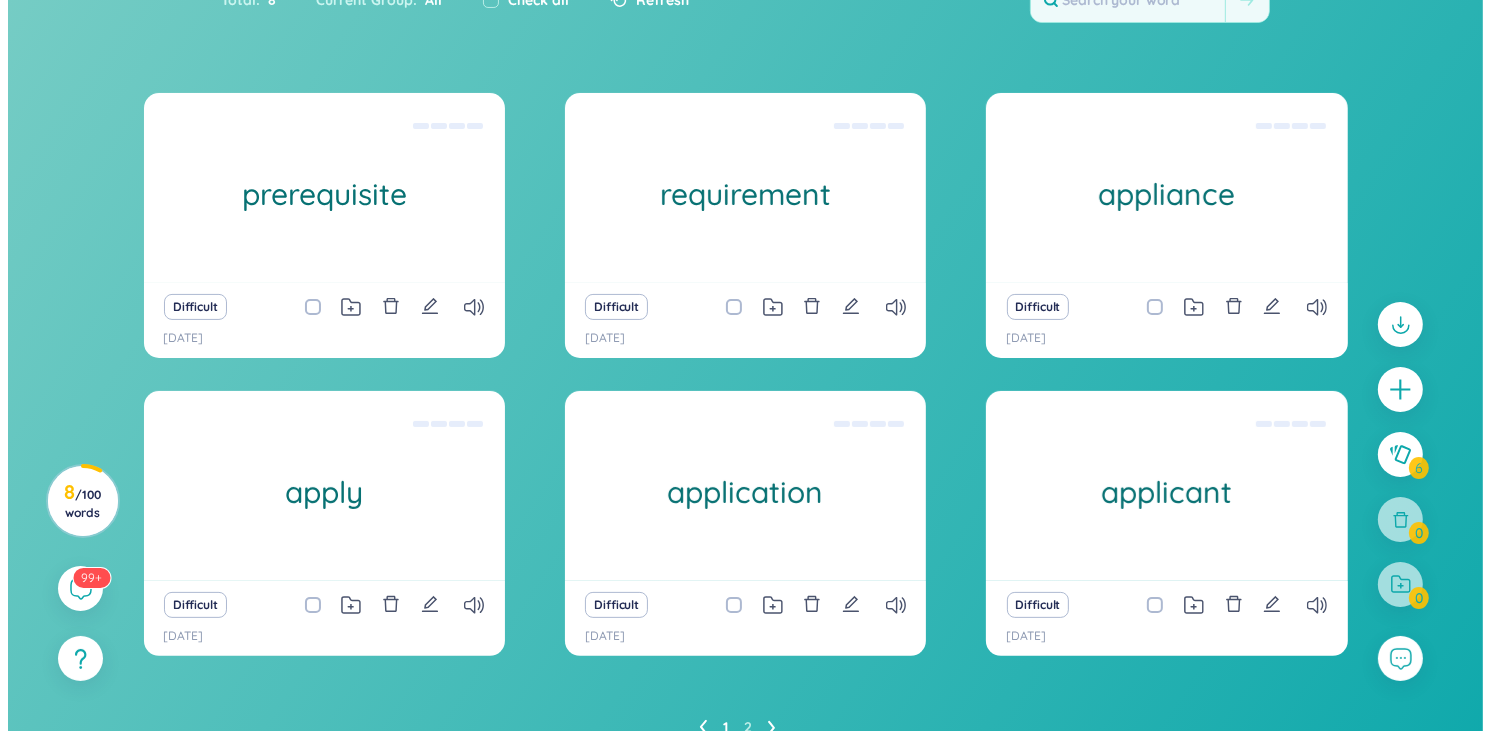scroll, scrollTop: 399, scrollLeft: 0, axis: vertical 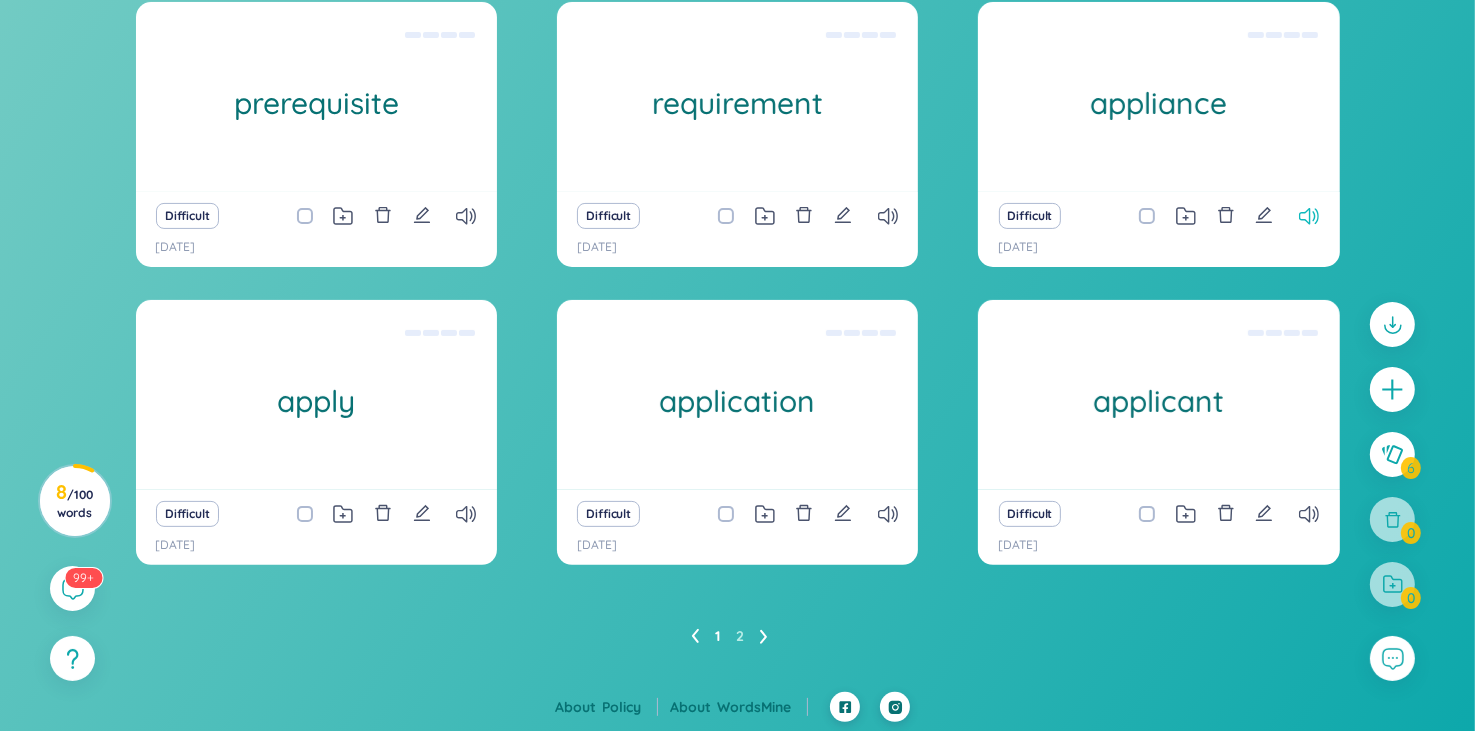 click 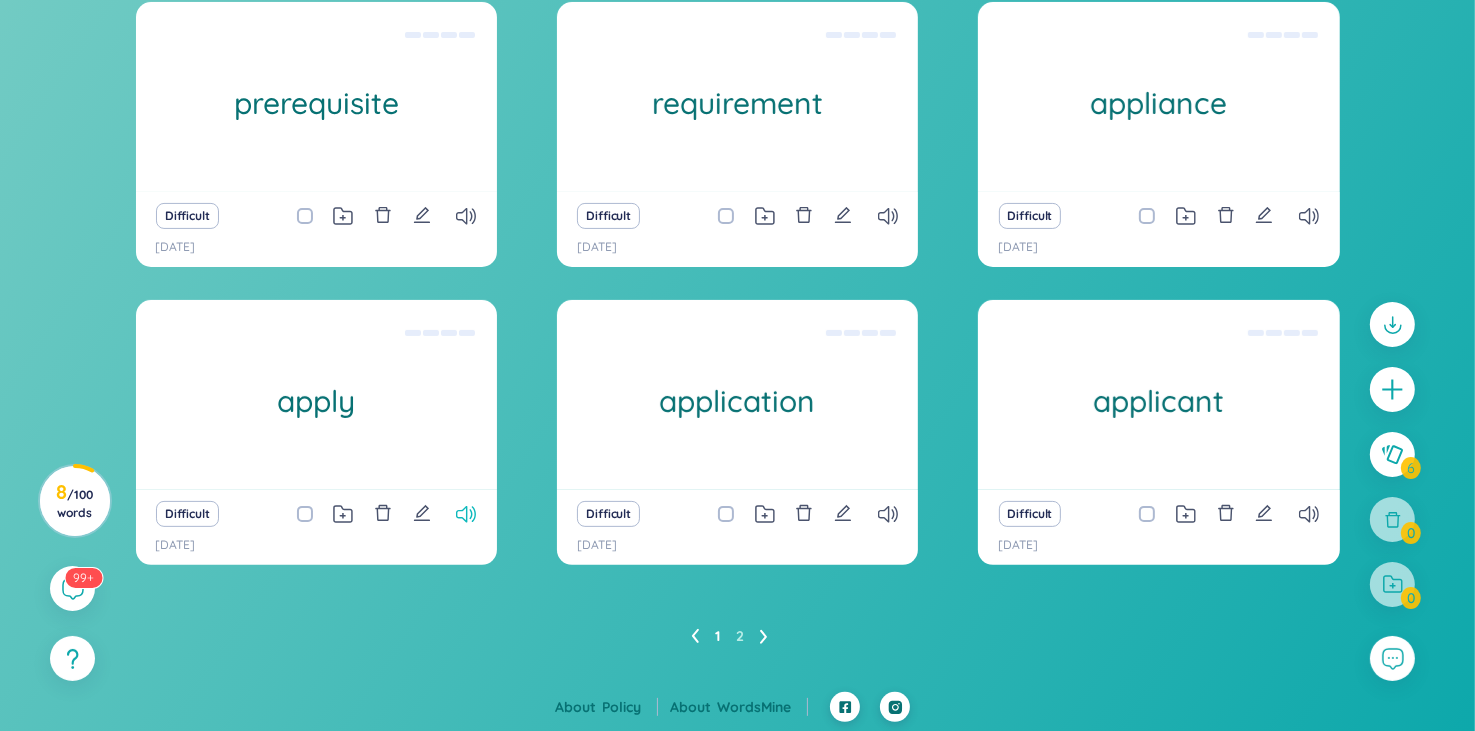 click 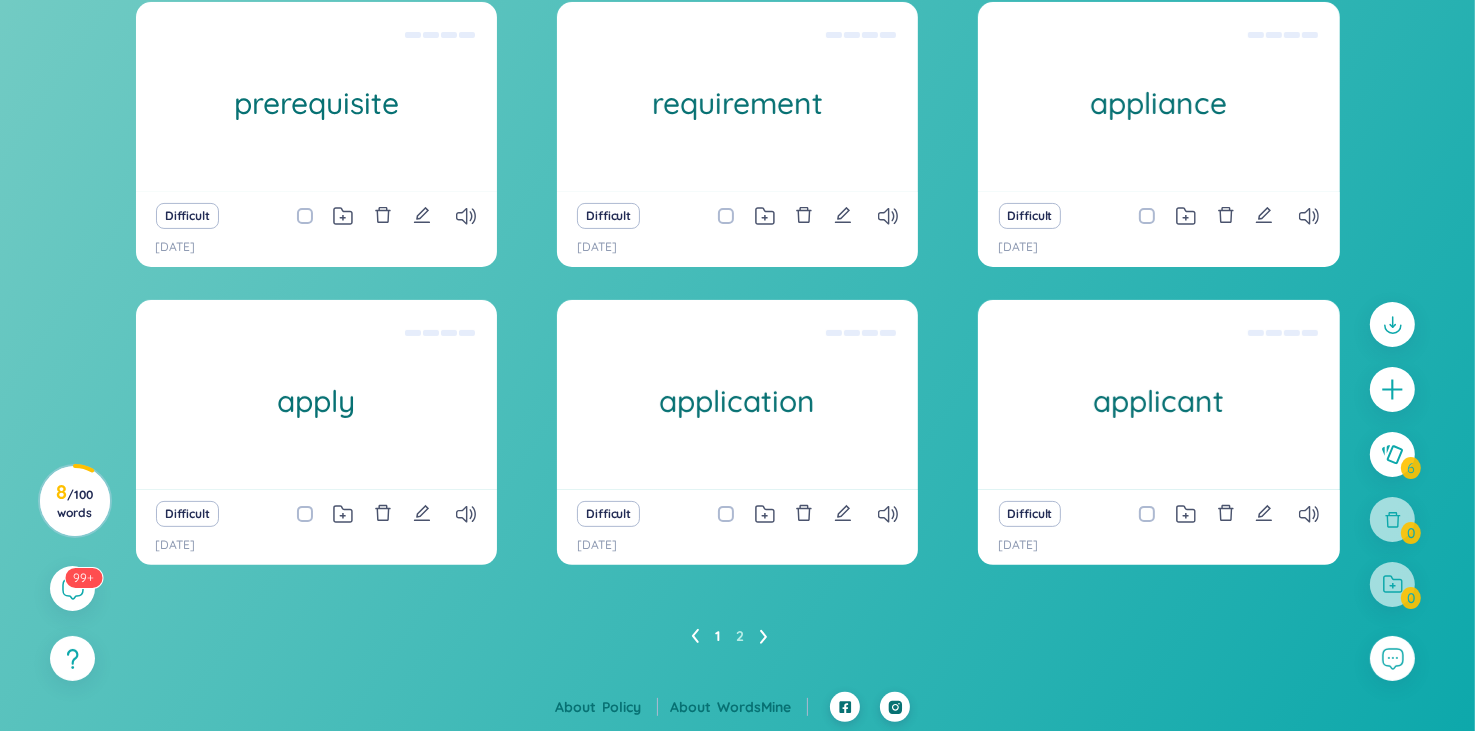 click on "Difficult 10/7/2025" at bounding box center (1158, 527) 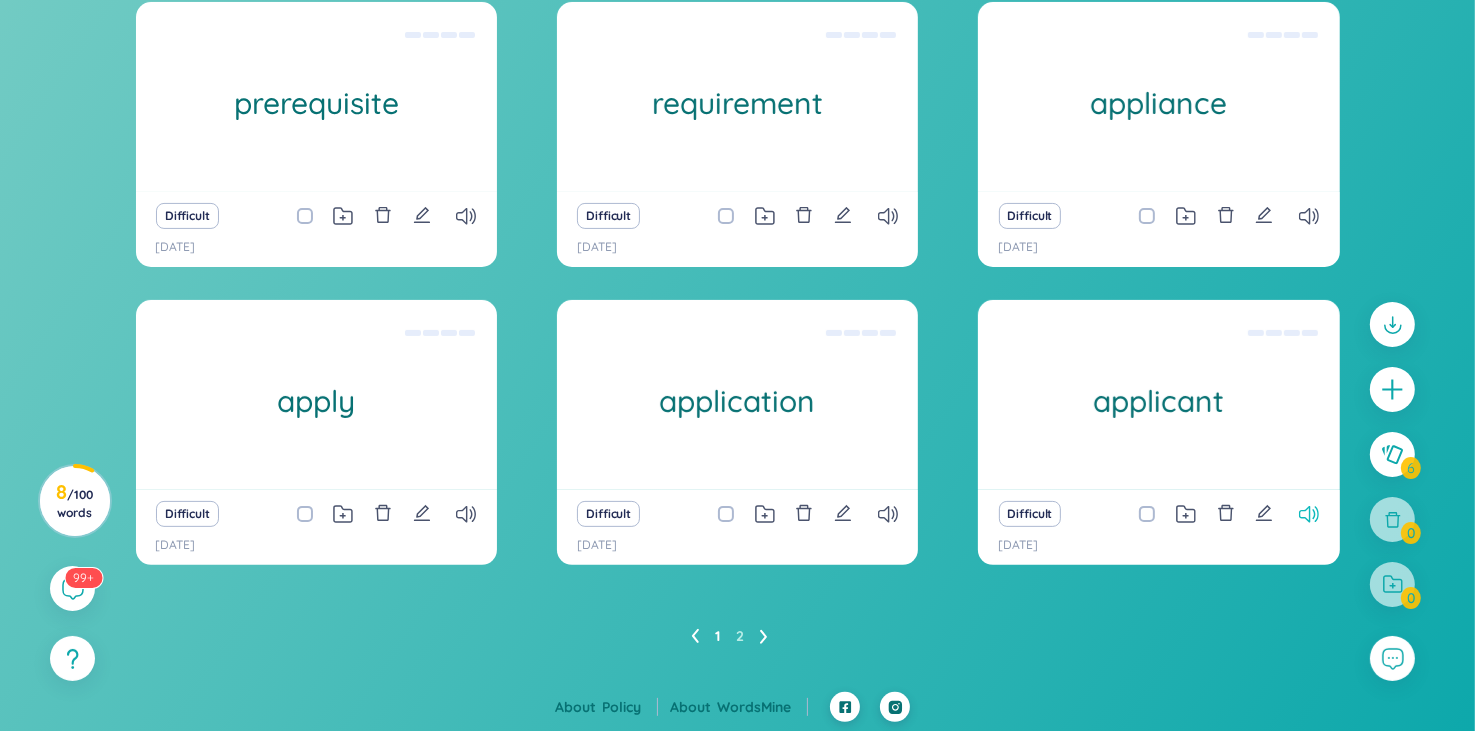 click 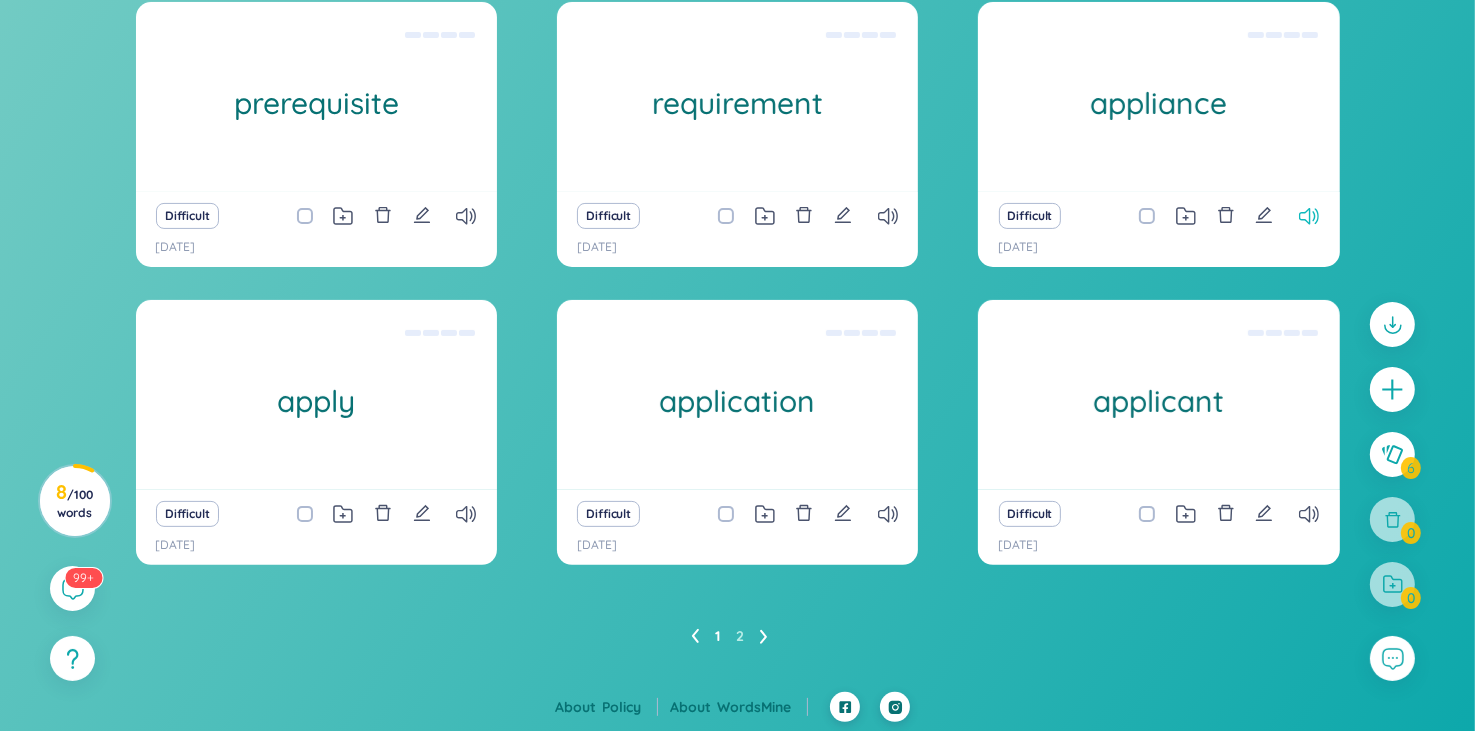 click 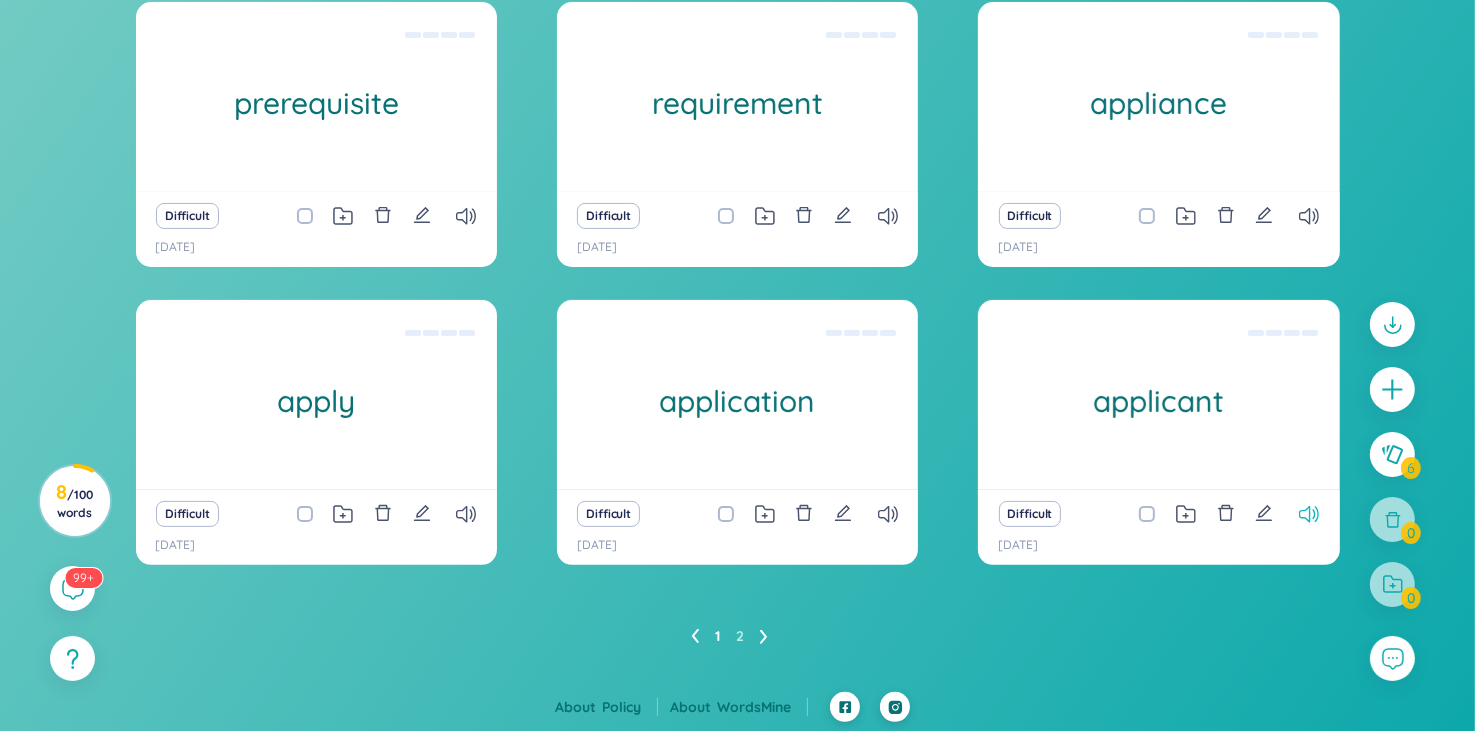 click 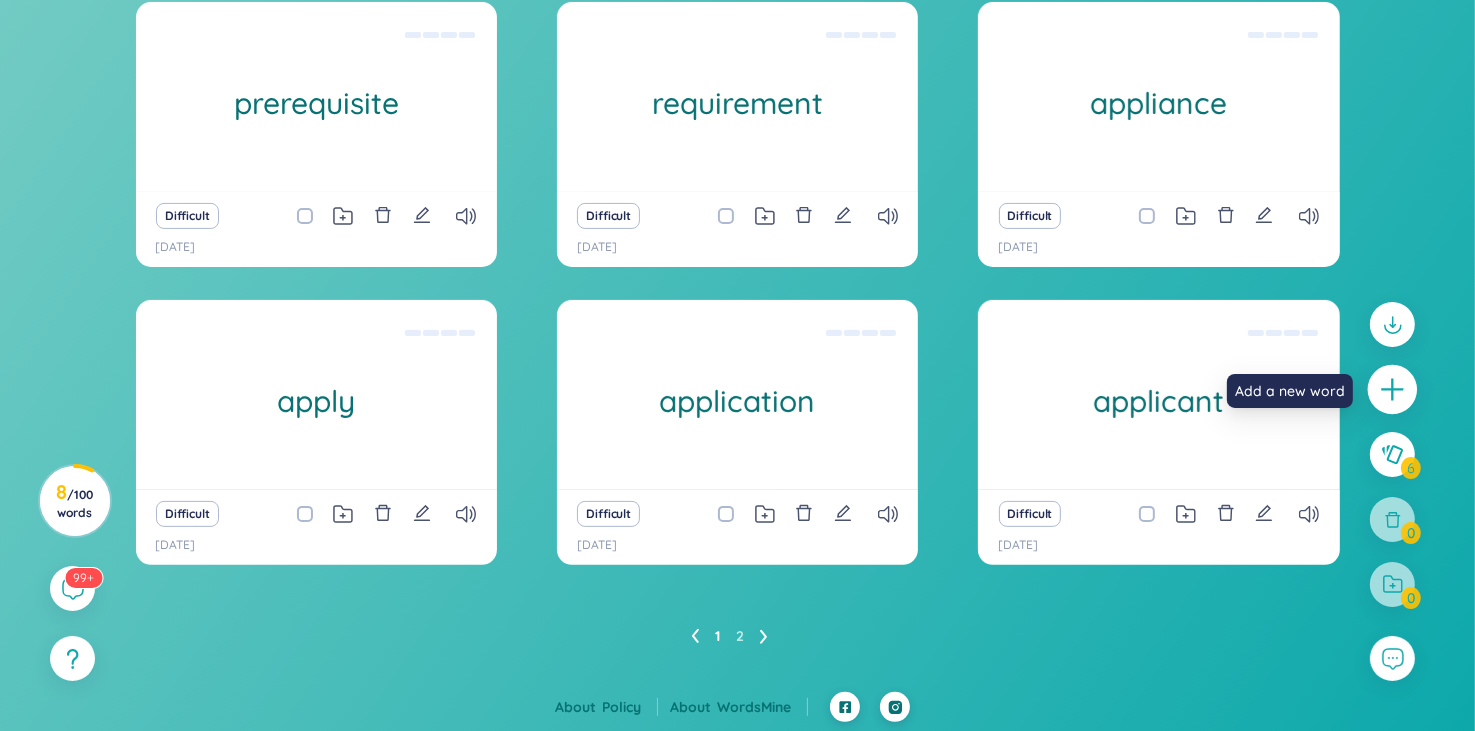 click 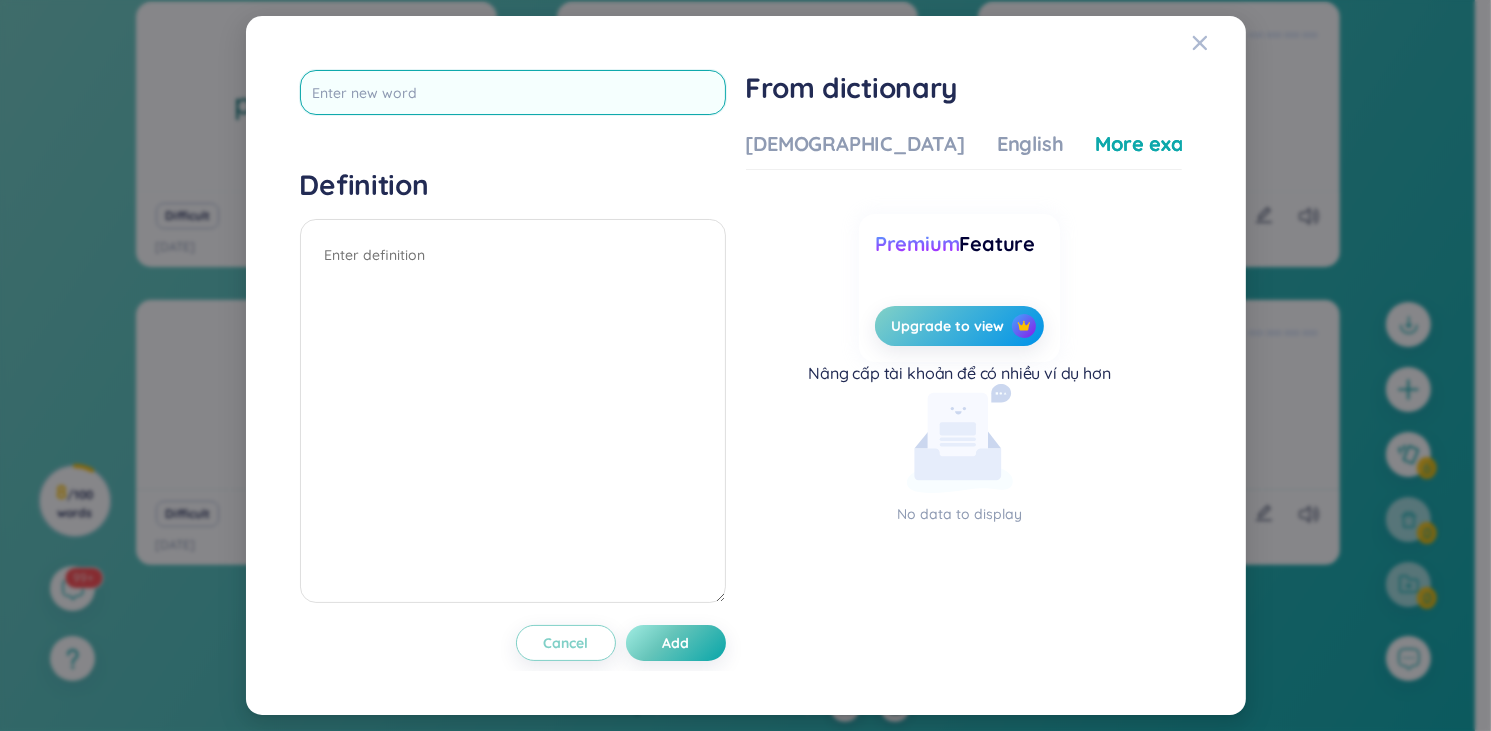 click at bounding box center (513, 92) 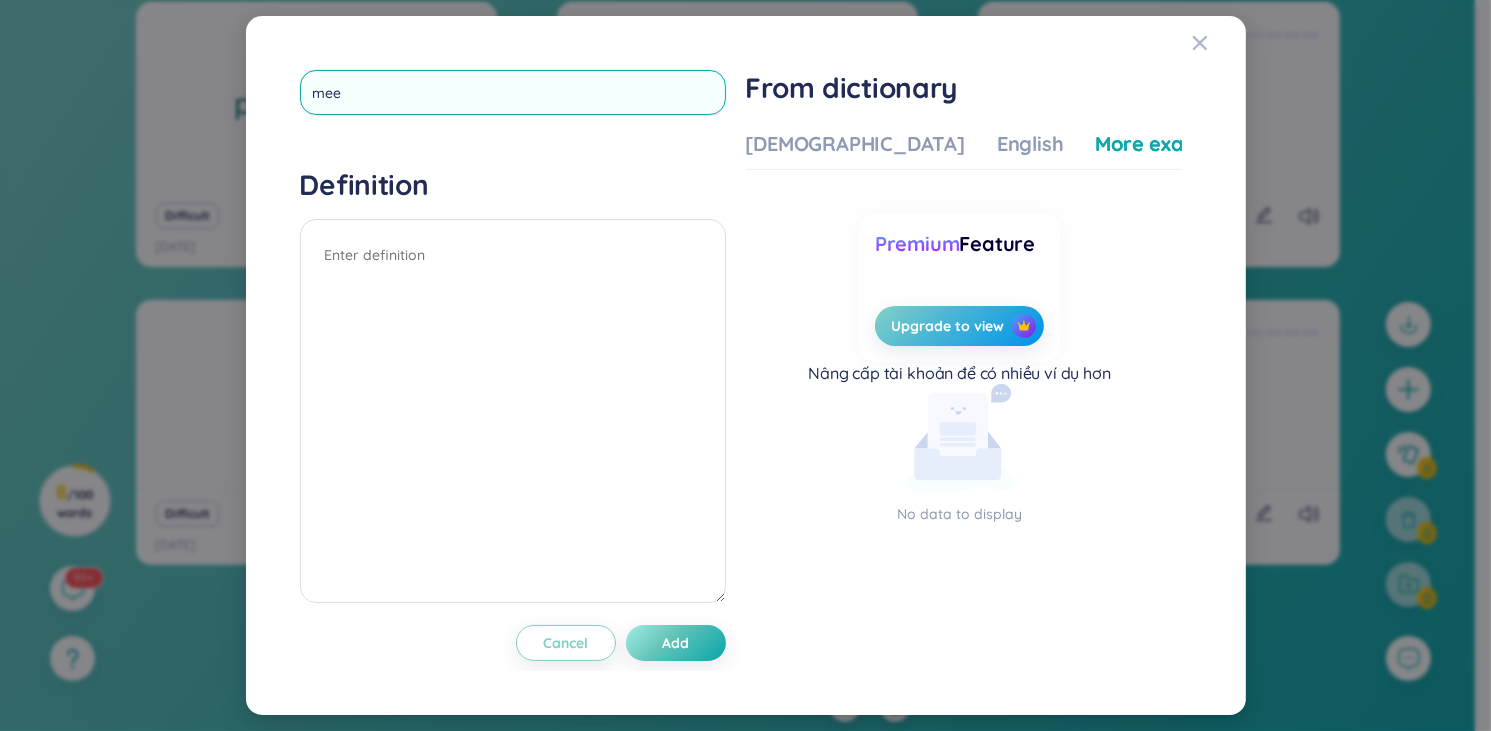 type on "meet" 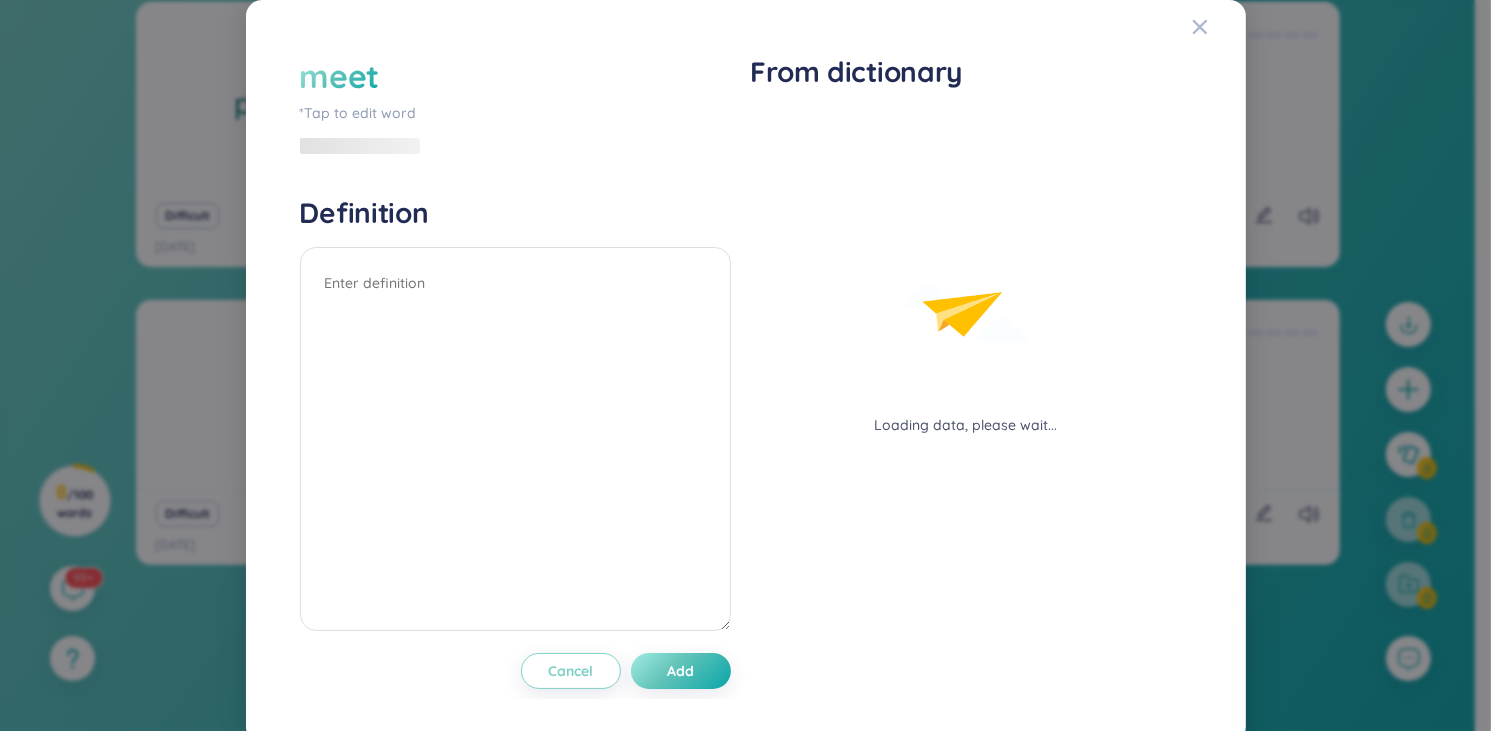 click on "meet *Tap to edit word Definition Cancel Add" at bounding box center (515, 371) 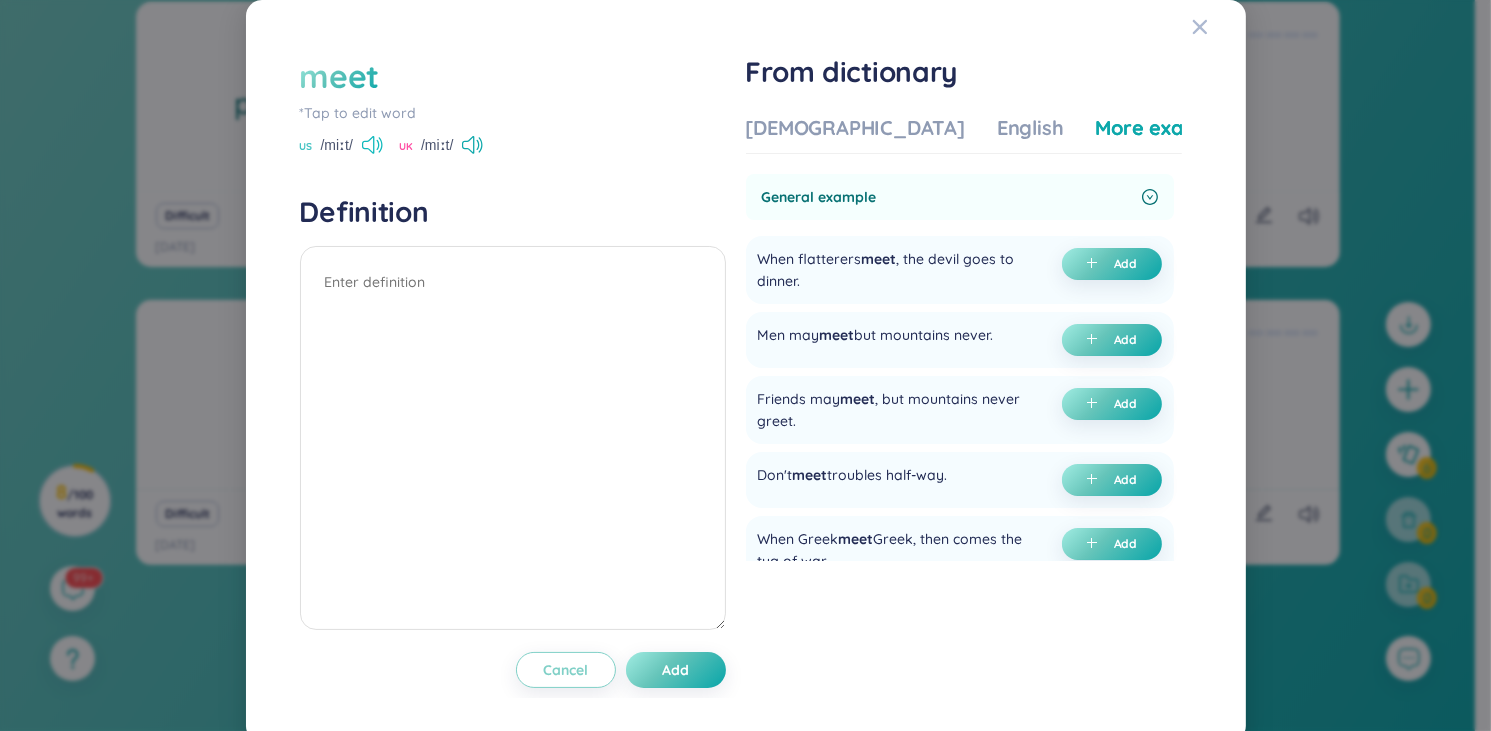click 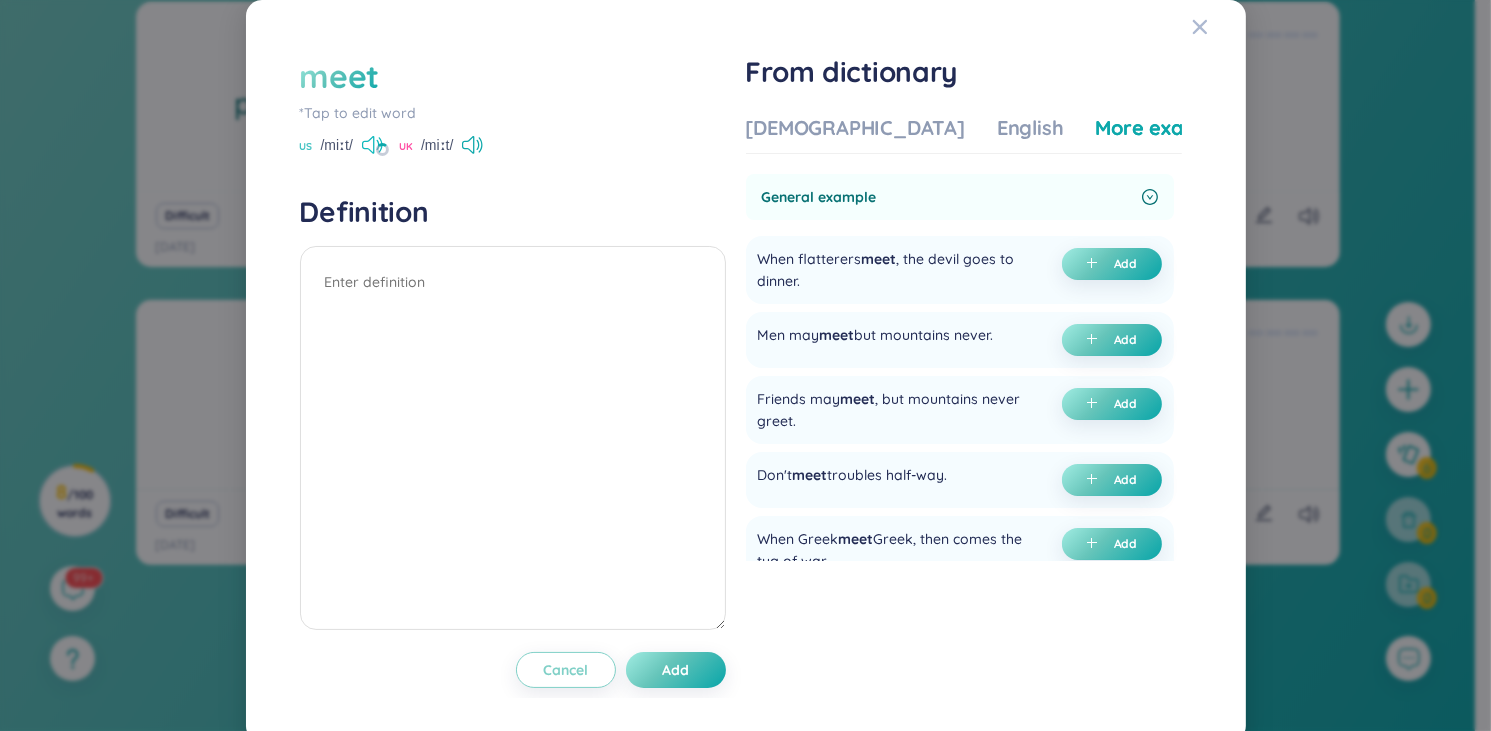click 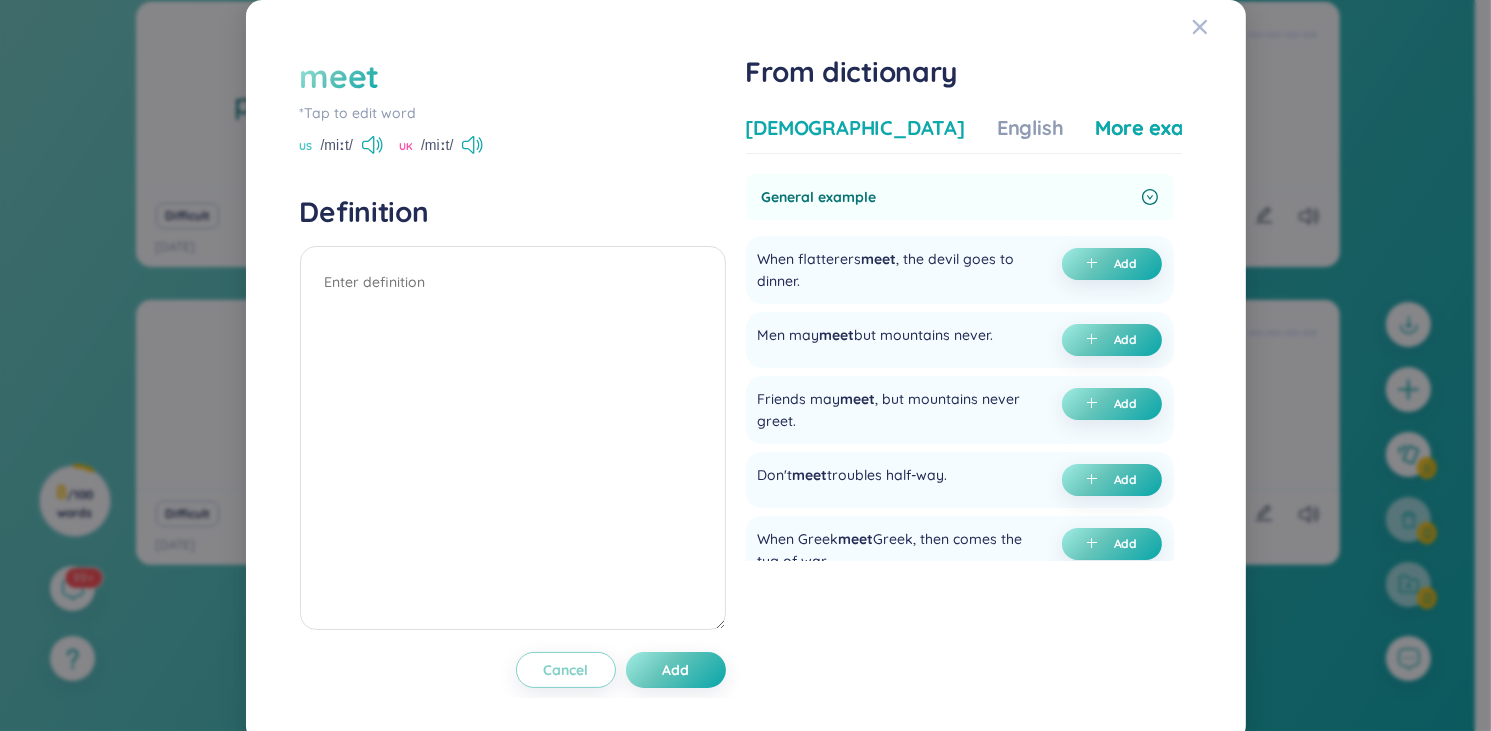 click on "Vietnamese" at bounding box center (855, 128) 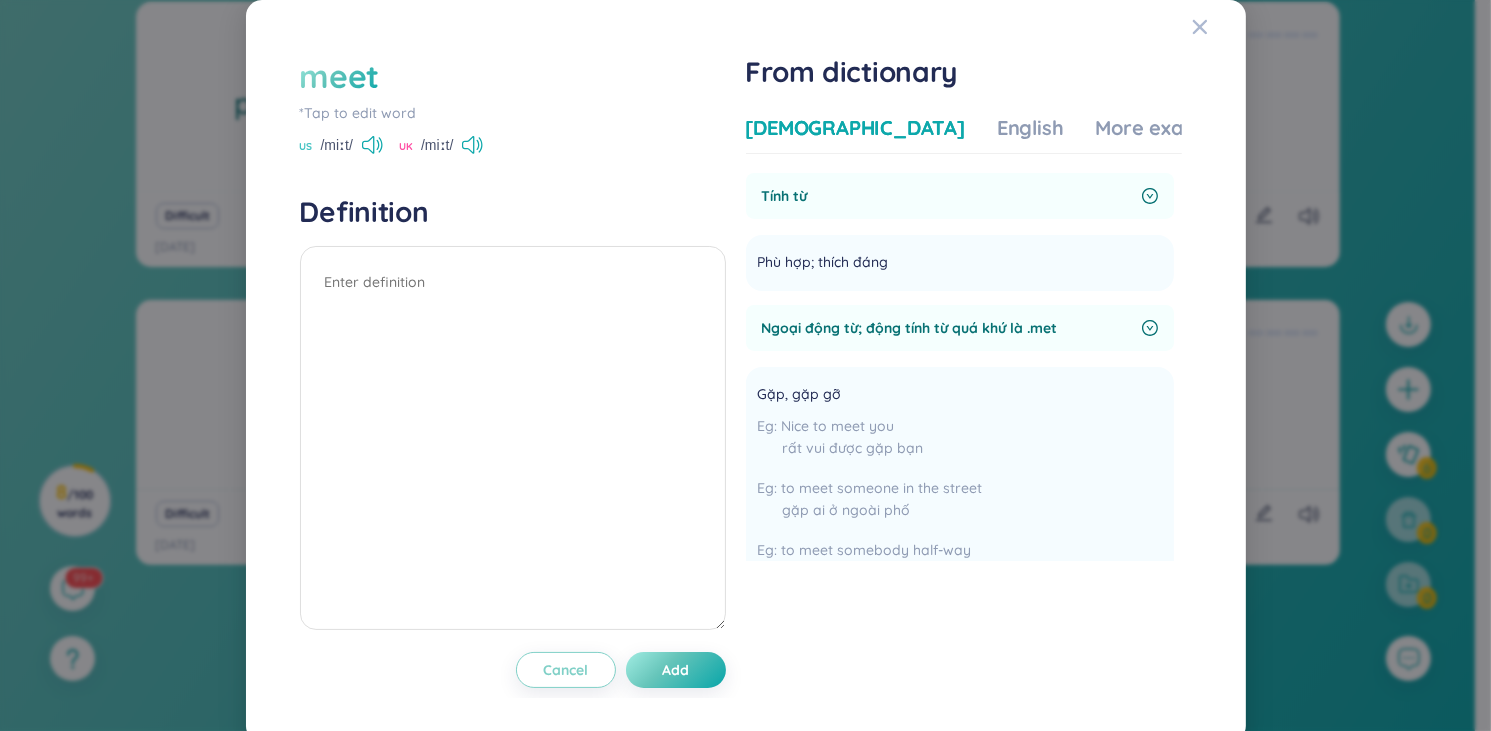 scroll, scrollTop: 260, scrollLeft: 0, axis: vertical 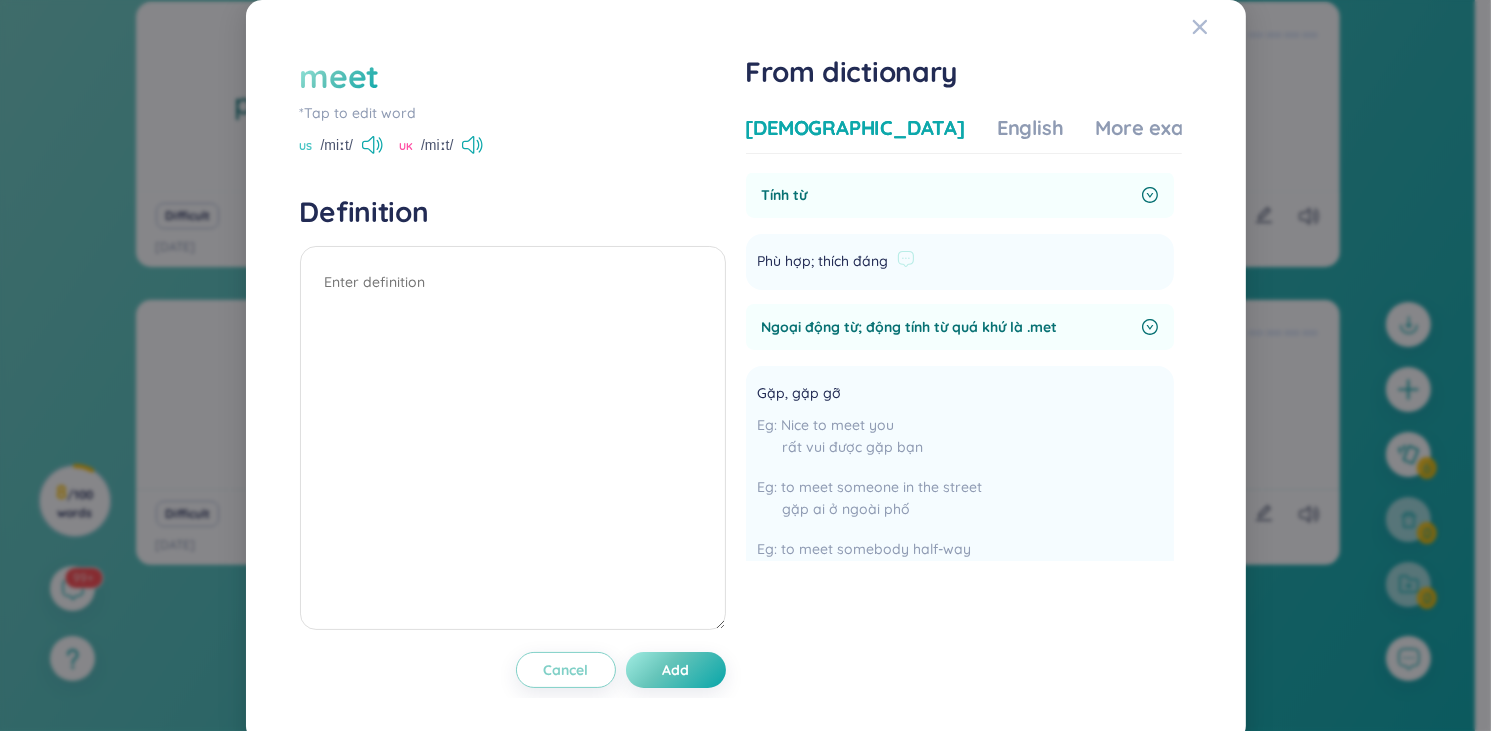 click on "Phù hợp; thích đáng" at bounding box center [836, 262] 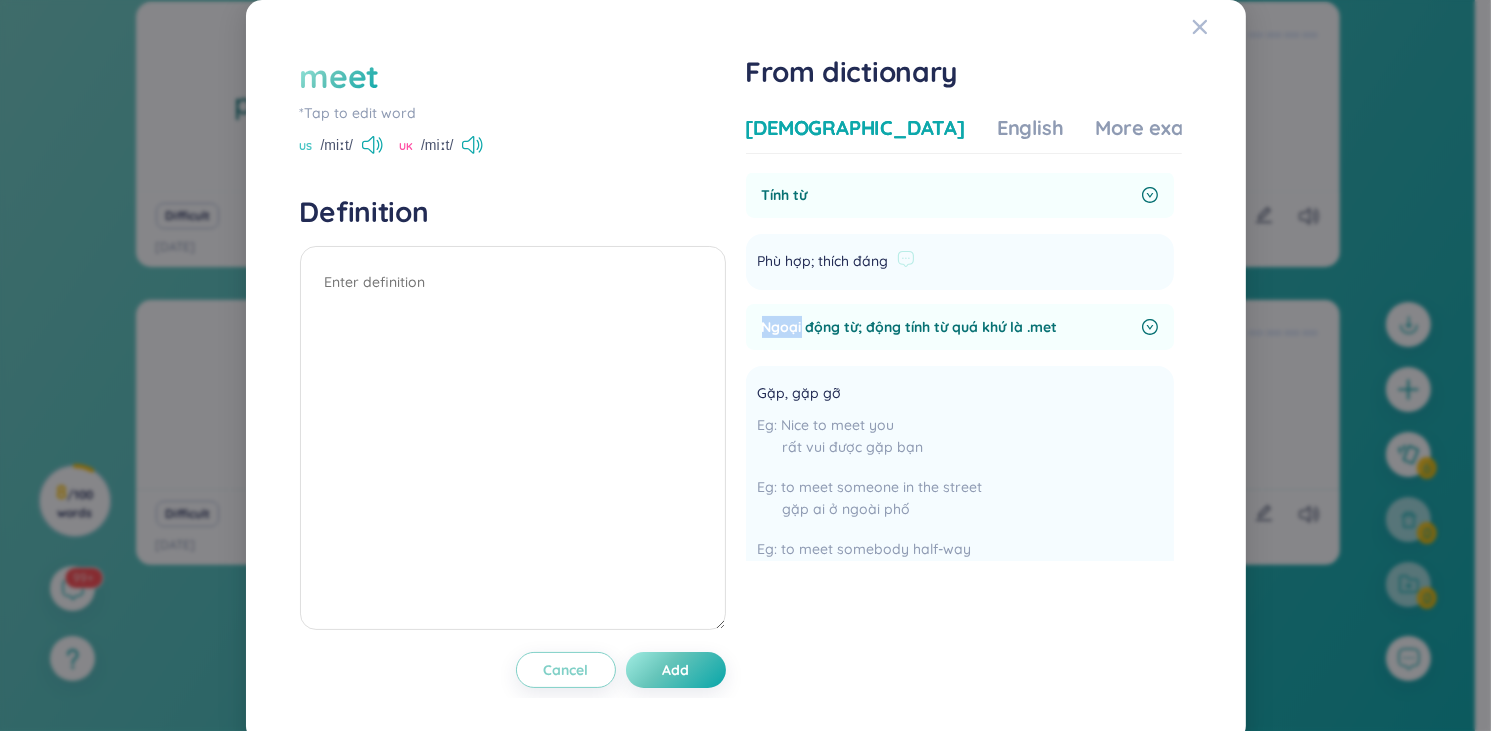 click on "Phù hợp; thích đáng Add" at bounding box center [960, 262] 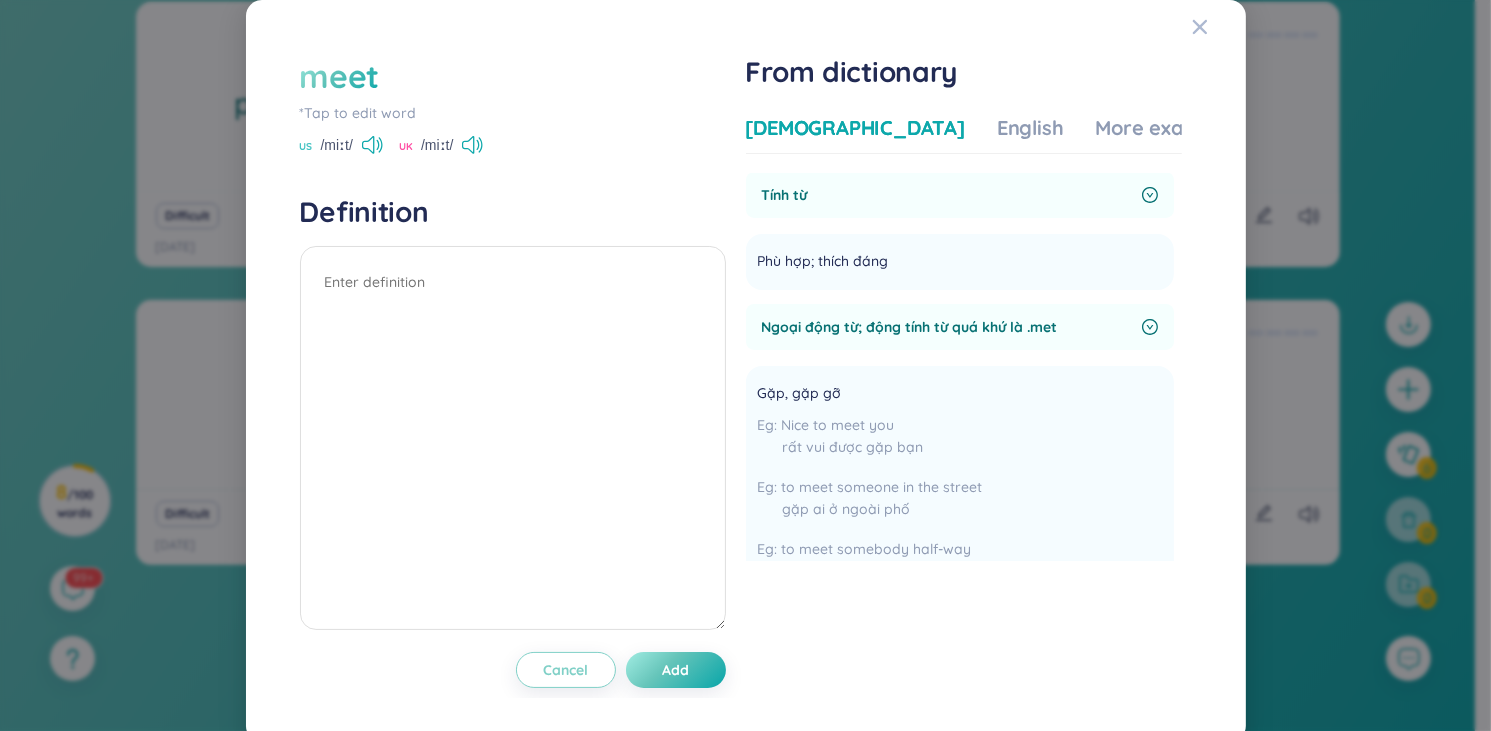 click on "Tính từ" at bounding box center [948, 195] 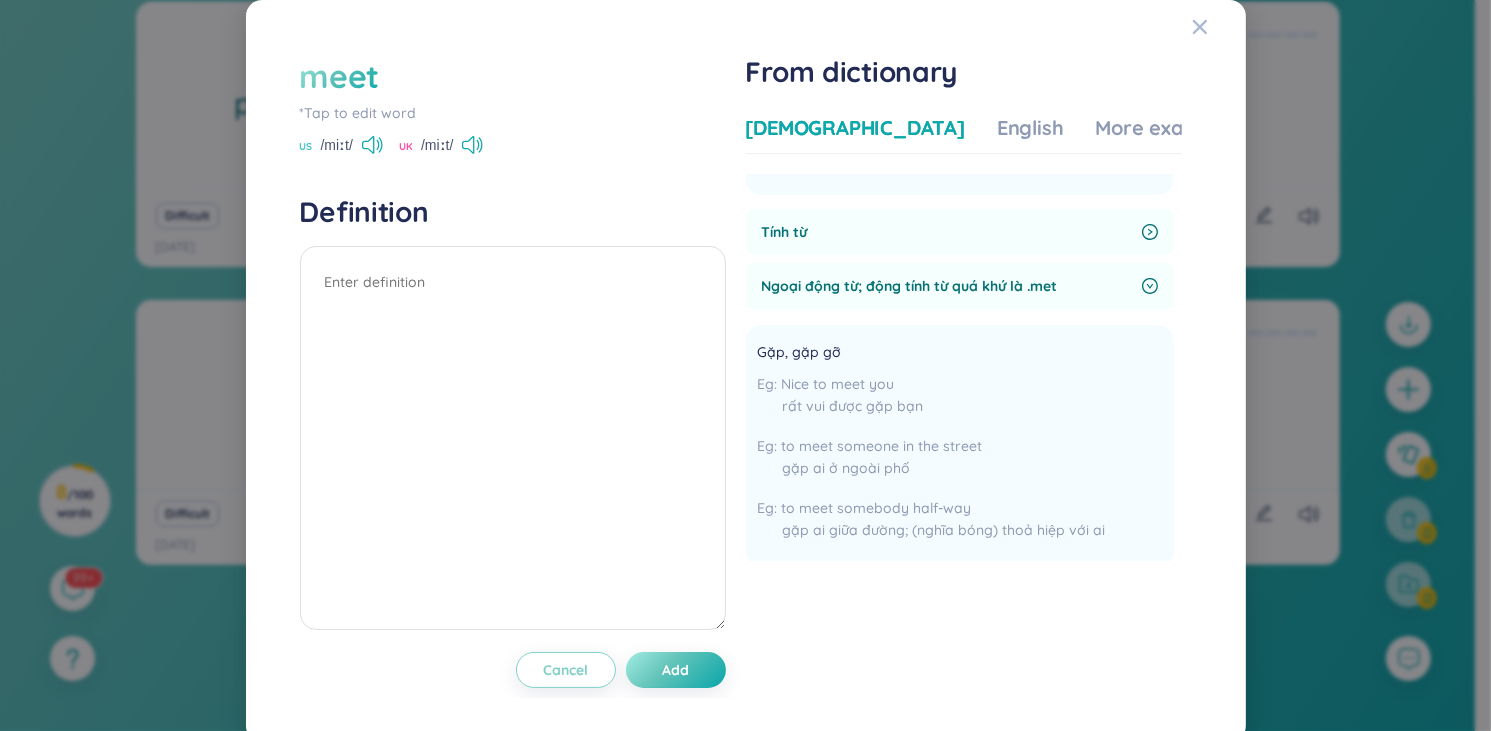 scroll, scrollTop: 222, scrollLeft: 0, axis: vertical 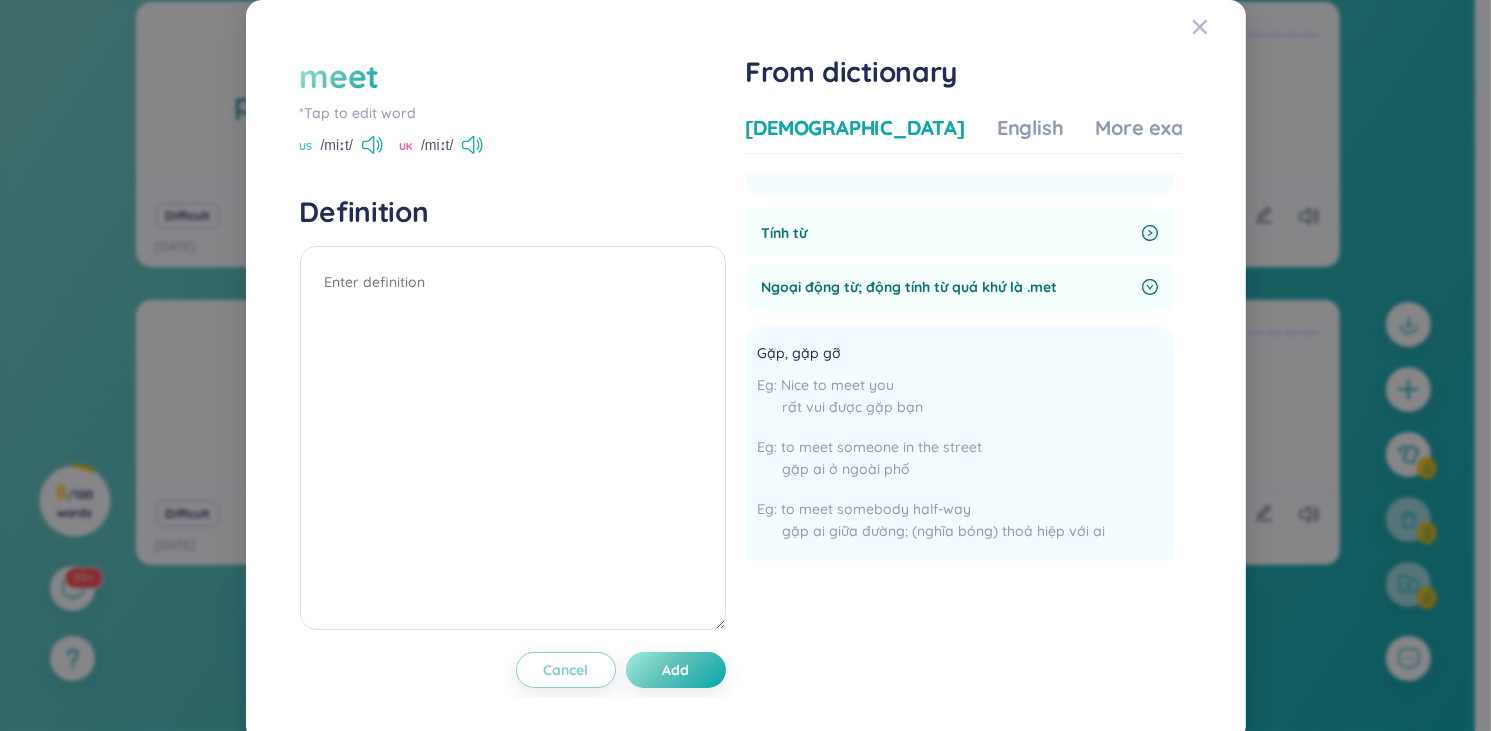 click on "Tính từ" at bounding box center (960, 233) 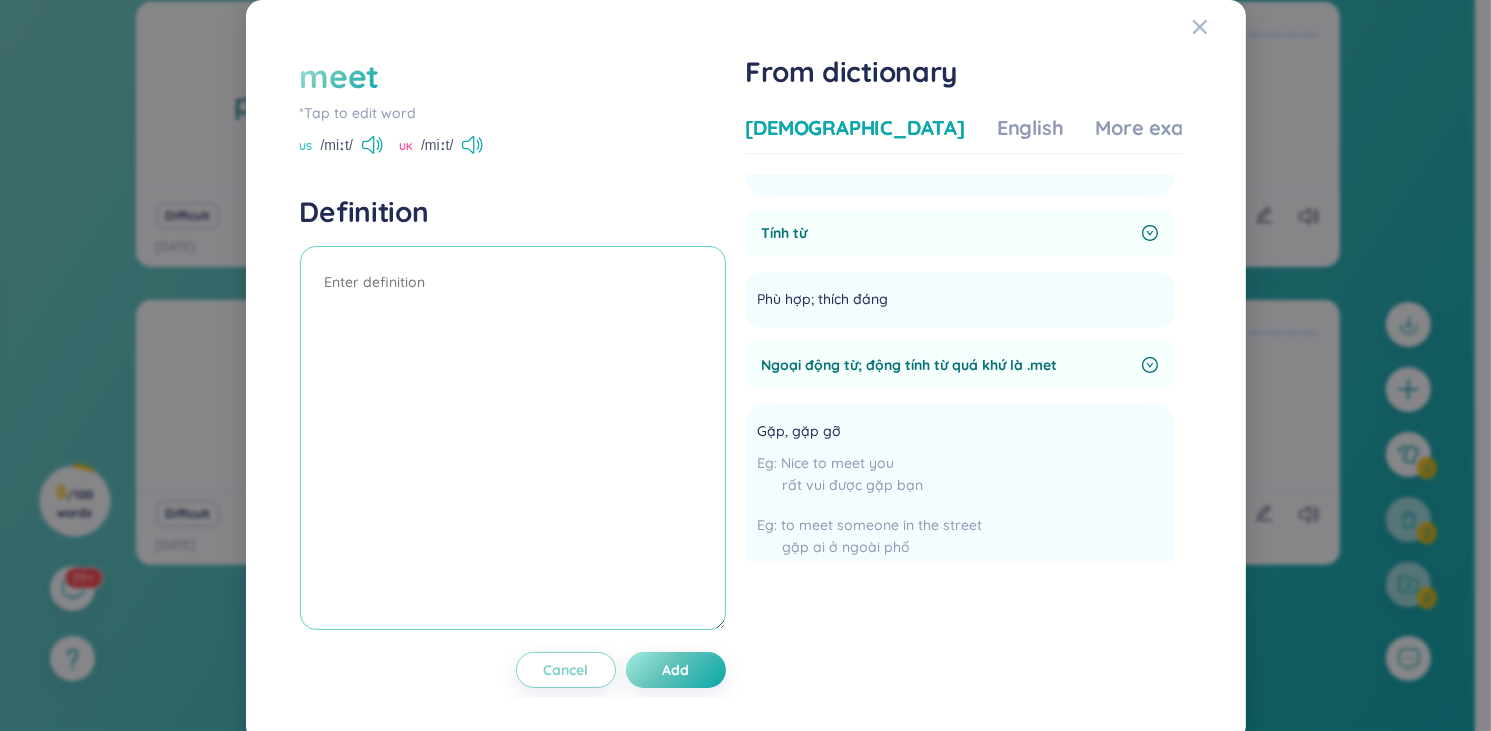 click at bounding box center [513, 438] 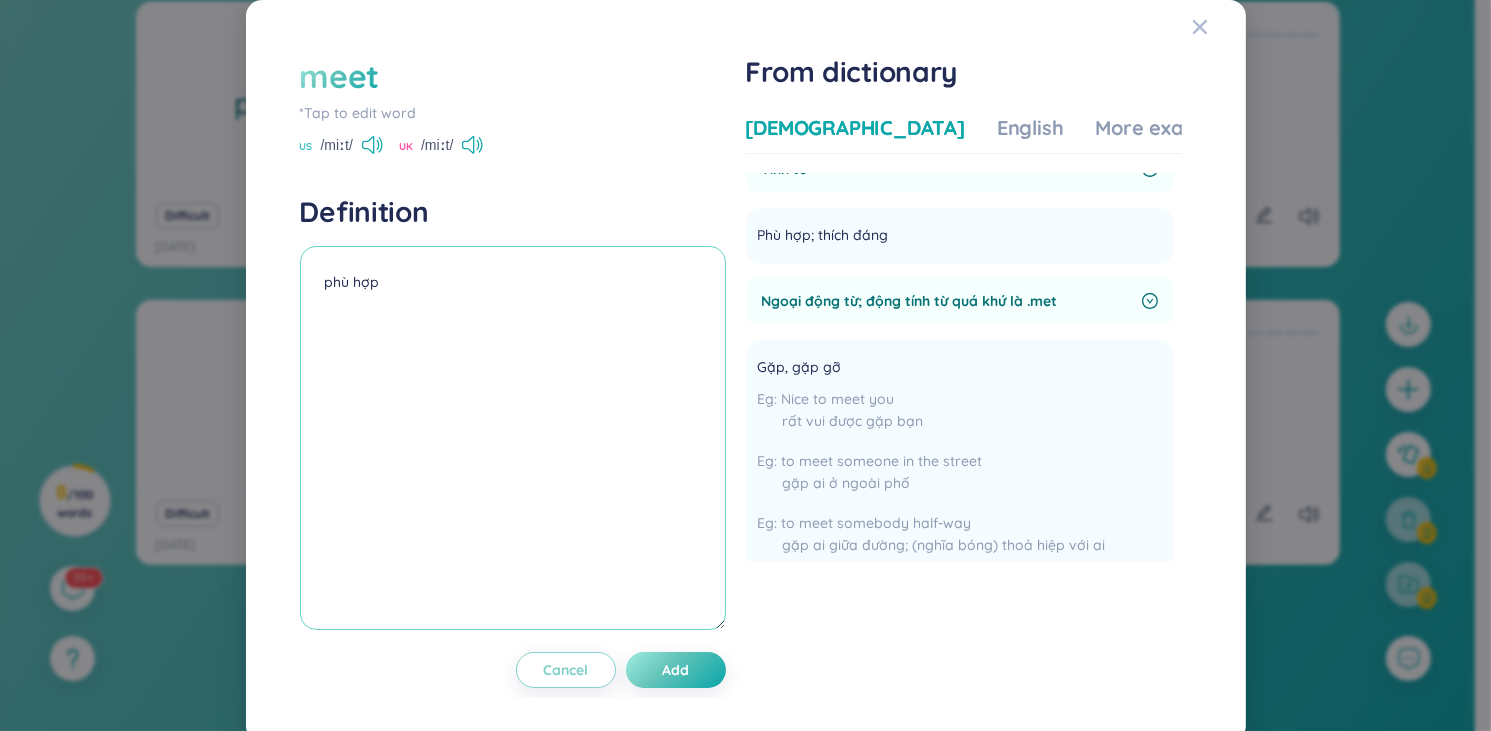 scroll, scrollTop: 268, scrollLeft: 0, axis: vertical 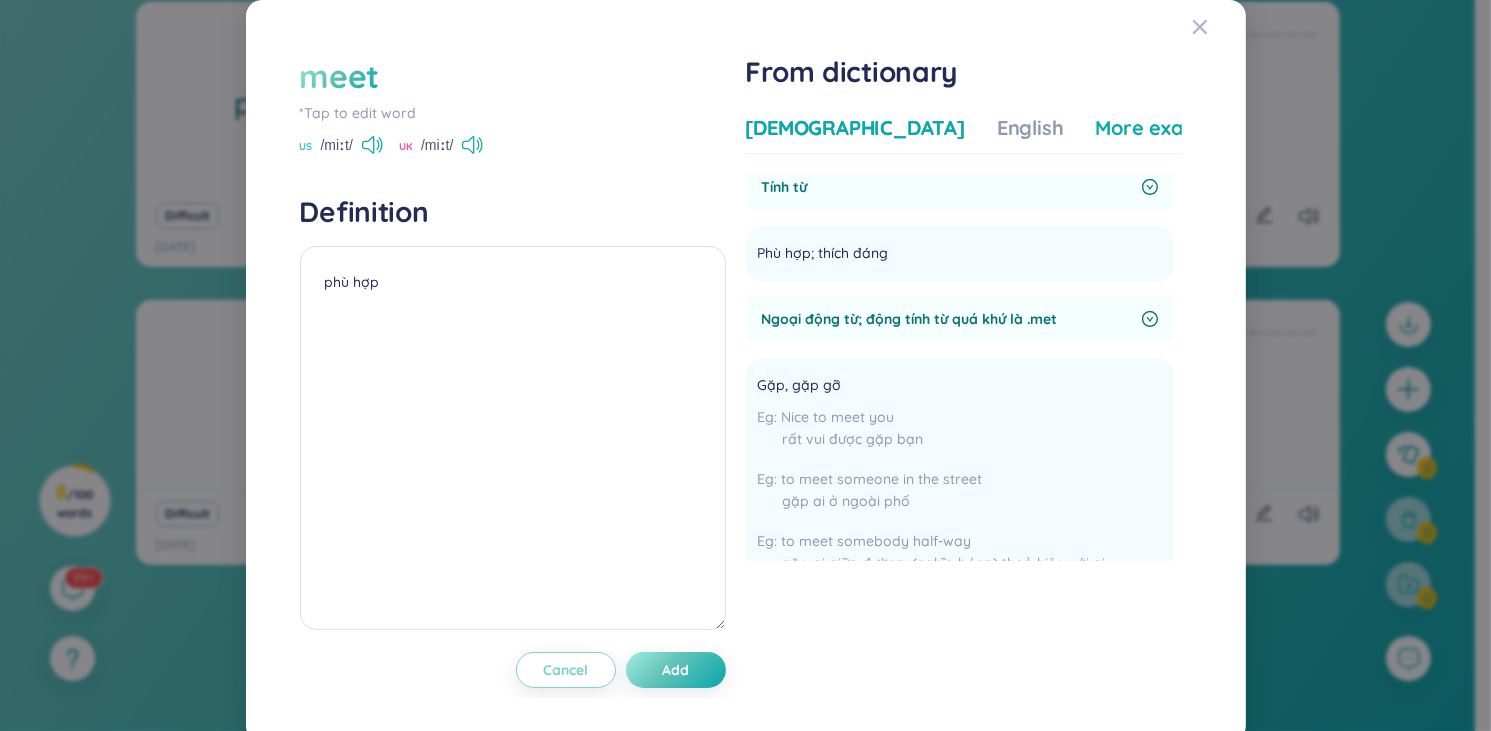 click on "More examples" at bounding box center [1168, 128] 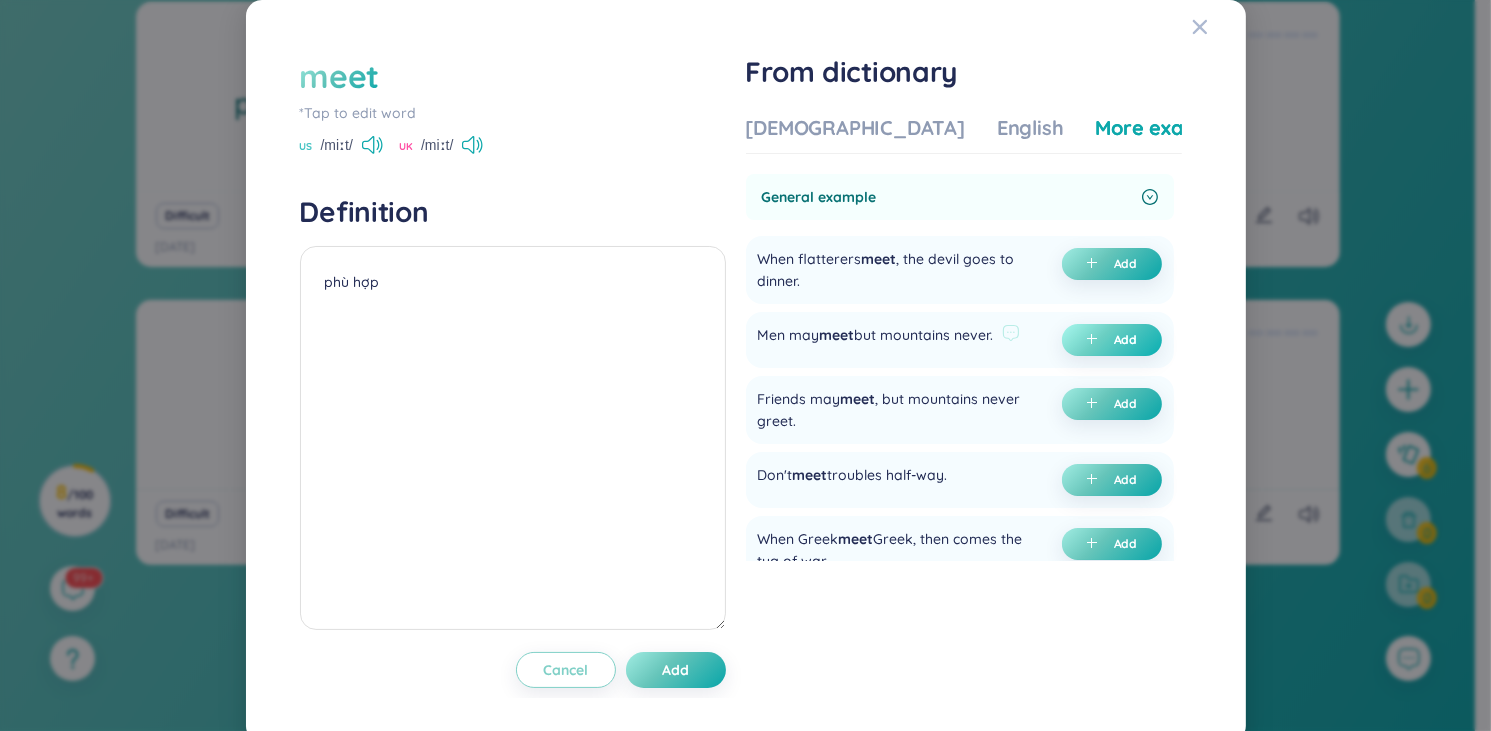 click at bounding box center [1096, 340] 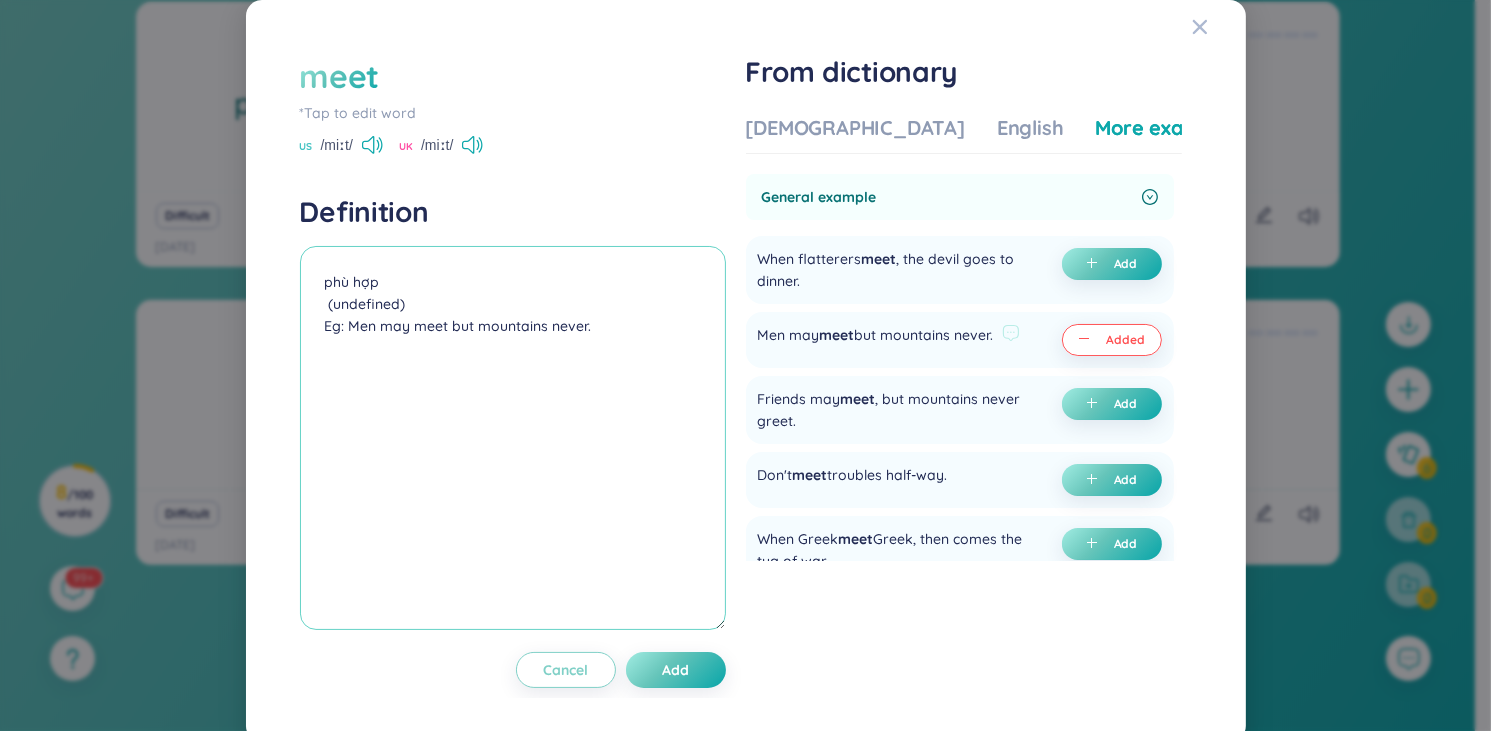 click on "phù hợp
(undefined)
Eg: Men may meet but mountains never." at bounding box center [513, 438] 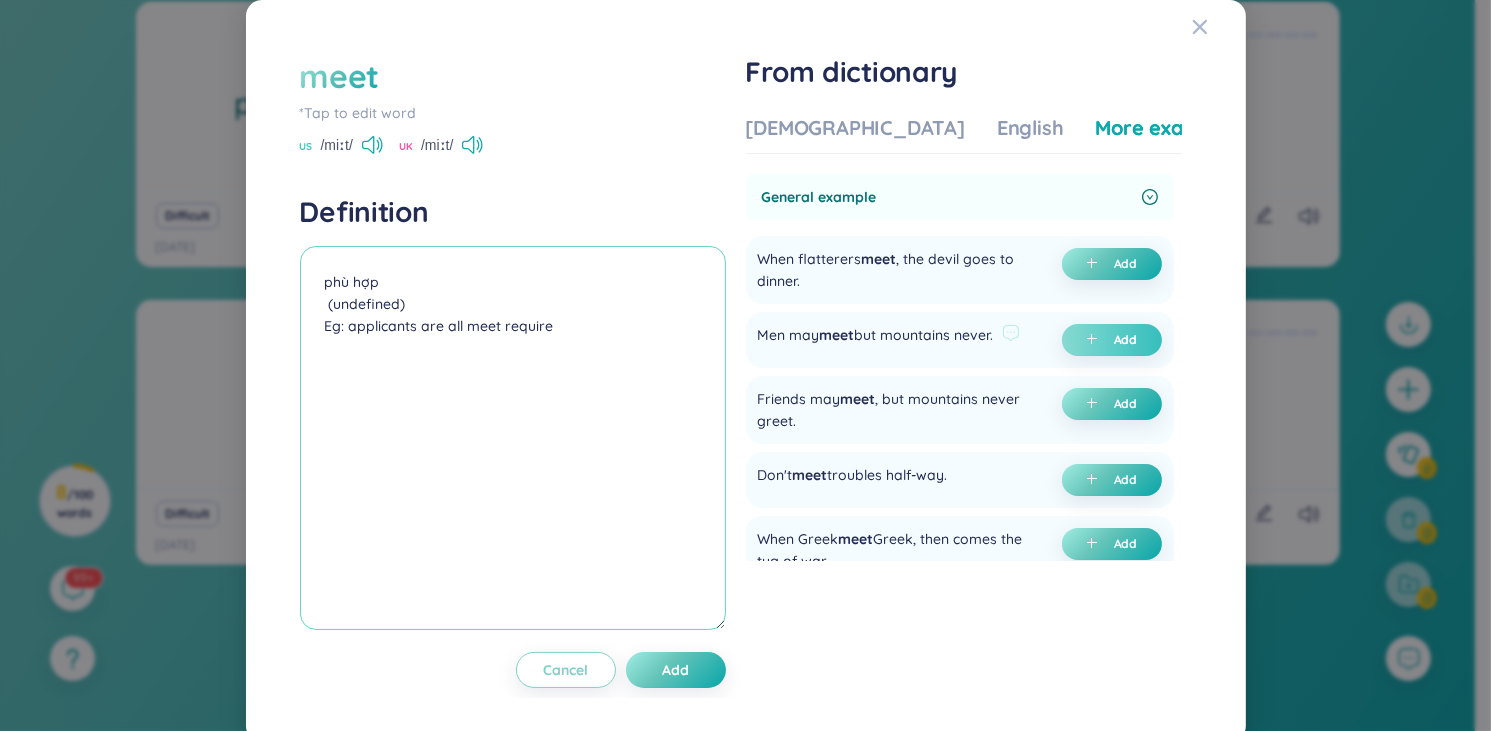 click on "phù hợp
(undefined)
Eg: applicants are all meet require" at bounding box center [513, 438] 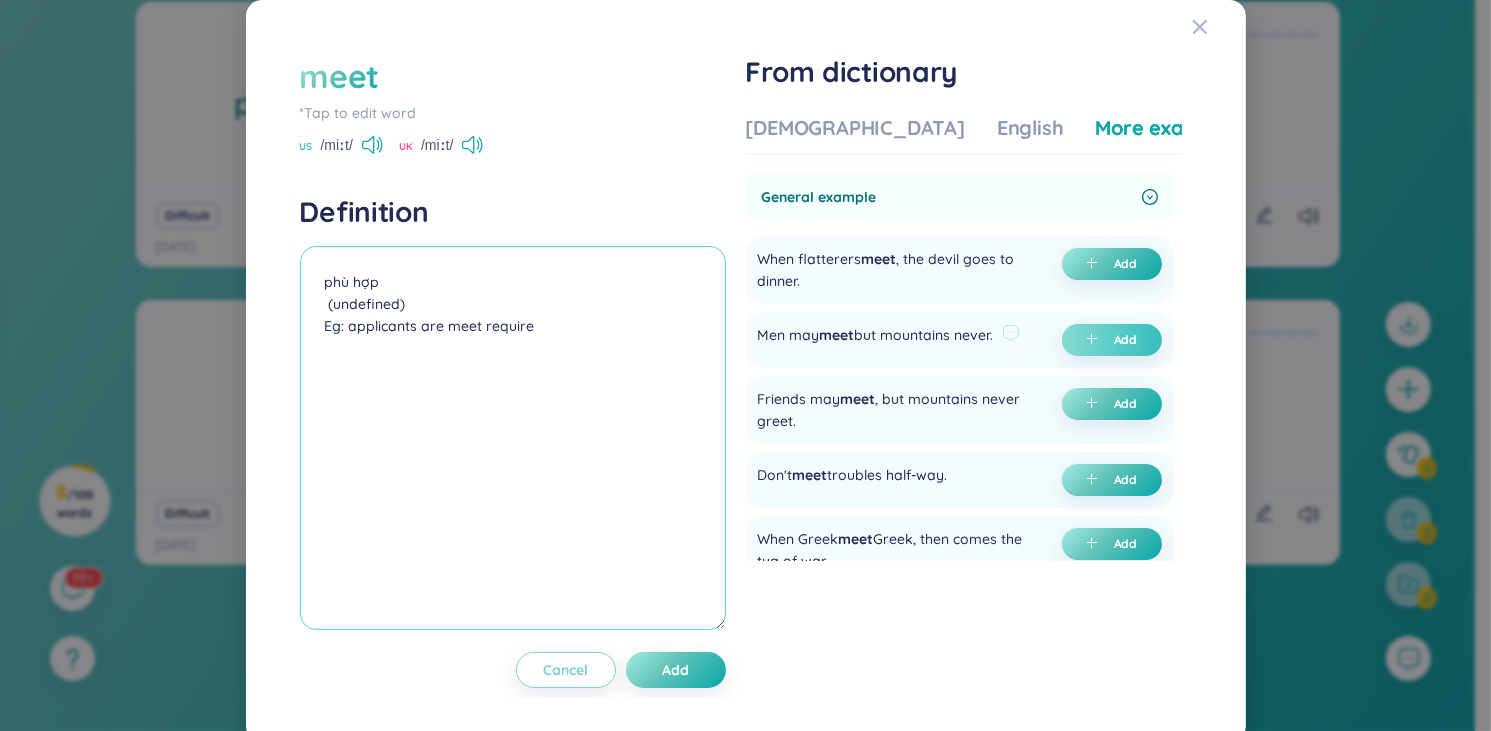 click on "phù hợp
(undefined)
Eg: applicants are meet require" at bounding box center (513, 438) 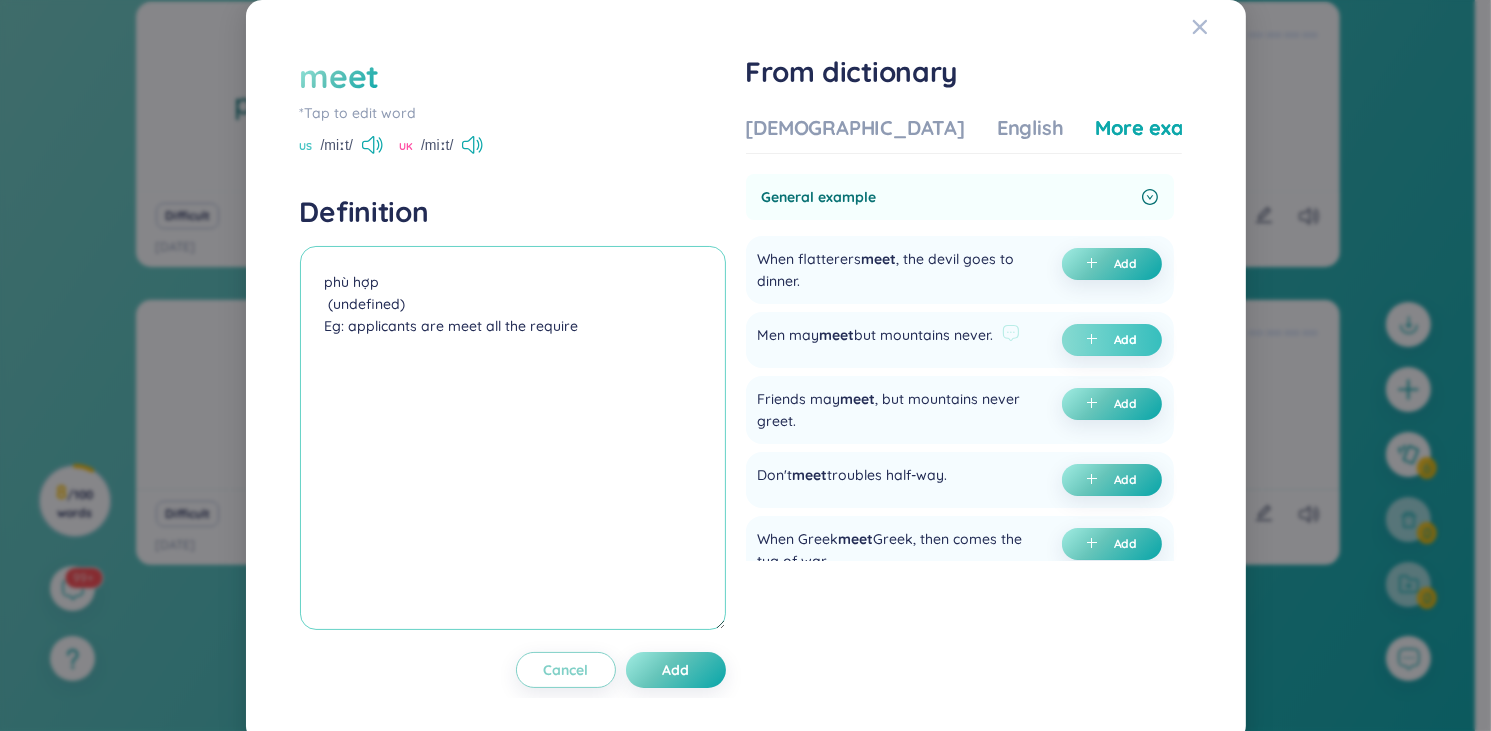 click on "phù hợp
(undefined)
Eg: applicants are meet all the require" at bounding box center (513, 438) 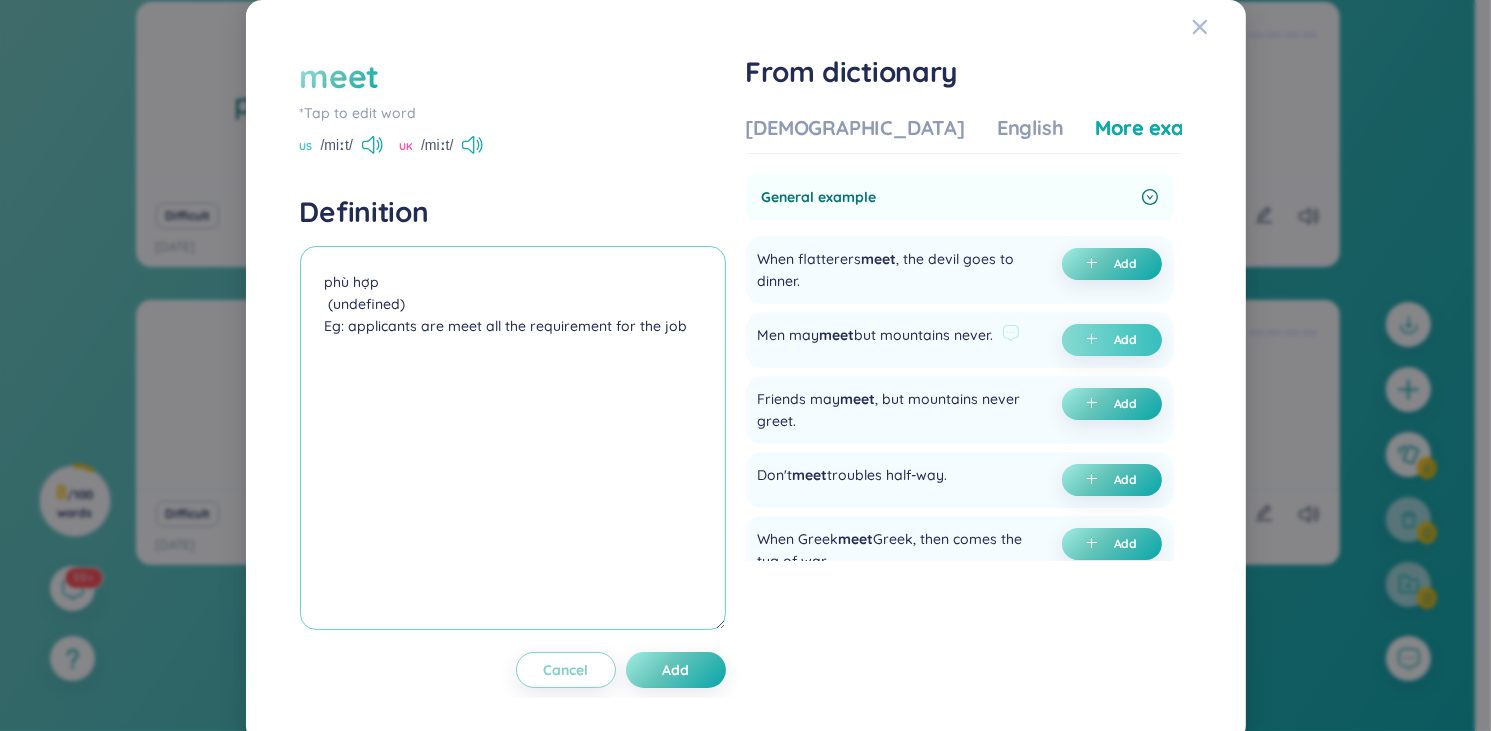 click on "phù hợp
(undefined)
Eg: applicants are meet all the requirement for the job" at bounding box center [513, 438] 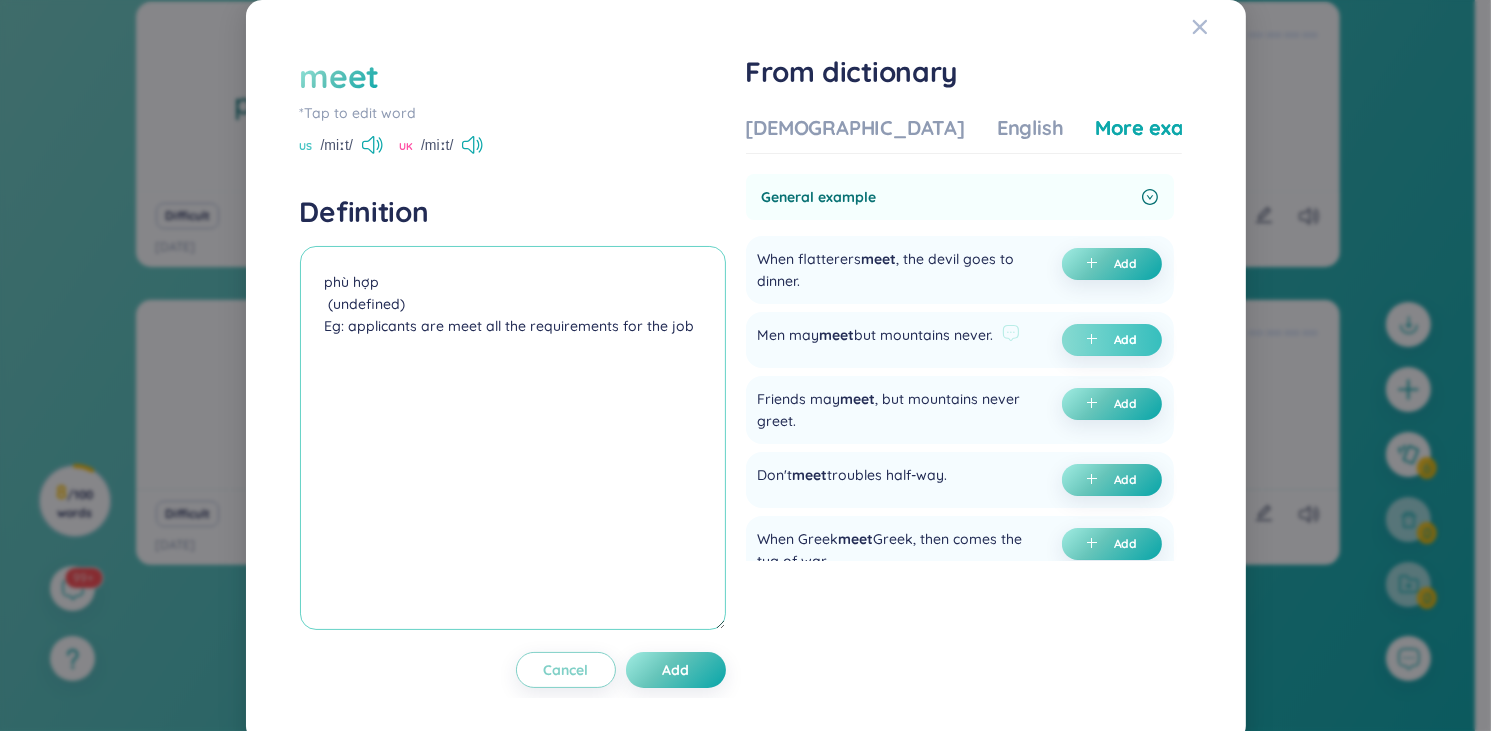 scroll, scrollTop: 11, scrollLeft: 0, axis: vertical 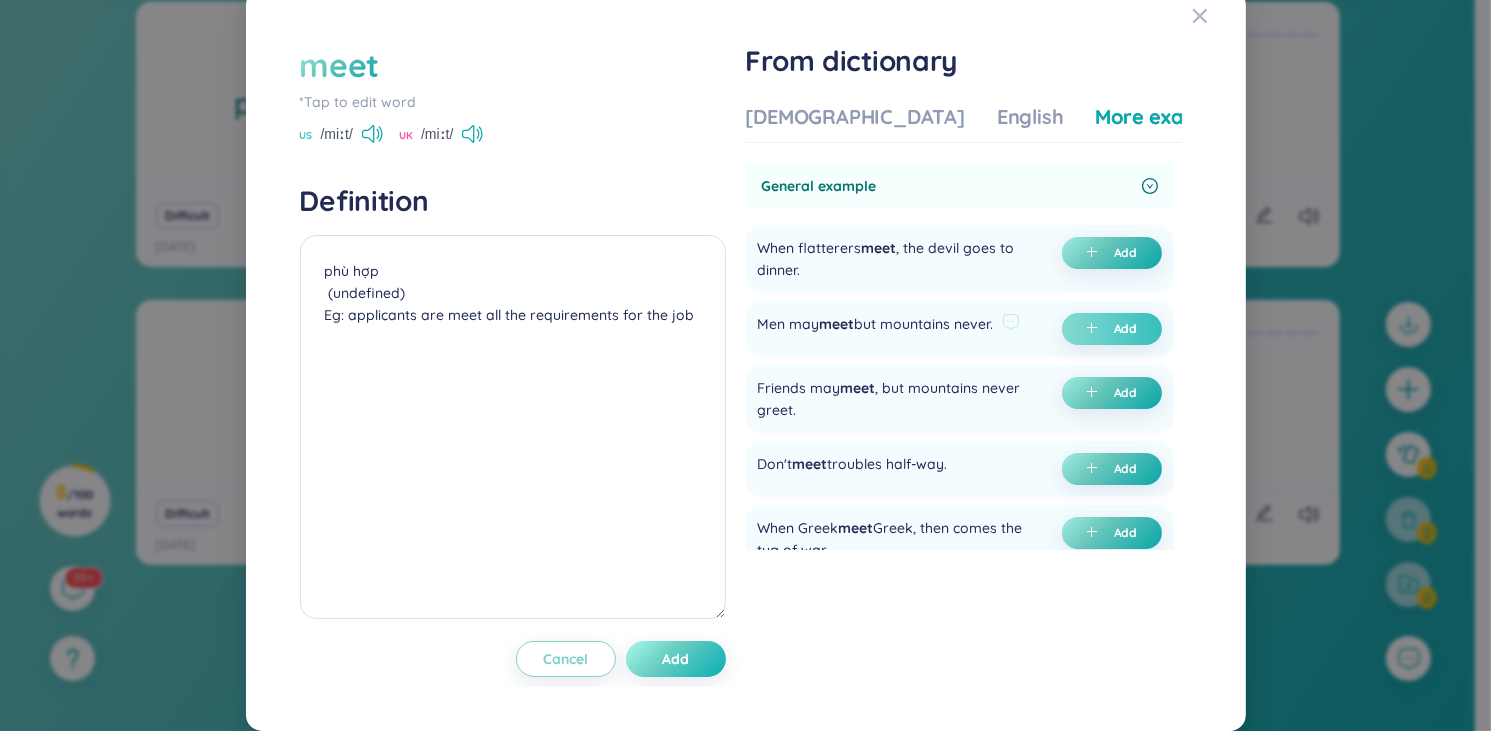 click on "Add" at bounding box center [675, 659] 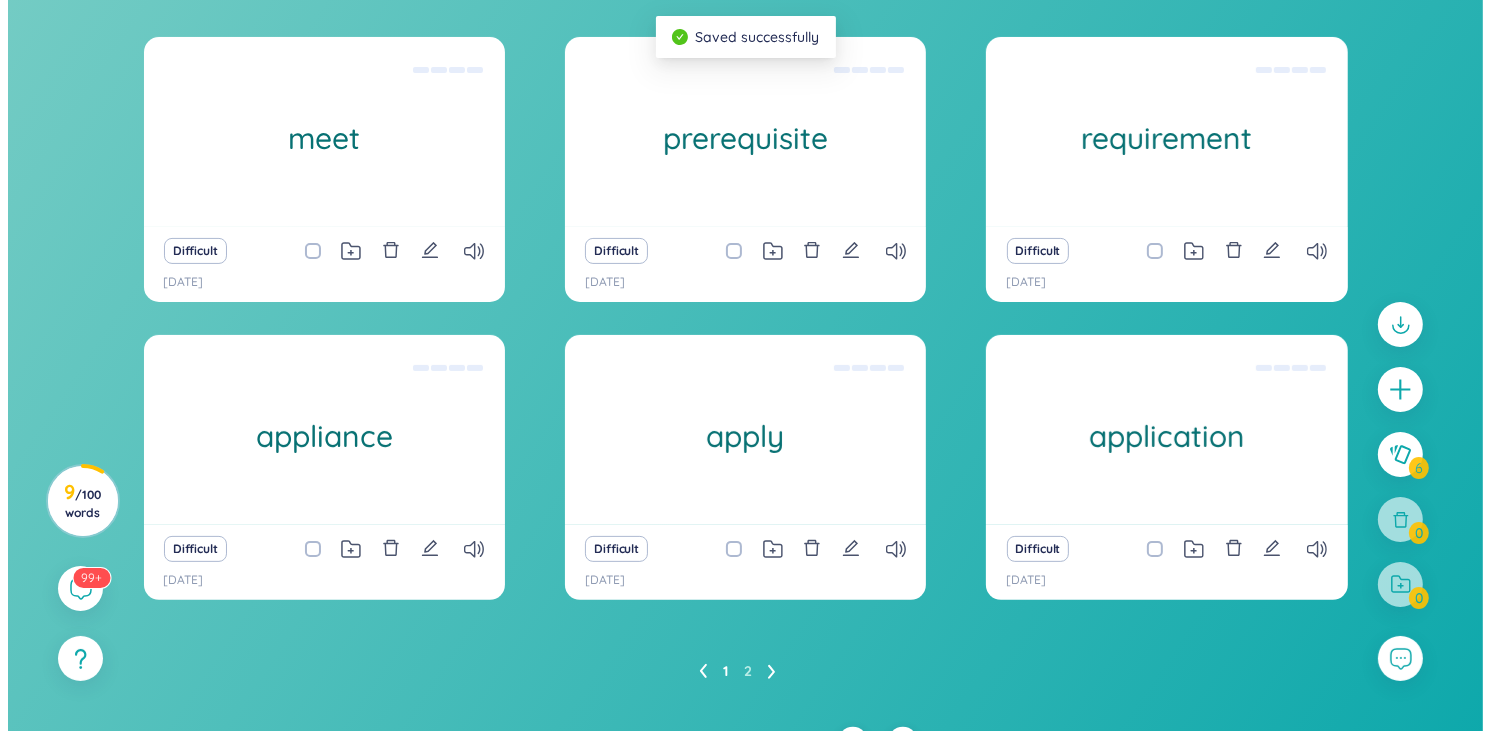 scroll, scrollTop: 399, scrollLeft: 0, axis: vertical 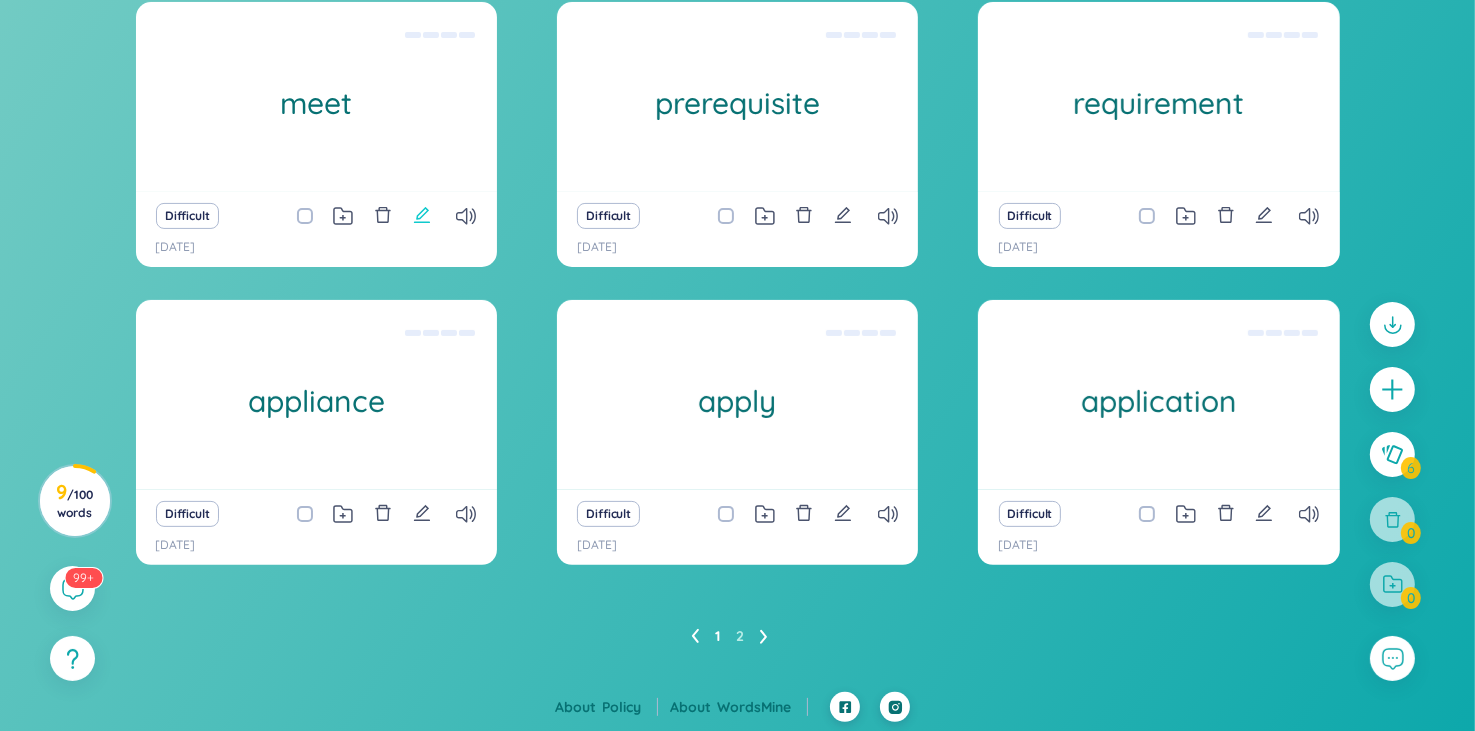 click 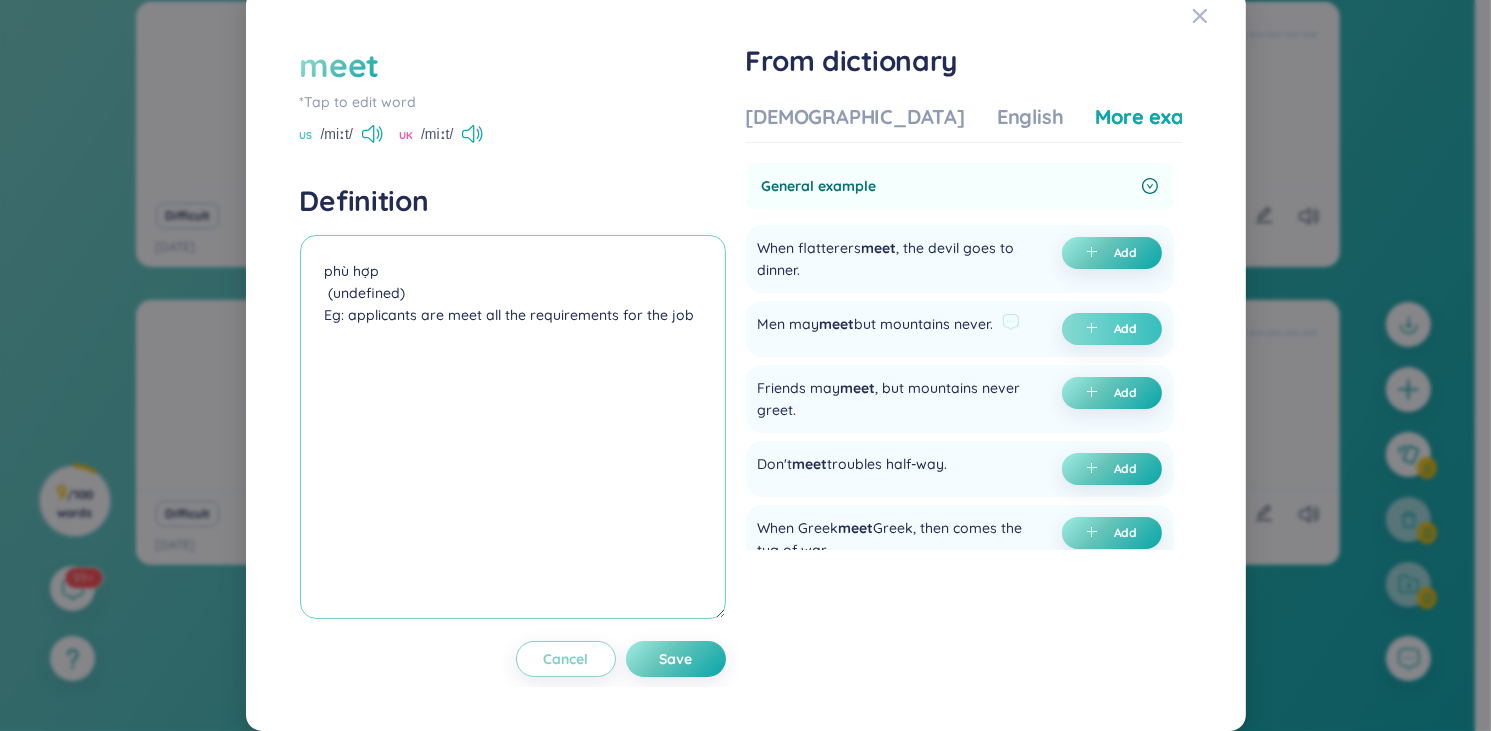 click on "phù hợp
(undefined)
Eg: applicants are meet all the requirements for the job" at bounding box center (513, 427) 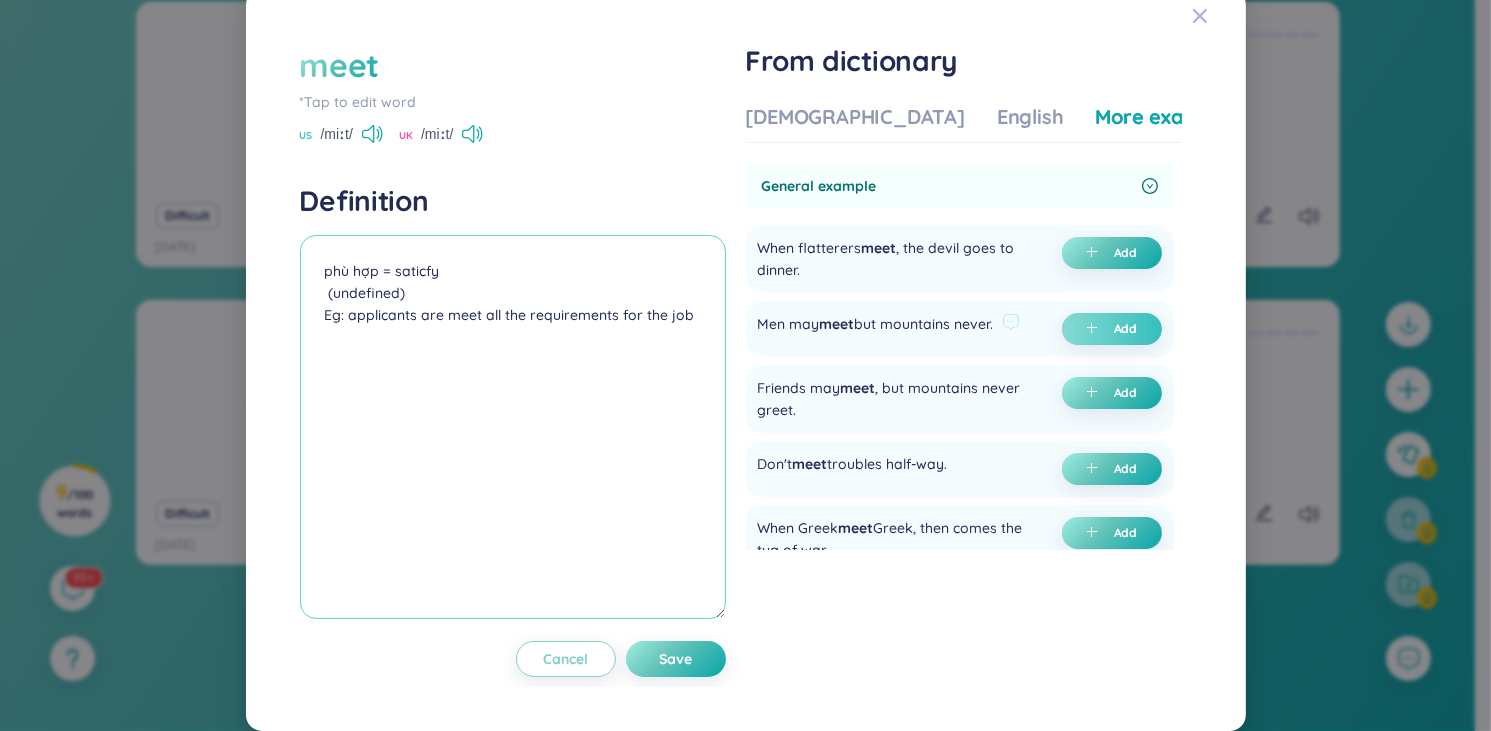 click on "phù hợp = saticfy
(undefined)
Eg: applicants are meet all the requirements for the job" at bounding box center (513, 427) 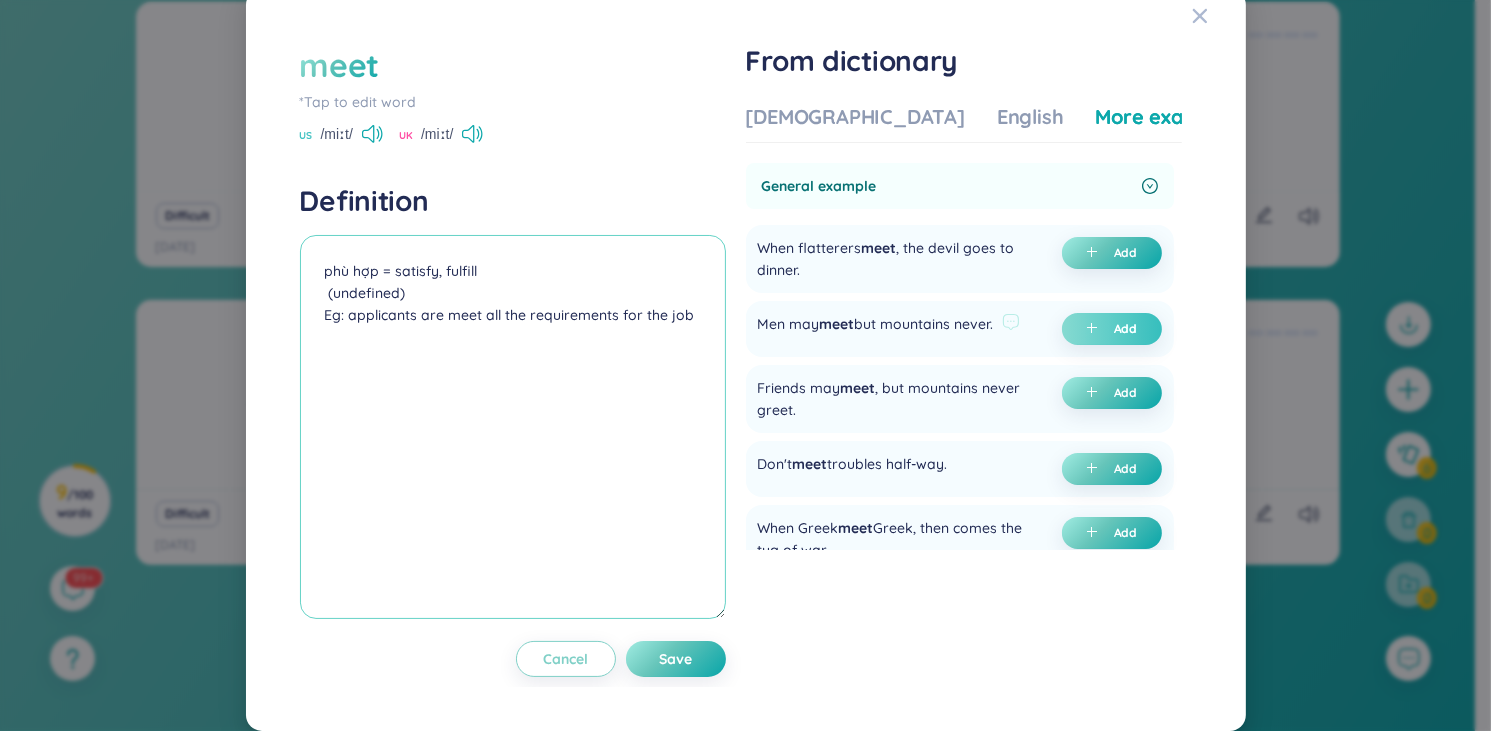 click on "phù hợp = satisfy, fulfill
(undefined)
Eg: applicants are meet all the requirements for the job" at bounding box center [513, 427] 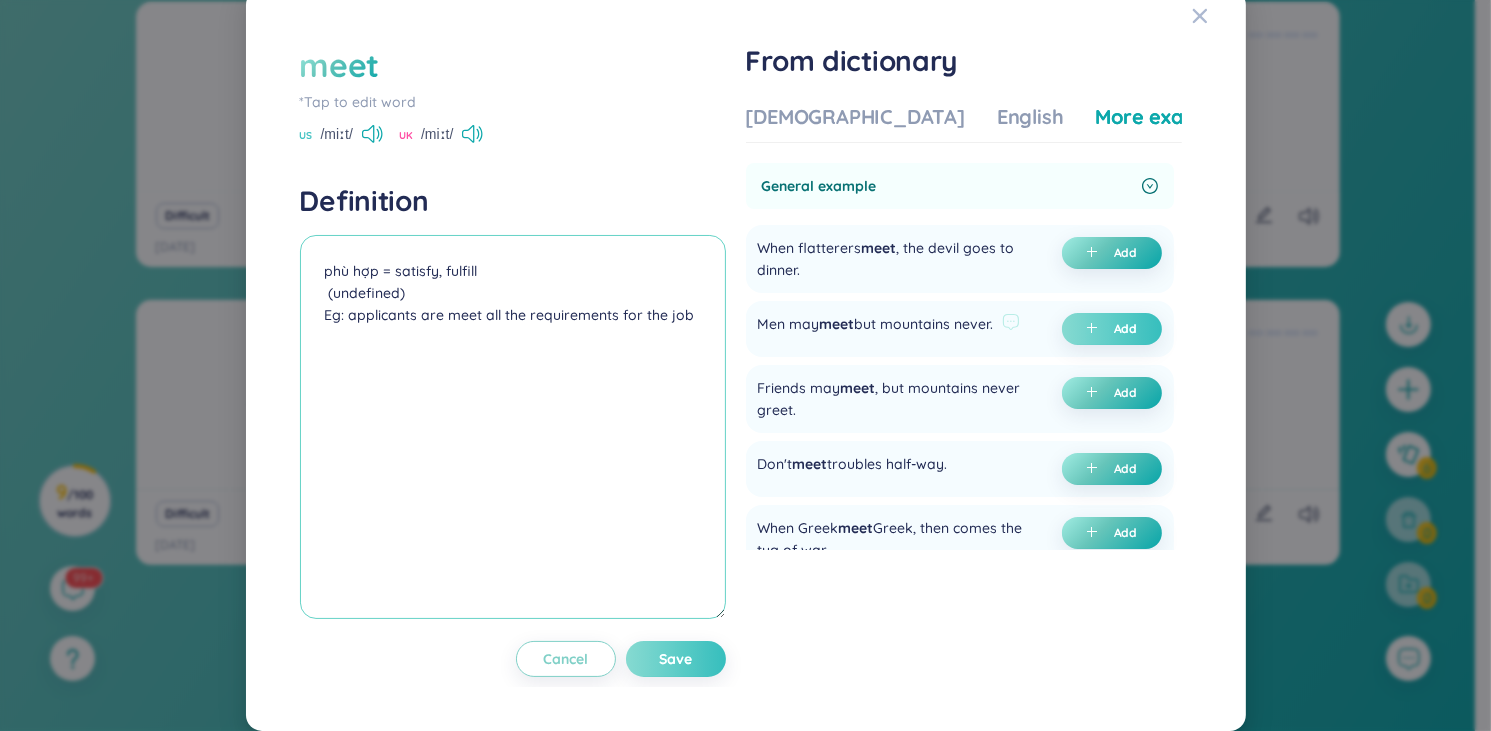 type on "phù hợp = satisfy, fulfill
(undefined)
Eg: applicants are meet all the requirements for the job" 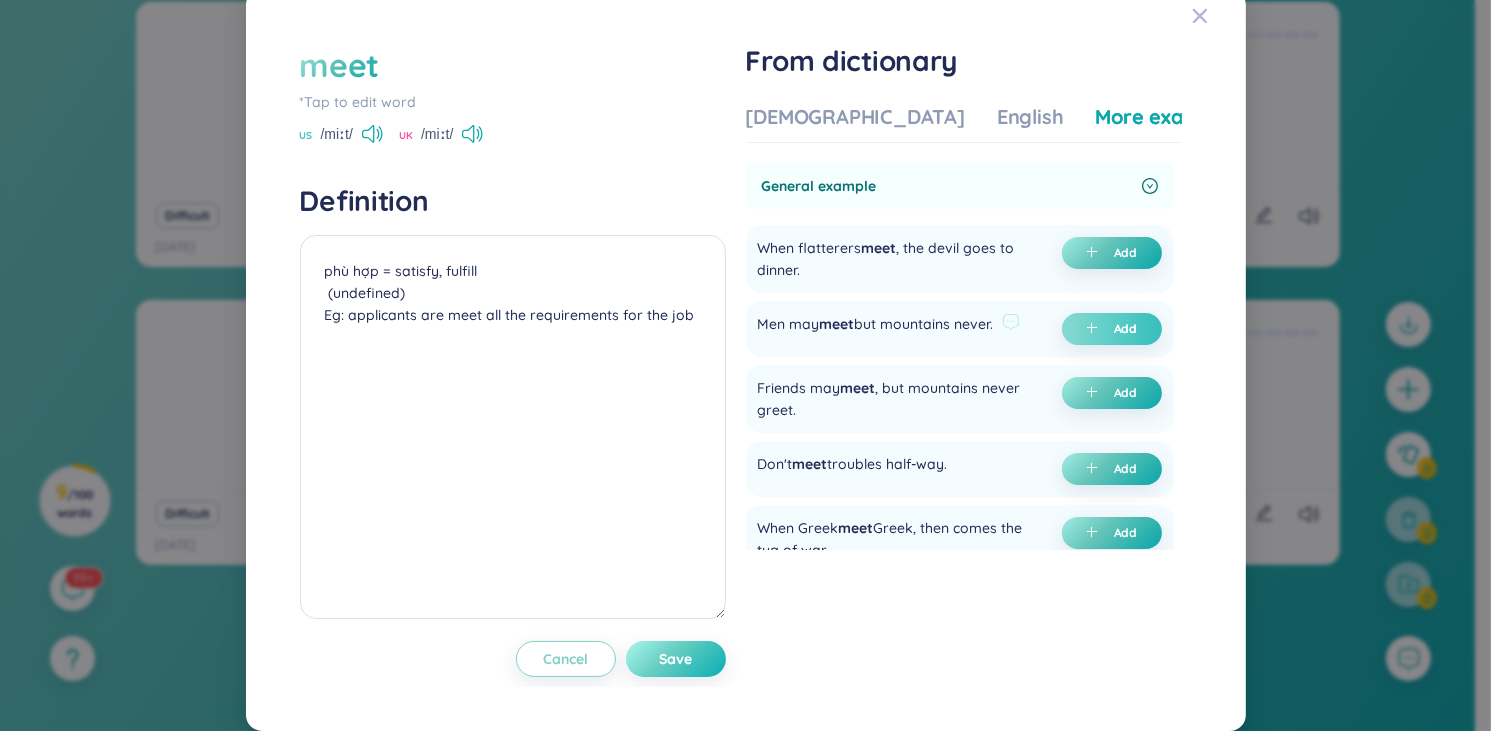 click on "Save" at bounding box center (676, 659) 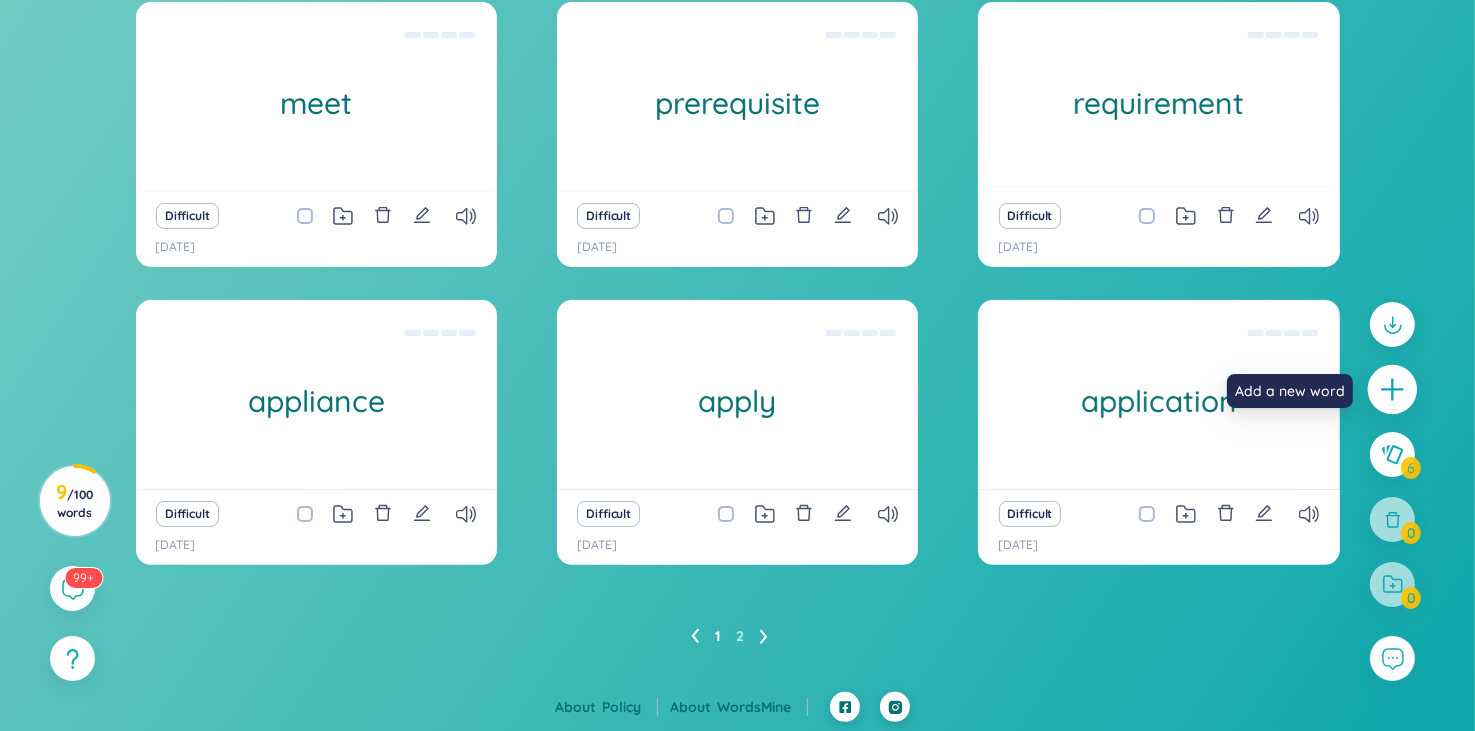 click 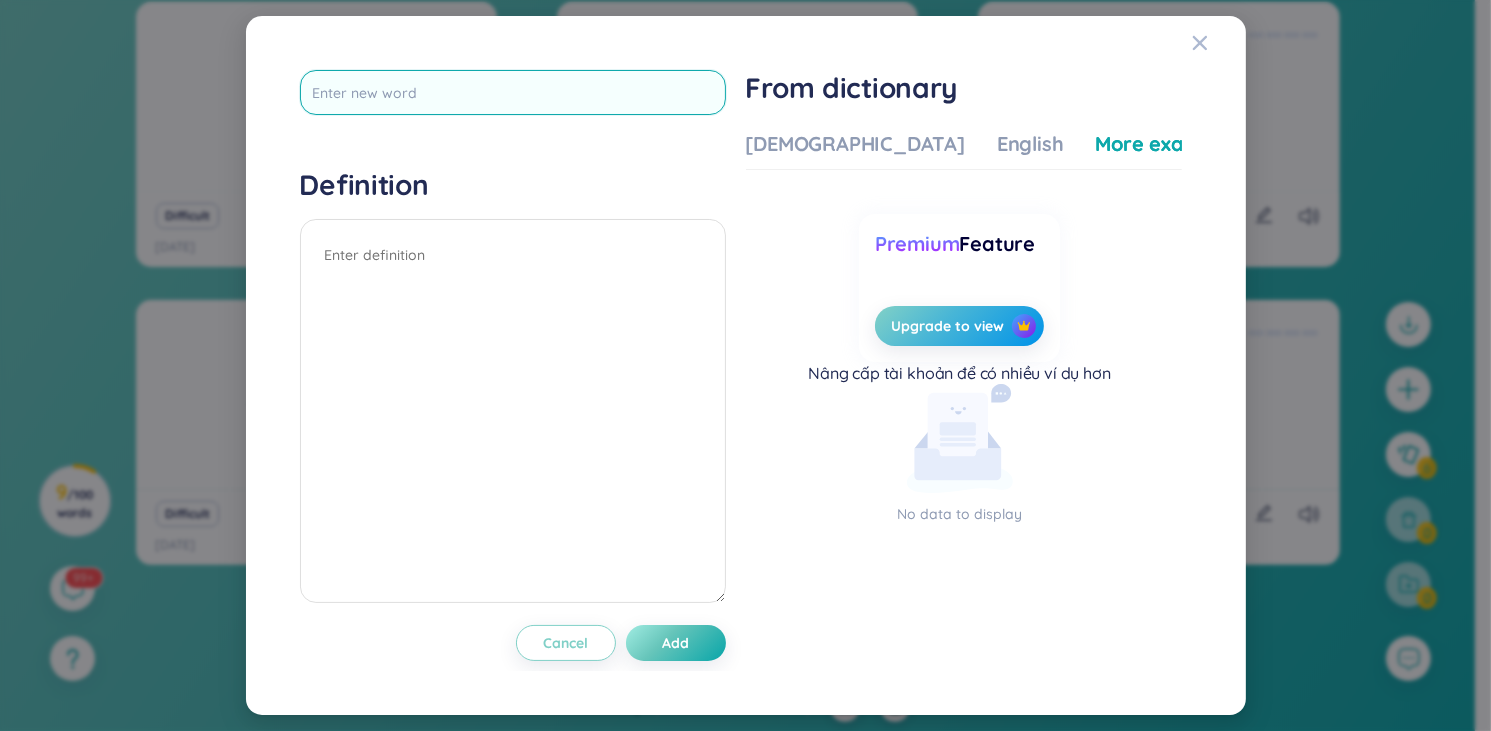 click at bounding box center (513, 92) 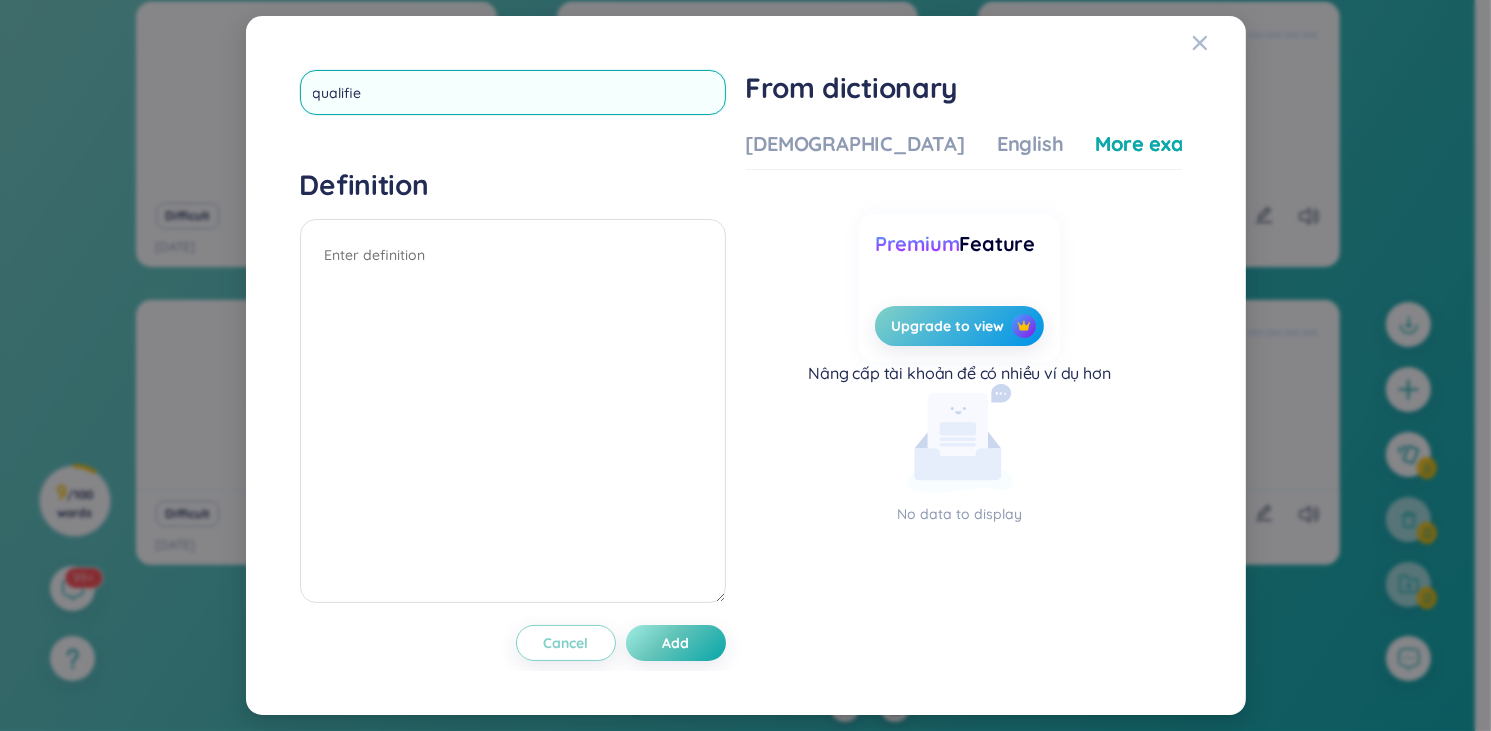 type on "qualified" 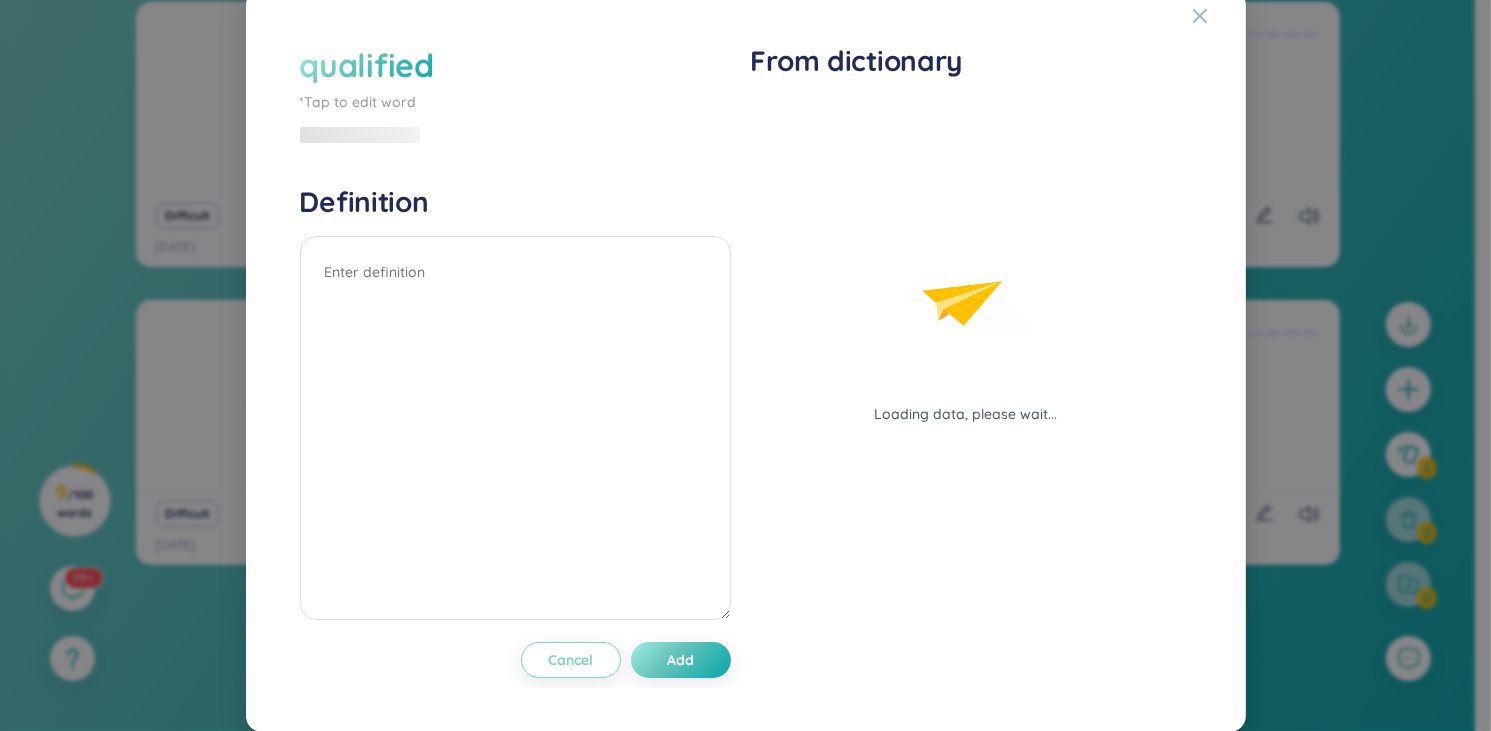 click on "Definition" at bounding box center [515, 405] 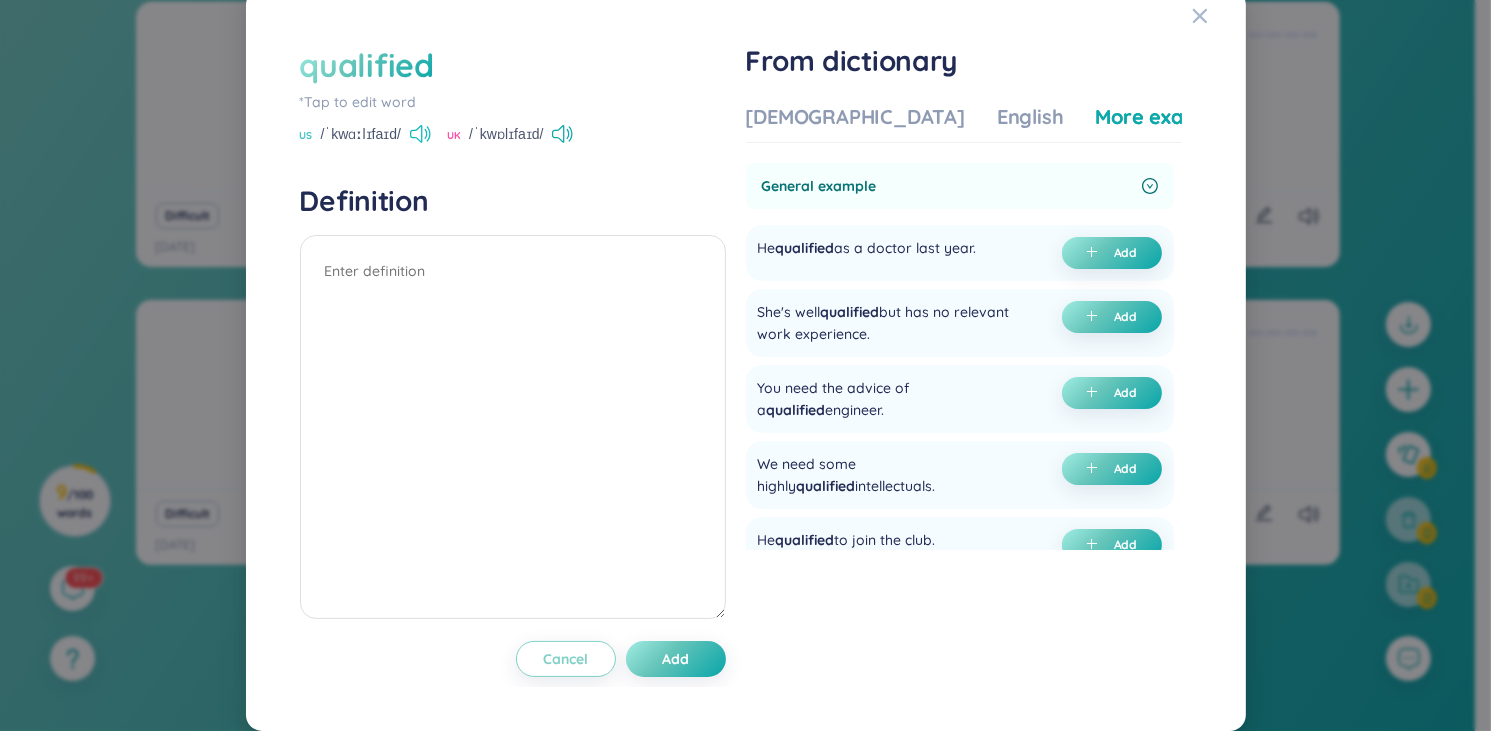 click 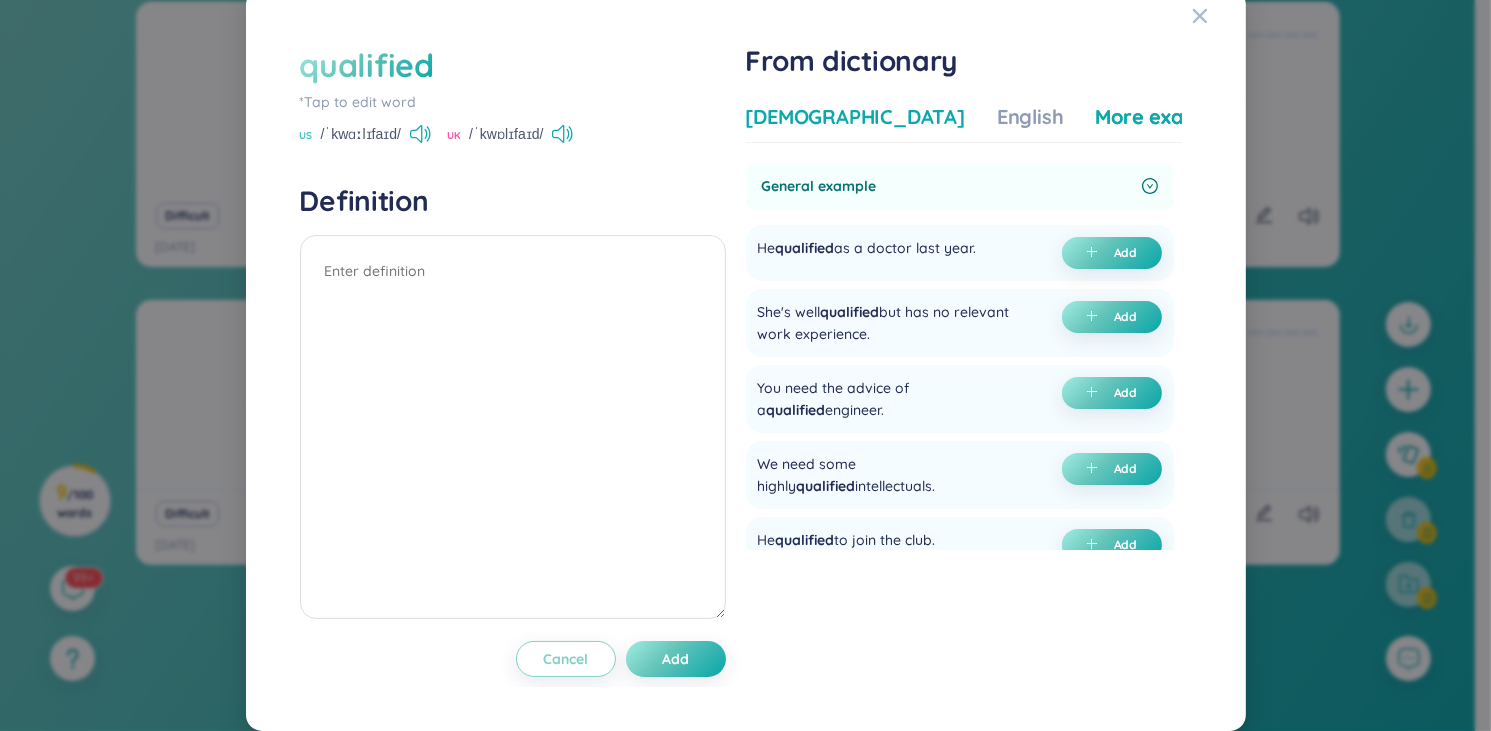click on "Vietnamese" at bounding box center [855, 117] 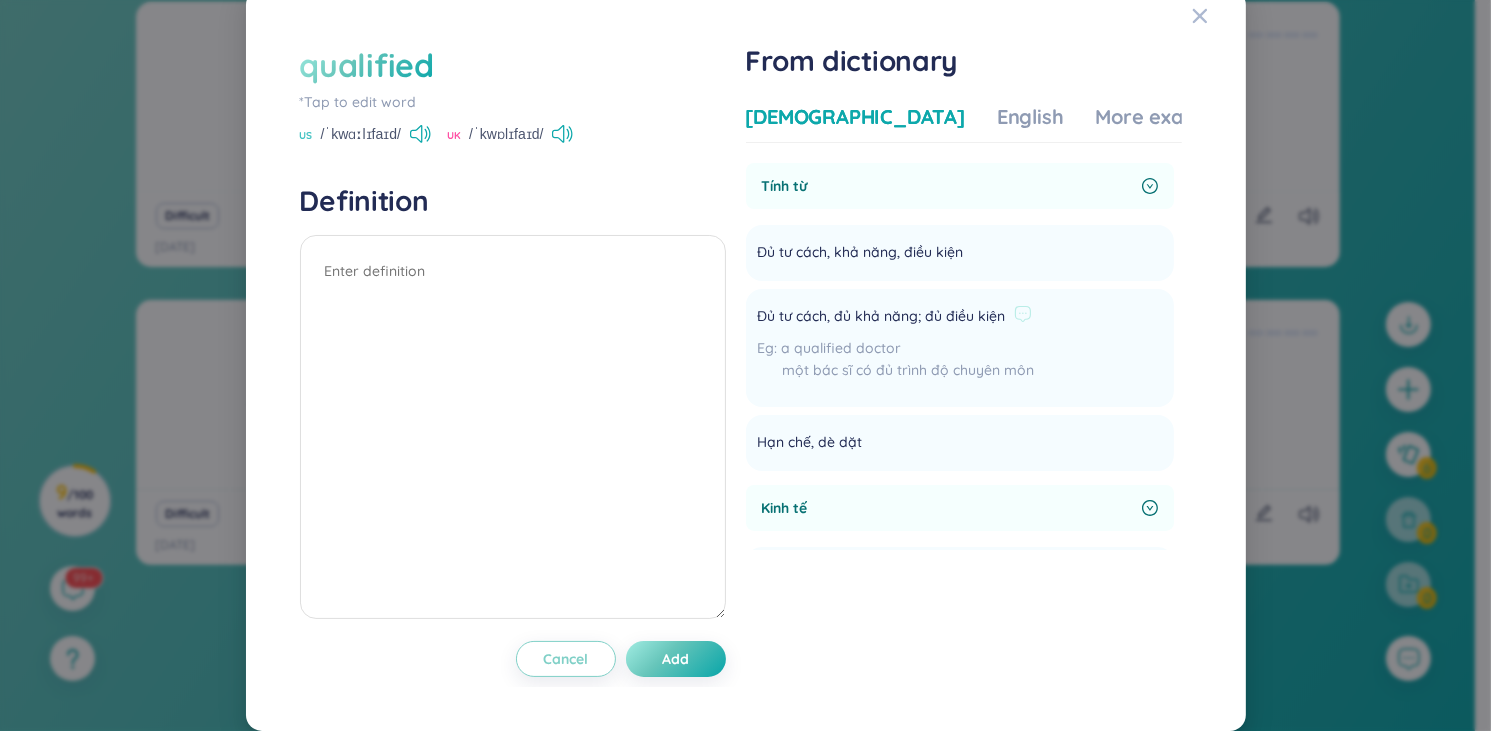 click on "a qualified doctor một bác sĩ có đủ trình độ chuyên môn" at bounding box center [896, 364] 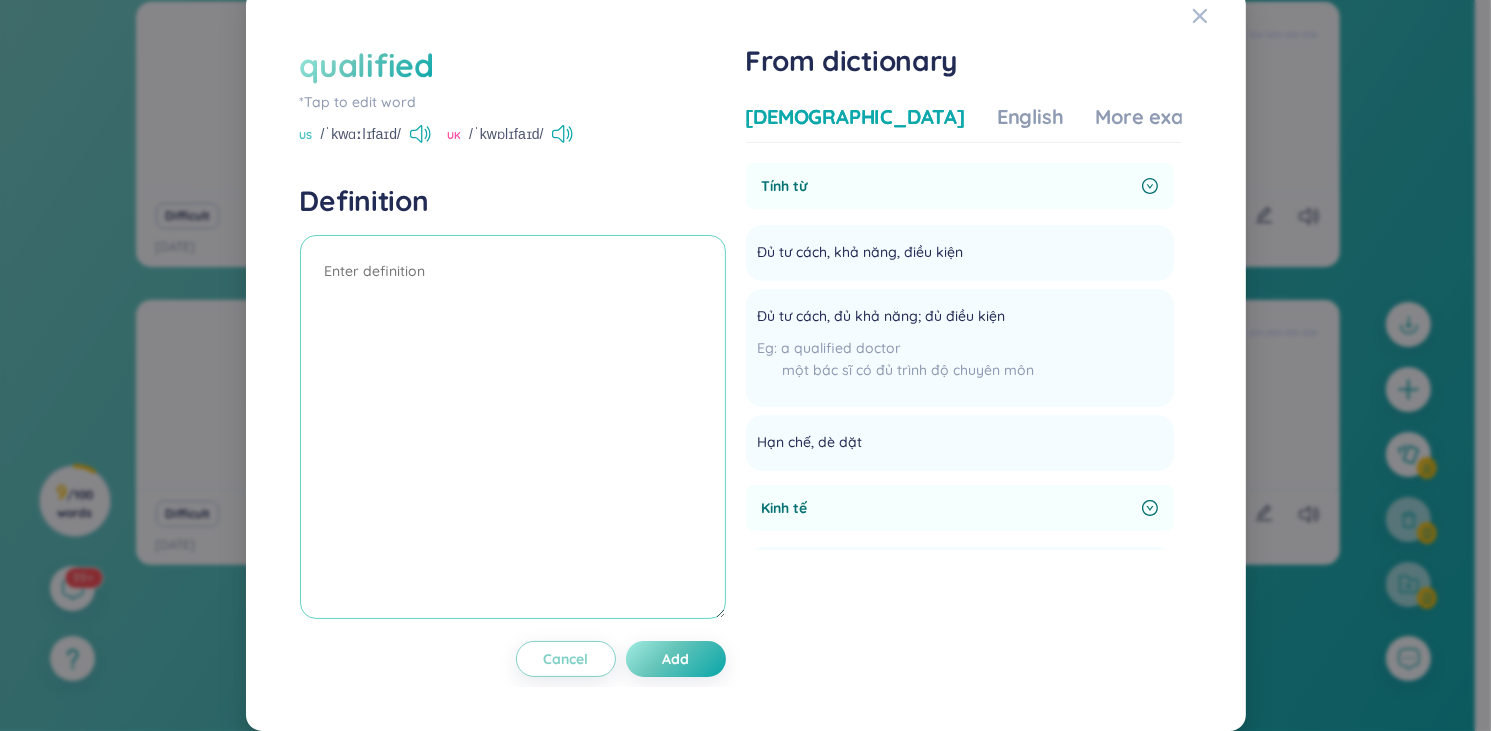click at bounding box center [513, 427] 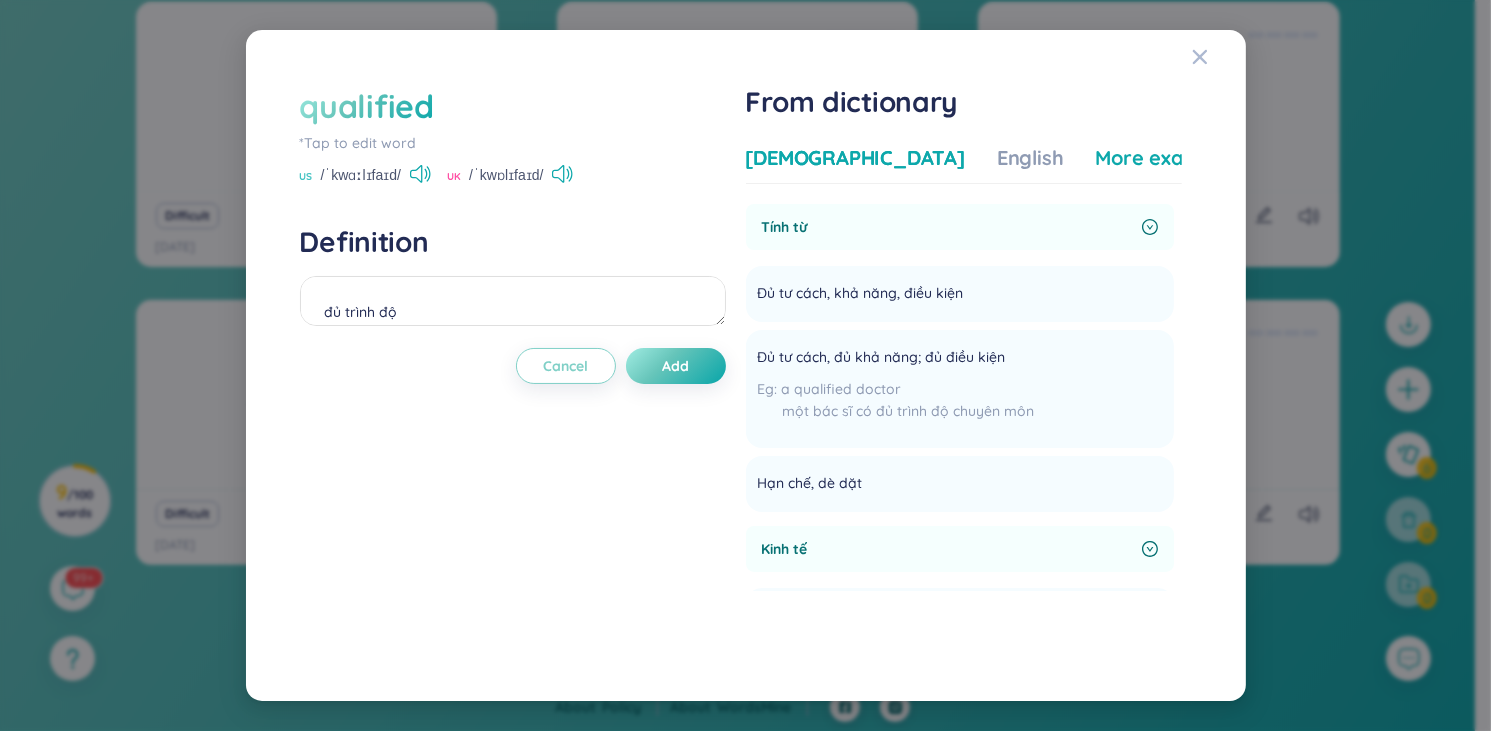 click on "More examples" at bounding box center (1168, 158) 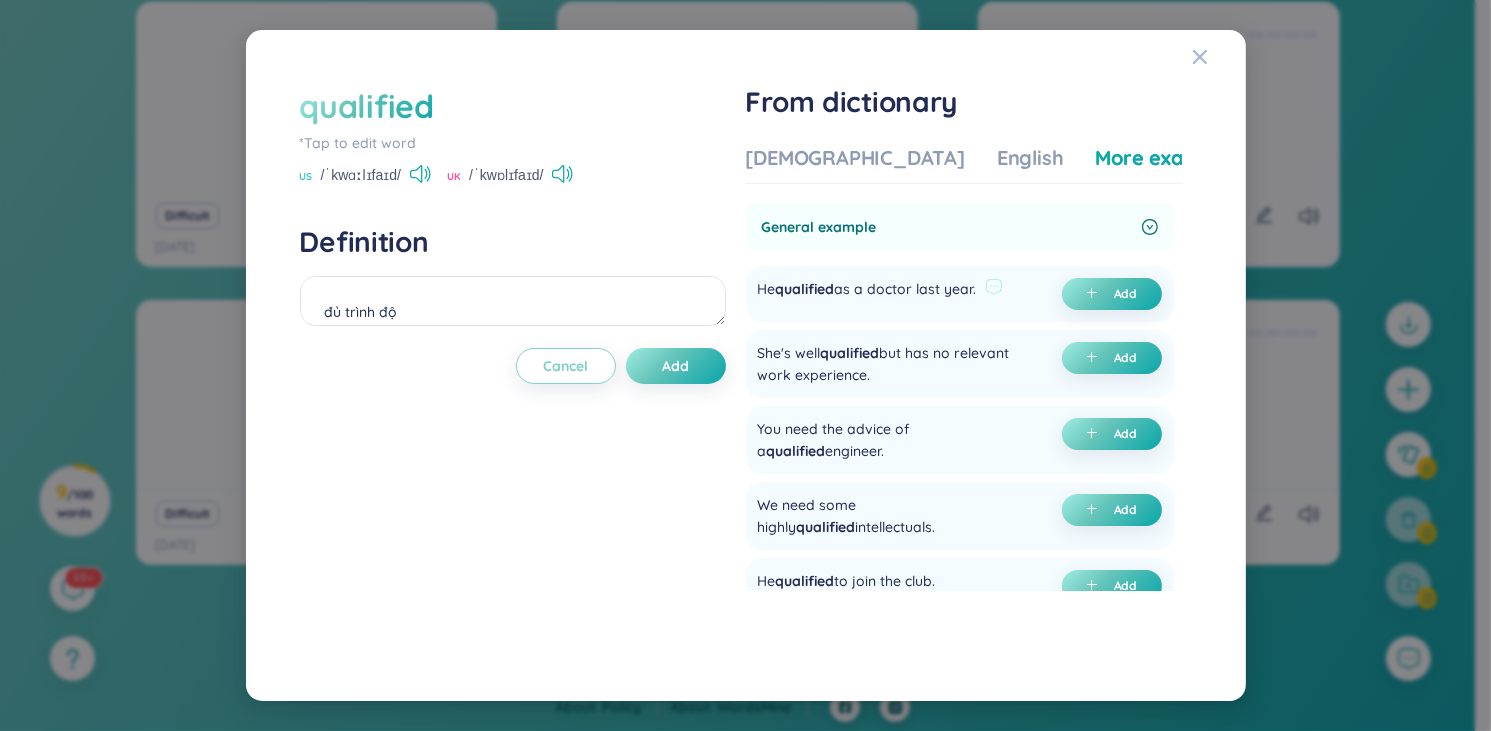 click on "He  qualified  as a doctor last year." at bounding box center (867, 294) 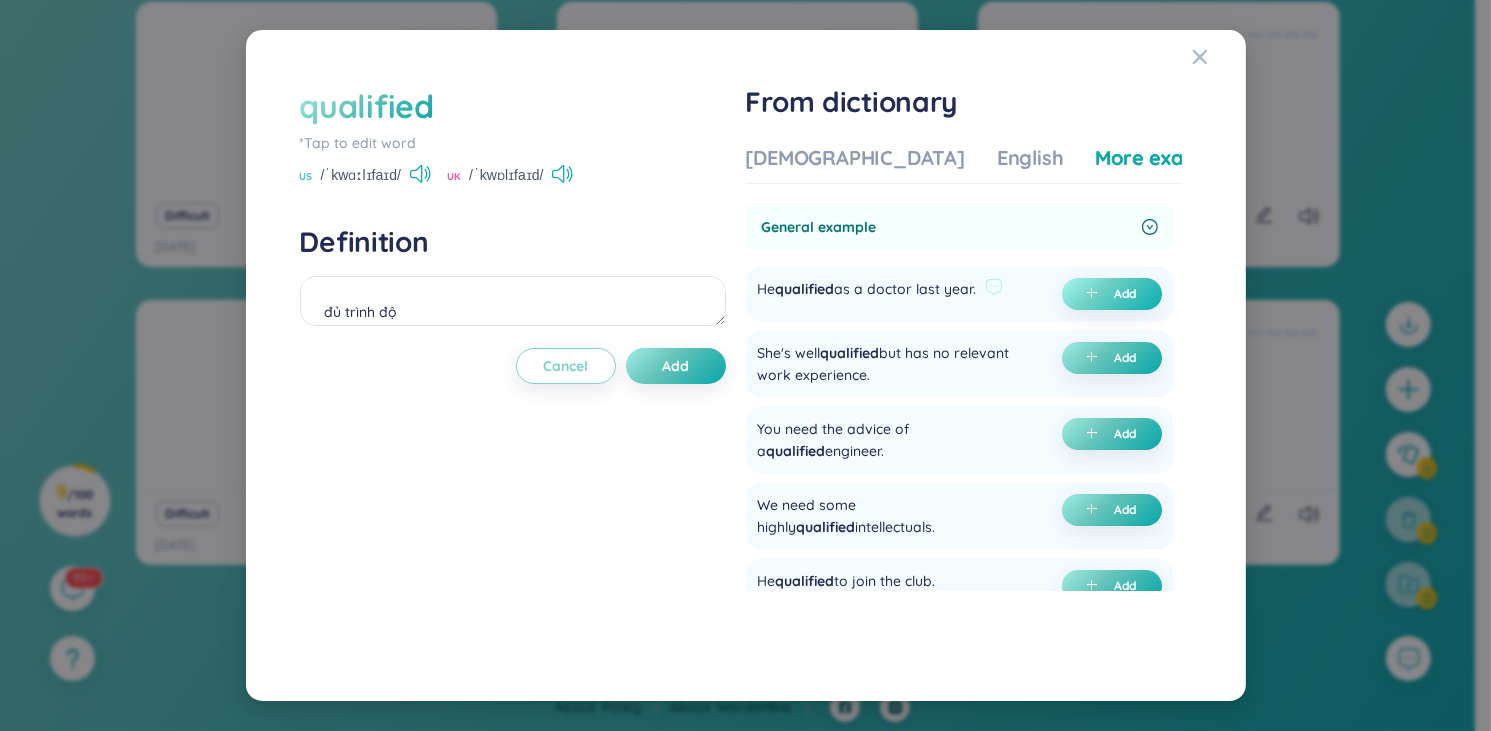 click on "Add" at bounding box center [1126, 294] 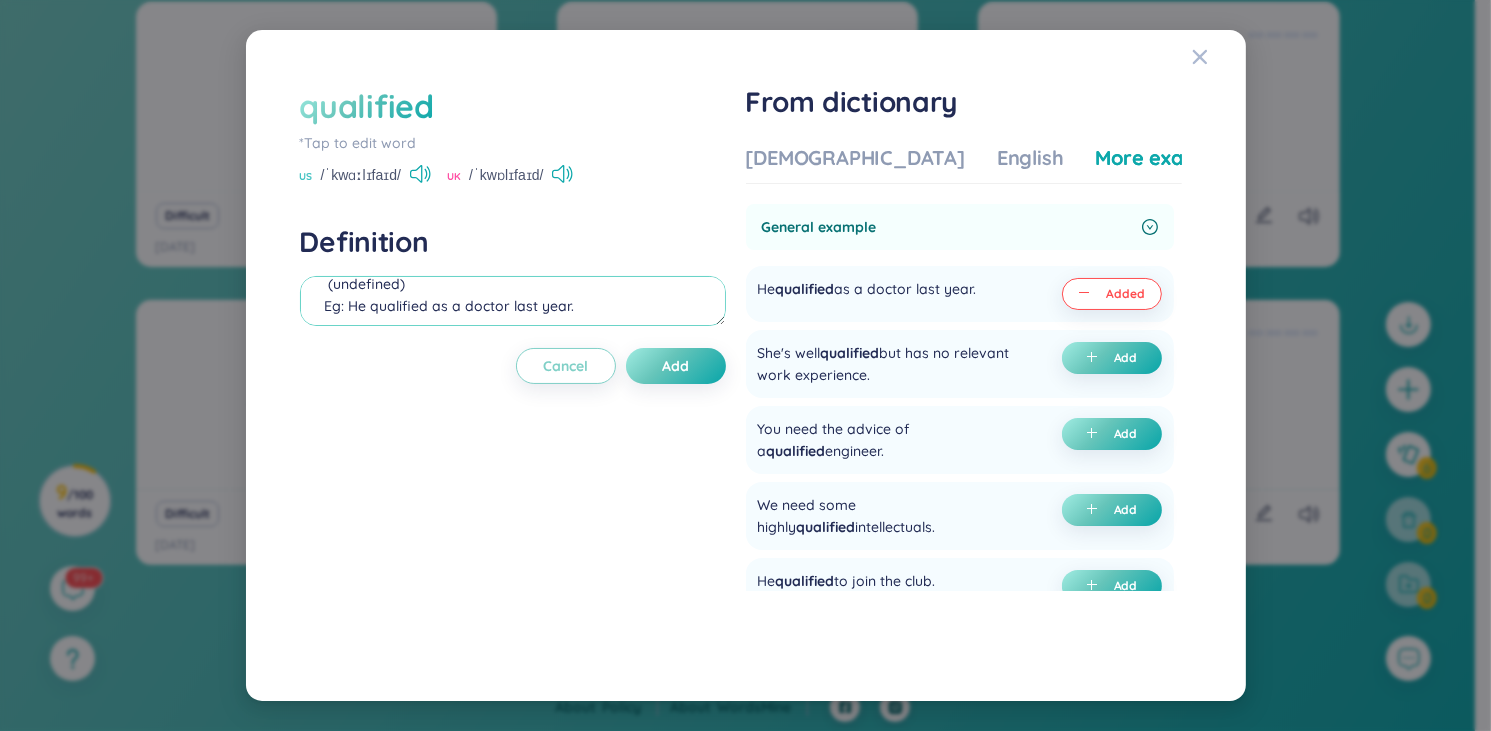 scroll, scrollTop: 0, scrollLeft: 0, axis: both 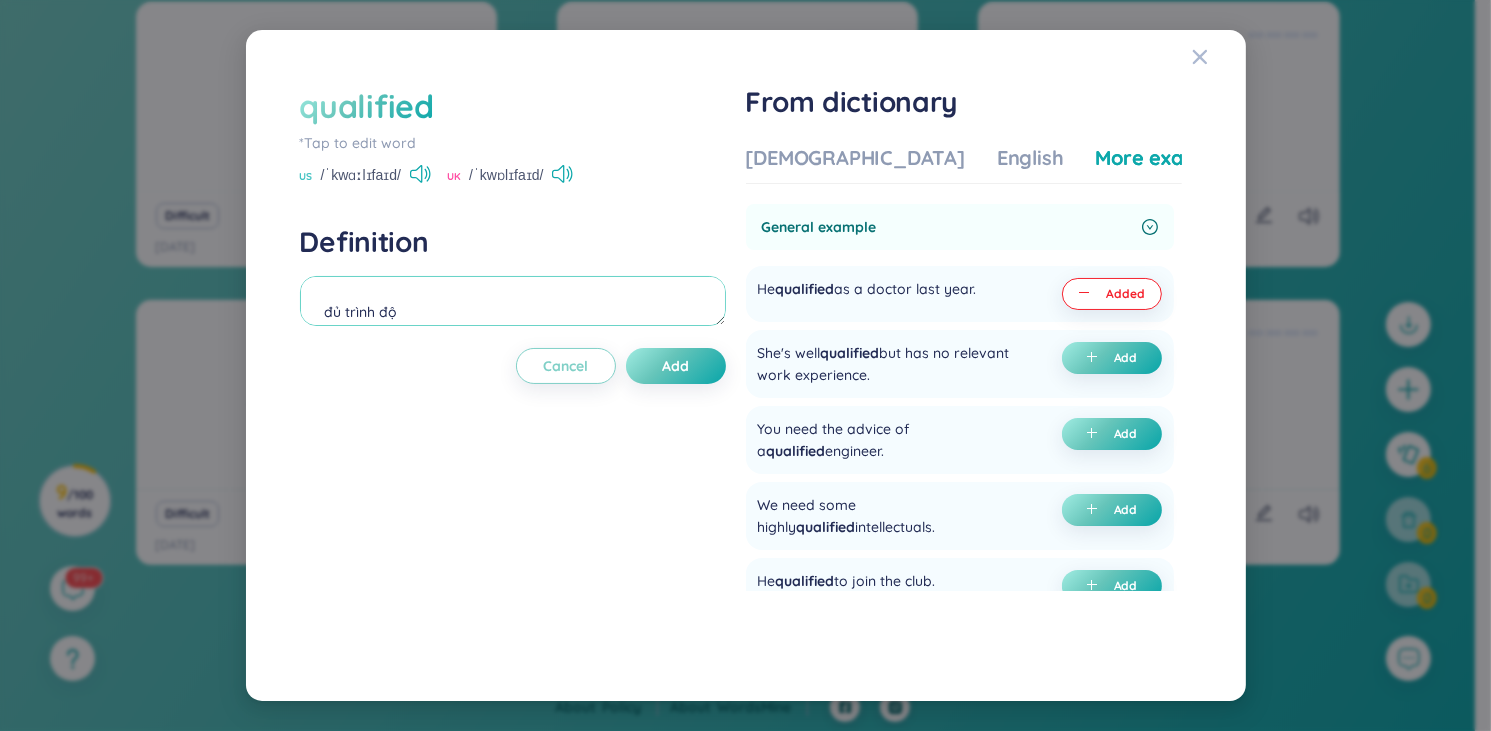click on "đủ trình độ
(undefined)
Eg: He qualified as a doctor last year." at bounding box center [513, 301] 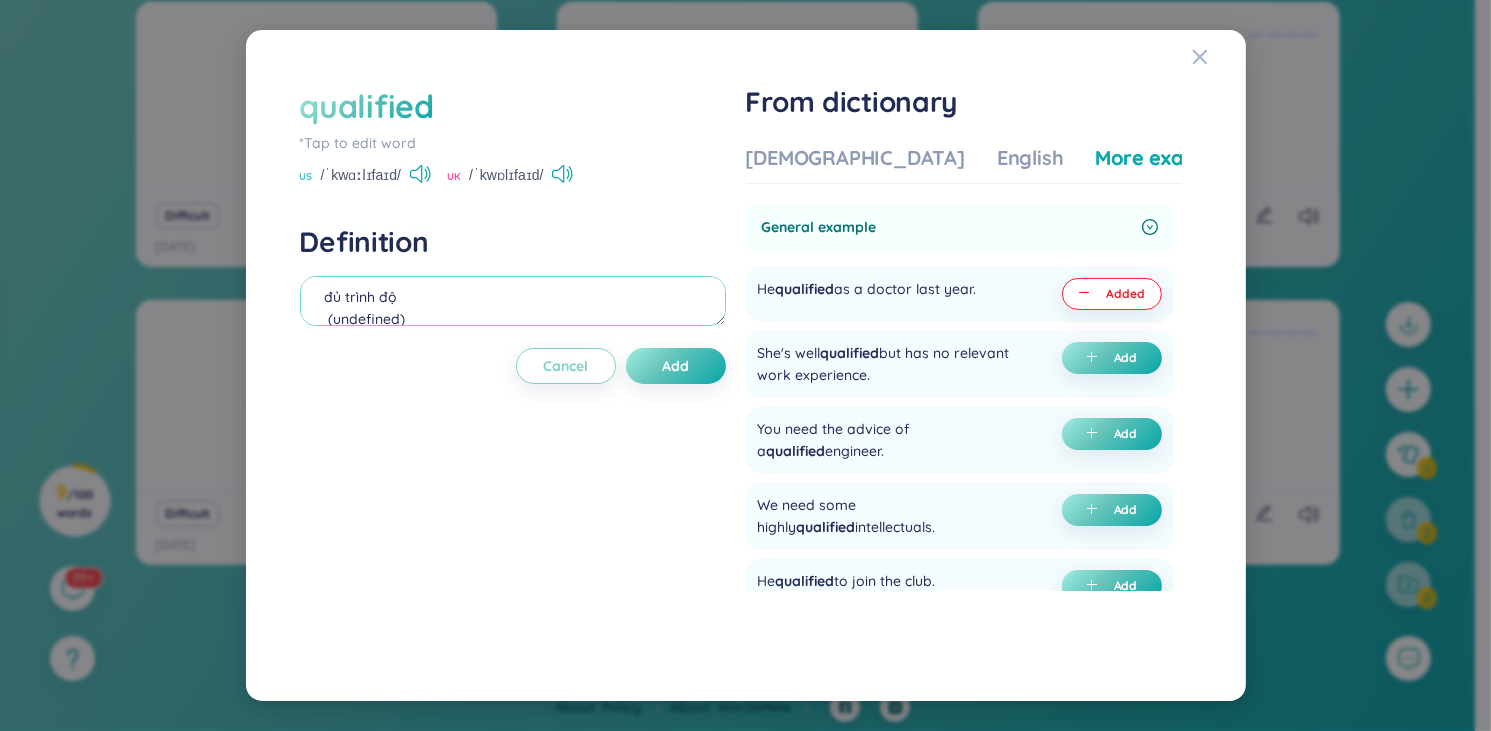 scroll, scrollTop: 0, scrollLeft: 0, axis: both 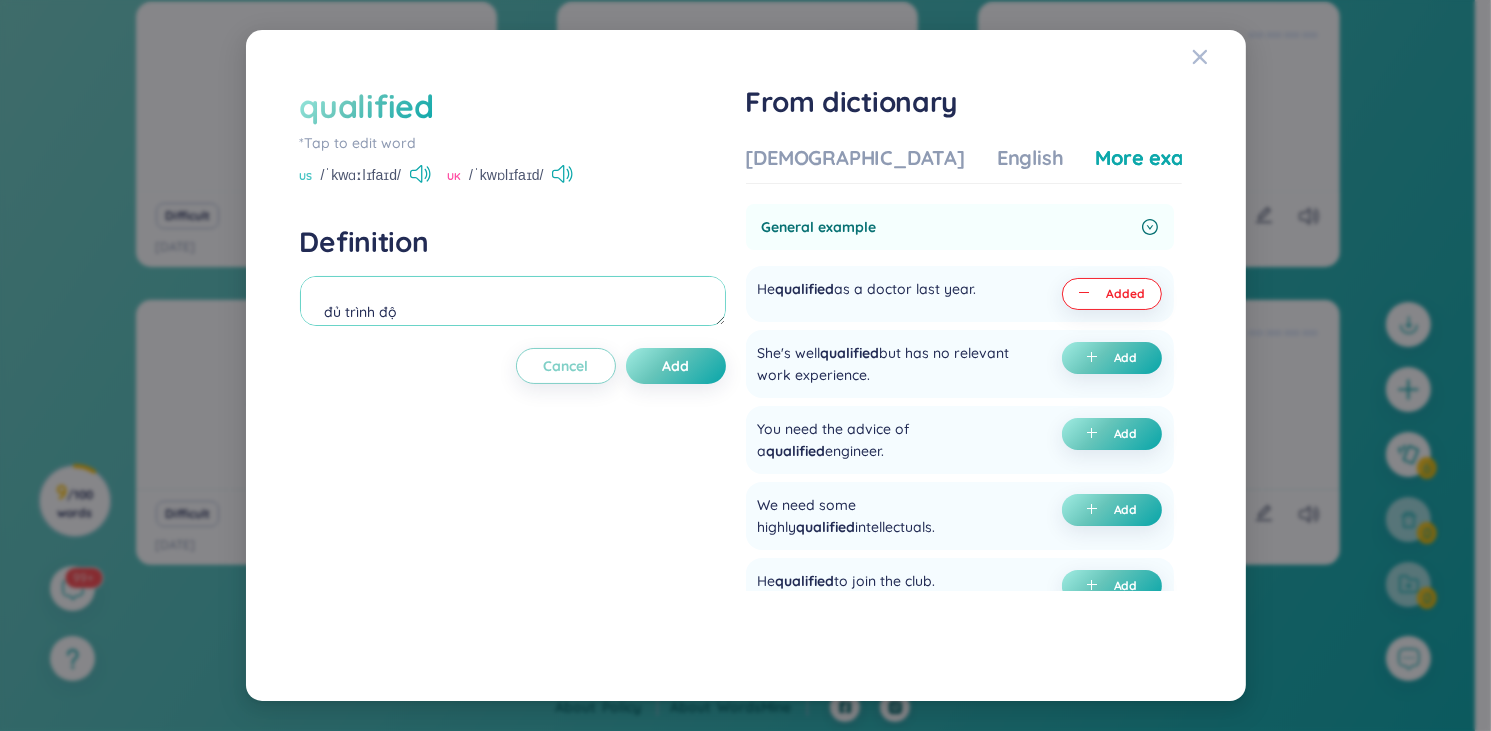click on "đủ trình độ
(undefined)
Eg: He qualified as a doctor last year." at bounding box center [513, 301] 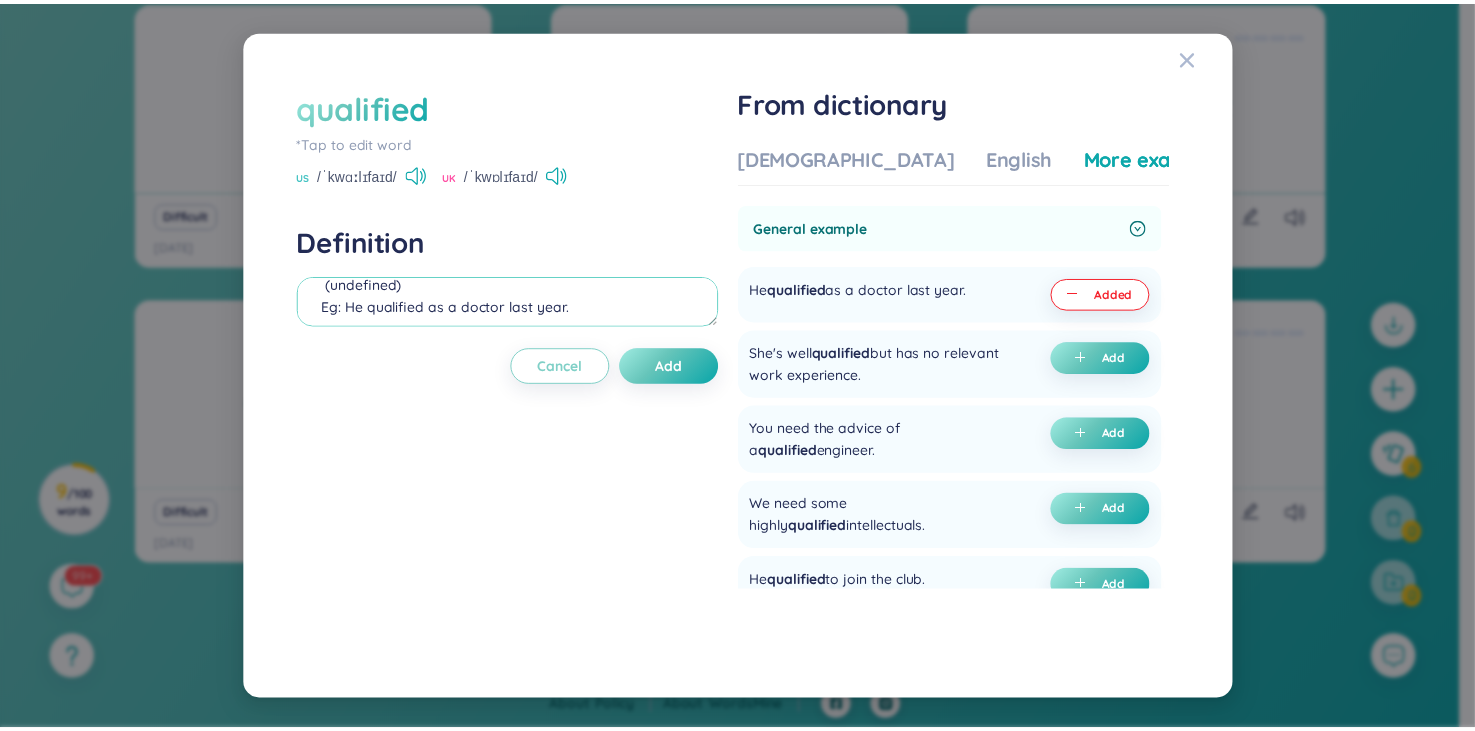 scroll, scrollTop: 88, scrollLeft: 0, axis: vertical 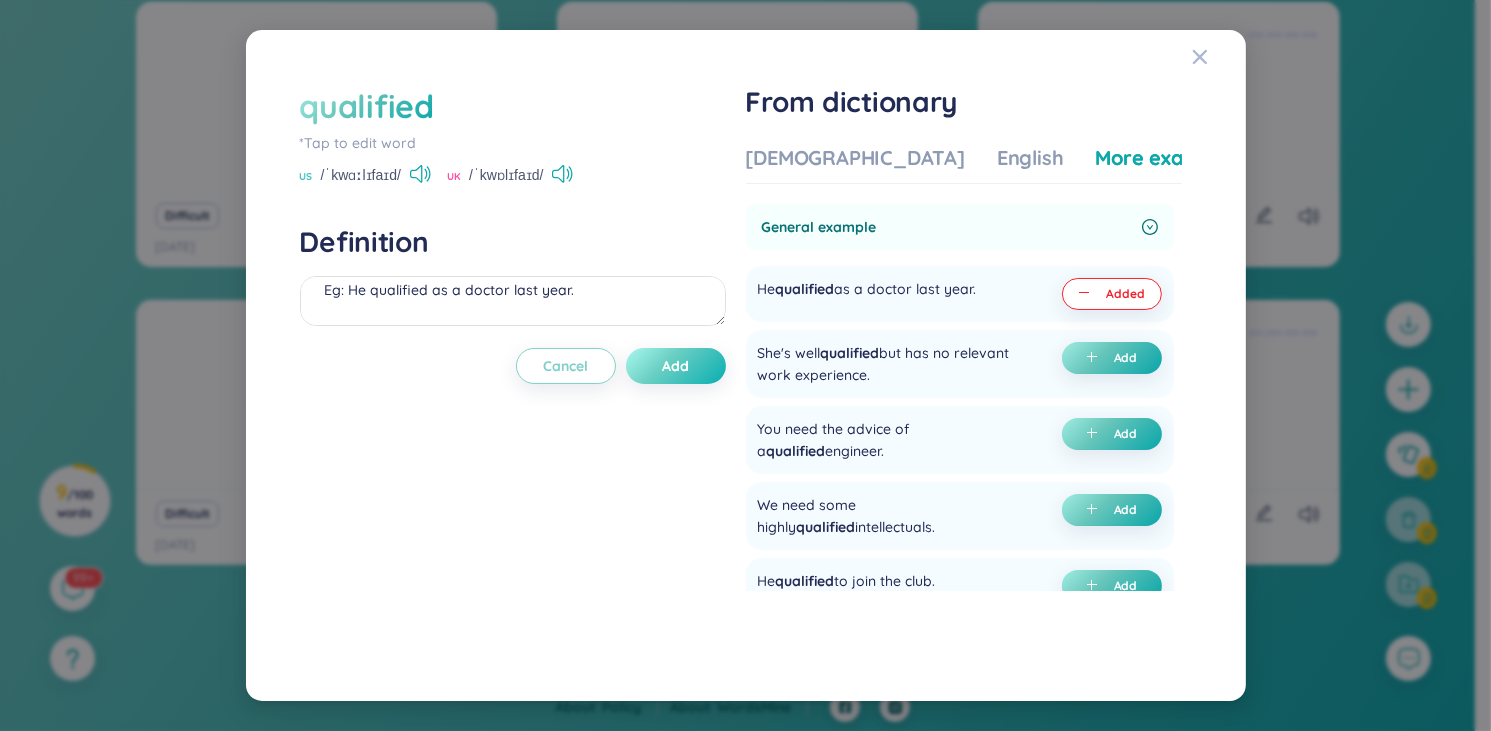 click on "Add" at bounding box center (675, 366) 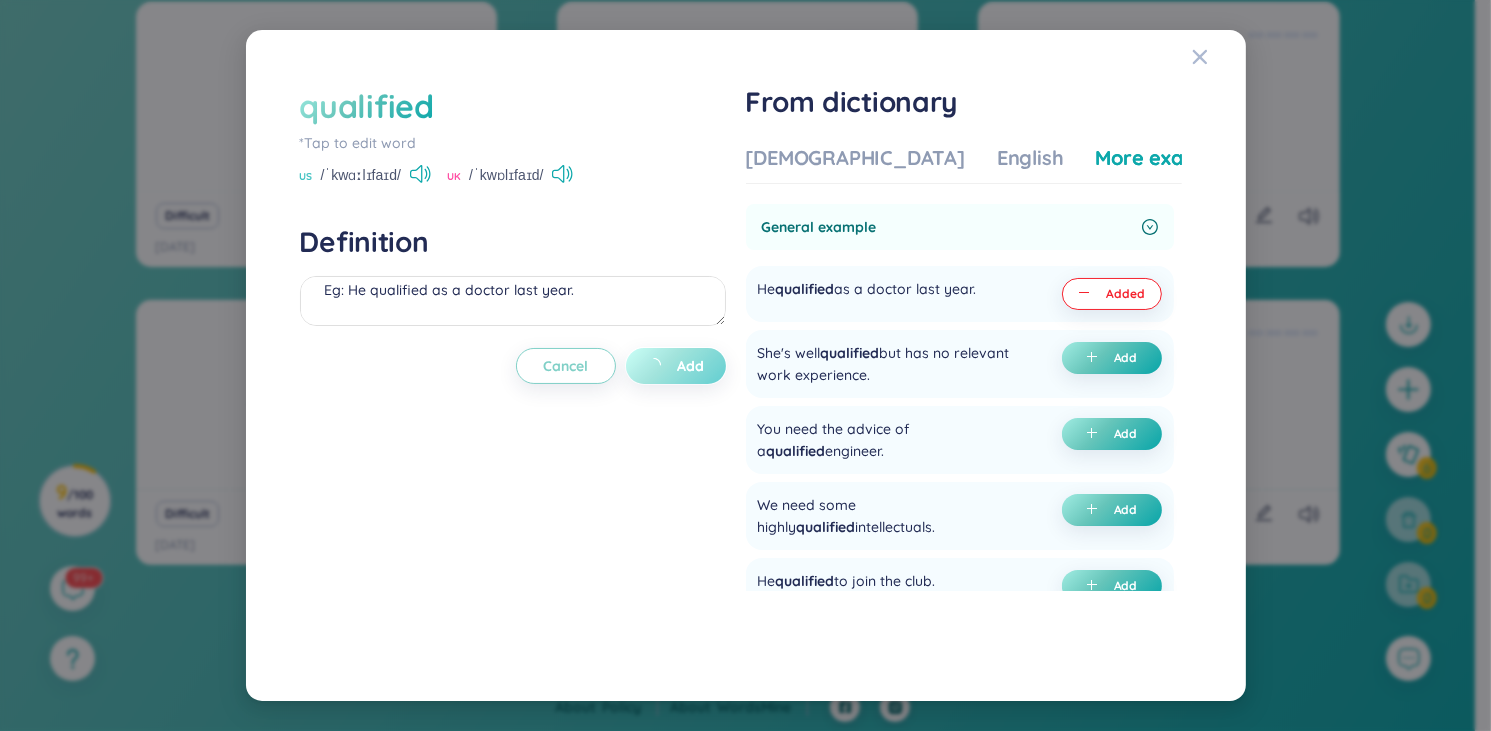 type on "đủ trình độ
(undefined)
Eg: He qualified as a doctor last year." 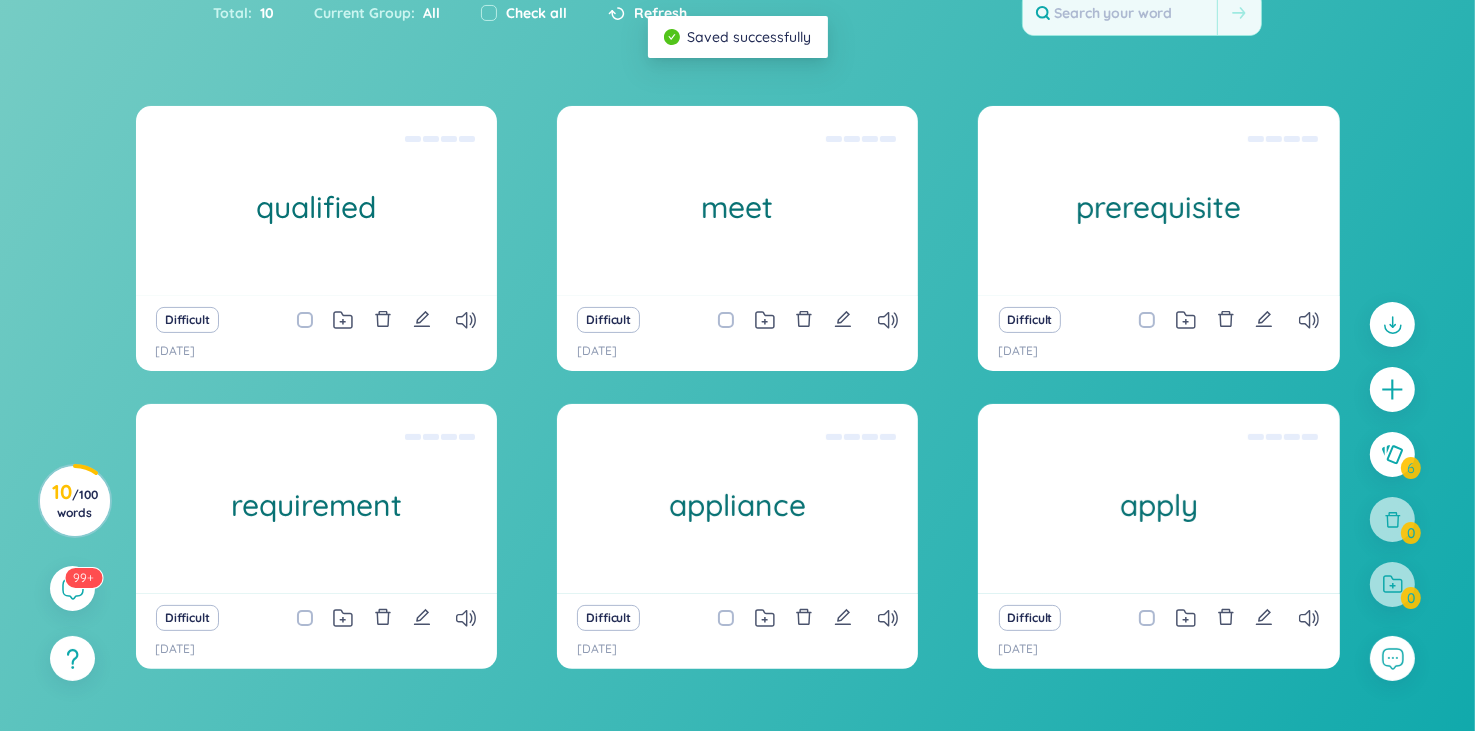 scroll, scrollTop: 399, scrollLeft: 0, axis: vertical 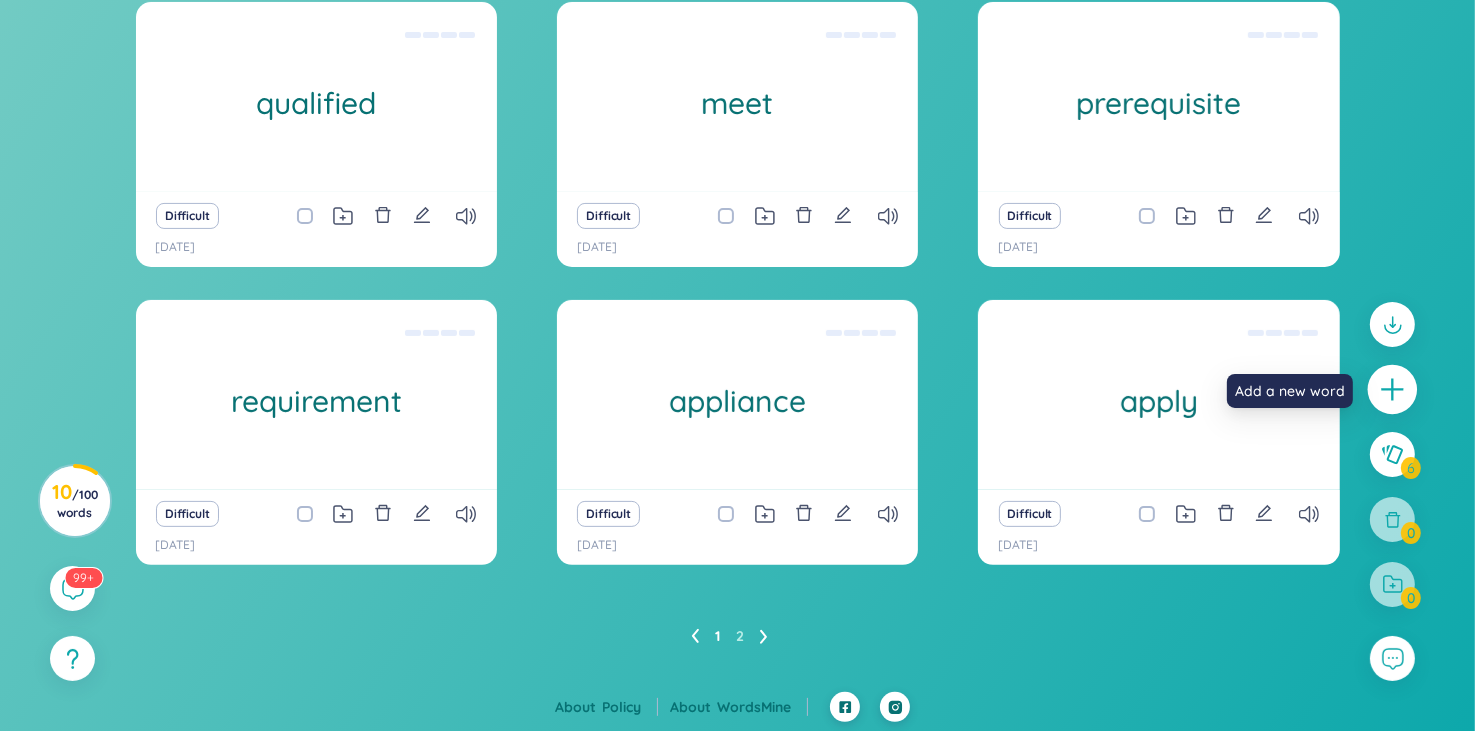 click 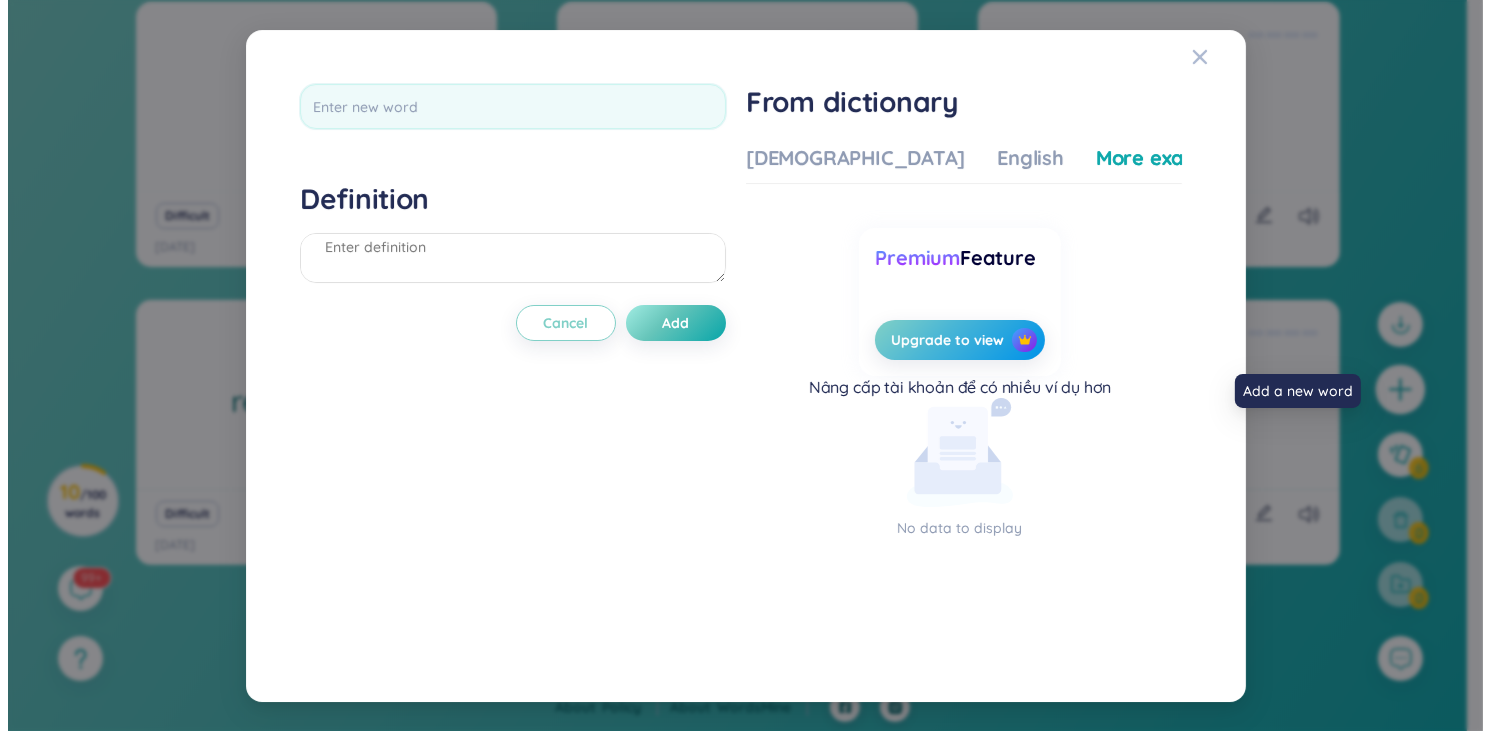 scroll, scrollTop: 22, scrollLeft: 0, axis: vertical 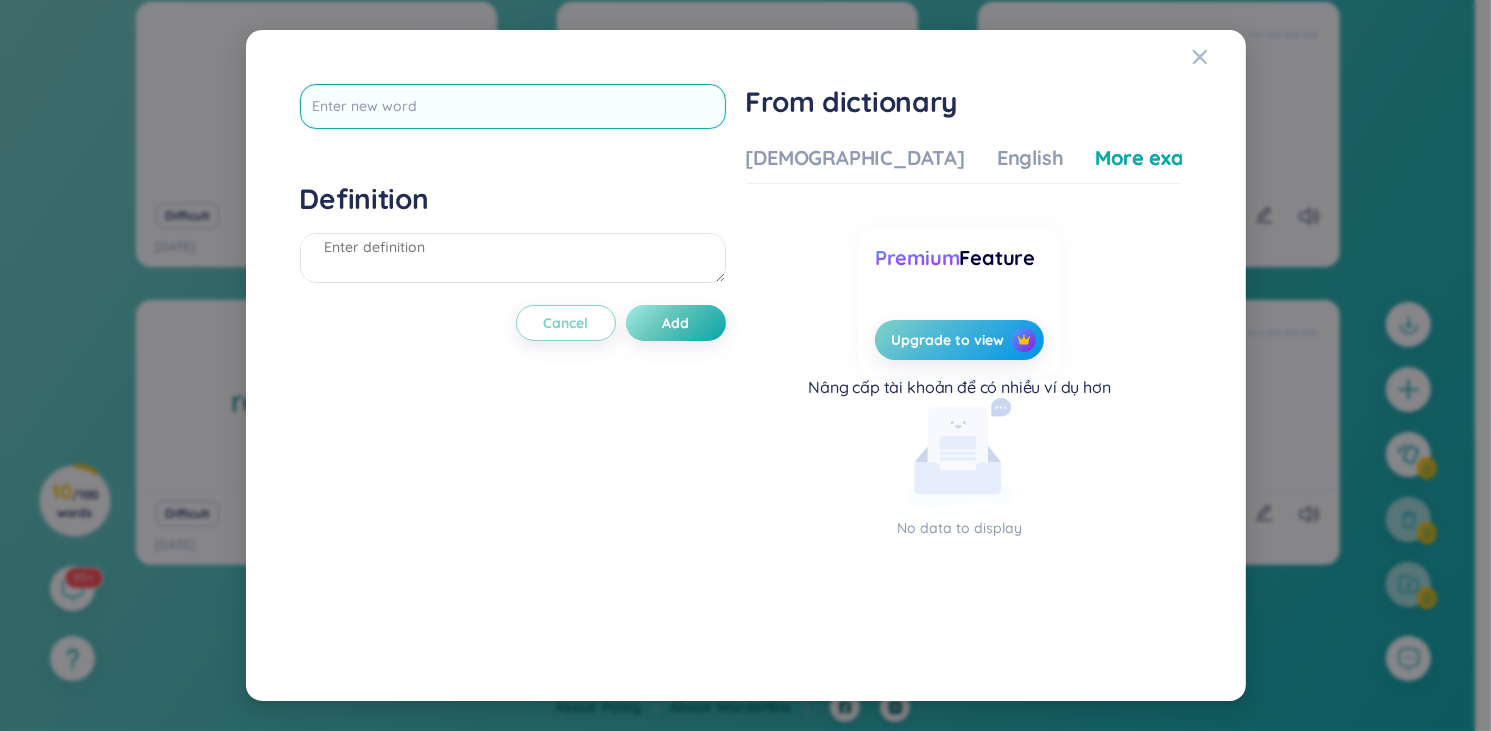 click at bounding box center [513, 106] 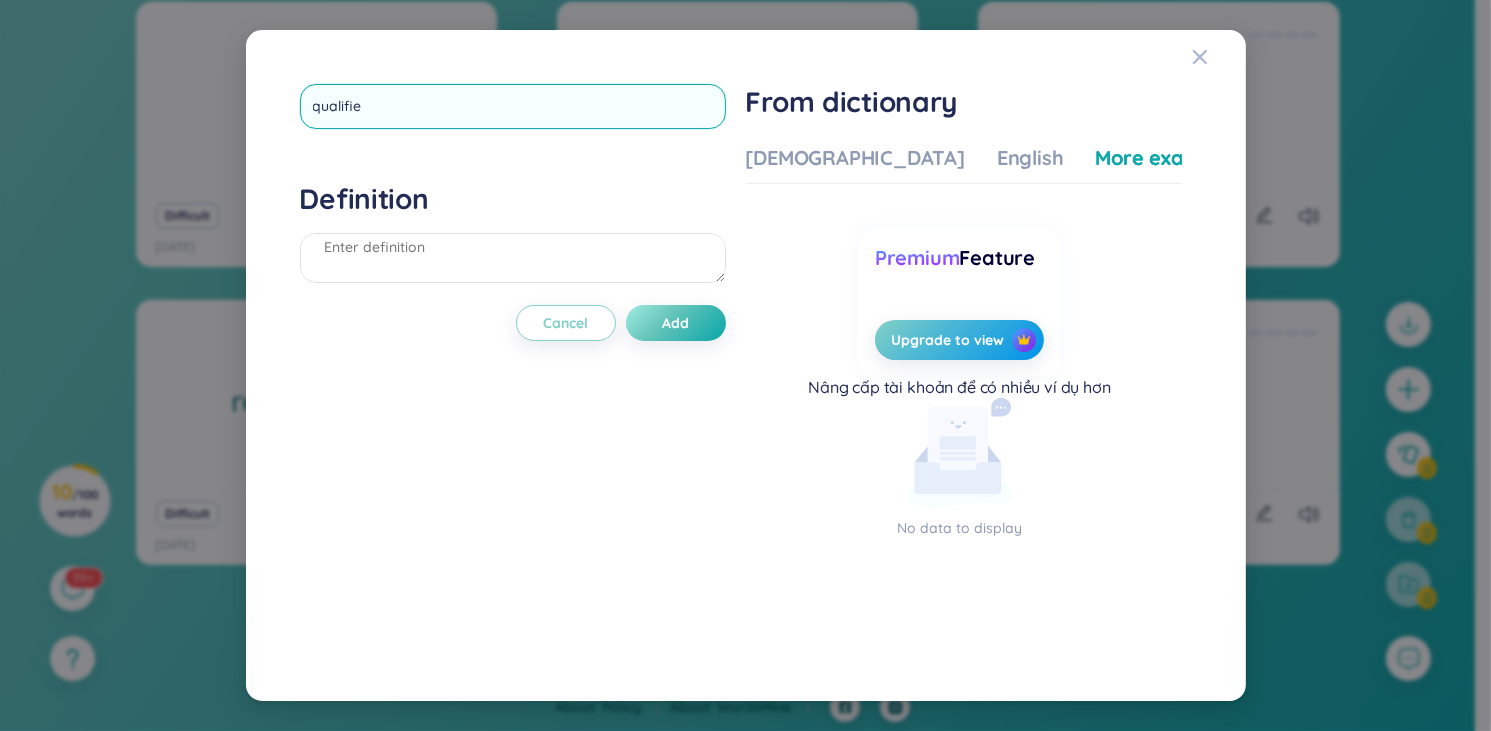 type on "qualifier" 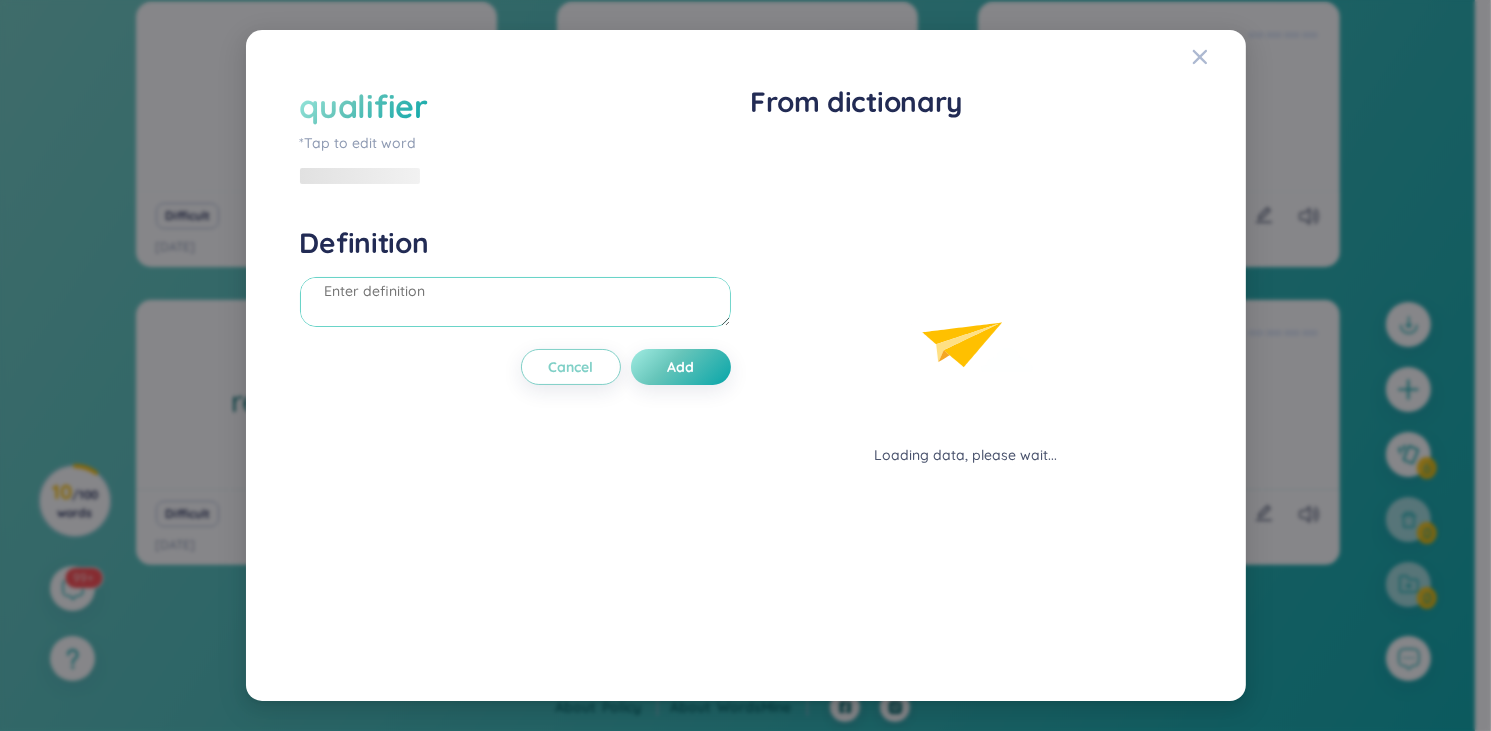 click on "Definition" at bounding box center [515, 279] 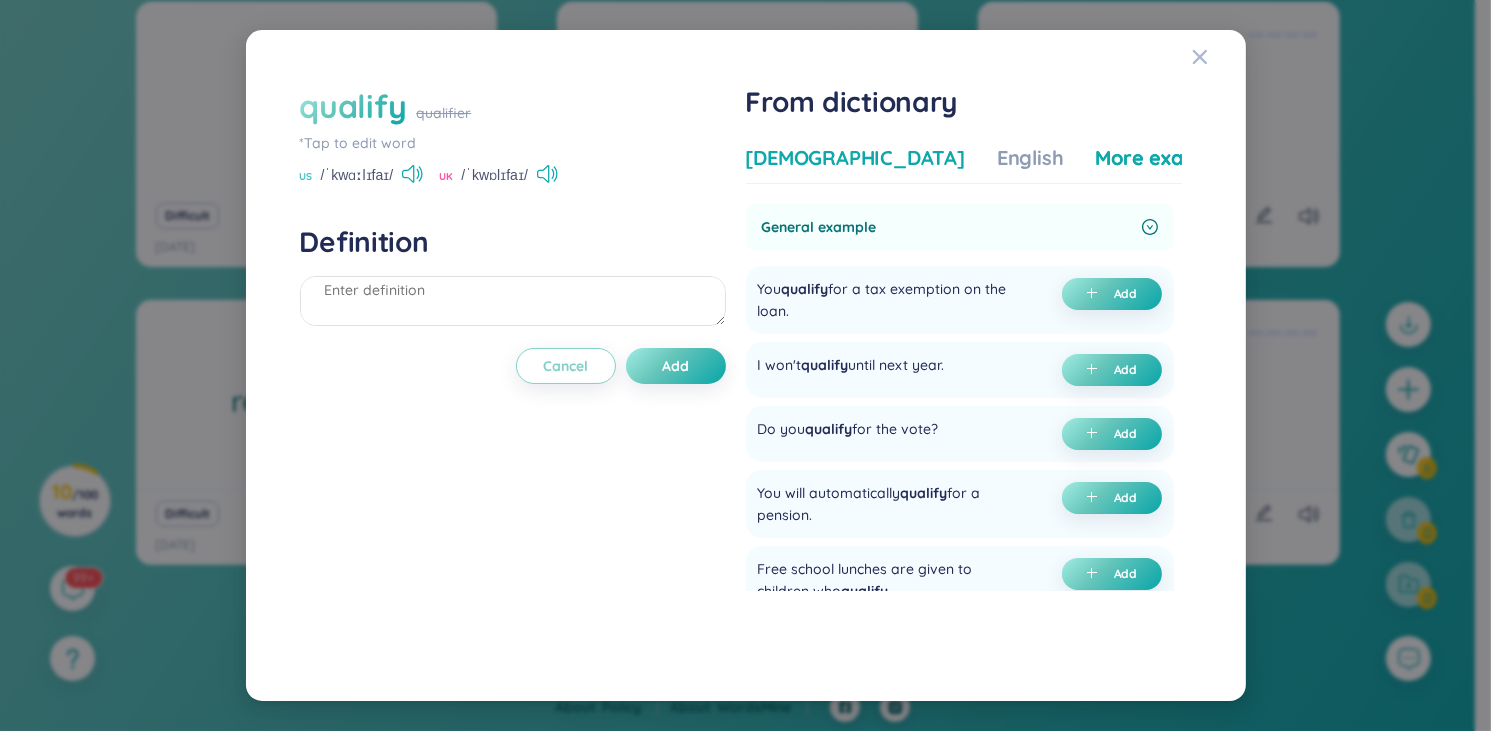 click on "Vietnamese" at bounding box center [855, 158] 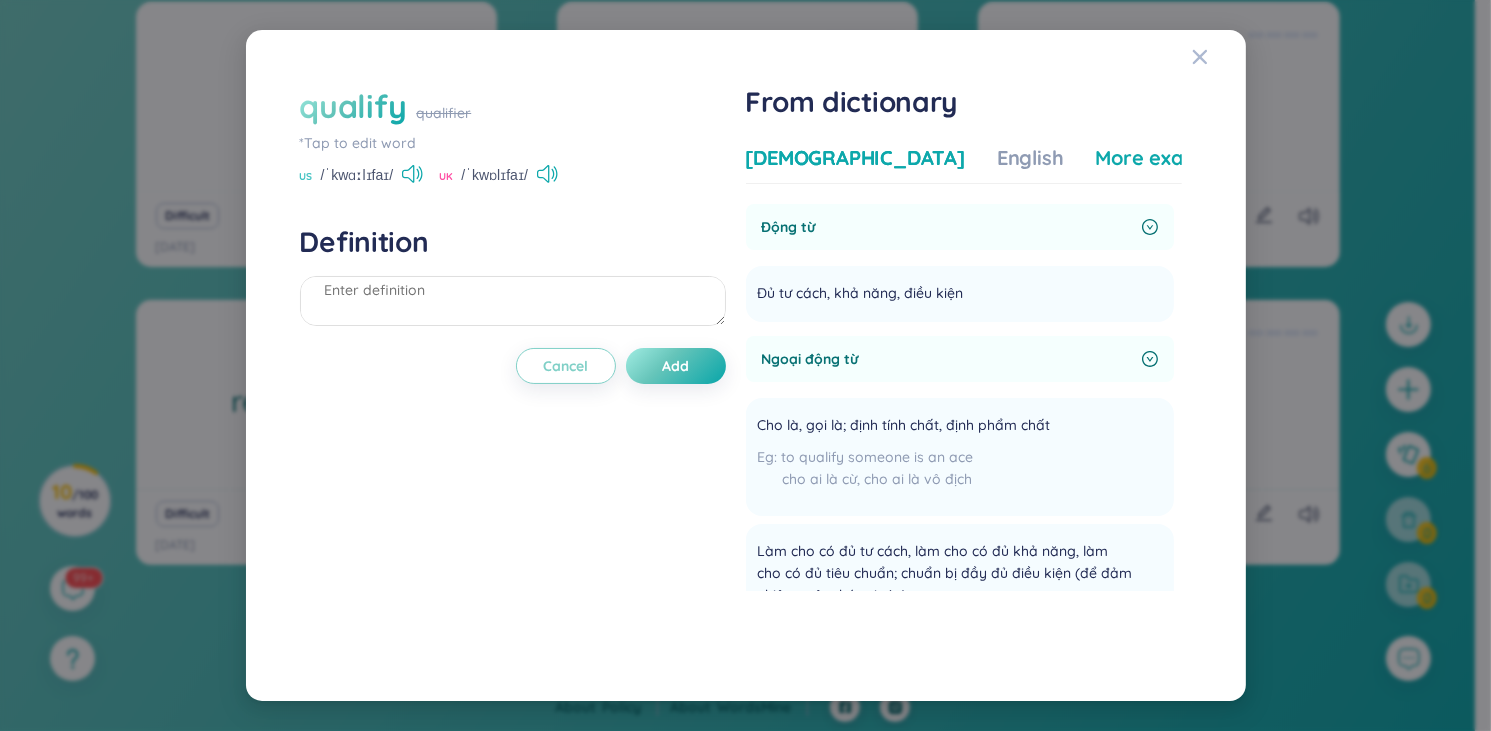 click on "More examples" at bounding box center [1168, 158] 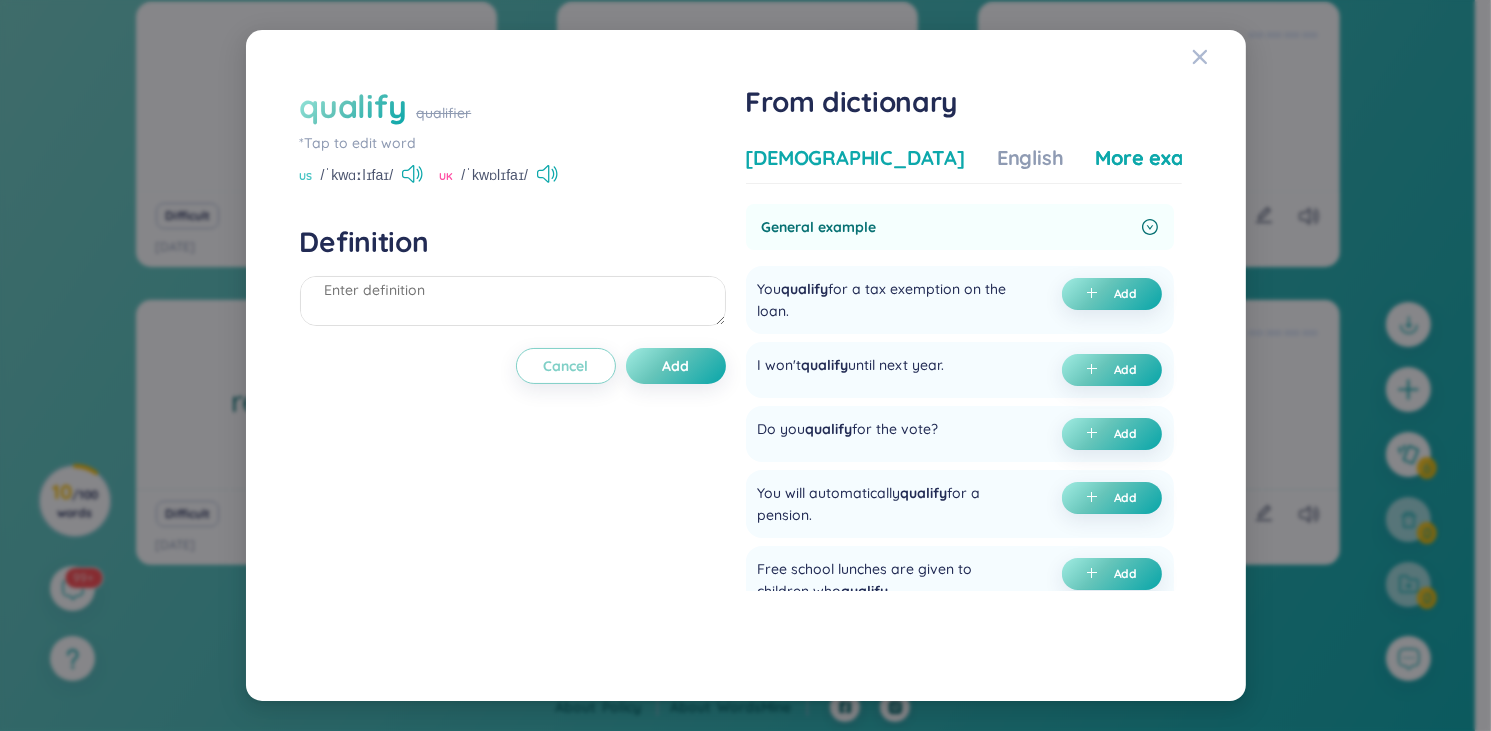 click on "Vietnamese" at bounding box center (855, 158) 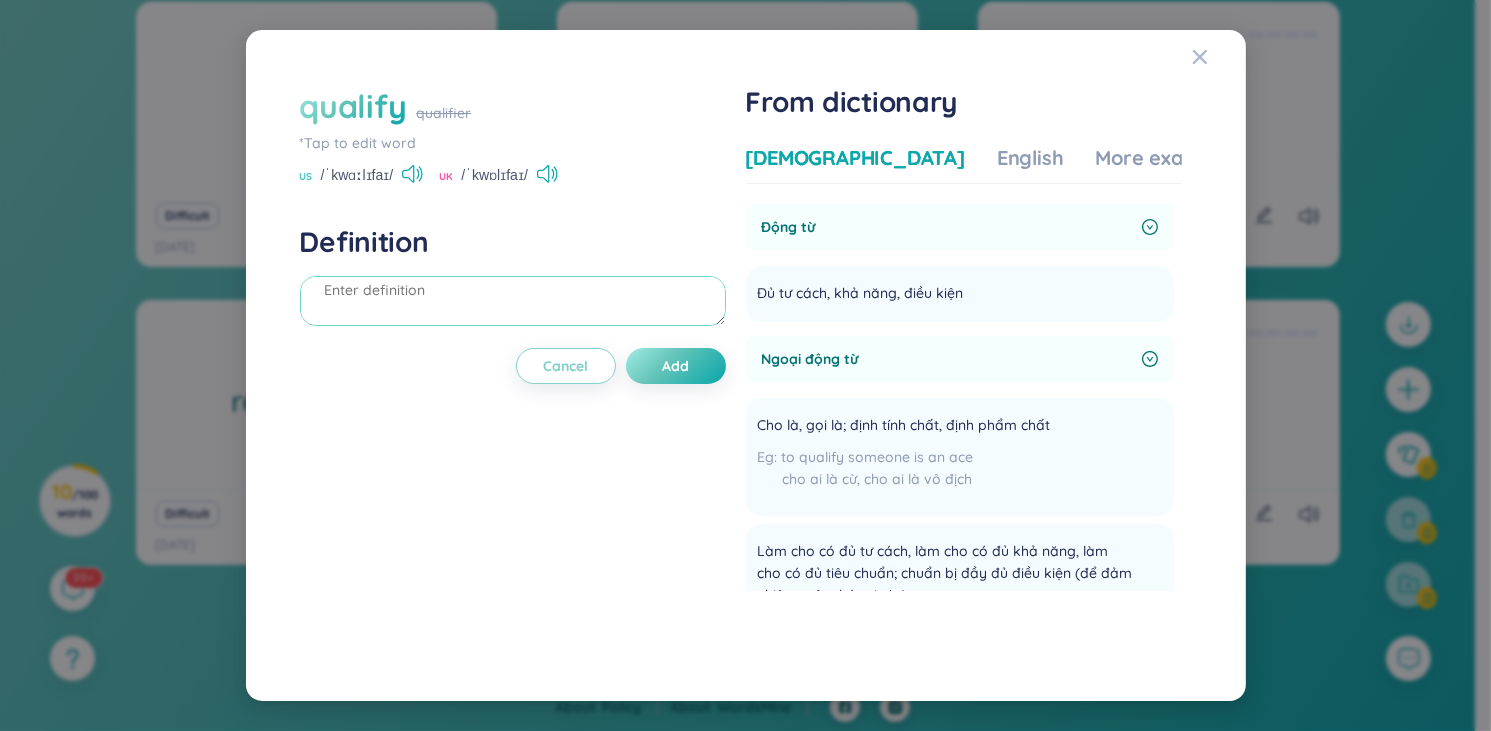click at bounding box center (513, 304) 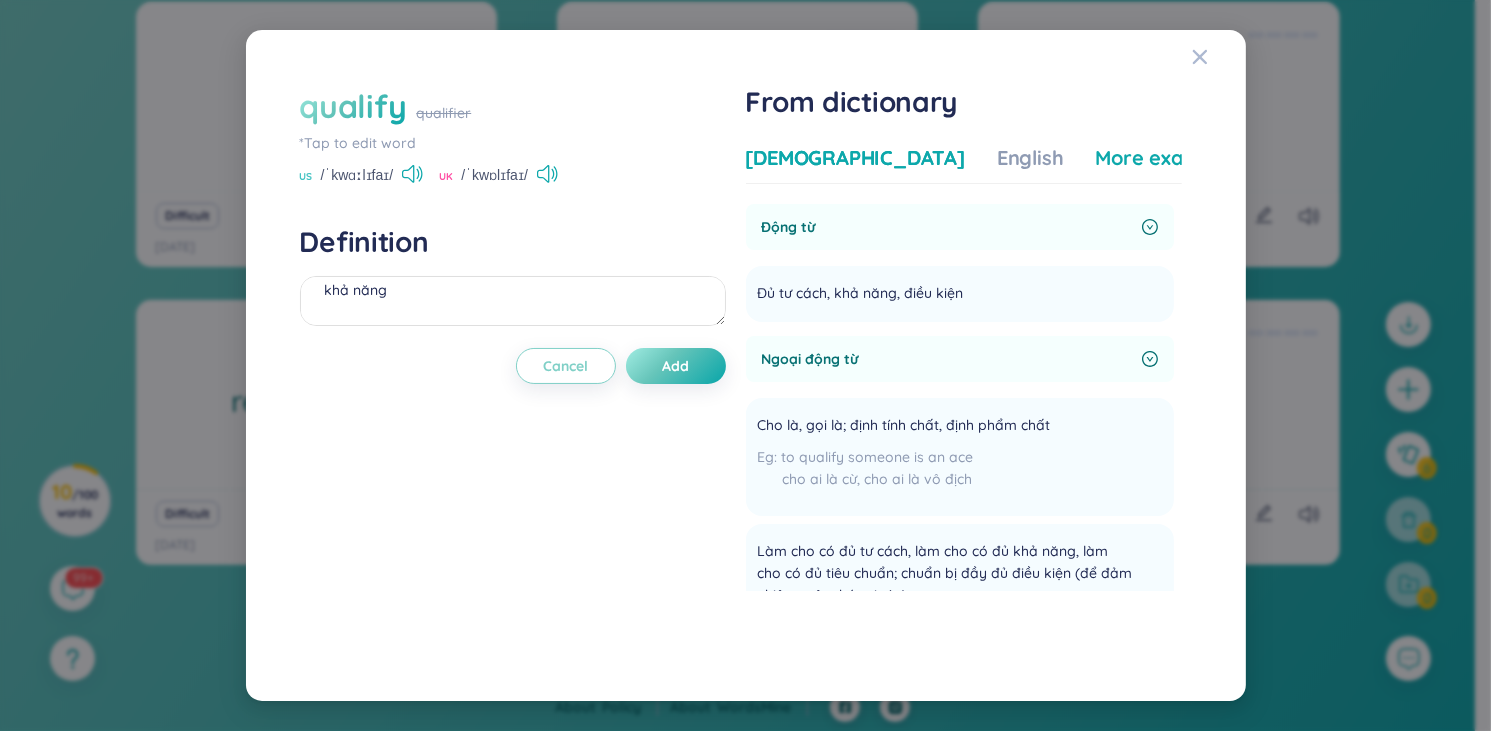 click on "More examples" at bounding box center (1168, 158) 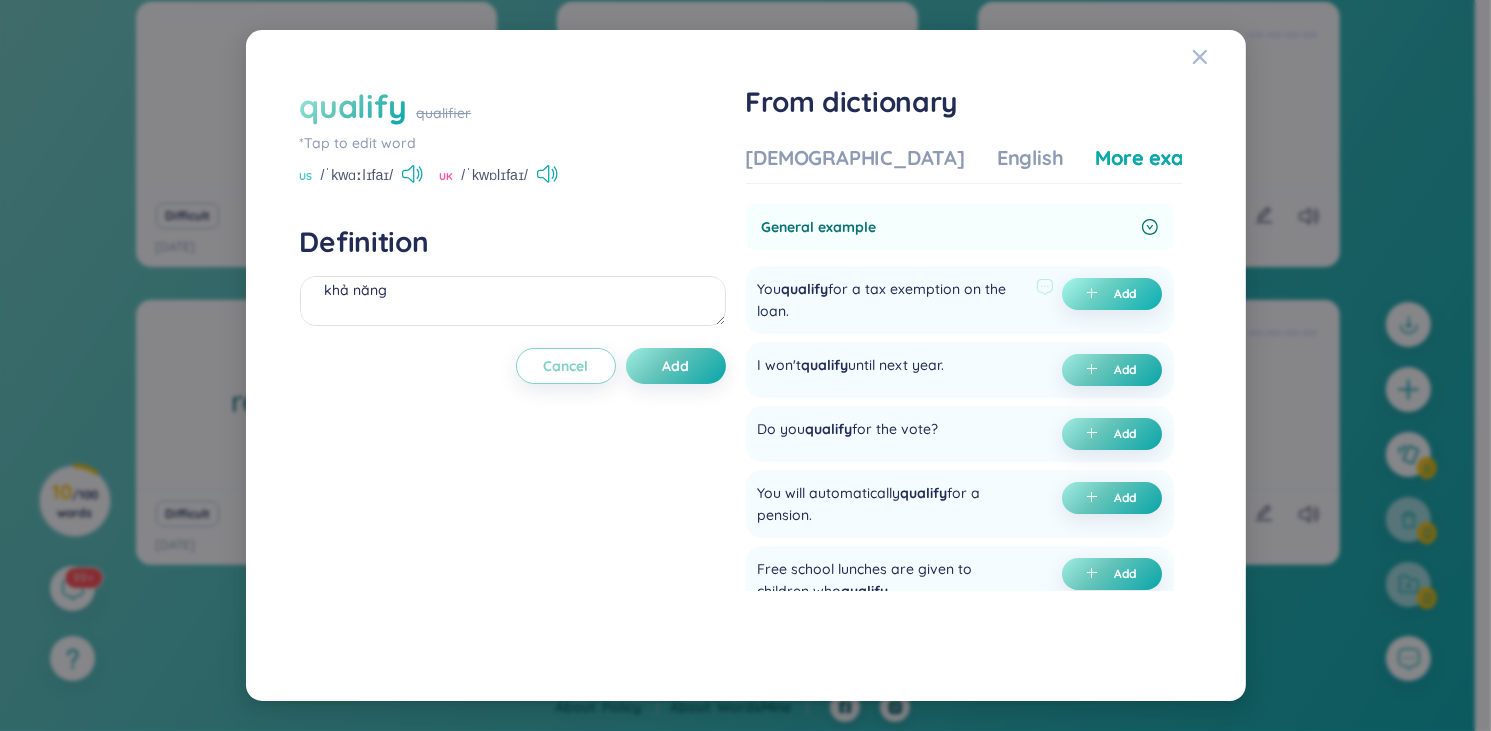 click 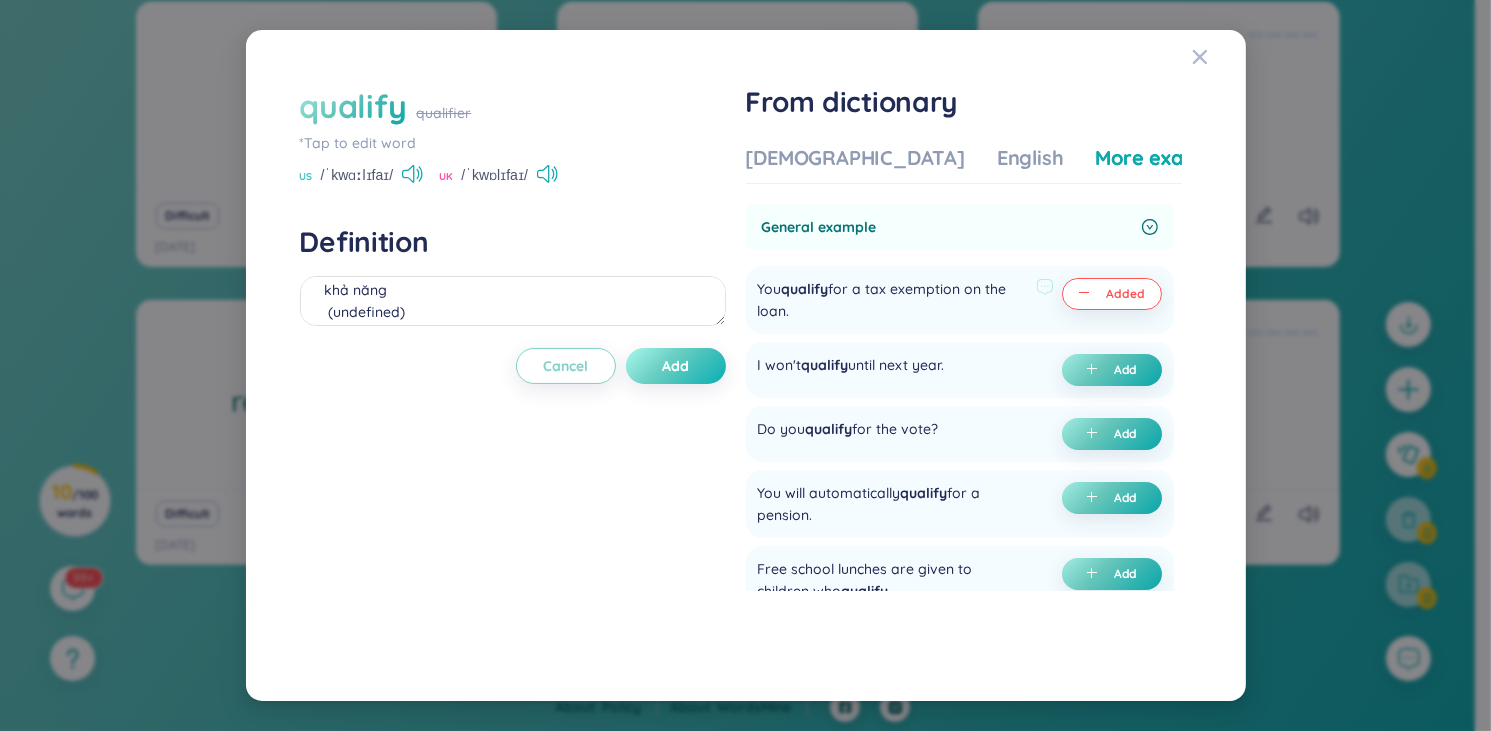 click on "Add" at bounding box center [675, 366] 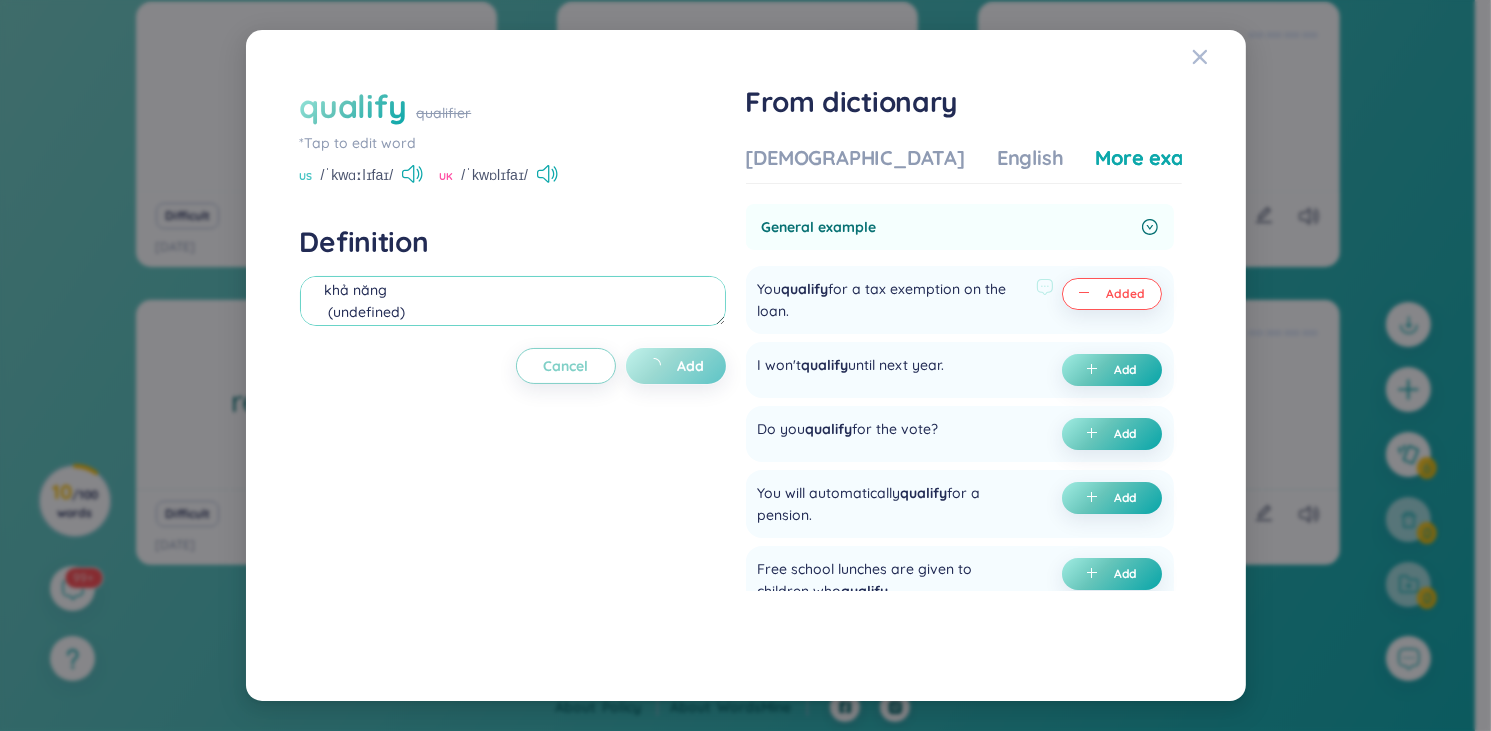 type on "khả năng
(undefined)
Eg: You qualify for a tax exemption on the loan." 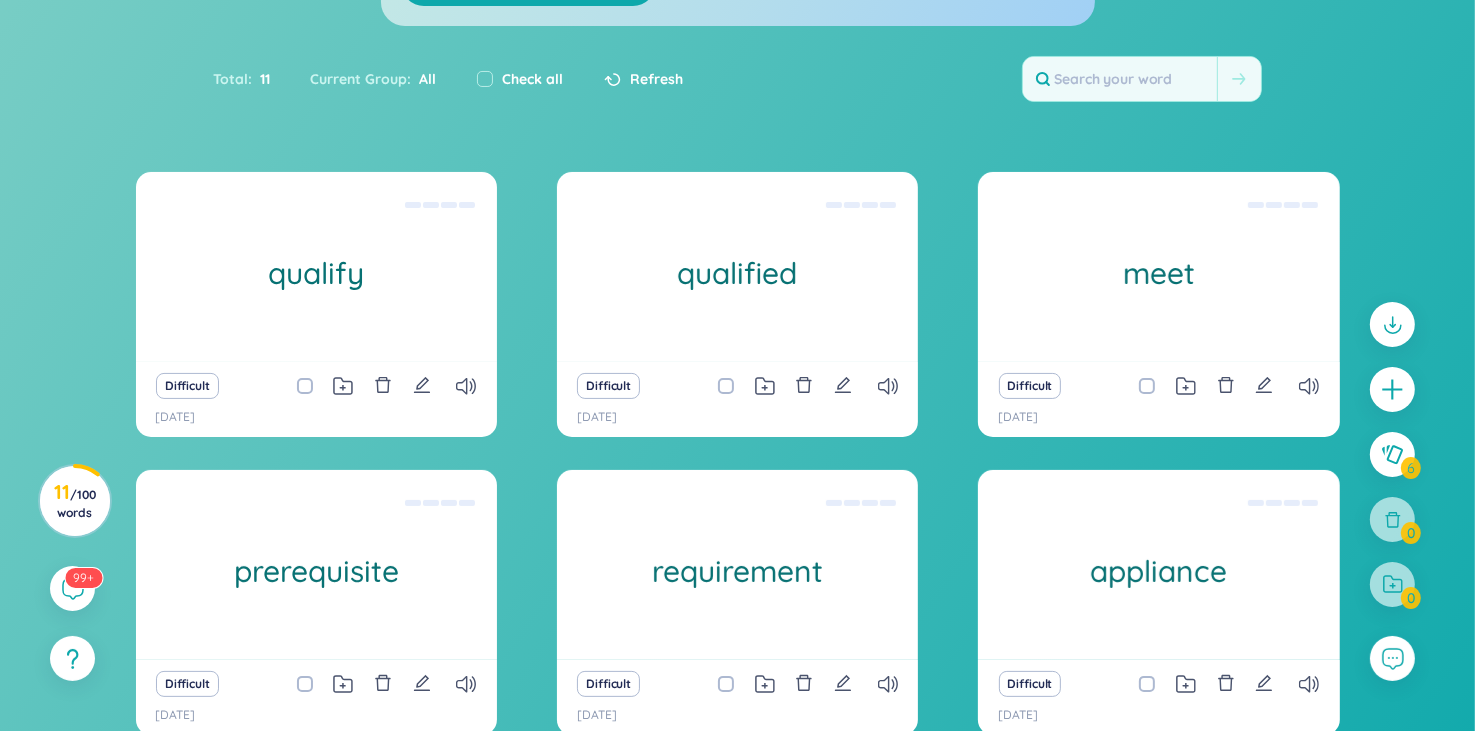 scroll, scrollTop: 399, scrollLeft: 0, axis: vertical 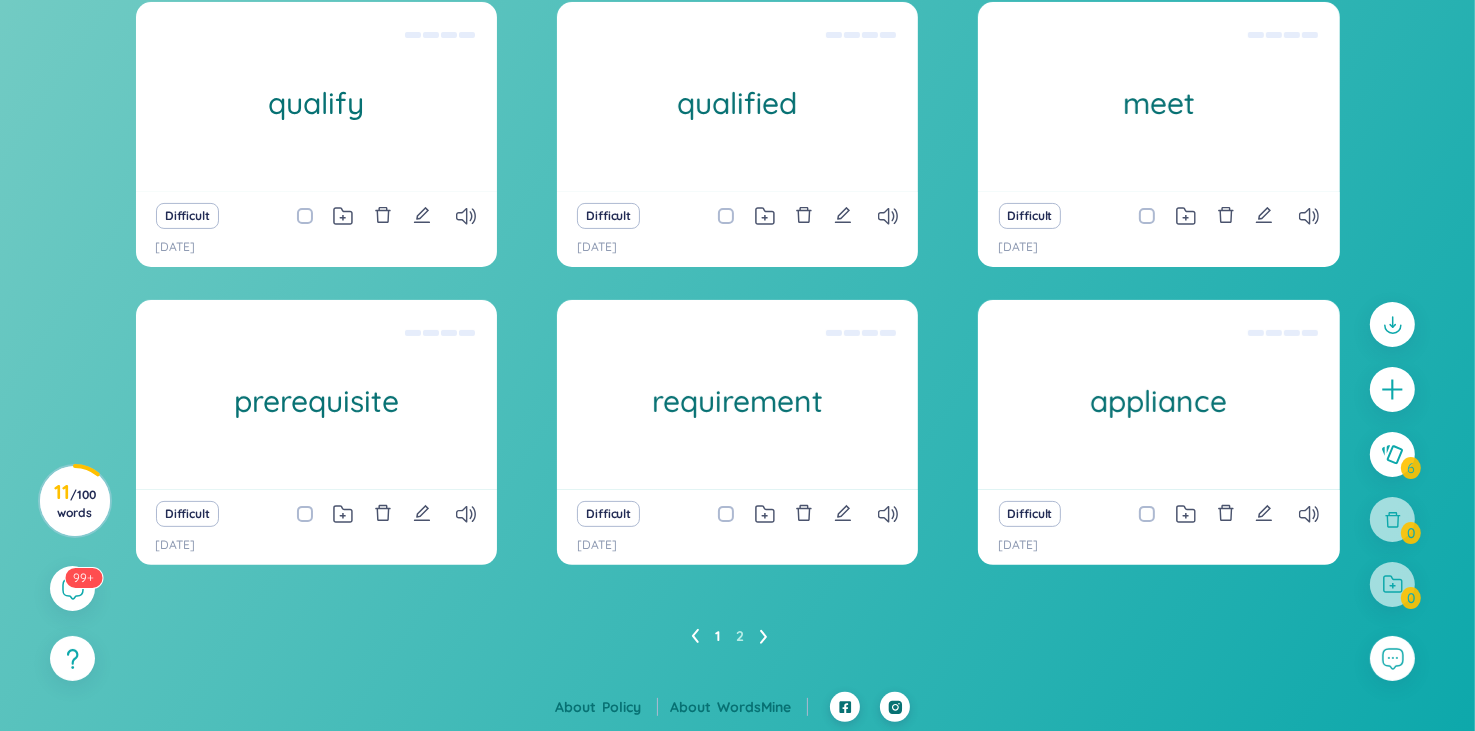 click on "1 2" at bounding box center [737, 636] 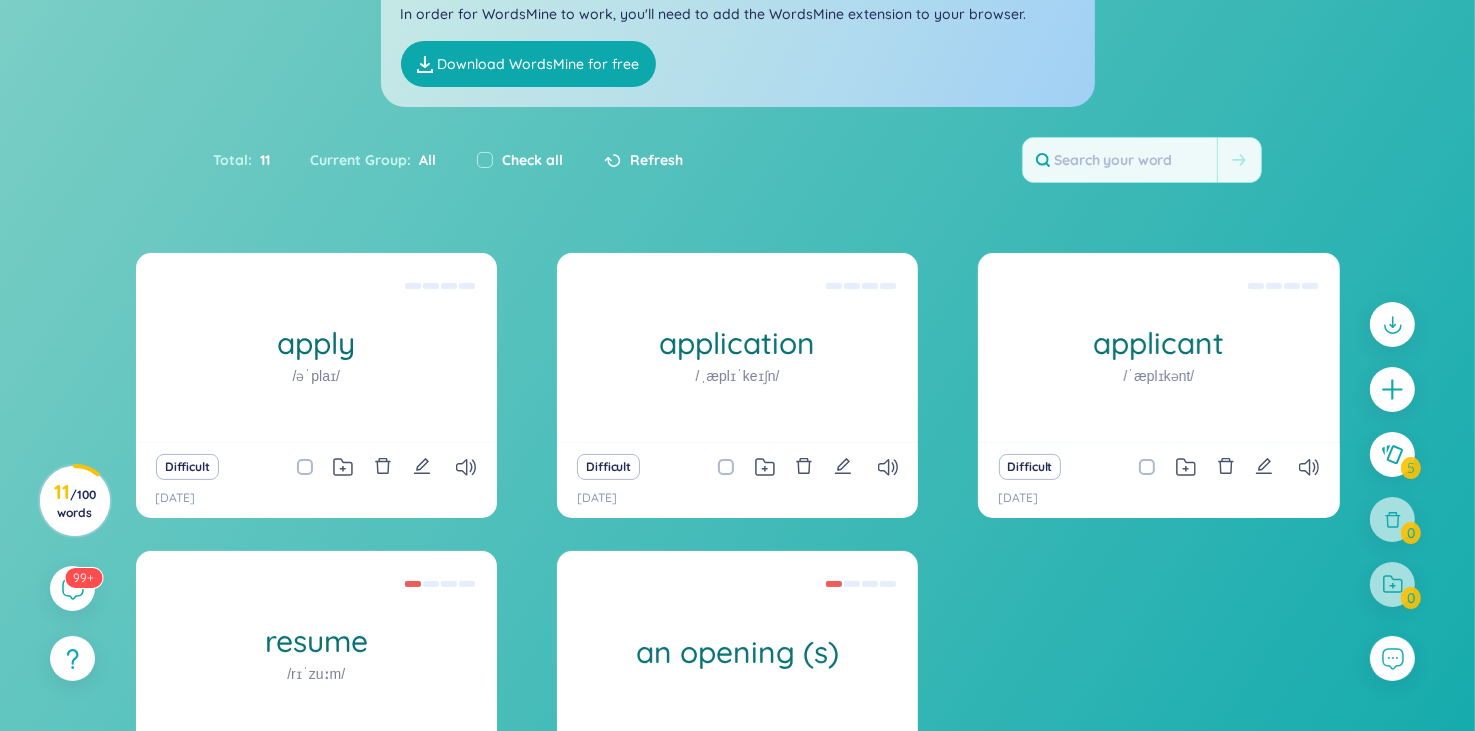 scroll, scrollTop: 399, scrollLeft: 0, axis: vertical 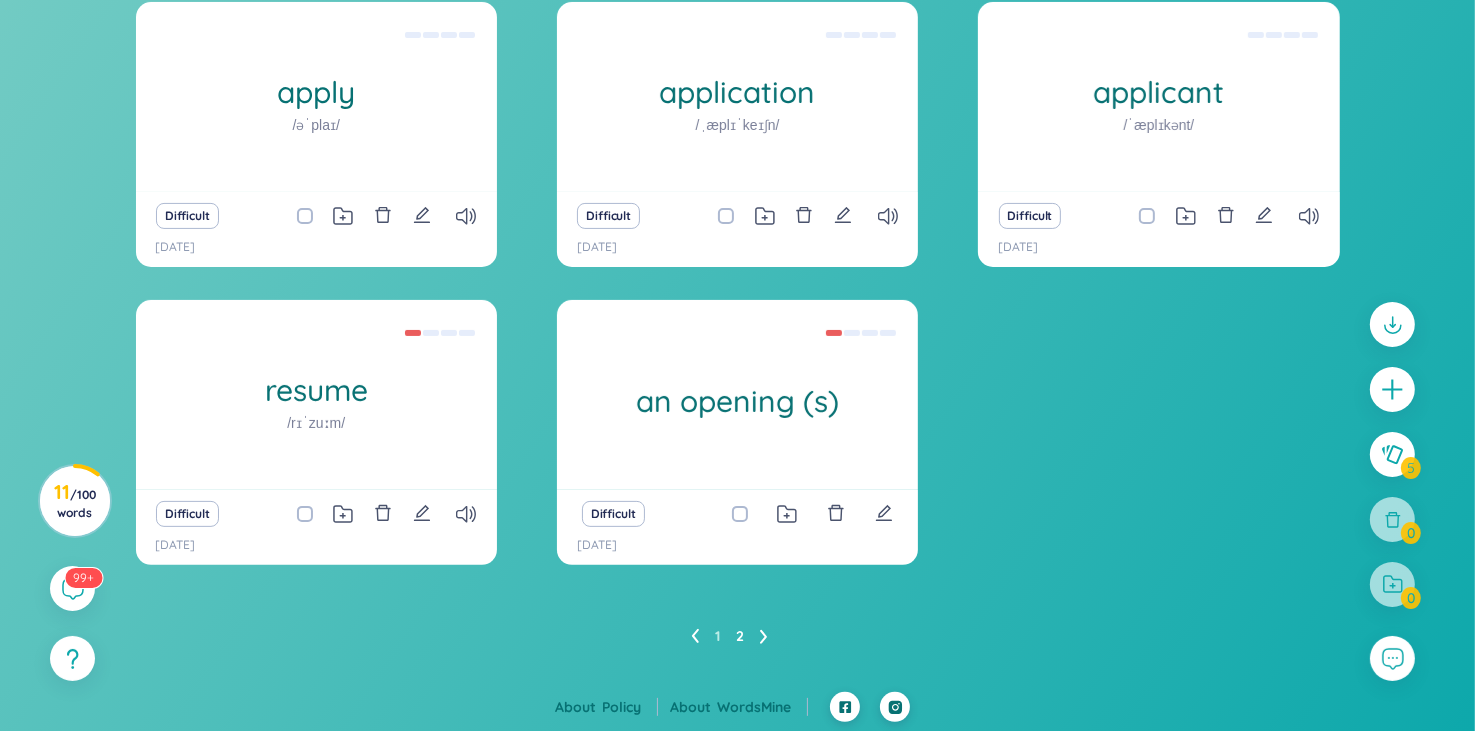 click 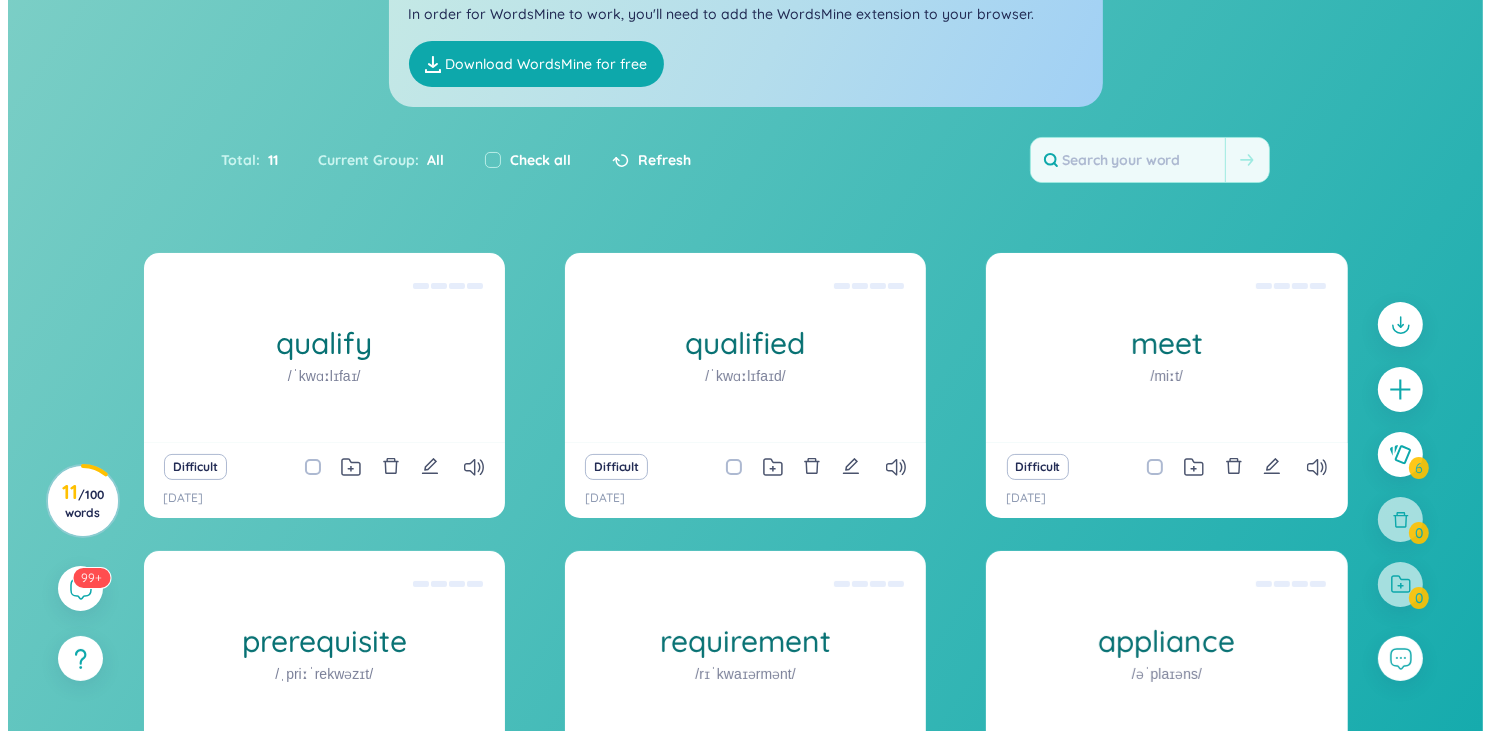 scroll, scrollTop: 399, scrollLeft: 0, axis: vertical 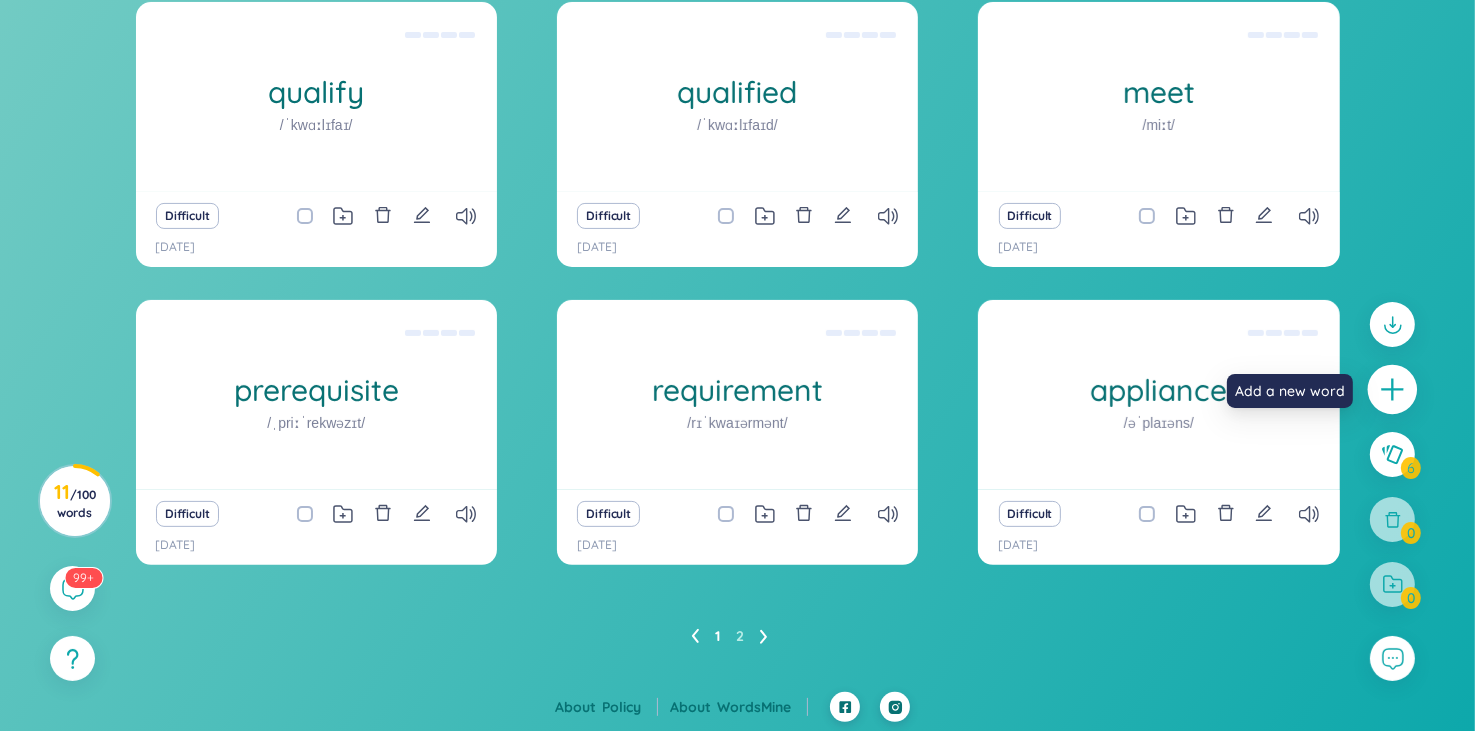 click 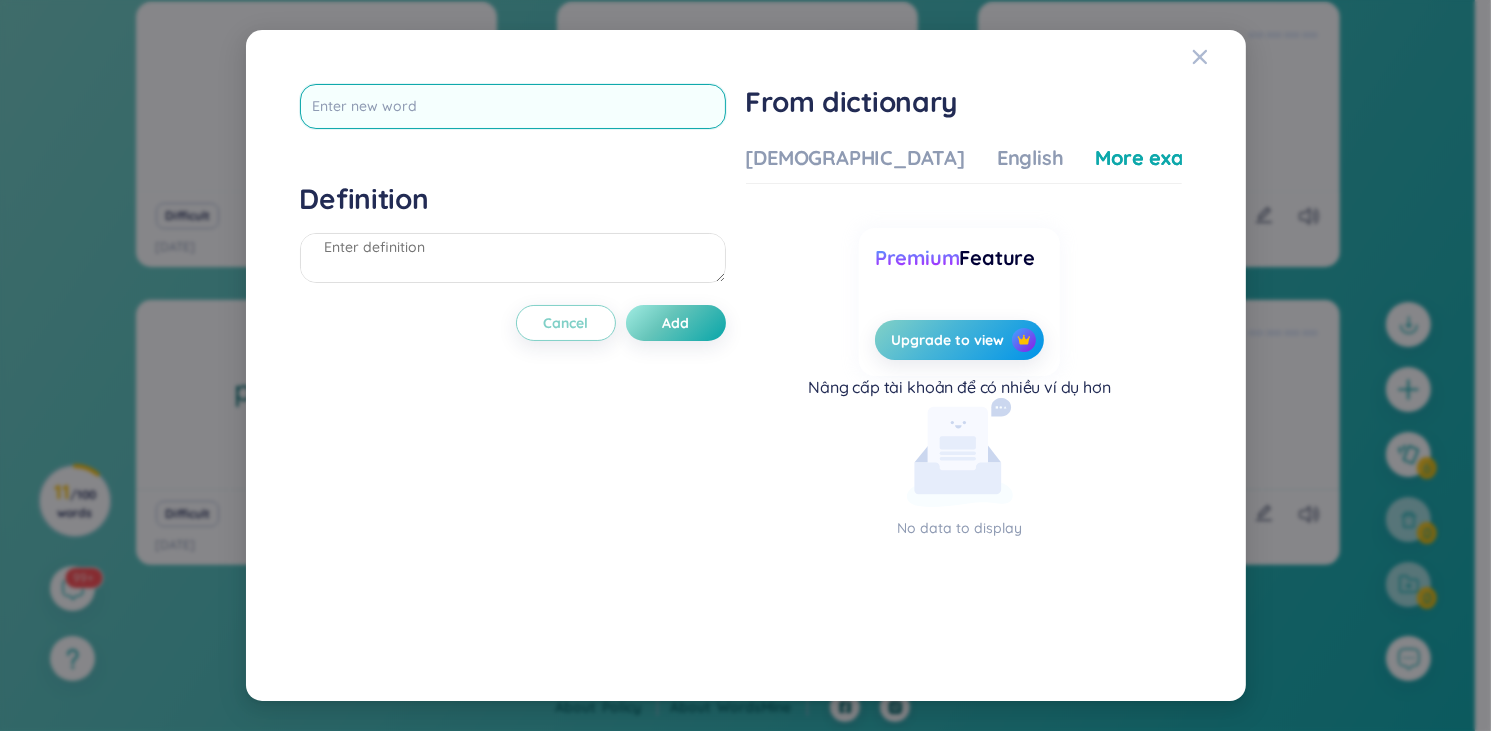click at bounding box center [513, 106] 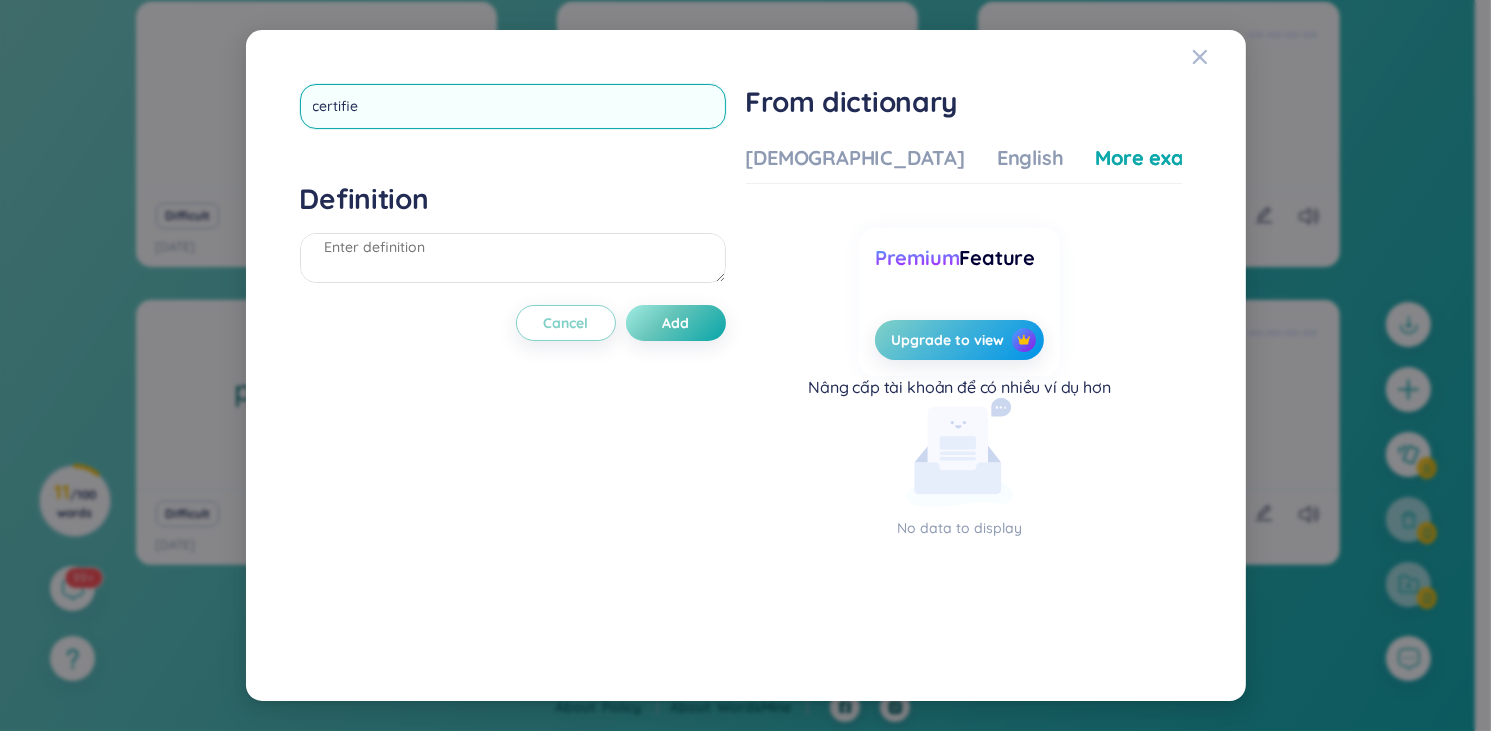 type on "certified" 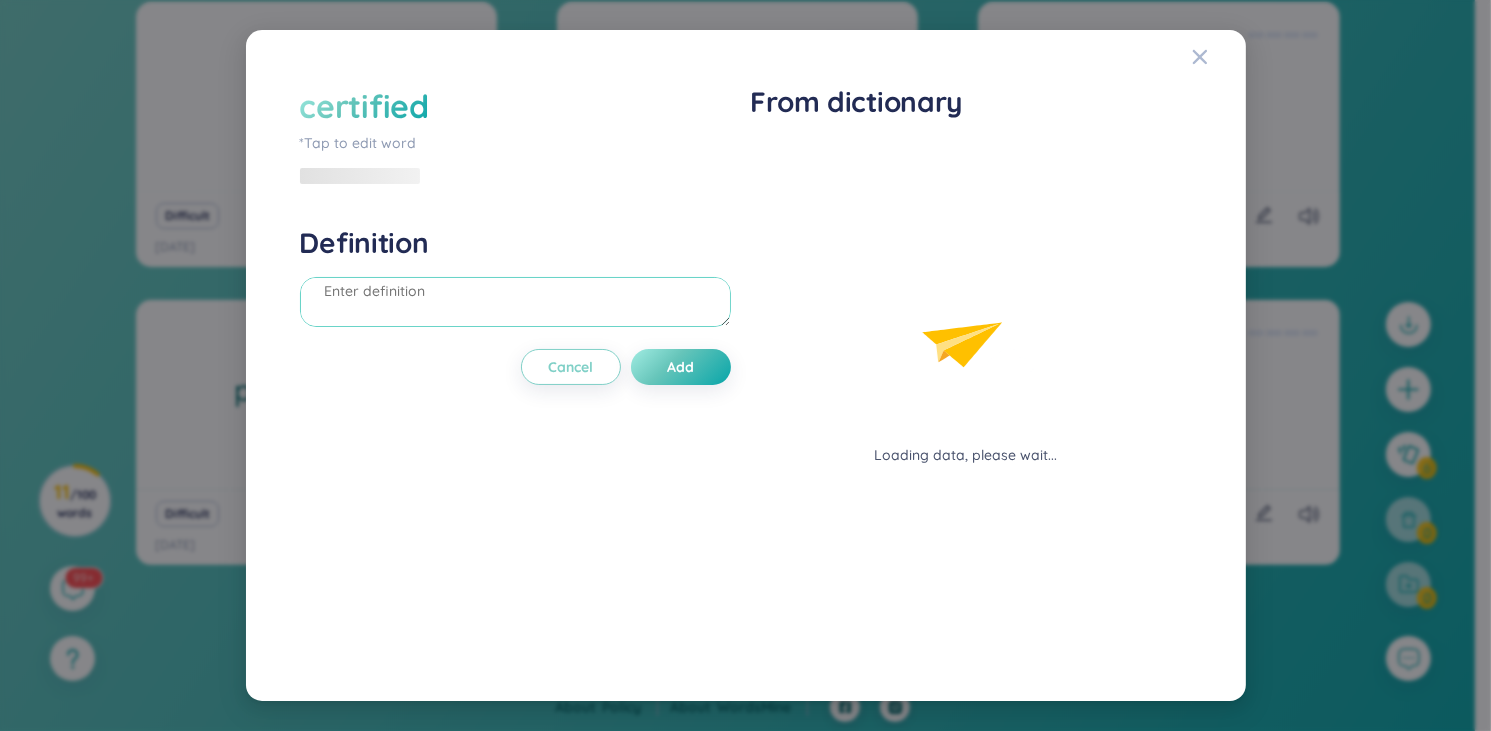 click on "Definition" at bounding box center (515, 279) 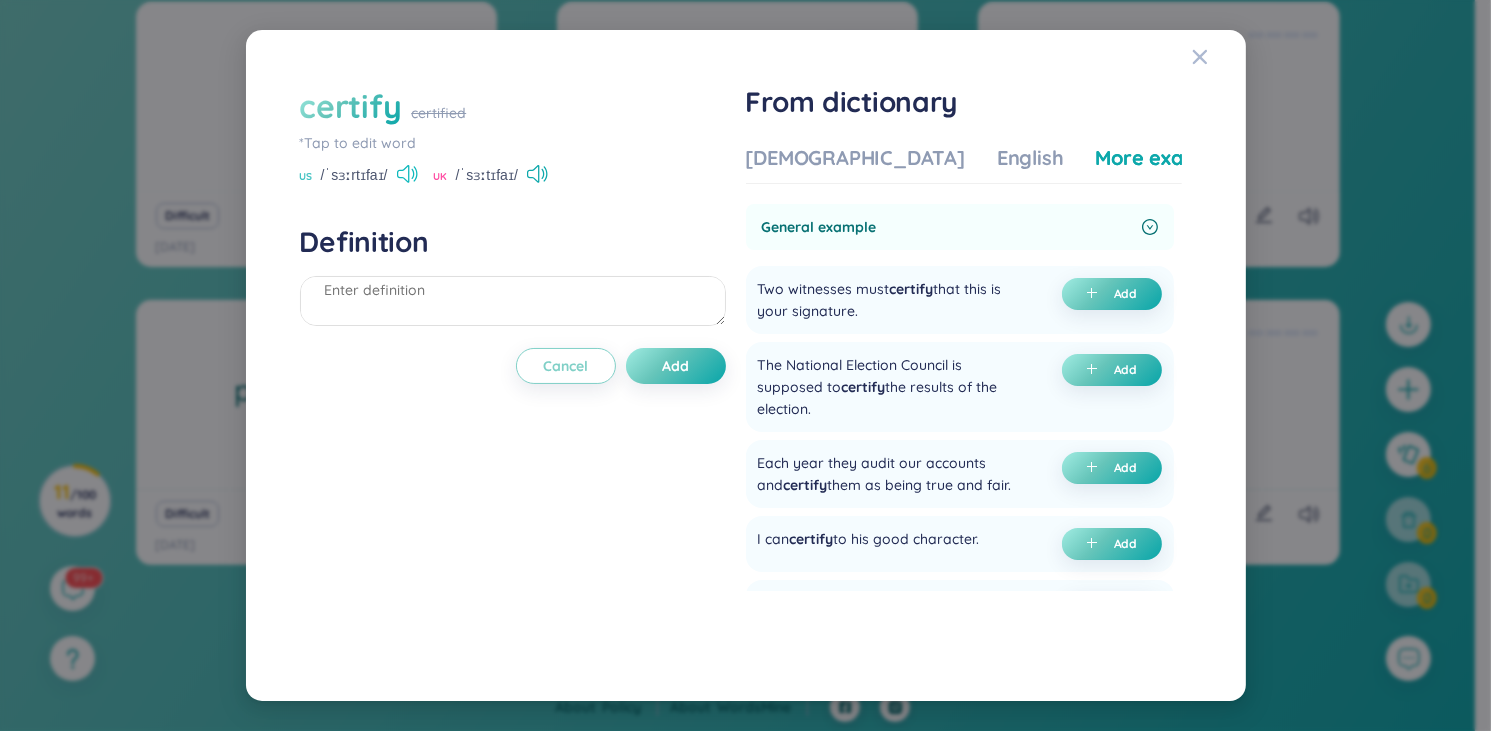 click 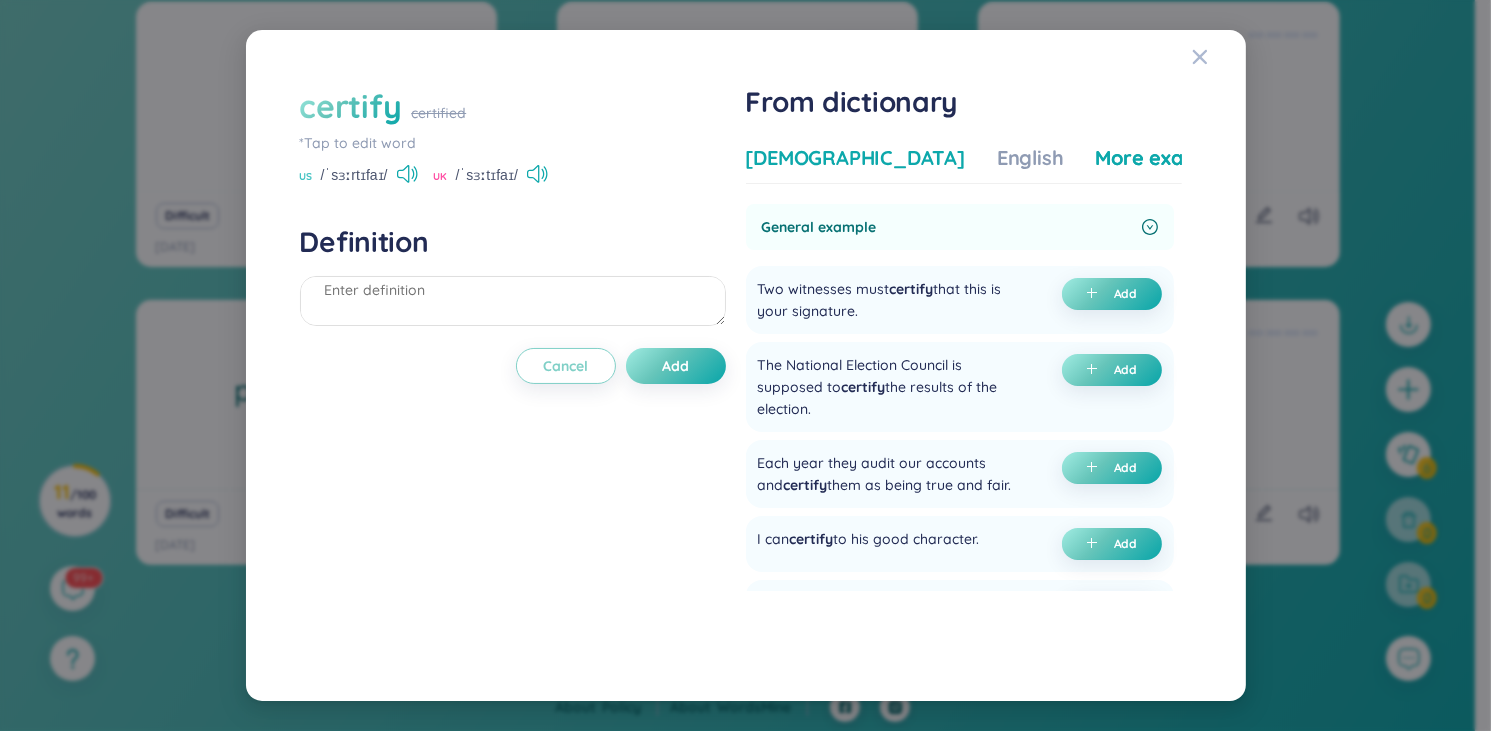 click on "Vietnamese" at bounding box center (855, 158) 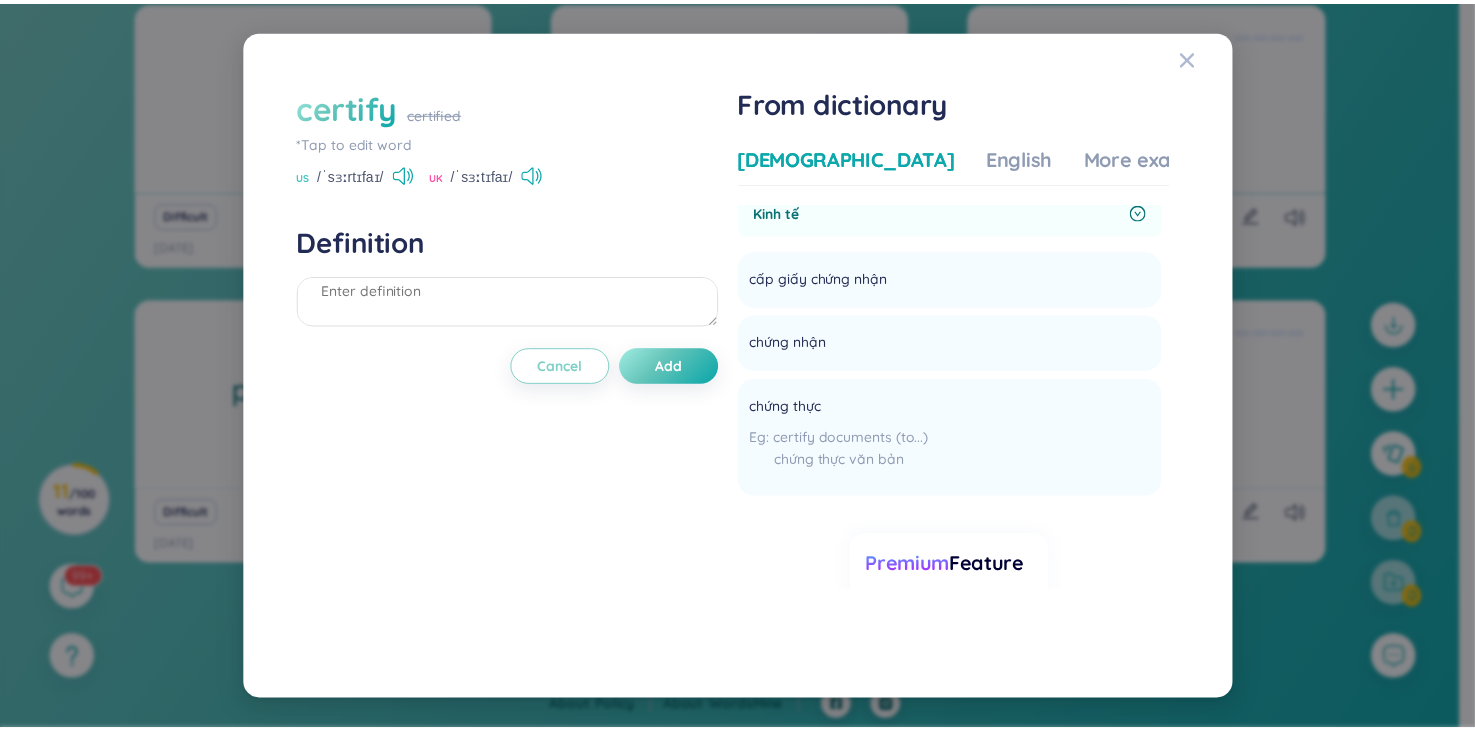 scroll, scrollTop: 296, scrollLeft: 0, axis: vertical 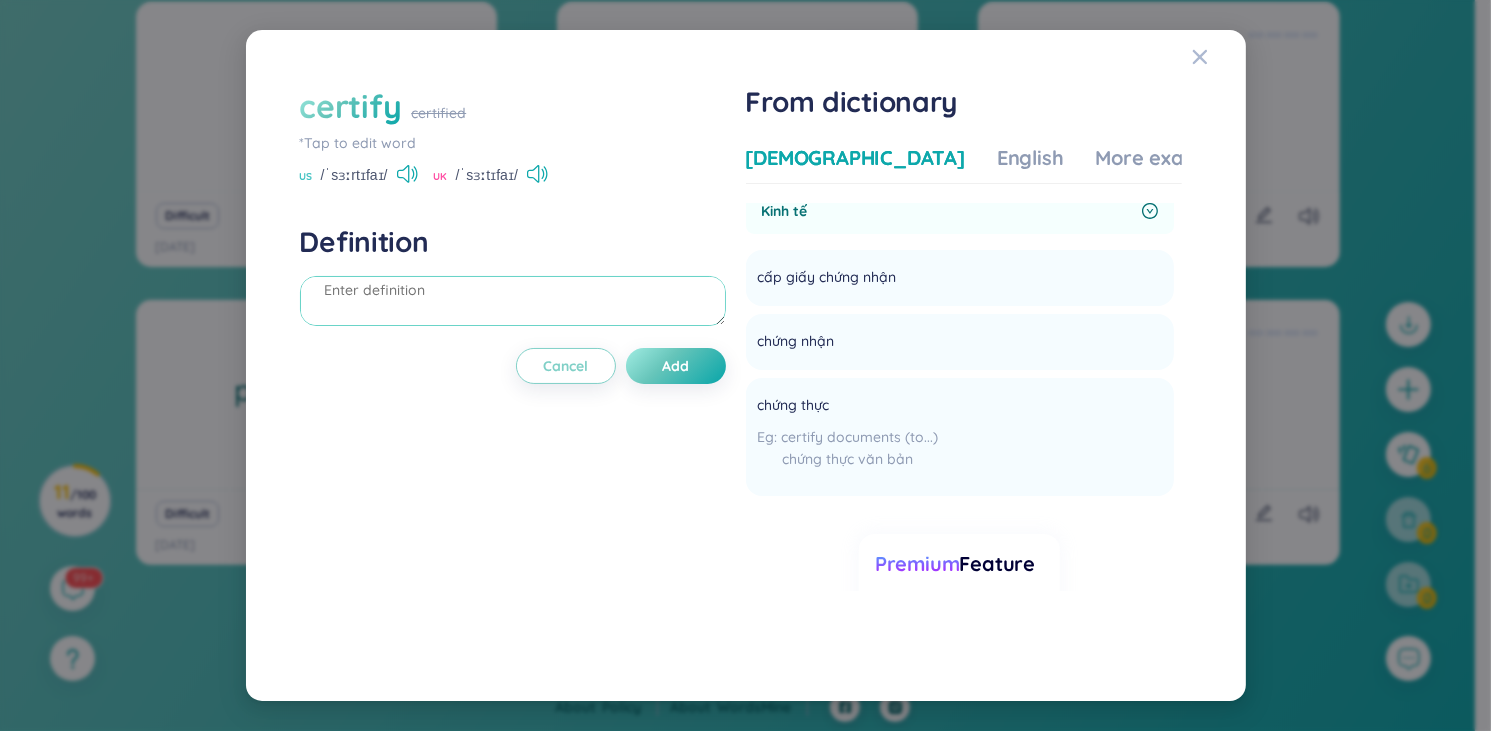 click at bounding box center [513, 301] 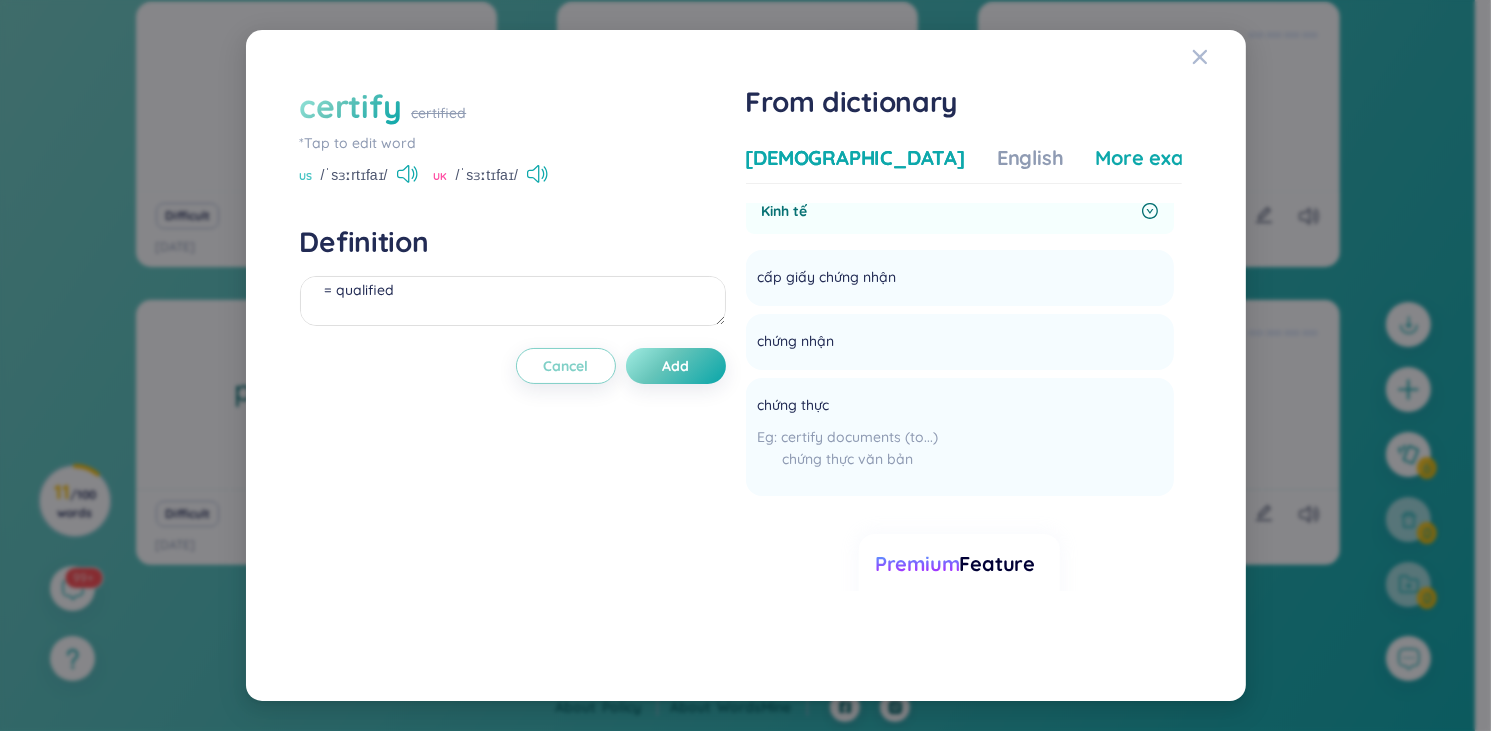 click on "More examples" at bounding box center [1168, 158] 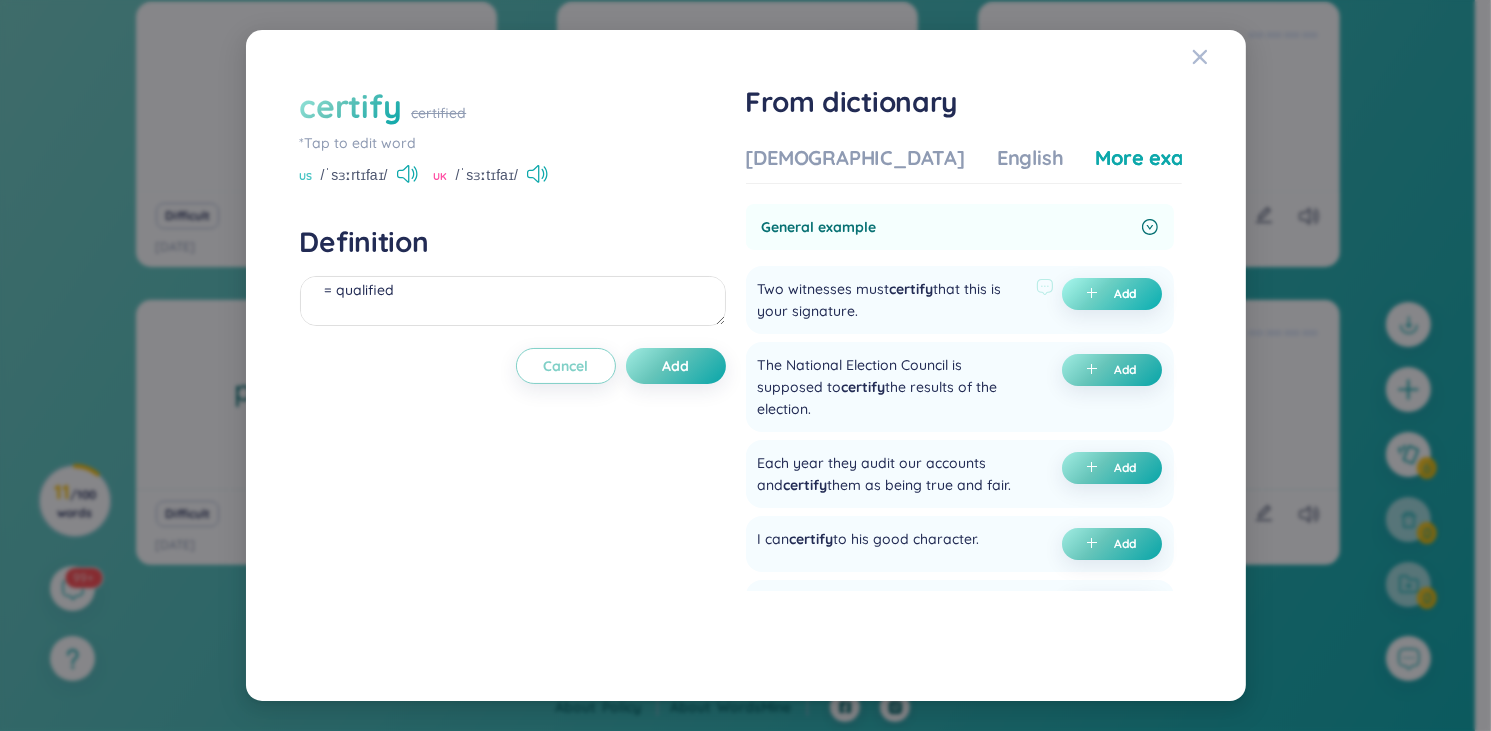 click on "Add" at bounding box center (1112, 294) 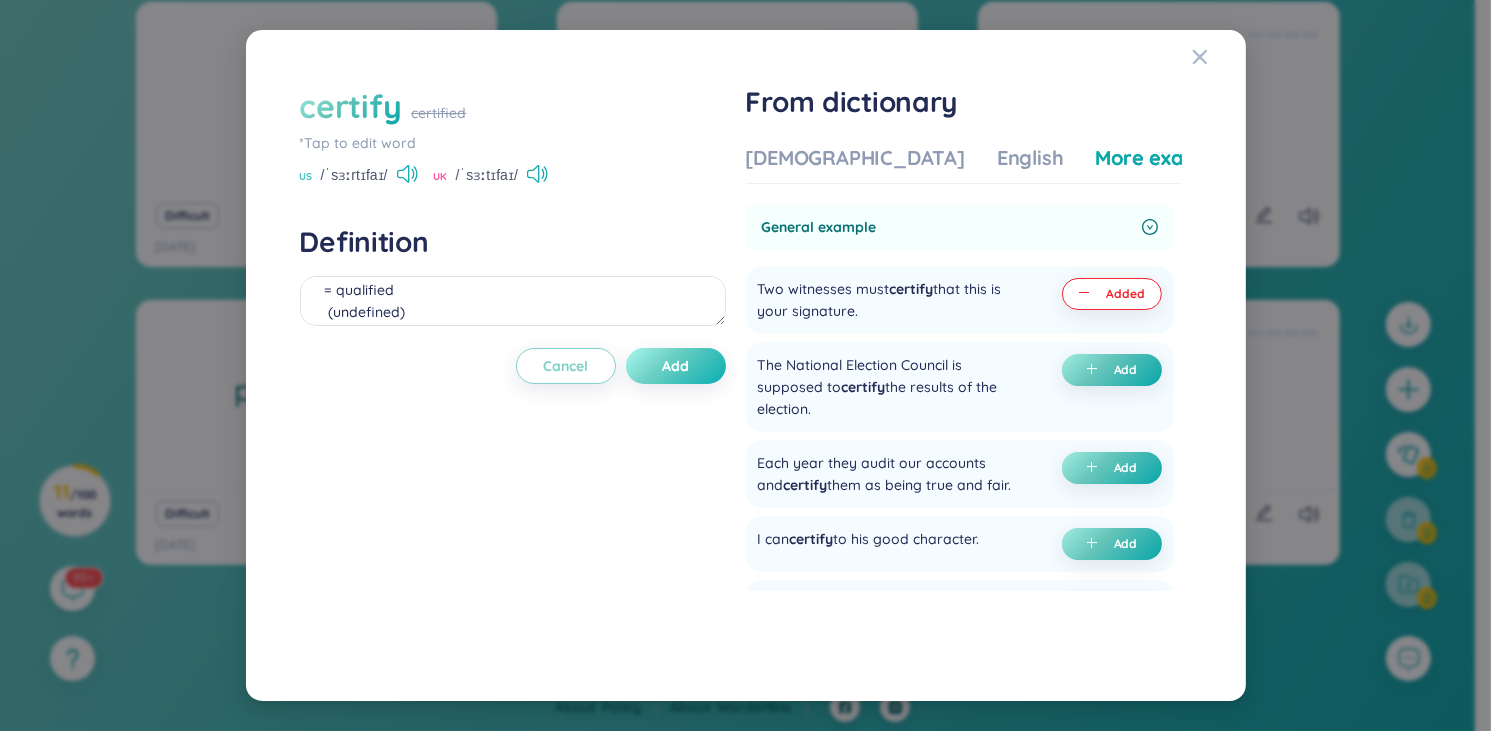 click on "Add" at bounding box center (675, 366) 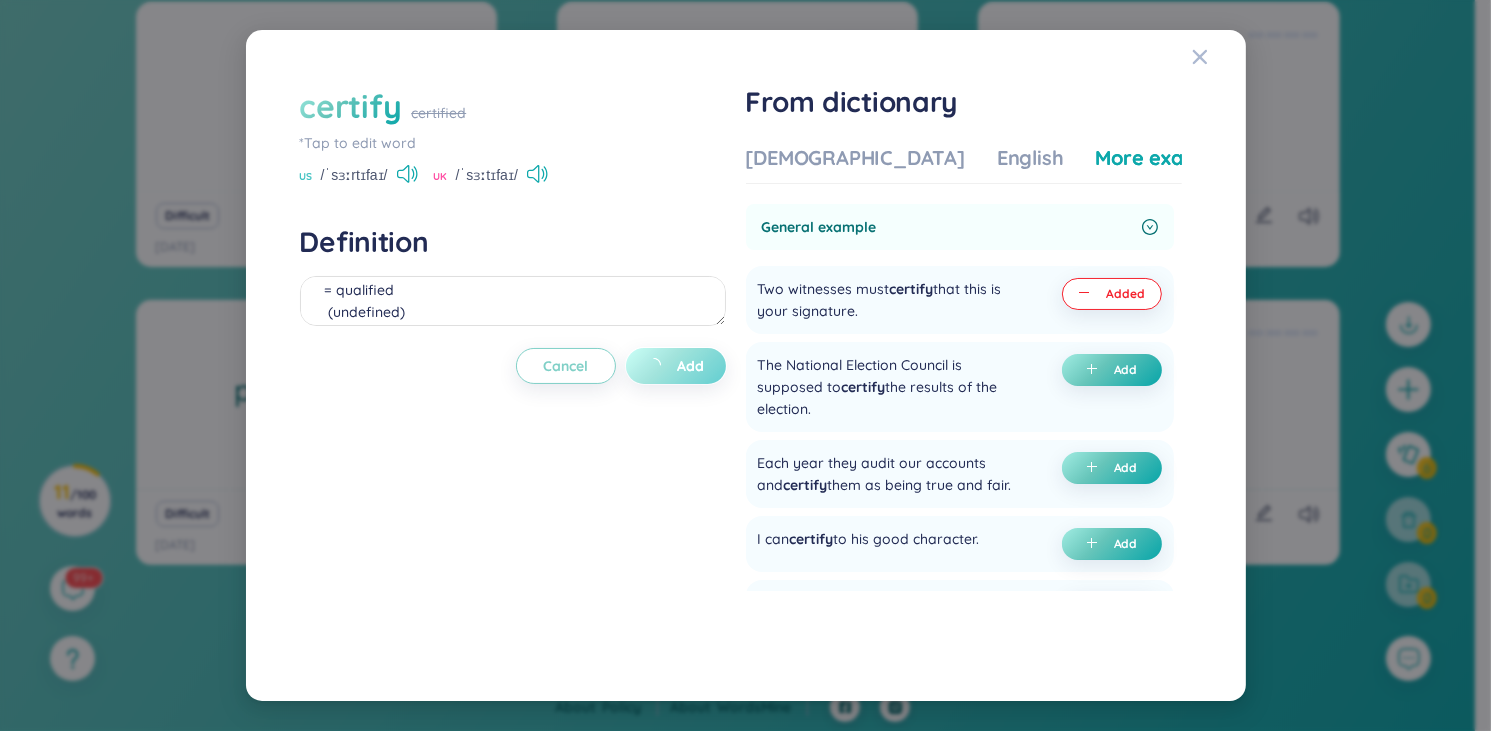 type on "= qualified
(undefined)
Eg: Two witnesses must certify that this is your signature." 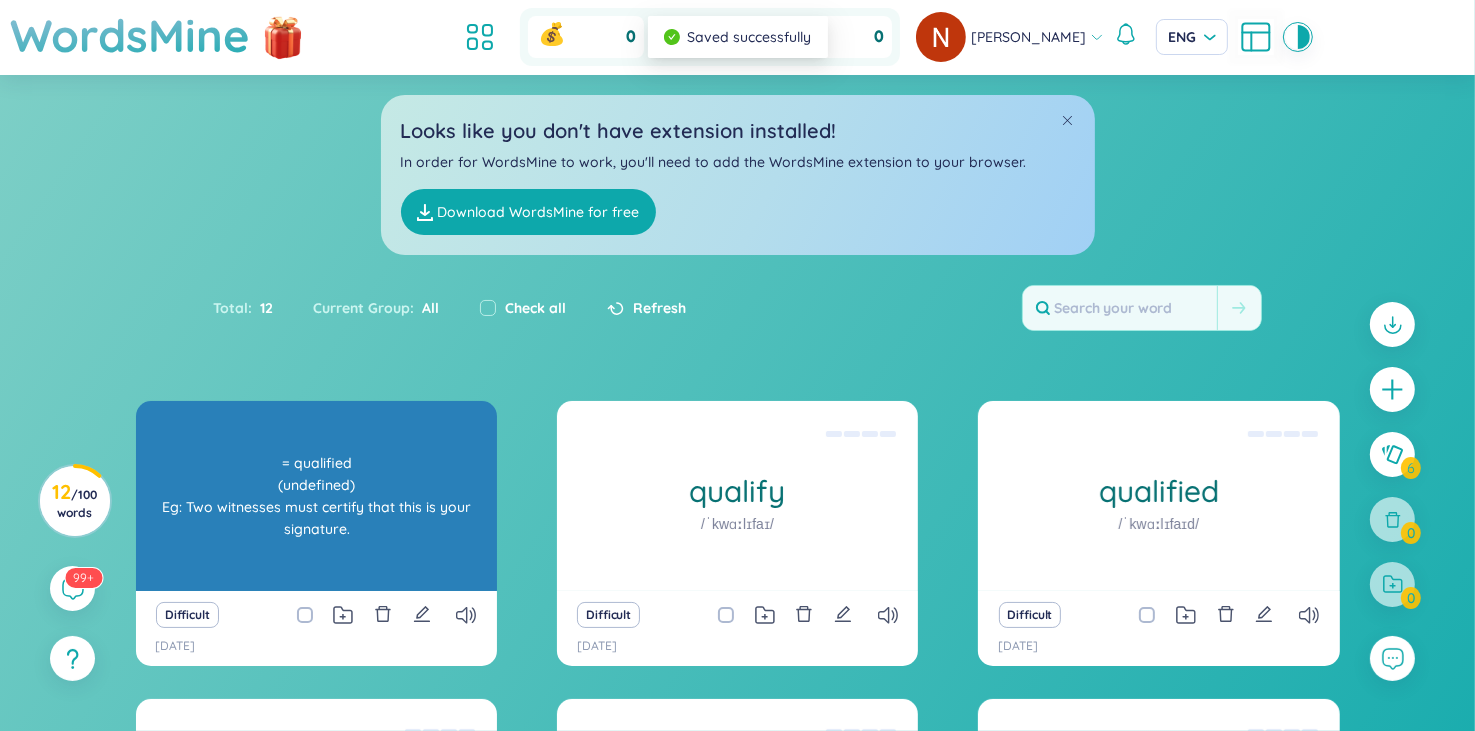 scroll, scrollTop: 399, scrollLeft: 0, axis: vertical 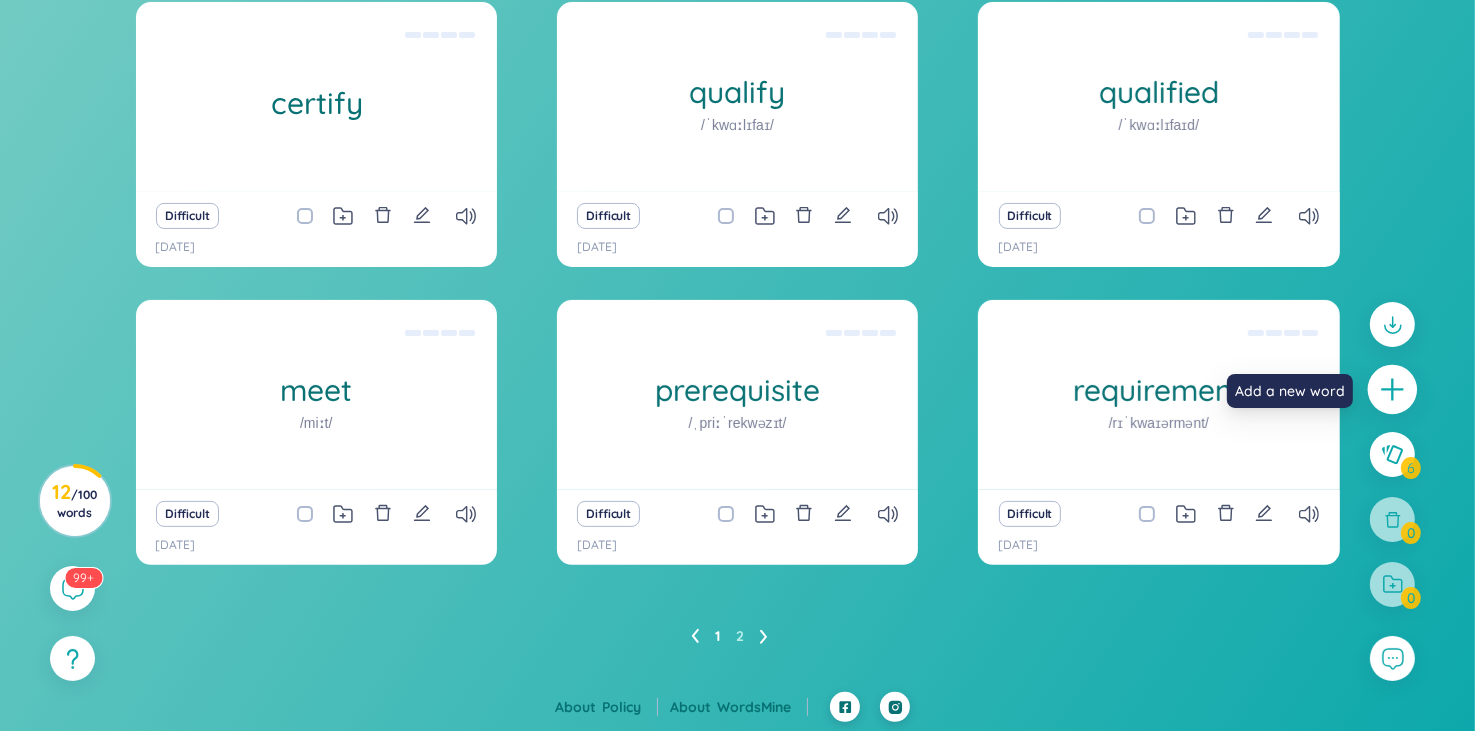 click at bounding box center (1393, 390) 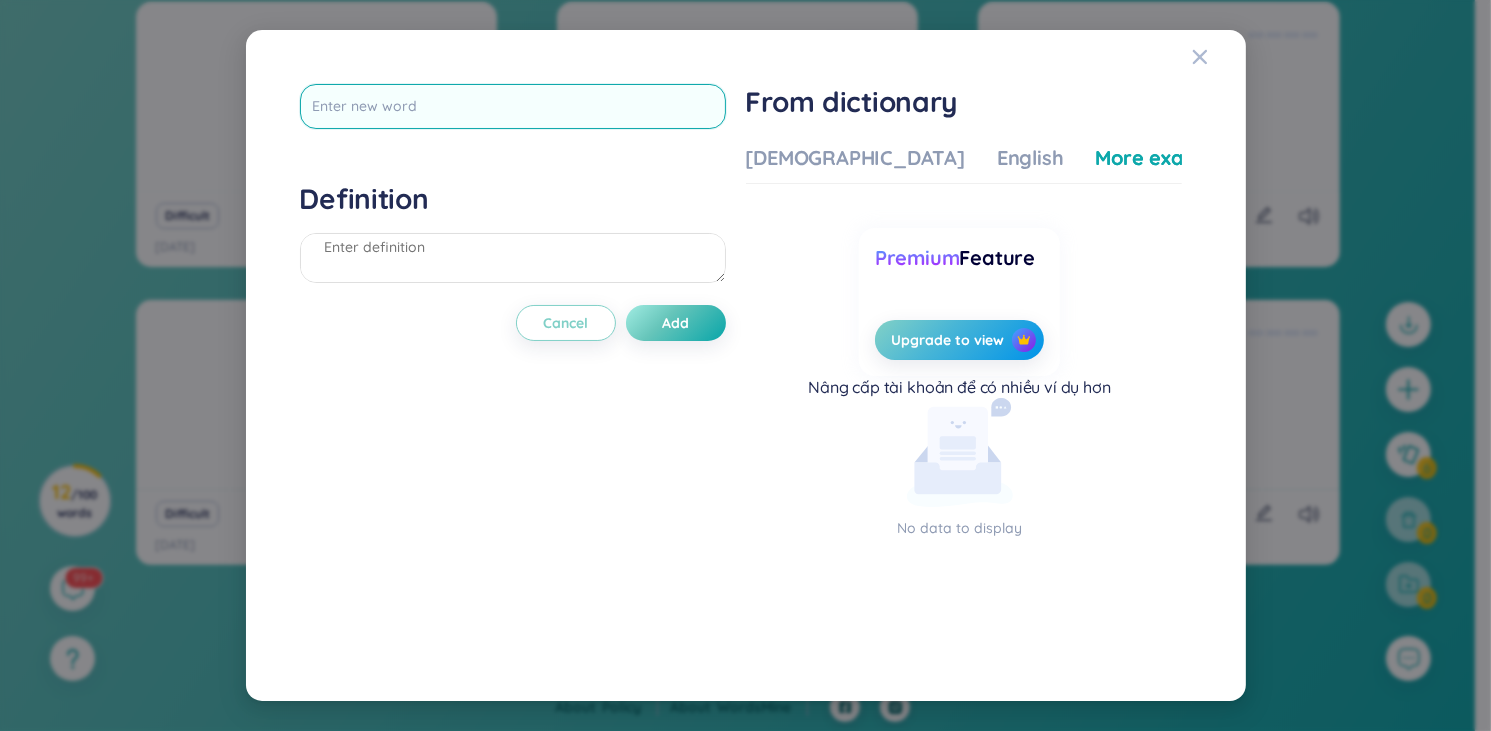 click at bounding box center [513, 106] 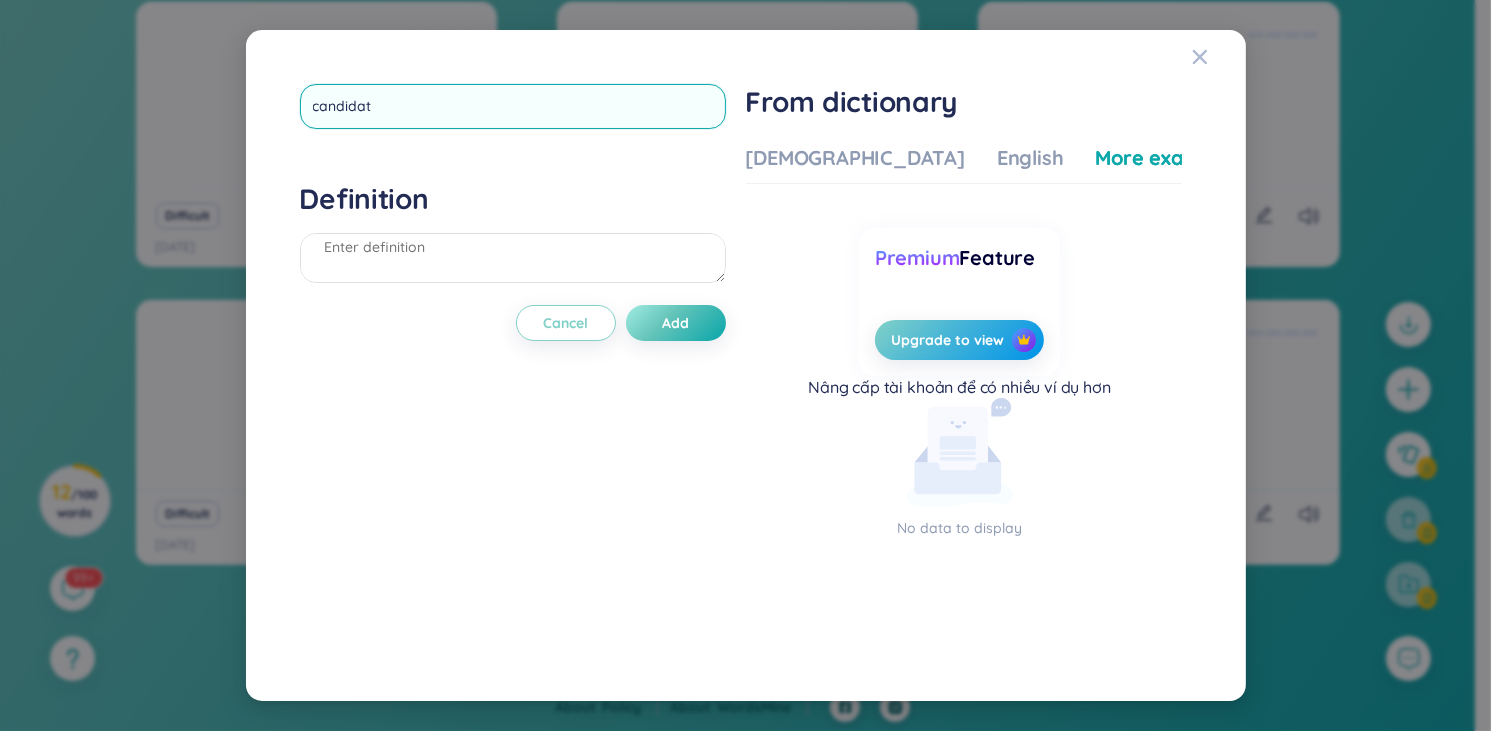 type on "candidate" 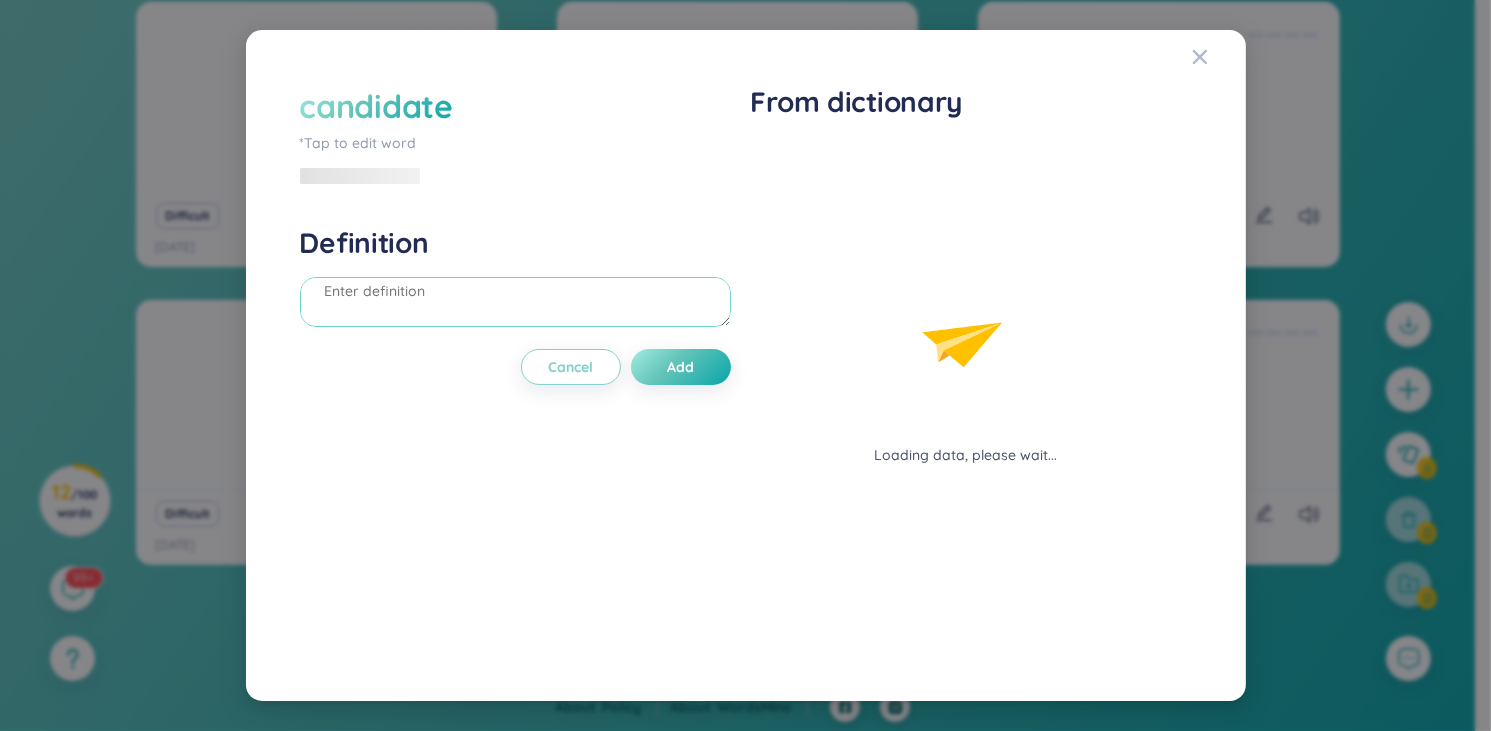 click on "Definition" at bounding box center (515, 279) 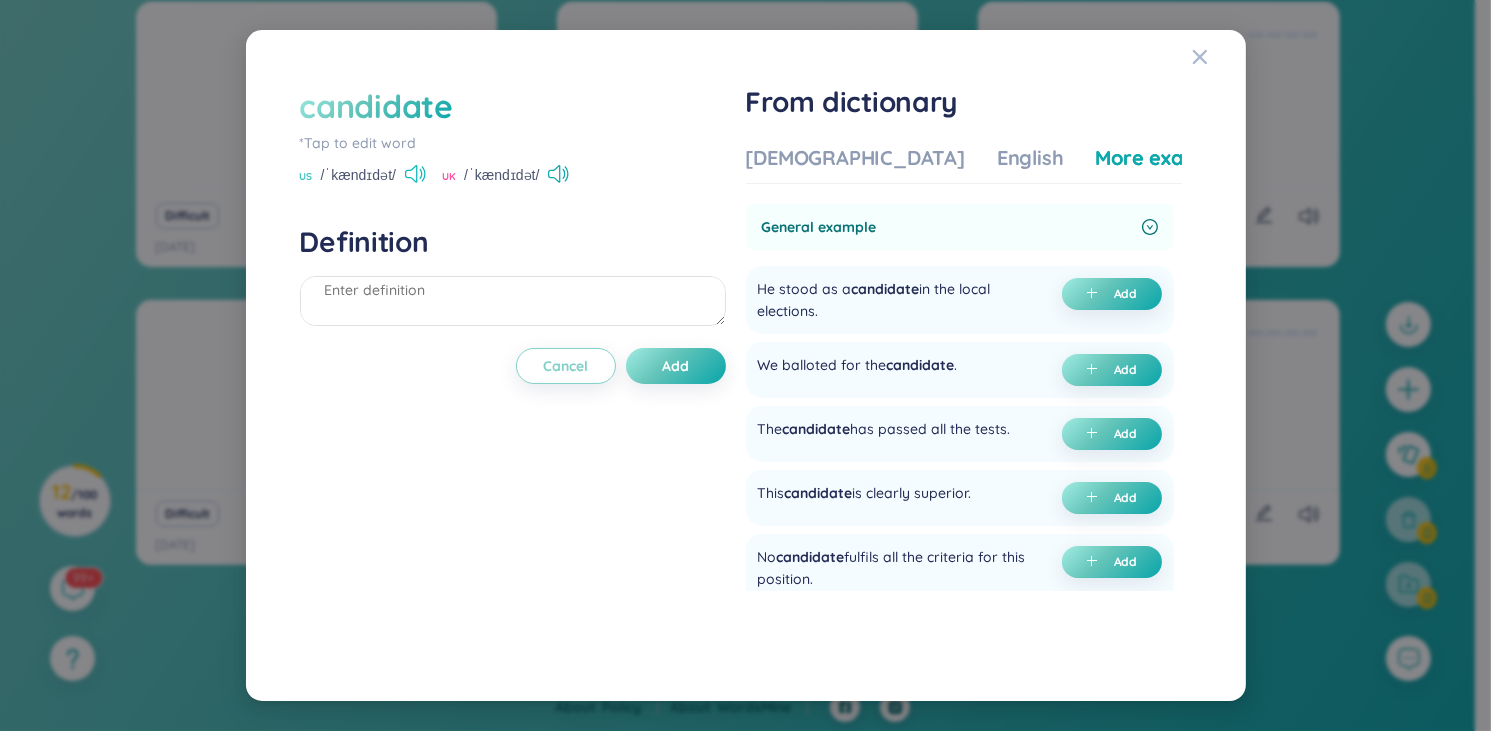 click 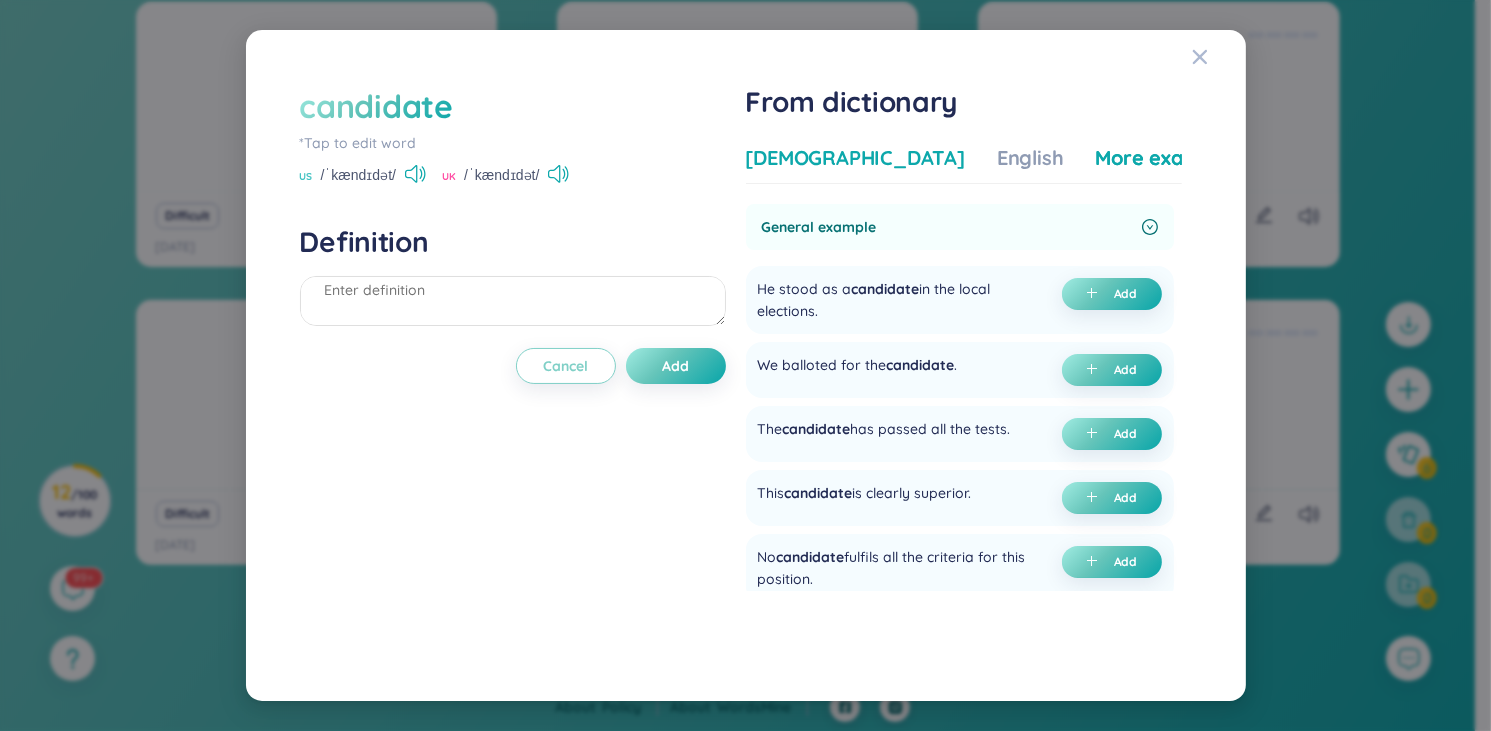 click on "Vietnamese" at bounding box center [855, 158] 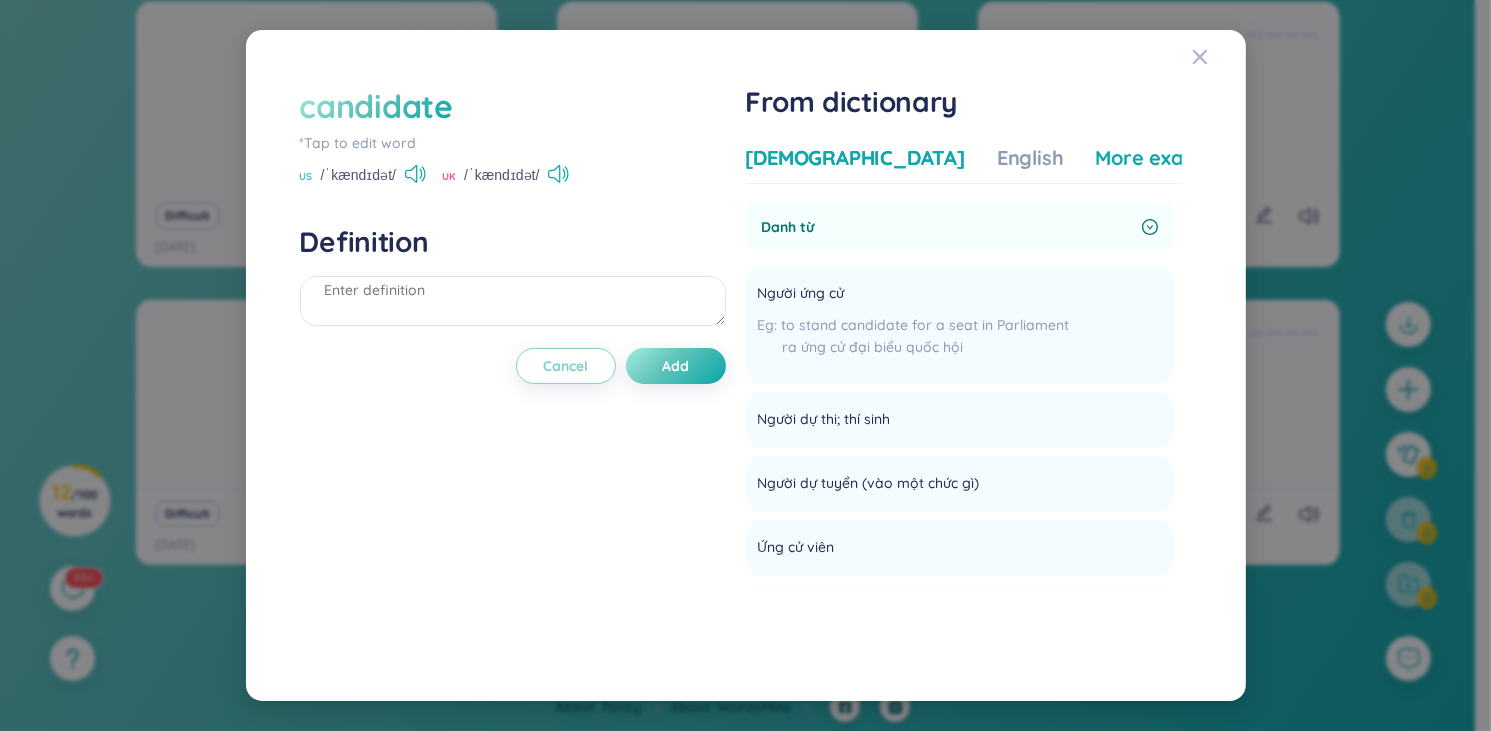 click on "More examples" at bounding box center (1168, 158) 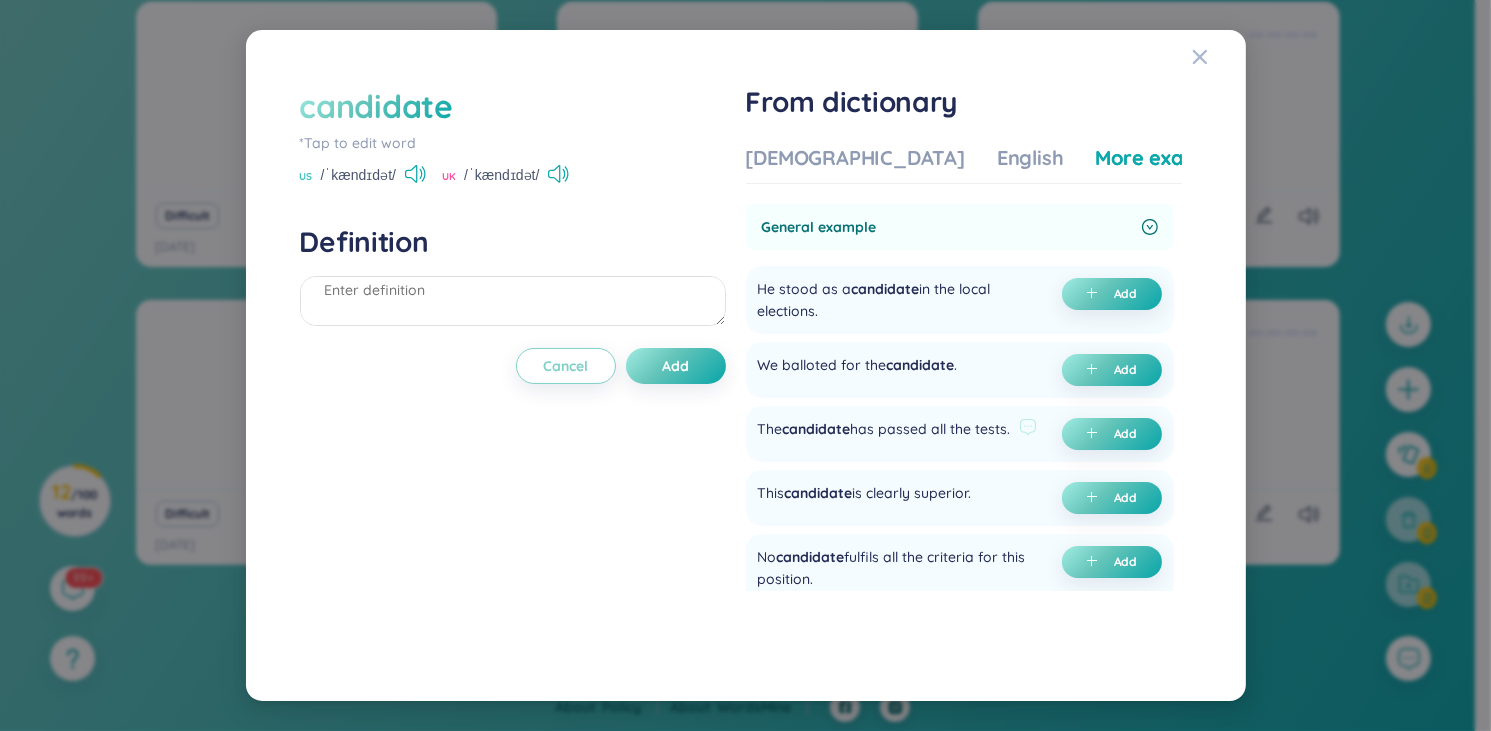 click on "The  candidate  has passed all the tests." at bounding box center (884, 434) 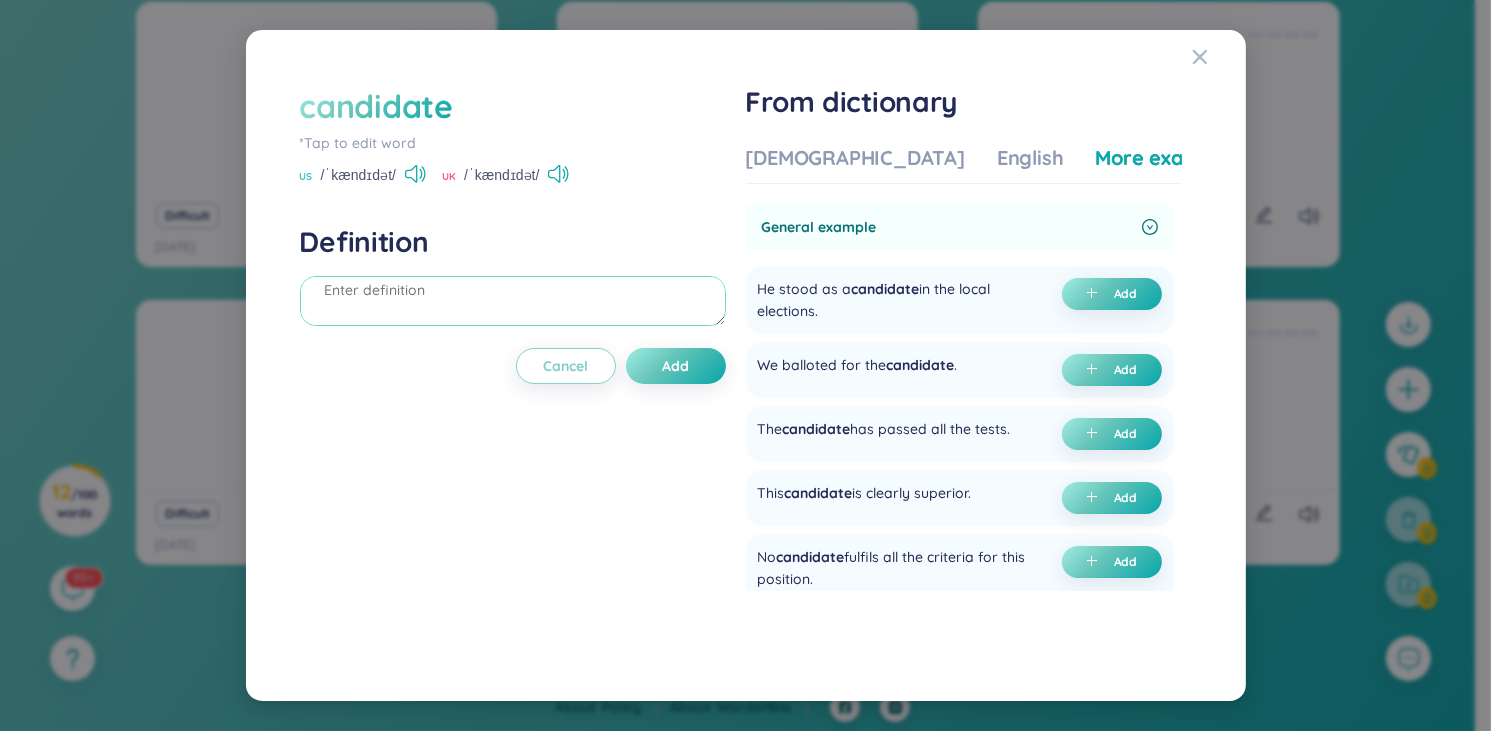 click at bounding box center (513, 301) 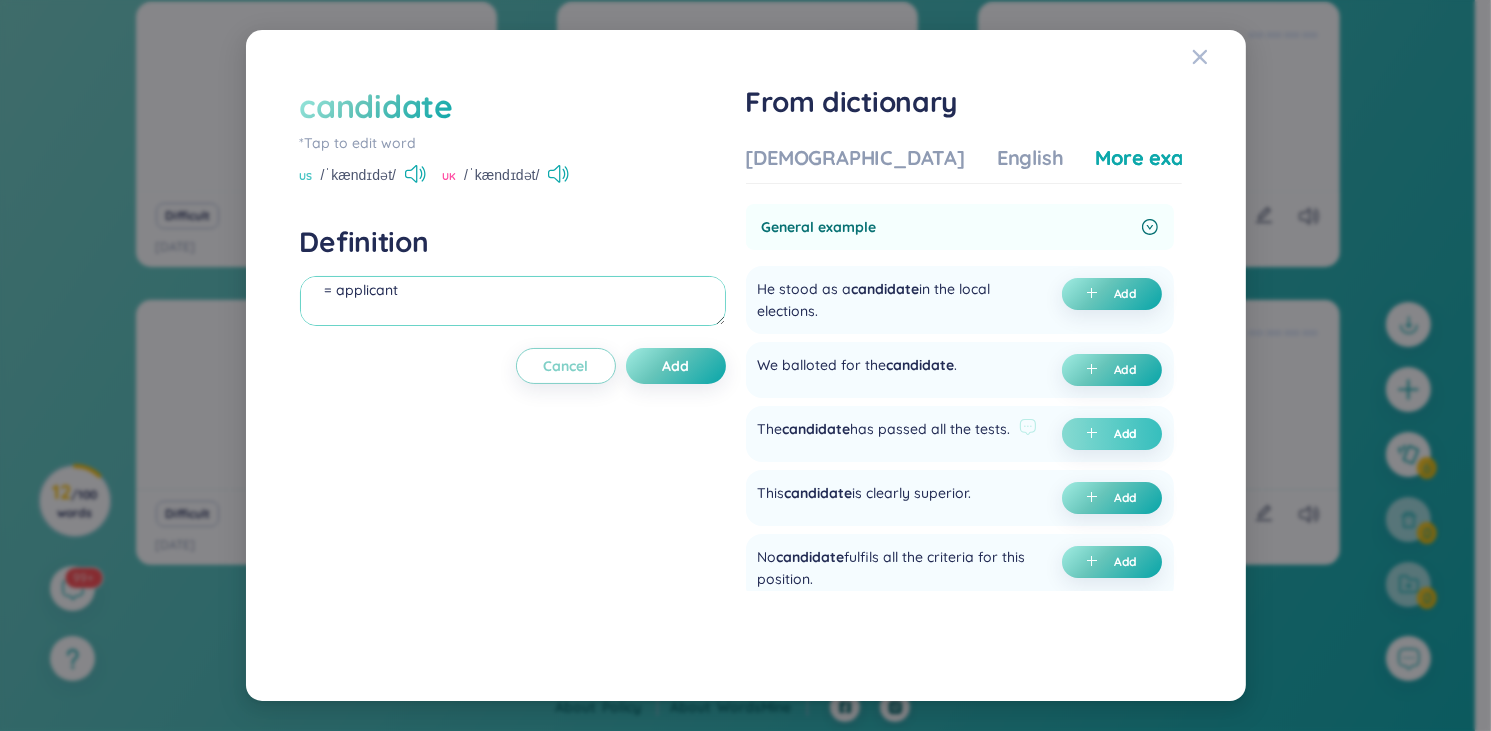 type on "= applicant" 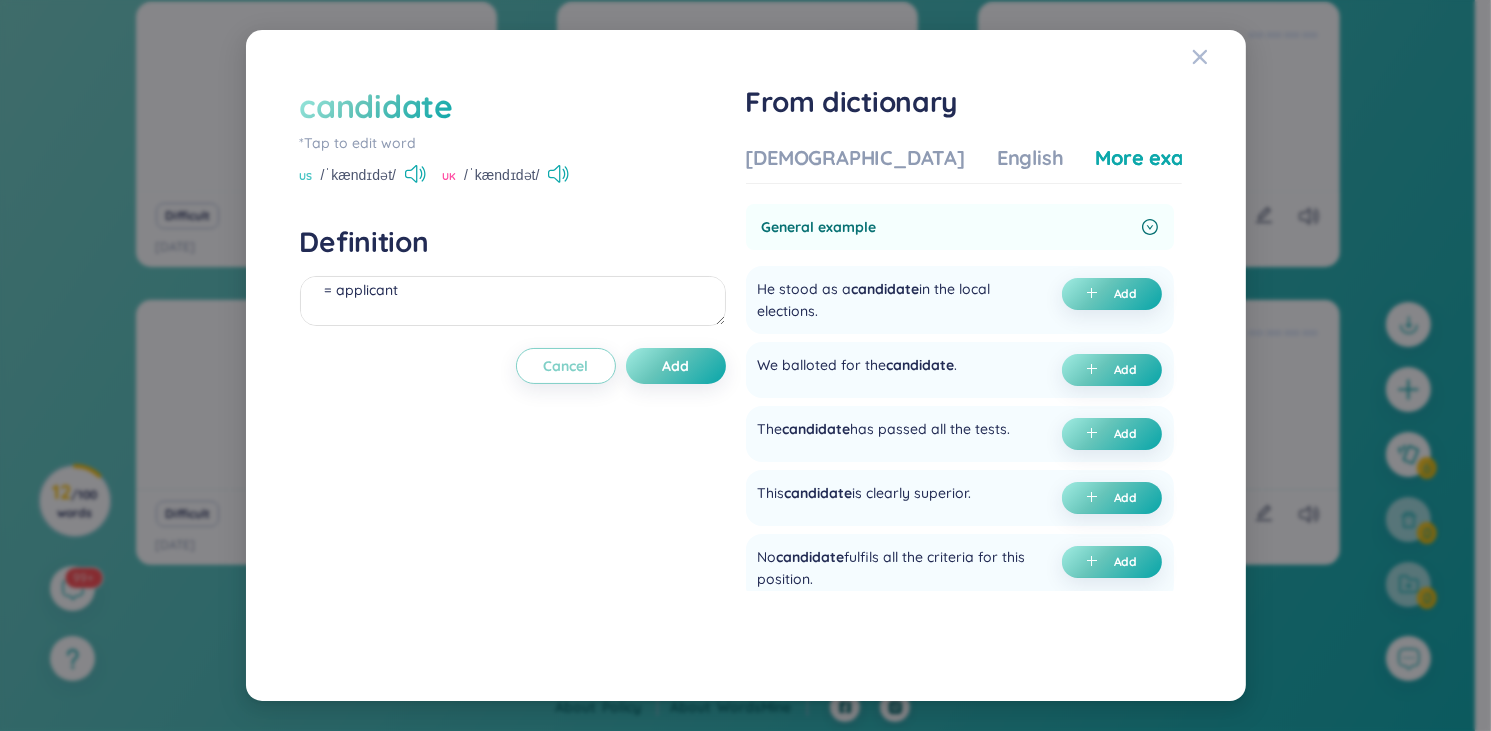 click on "candidate *Tap to edit word US /ˈkændɪdət/ UK /ˈkændɪdət/ Definition = applicant Cancel Add From dictionary Vietnamese English More examples Danh từ Người ứng cử to stand candidate for a seat in Parliament ra ứng cử đại biểu quốc hội Add Người dự thi; thí sinh Add Người dự tuyển (vào một chức gì) Add Ứng cử viên Add Toán & tin thí sinh Add ứng cử Add Kỹ thuật chung người xin việc eligible candidate người xin việc lành nghề external candidate người xin việc bên ngoài Add ứng cử viên Add Kinh tế người xin việc Add người ứng tuyển Add thí sinh Add Premium  Feature Upgrade to view Nâng cấp tài khoản để có nhiều định nghĩa hơn No data to display General example He stood as a  candidate  in the local elections. Add We balloted for the  candidate . Add The  candidate  has passed all the tests. Add This  candidate  is clearly superior. Add No  candidate  fulfils all the criteria for this position." at bounding box center [745, 365] 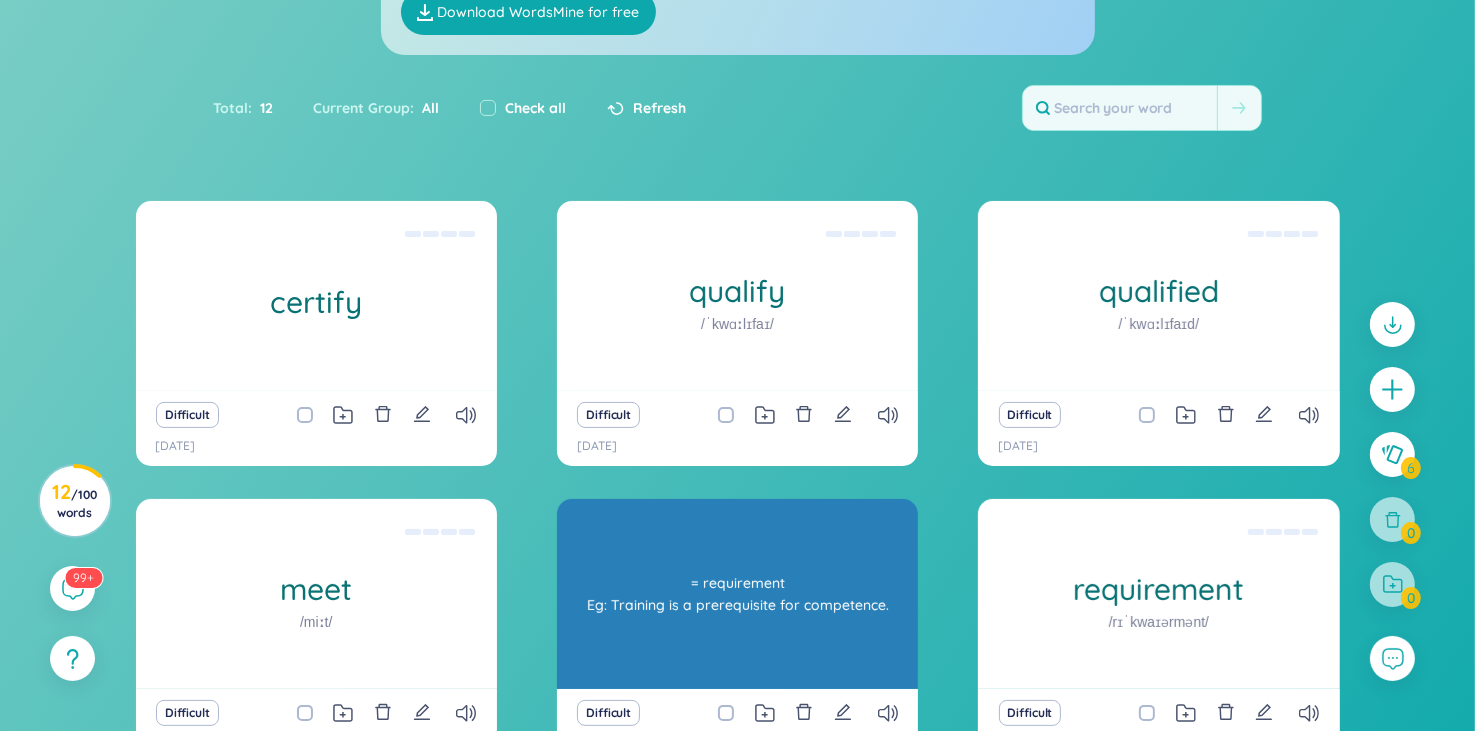 scroll, scrollTop: 199, scrollLeft: 0, axis: vertical 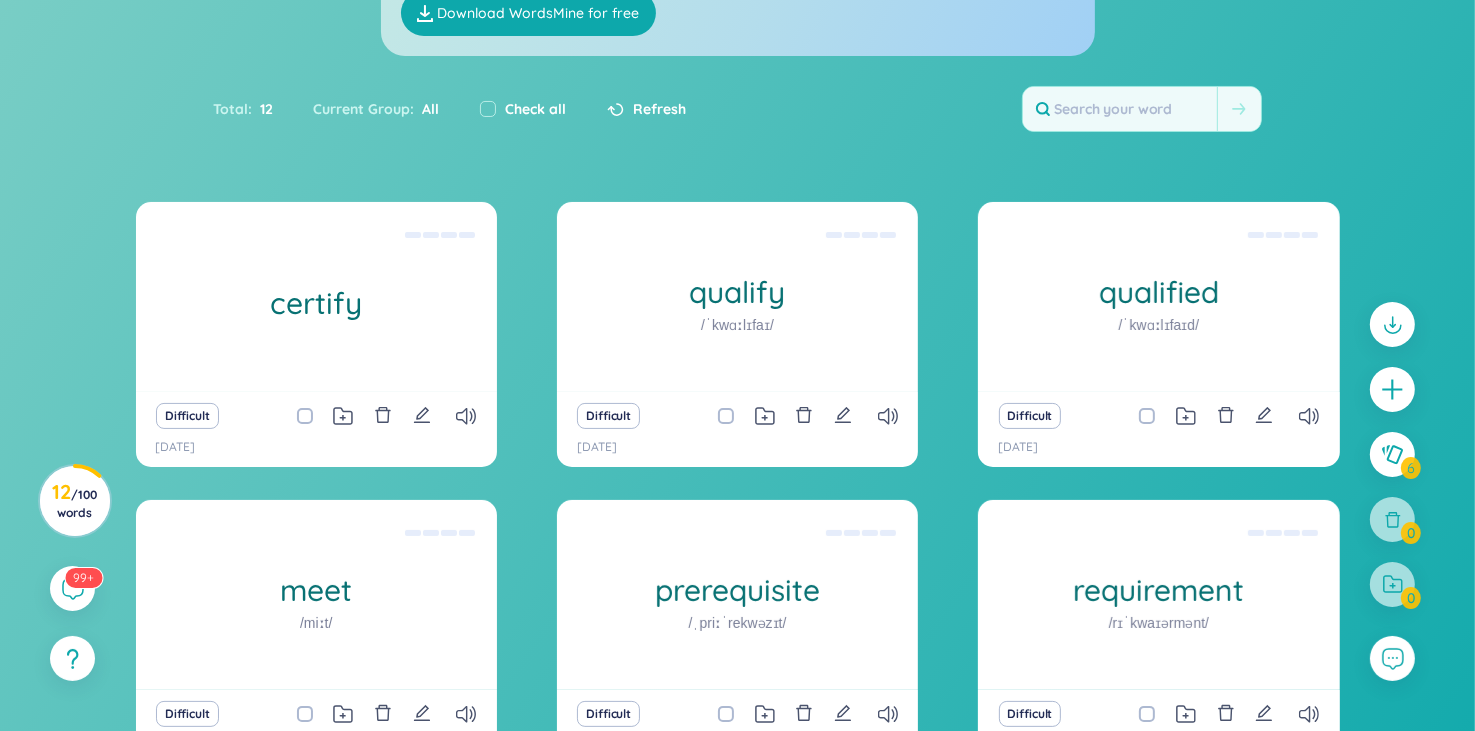 click at bounding box center (1392, 389) 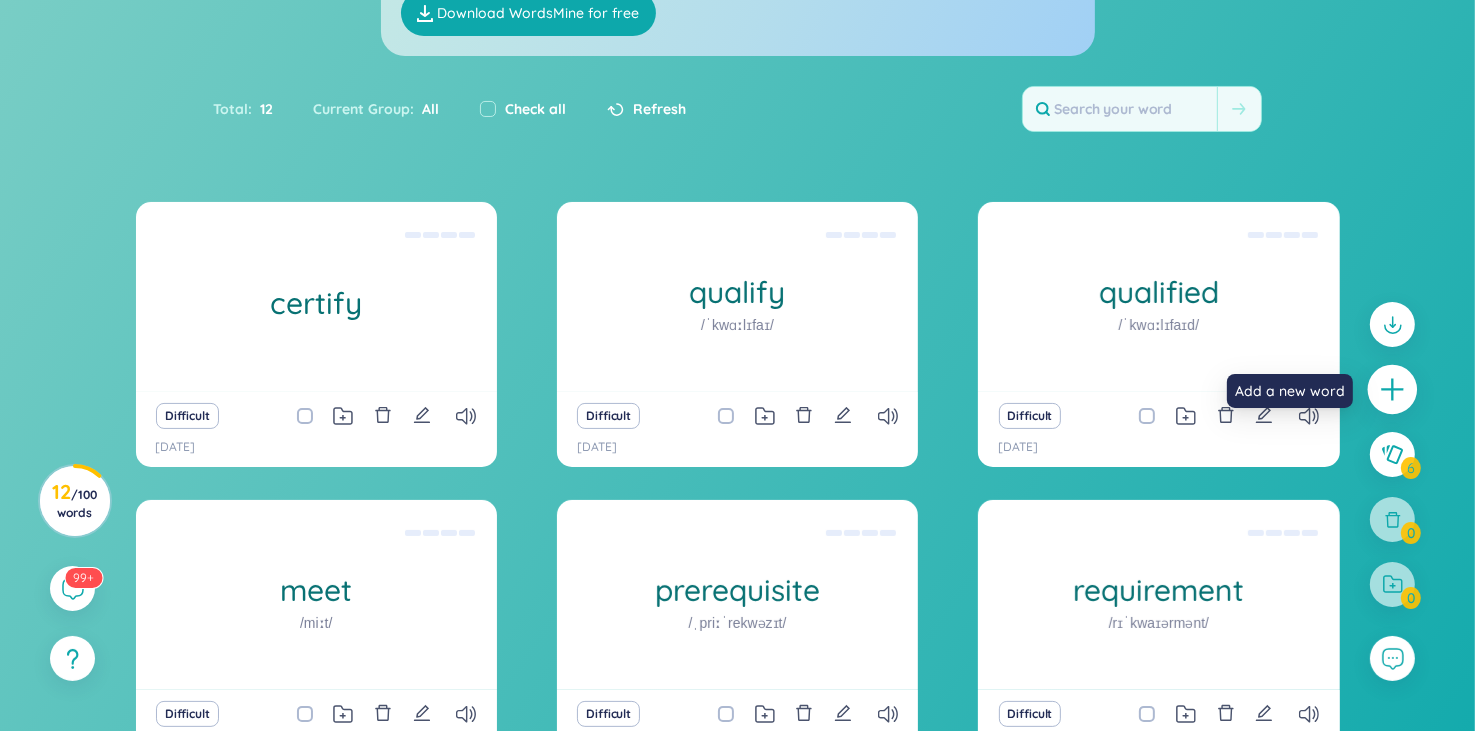 click 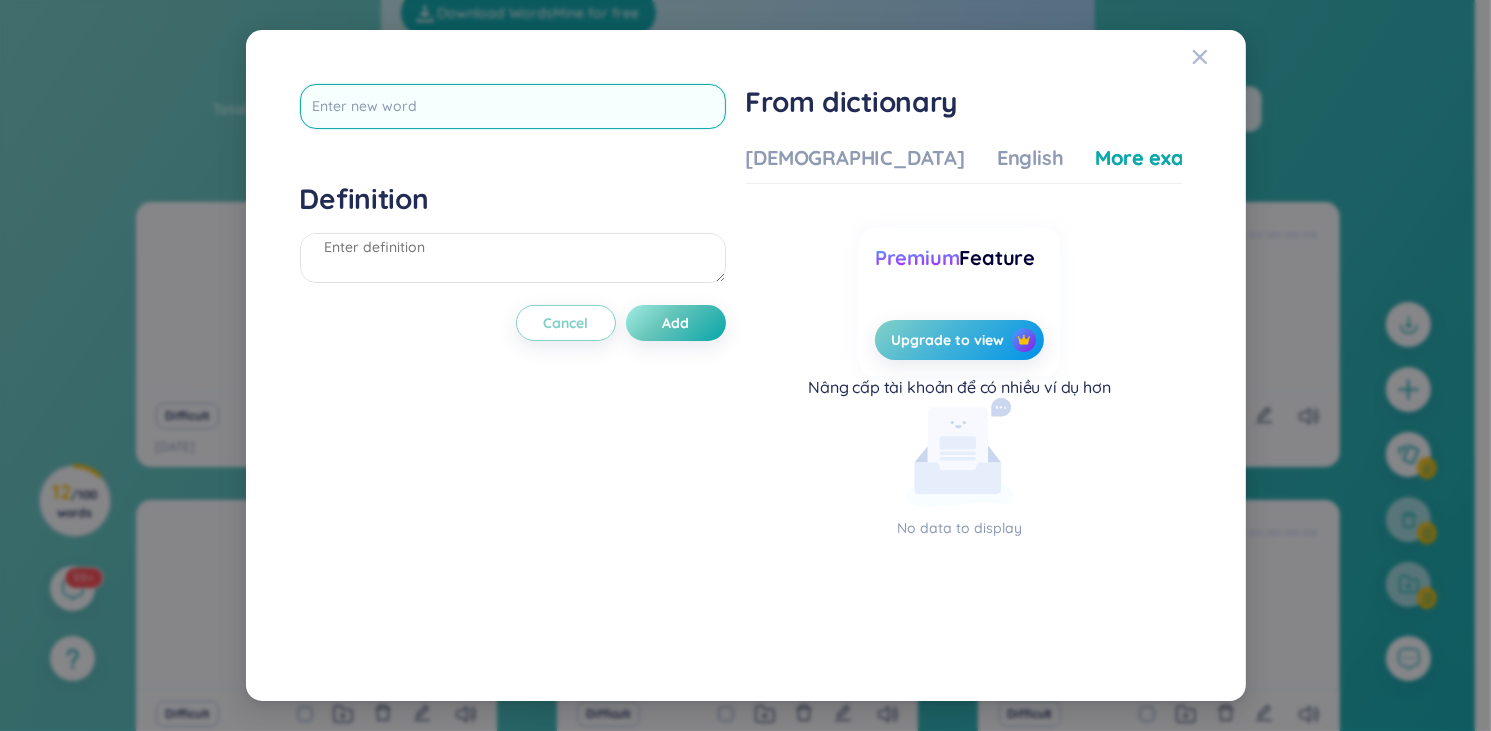 click at bounding box center [513, 106] 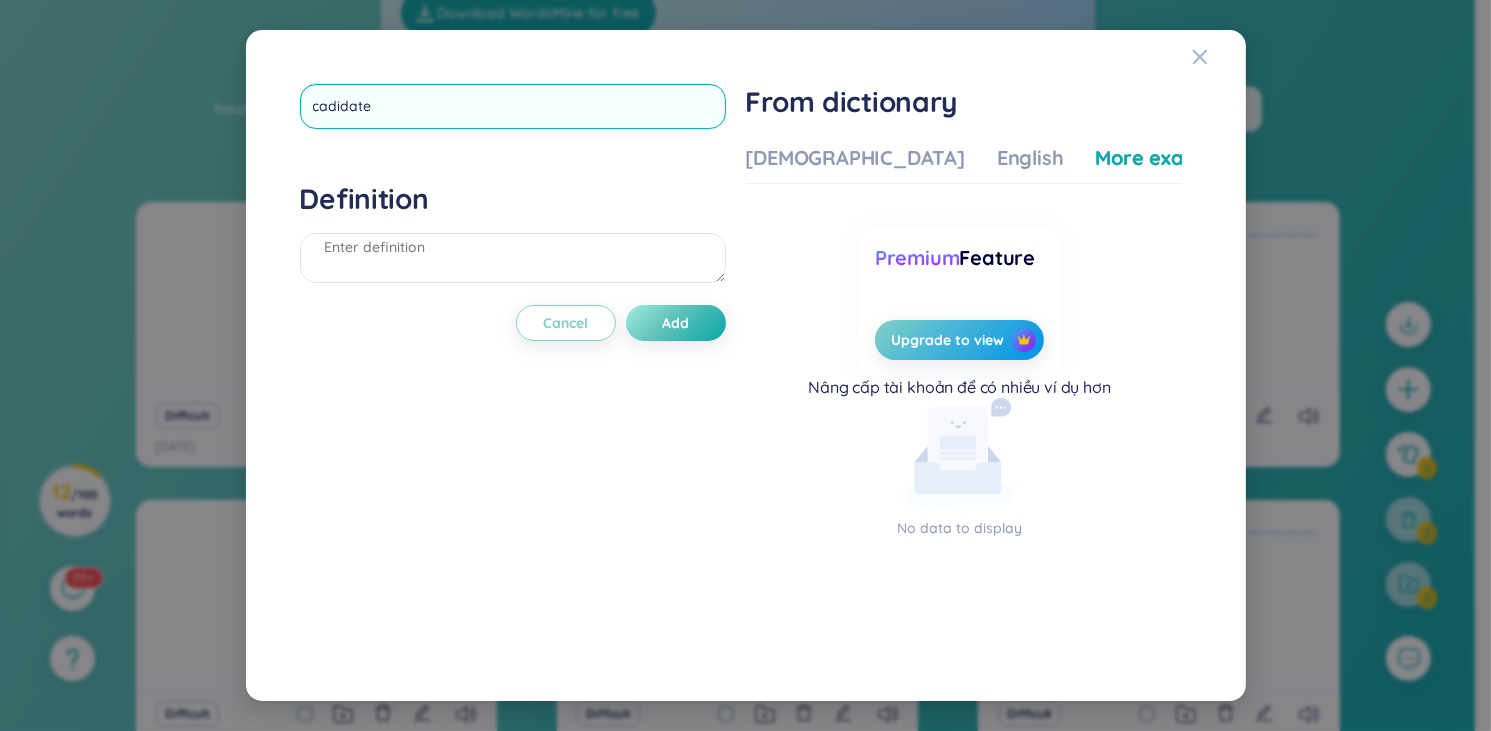 click on "cadidate" at bounding box center [513, 106] 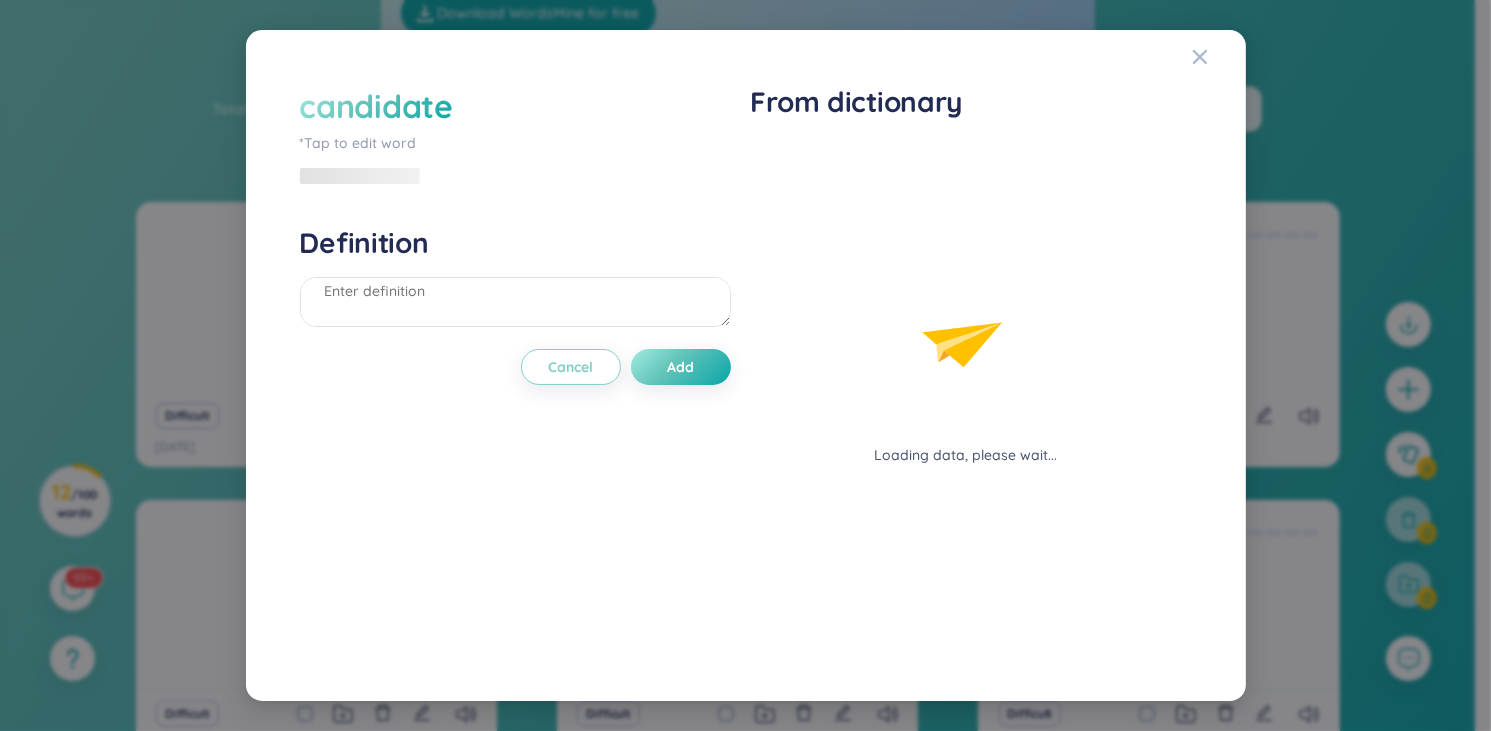 click on "candidate *Tap to edit word Definition Cancel Add" at bounding box center (515, 366) 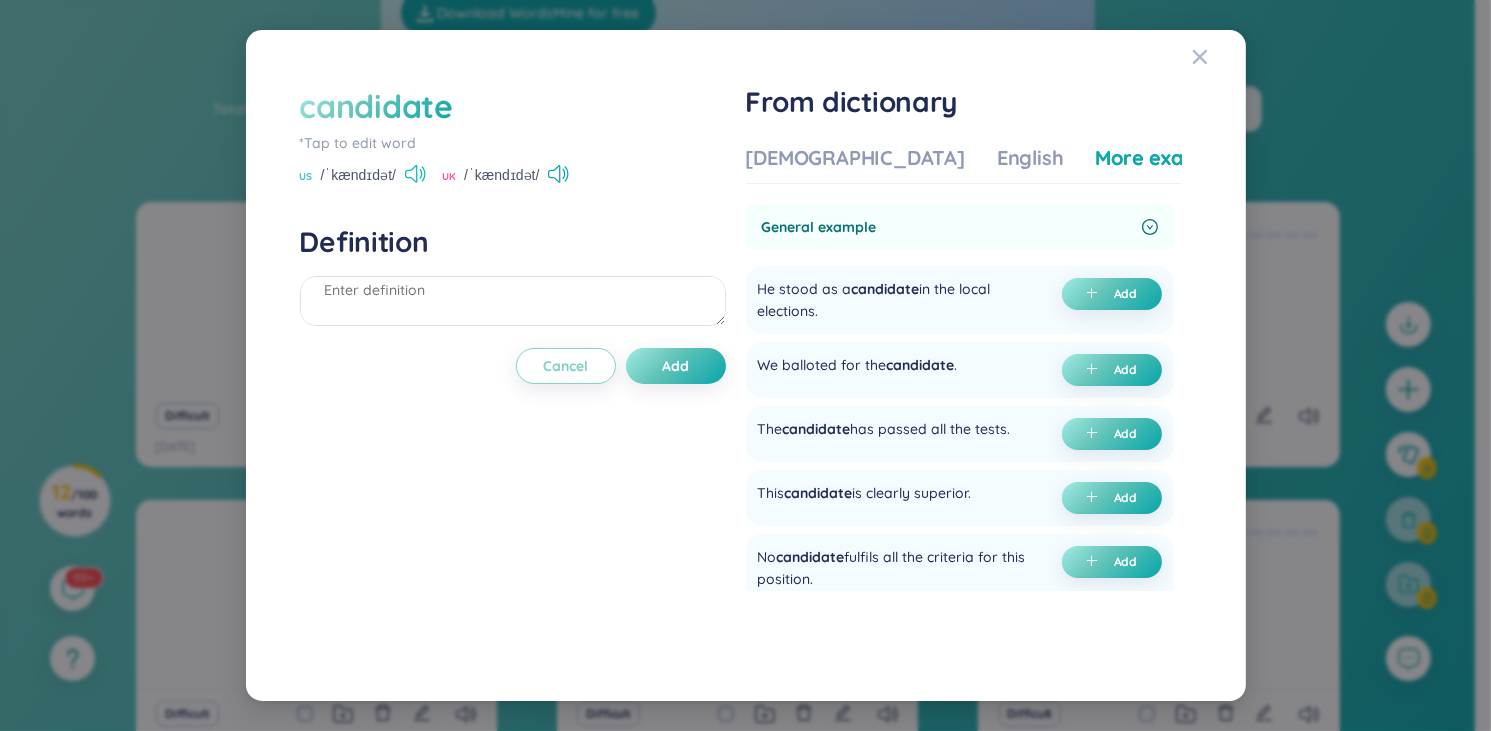 click 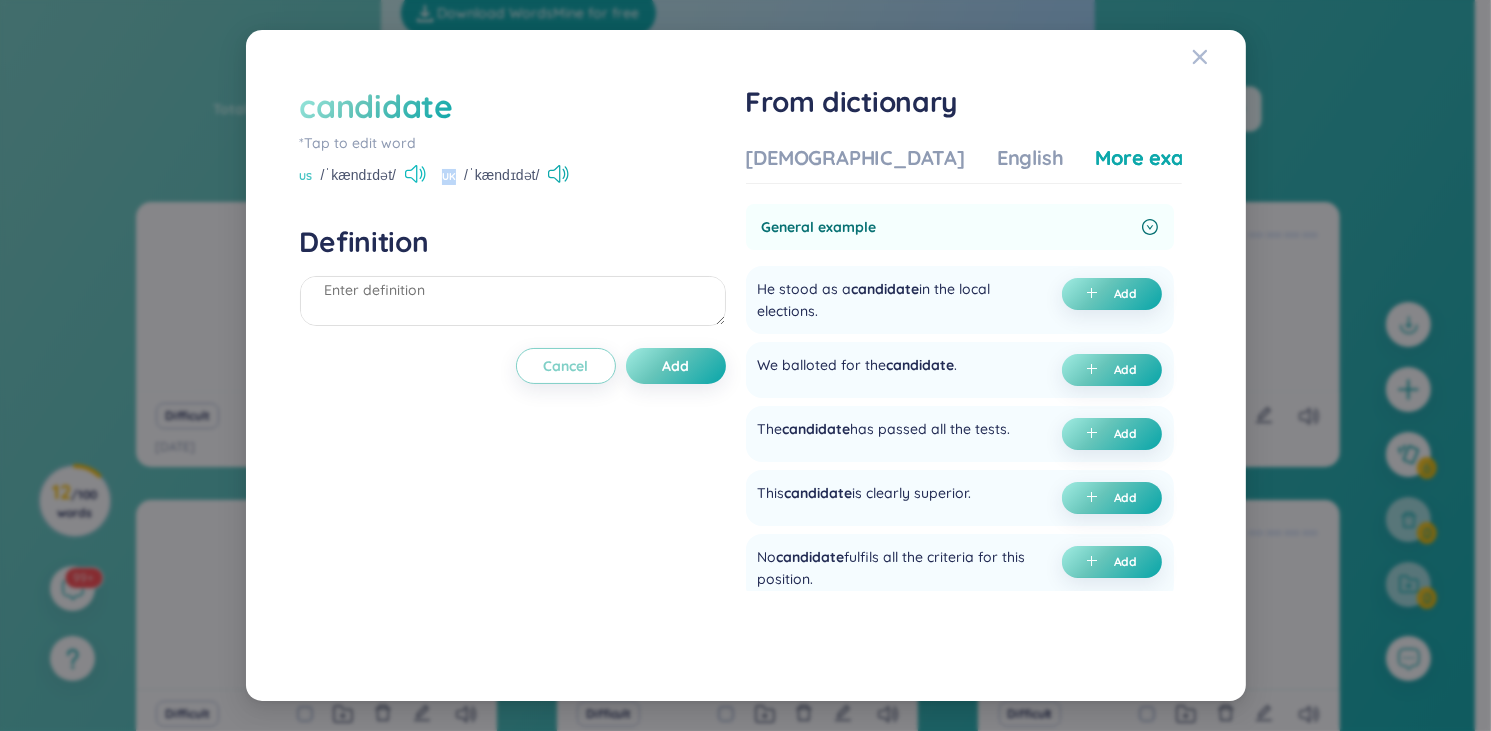 click at bounding box center [415, 174] 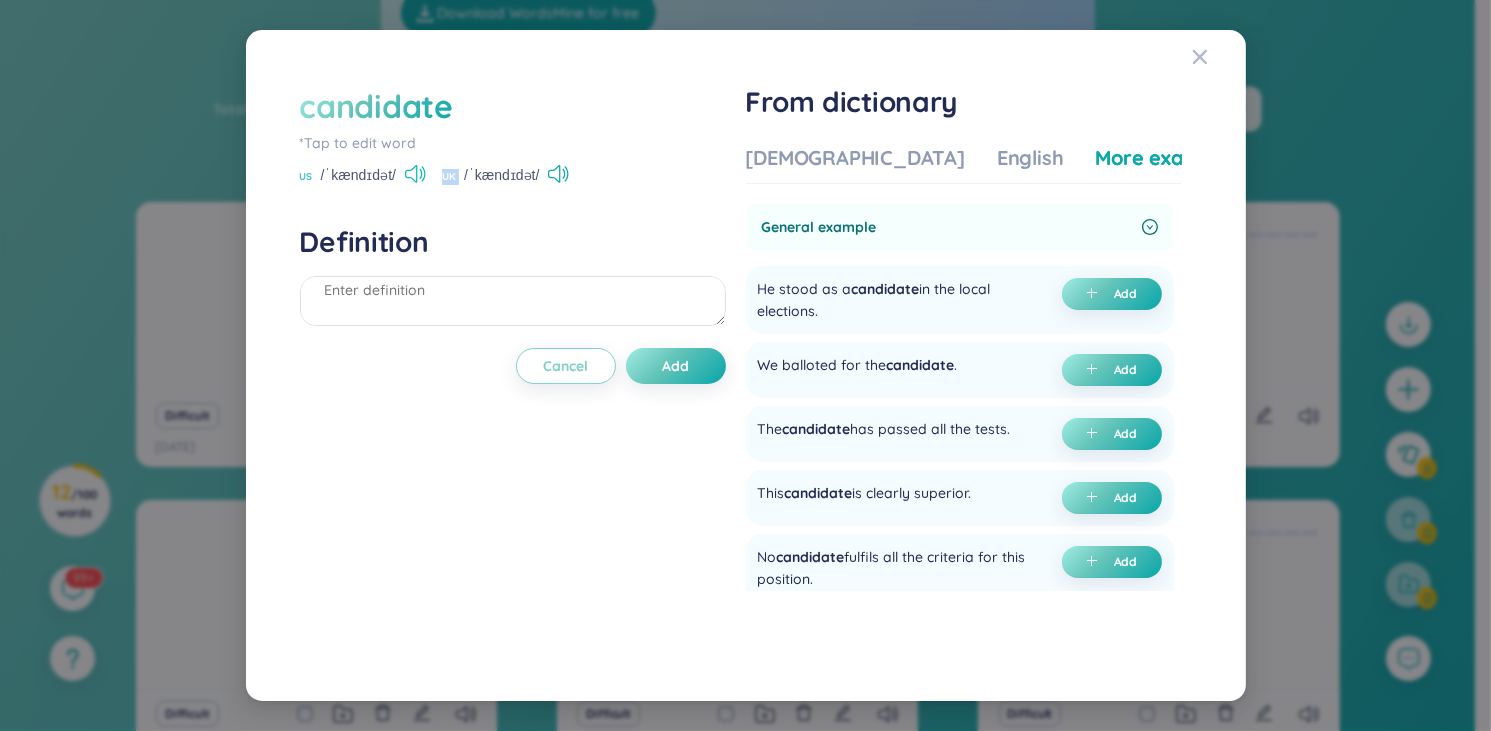 click at bounding box center [415, 174] 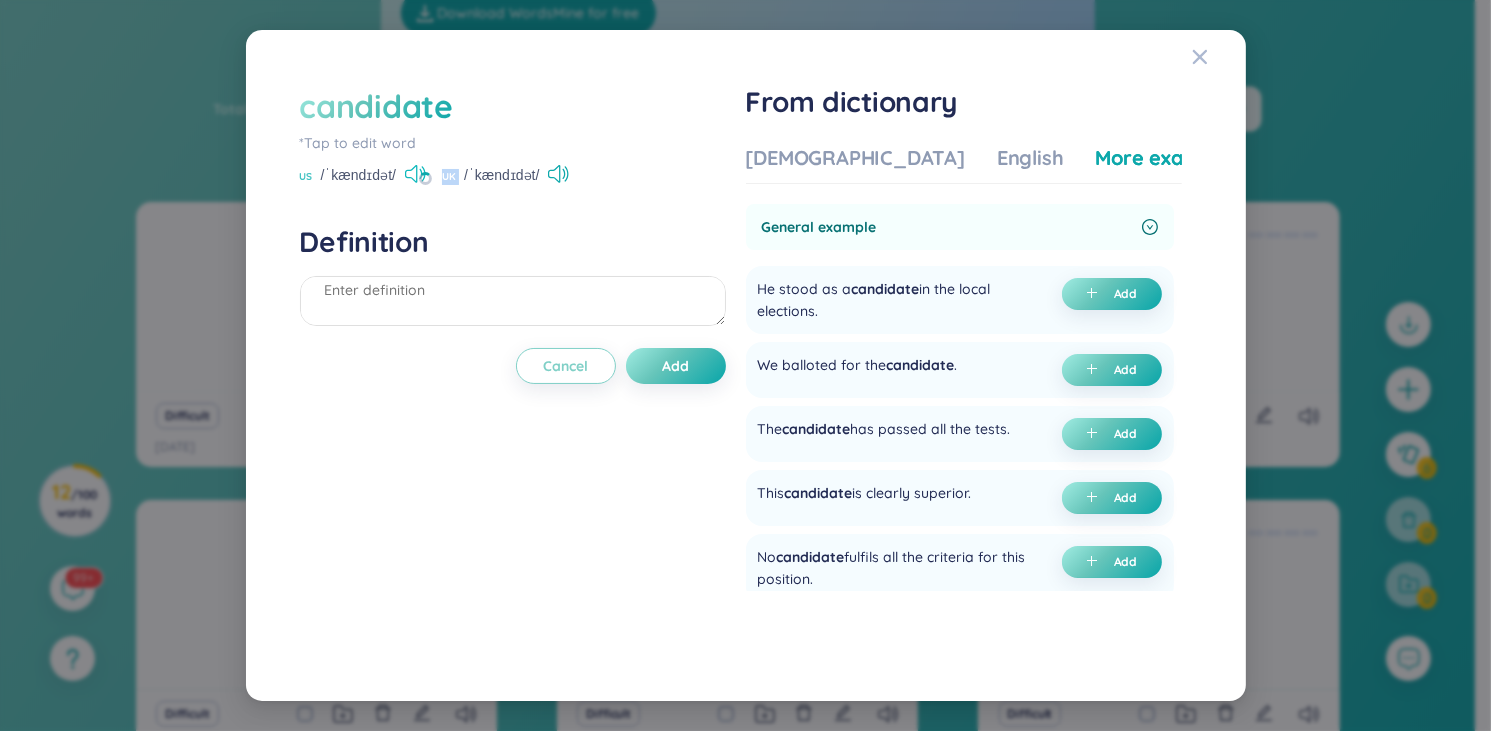 click at bounding box center [415, 174] 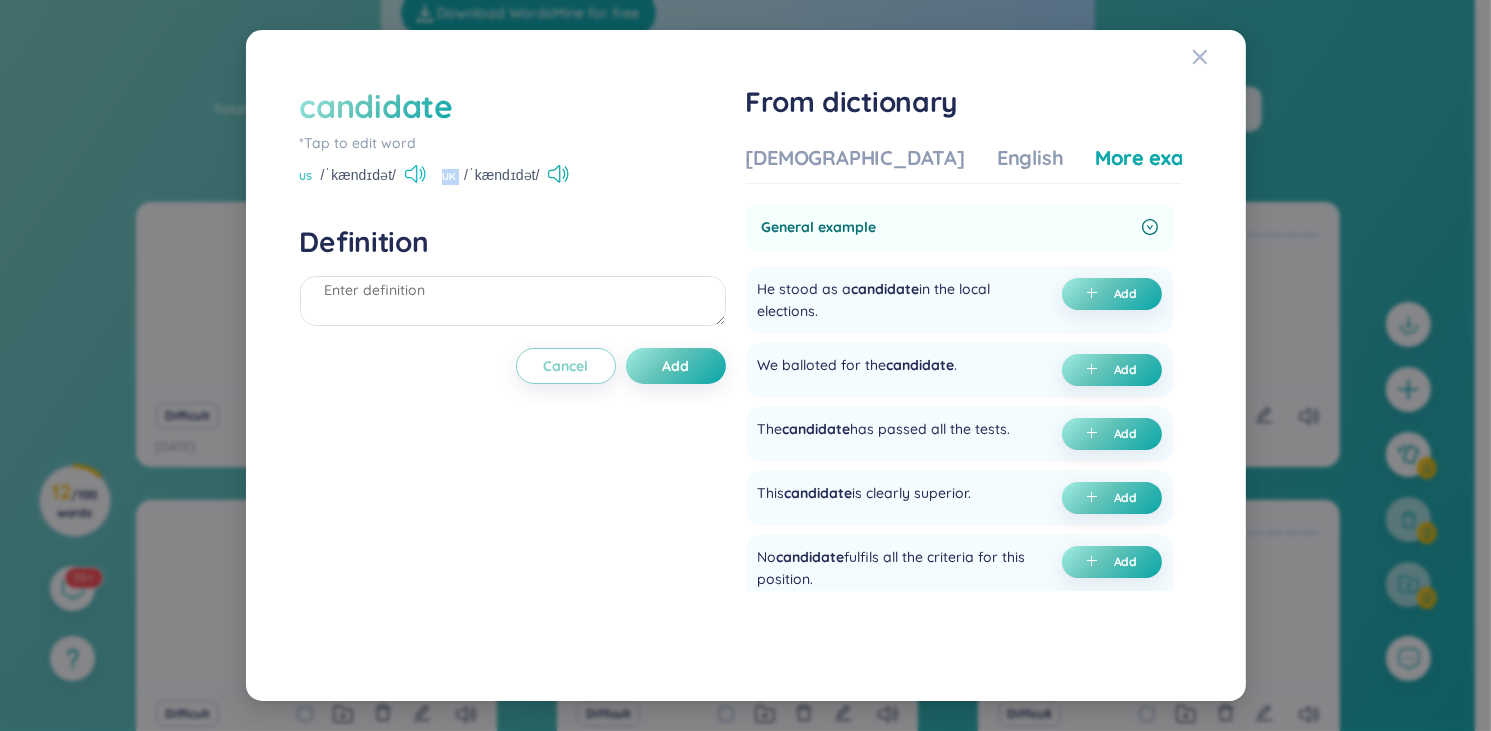 click at bounding box center [415, 174] 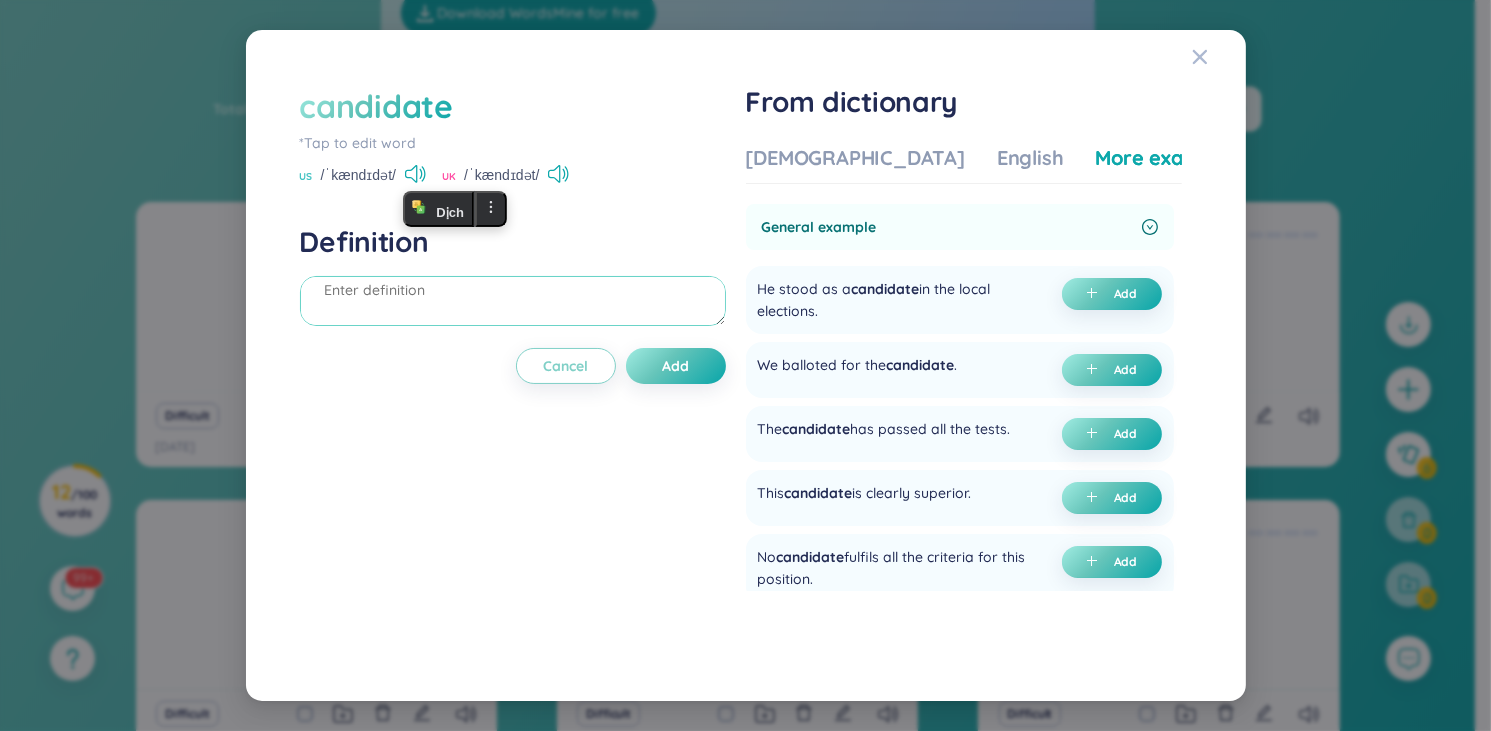 click at bounding box center [513, 301] 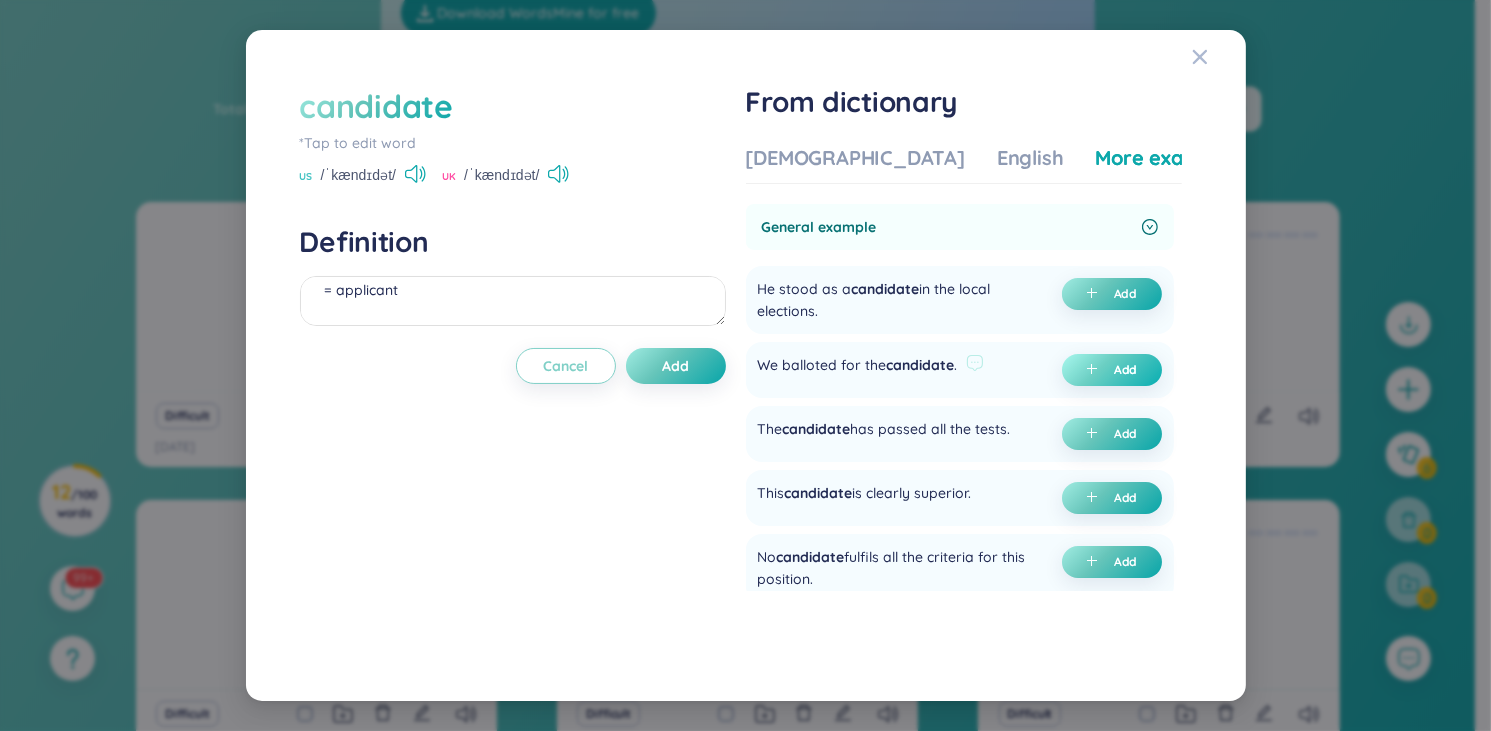 click 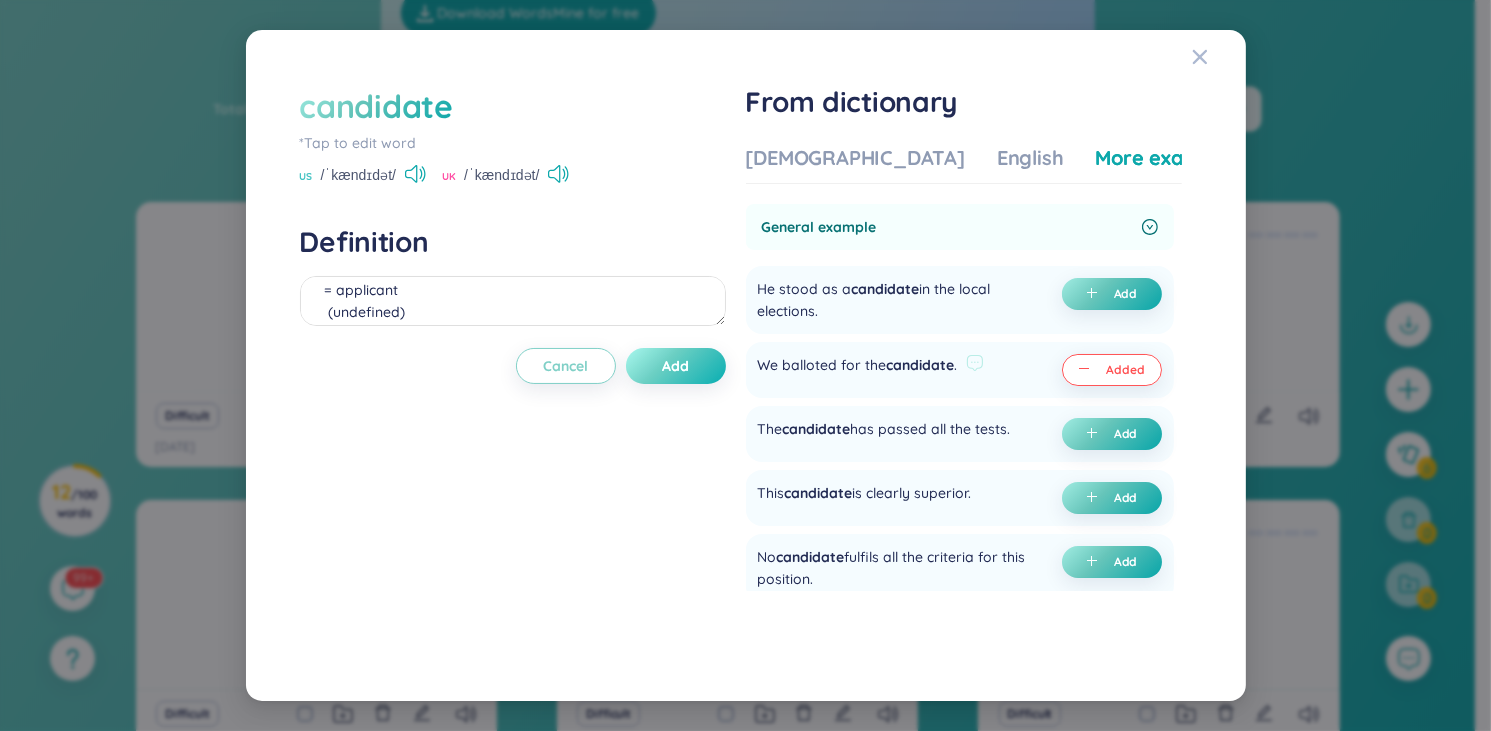 click on "Add" at bounding box center [675, 366] 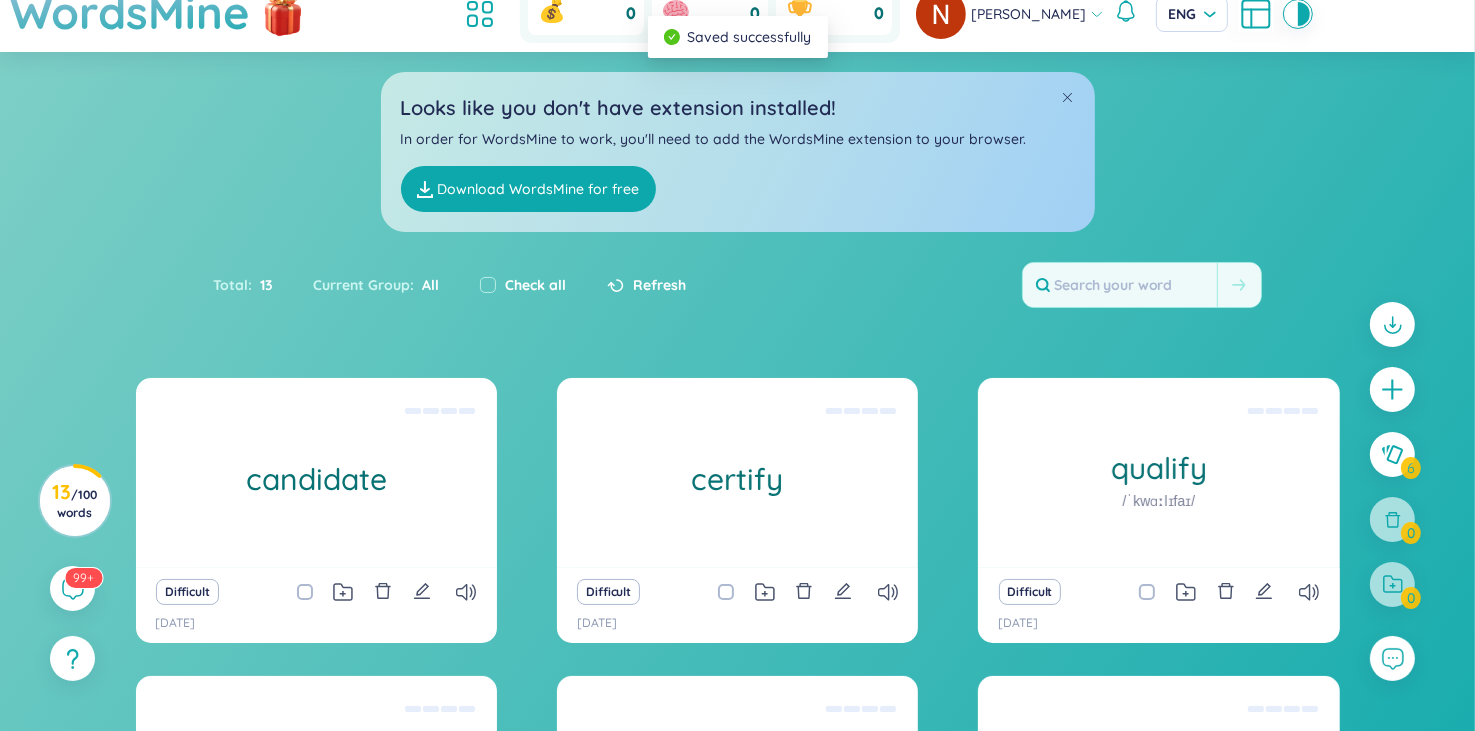 scroll, scrollTop: 0, scrollLeft: 0, axis: both 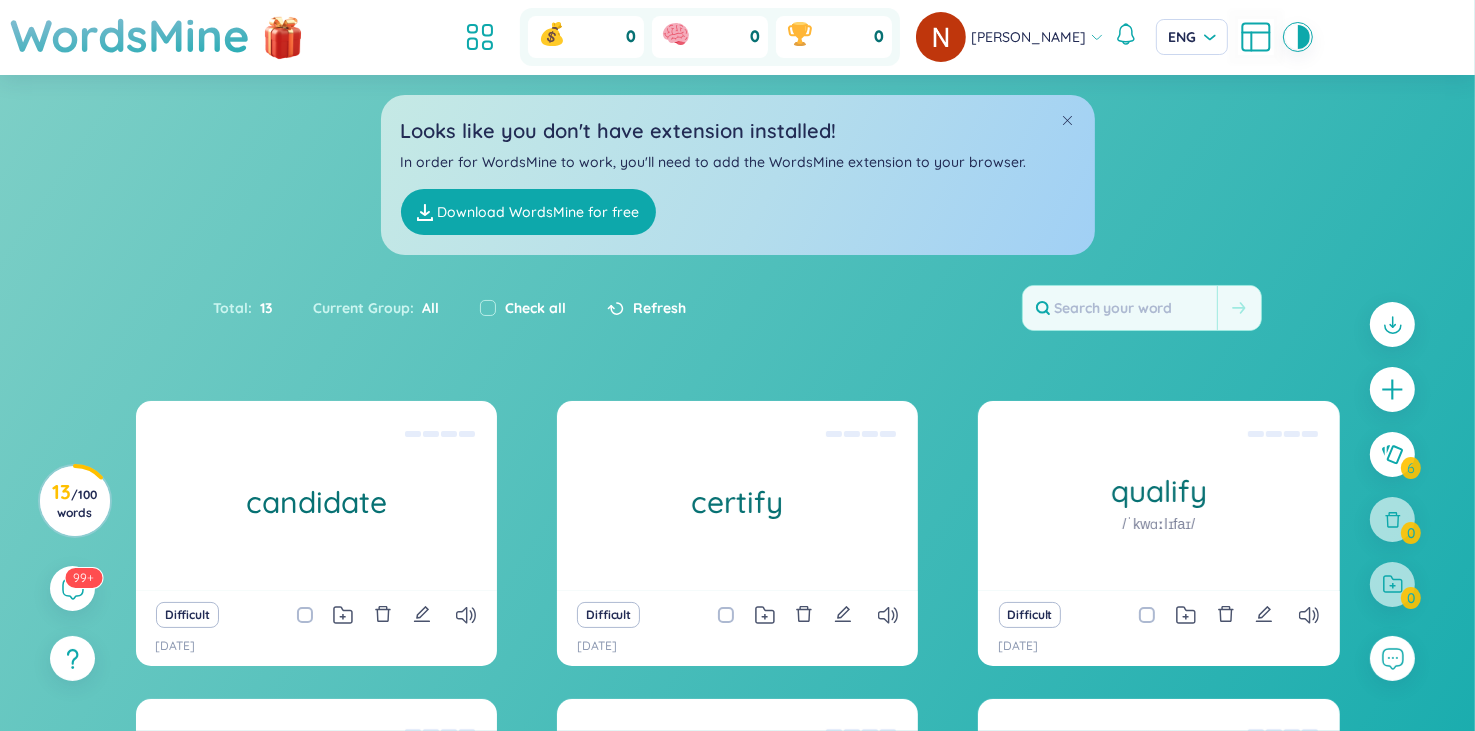 drag, startPoint x: 1069, startPoint y: 246, endPoint x: 1236, endPoint y: 158, distance: 188.76706 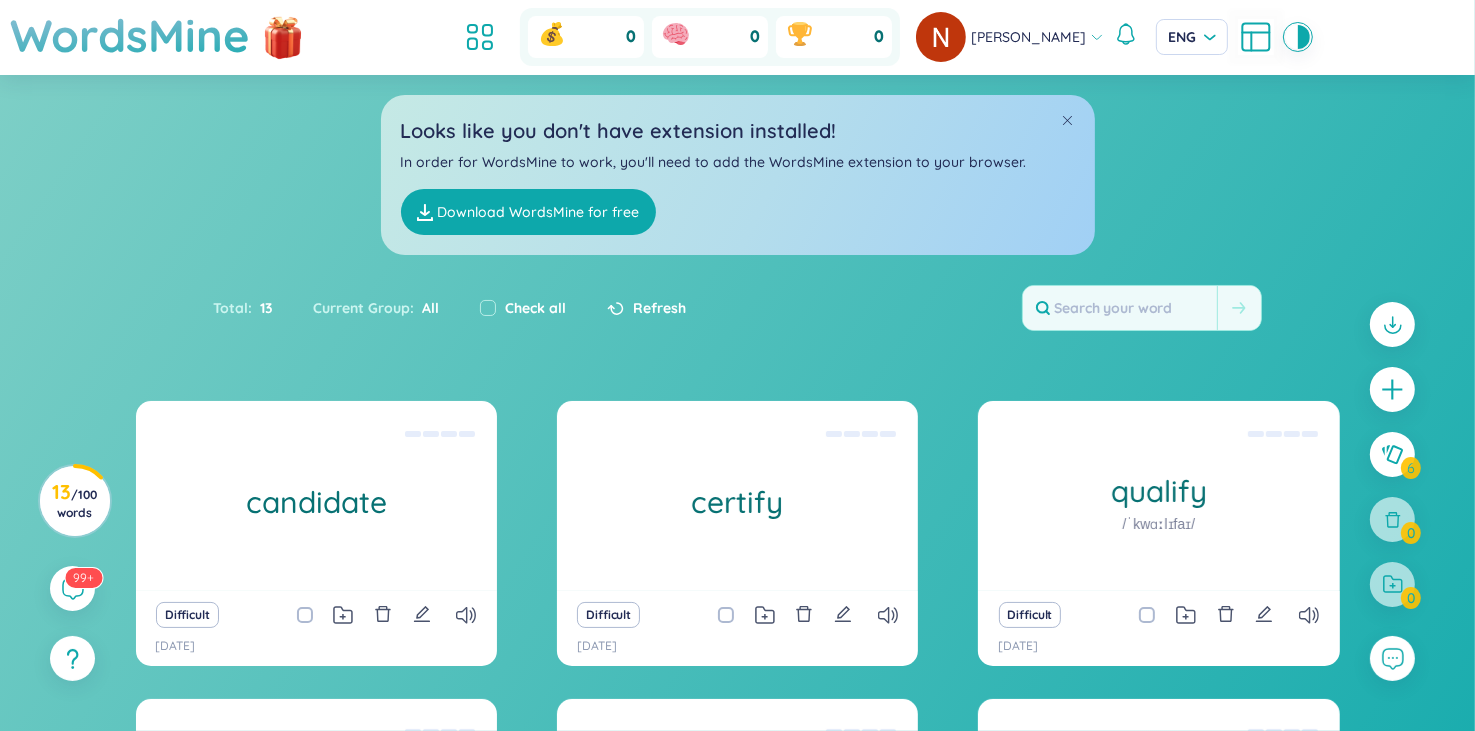 click on "Looks like you don't have extension installed! In order for WordsMine to work, you'll need to add the WordsMine extension to your browser.   Download WordsMine for free" at bounding box center (737, 165) 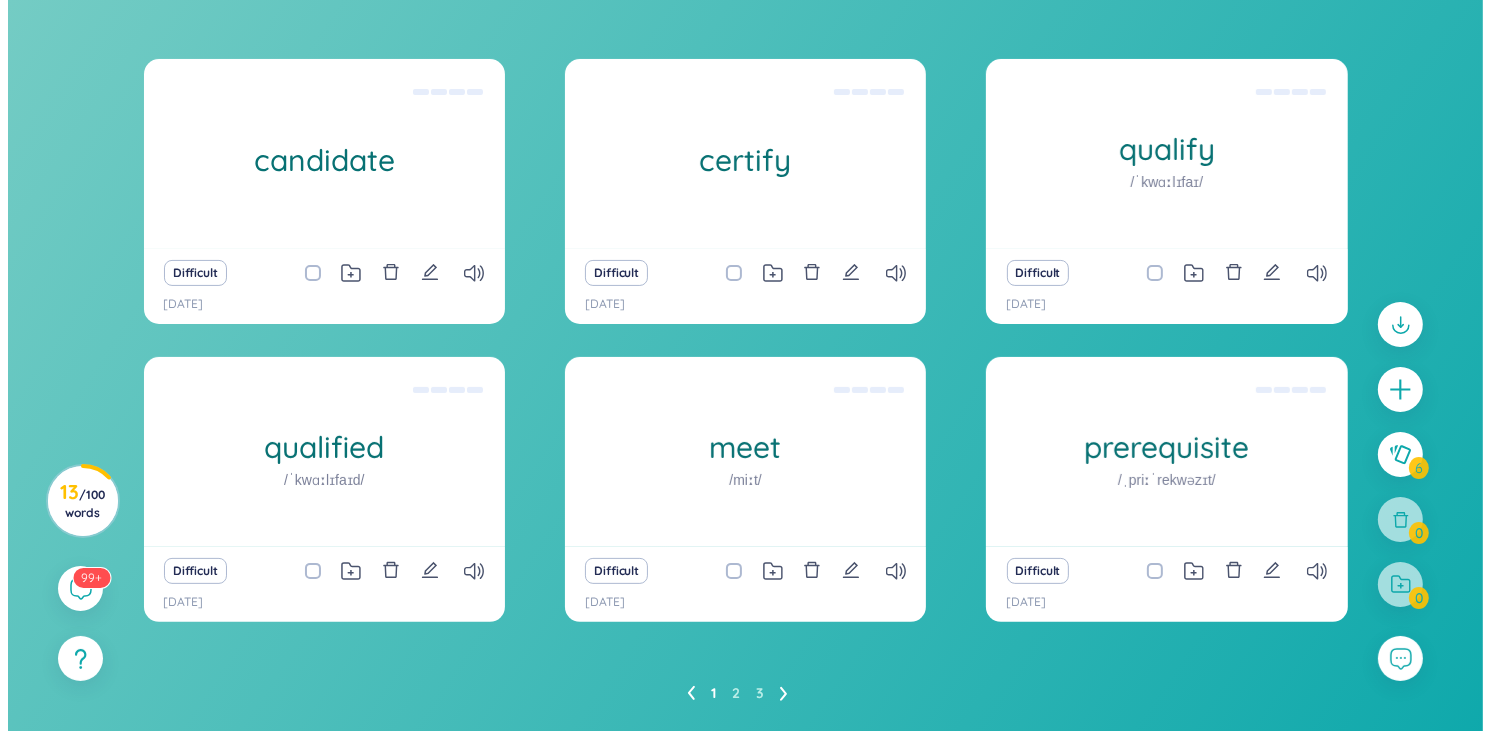 scroll, scrollTop: 343, scrollLeft: 0, axis: vertical 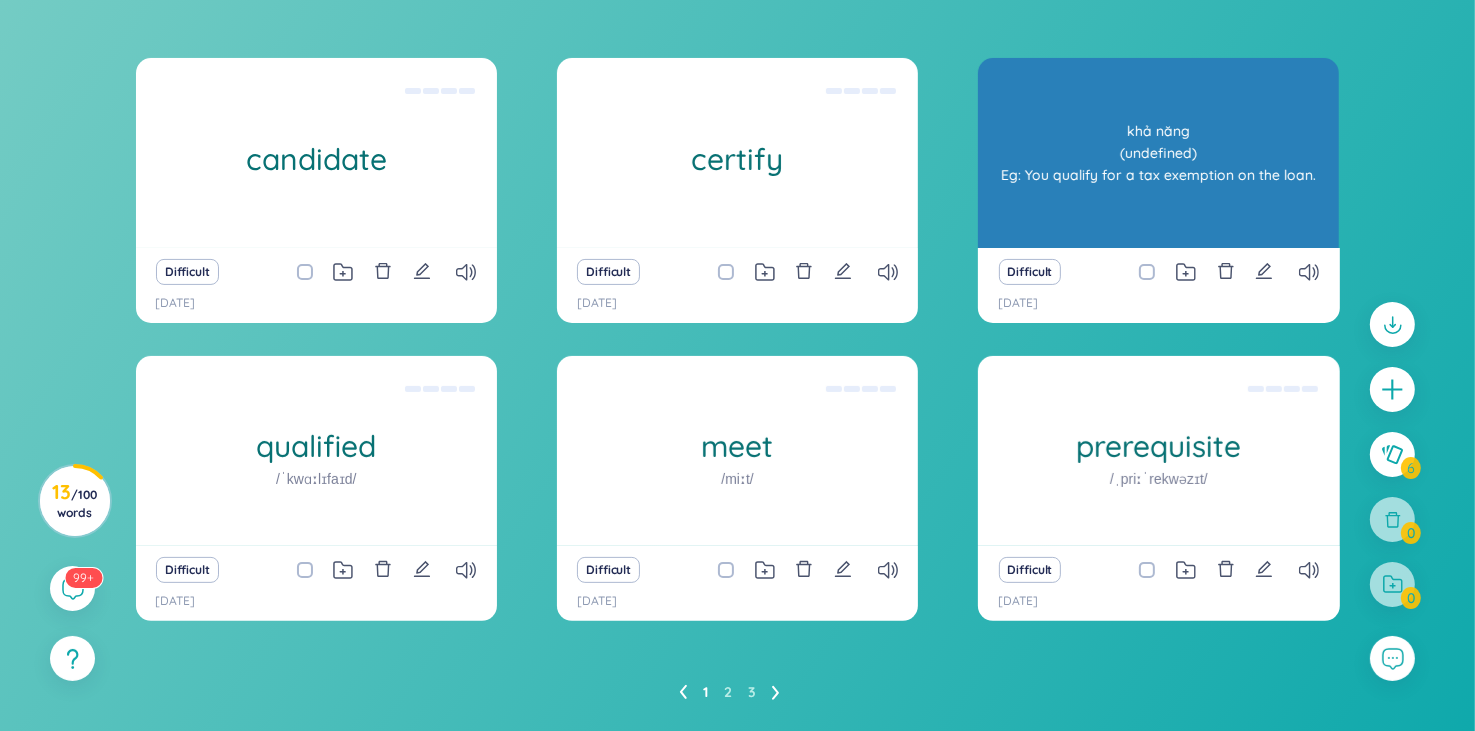 click on "khả năng
(undefined)
Eg: You qualify for a tax exemption on the loan." at bounding box center [1158, 153] 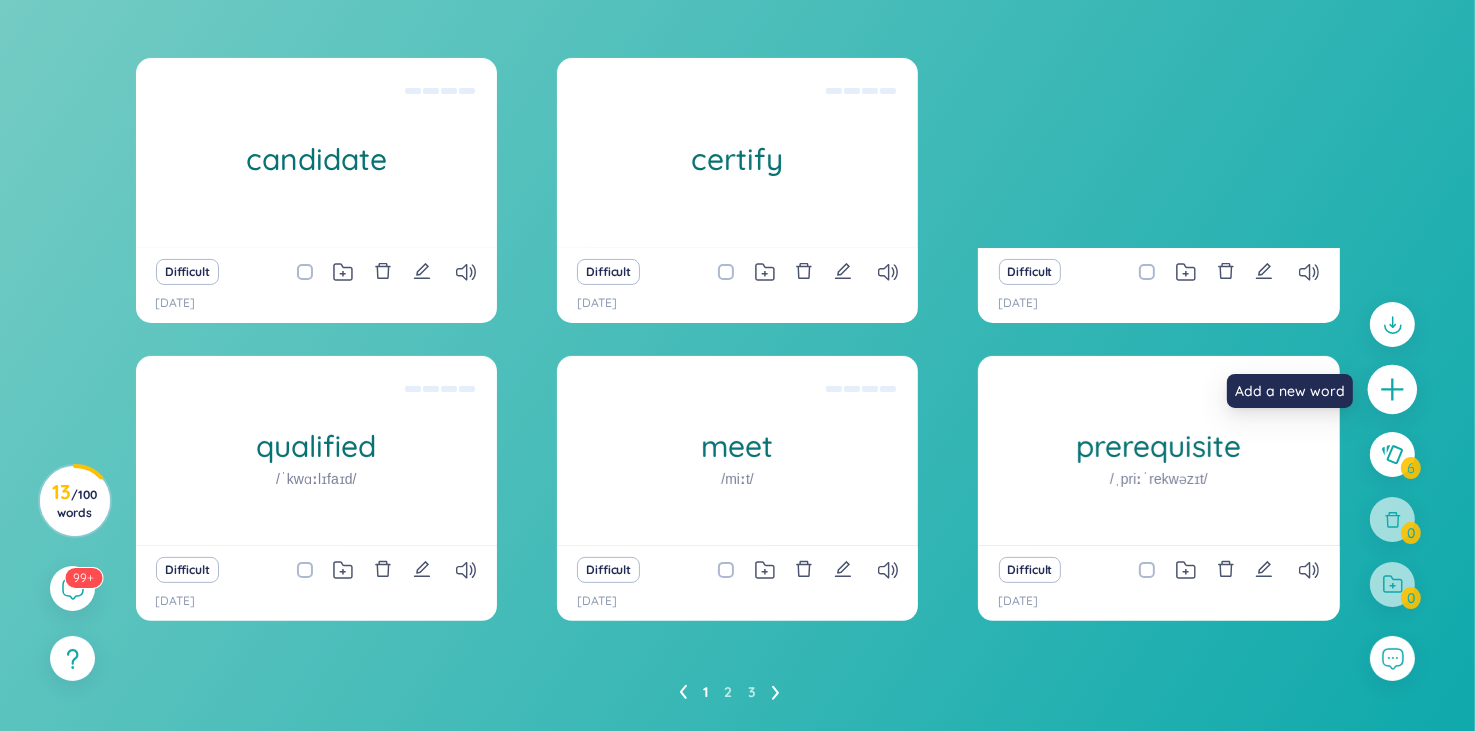 click at bounding box center [1393, 390] 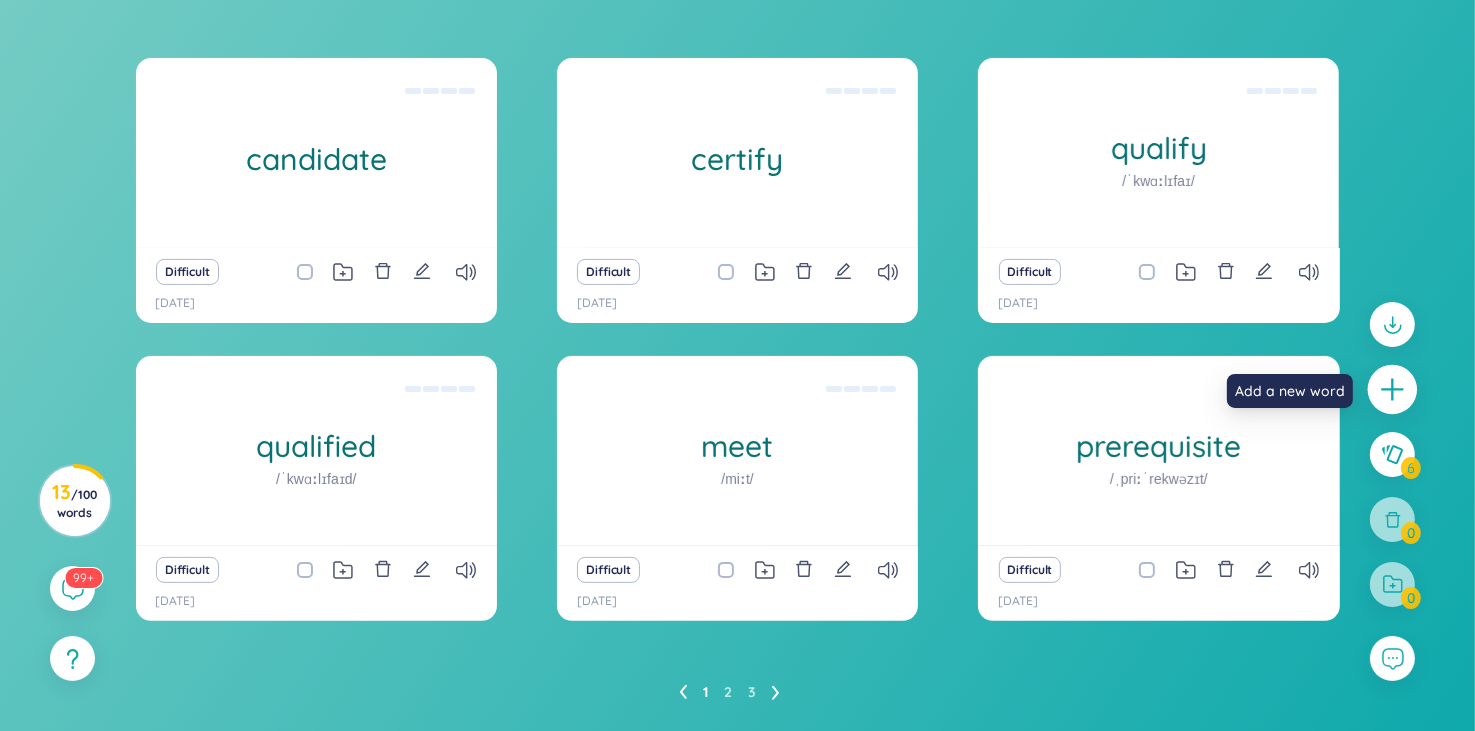 type 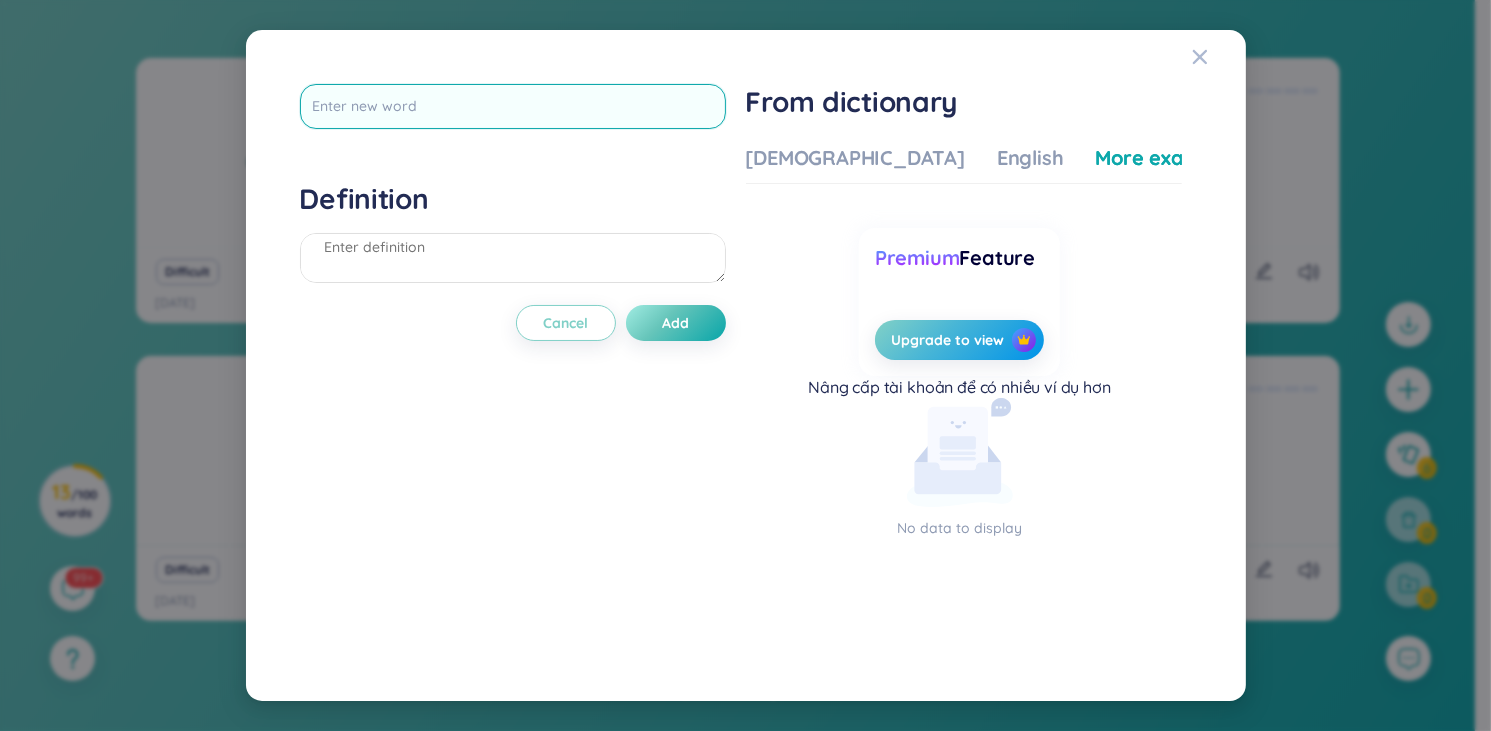 click at bounding box center (513, 106) 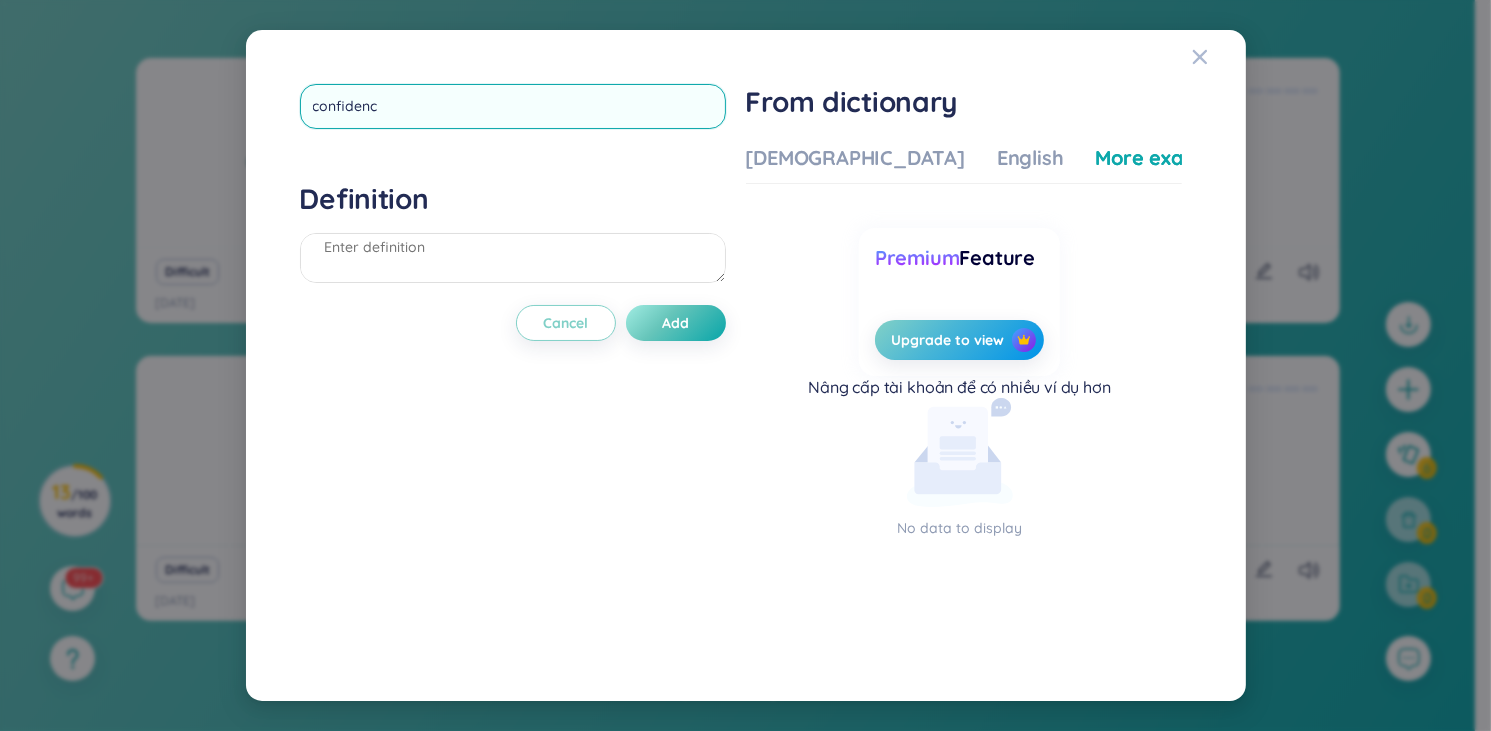 type on "confidence" 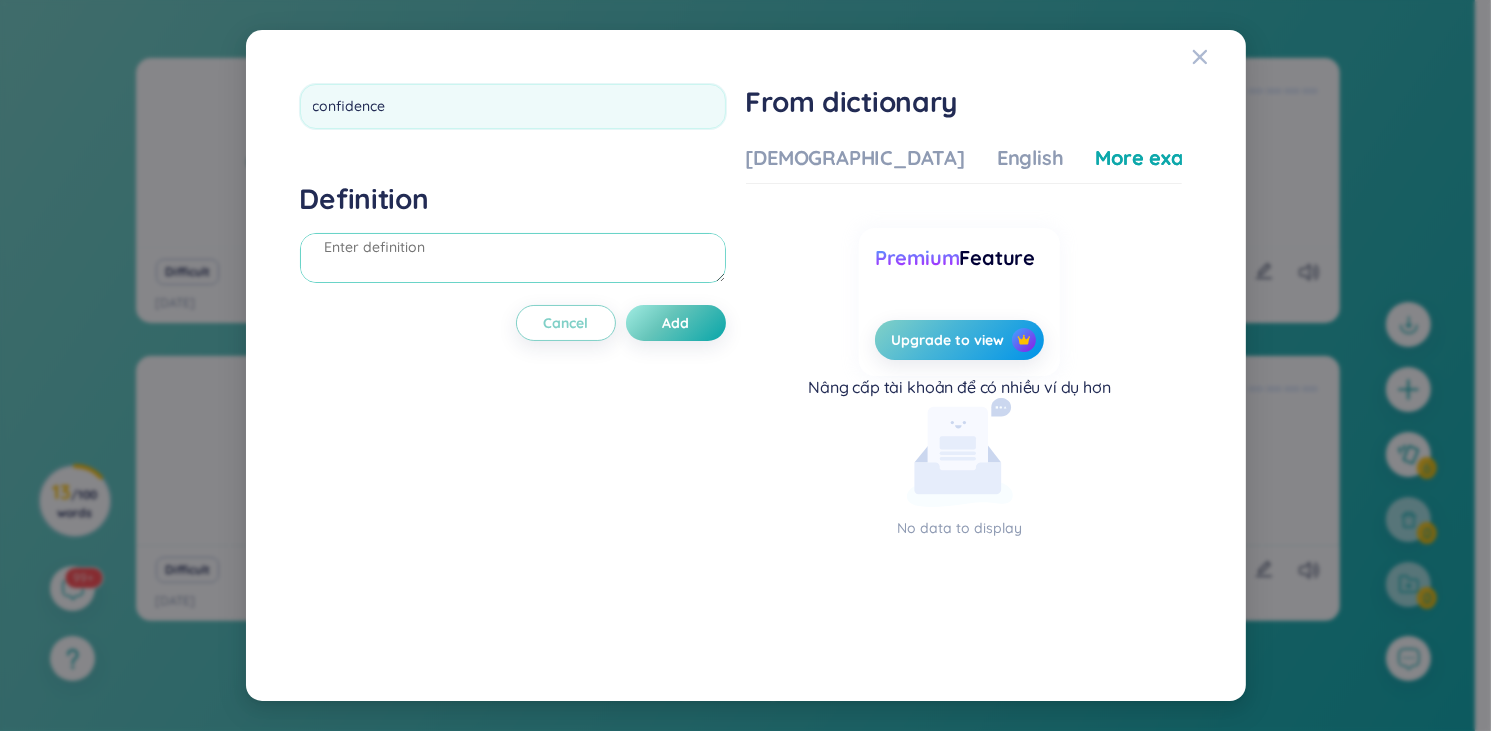 click on "Definition" at bounding box center [513, 235] 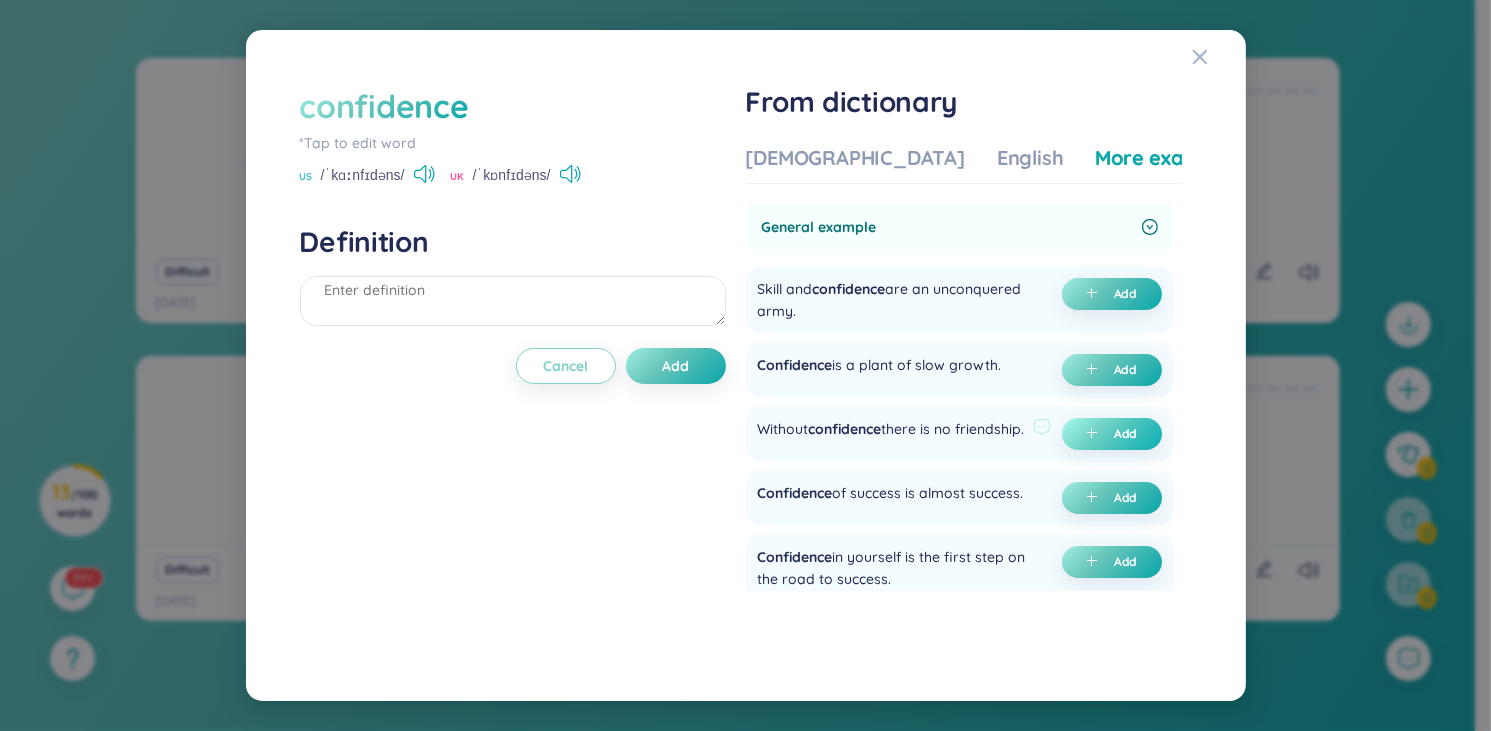 click on "Add" at bounding box center (1126, 434) 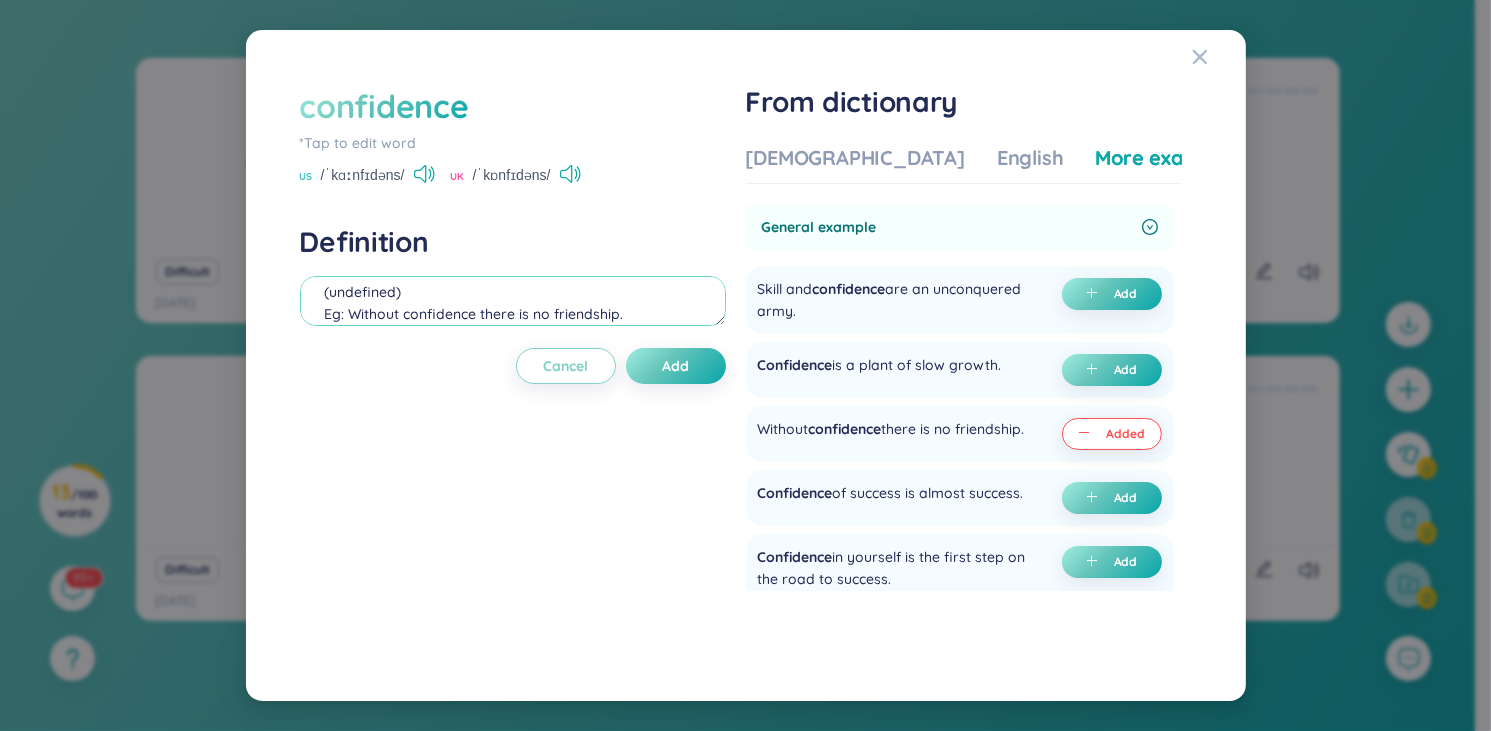 scroll, scrollTop: 26, scrollLeft: 0, axis: vertical 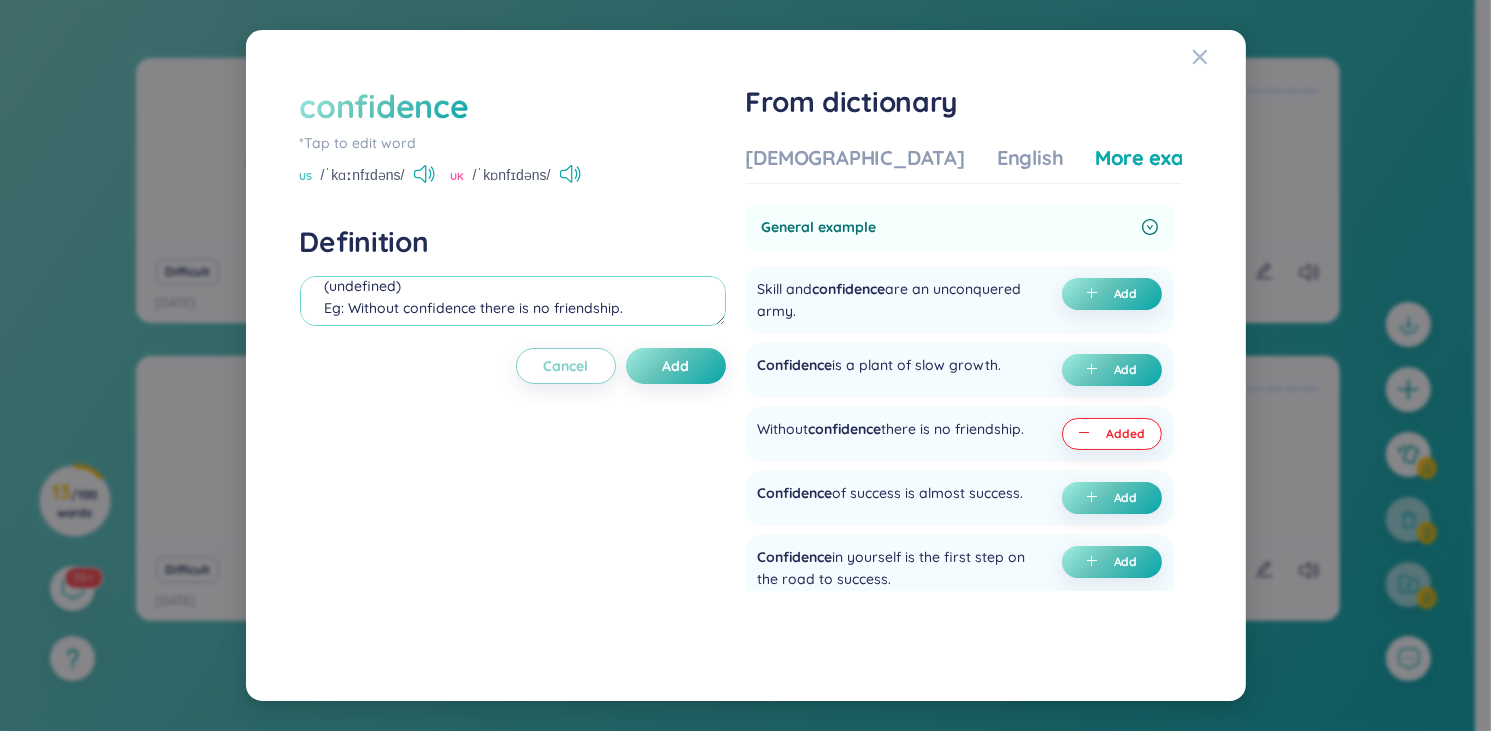 click on "(undefined)
Eg: Without confidence there is no friendship." at bounding box center [513, 301] 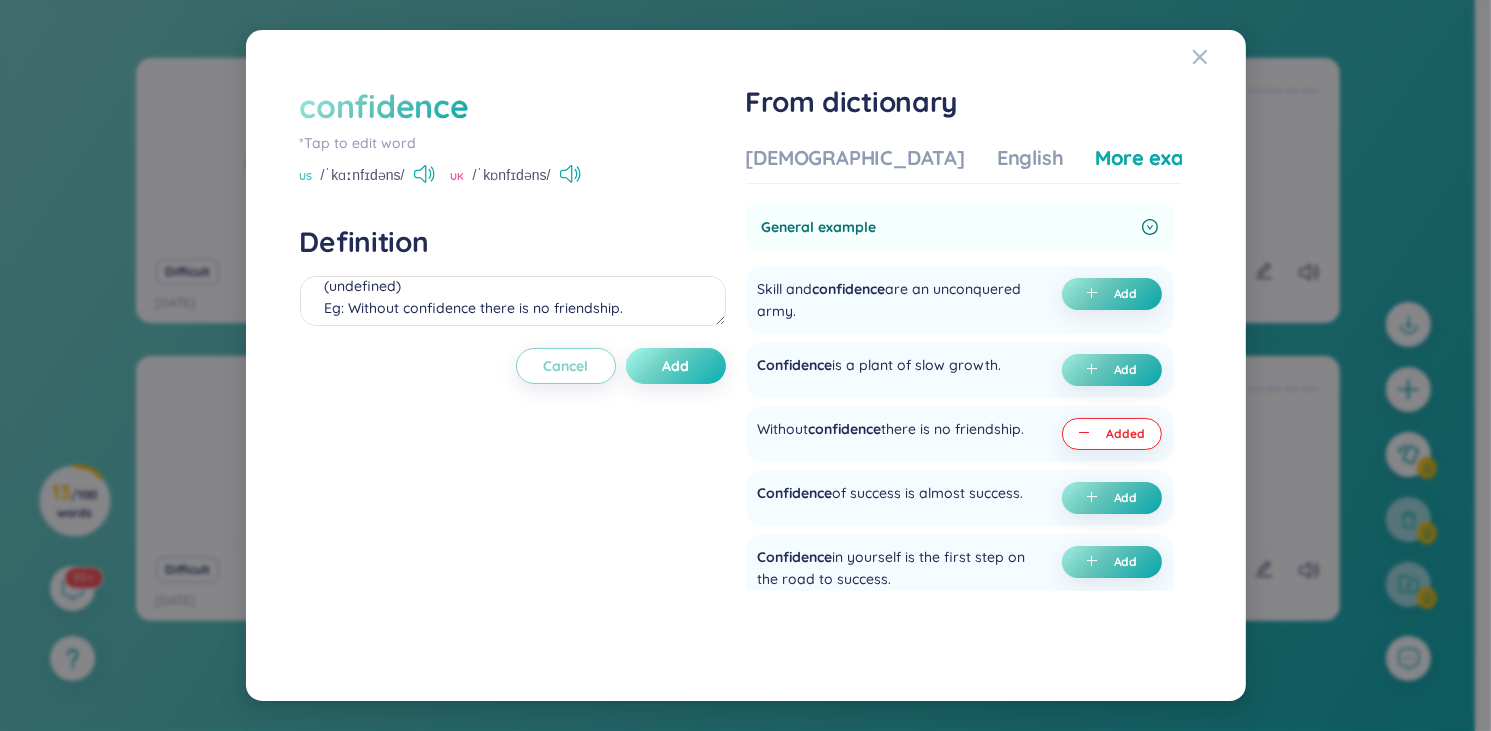 click on "Add" at bounding box center [675, 366] 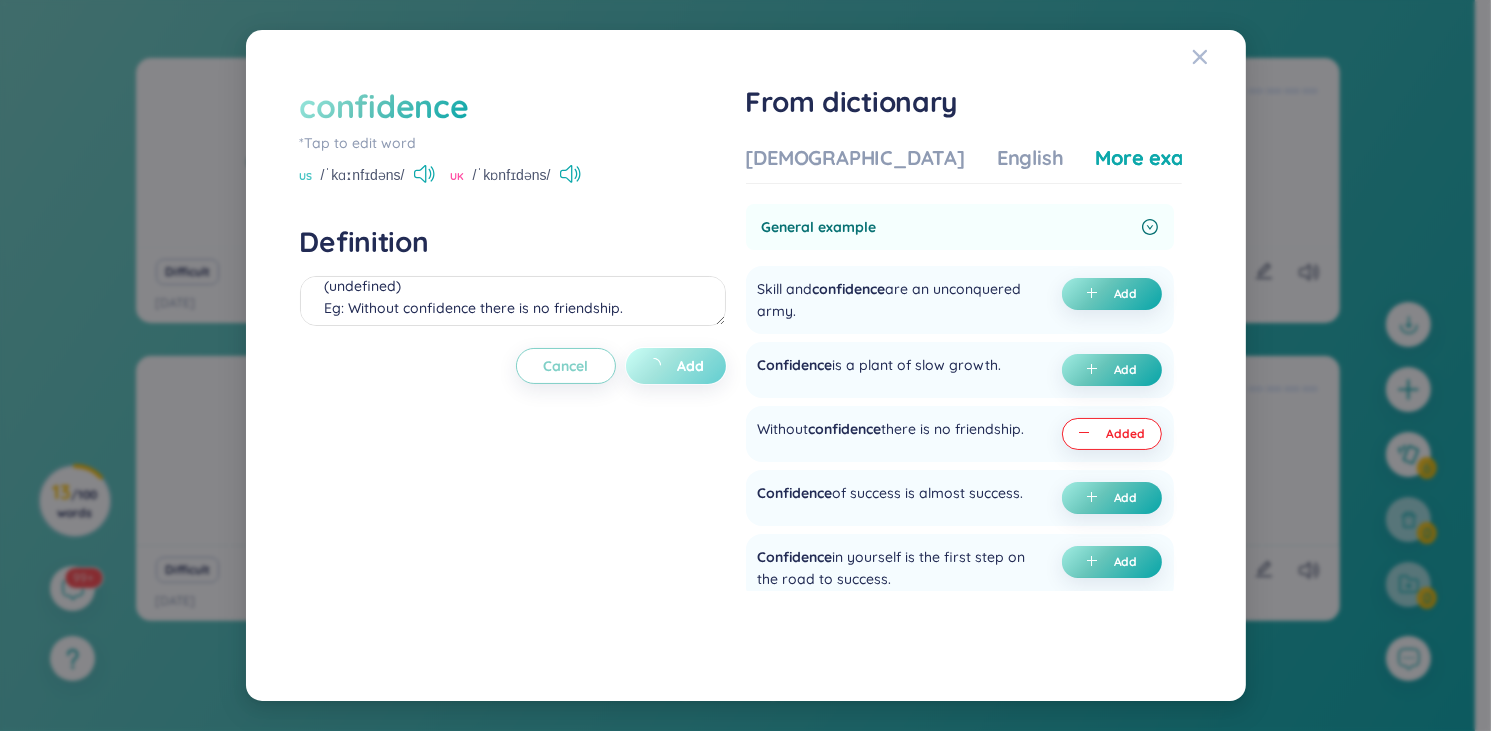type on "(undefined)
Eg: Without confidence there is no friendship." 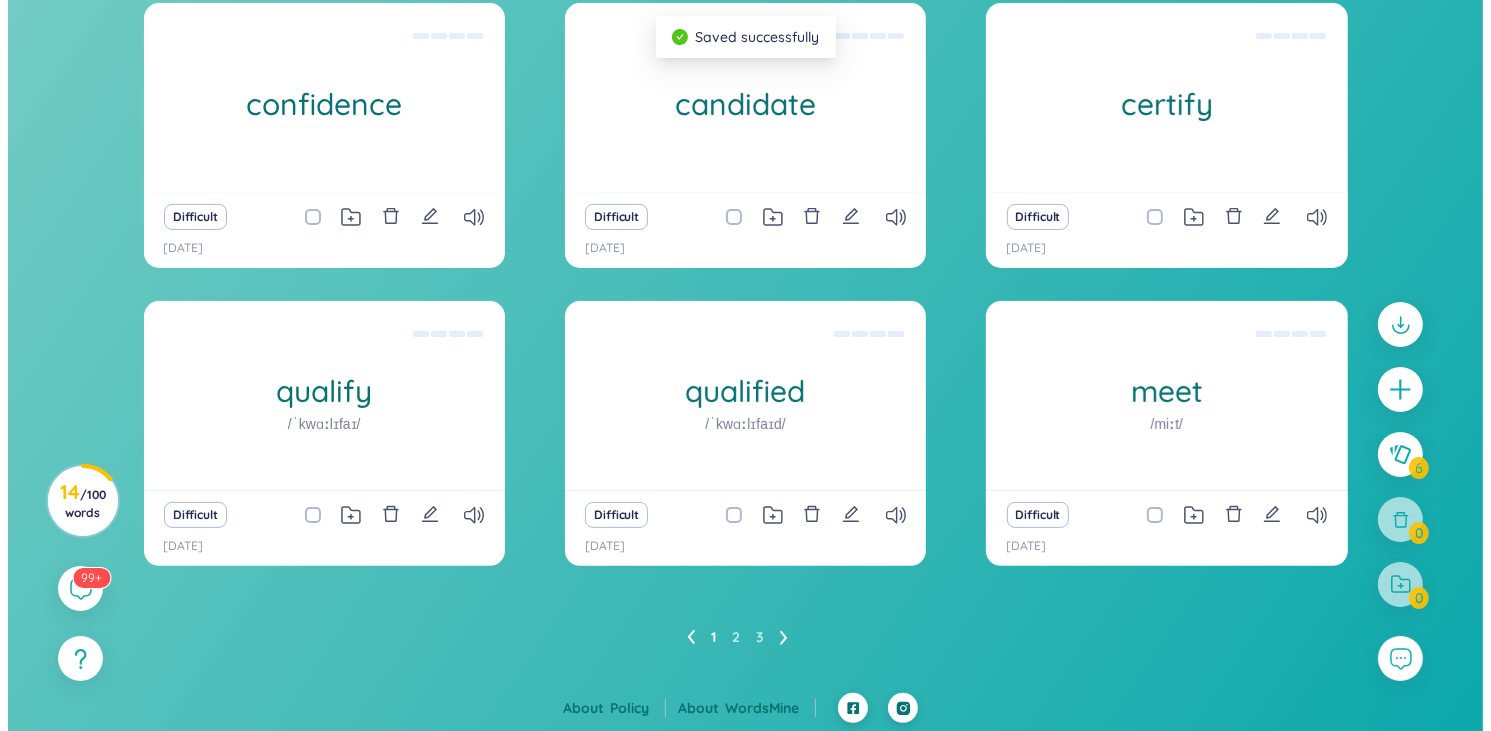 scroll, scrollTop: 399, scrollLeft: 0, axis: vertical 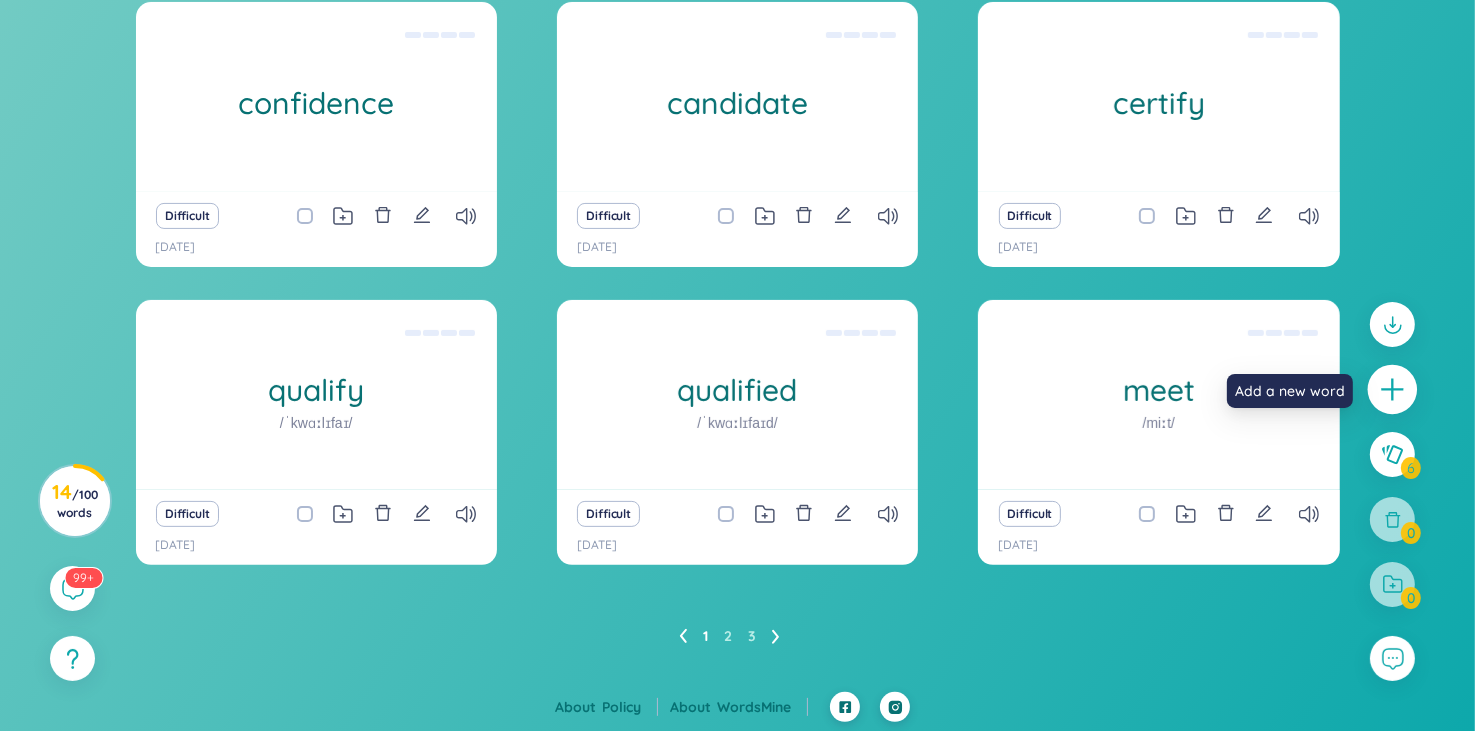 click 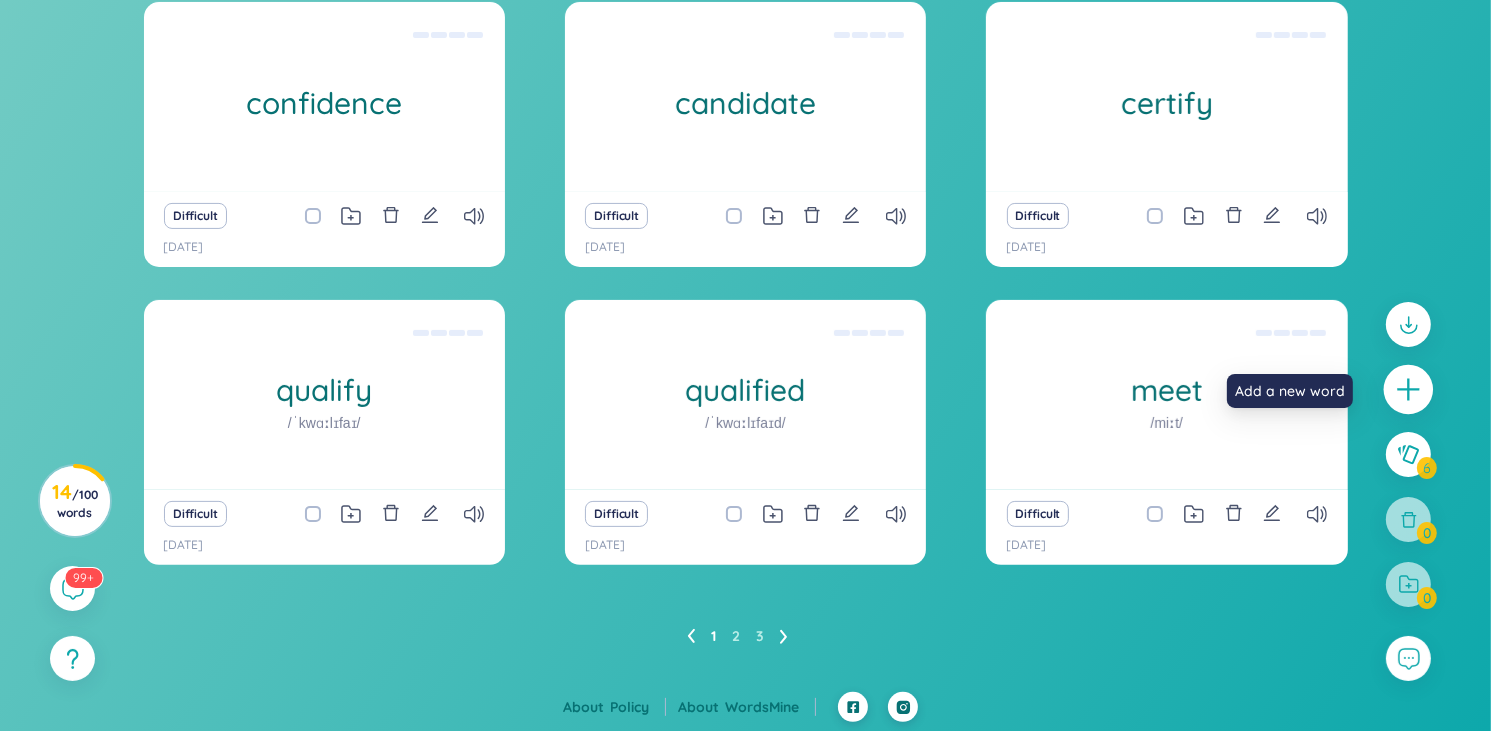 scroll, scrollTop: 22, scrollLeft: 0, axis: vertical 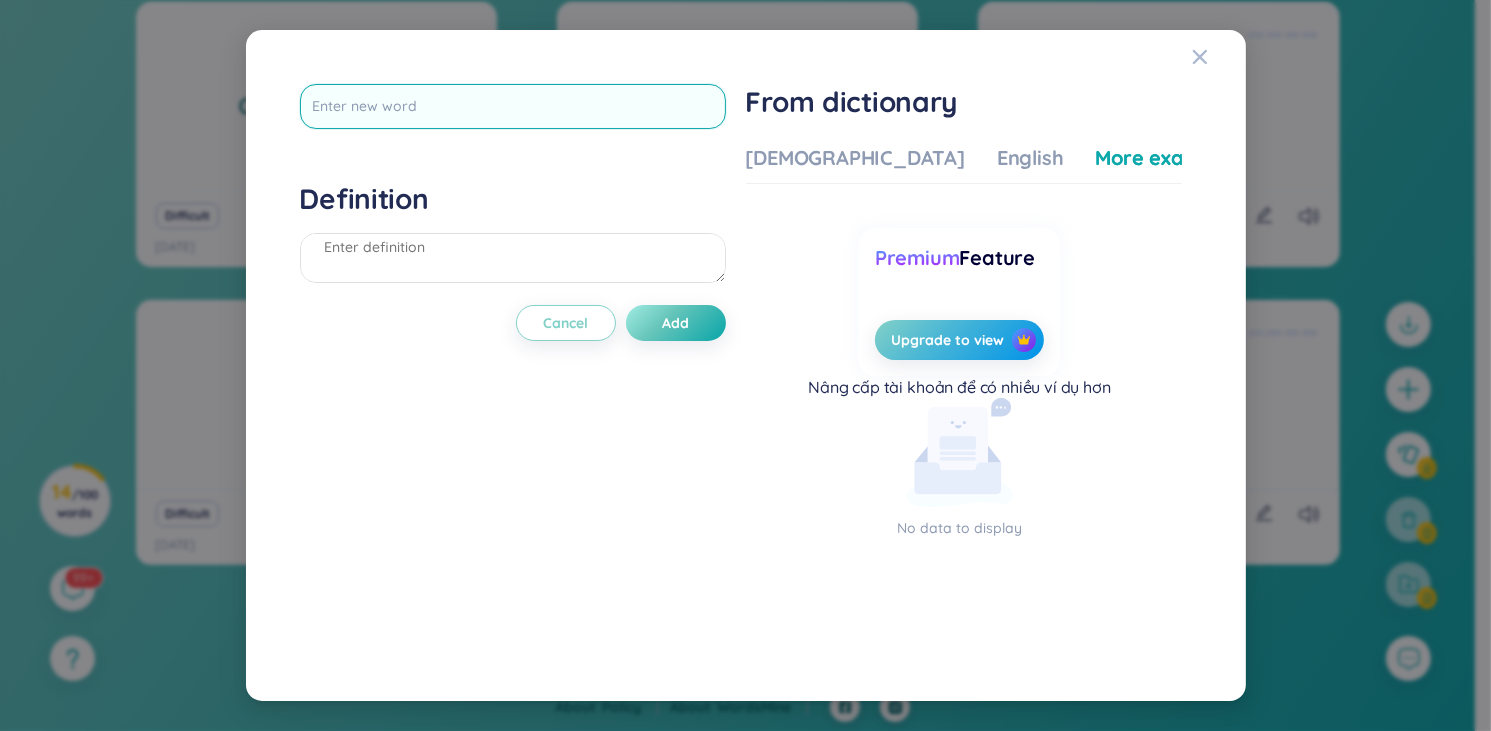 click at bounding box center [513, 106] 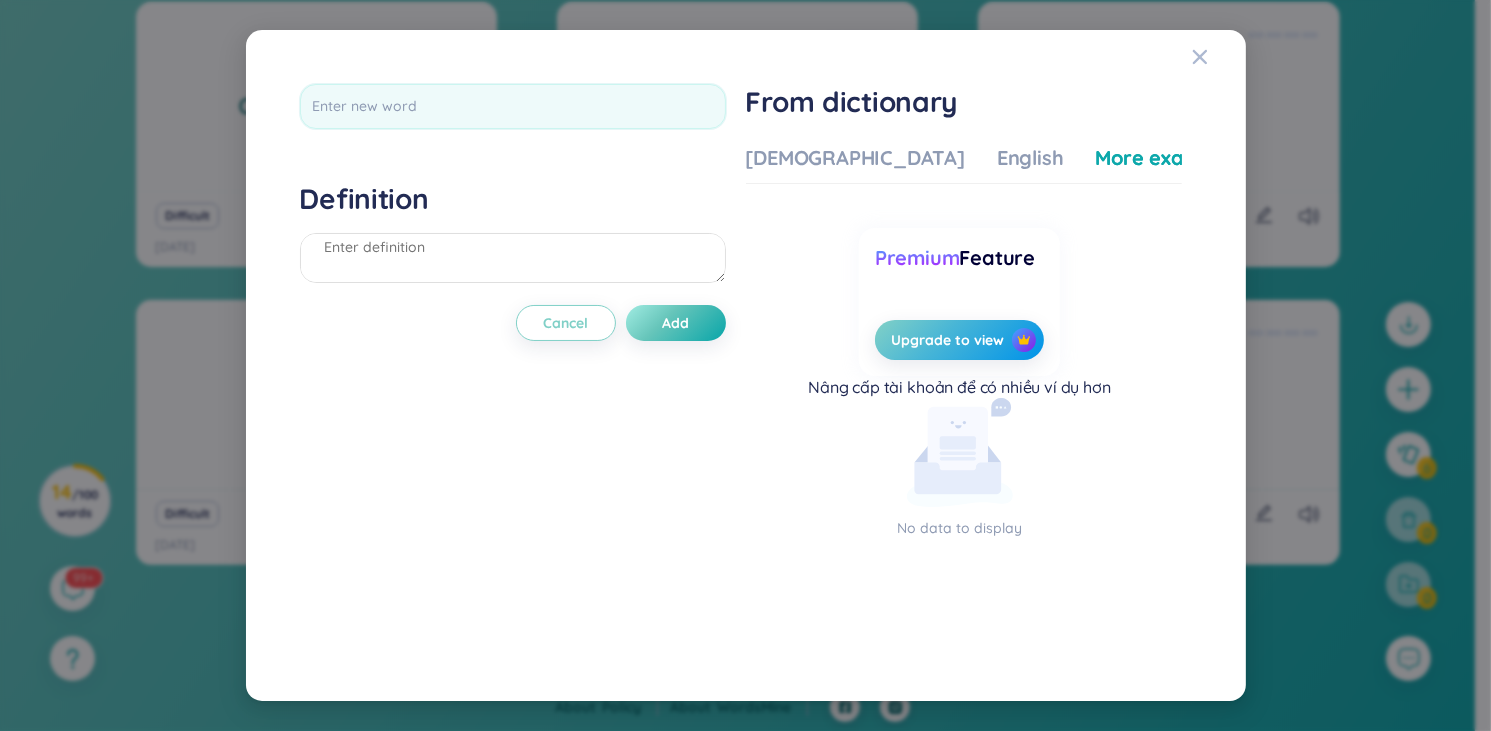 click on "Definition Cancel Add From dictionary Vietnamese English More examples Premium  Feature Upgrade to view Nâng cấp tài khoản để có nhiều ví dụ hơn No data to display Cancel Add" at bounding box center (745, 365) 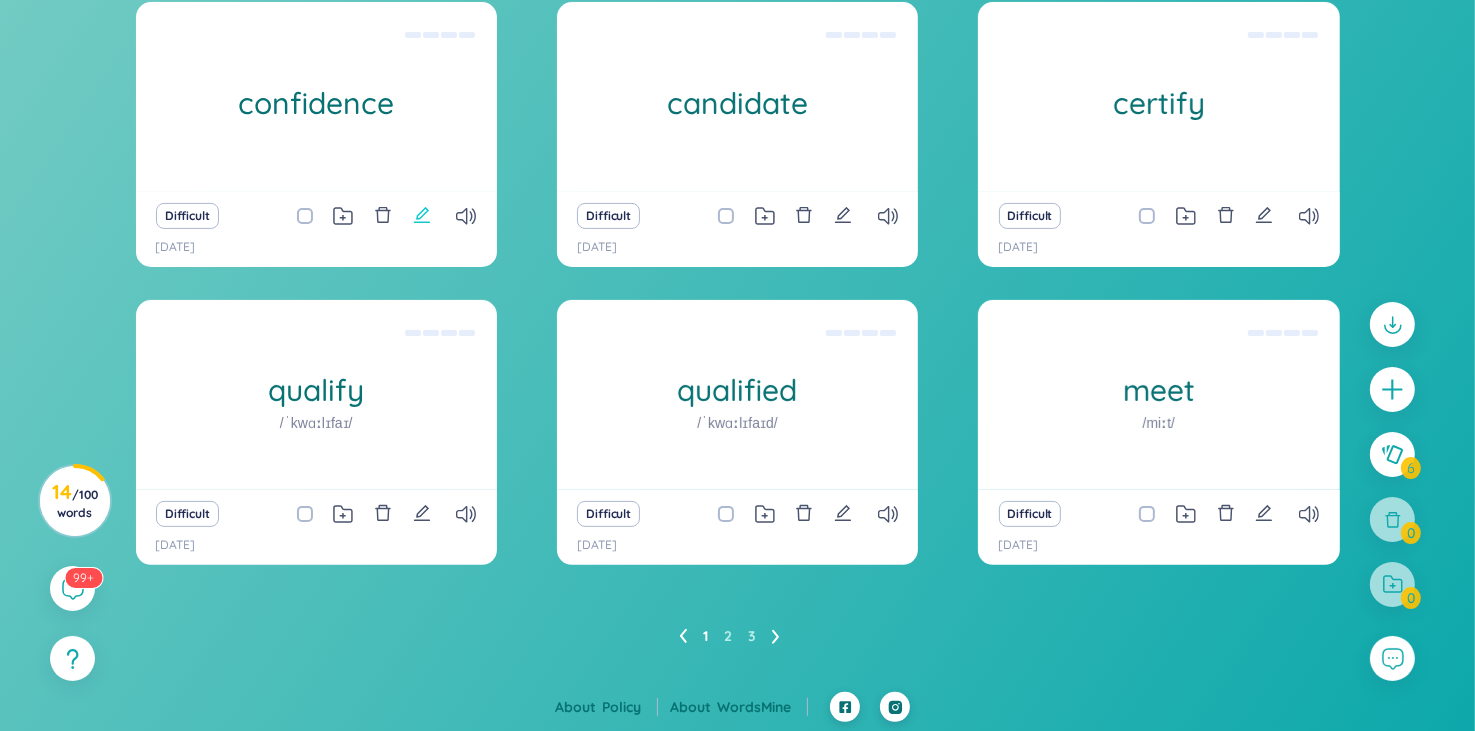 click 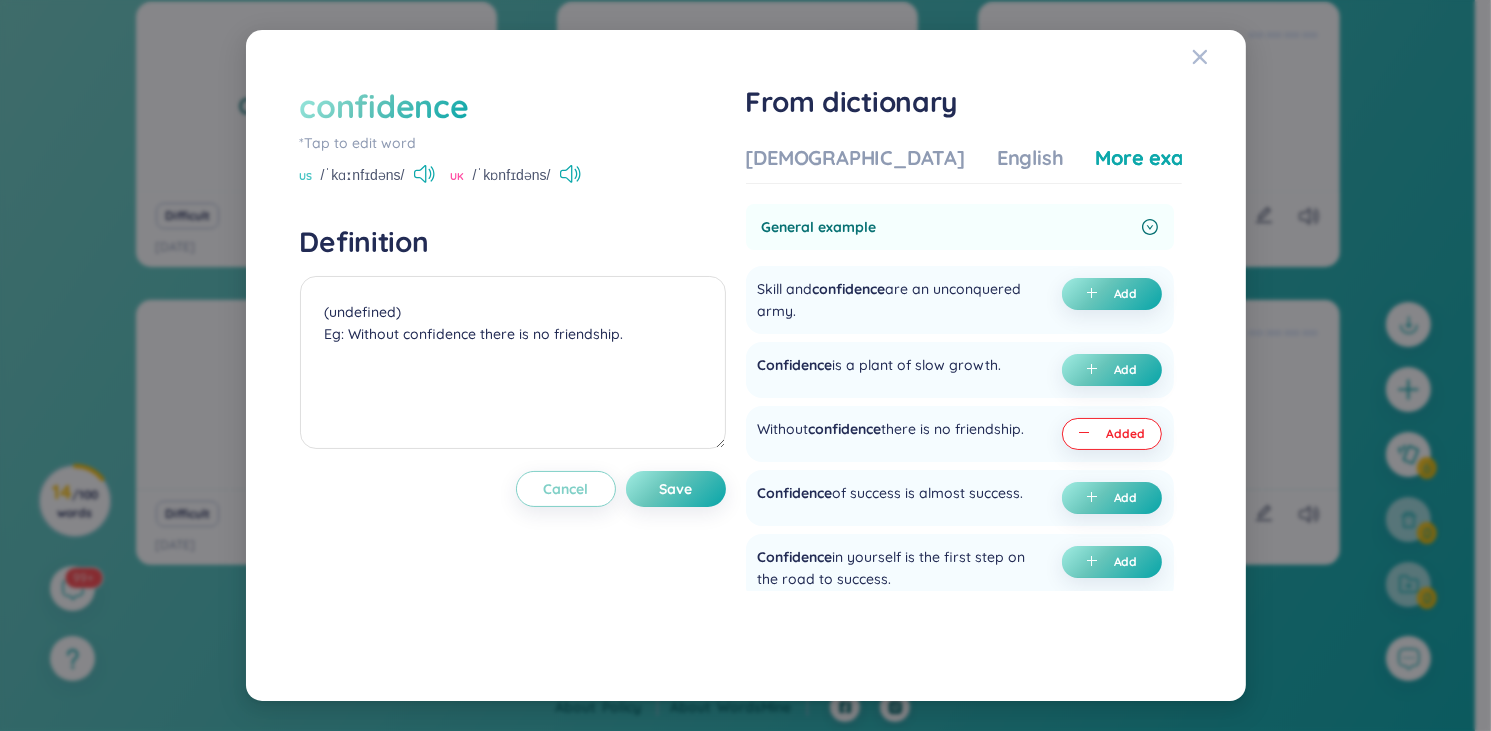 scroll, scrollTop: 0, scrollLeft: 0, axis: both 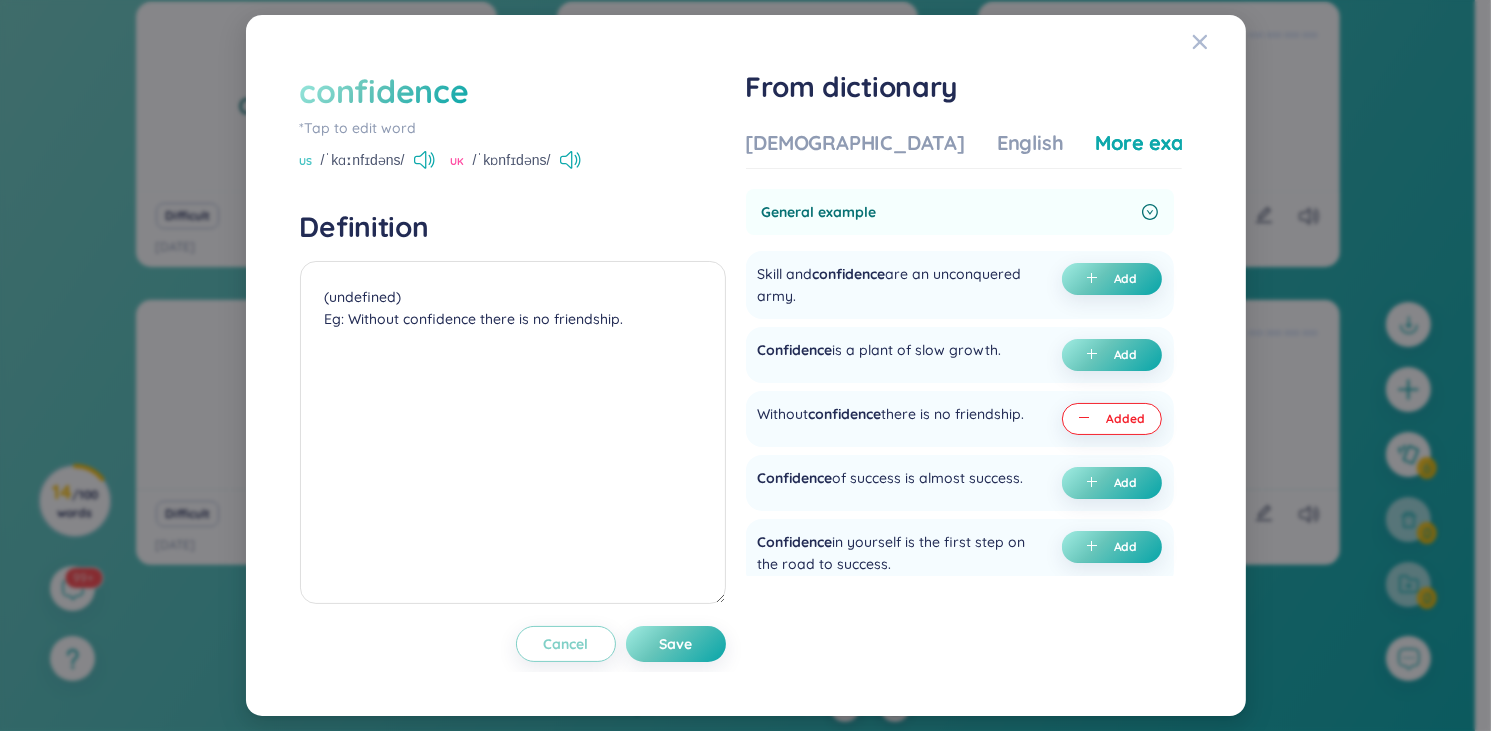 drag, startPoint x: 724, startPoint y: 319, endPoint x: 714, endPoint y: 623, distance: 304.16443 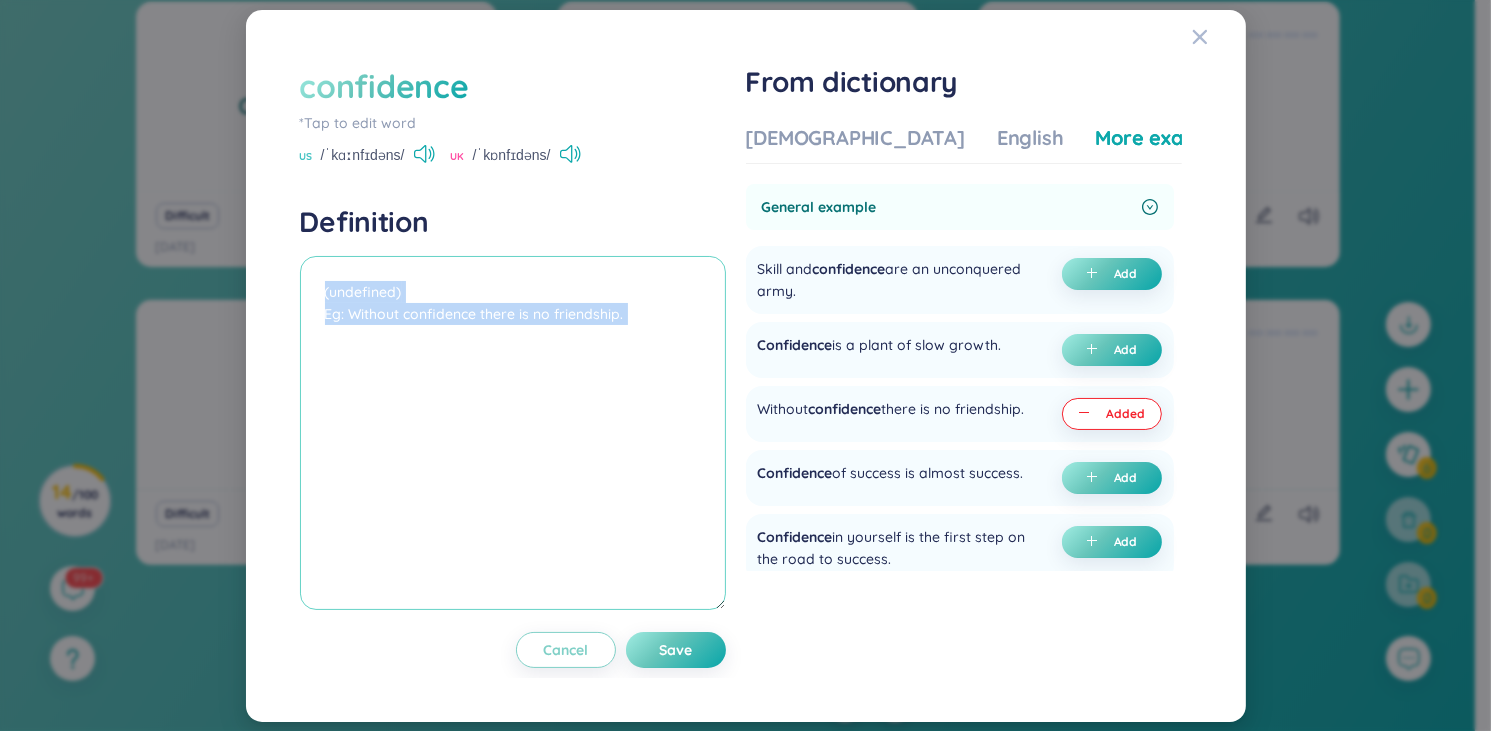 drag, startPoint x: 714, startPoint y: 623, endPoint x: 552, endPoint y: 309, distance: 353.32706 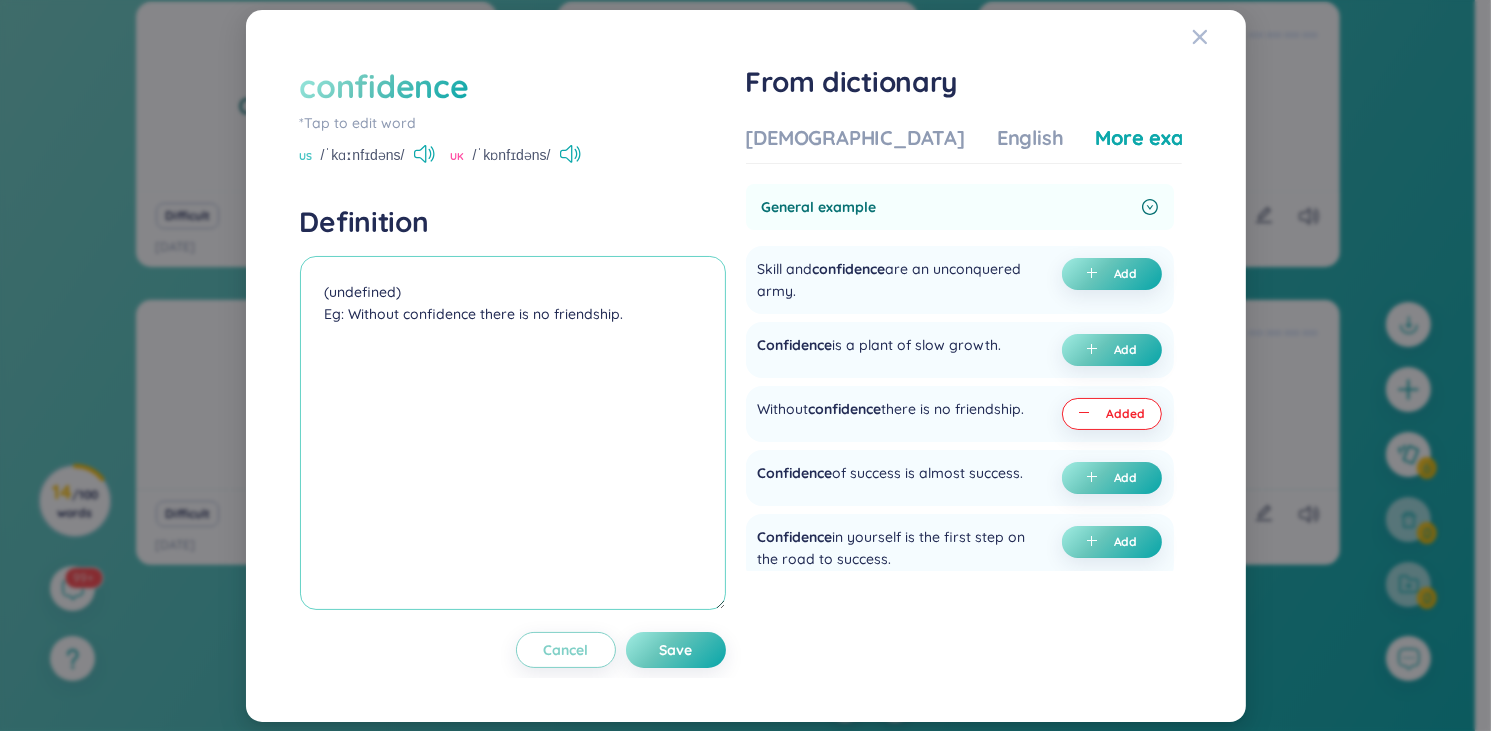 click on "(undefined)
Eg: Without confidence there is no friendship." at bounding box center (513, 433) 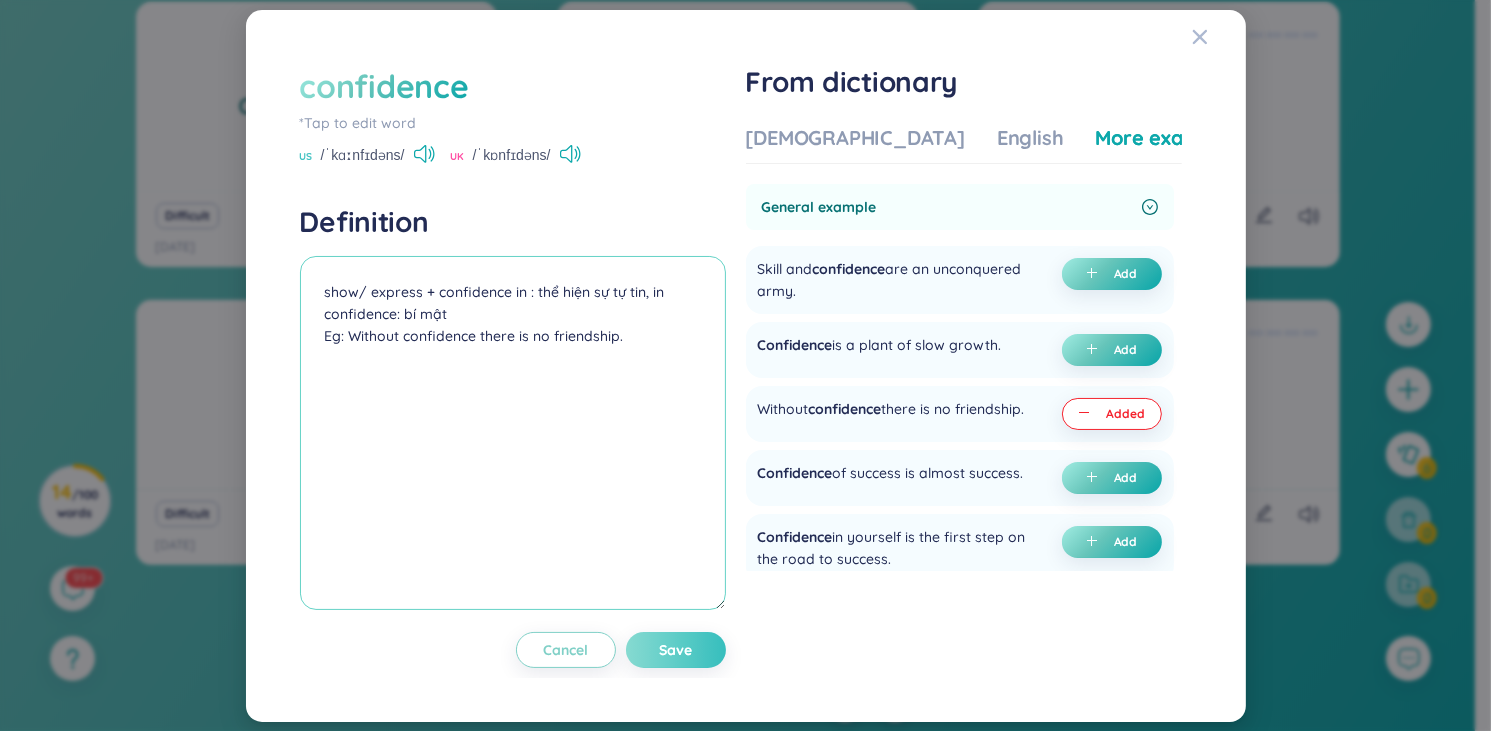 type on "show/ express + confidence in : thể hiện sự tự tin, in confidence: bí mật
Eg: Without confidence there is no friendship." 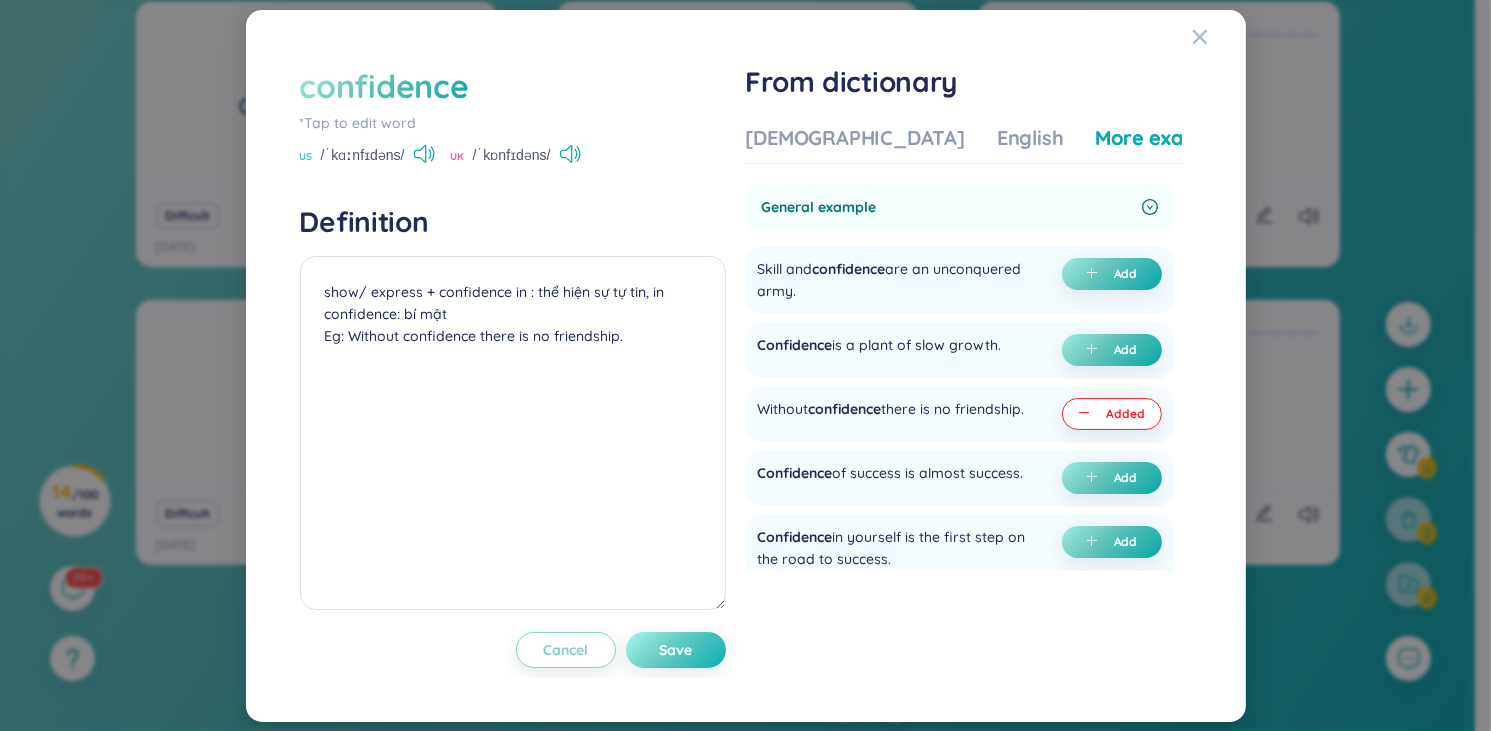 click on "Save" at bounding box center [676, 650] 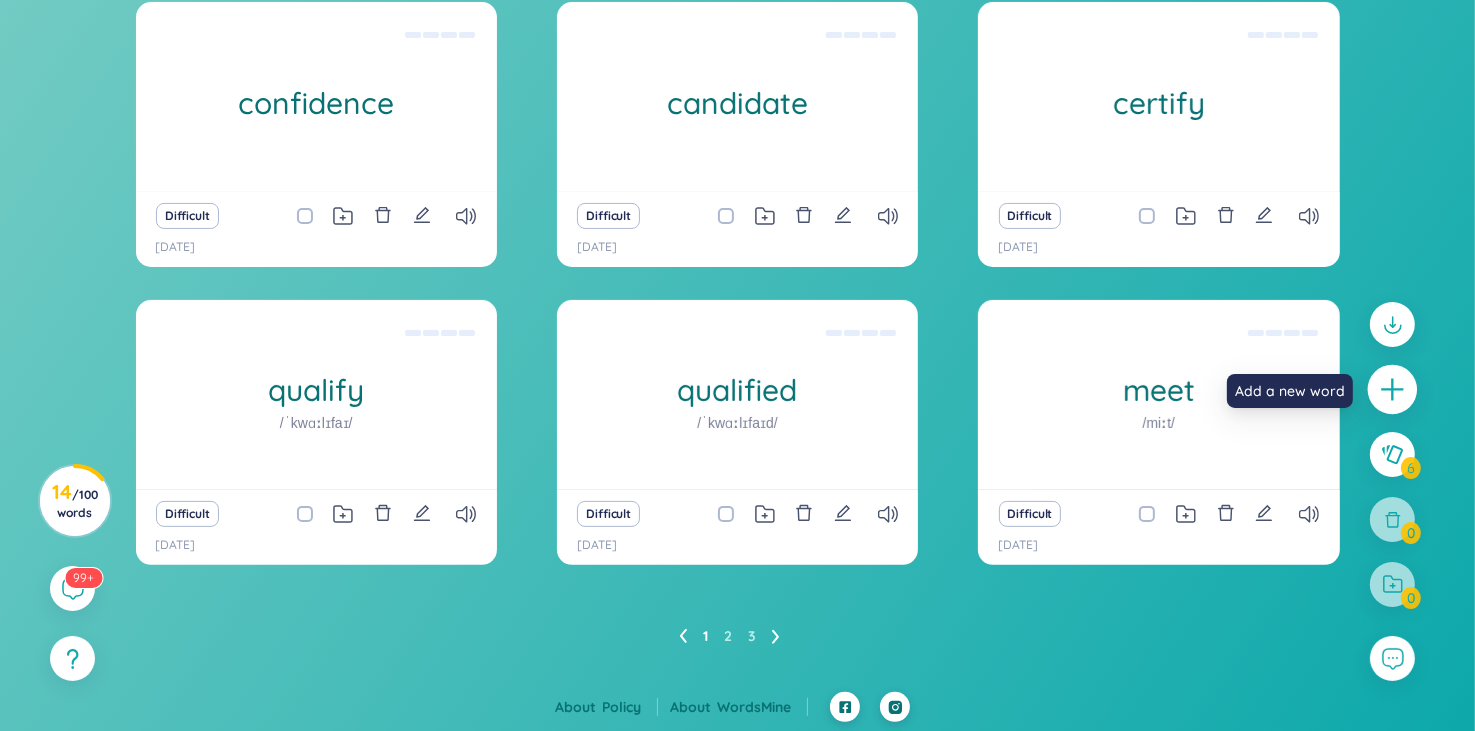 click 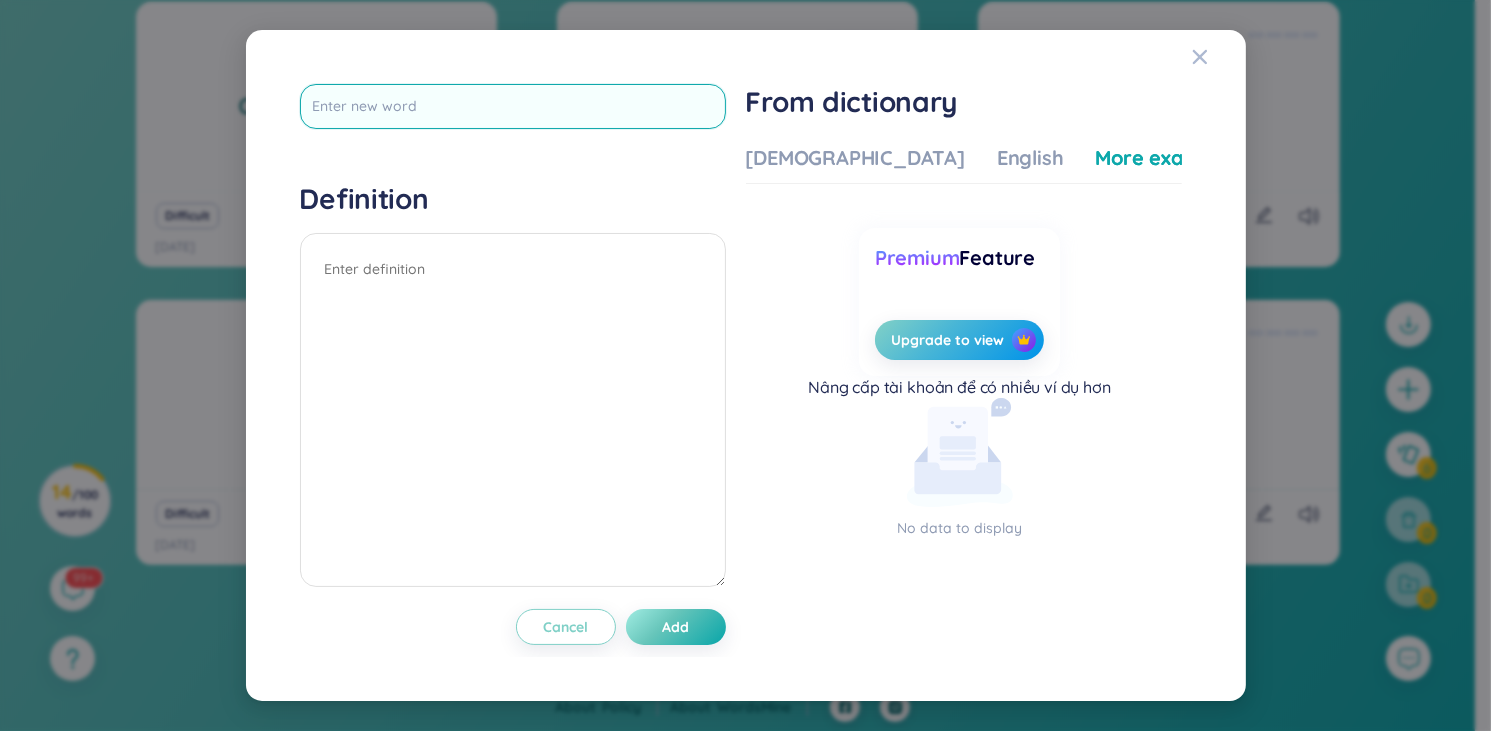 click at bounding box center [513, 106] 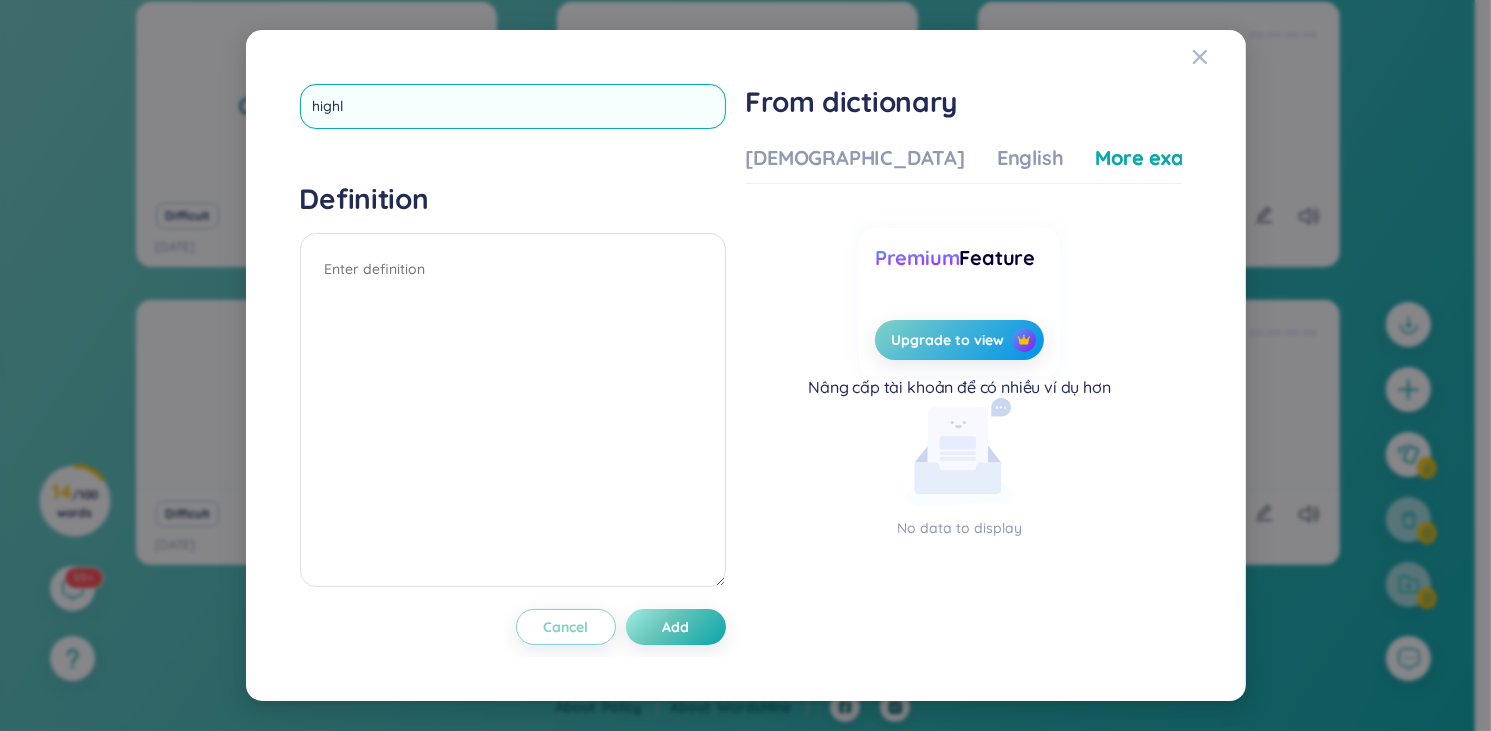 type on "highly" 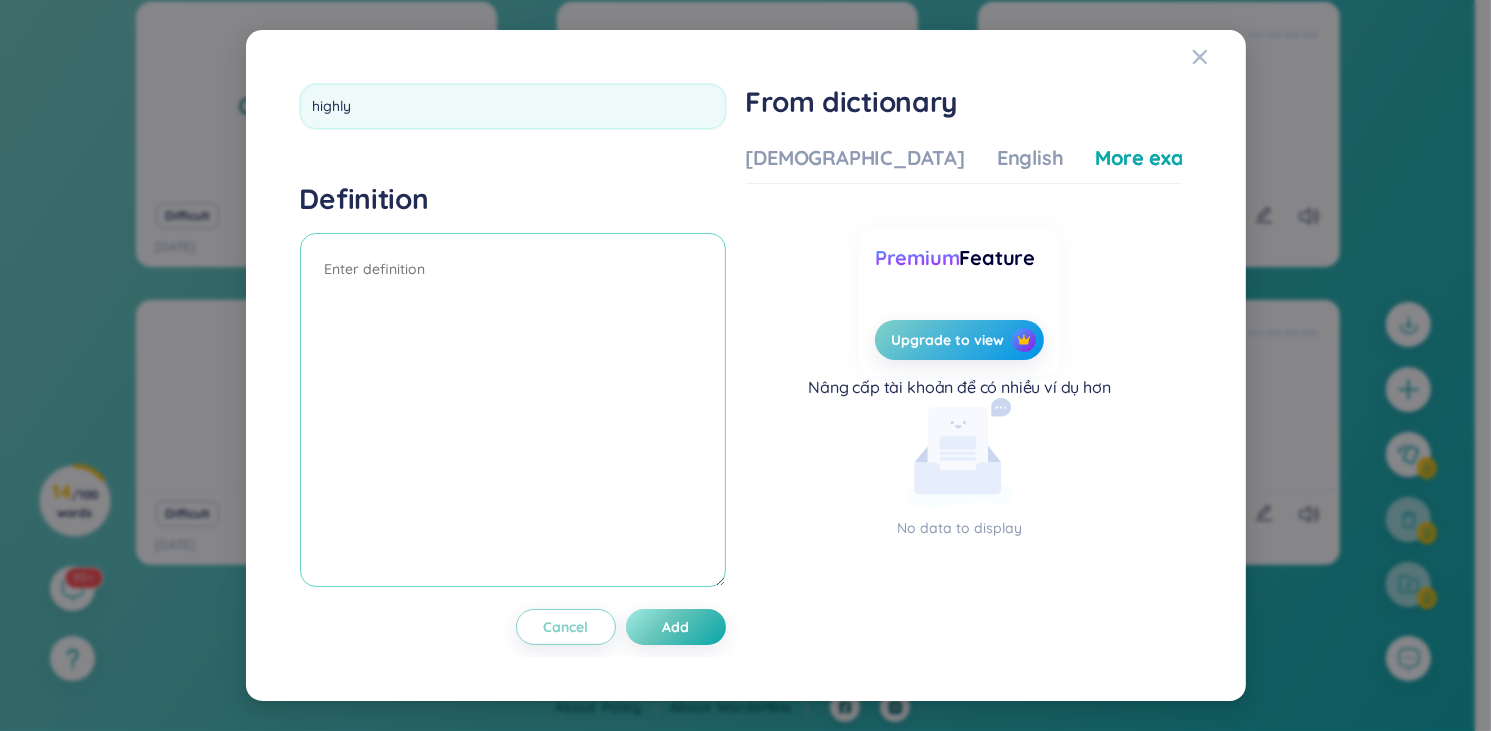 click at bounding box center (513, 410) 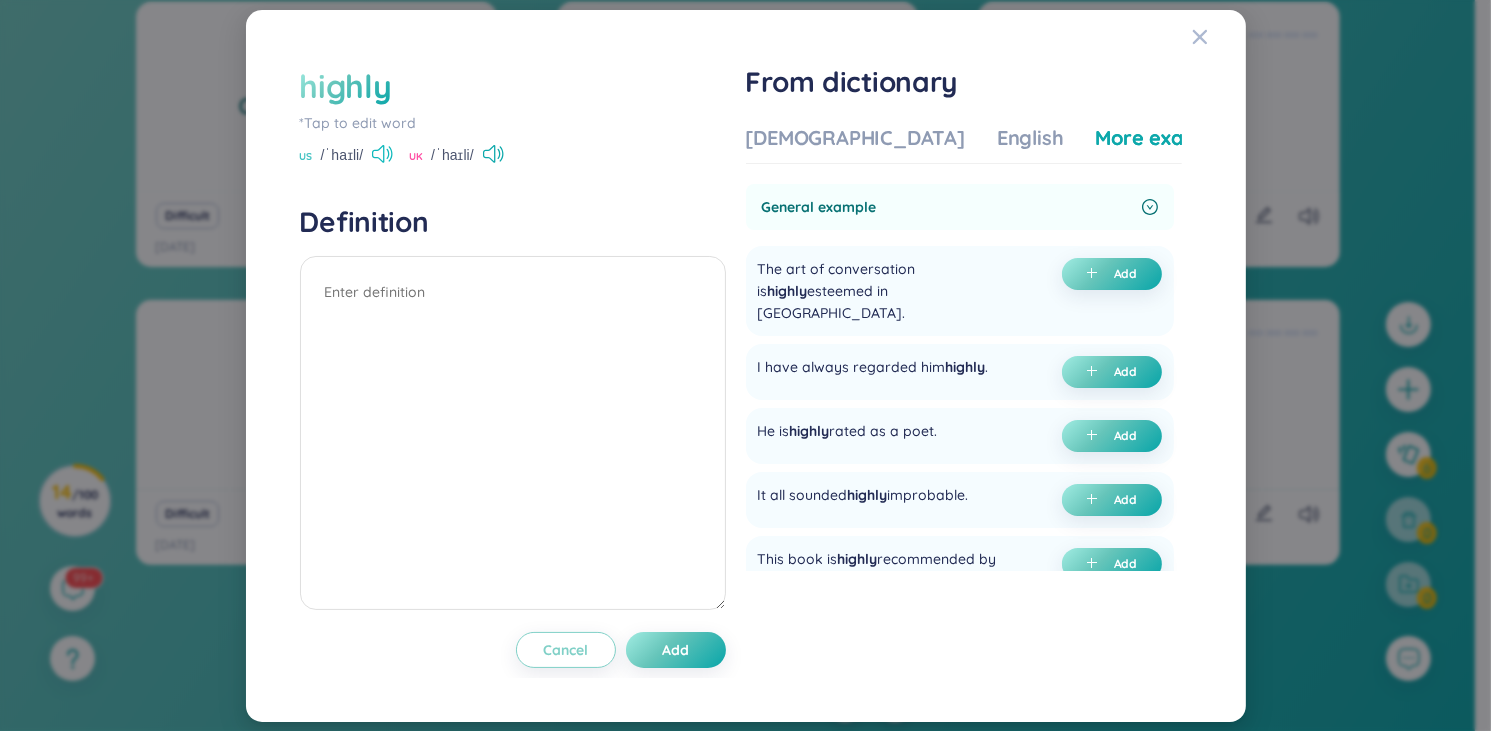 click 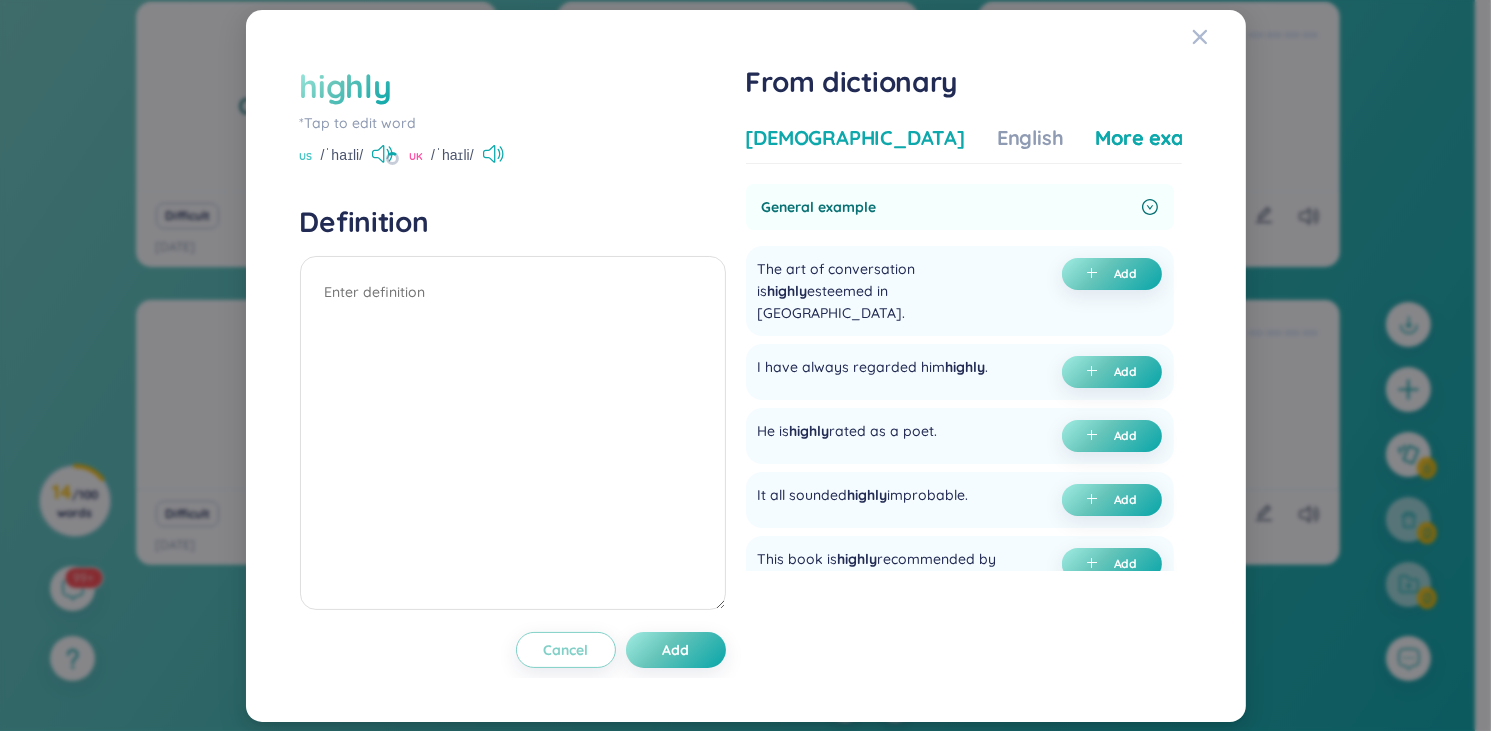 click on "Vietnamese" at bounding box center (855, 138) 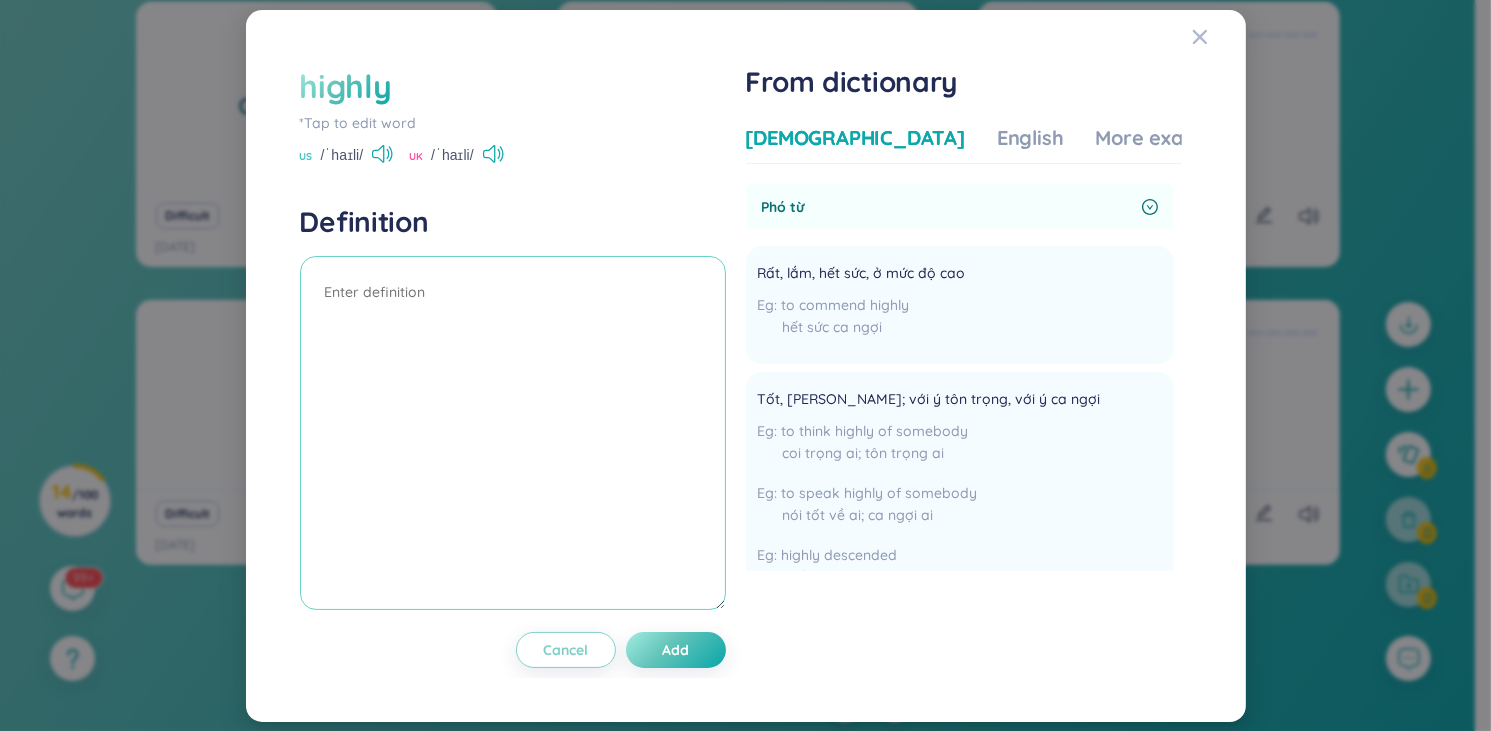 click at bounding box center [513, 433] 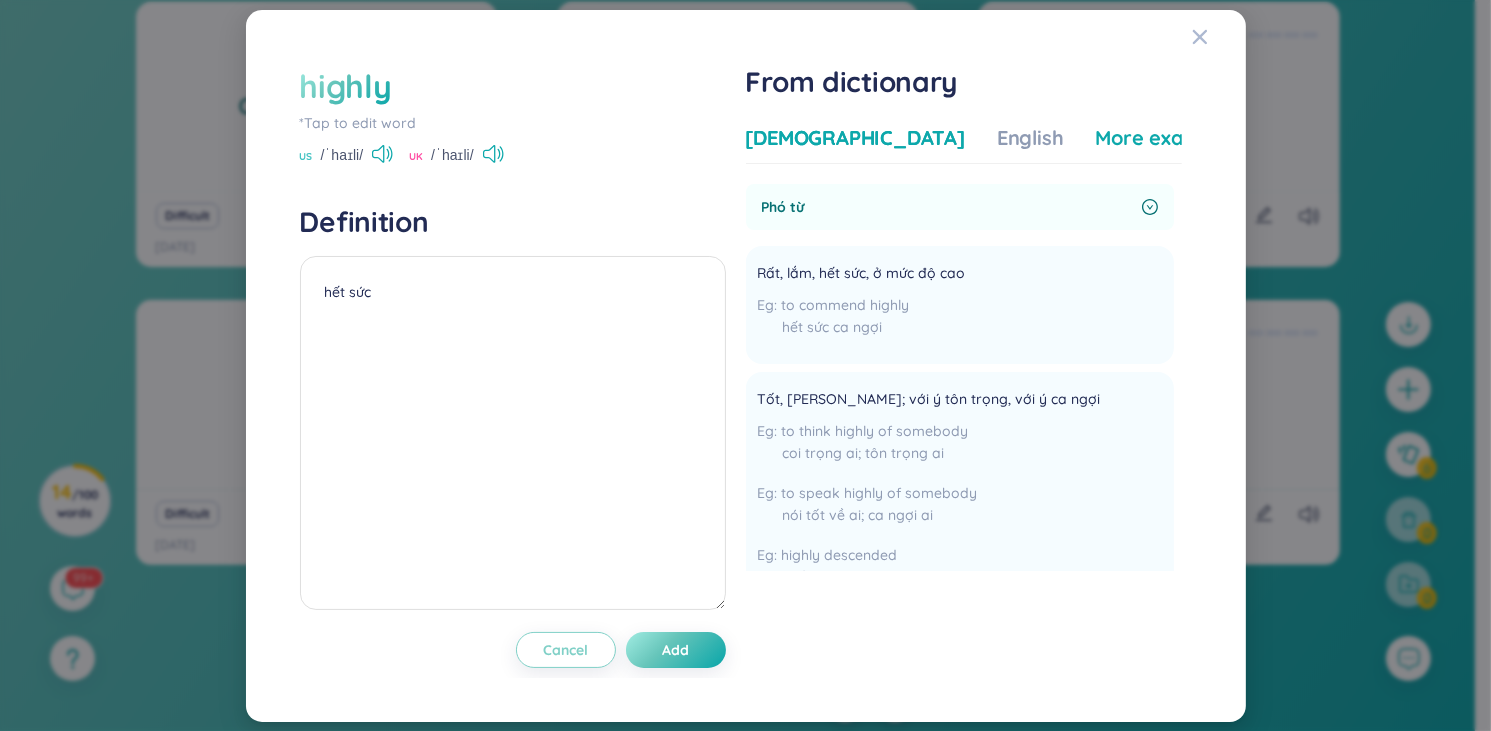 click on "More examples" at bounding box center [1168, 138] 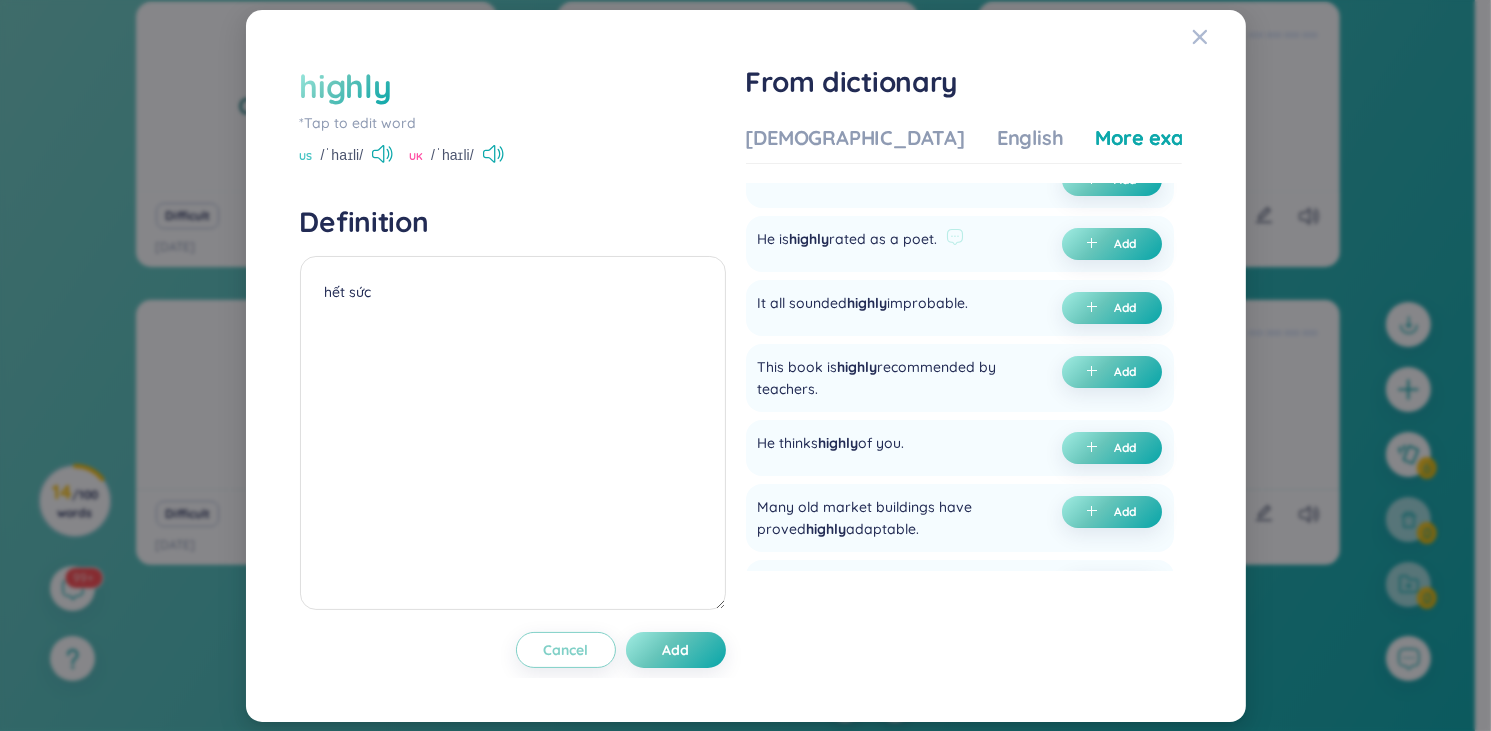 scroll, scrollTop: 194, scrollLeft: 0, axis: vertical 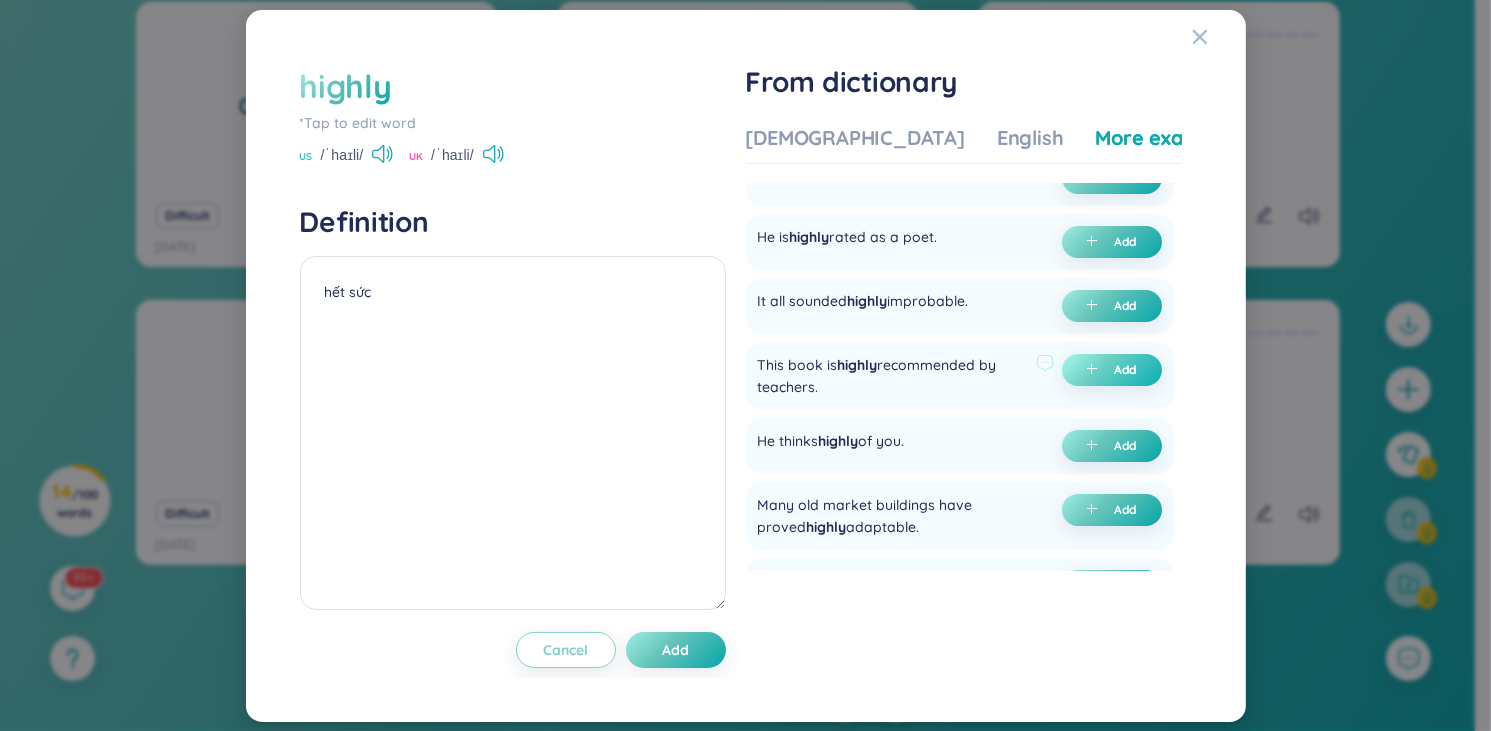 click on "Add" at bounding box center (1126, 370) 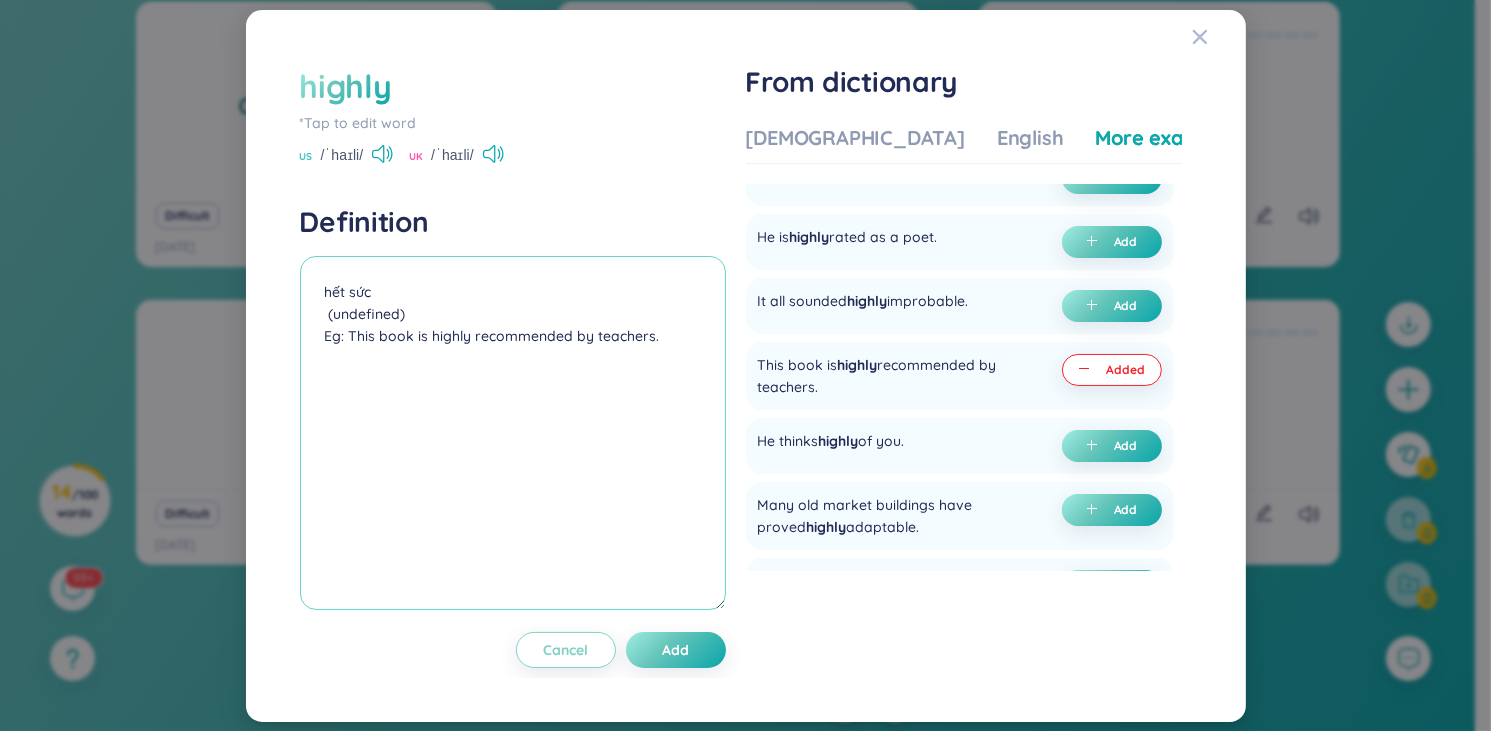 click on "hết sức
(undefined)
Eg: This book is highly recommended by teachers." at bounding box center (513, 433) 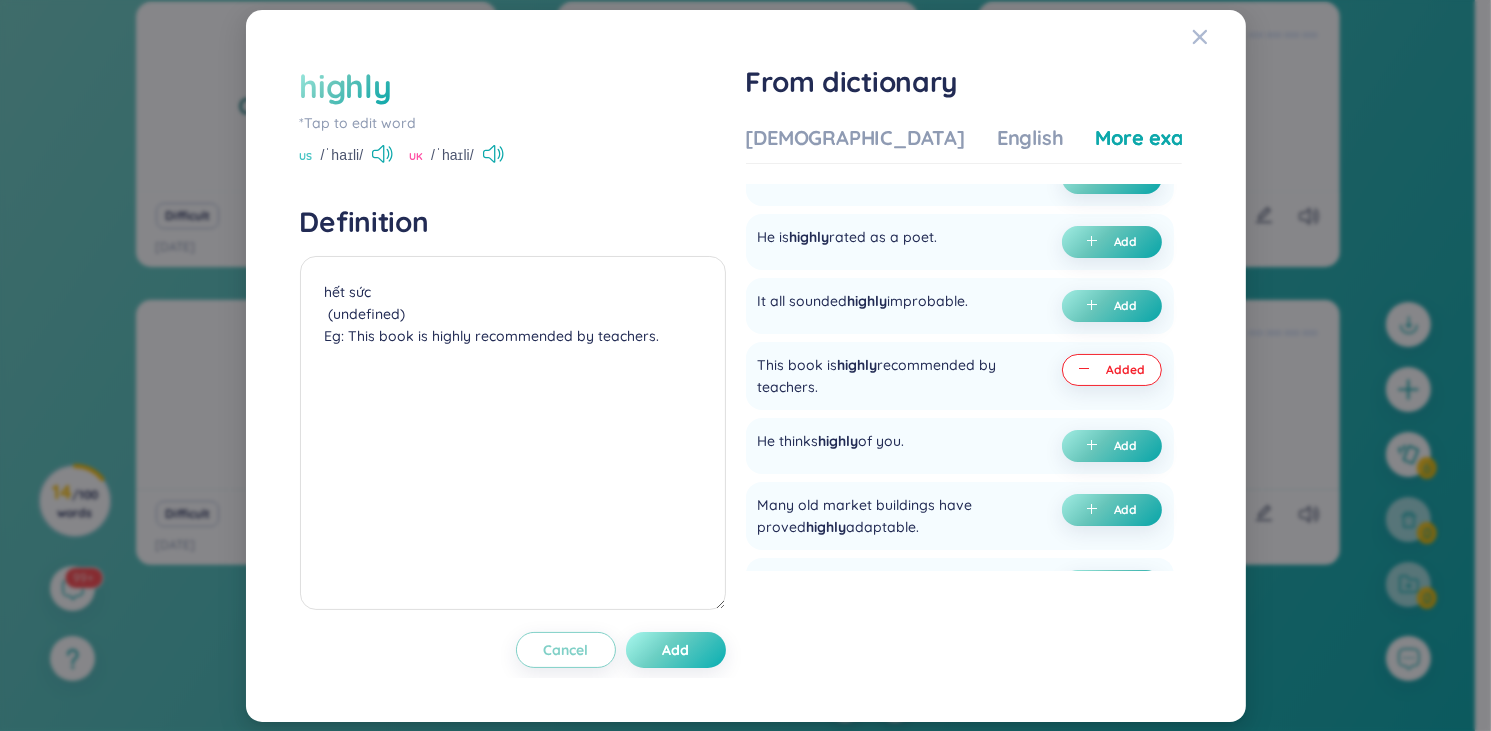 click on "Add" at bounding box center [675, 650] 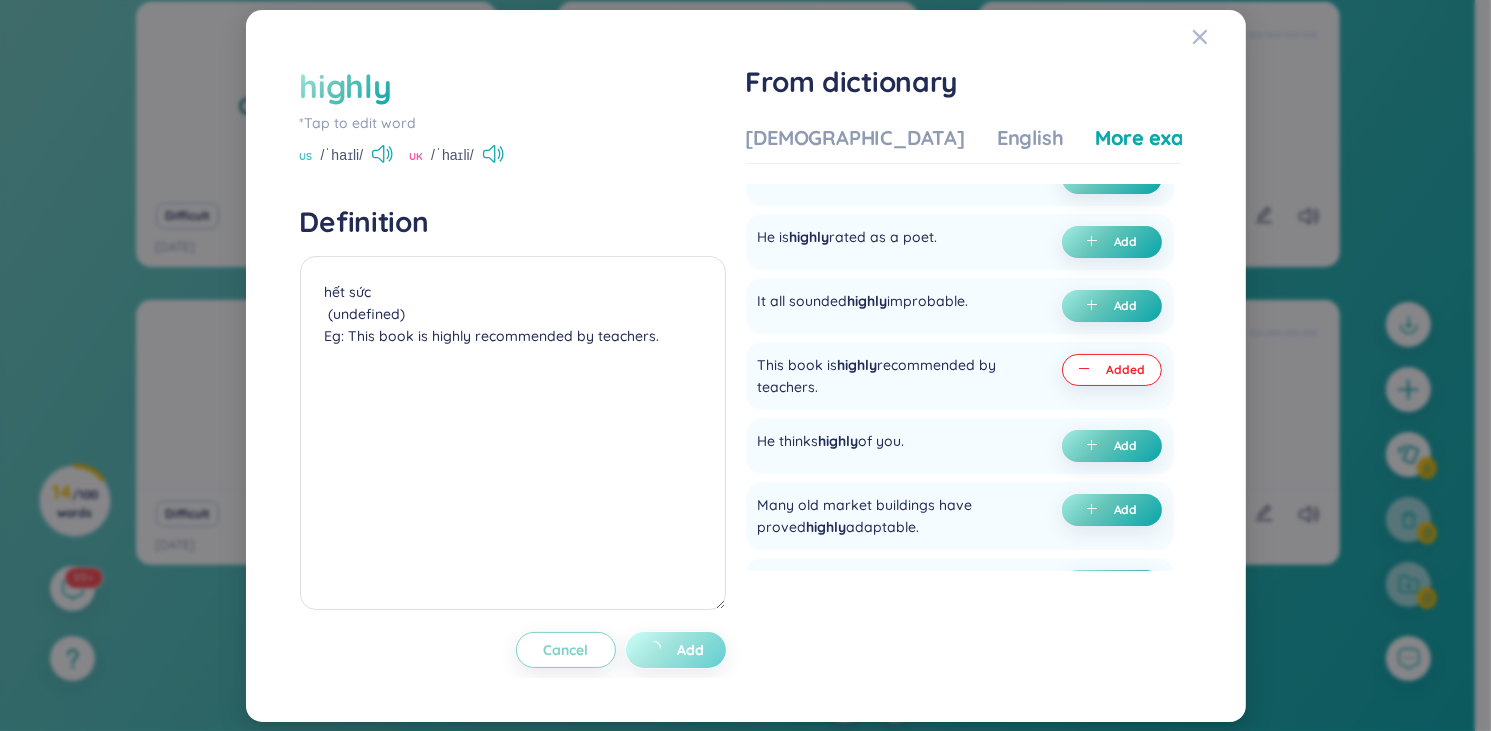 type on "hết sức
(undefined)
Eg: This book is highly recommended by teachers." 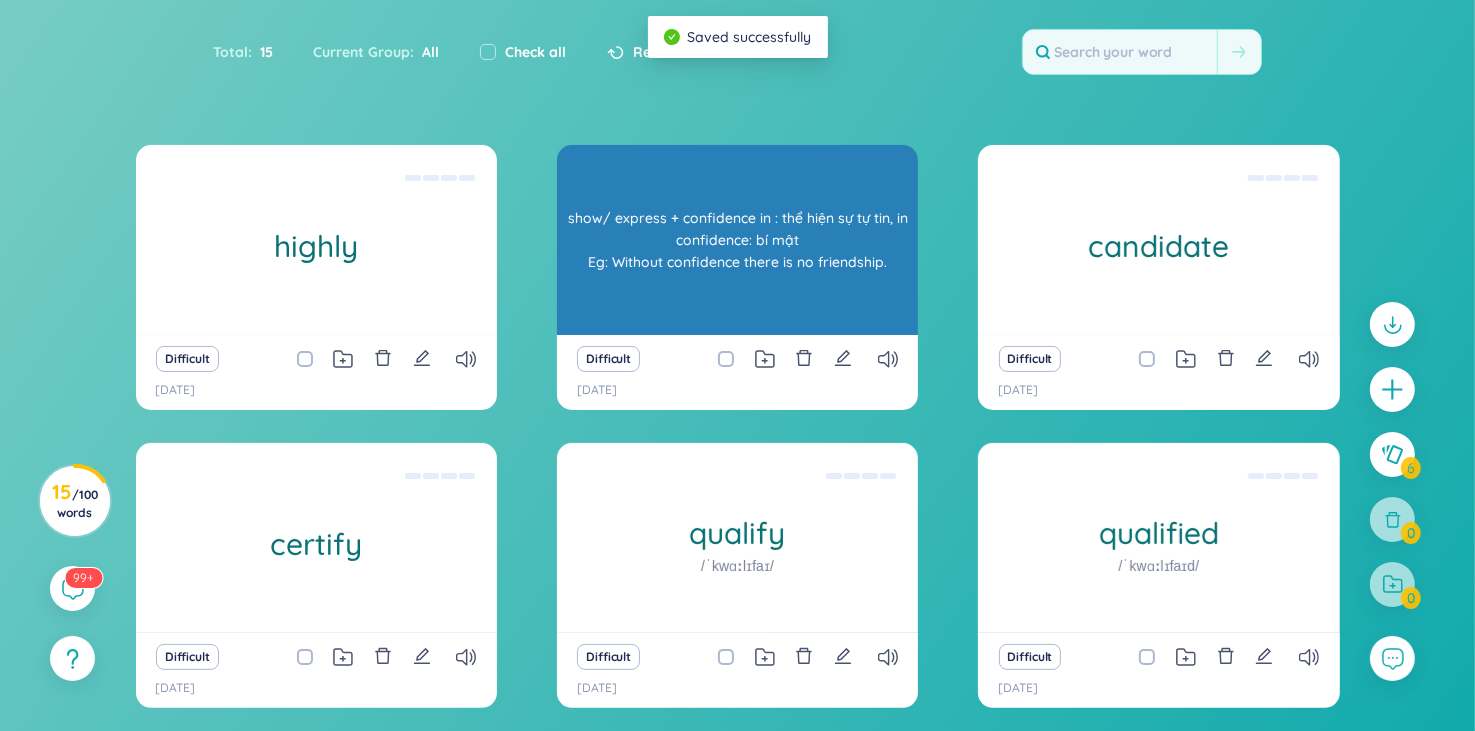 scroll, scrollTop: 399, scrollLeft: 0, axis: vertical 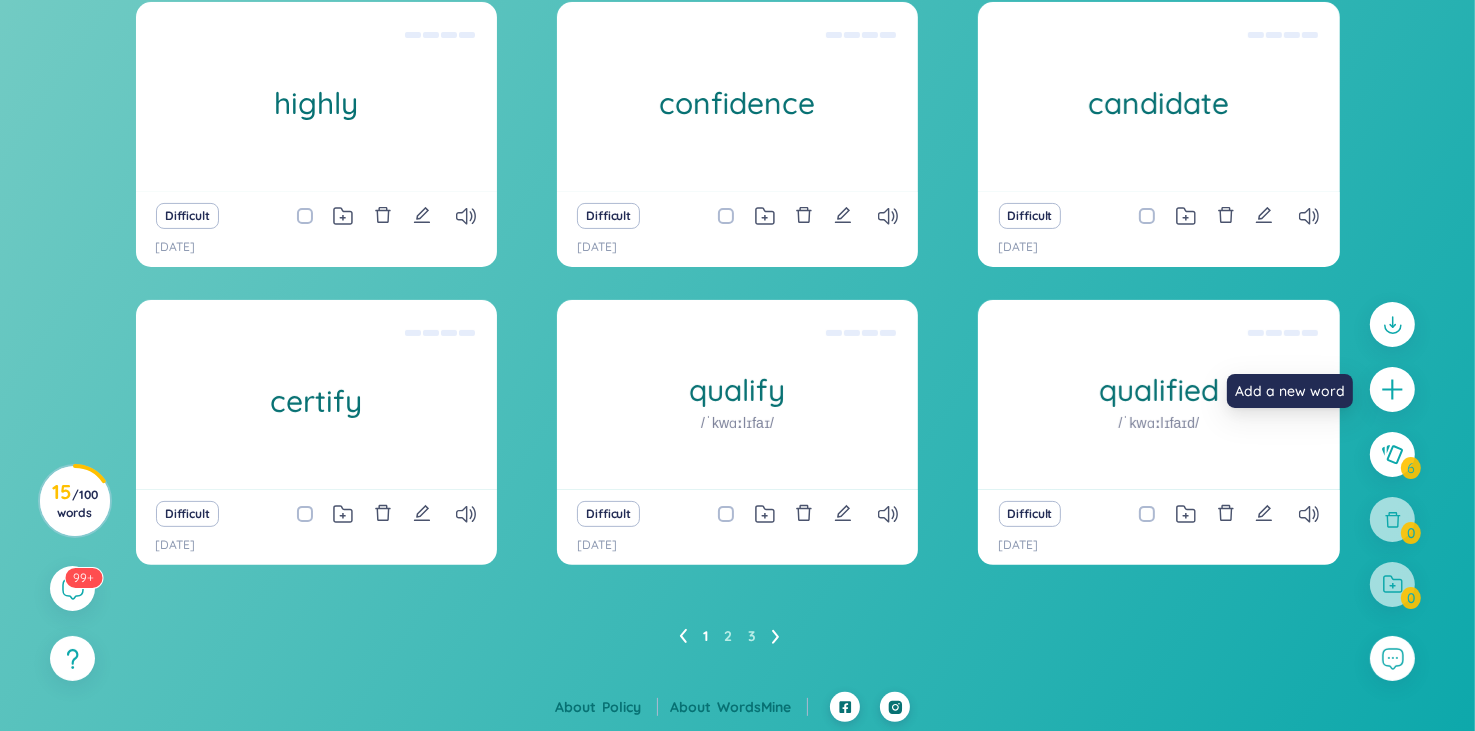 click 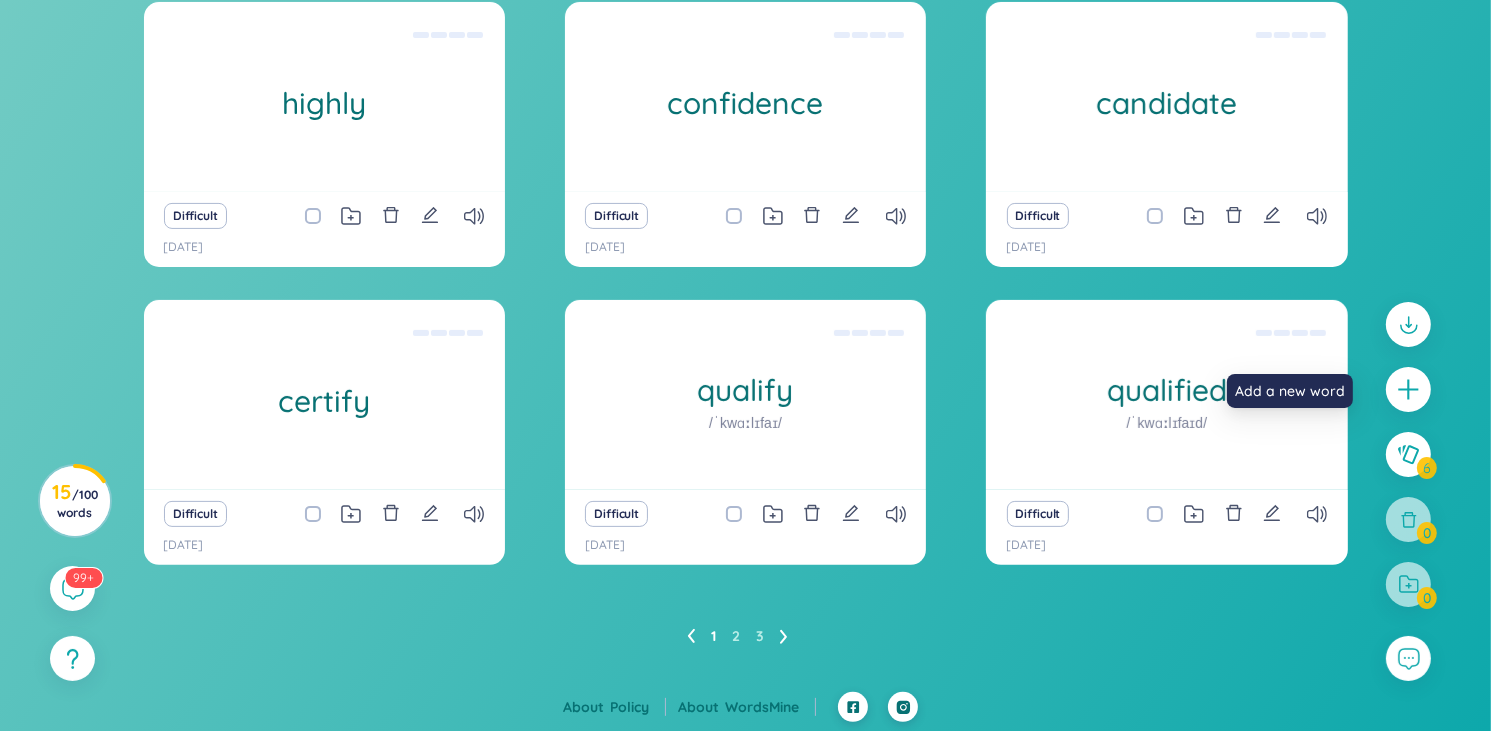 scroll, scrollTop: 0, scrollLeft: 0, axis: both 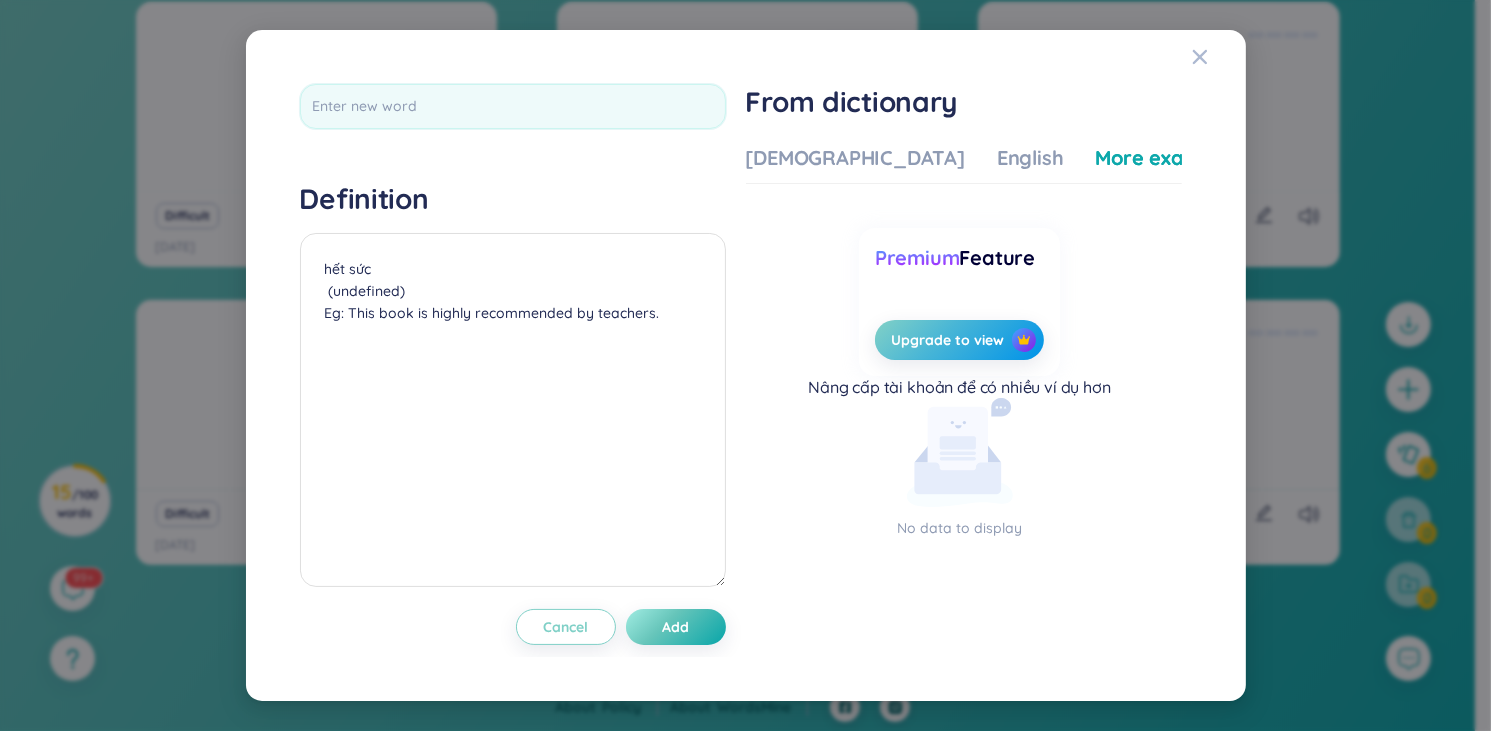 click on "Definition hết sức
(undefined)
Eg: This book is highly recommended by teachers. Cancel Add From dictionary Vietnamese English More examples Enter a word to see the translation Premium  Feature Upgrade to view Nâng cấp [PERSON_NAME] để có nhiều ví dụ hơn No data to display" at bounding box center [746, 366] 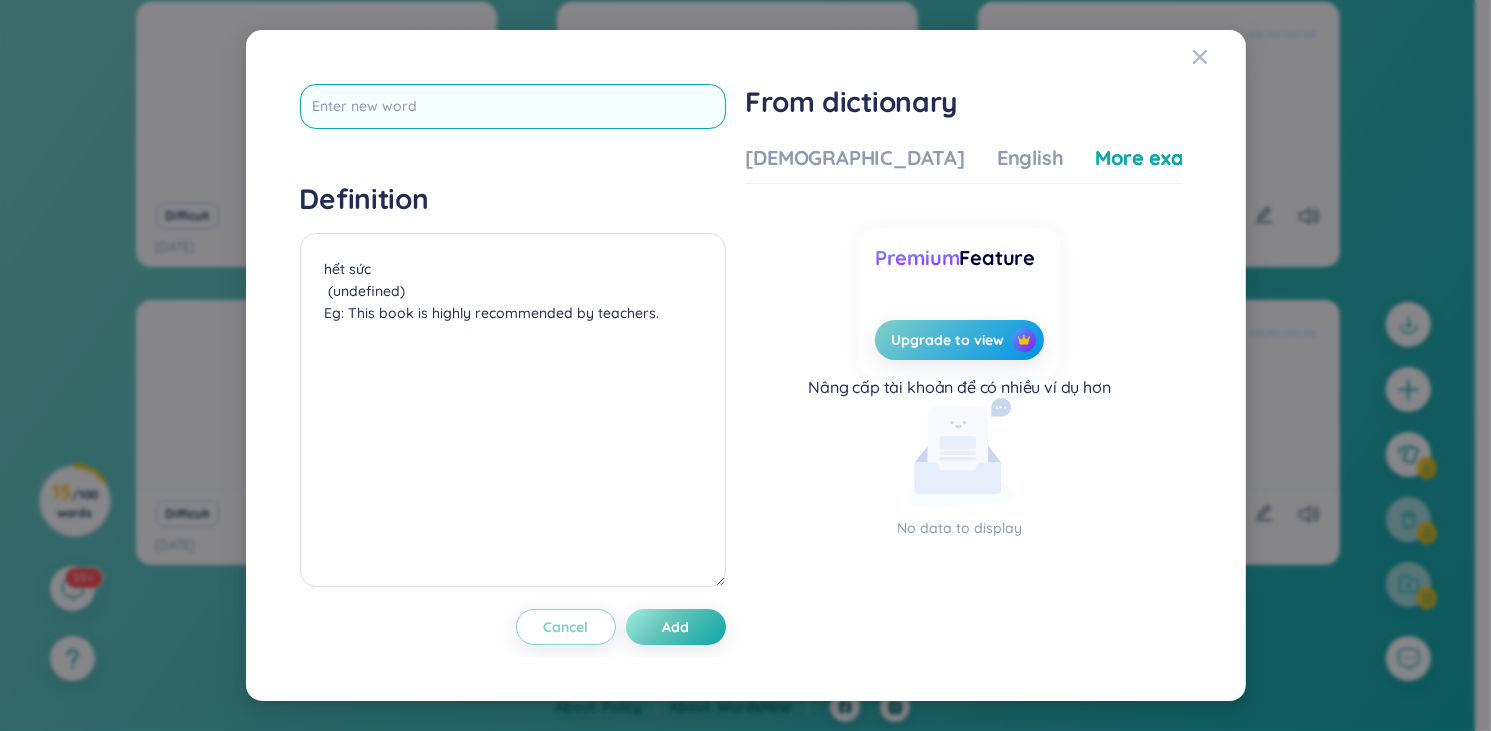 click at bounding box center [513, 106] 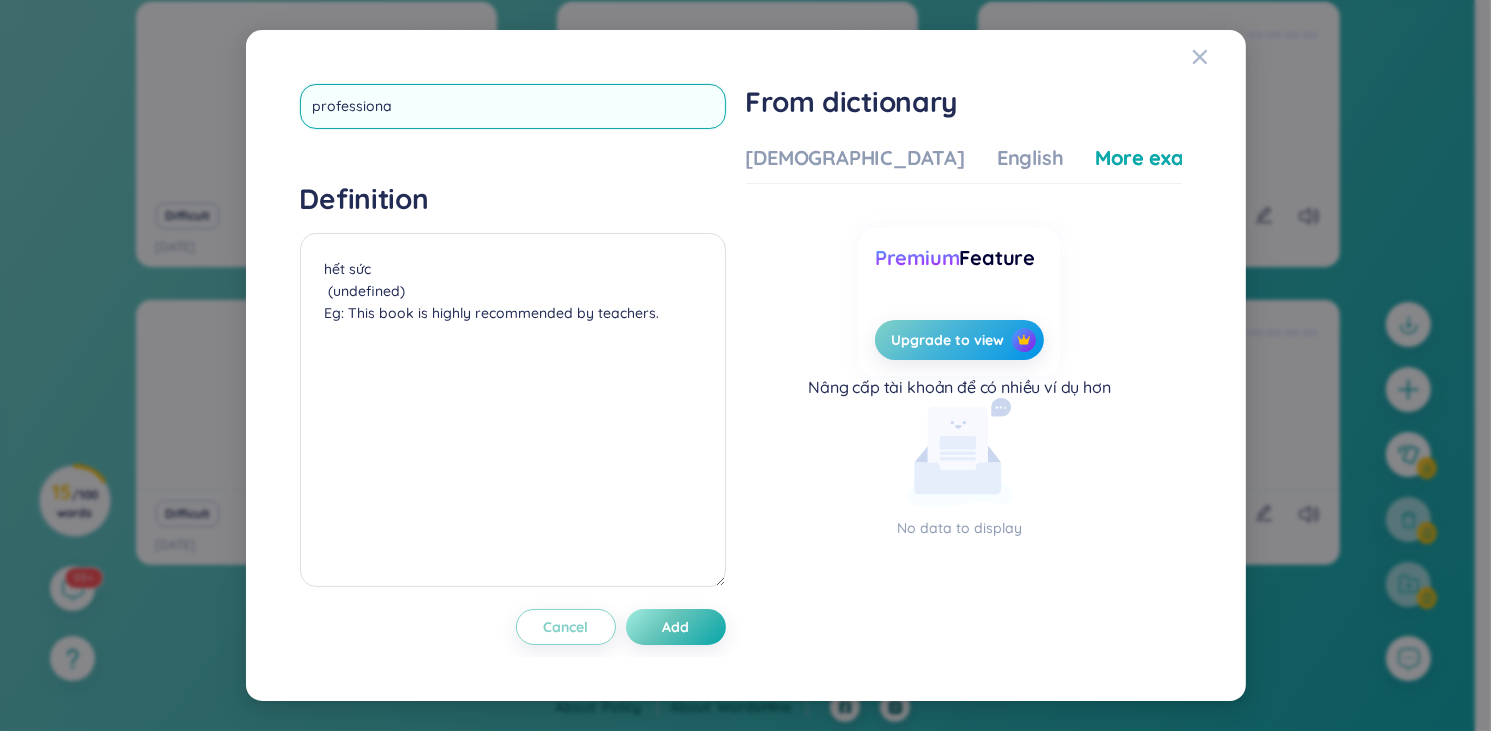 type on "professional" 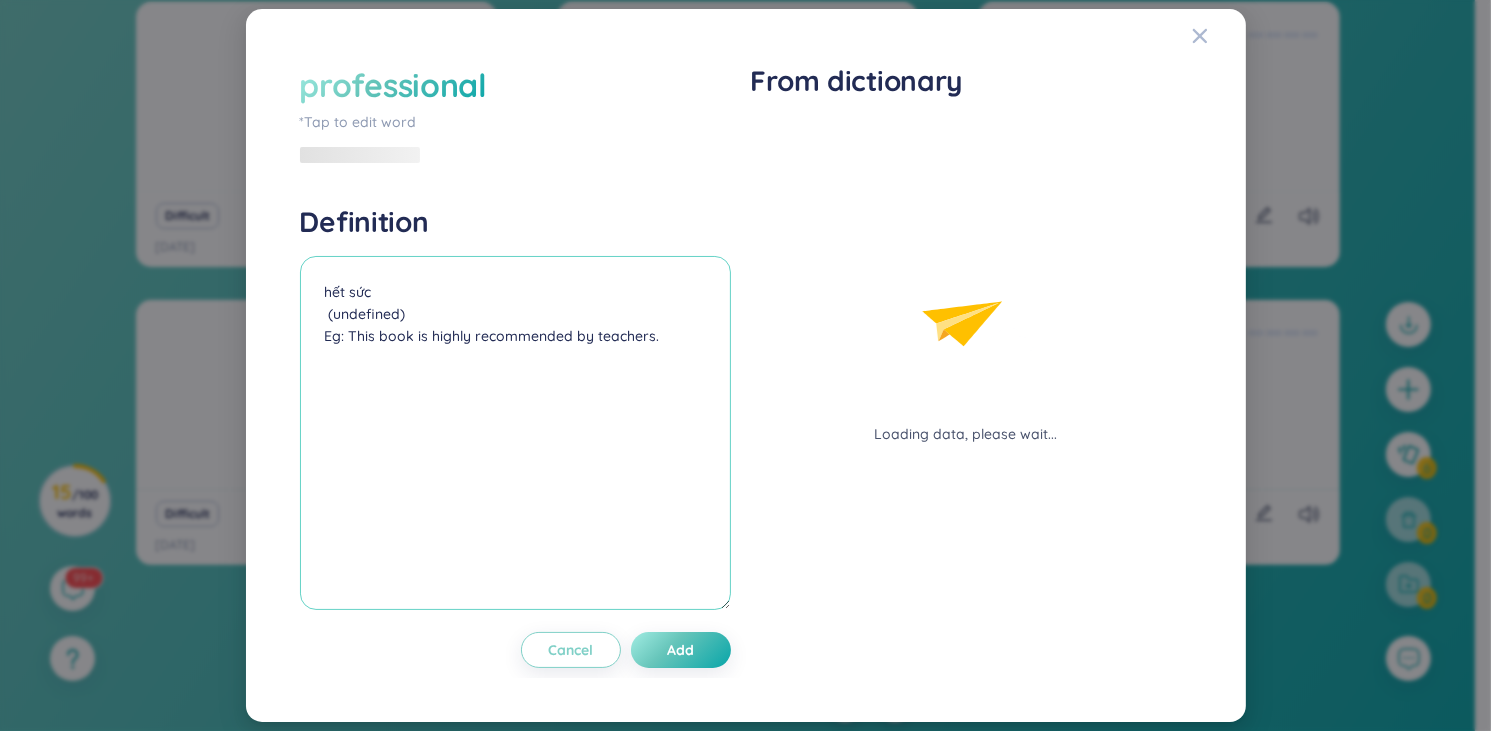 click on "Definition hết sức
(undefined)
Eg: This book is highly recommended by teachers." at bounding box center (515, 410) 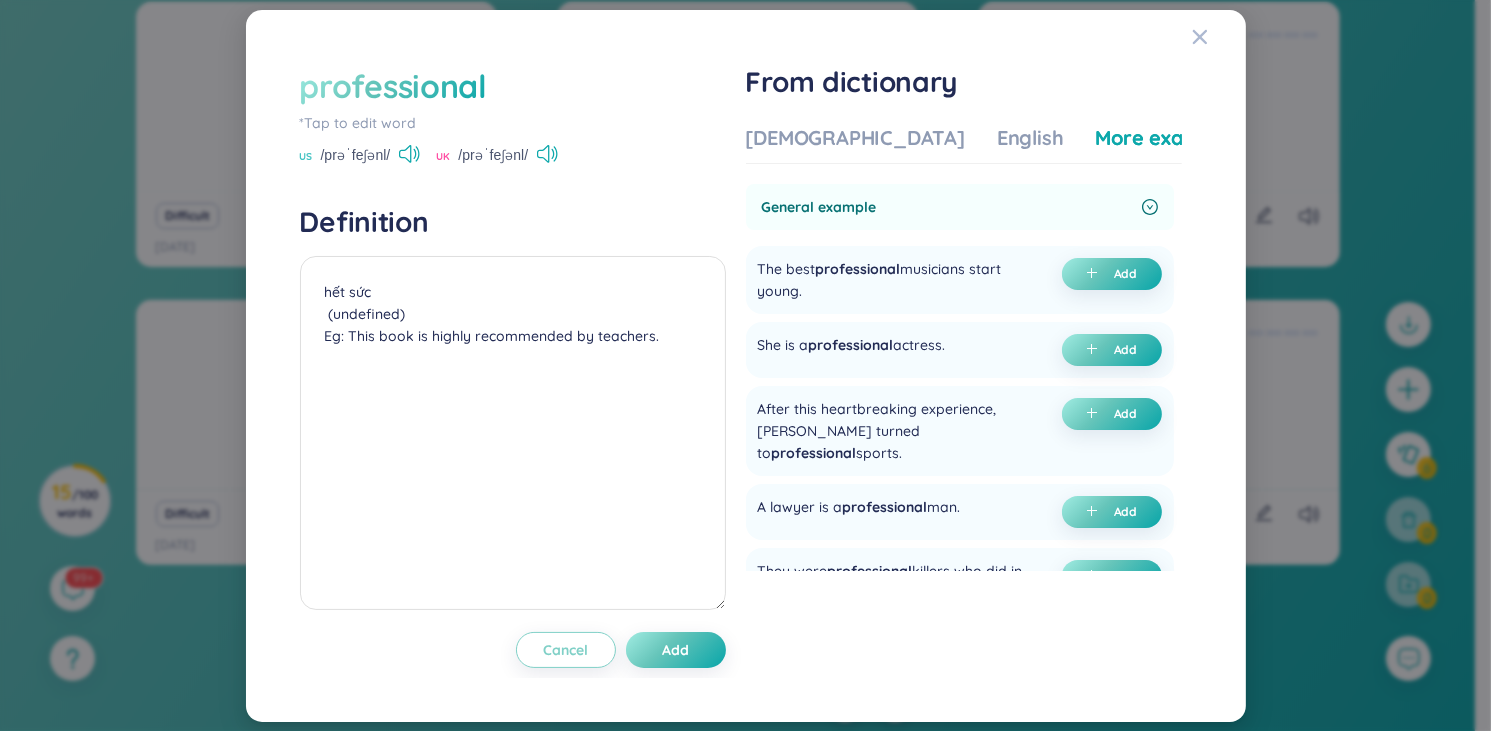 click on "professional *Tap to edit word US /prəˈfeʃənl/ UK /prəˈfeʃənl/ Definition hết sức
(undefined)
Eg: This book is highly recommended by teachers. Cancel Add" at bounding box center (513, 366) 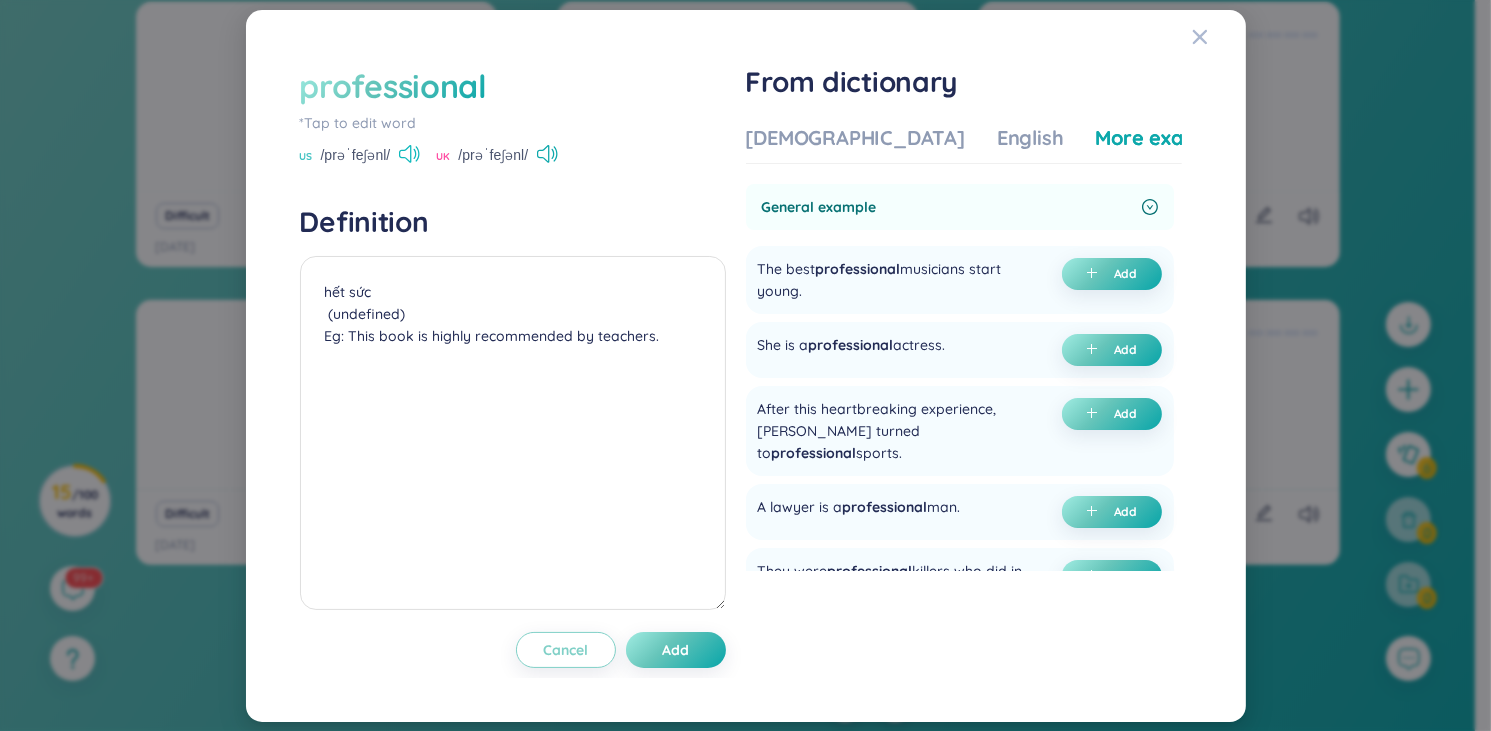 click 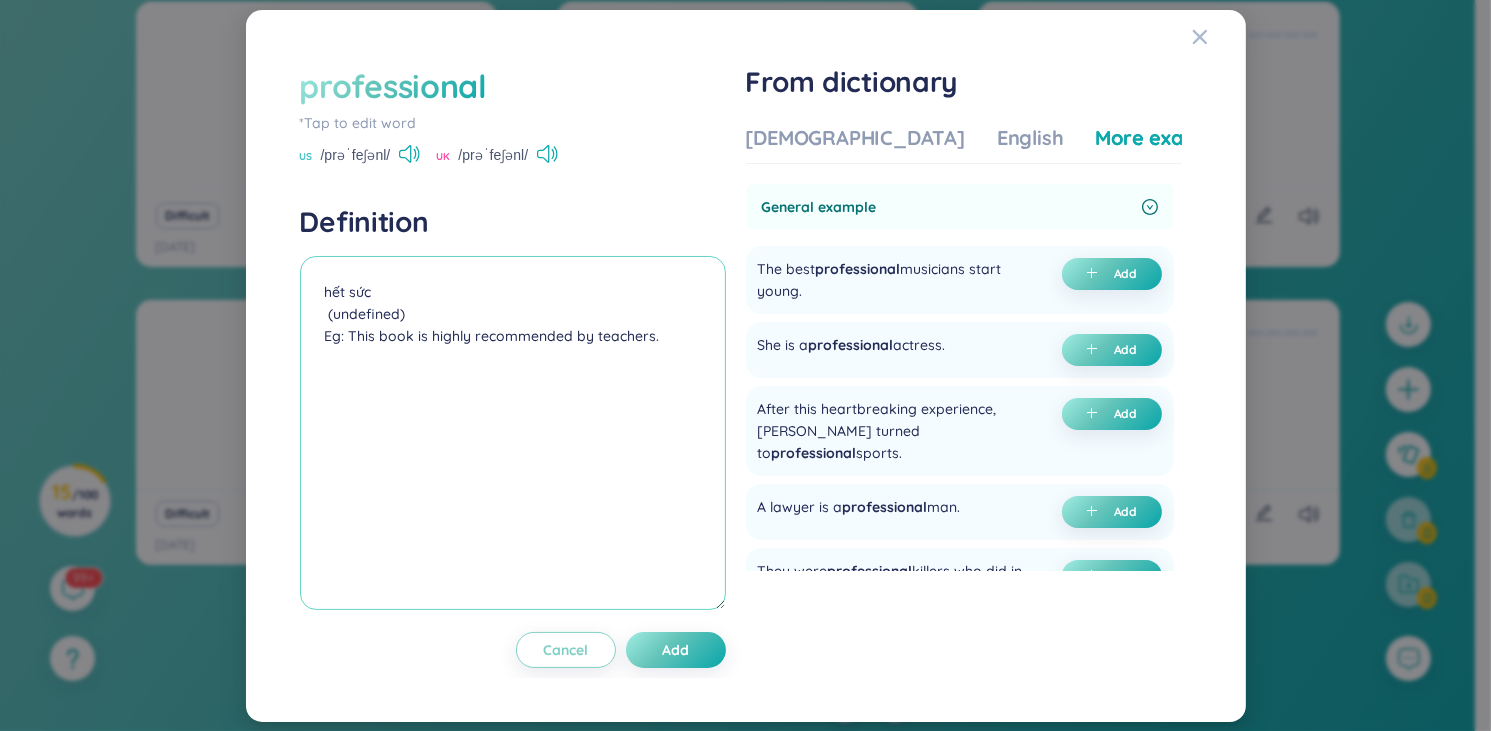 click on "hết sức
(undefined)
Eg: This book is highly recommended by teachers." at bounding box center [513, 433] 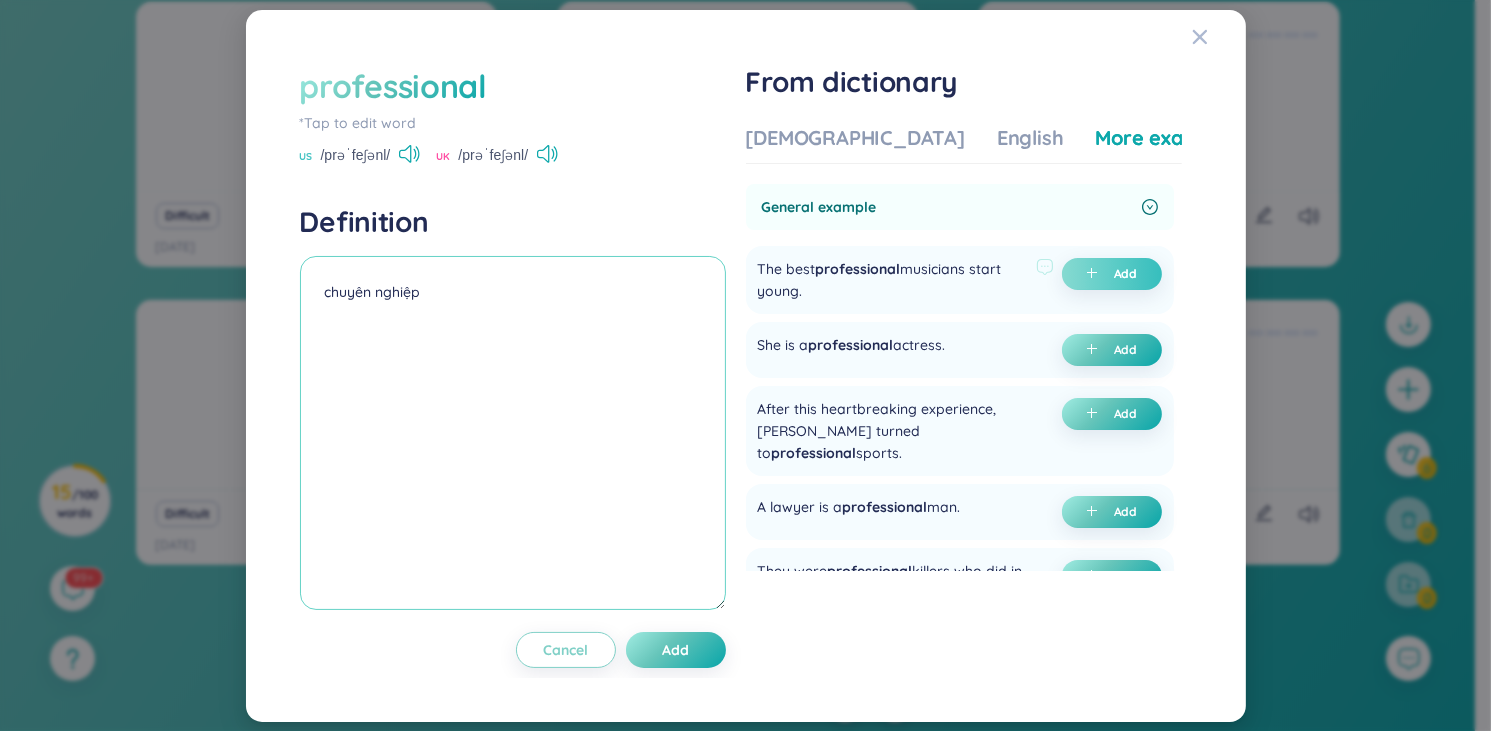 type on "chuyên nghiệp" 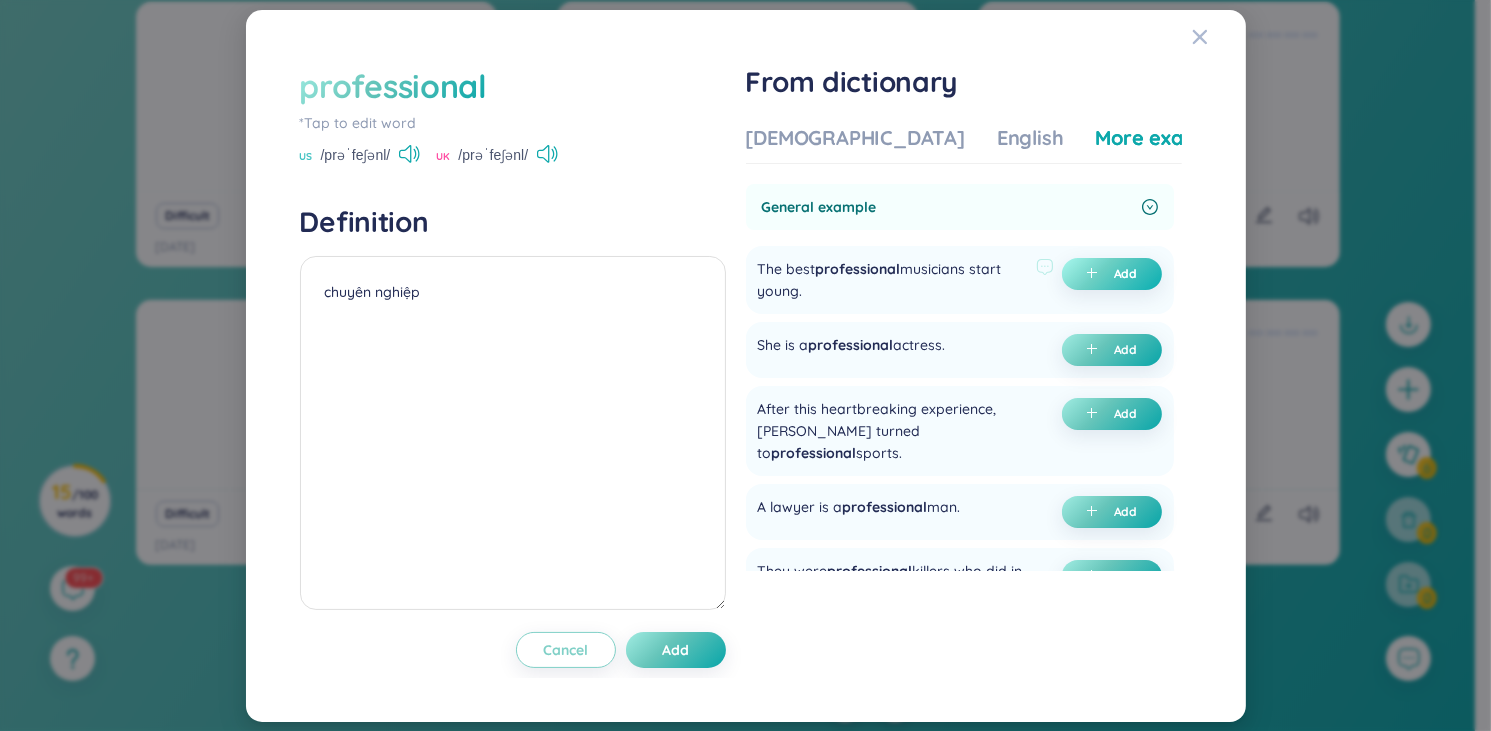 drag, startPoint x: 1101, startPoint y: 278, endPoint x: 1081, endPoint y: 278, distance: 20 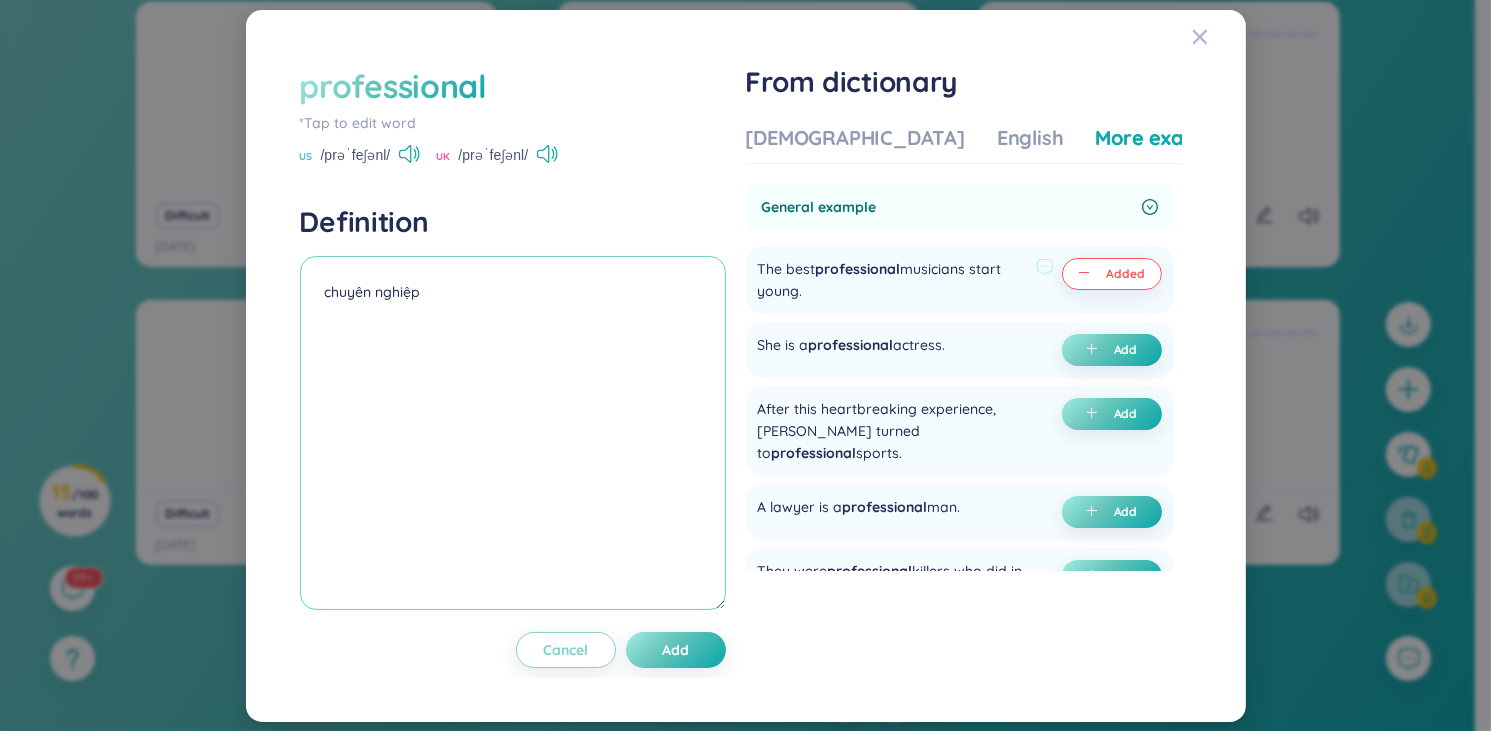 click on "chuyên nghiệp
(undefined)
Eg: The best professional musicians start young." at bounding box center [513, 433] 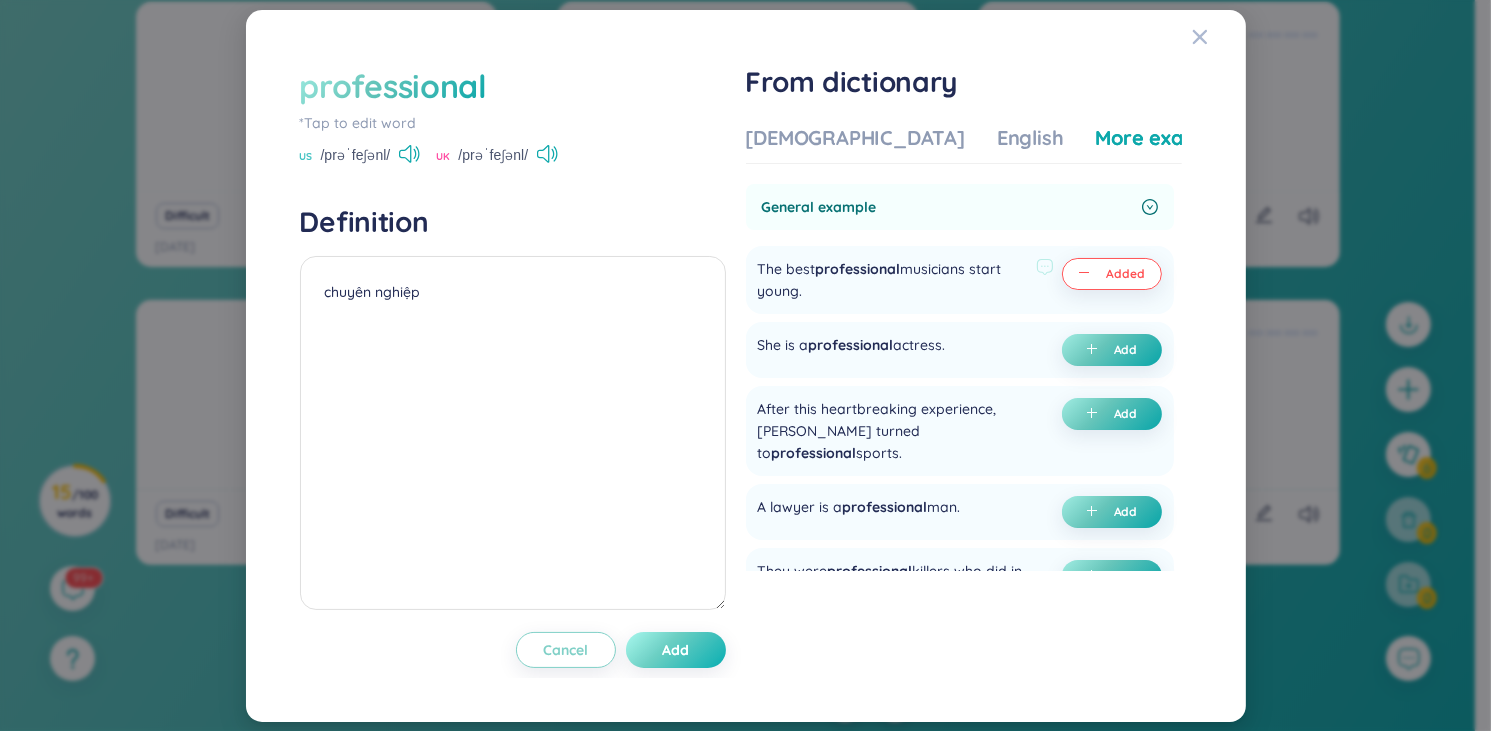 click on "Add" at bounding box center (675, 650) 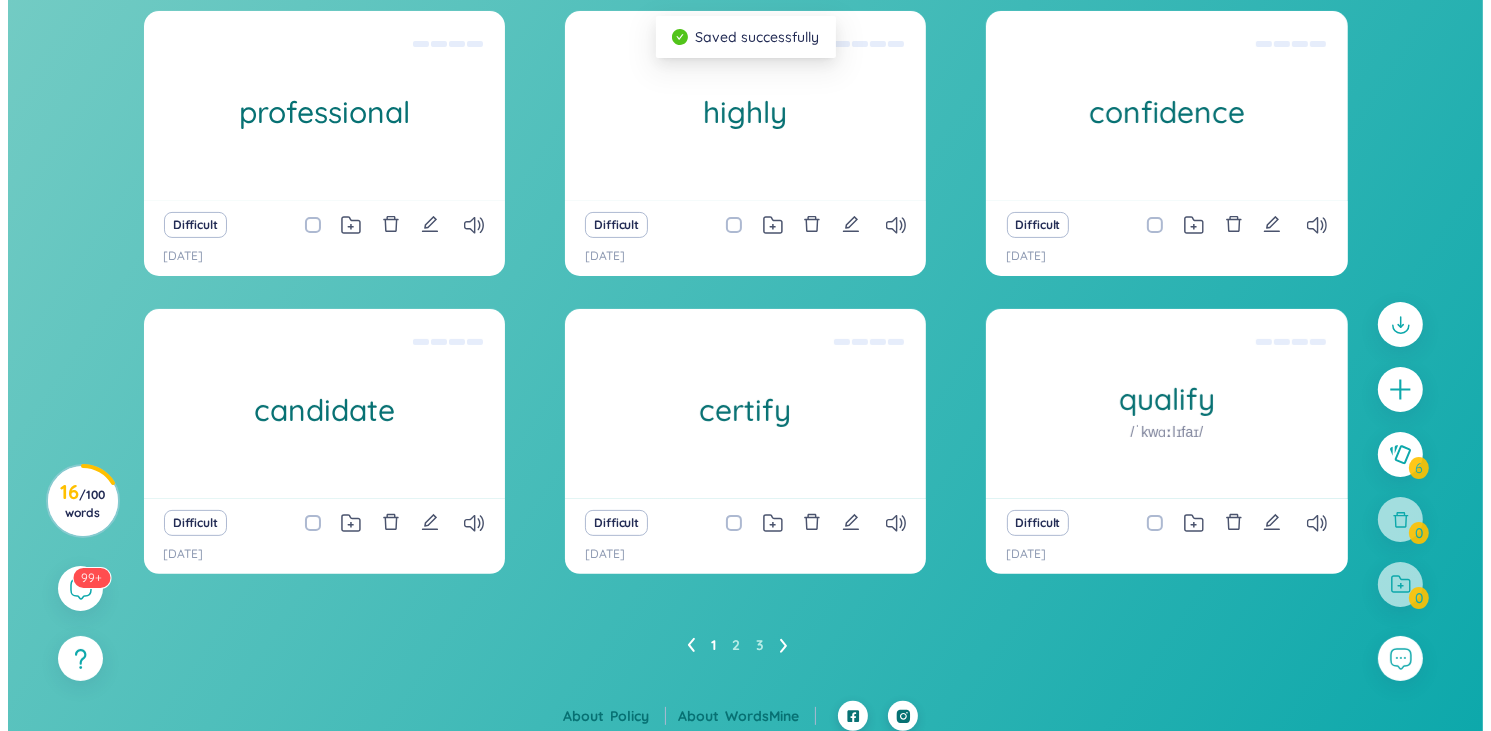 scroll, scrollTop: 399, scrollLeft: 0, axis: vertical 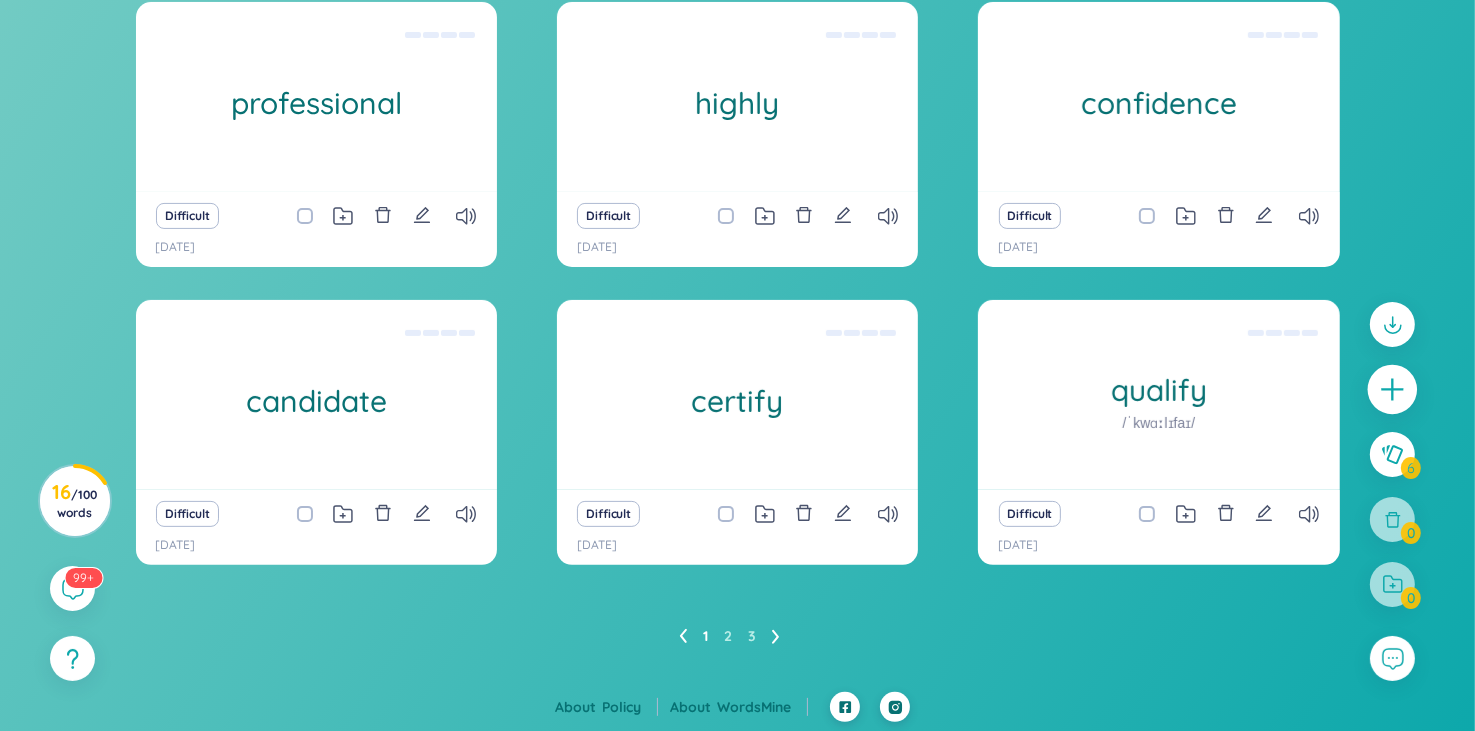 drag, startPoint x: 690, startPoint y: 359, endPoint x: 1400, endPoint y: 405, distance: 711.4886 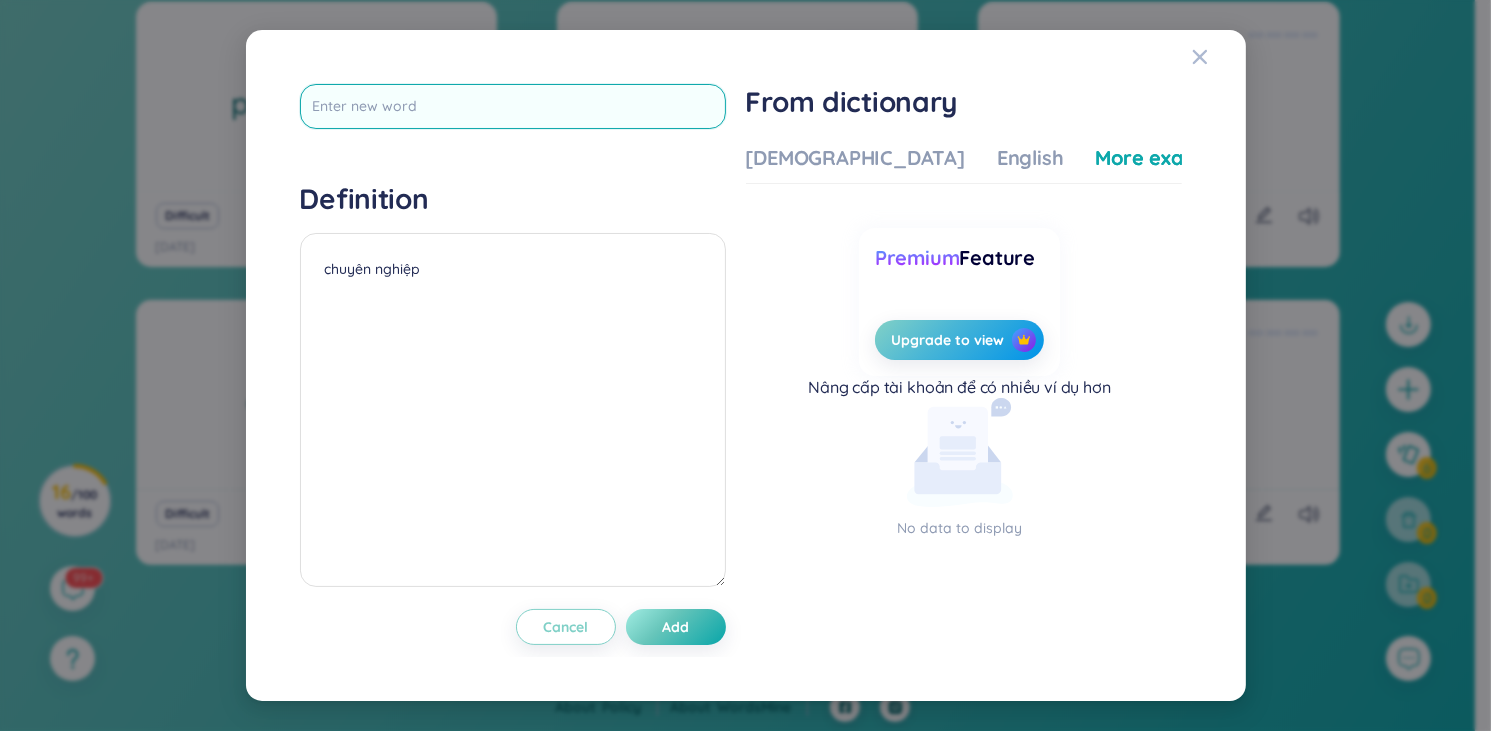 click at bounding box center [513, 106] 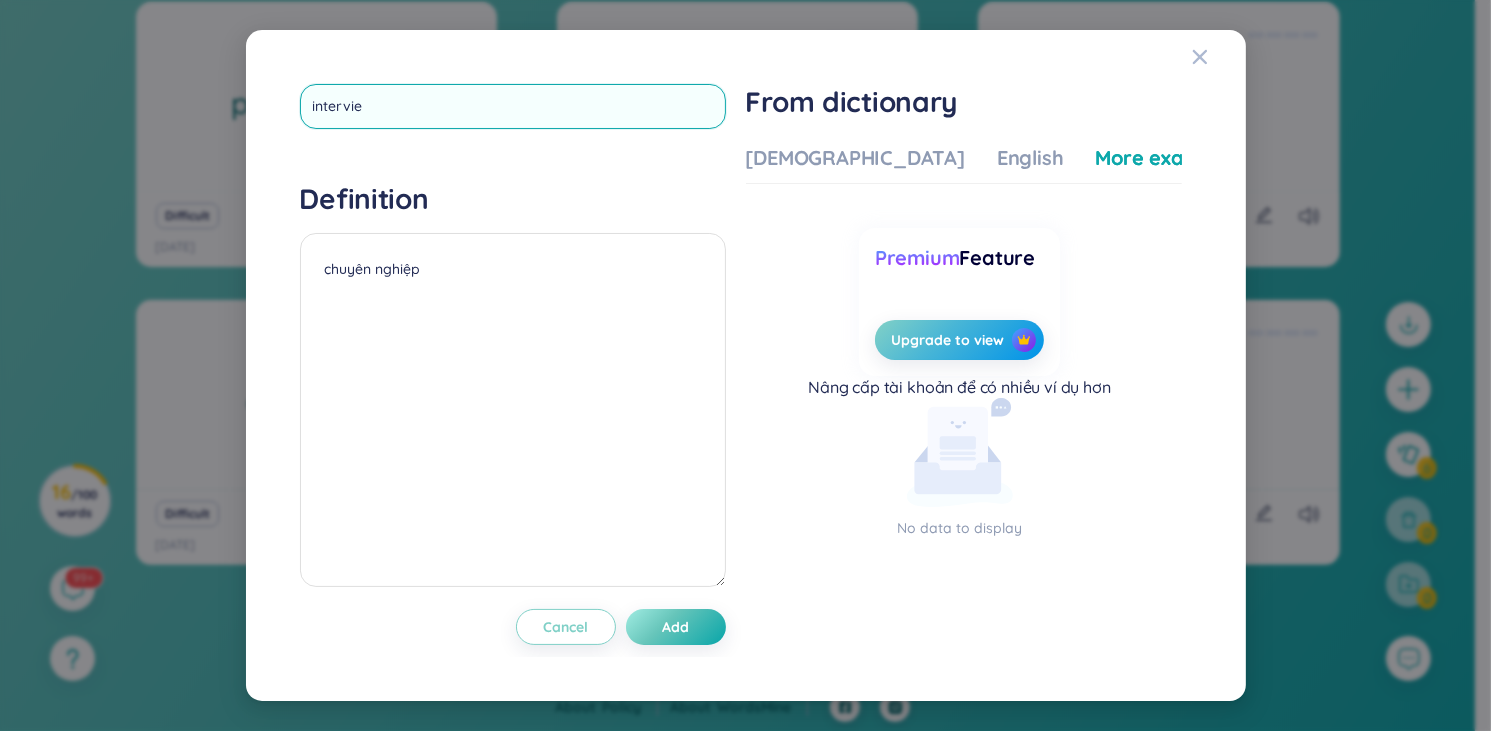 type on "interview" 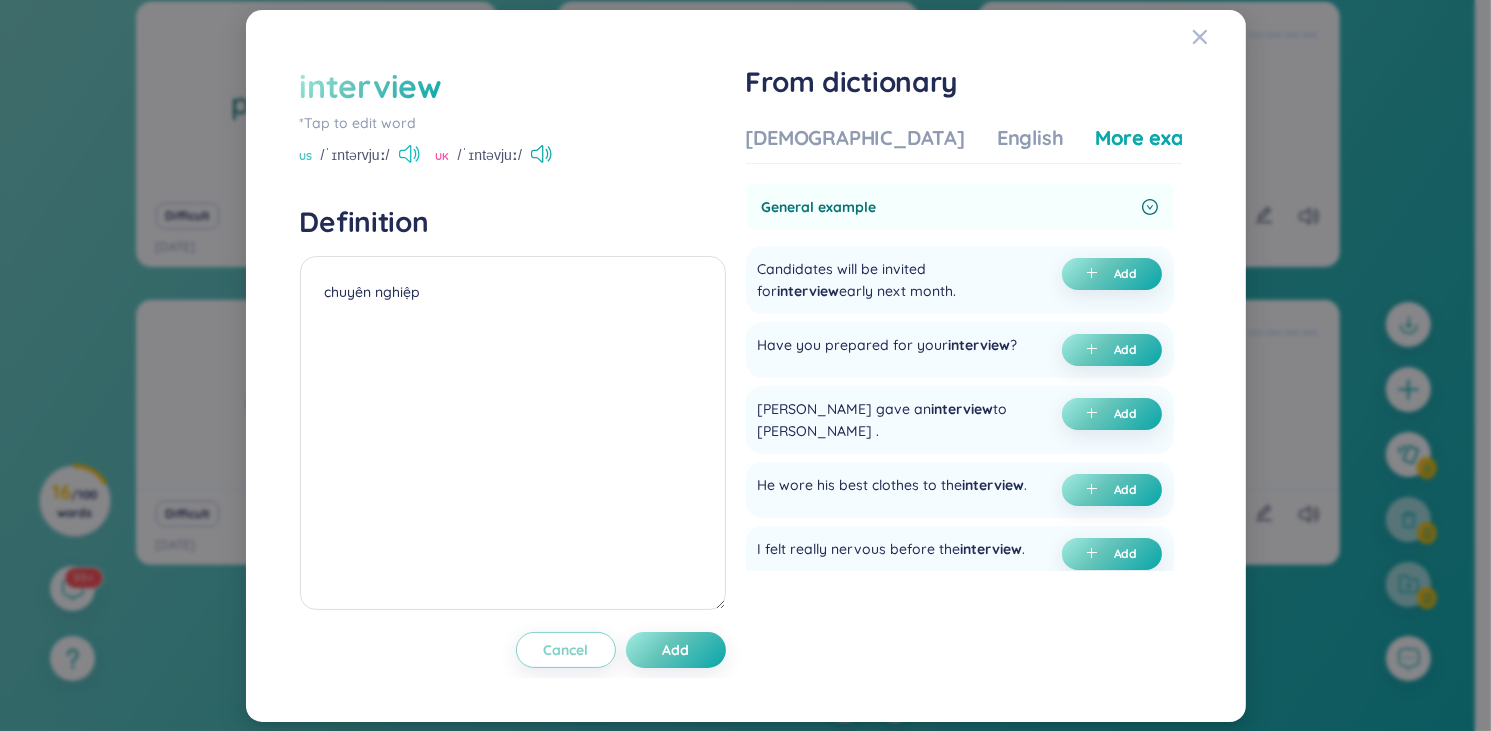 drag, startPoint x: 436, startPoint y: 255, endPoint x: 402, endPoint y: 147, distance: 113.22544 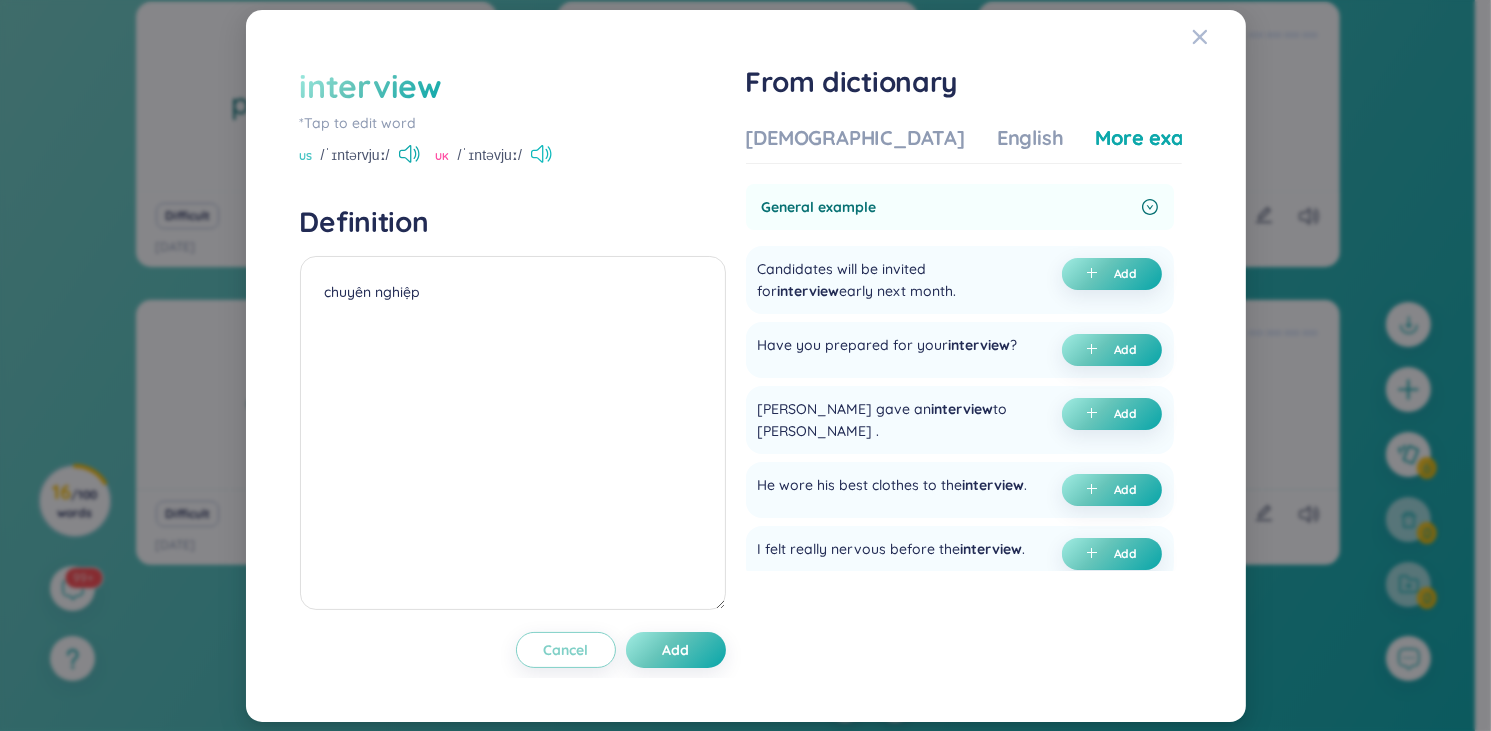 click 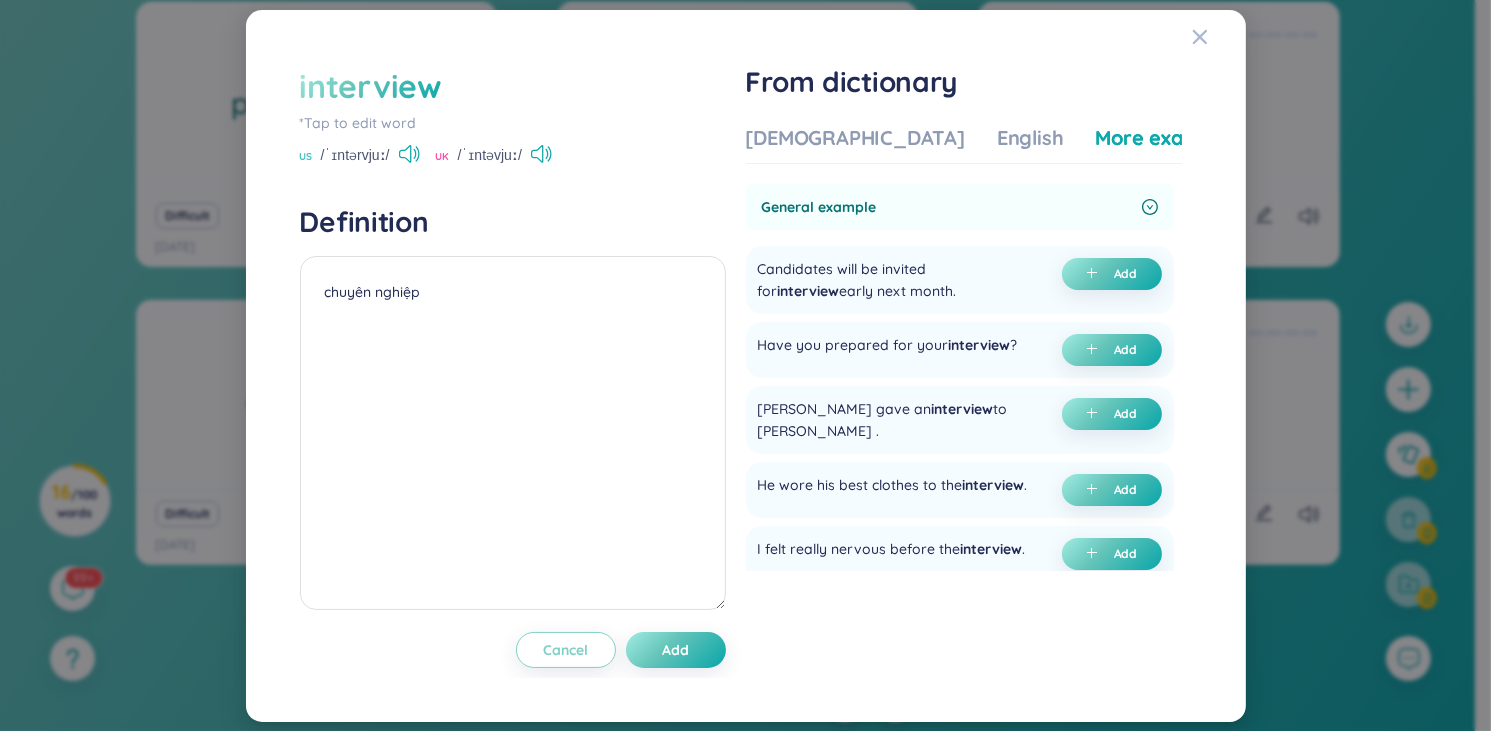 click on "Vietnamese English More examples" at bounding box center (993, 144) 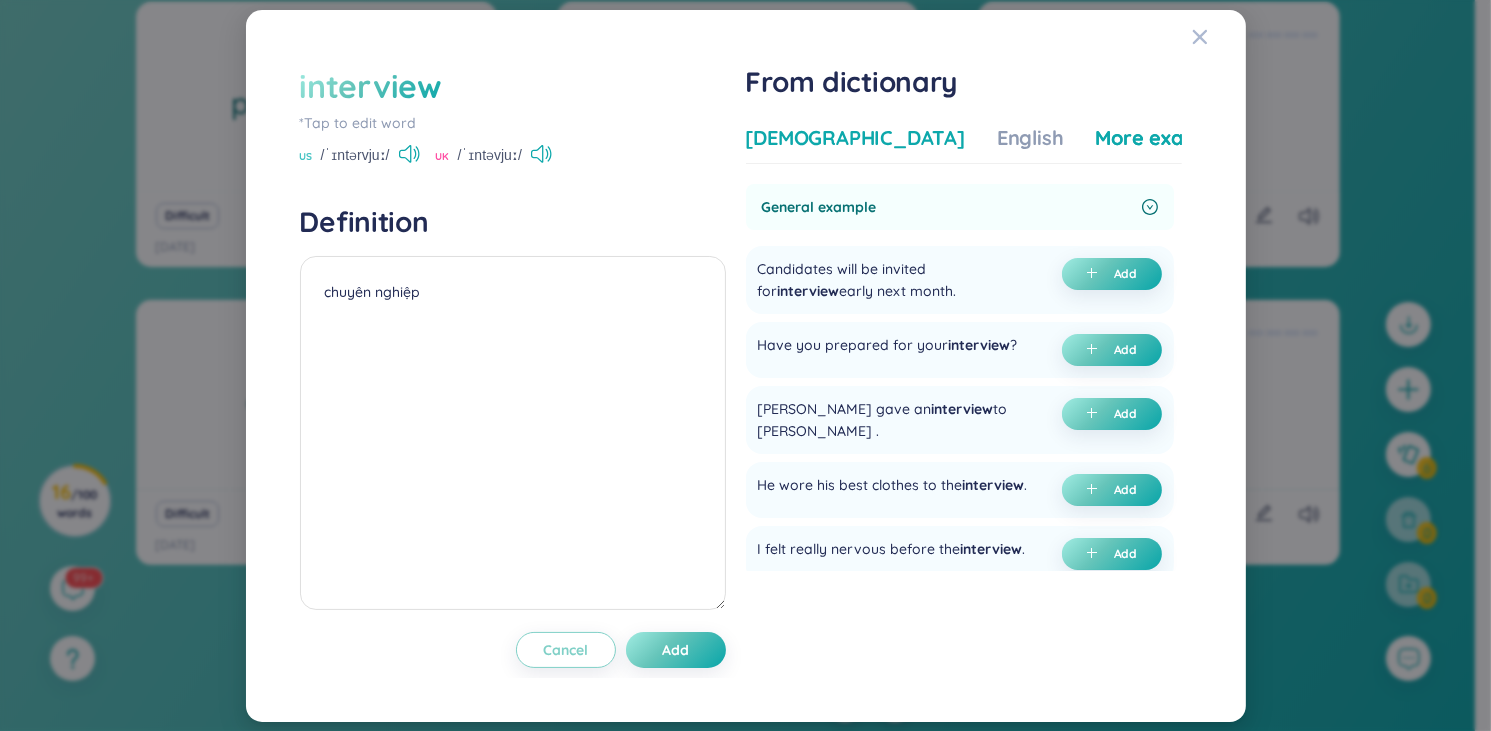 click on "Vietnamese" at bounding box center [855, 138] 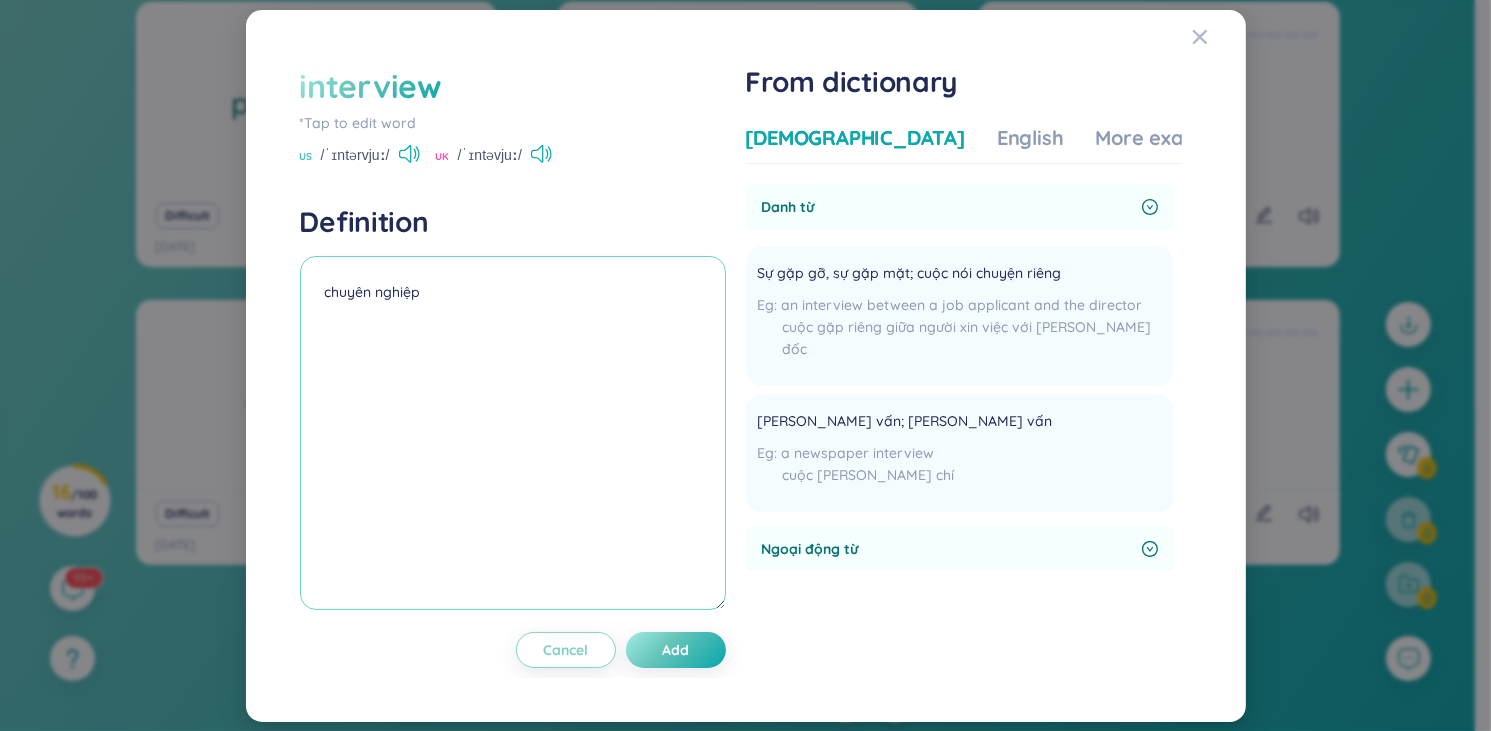 click on "chuyên nghiệp" at bounding box center [513, 433] 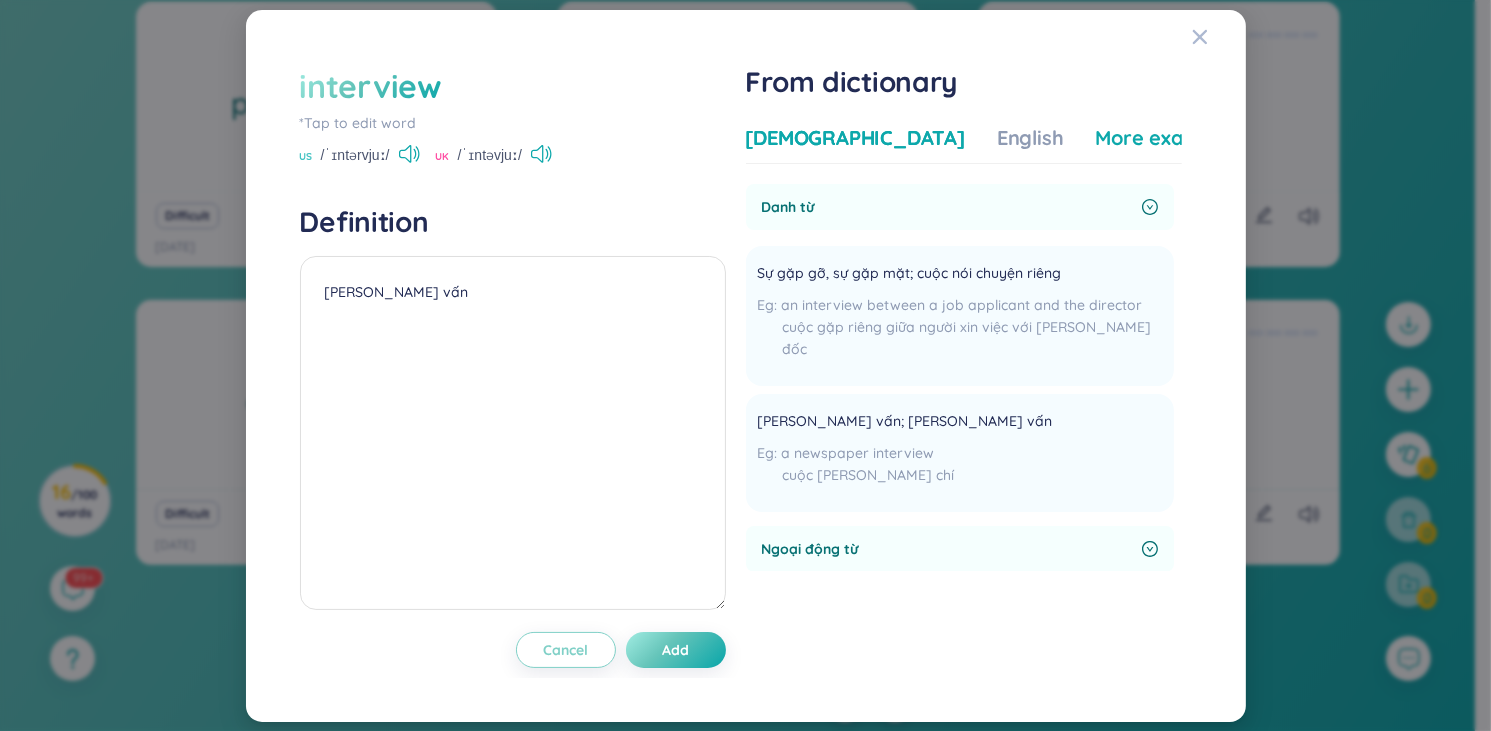 click on "More examples" at bounding box center (1168, 138) 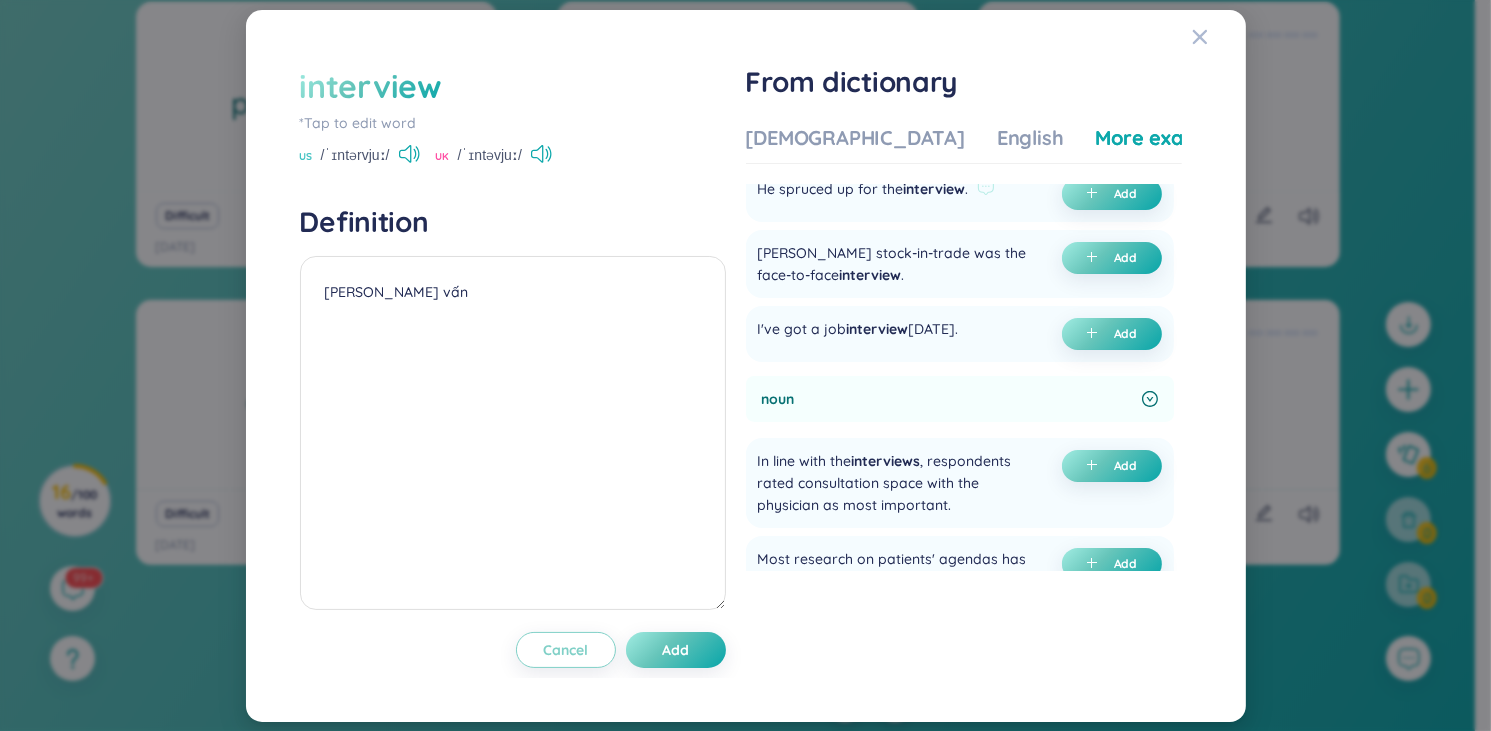 scroll, scrollTop: 568, scrollLeft: 0, axis: vertical 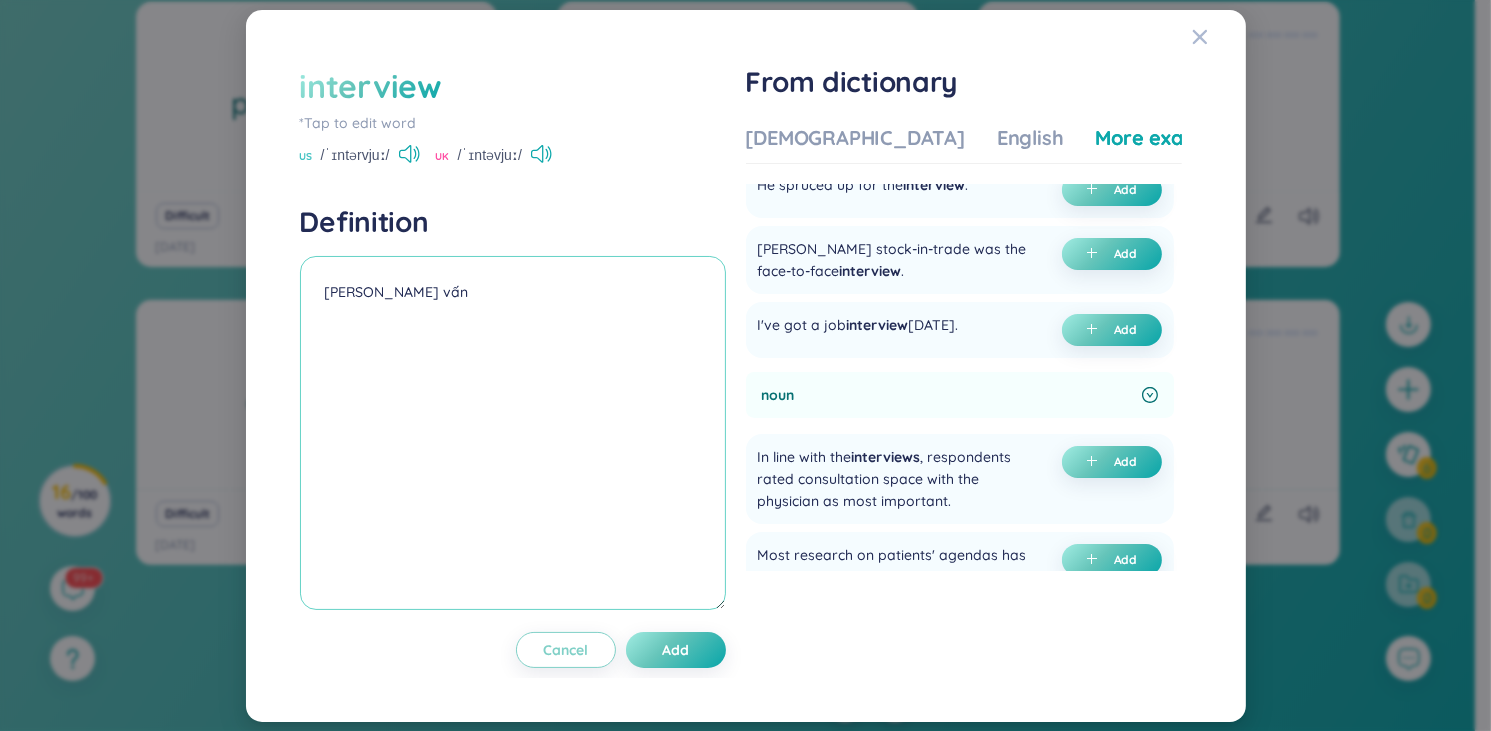 click on "cuộc phỏng vấn" at bounding box center [513, 433] 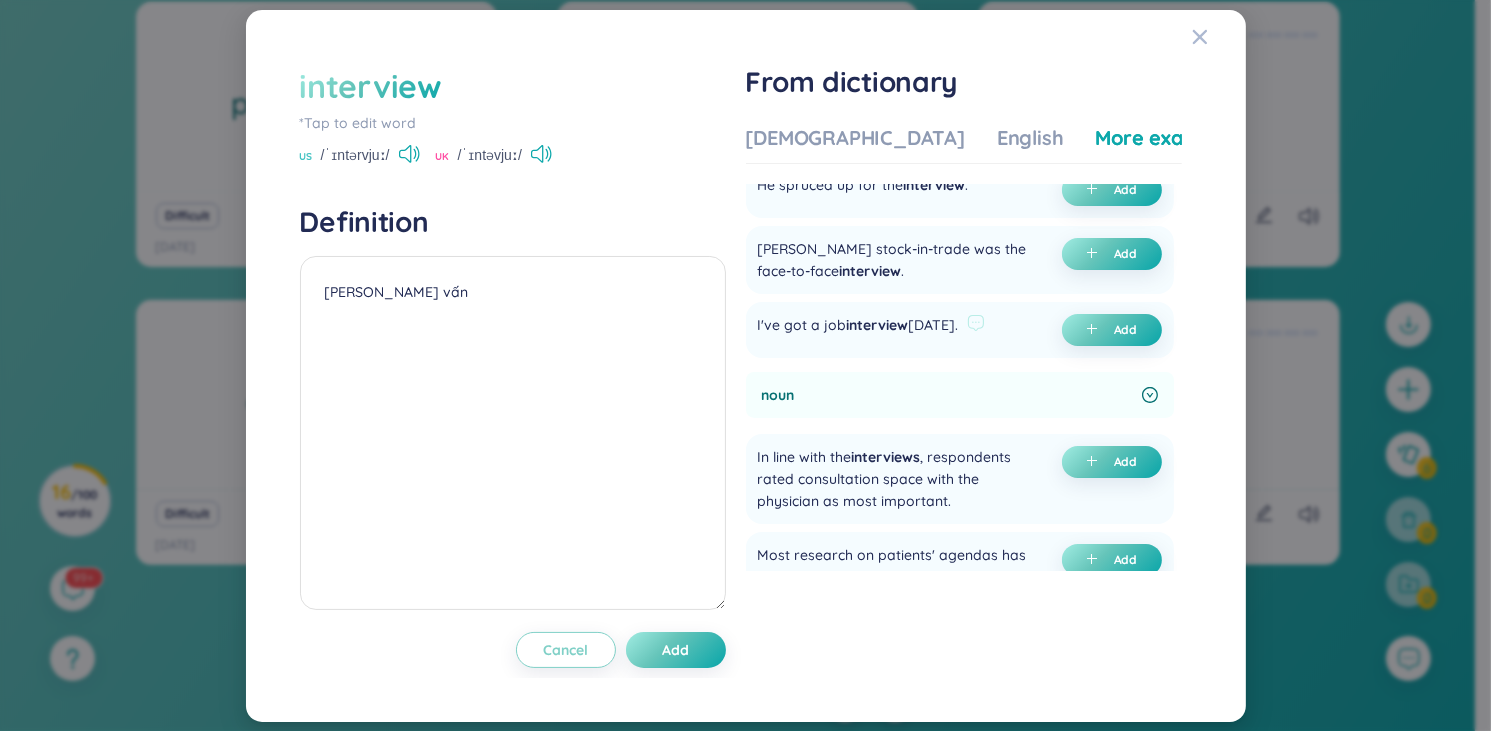 click on "I've got a job  interview  tomorrow." at bounding box center (858, 330) 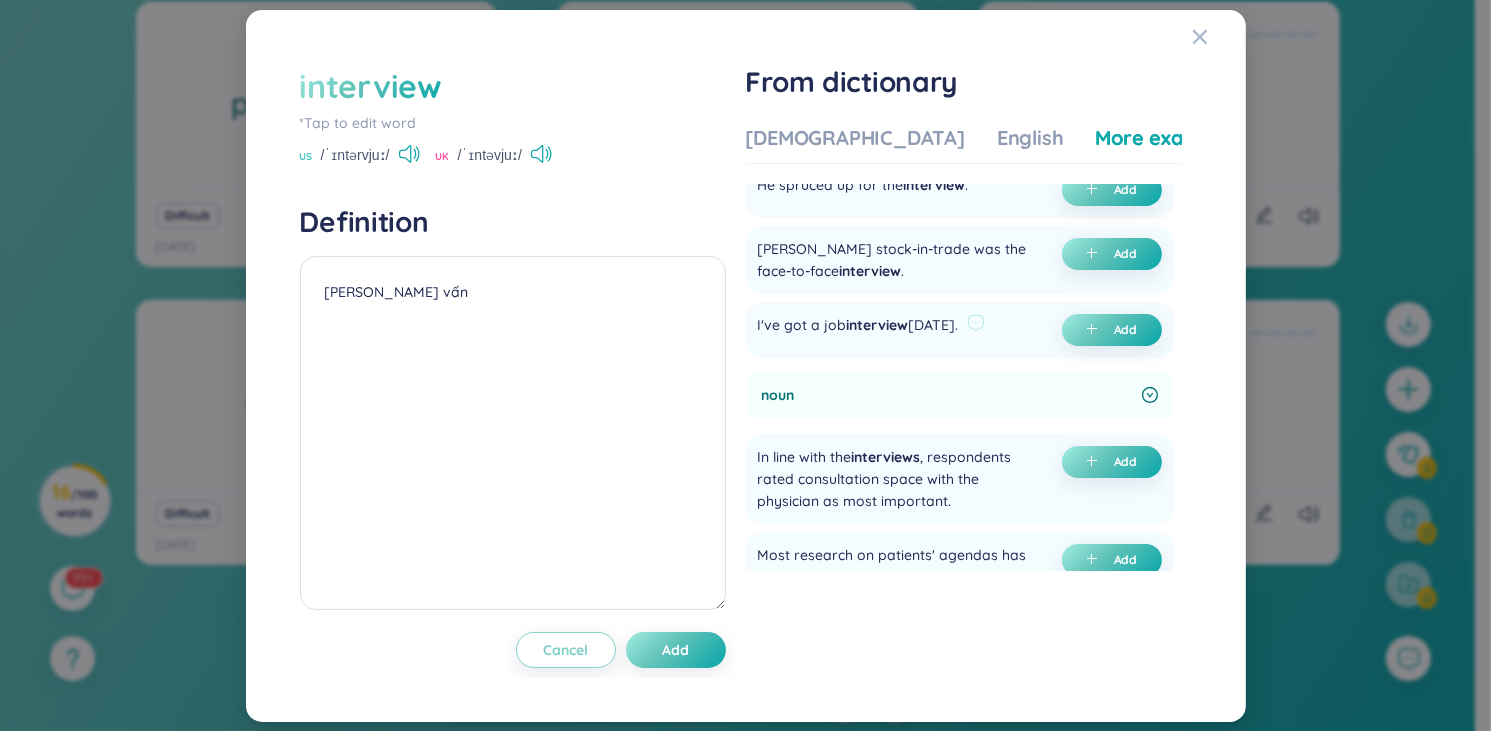 click on "I've got a job  interview  tomorrow." at bounding box center [858, 330] 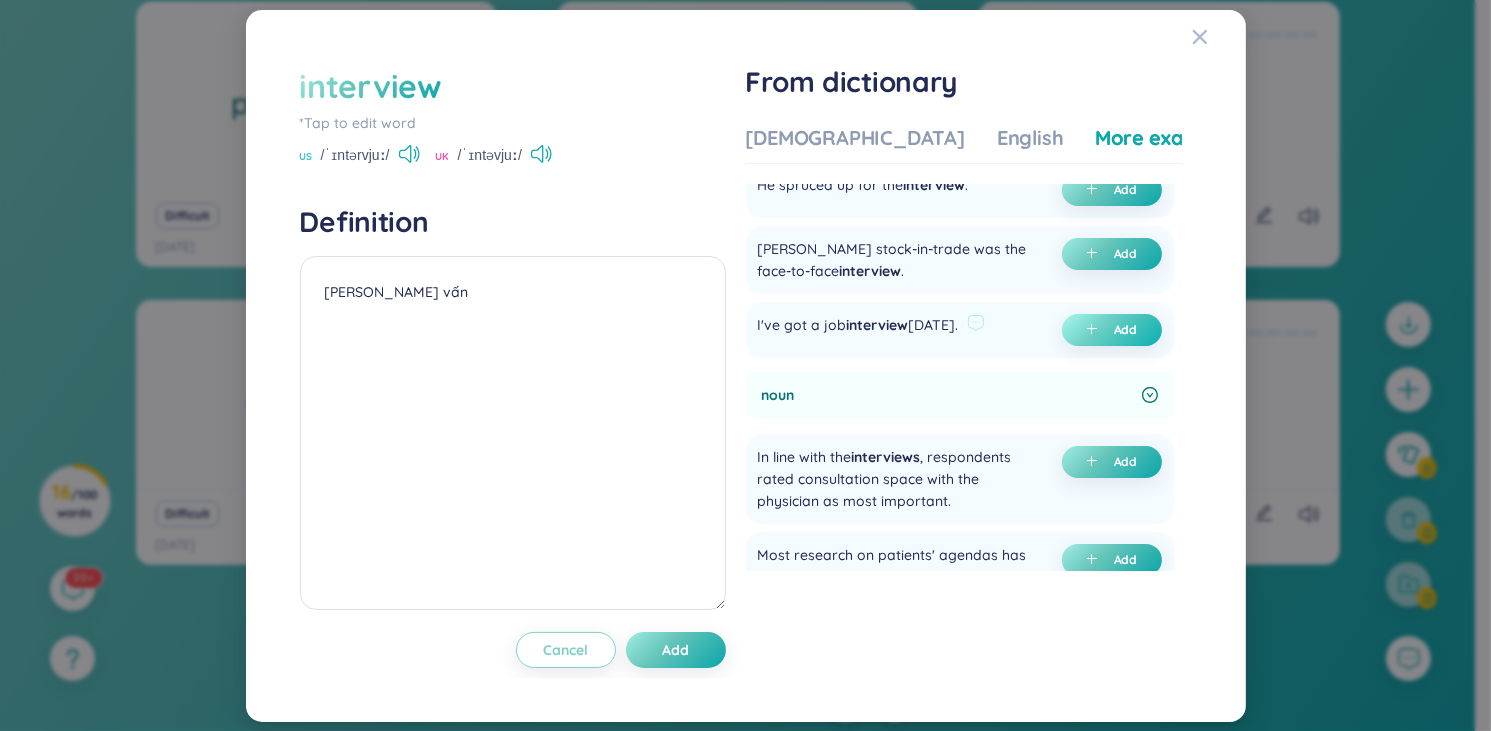 click on "Add" at bounding box center (1112, 330) 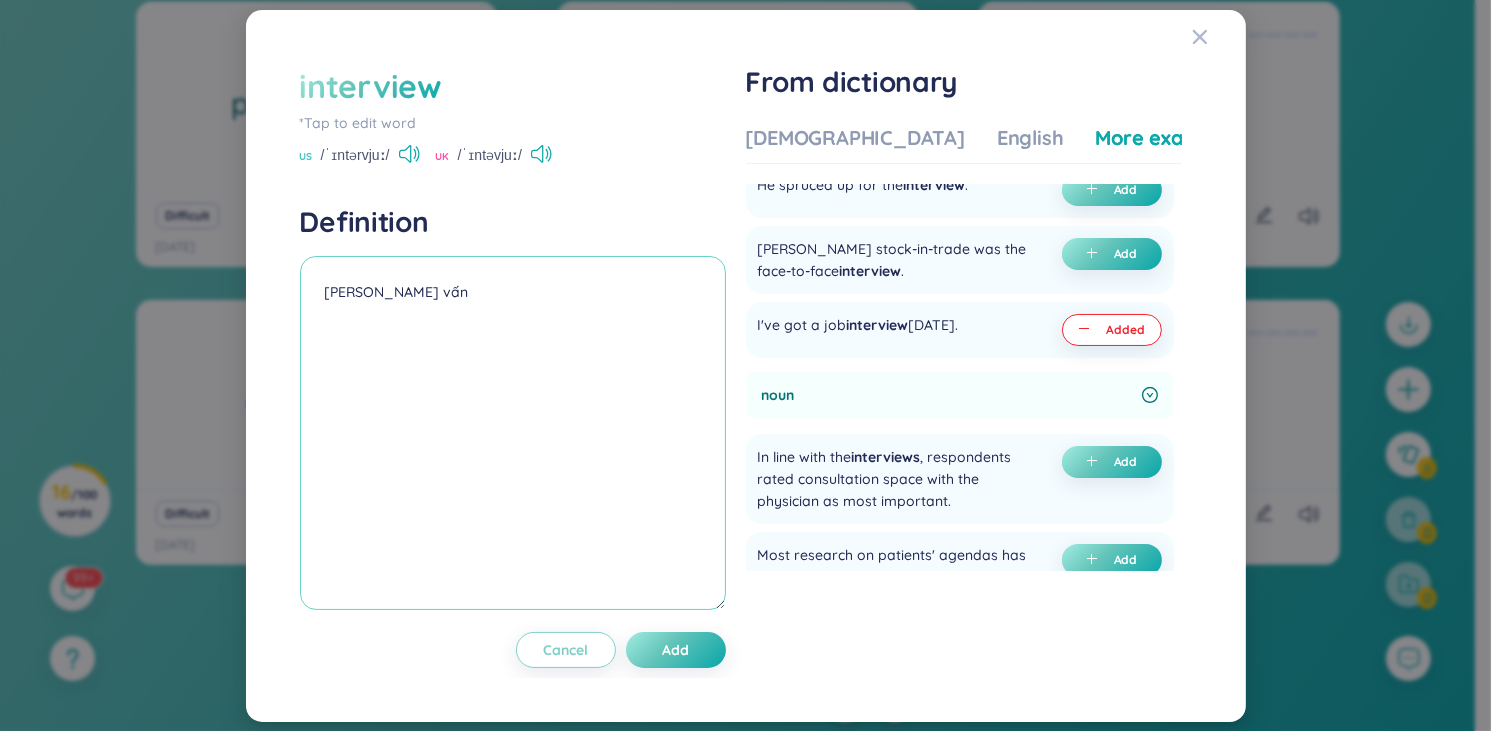 click on "cuộc phỏng vấn
(undefined)
Eg: I've got a job interview tomorrow." at bounding box center (513, 433) 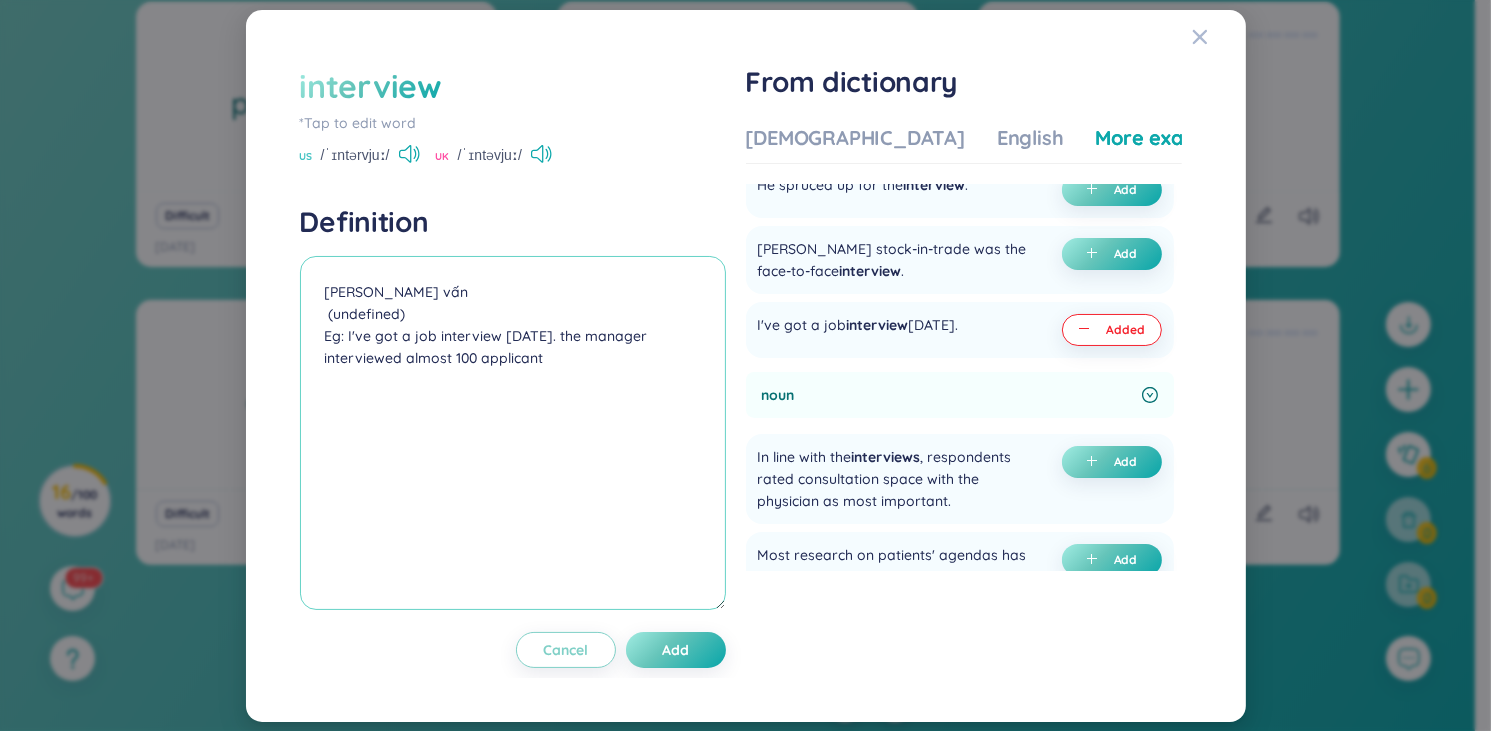 click on "cuộc phỏng vấn
(undefined)
Eg: I've got a job interview tomorrow. the manager interviewed almost 100 applicant" at bounding box center (513, 433) 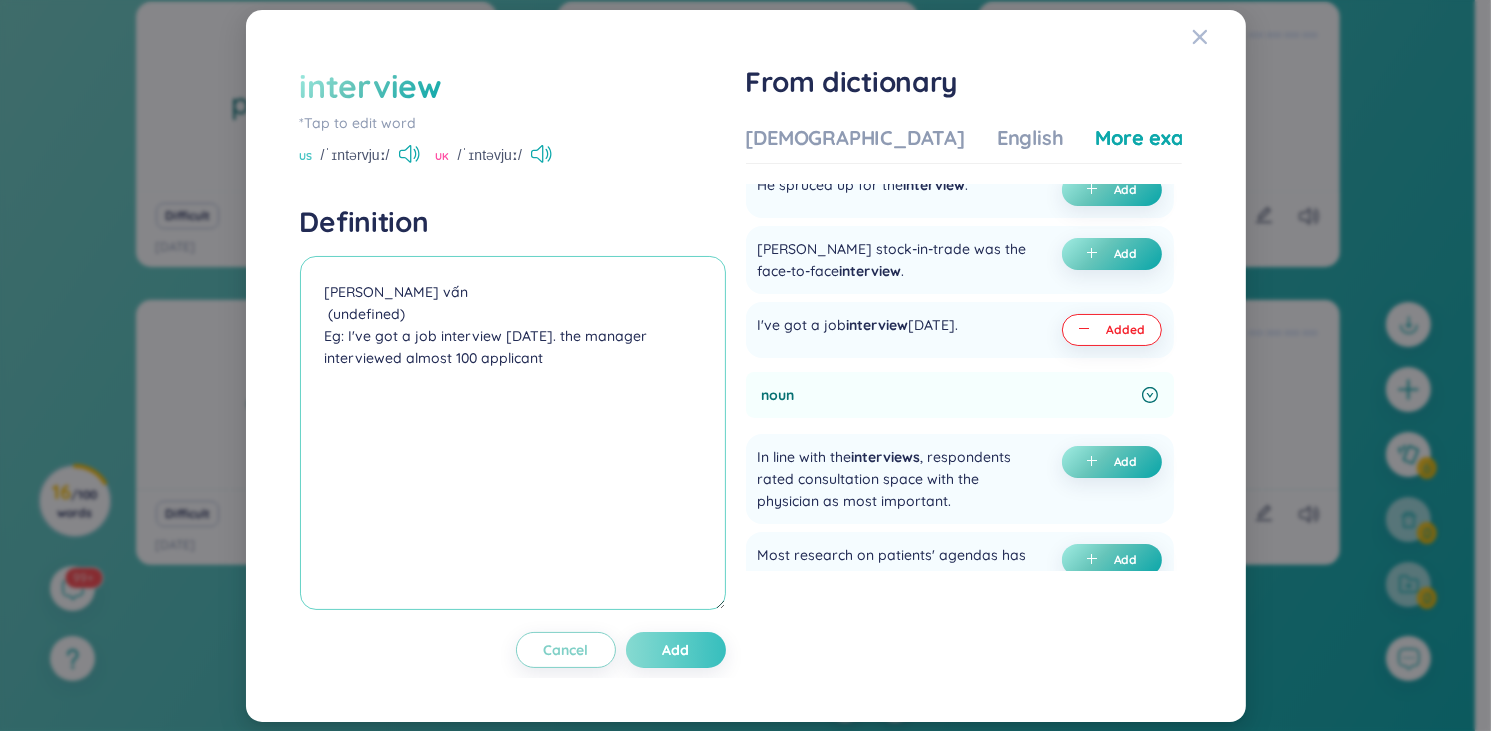 type on "cuộc phỏng vấn
(undefined)
Eg: I've got a job interview tomorrow. the manager interviewed almost 100 applicant" 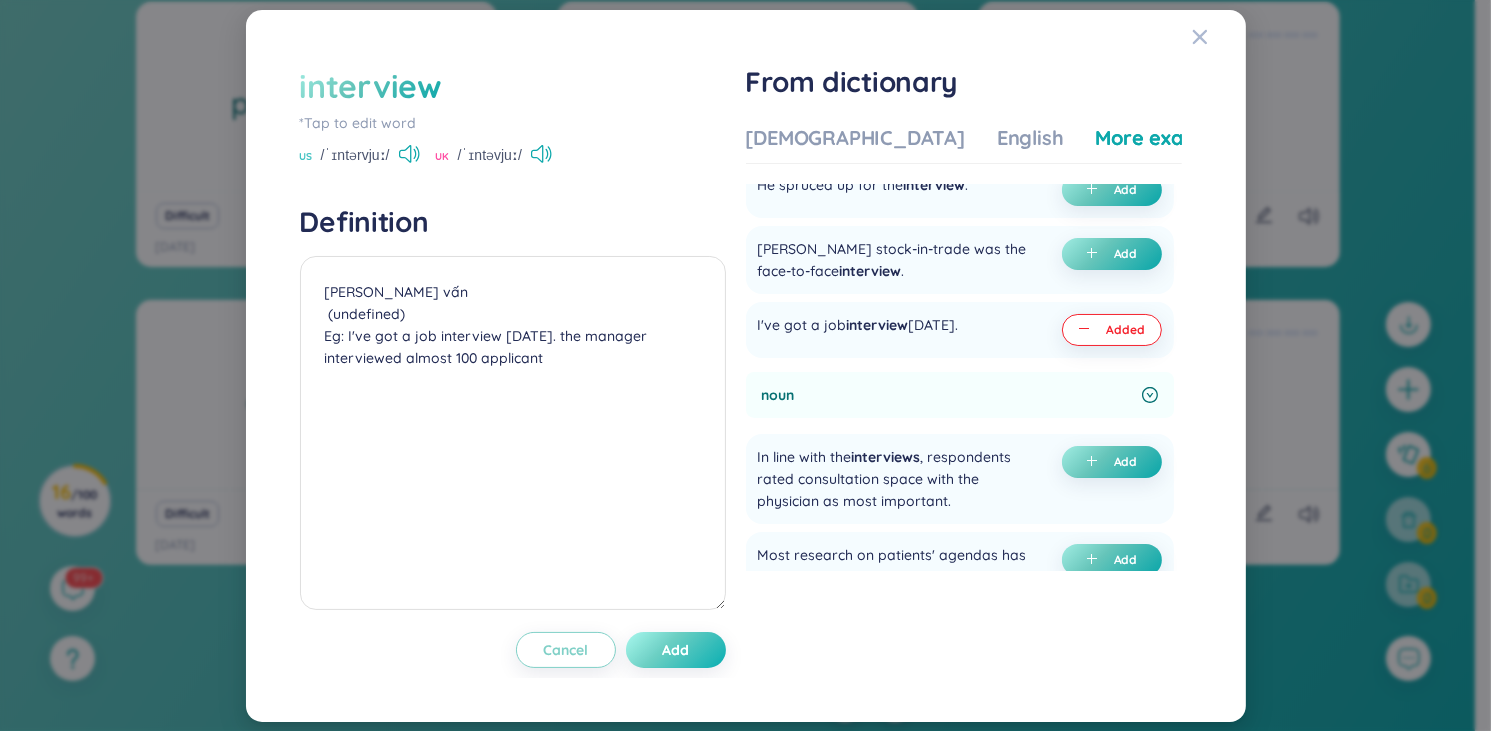 click on "Add" at bounding box center [676, 650] 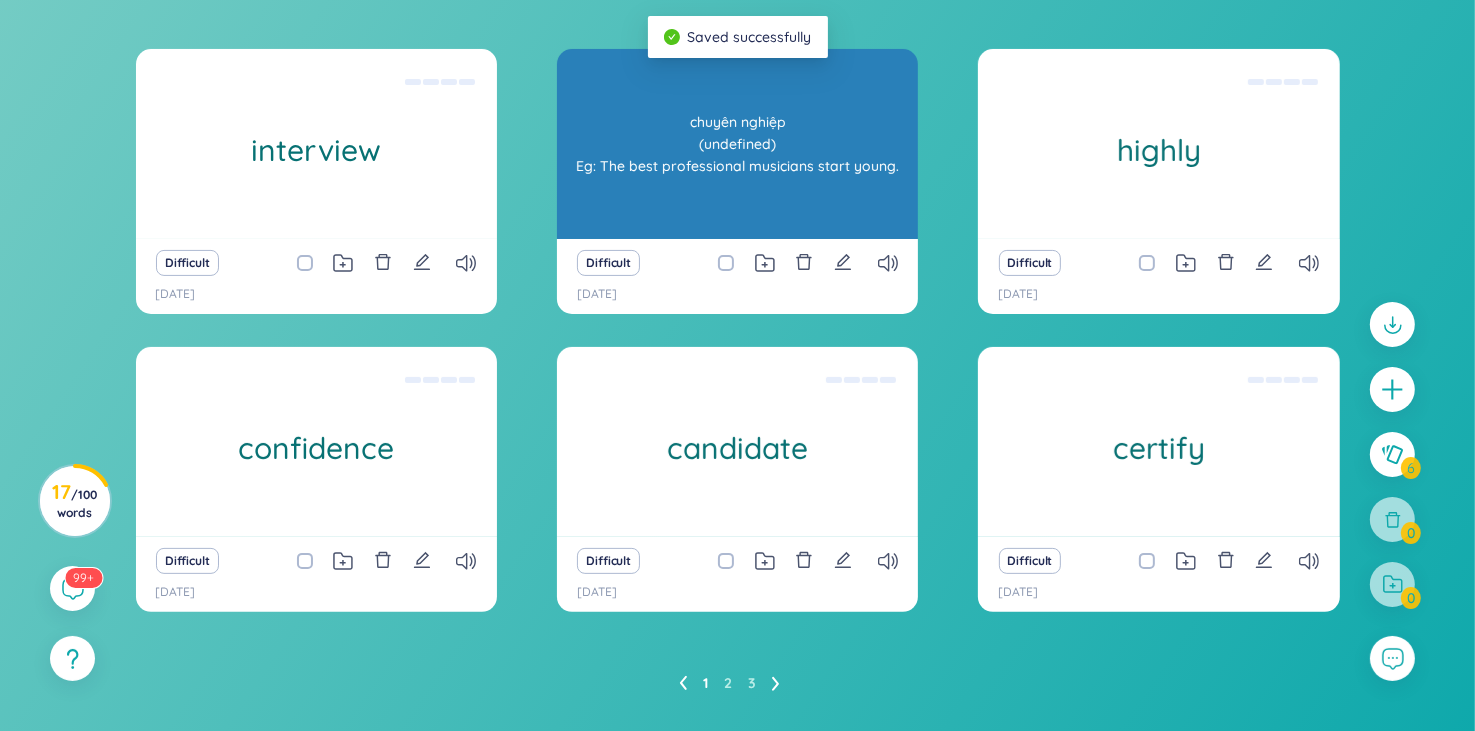 scroll, scrollTop: 399, scrollLeft: 0, axis: vertical 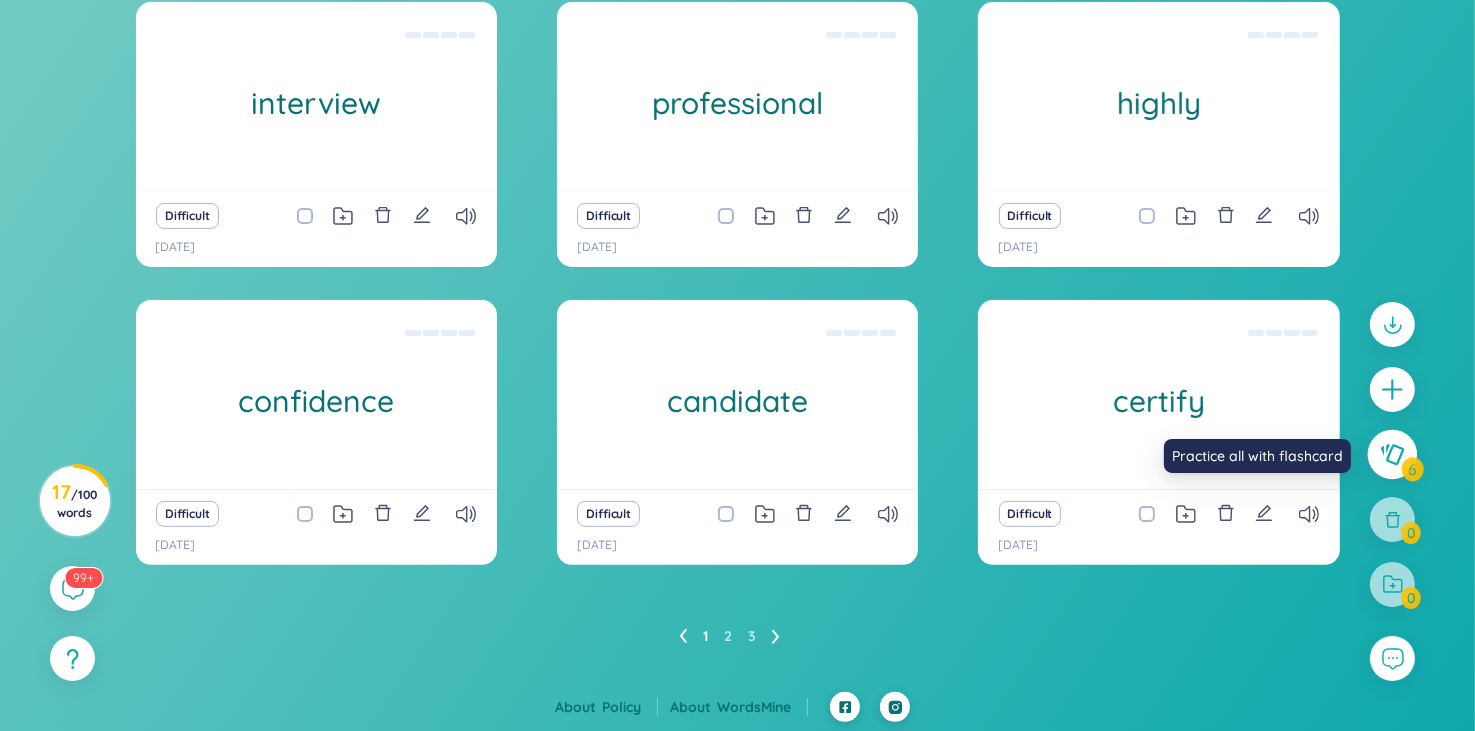 click 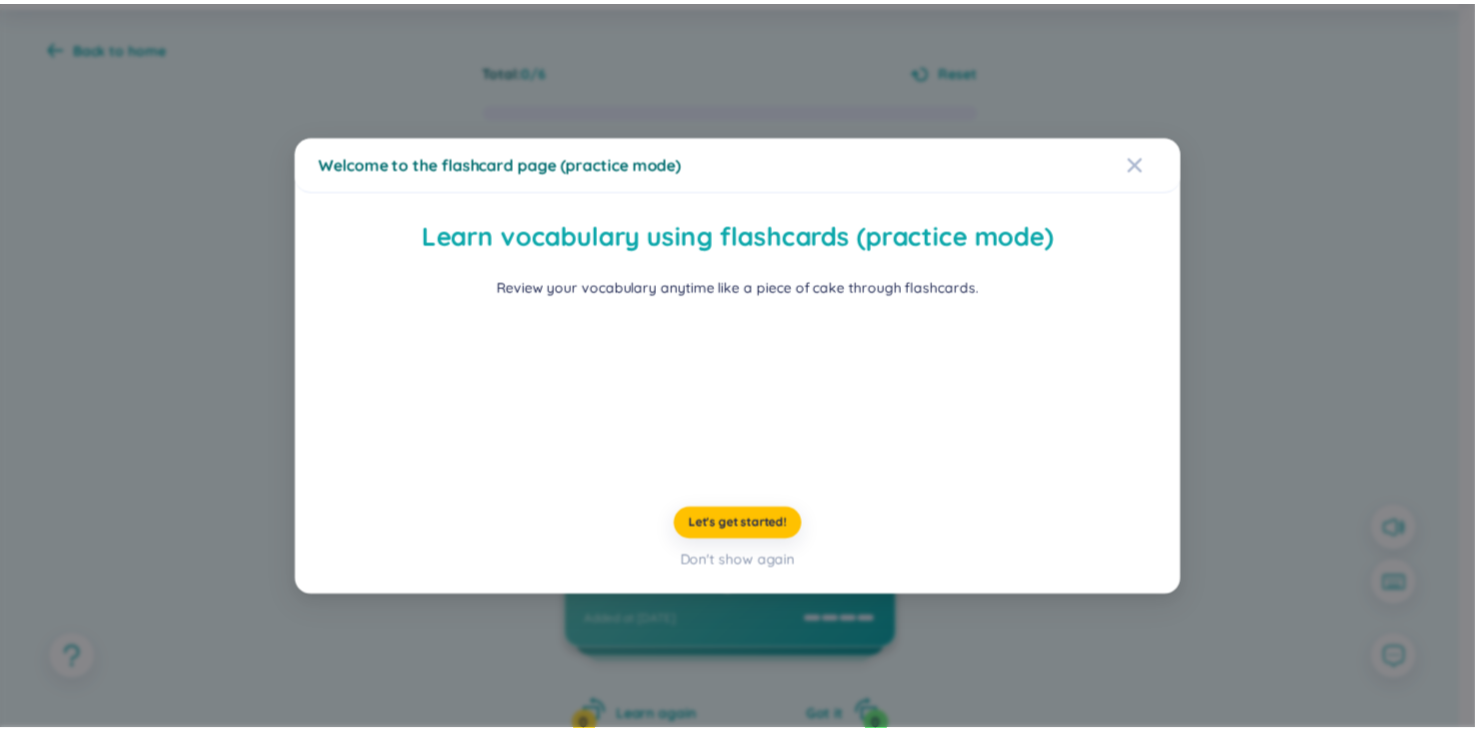 scroll, scrollTop: 0, scrollLeft: 0, axis: both 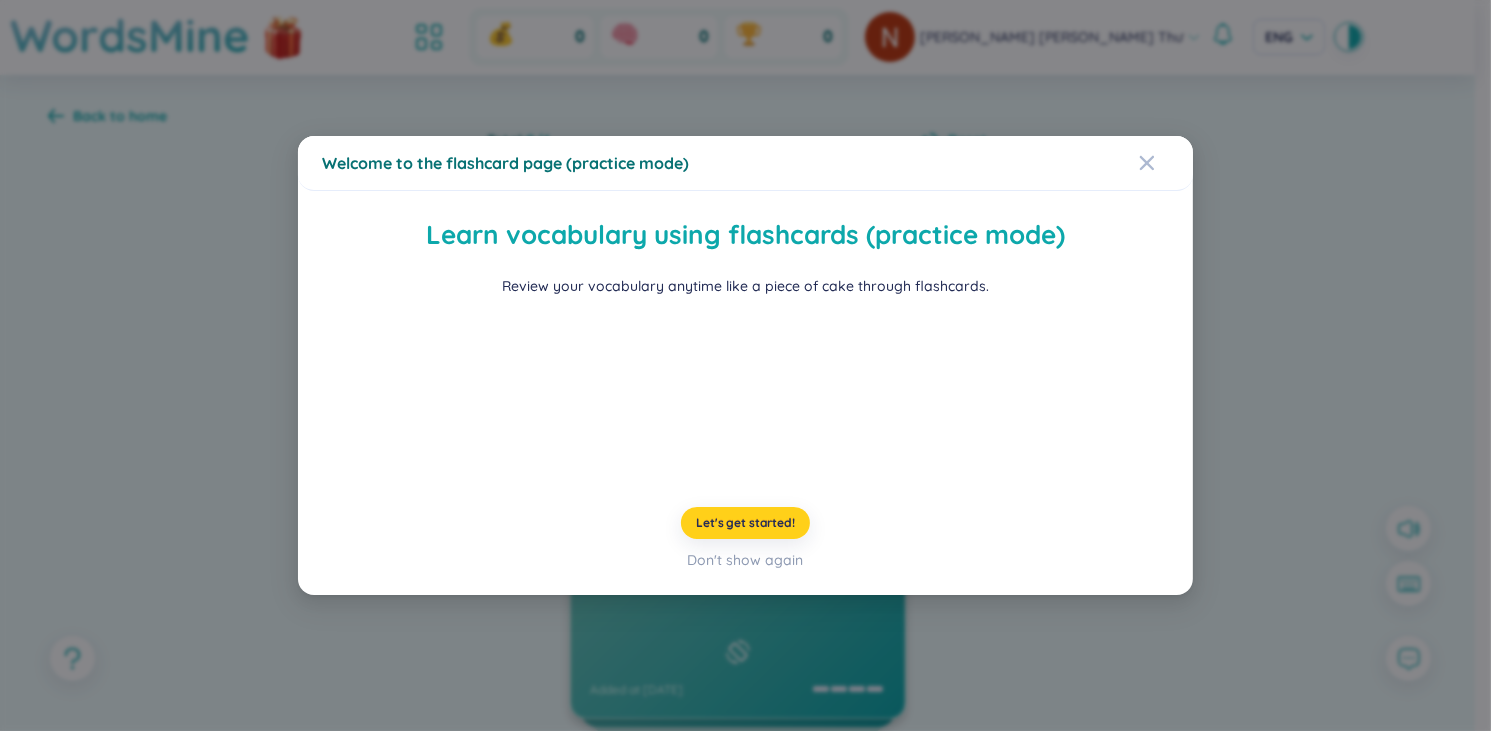 click on "Let's get started!" at bounding box center [745, 523] 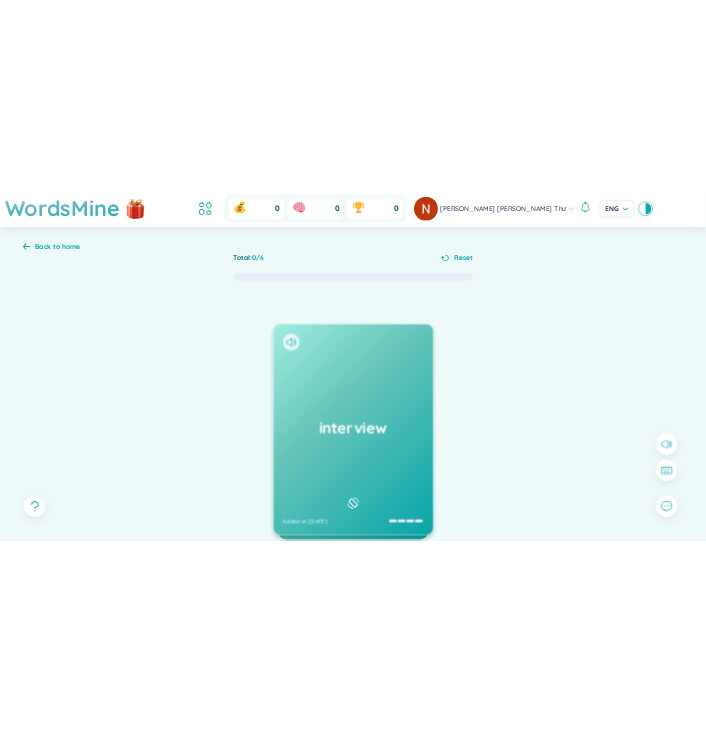 scroll, scrollTop: 185, scrollLeft: 0, axis: vertical 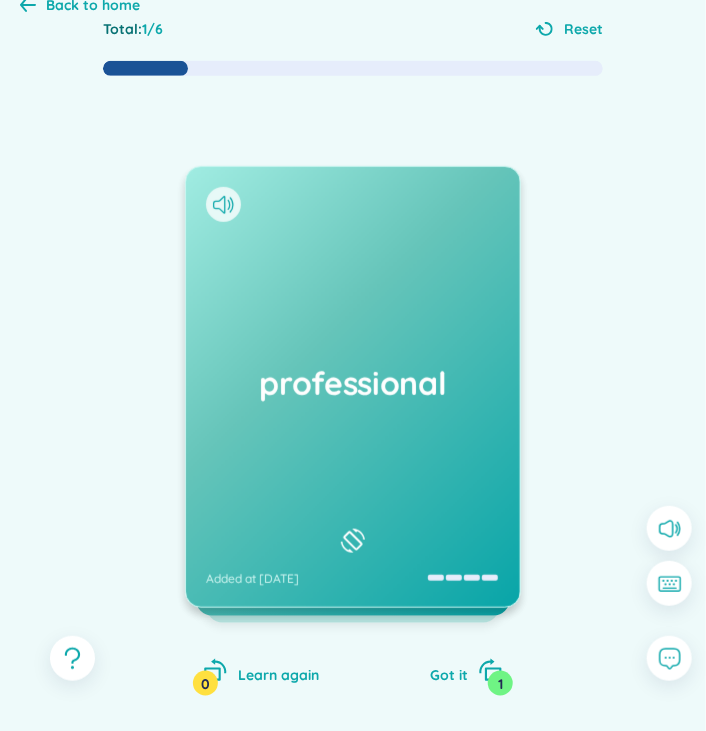 click at bounding box center [223, 204] 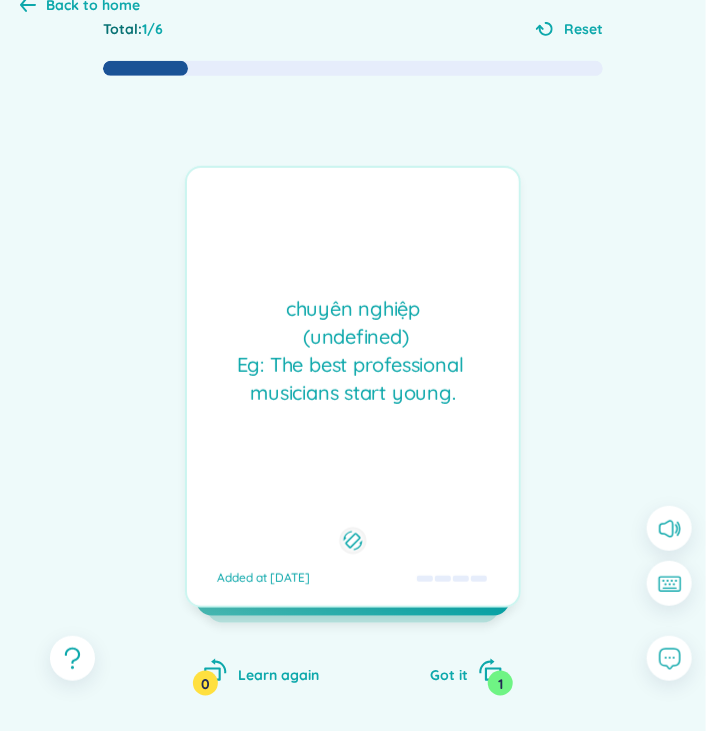 click on "chuyên nghiệp
(undefined)
Eg: The best professional musicians start young.
Added at 10/7/2025" at bounding box center [353, 387] 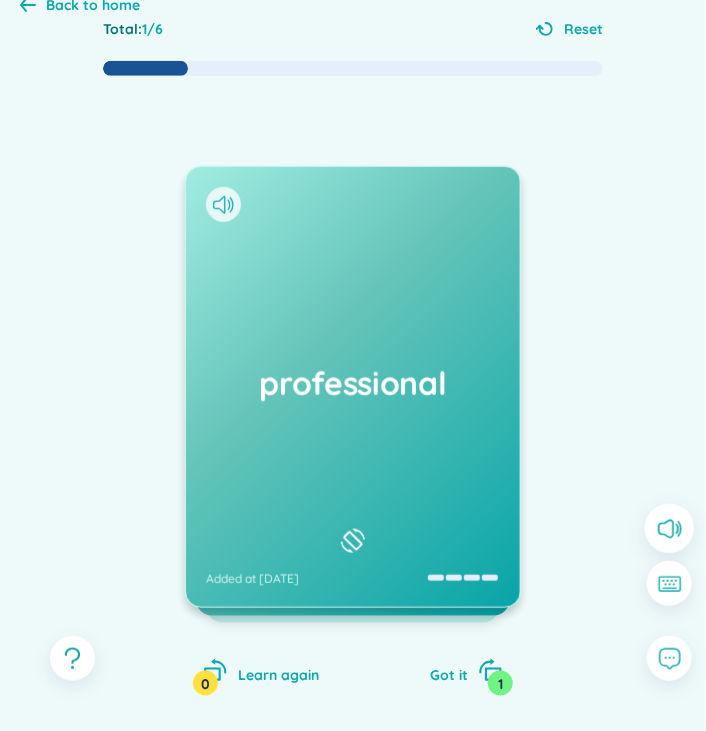 click 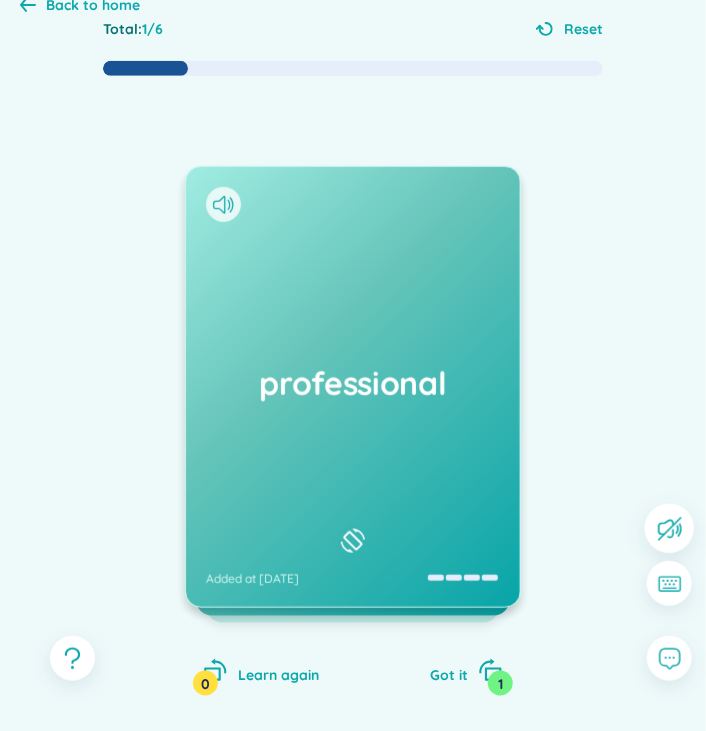 click 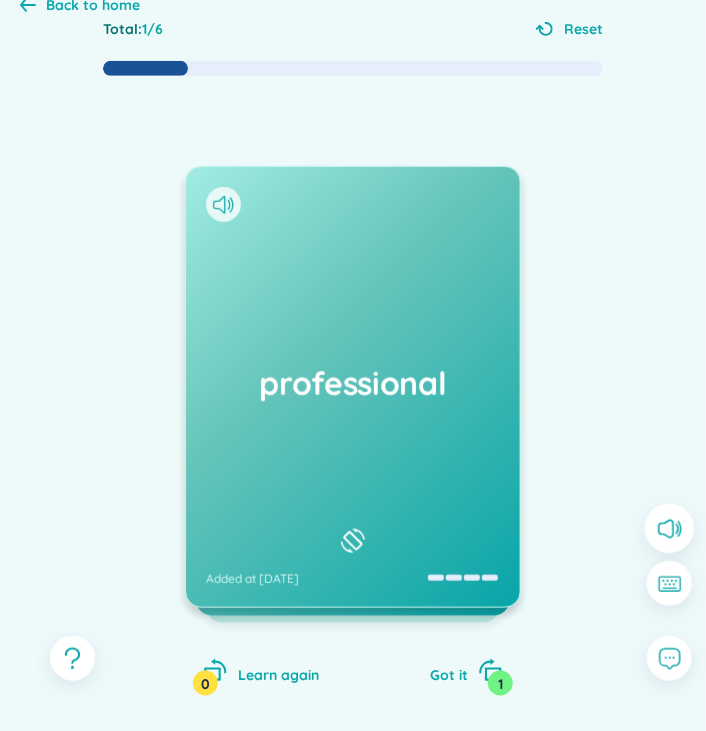 click 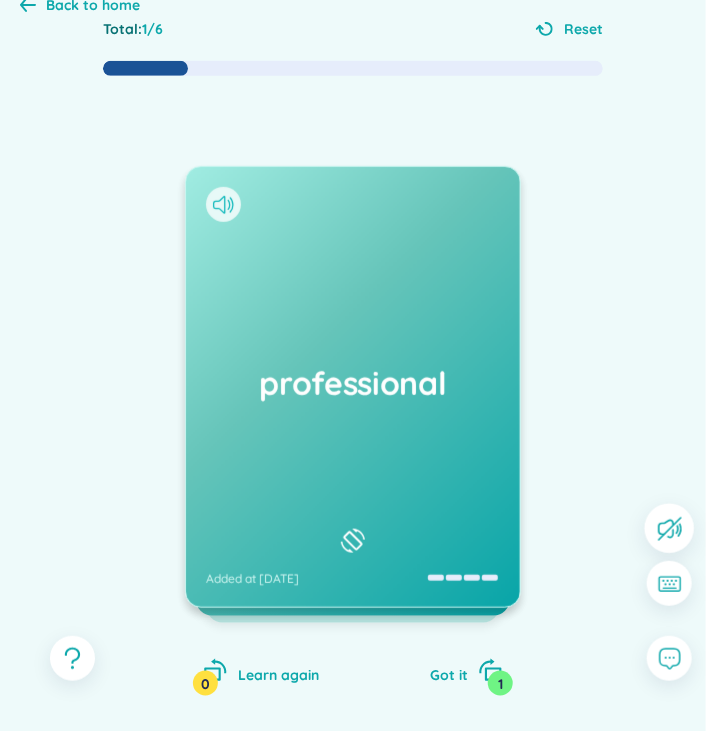 click 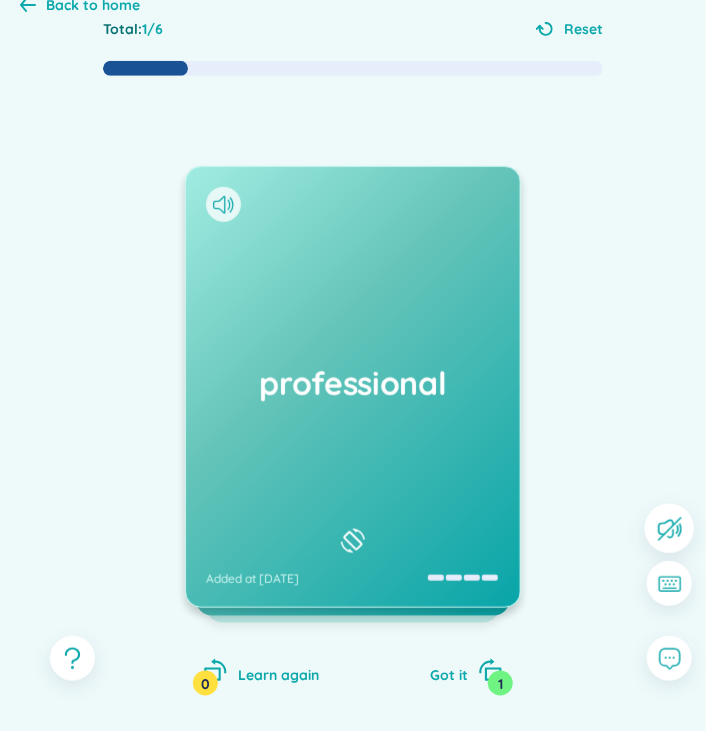 click on "professional Added at 10/7/2025" at bounding box center (353, 387) 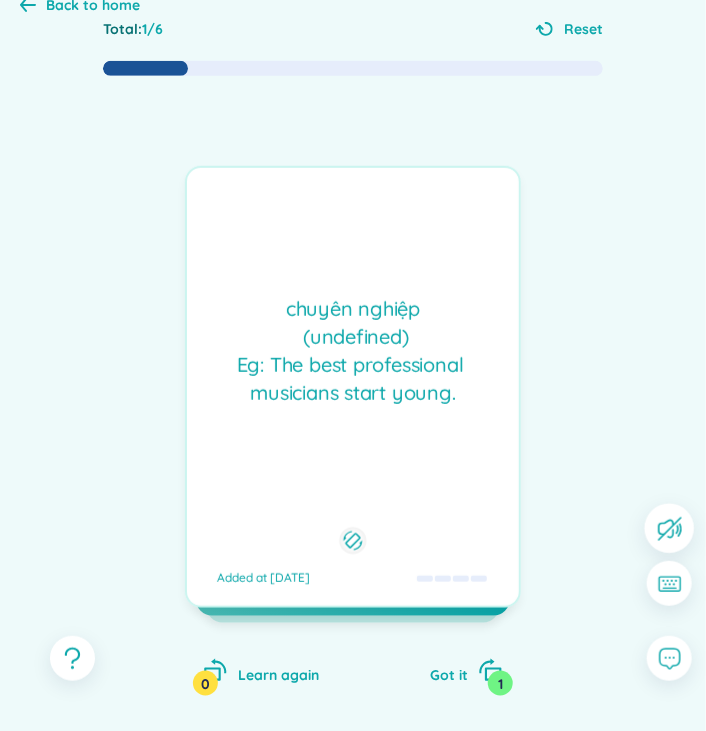 click on "chuyên nghiệp
(undefined)
Eg: The best professional musicians start young.
Added at 10/7/2025" at bounding box center [353, 387] 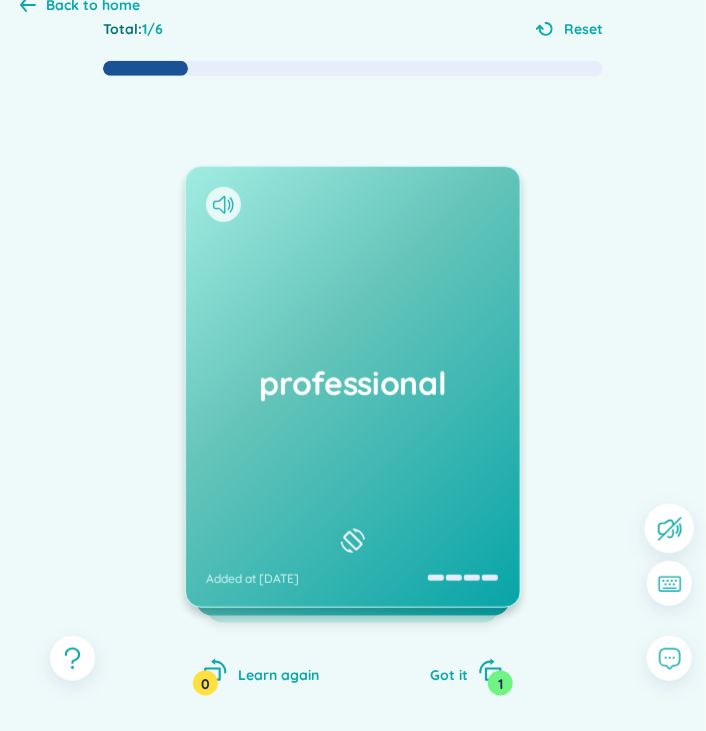 click on "professional Added at 10/7/2025" at bounding box center (353, 387) 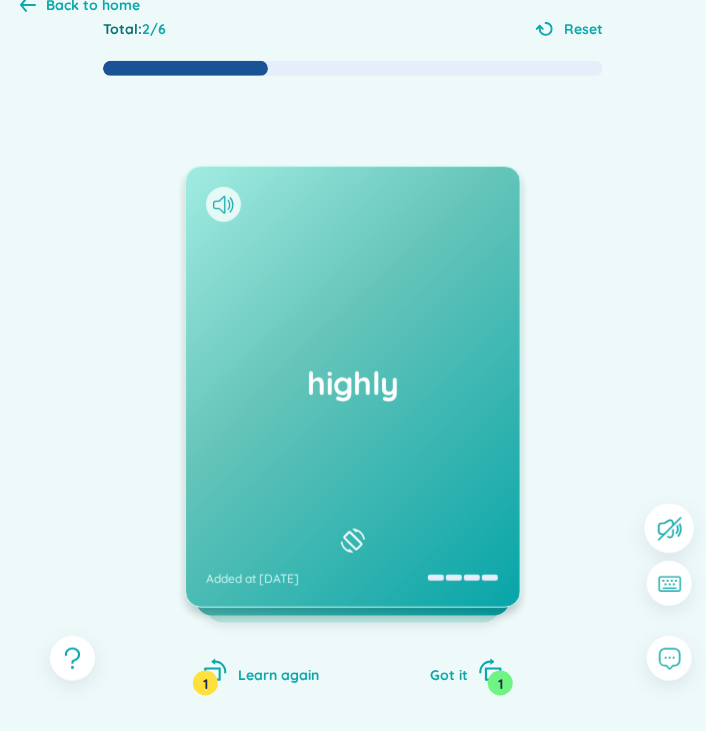click on "highly Added at 10/7/2025" at bounding box center [353, 387] 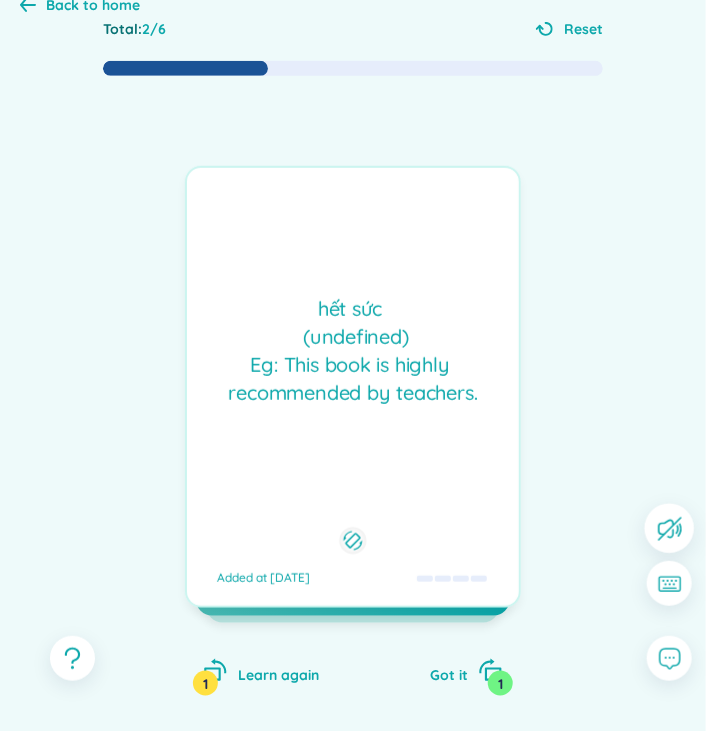 click on "hết sức
(undefined)
Eg: This book is highly recommended by teachers." at bounding box center (353, 351) 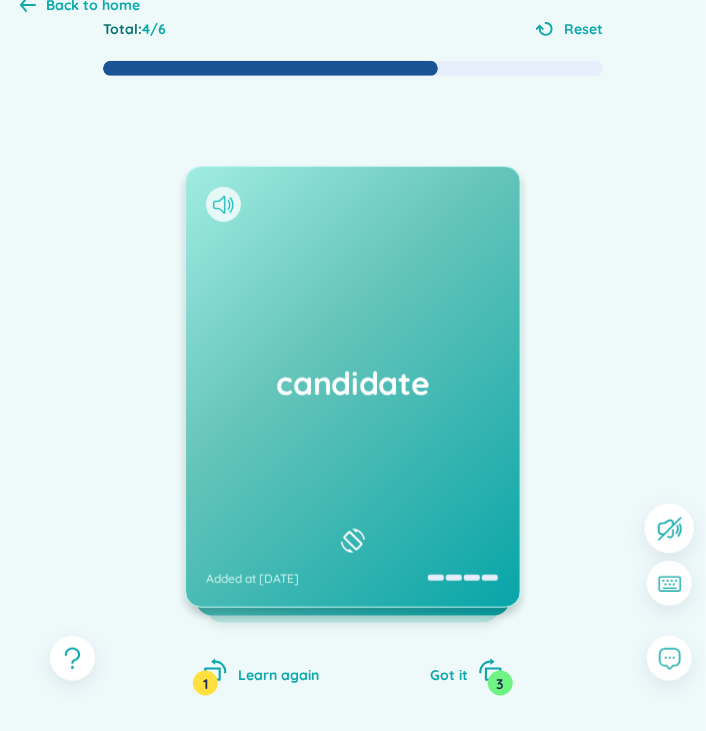 click 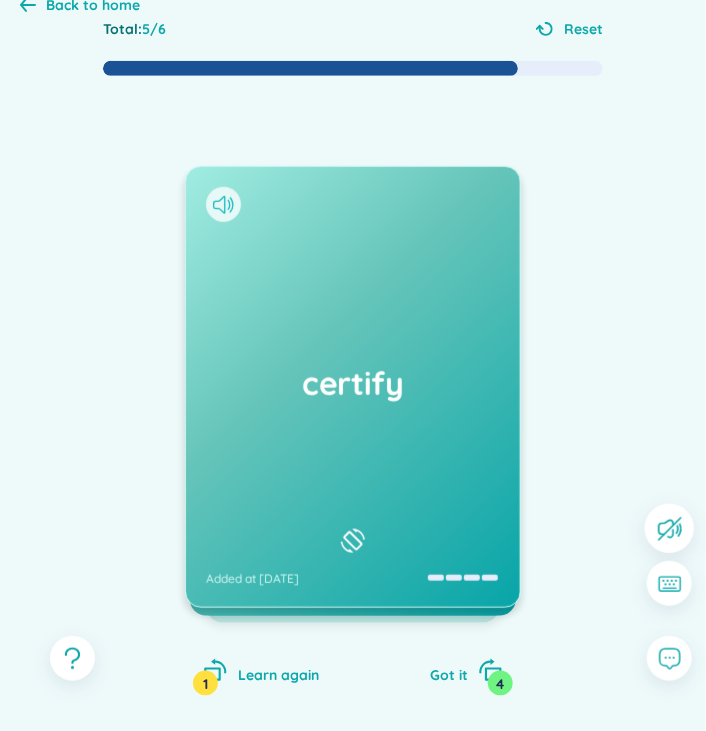 click 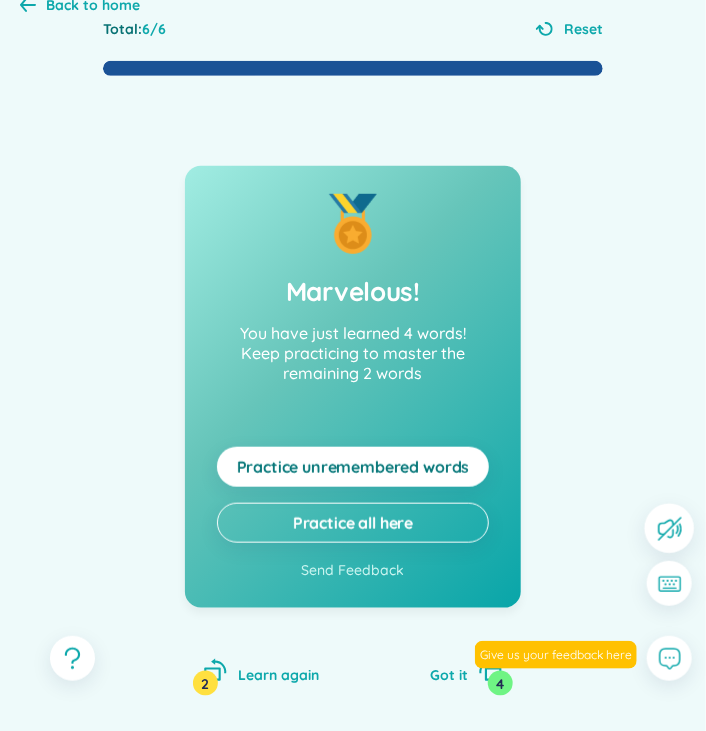 click on "Practice unremembered words" at bounding box center (353, 467) 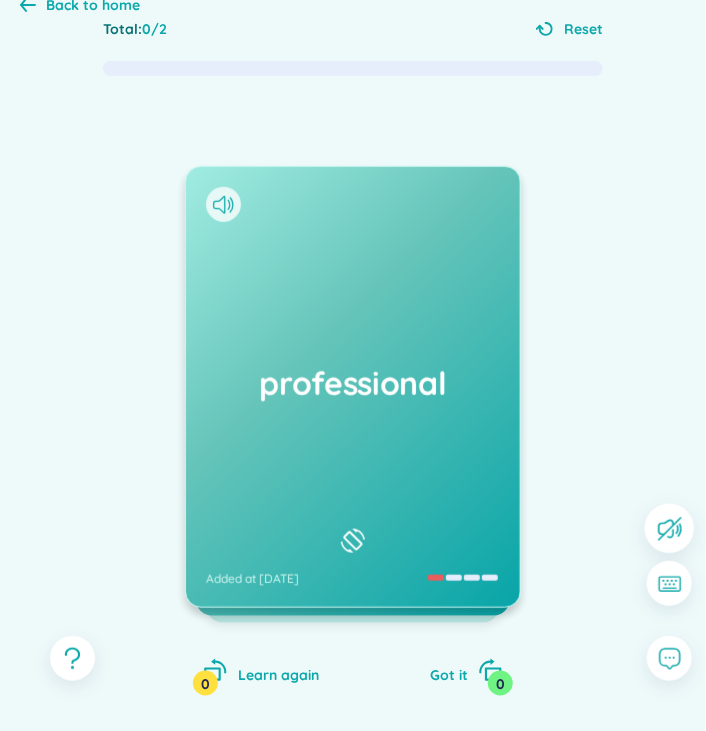click on "professional Added at 10/7/2025" at bounding box center (353, 387) 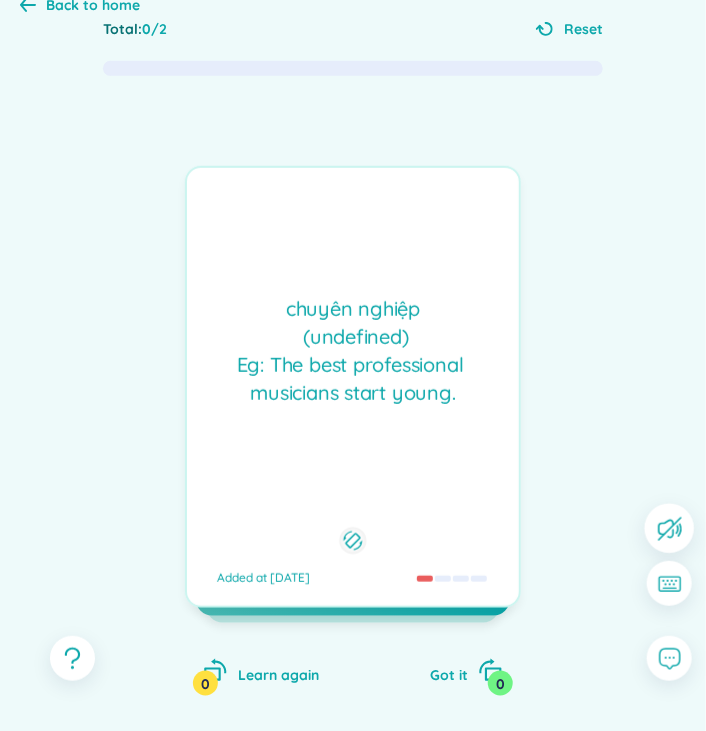 click on "chuyên nghiệp
(undefined)
Eg: The best professional musicians start young." at bounding box center (353, 351) 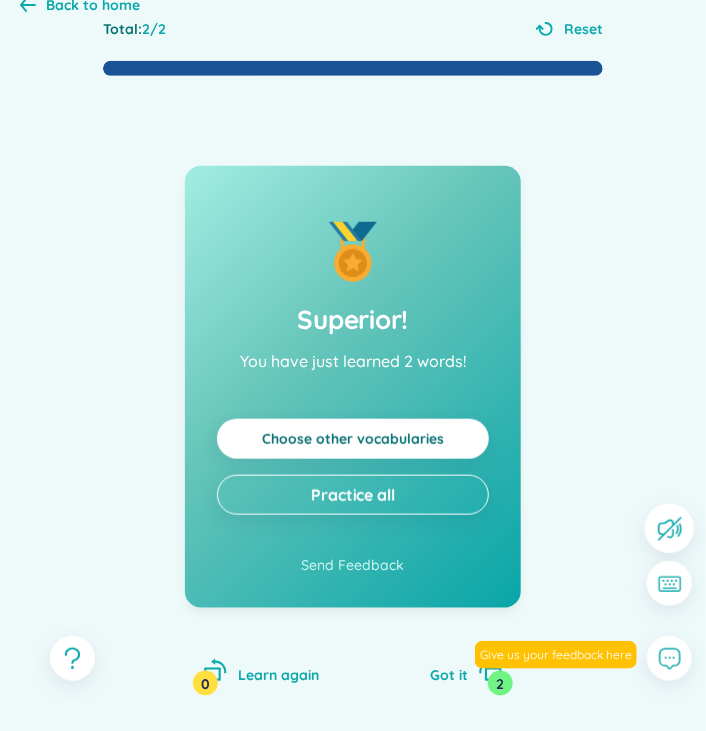 scroll, scrollTop: 184, scrollLeft: 0, axis: vertical 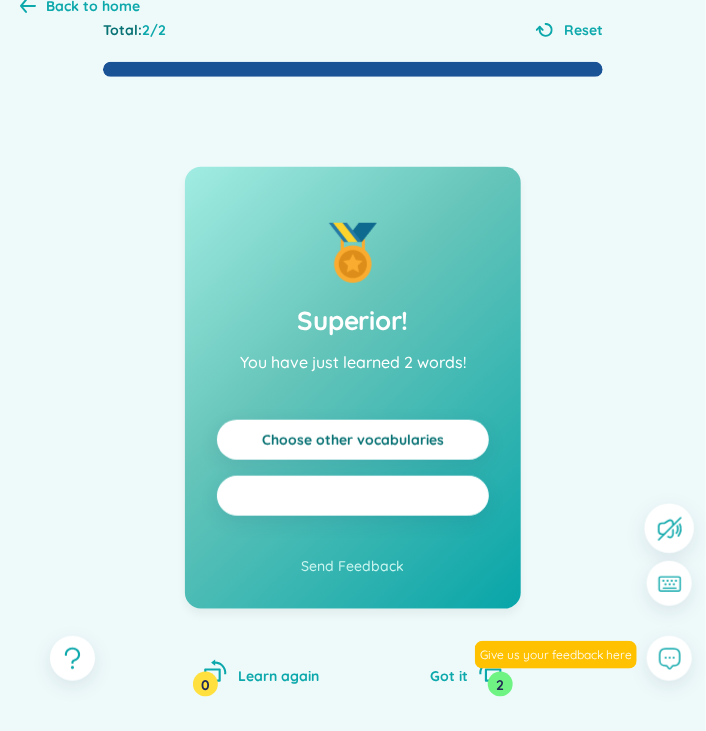 click on "Practice all" at bounding box center [353, 496] 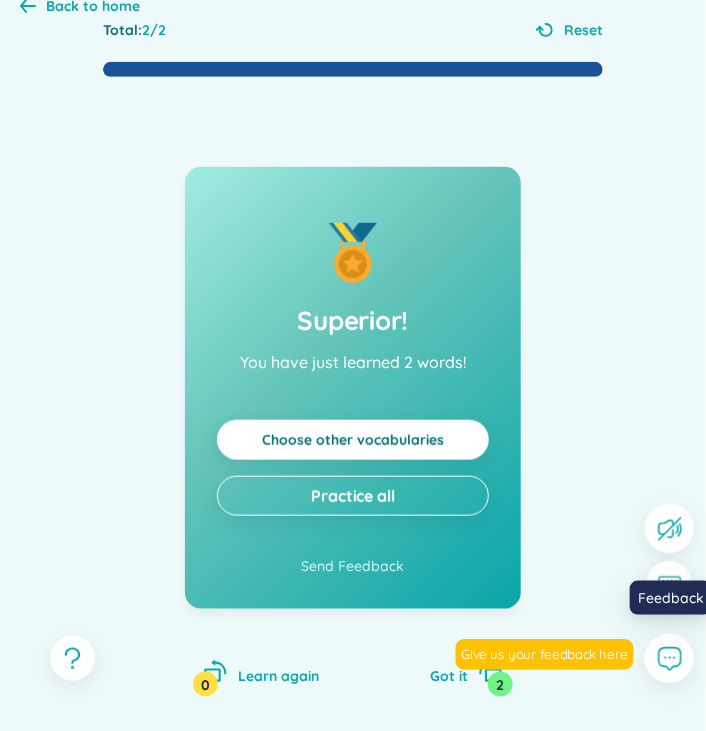 click 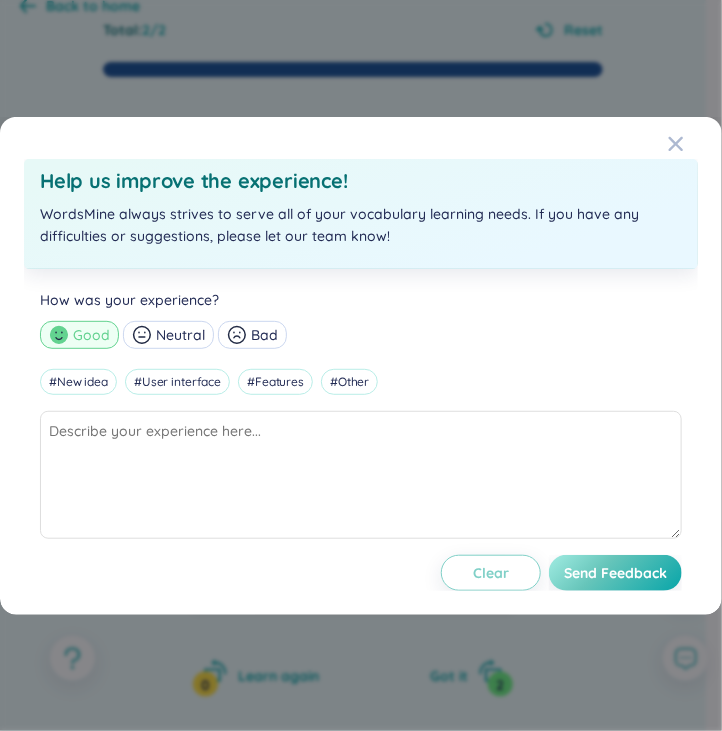click on "How was your experience? Good Neutral Bad" at bounding box center (361, 319) 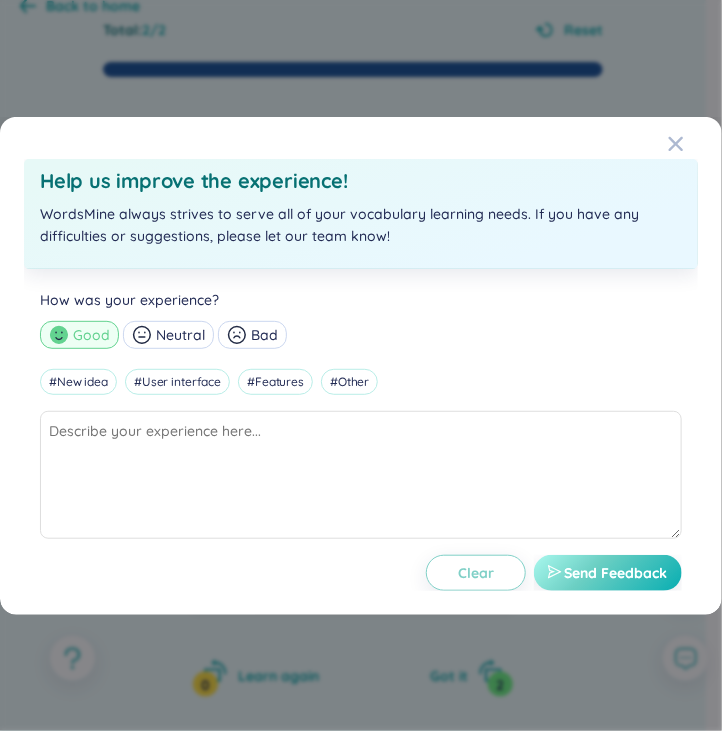 click on "Send Feedback" at bounding box center [615, 573] 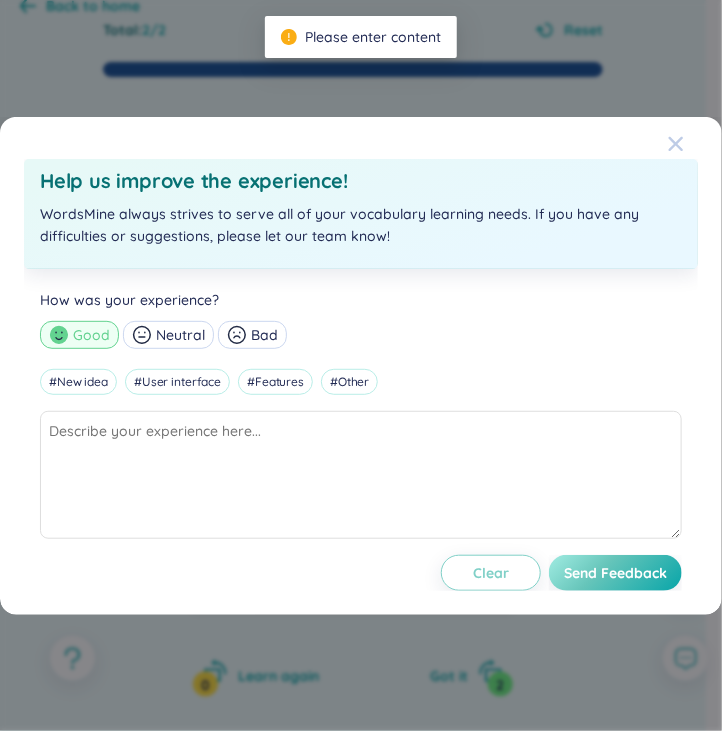 click 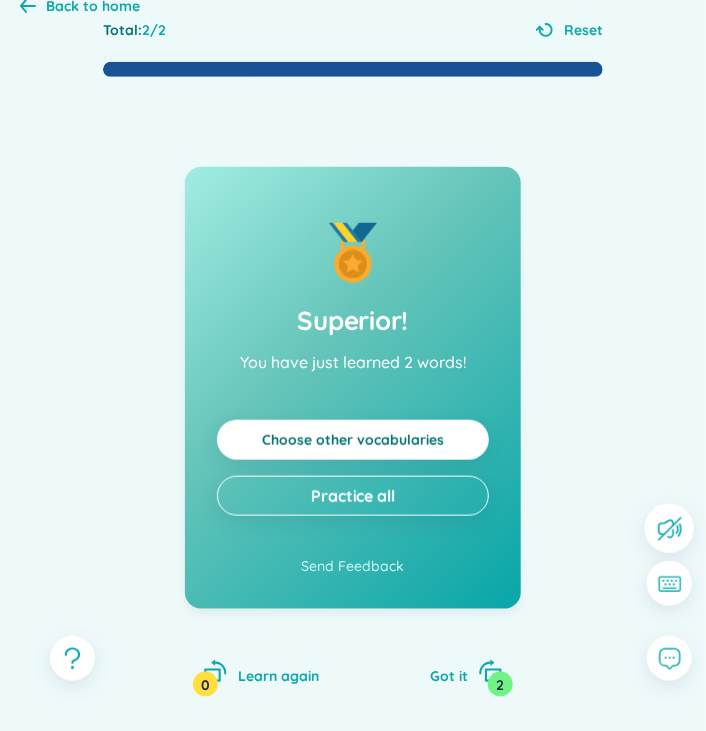 click 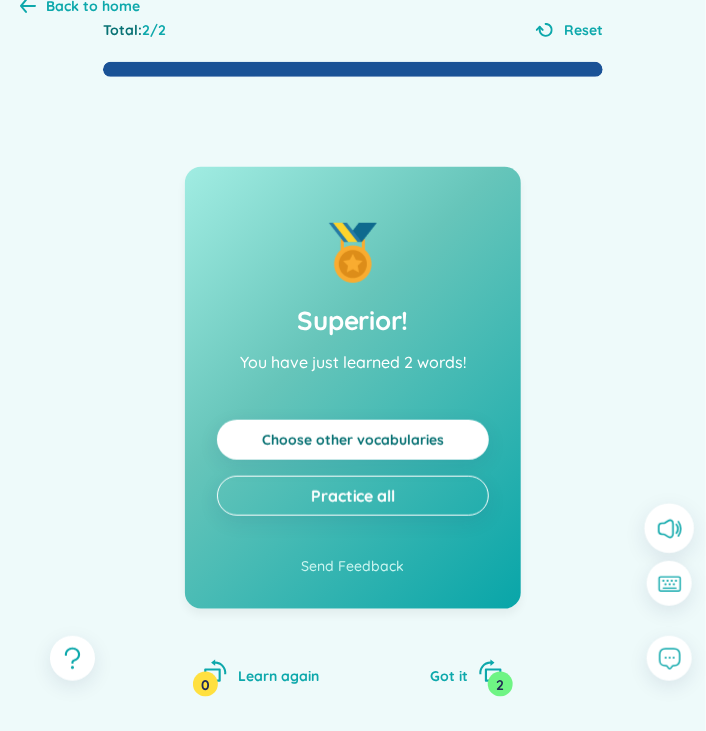 click 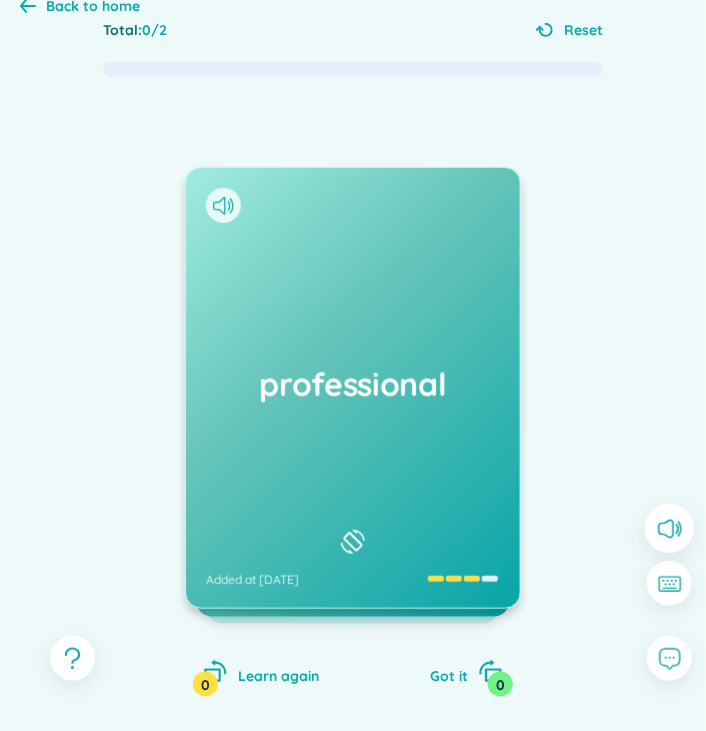 click 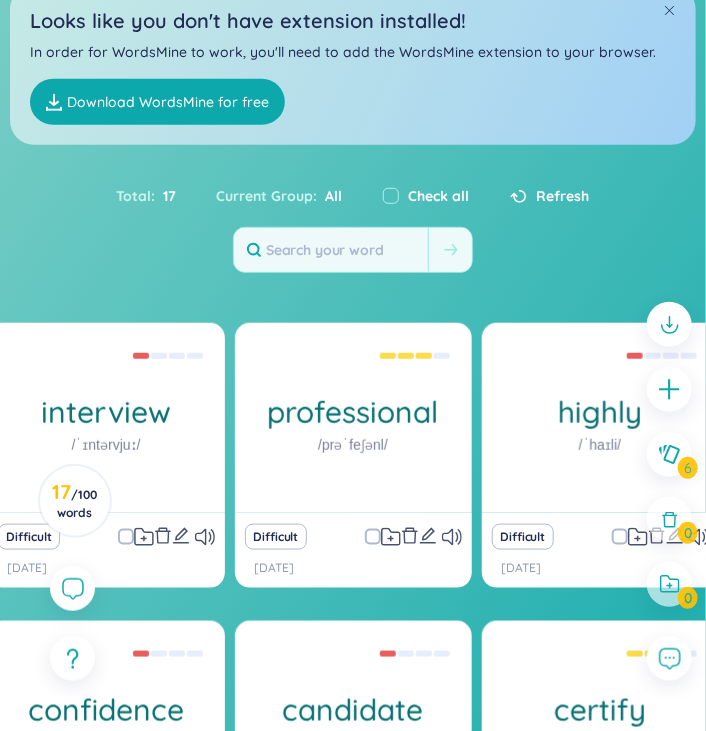 scroll, scrollTop: 0, scrollLeft: 0, axis: both 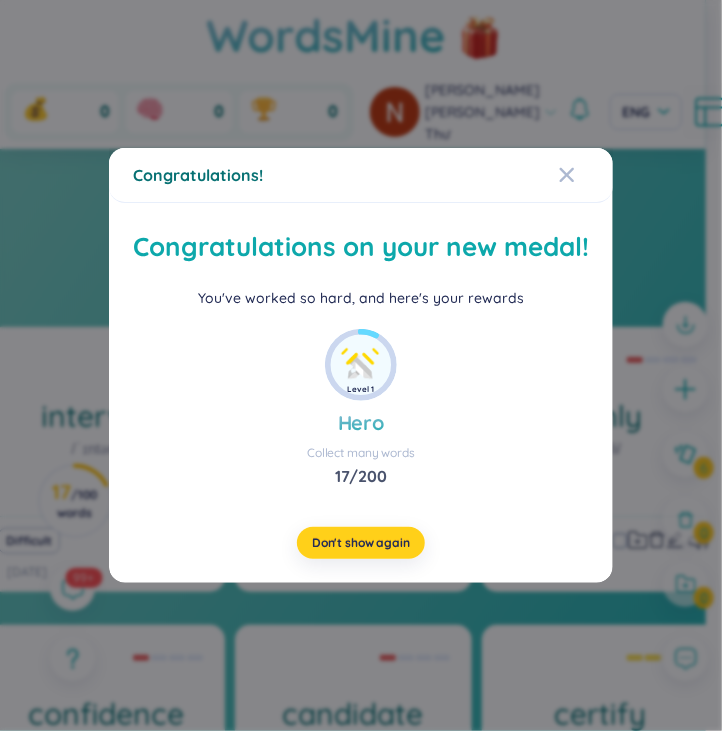 click on "Don't show again" at bounding box center [361, 543] 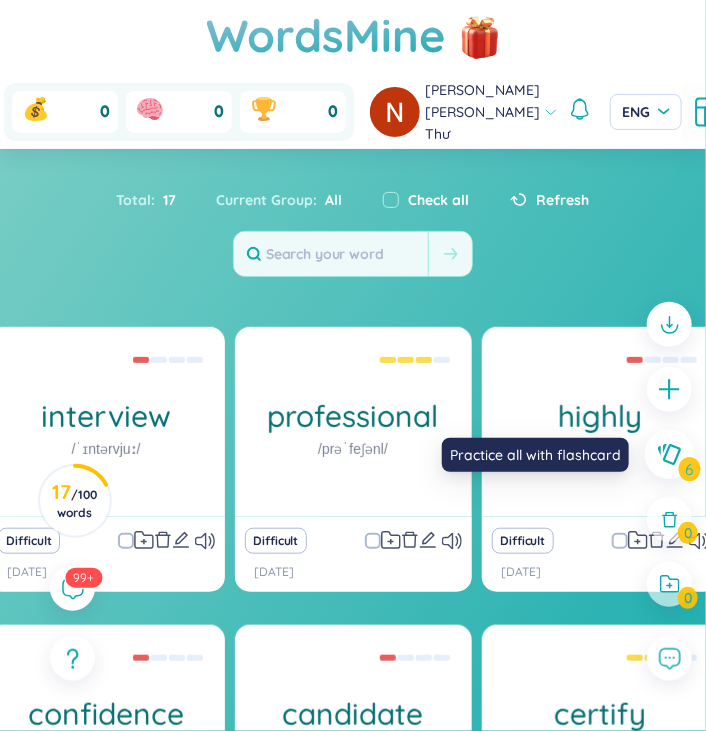 click 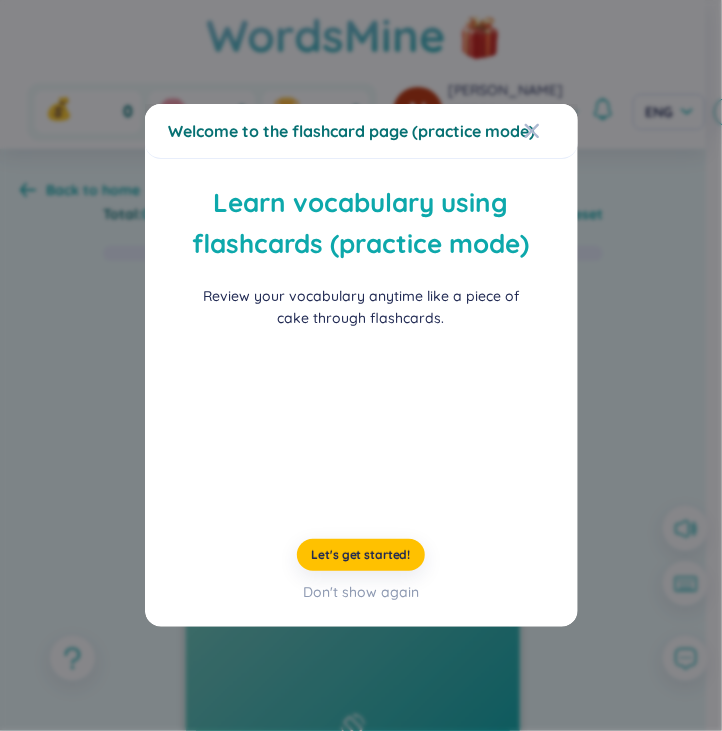 click on "Welcome to the flashcard page (practice mode) Learn vocabulary using flashcards (practice mode) Review your vocabulary anytime like a piece of cake through flashcards. Let's get started! Don't show again" at bounding box center (361, 365) 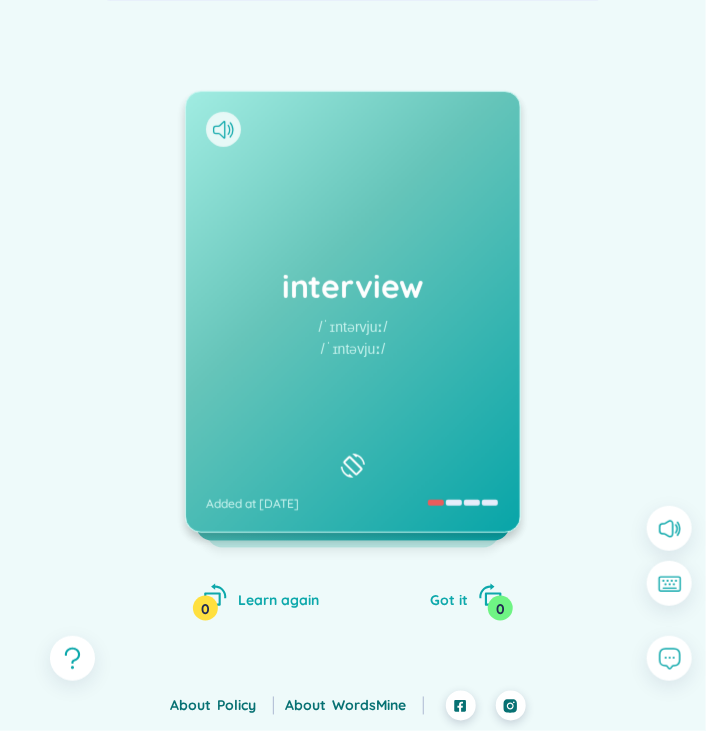 scroll, scrollTop: 280, scrollLeft: 0, axis: vertical 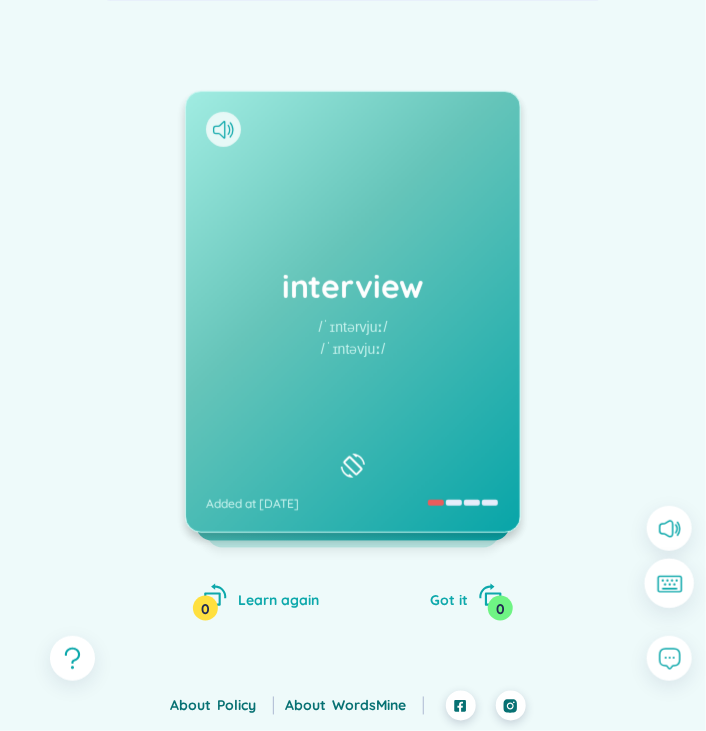 click 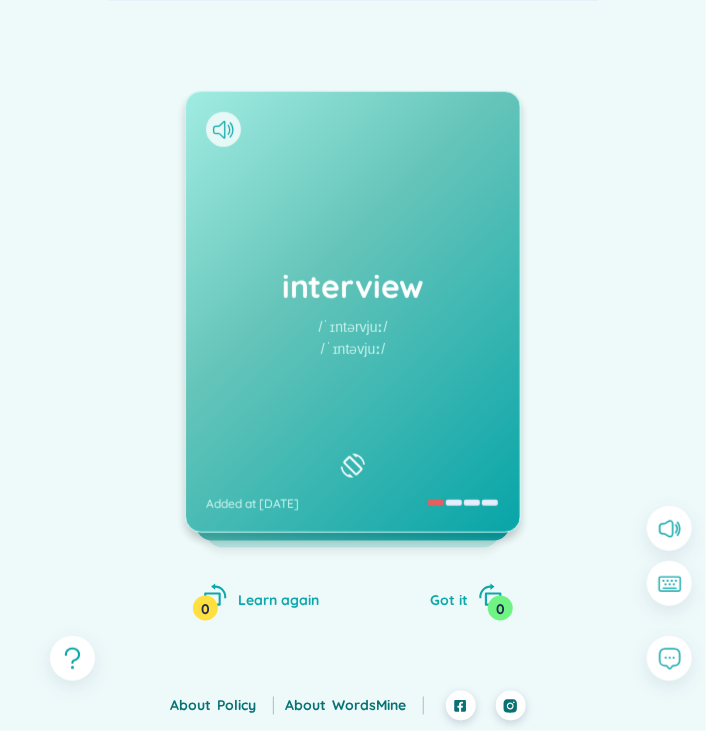 click on "interview /ˈɪntərvjuː/ /ˈɪntəvjuː/ Added at 10/7/2025 cuộc phỏng vấn
(undefined)
Eg: I've got a job interview tomorrow. the manager interviewed almost 100 applicant
Added at 10/7/2025 highly Learn again 0 Got it 0" at bounding box center (353, 332) 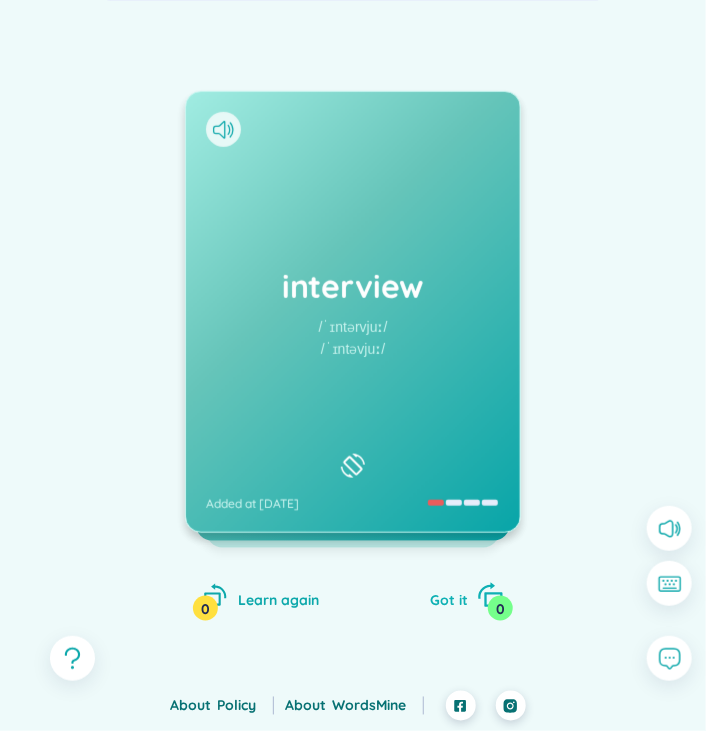 click on "Got it" at bounding box center [449, 600] 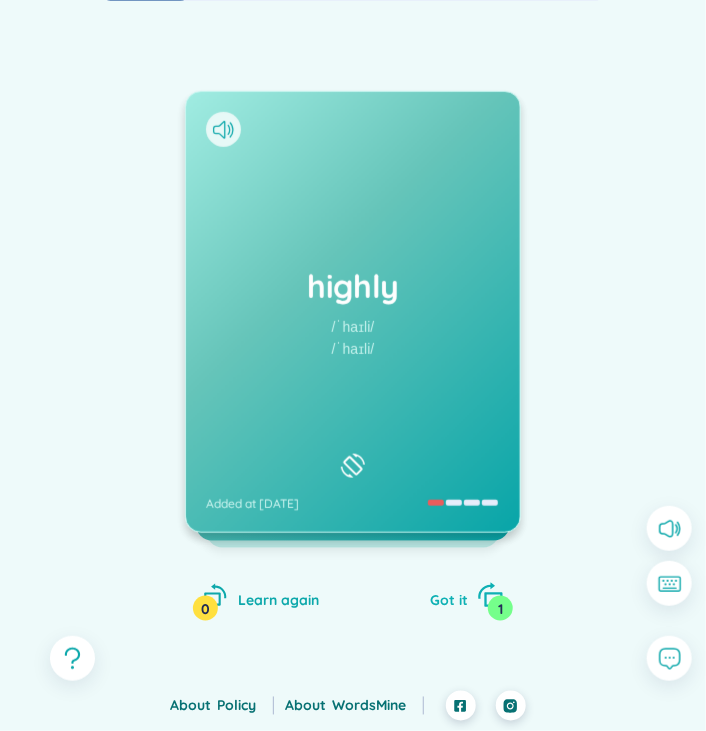 click on "Got it" at bounding box center (449, 600) 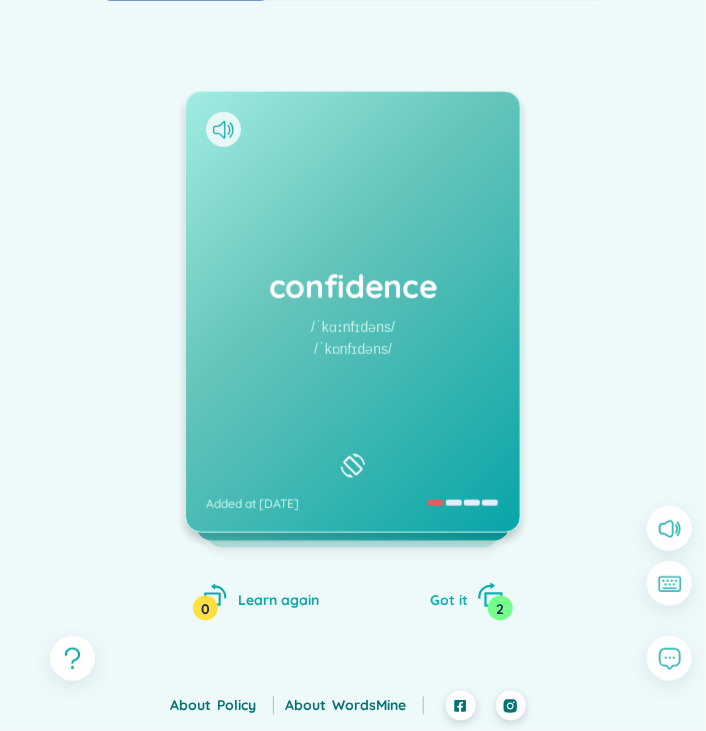 click on "Got it" at bounding box center (449, 600) 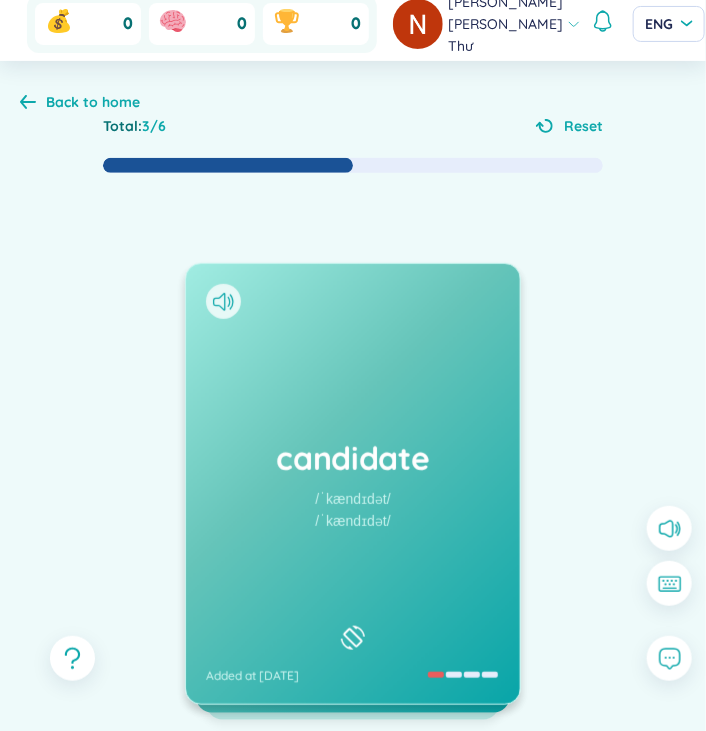 scroll, scrollTop: 0, scrollLeft: 0, axis: both 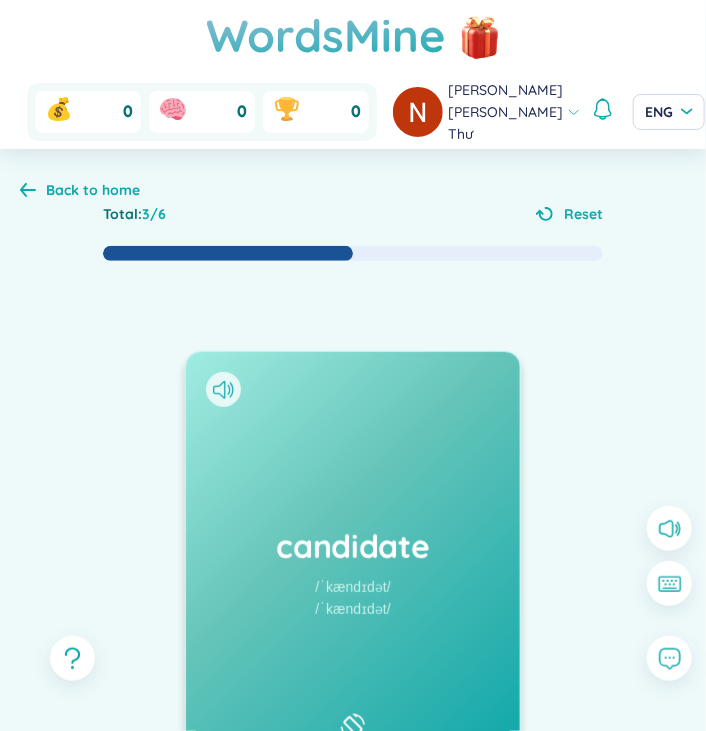 click 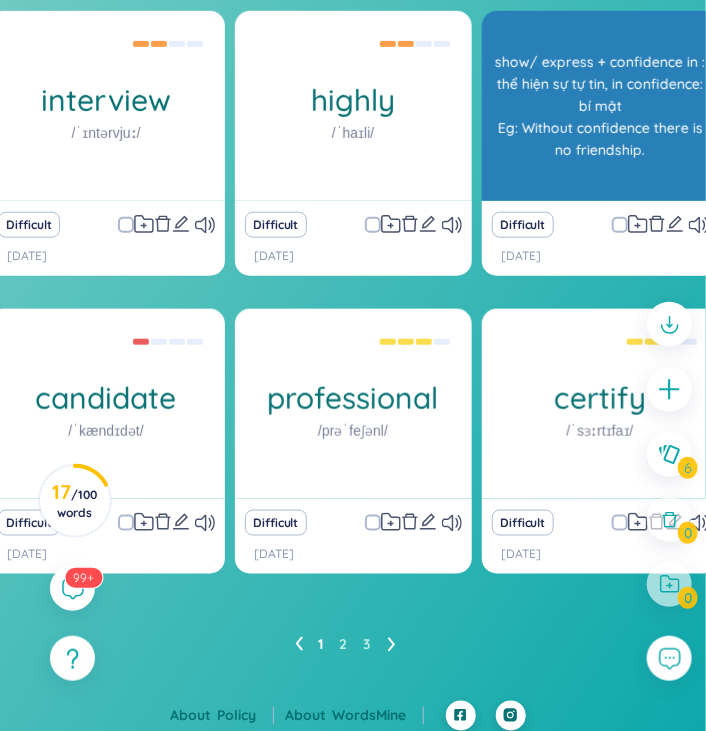 scroll, scrollTop: 347, scrollLeft: 0, axis: vertical 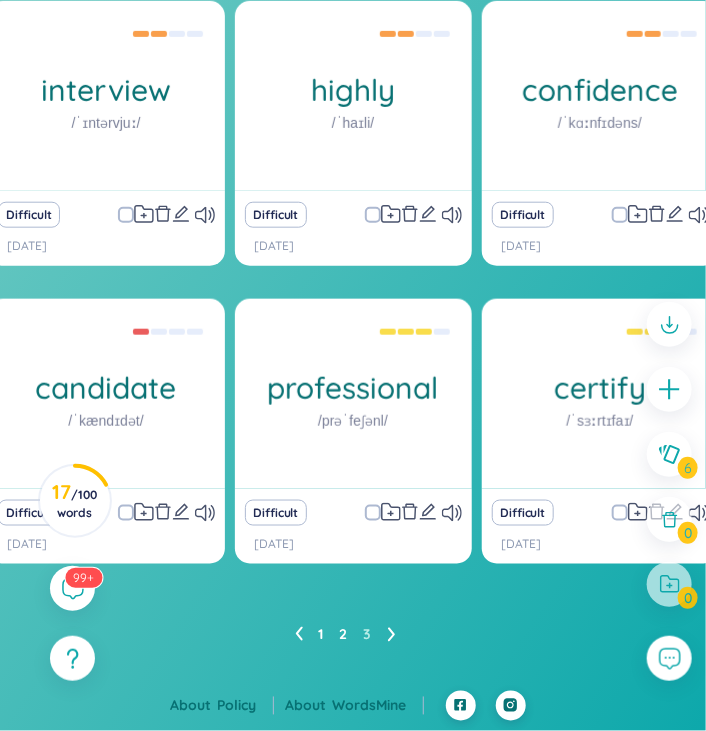 click on "2" at bounding box center (344, 635) 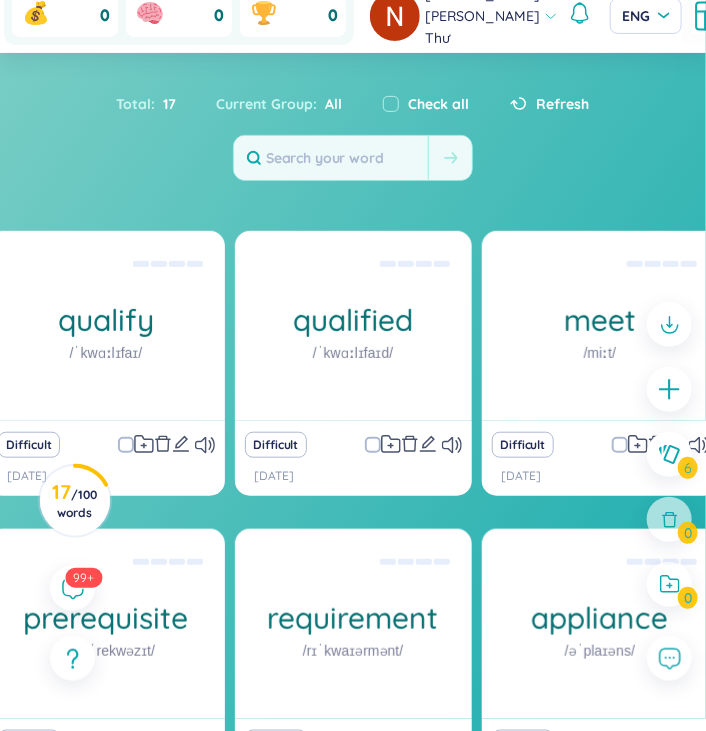 scroll, scrollTop: 347, scrollLeft: 0, axis: vertical 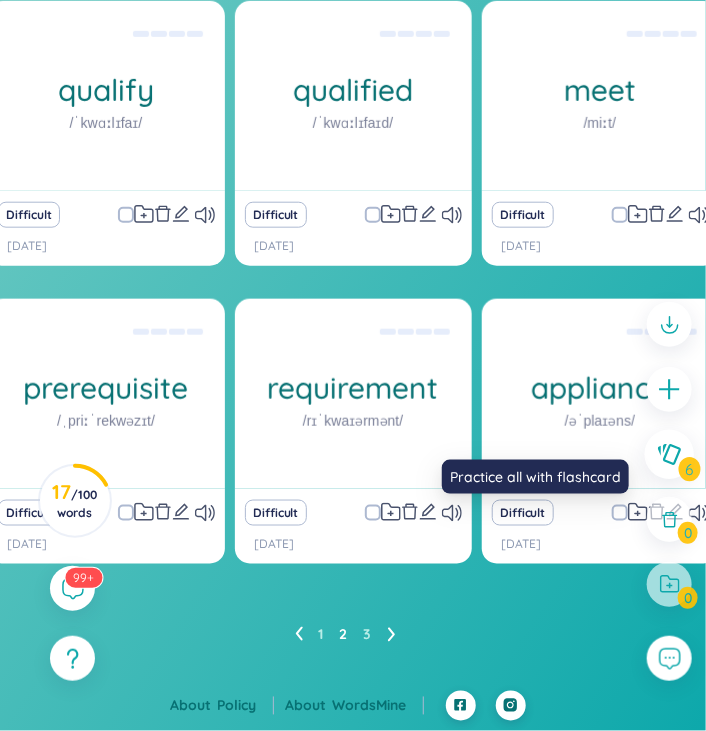 click 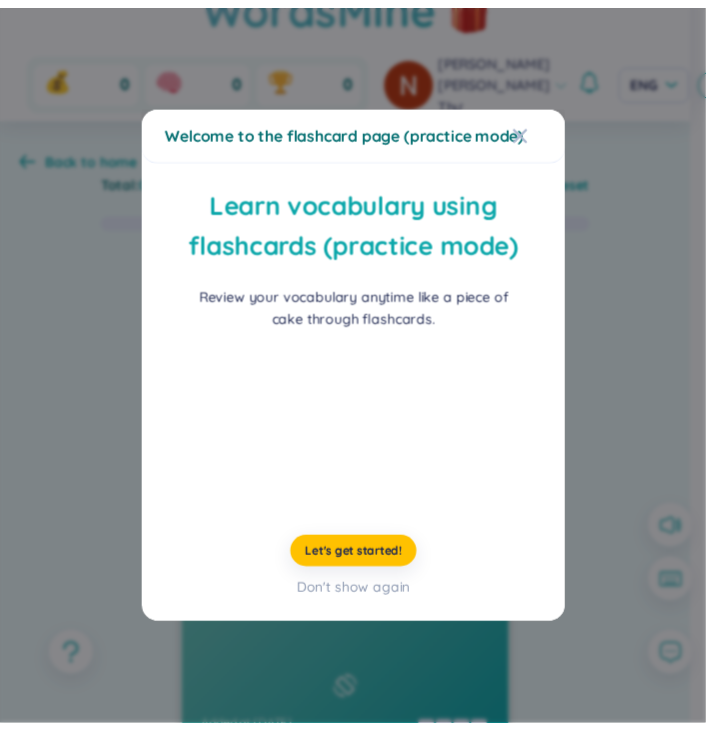 scroll, scrollTop: 0, scrollLeft: 0, axis: both 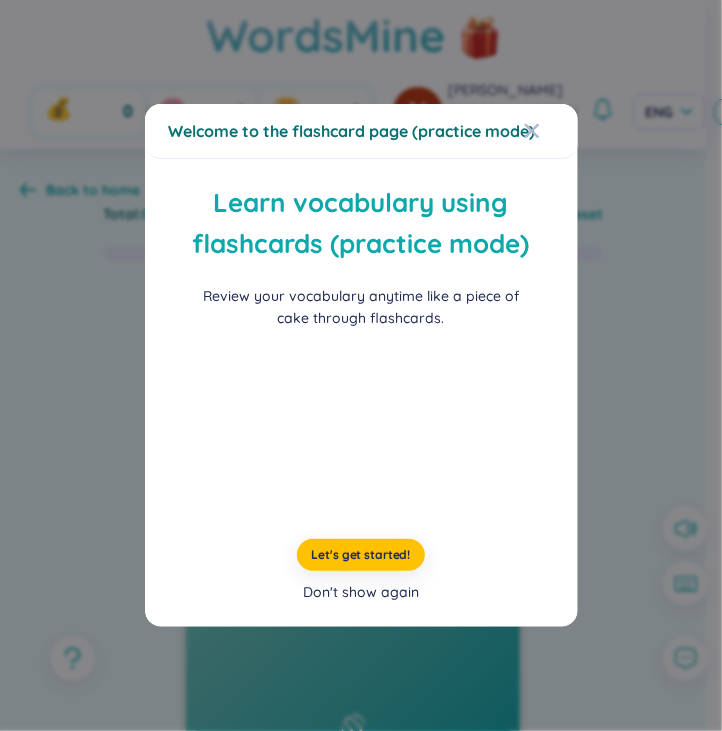 click on "Don't show again" at bounding box center (361, 592) 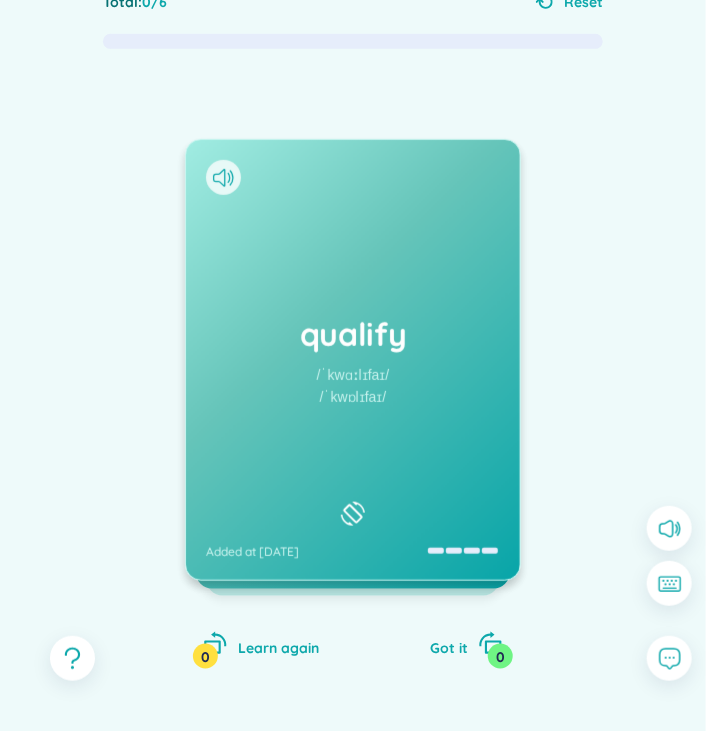 scroll, scrollTop: 228, scrollLeft: 0, axis: vertical 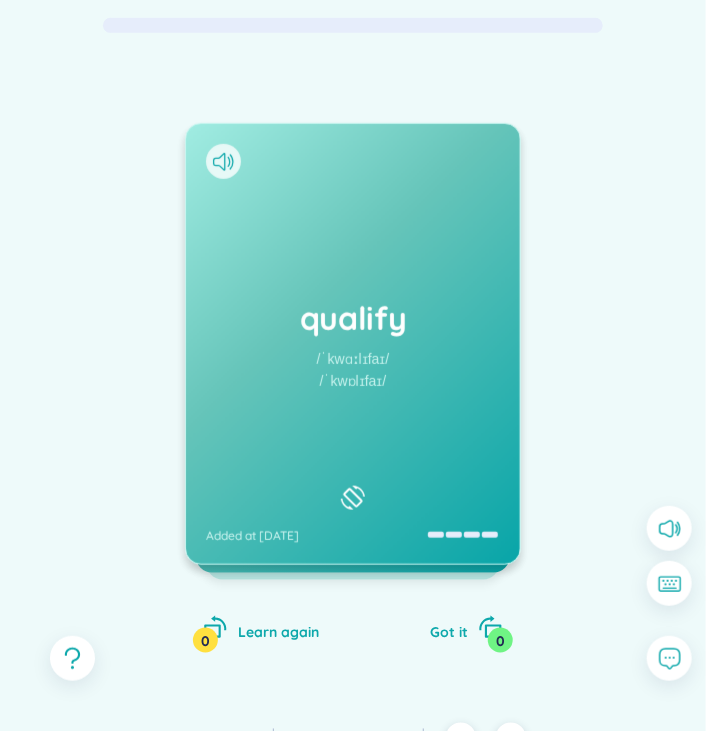 click at bounding box center (353, 498) 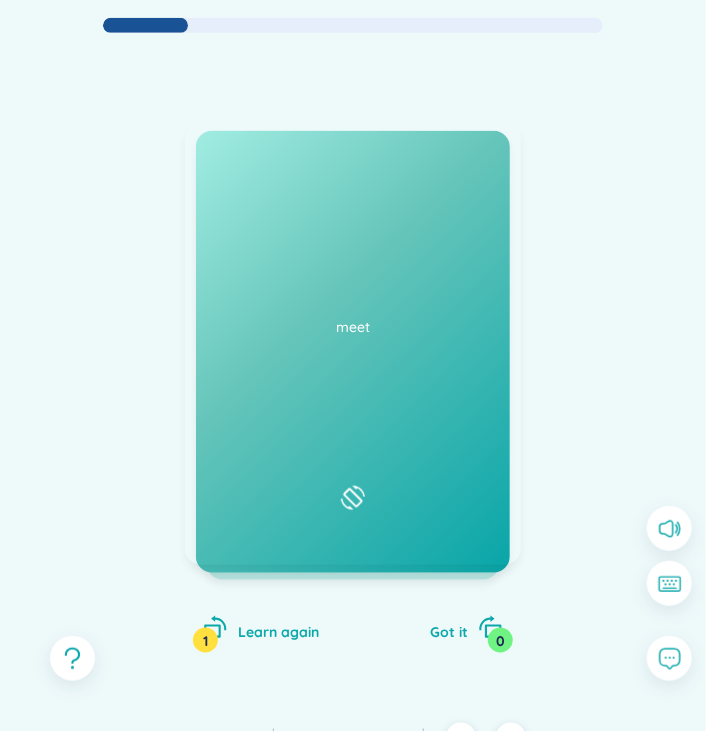 scroll, scrollTop: 281, scrollLeft: 0, axis: vertical 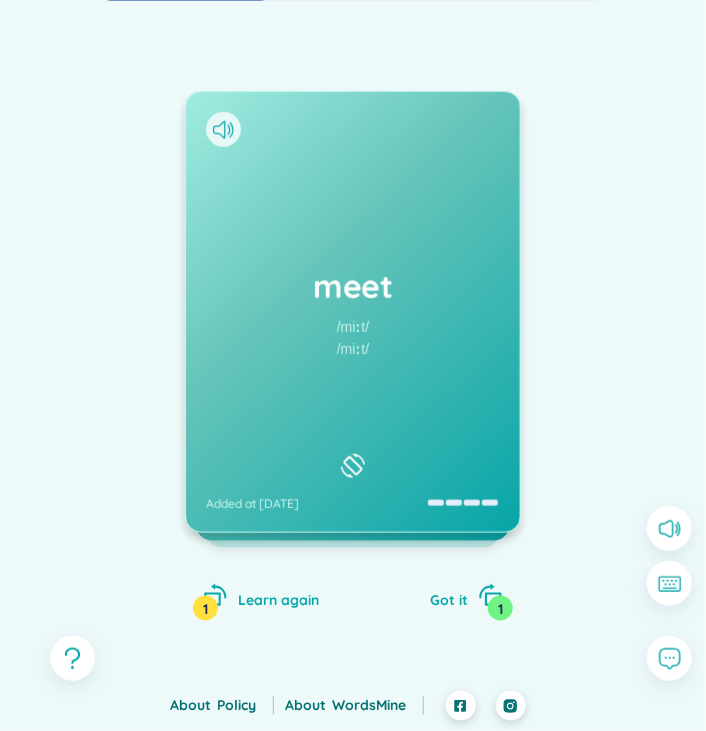 click on "/miːt/" at bounding box center (353, 327) 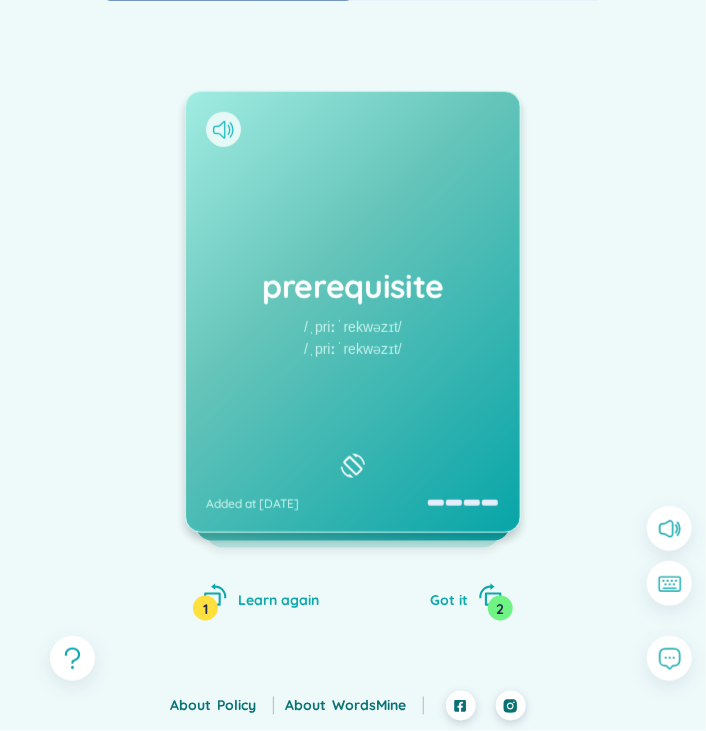 click 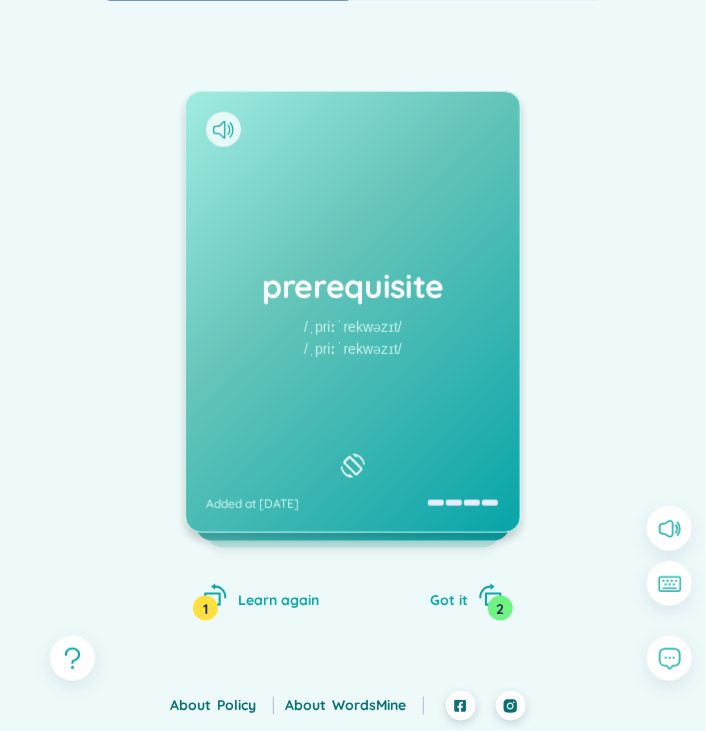 drag, startPoint x: 560, startPoint y: 295, endPoint x: 889, endPoint y: 377, distance: 339.06488 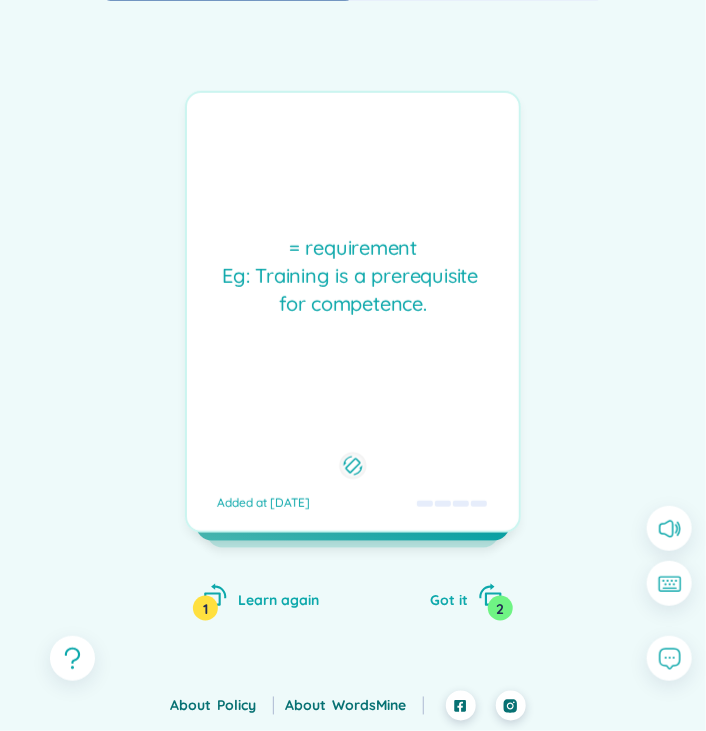 click on "= requirement
Eg: Training is a prerequisite for competence.
Added at 10/7/2025" at bounding box center [353, 312] 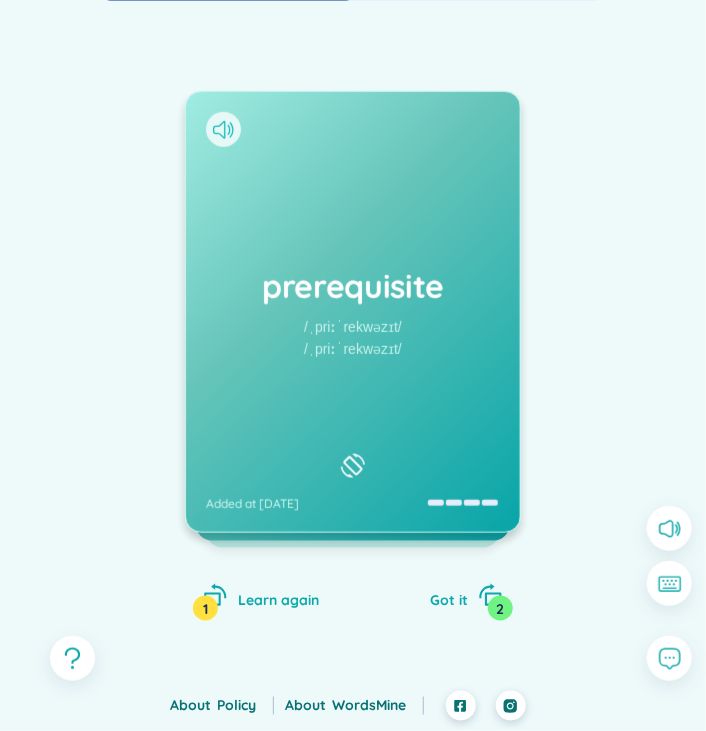 click 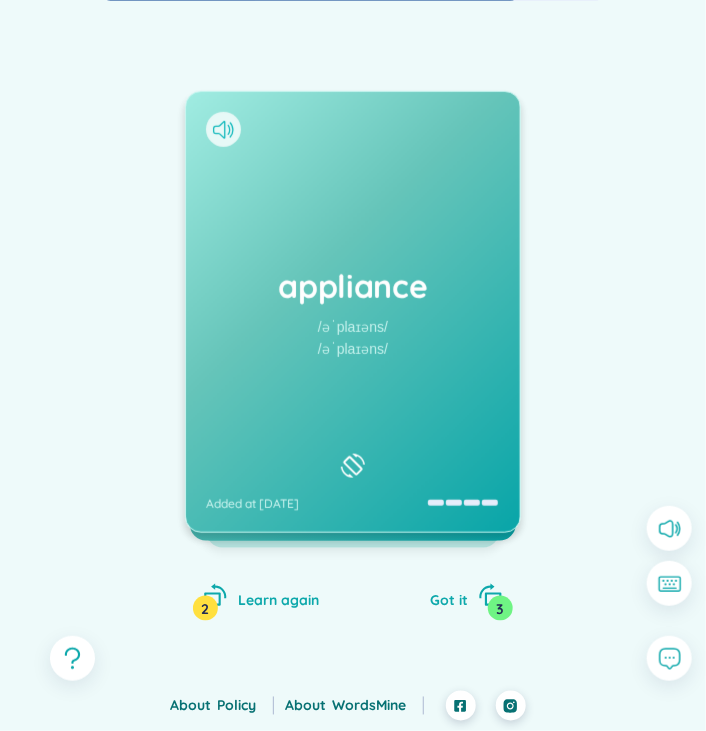 click 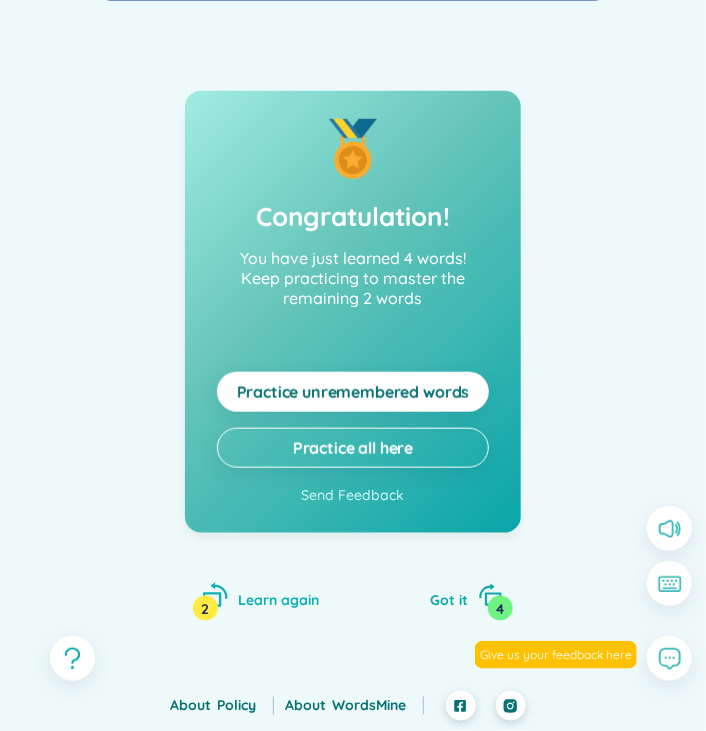 click on "Learn again" at bounding box center [278, 600] 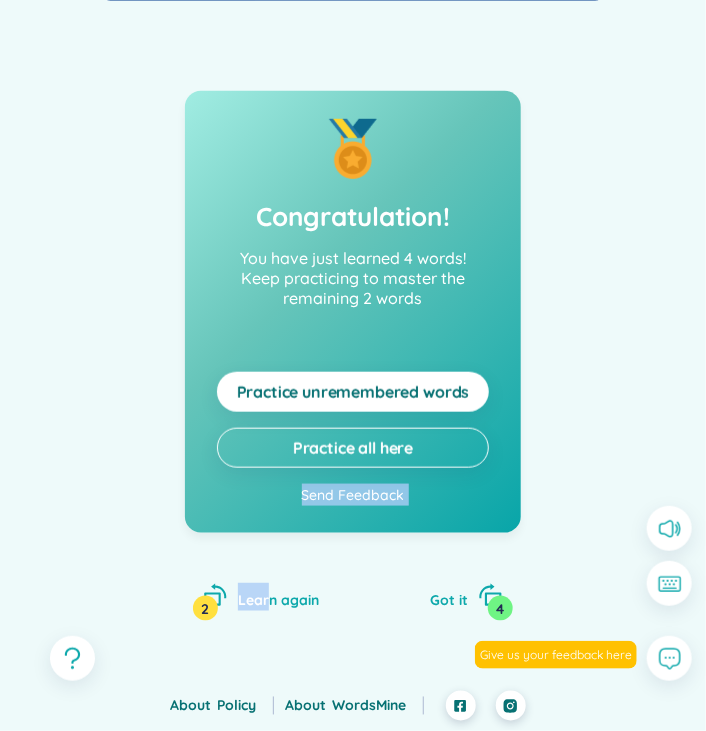 drag, startPoint x: 266, startPoint y: 604, endPoint x: 390, endPoint y: 452, distance: 196.1632 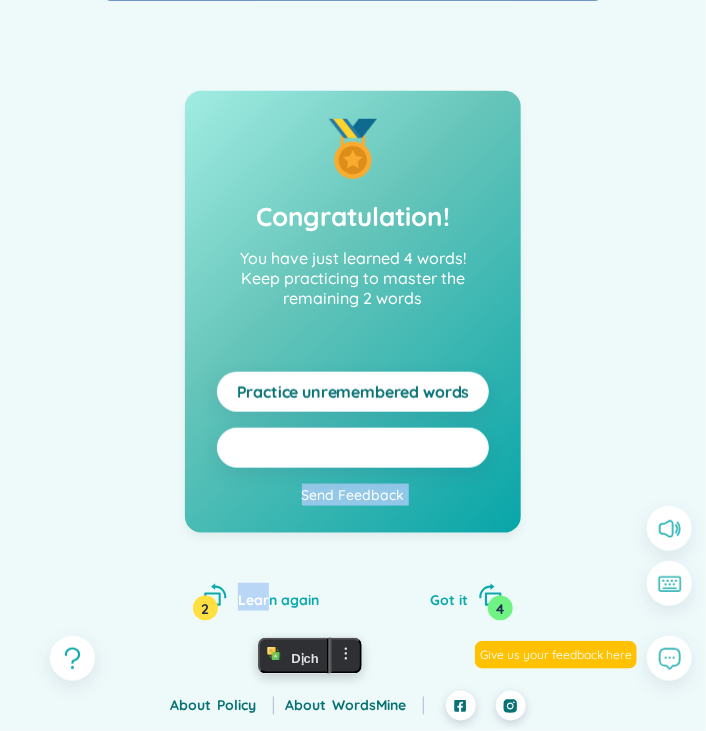click on "Practice all here" at bounding box center [353, 448] 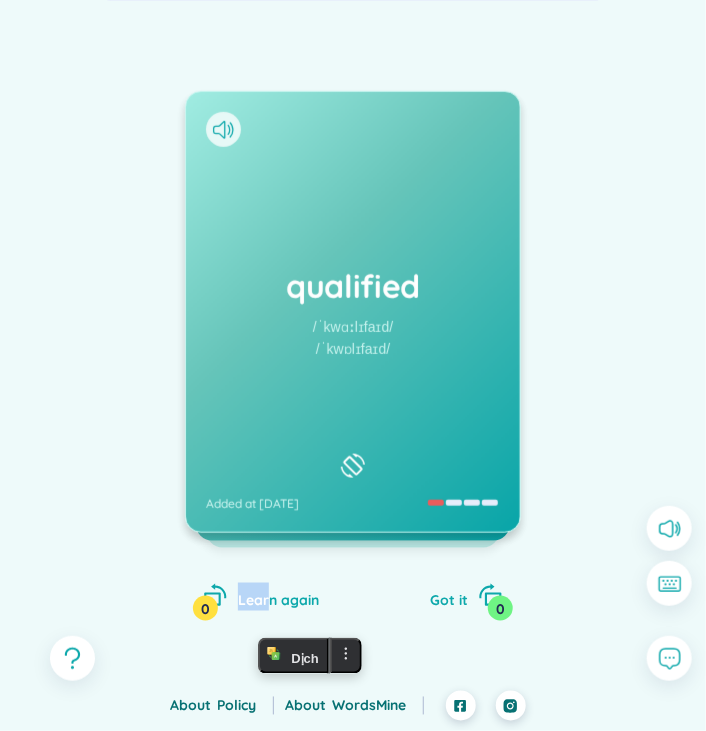 click on "qualified" at bounding box center (353, 286) 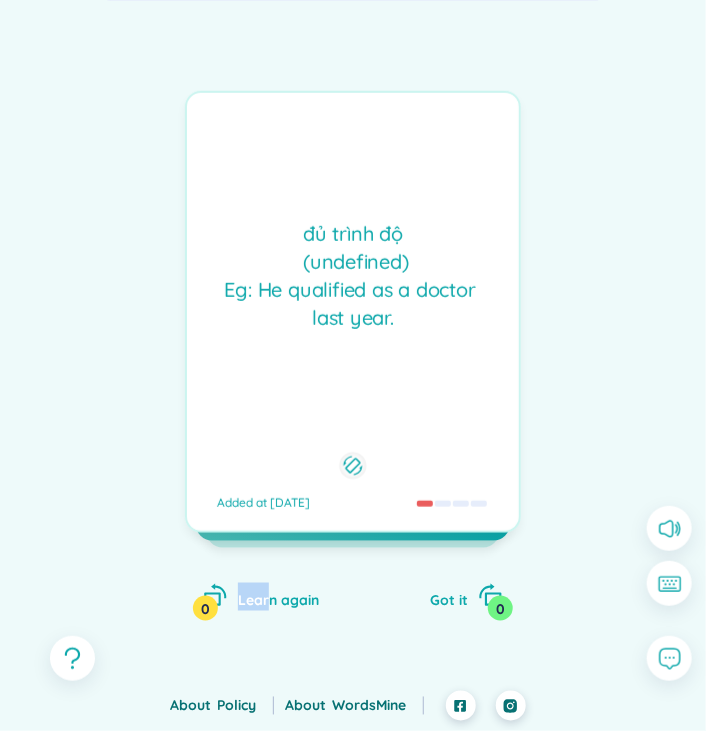 click on "đủ trình độ
(undefined)
Eg: He qualified as a doctor last year." at bounding box center [353, 276] 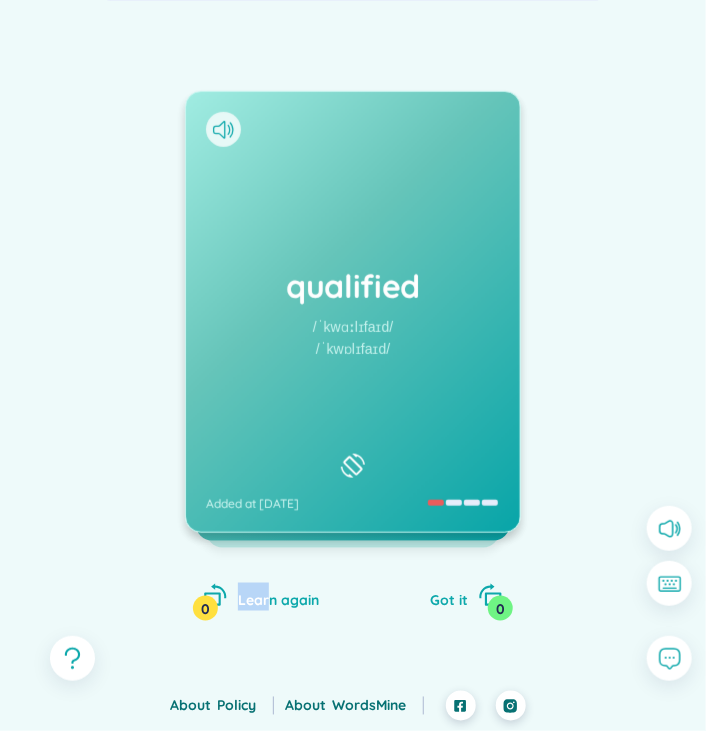 click on "qualified" at bounding box center [353, 286] 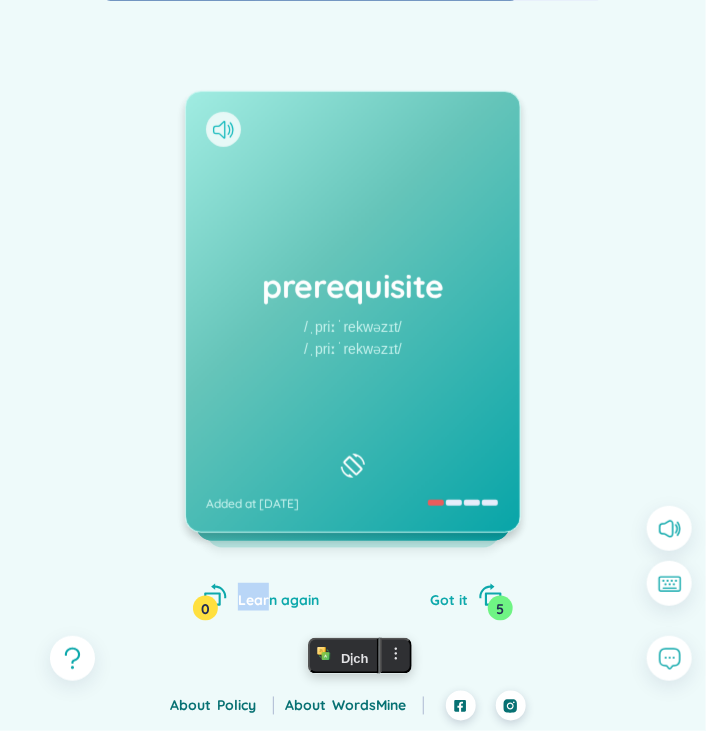 click 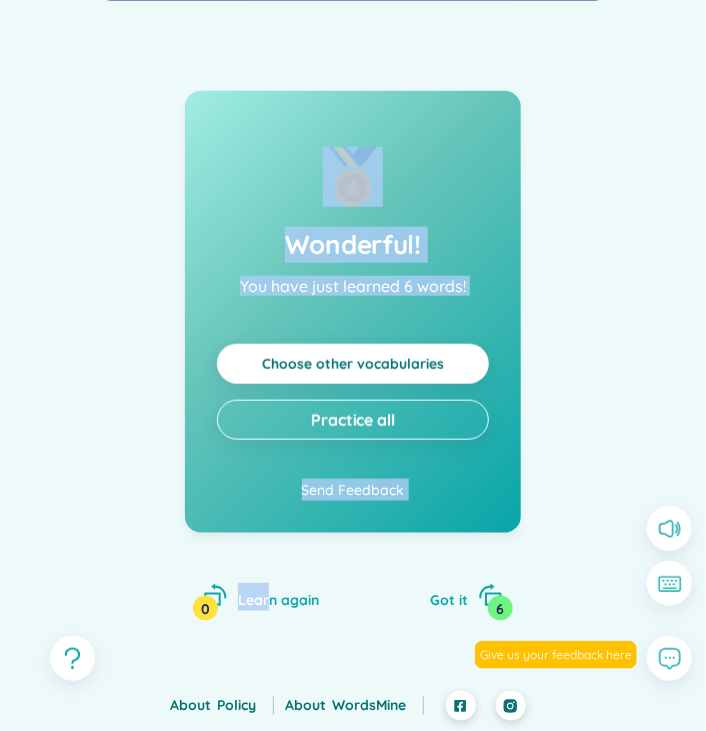 scroll, scrollTop: 0, scrollLeft: 0, axis: both 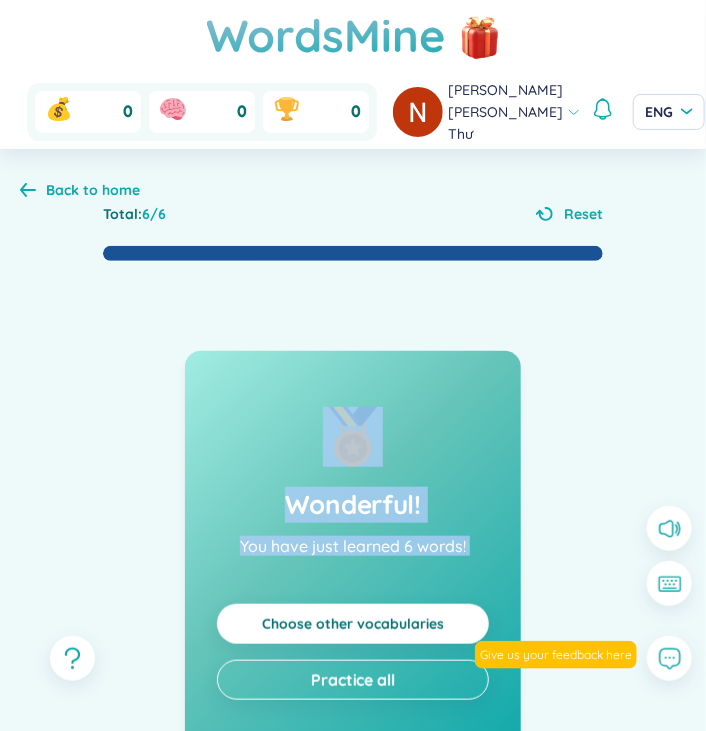 click on "Back to home" at bounding box center [93, 190] 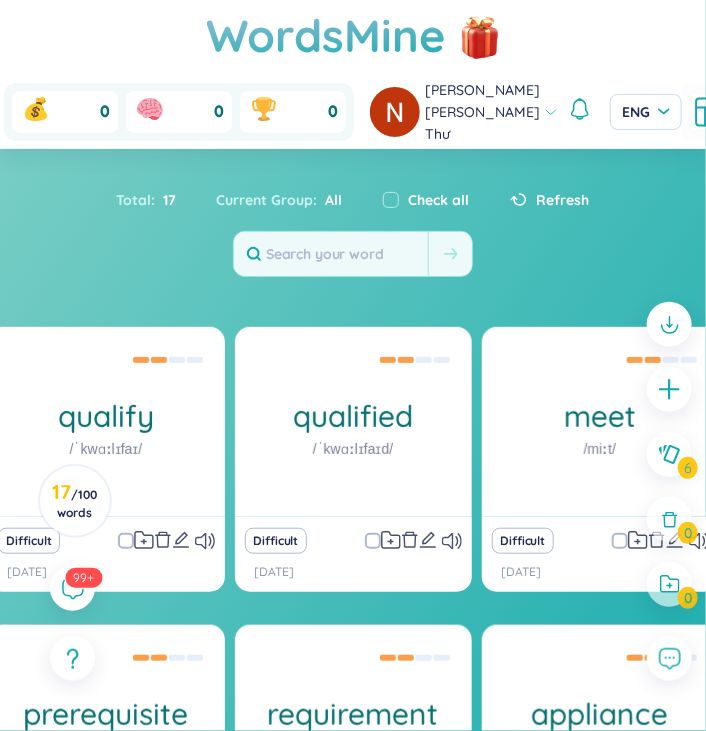 scroll, scrollTop: 347, scrollLeft: 0, axis: vertical 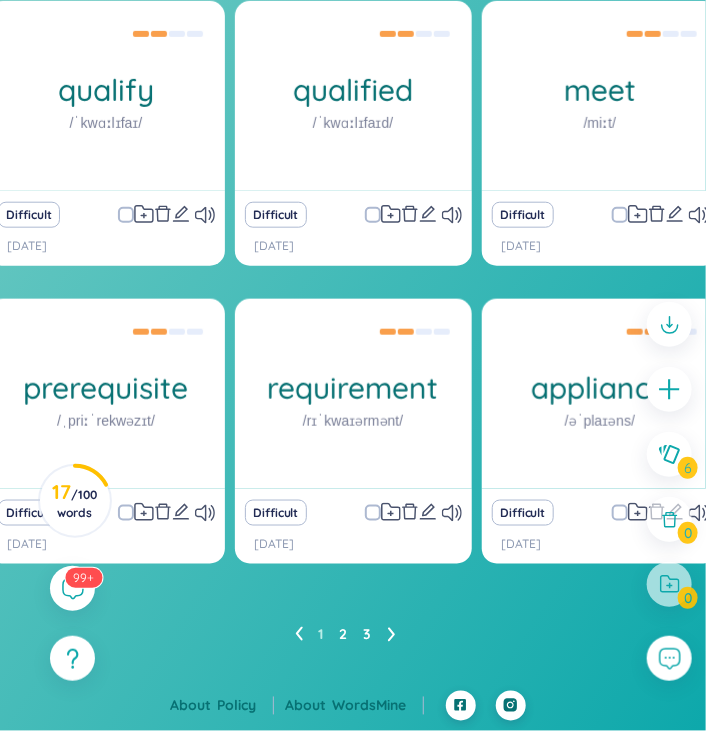 click on "3" at bounding box center (368, 635) 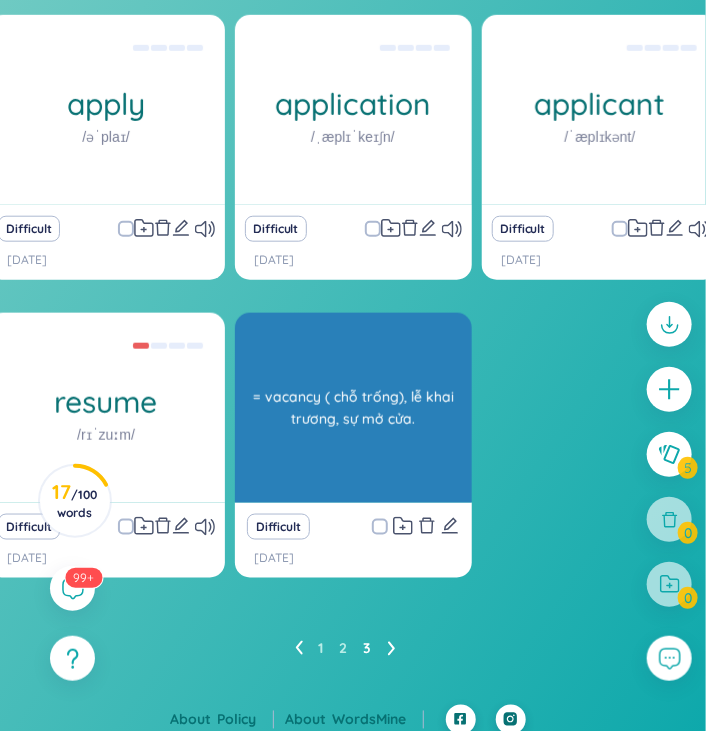 scroll, scrollTop: 343, scrollLeft: 0, axis: vertical 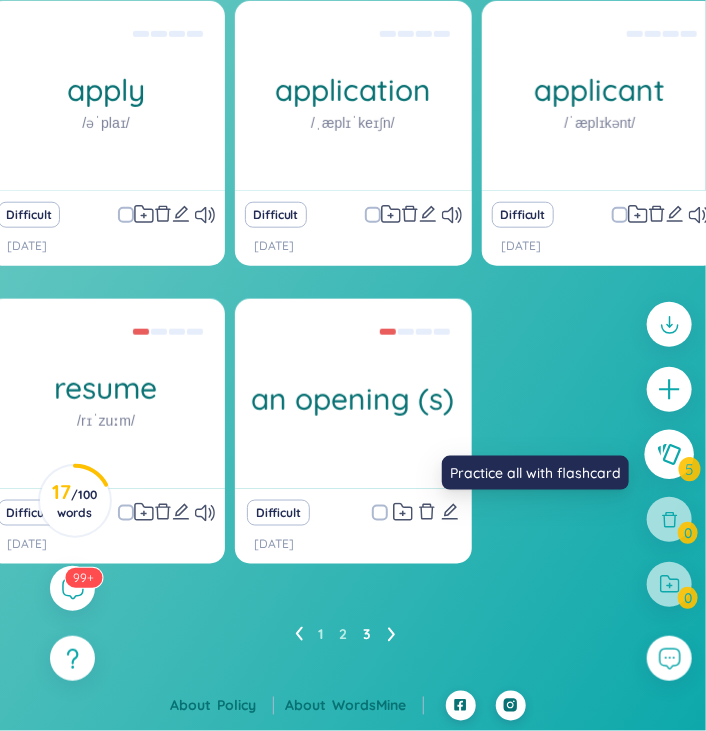 click 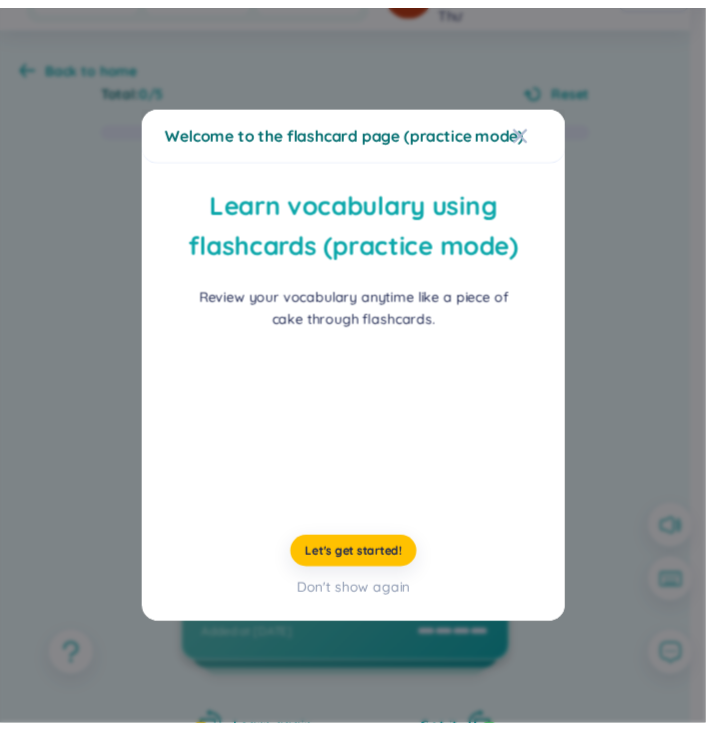 scroll, scrollTop: 0, scrollLeft: 0, axis: both 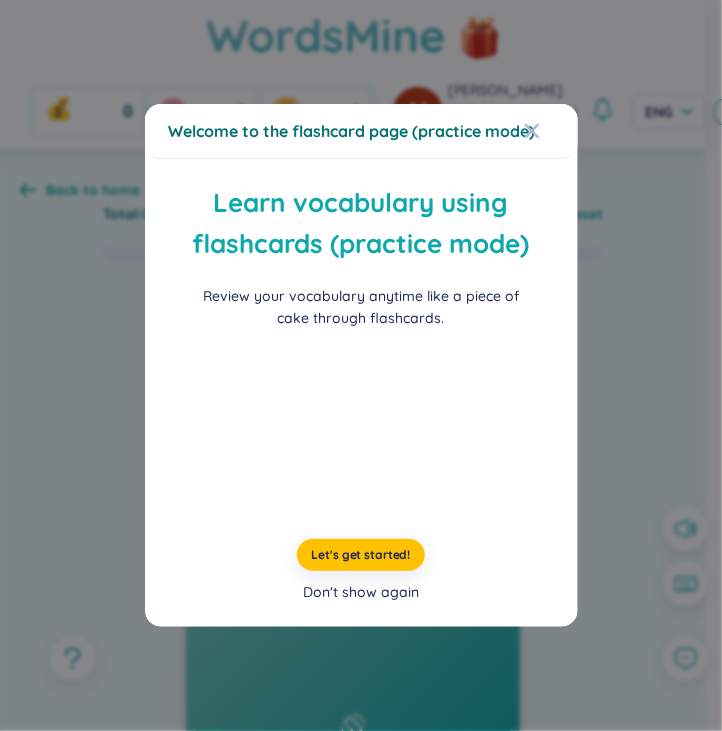 click on "Don't show again" at bounding box center (361, 592) 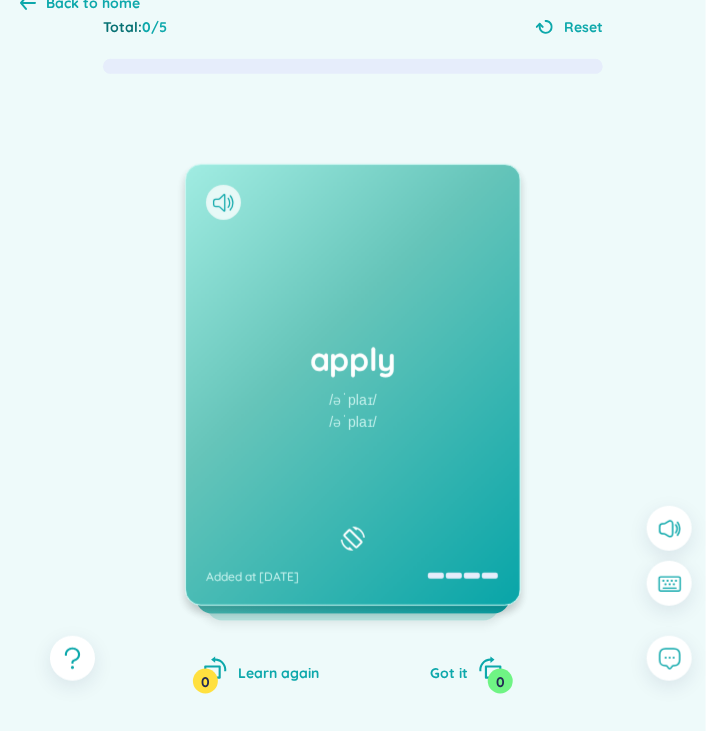 scroll, scrollTop: 194, scrollLeft: 0, axis: vertical 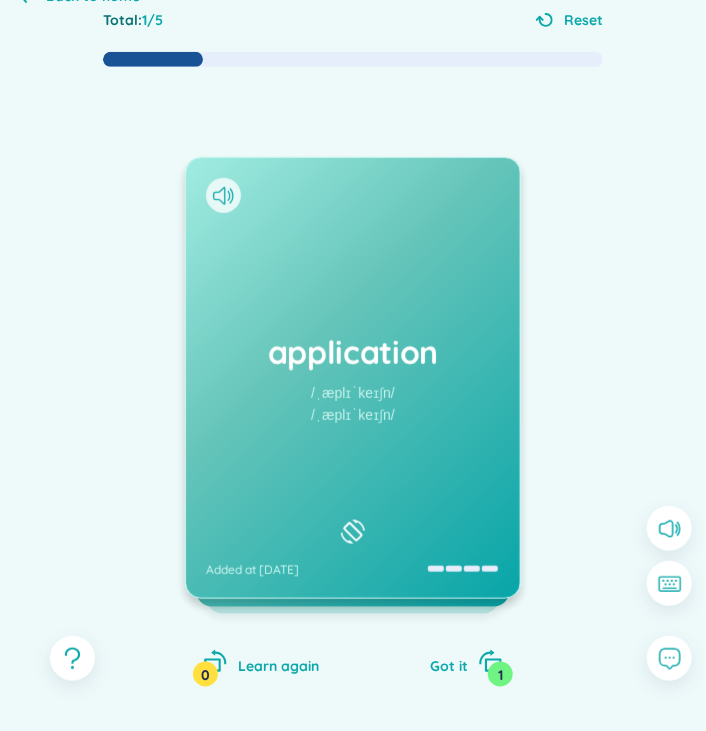 click on "application /ˌæplɪˈkeɪʃn/ /ˌæplɪˈkeɪʃn/ Added at 10/7/2025" at bounding box center [353, 378] 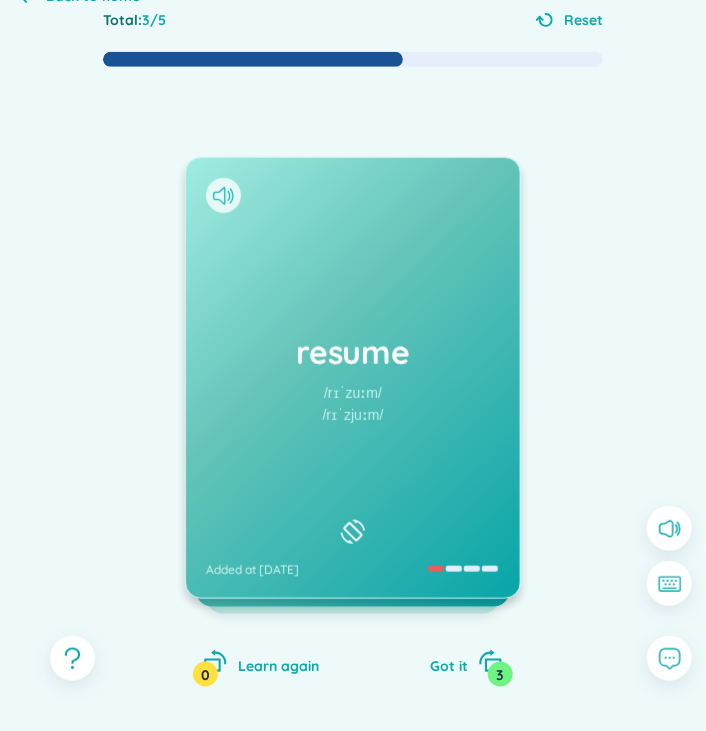 click 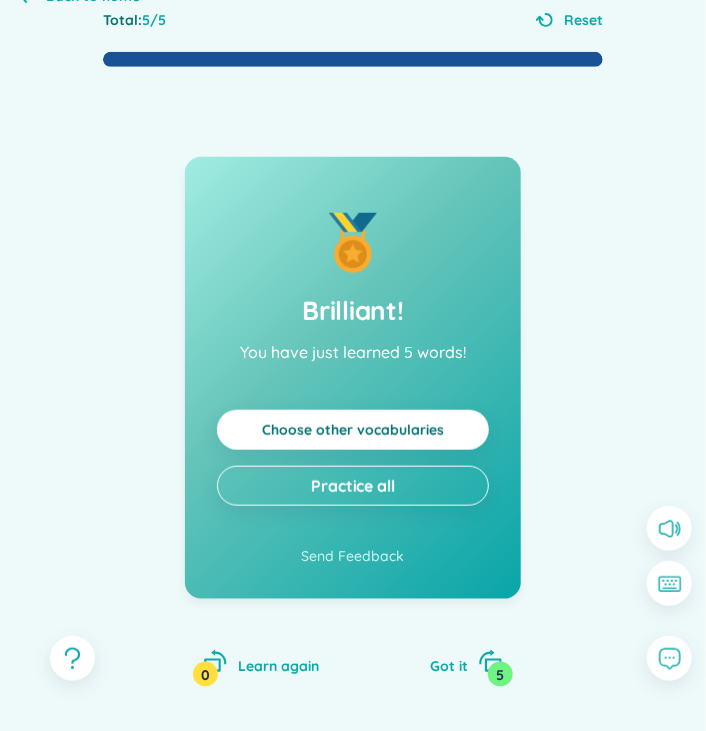 click 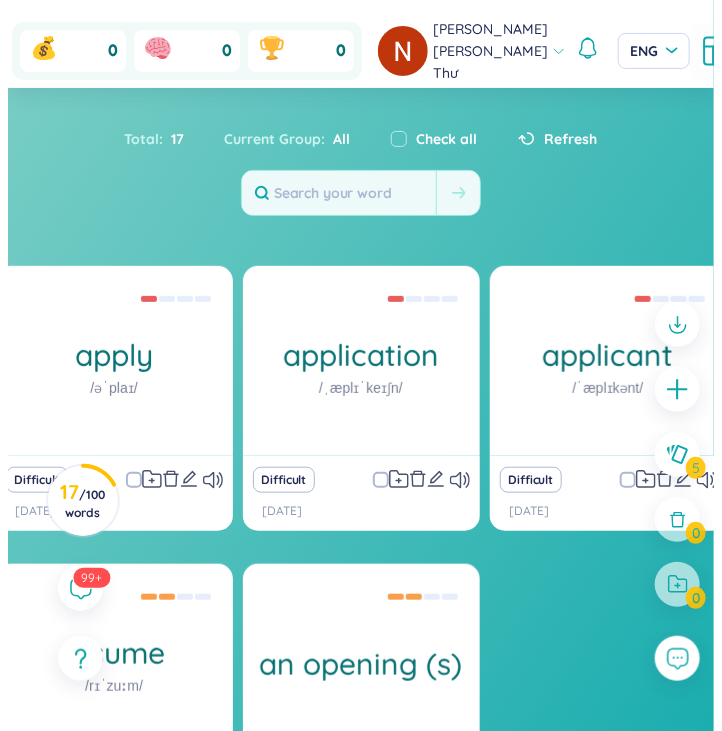 scroll, scrollTop: 347, scrollLeft: 0, axis: vertical 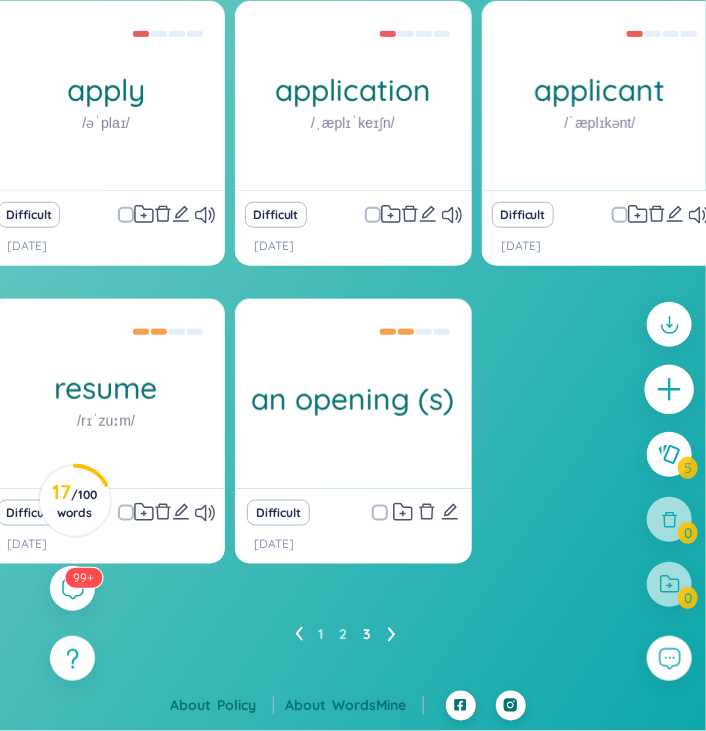 click at bounding box center (670, 390) 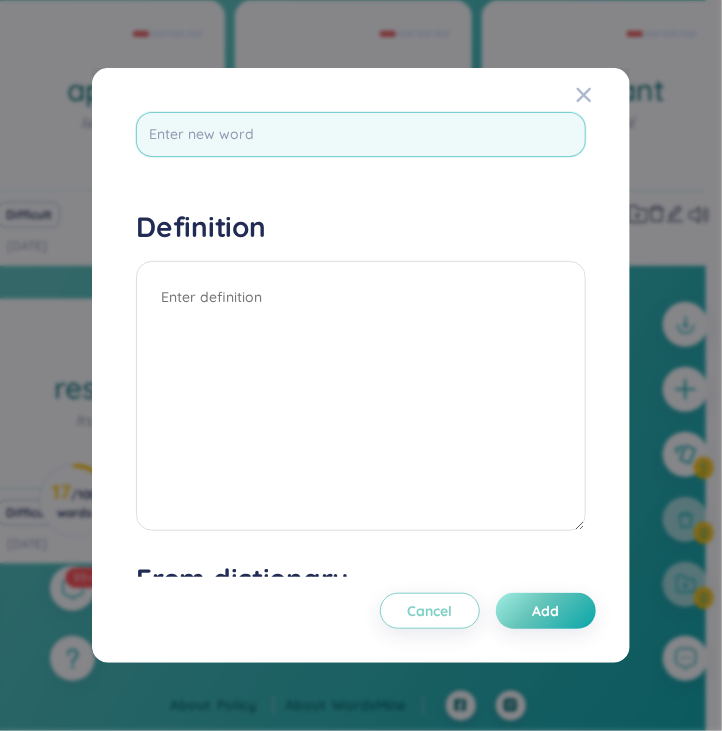 click at bounding box center [360, 134] 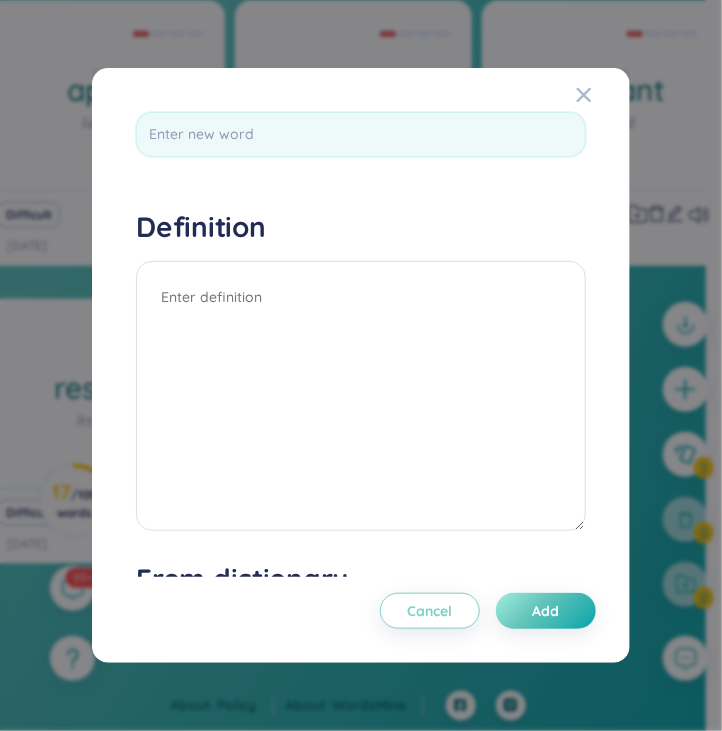 drag, startPoint x: 370, startPoint y: 149, endPoint x: 1067, endPoint y: 306, distance: 714.46344 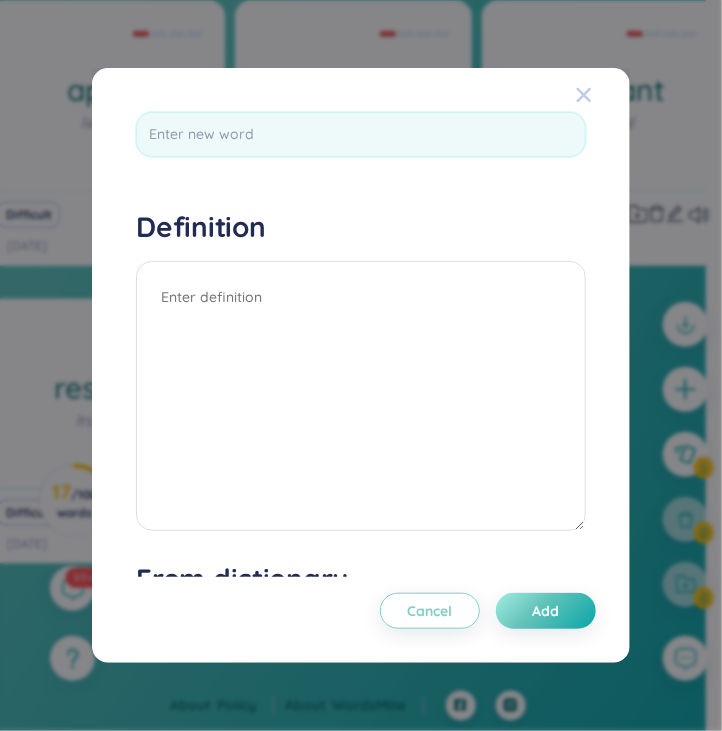 click 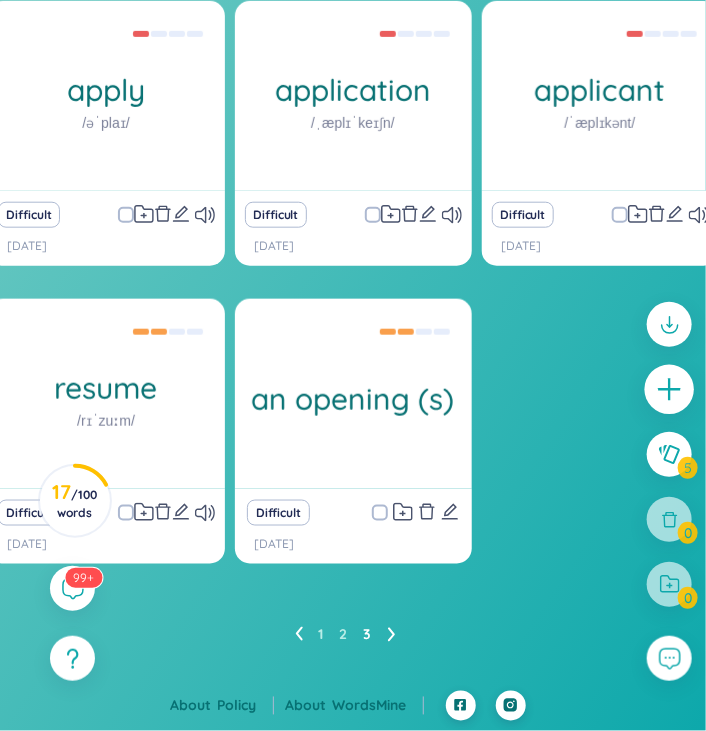 click 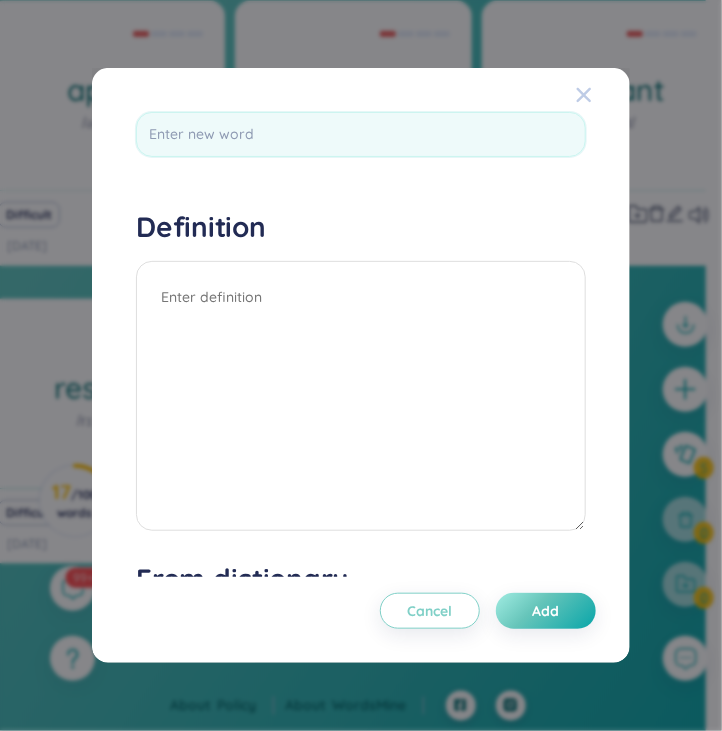 click at bounding box center [584, 95] 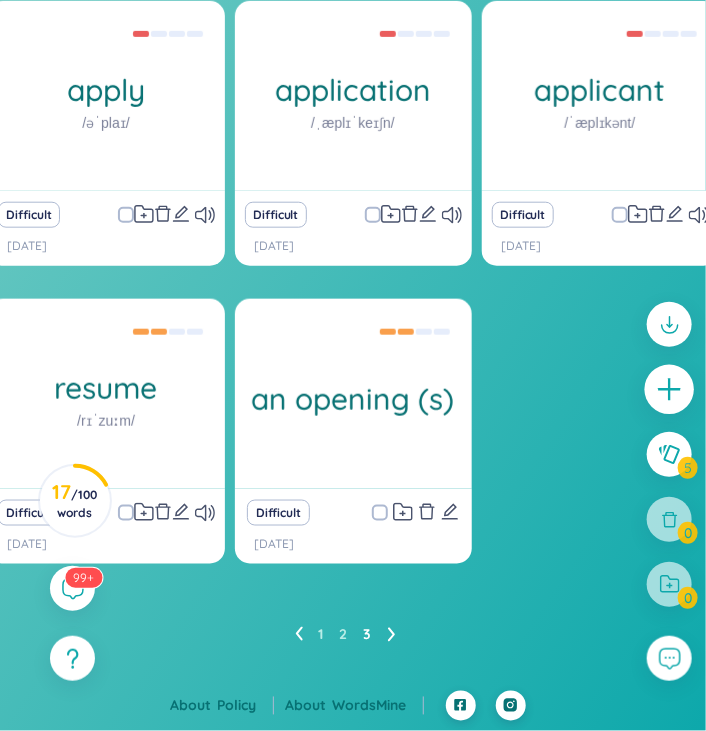click 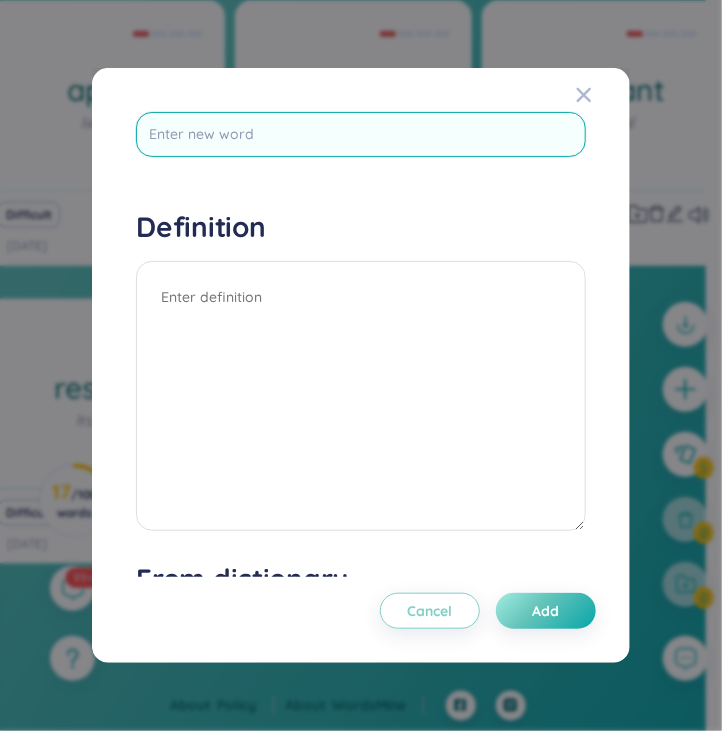 click at bounding box center (360, 134) 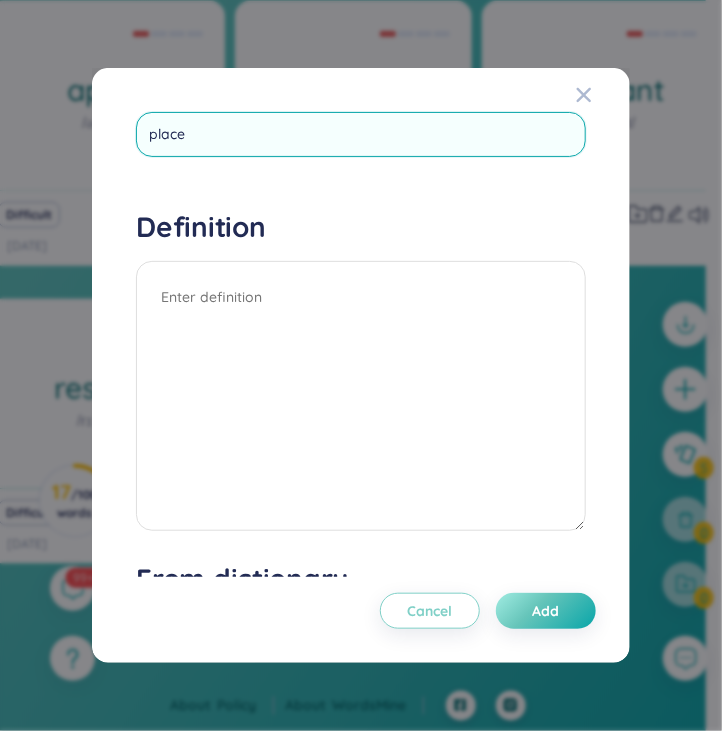 type on "place" 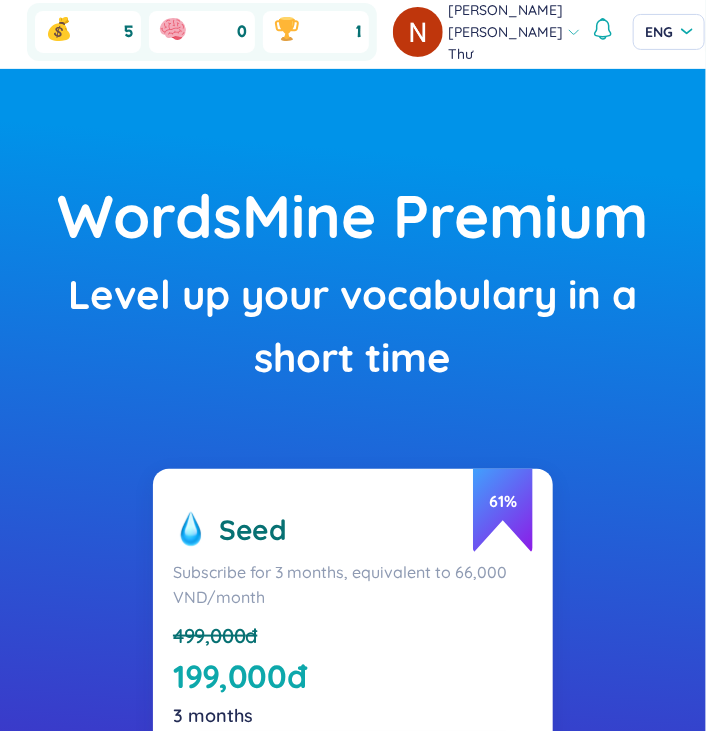 scroll, scrollTop: 0, scrollLeft: 0, axis: both 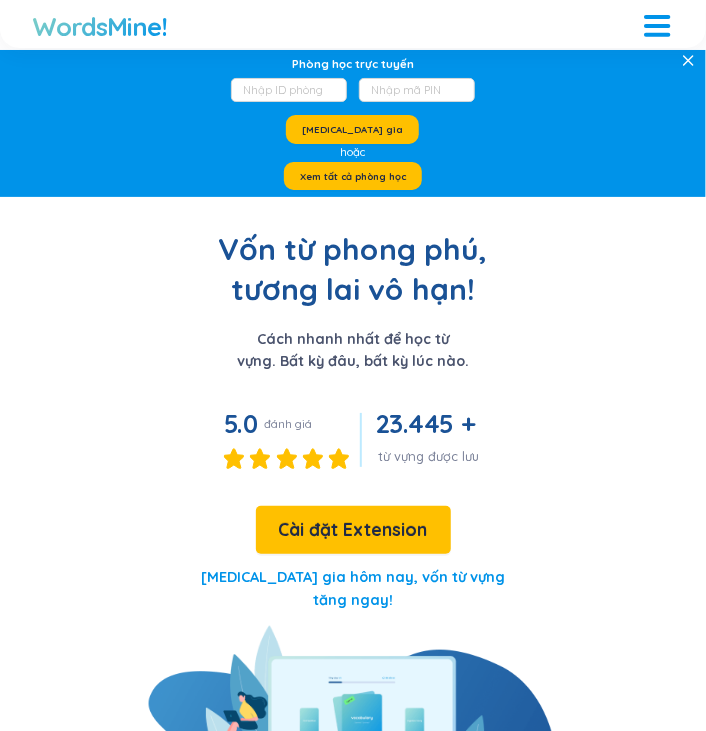 click 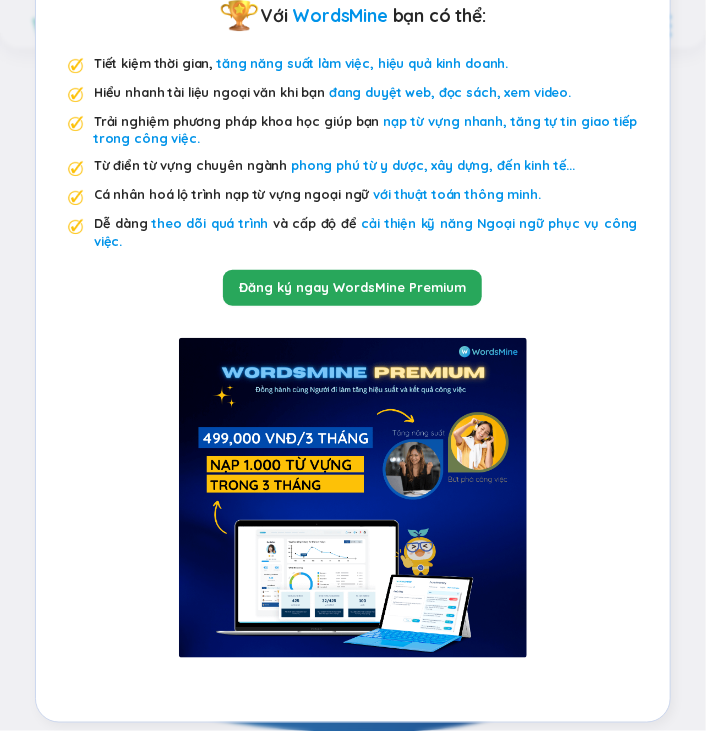 scroll, scrollTop: 0, scrollLeft: 0, axis: both 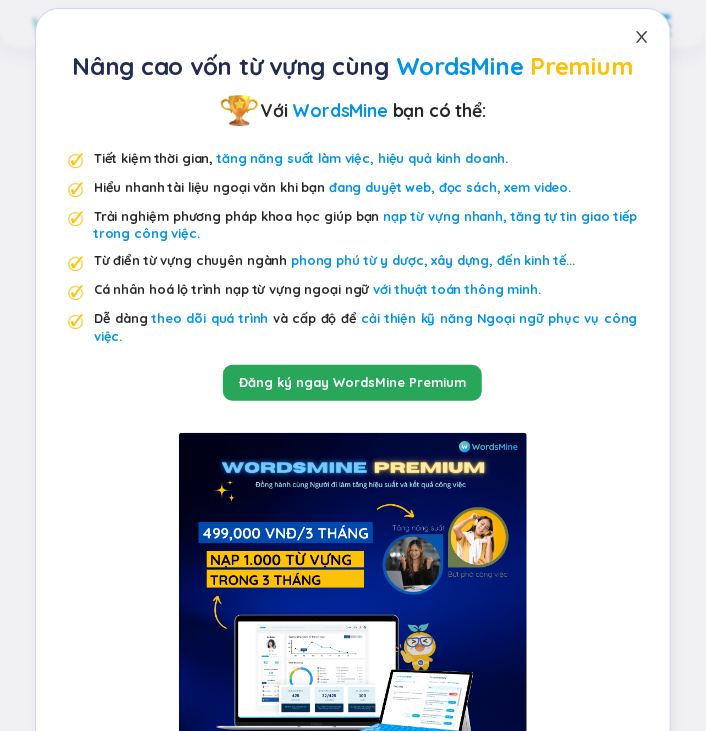 click at bounding box center (642, 37) 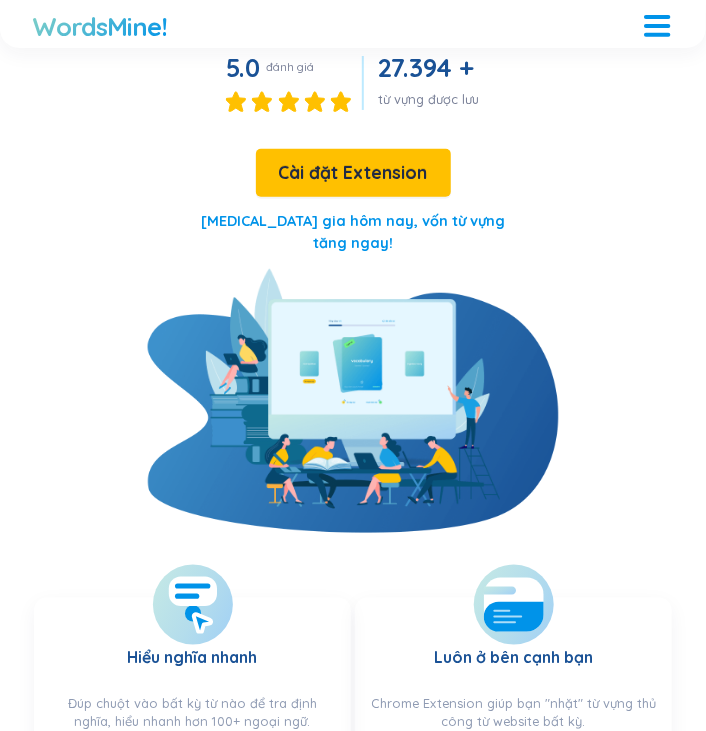 scroll, scrollTop: 0, scrollLeft: 0, axis: both 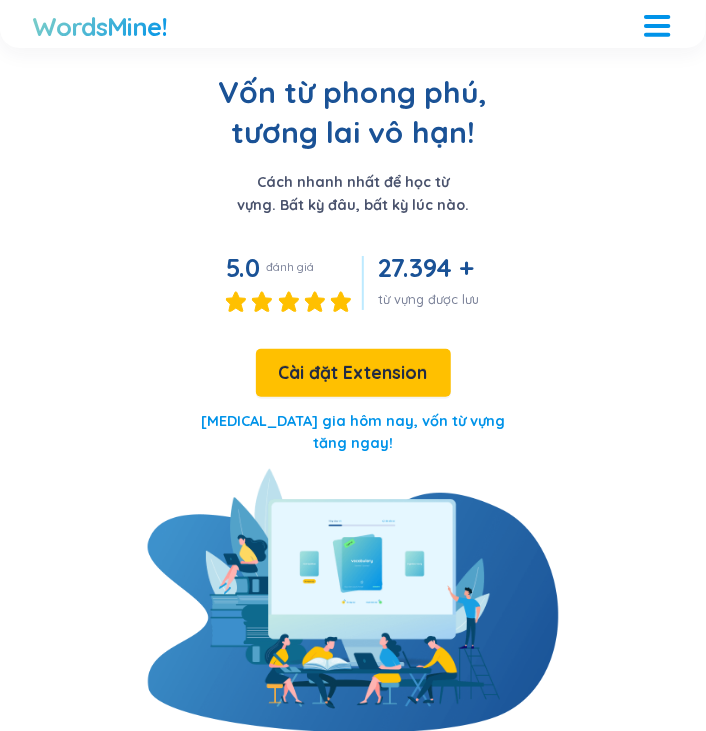 click at bounding box center [657, 17] 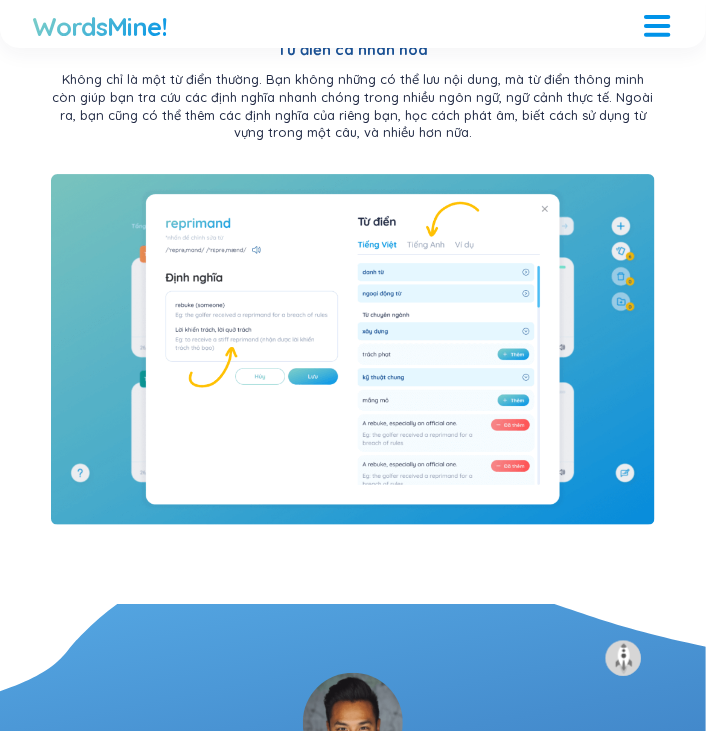 scroll, scrollTop: 3220, scrollLeft: 0, axis: vertical 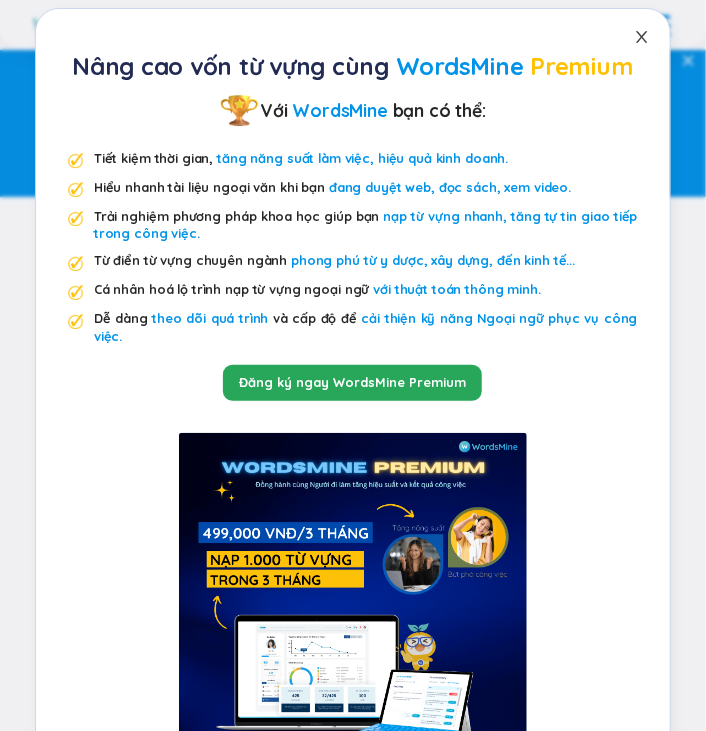 click 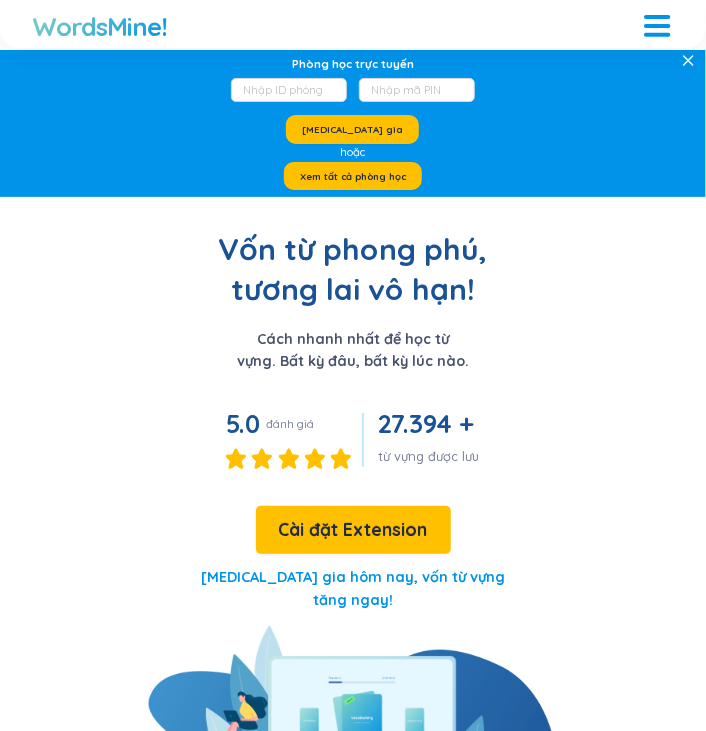 click at bounding box center (657, 23) 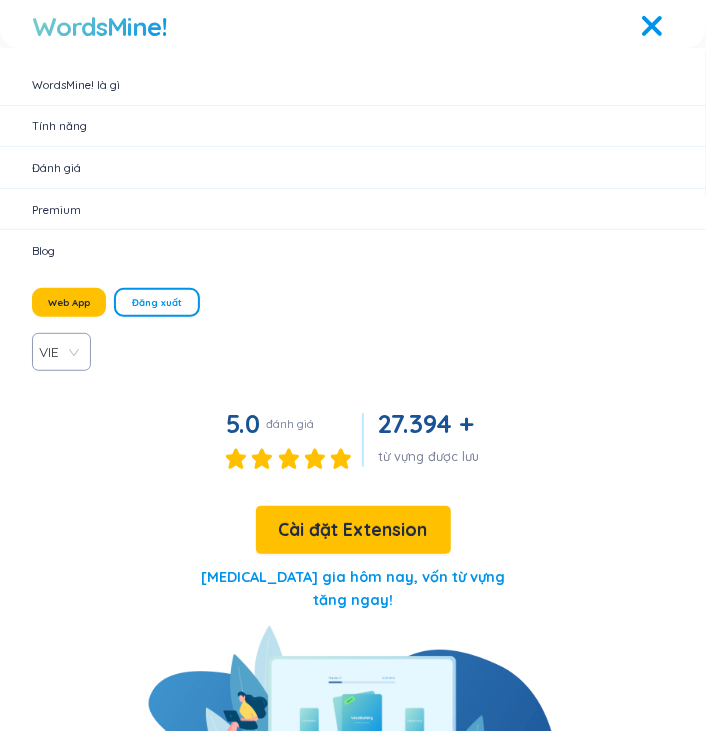 click on "Tính năng" at bounding box center [353, 127] 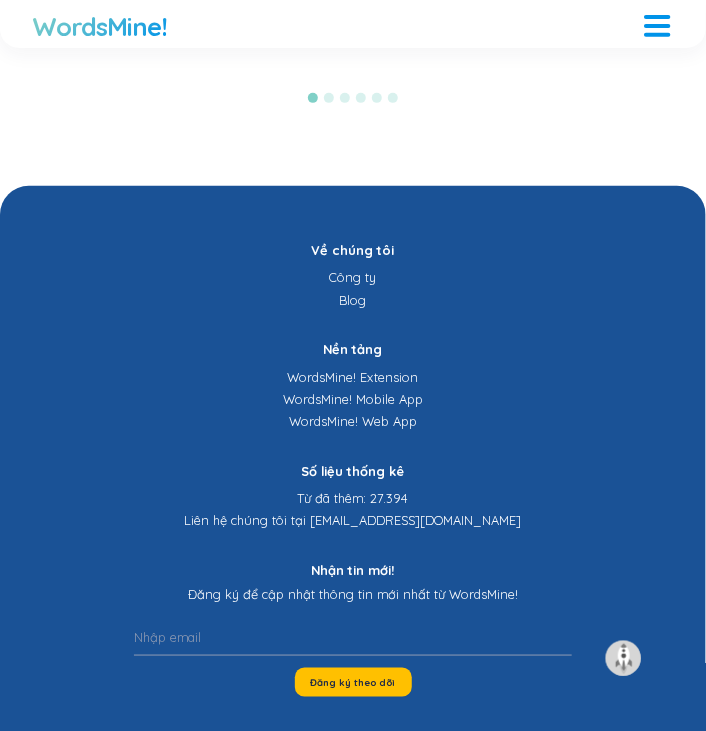 scroll, scrollTop: 5539, scrollLeft: 0, axis: vertical 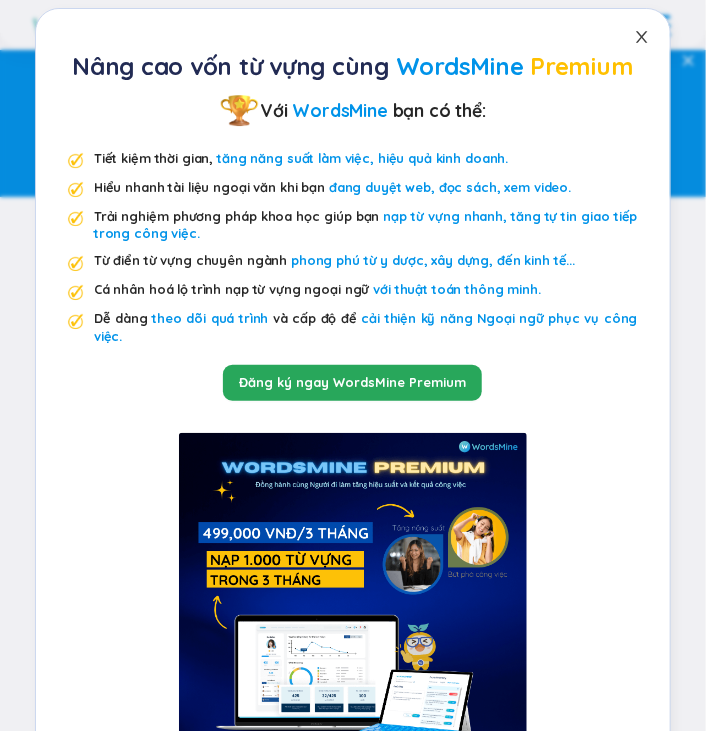 drag, startPoint x: 0, startPoint y: 0, endPoint x: 618, endPoint y: 39, distance: 619.2294 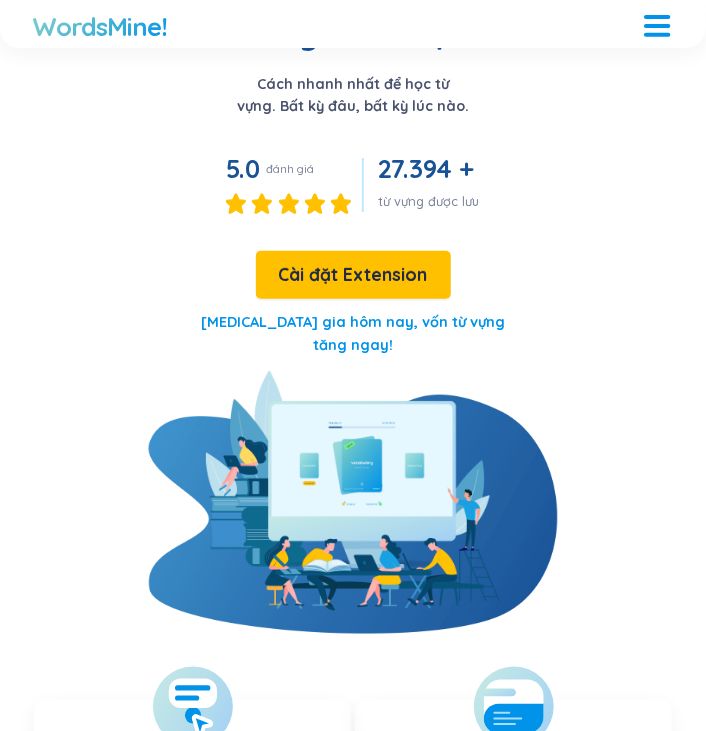 scroll, scrollTop: 256, scrollLeft: 0, axis: vertical 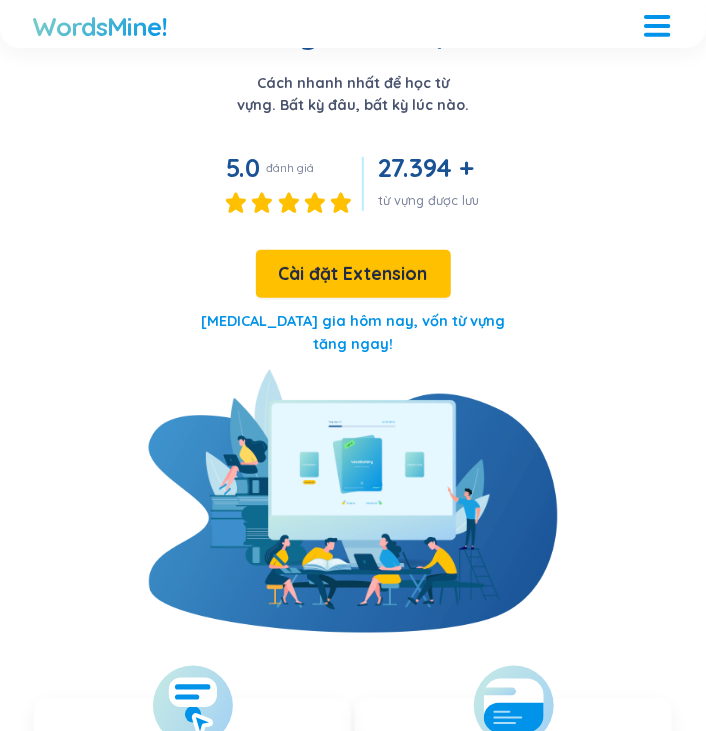click at bounding box center (657, 26) 